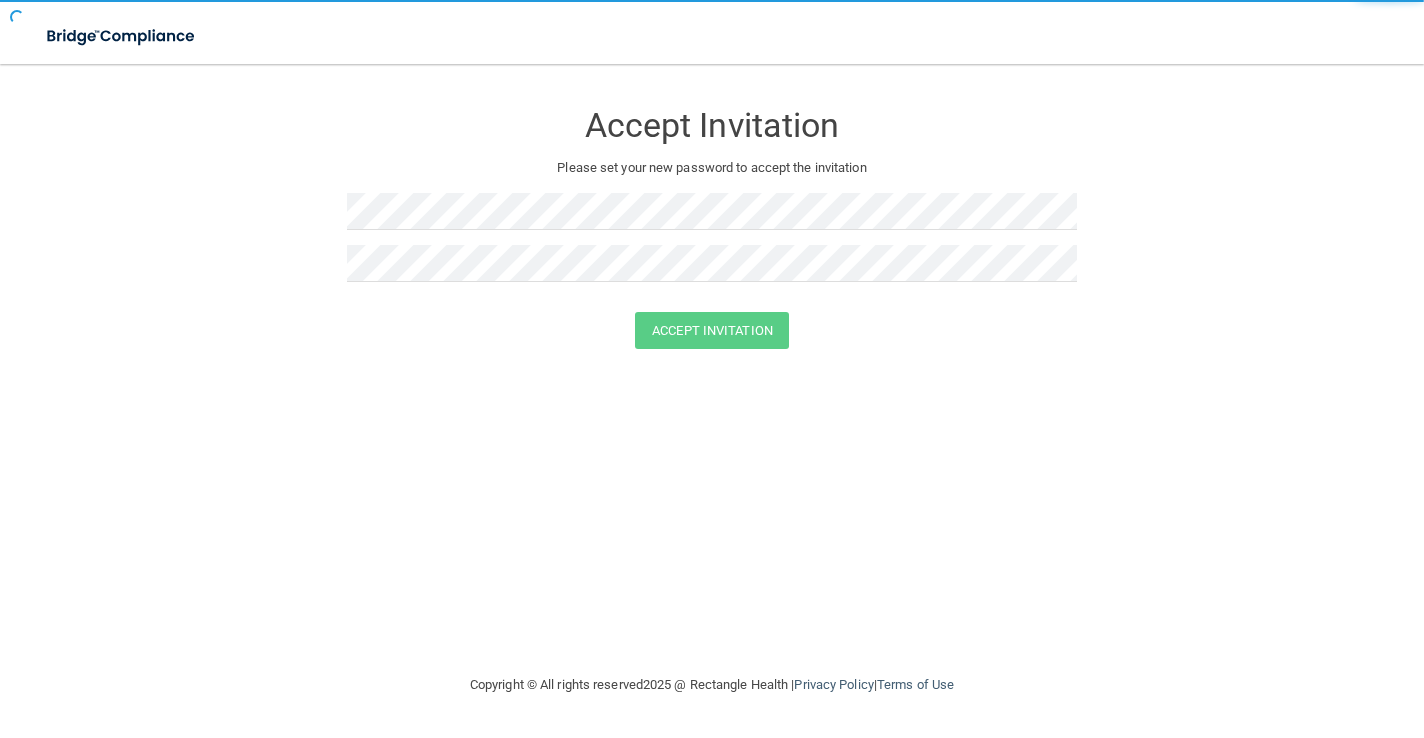 scroll, scrollTop: 0, scrollLeft: 0, axis: both 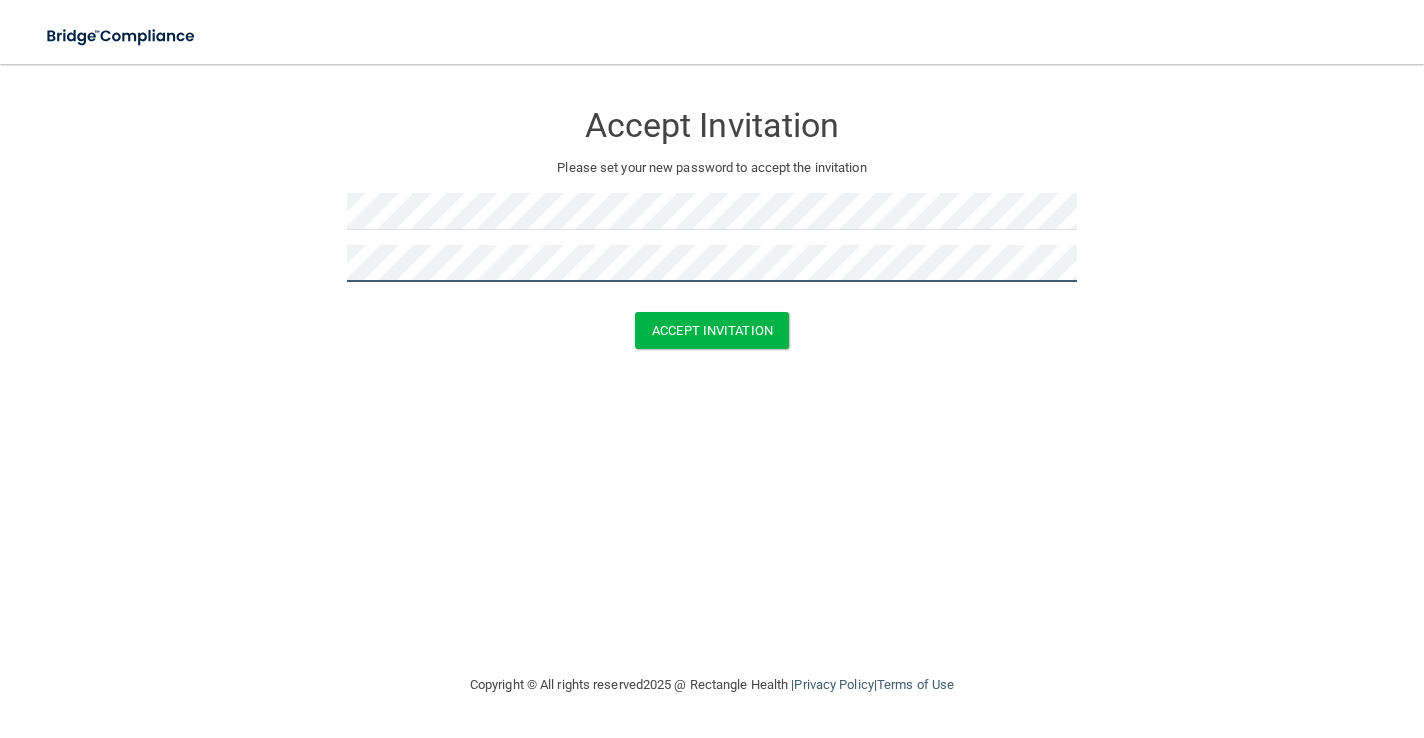 click on "Accept Invitation" at bounding box center [712, 330] 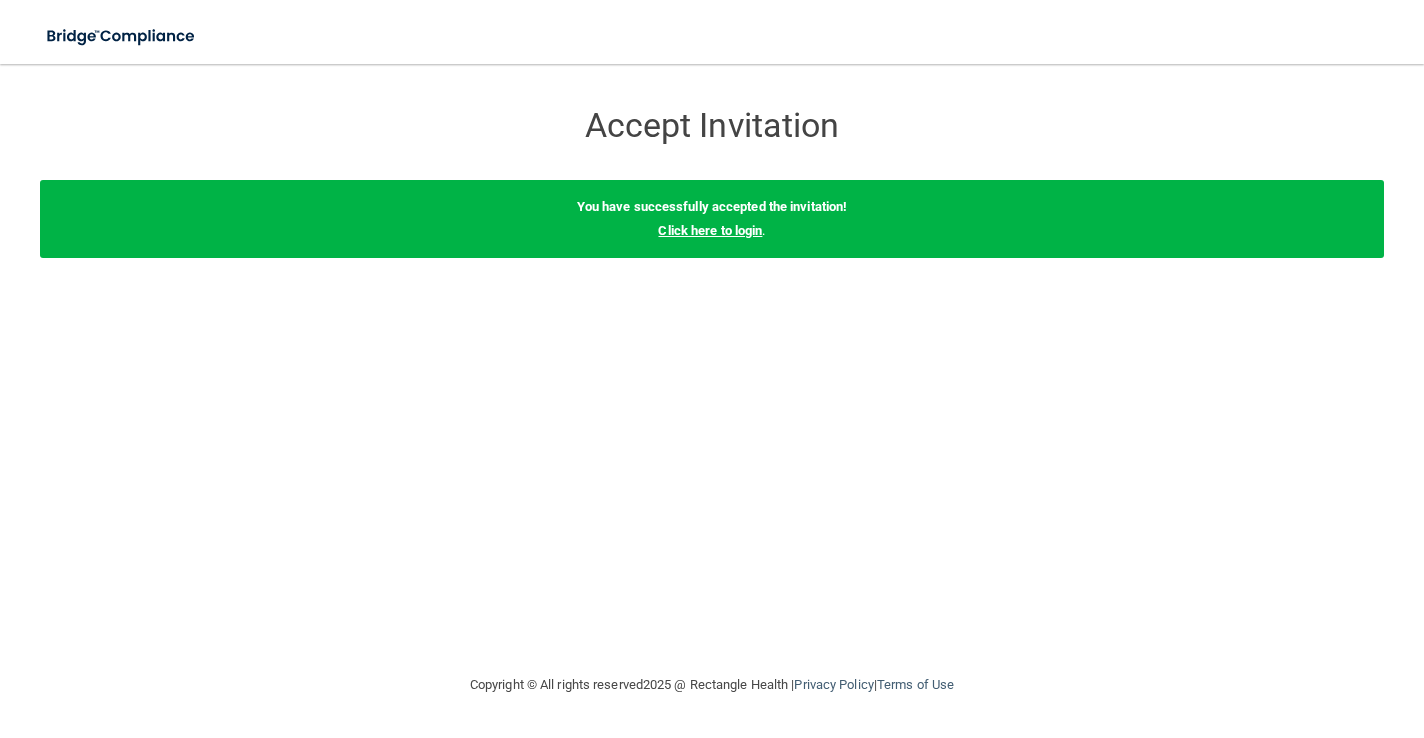click on "Click here to login" at bounding box center [710, 230] 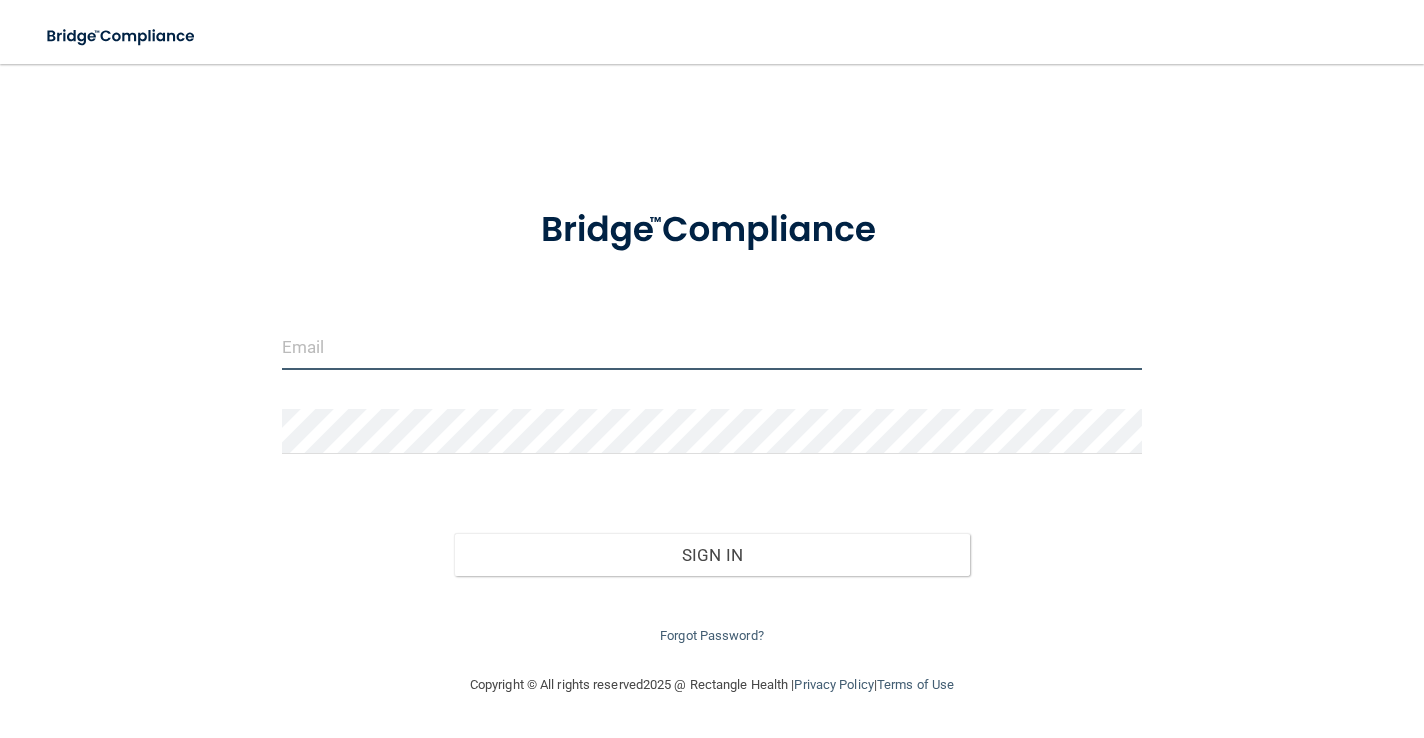 type on "[PERSON_NAME][EMAIL_ADDRESS][DOMAIN_NAME]" 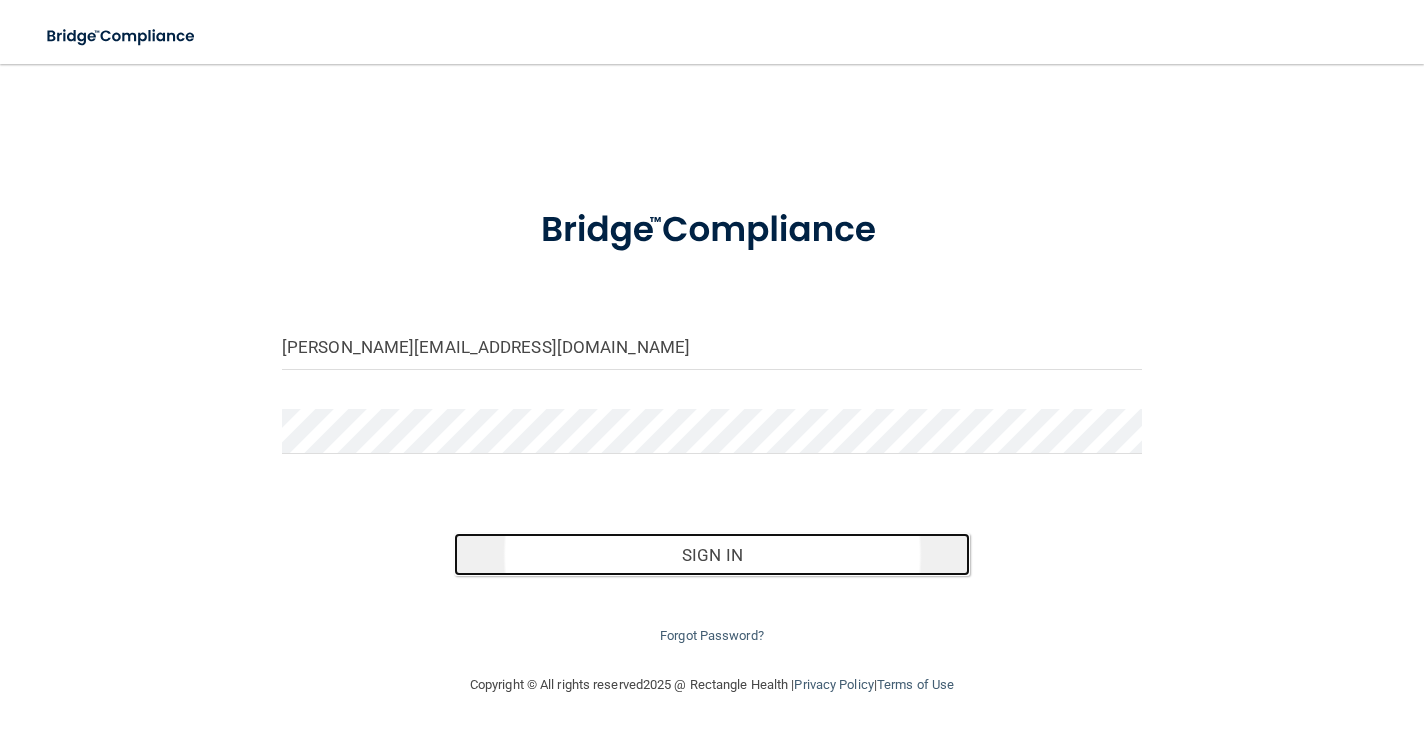 click on "Sign In" at bounding box center [712, 555] 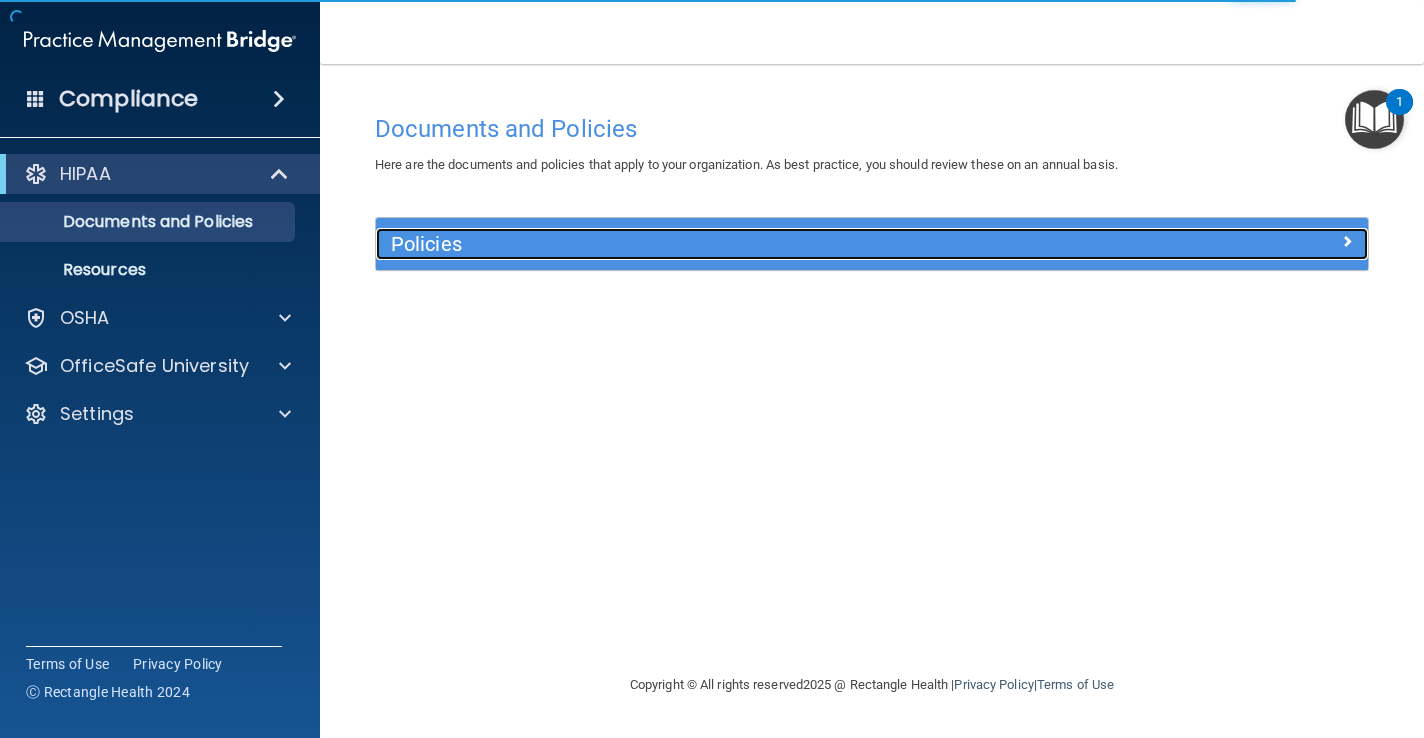 click on "Policies" at bounding box center (748, 244) 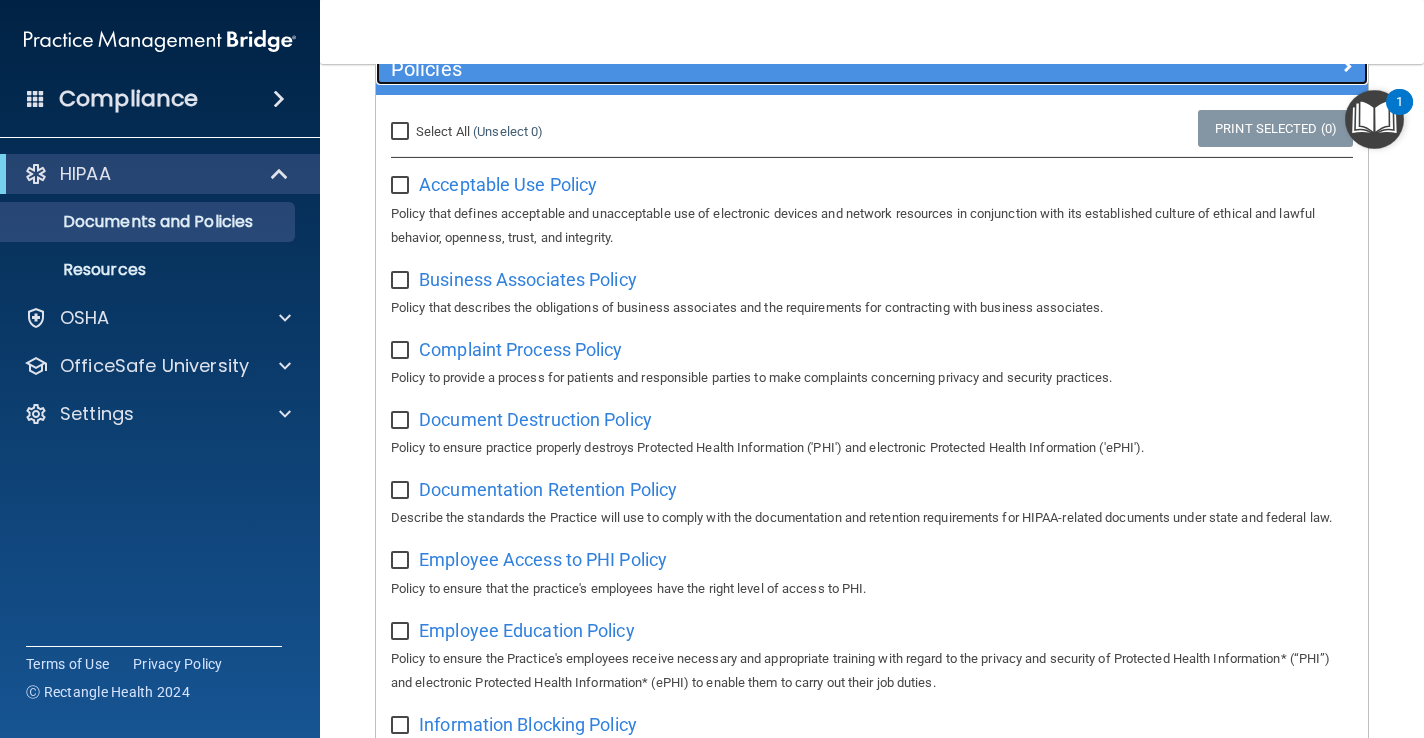 scroll, scrollTop: 0, scrollLeft: 0, axis: both 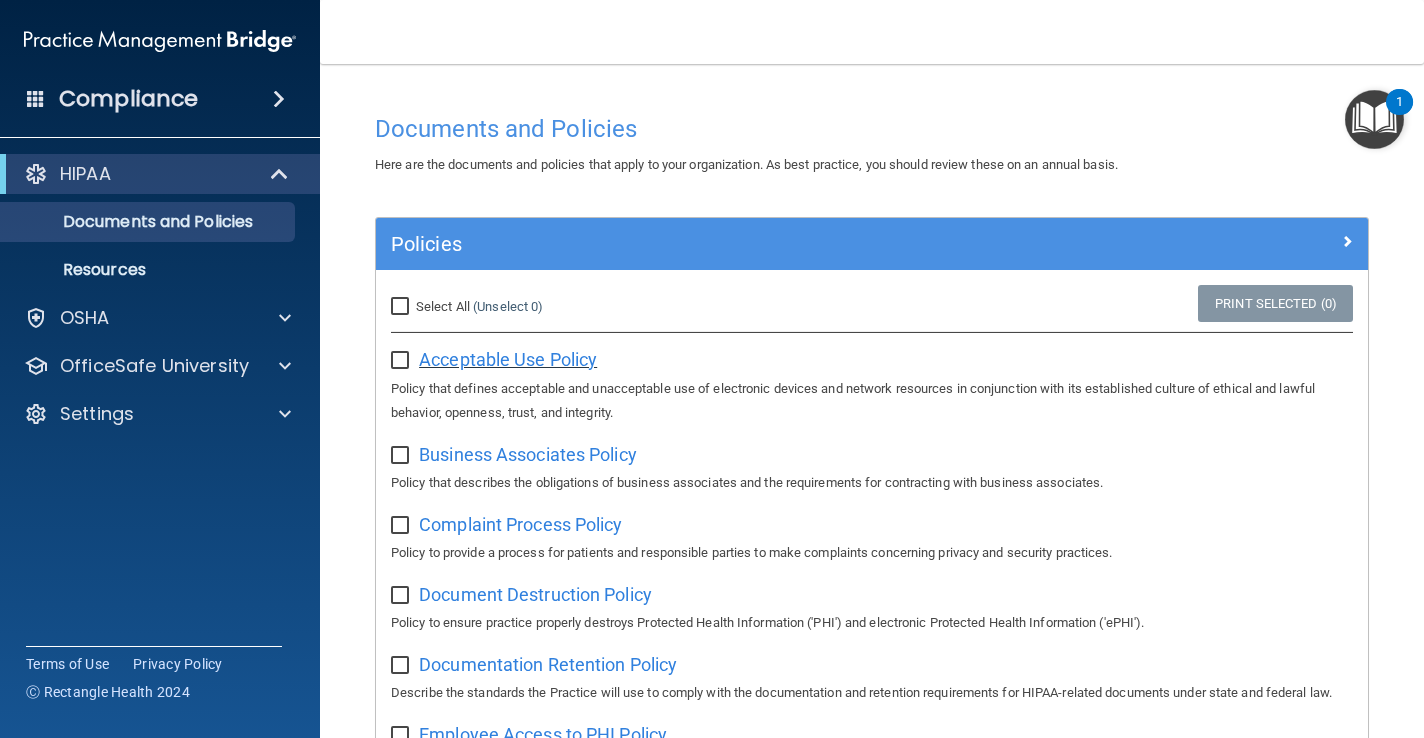 click on "Acceptable Use Policy" at bounding box center [508, 359] 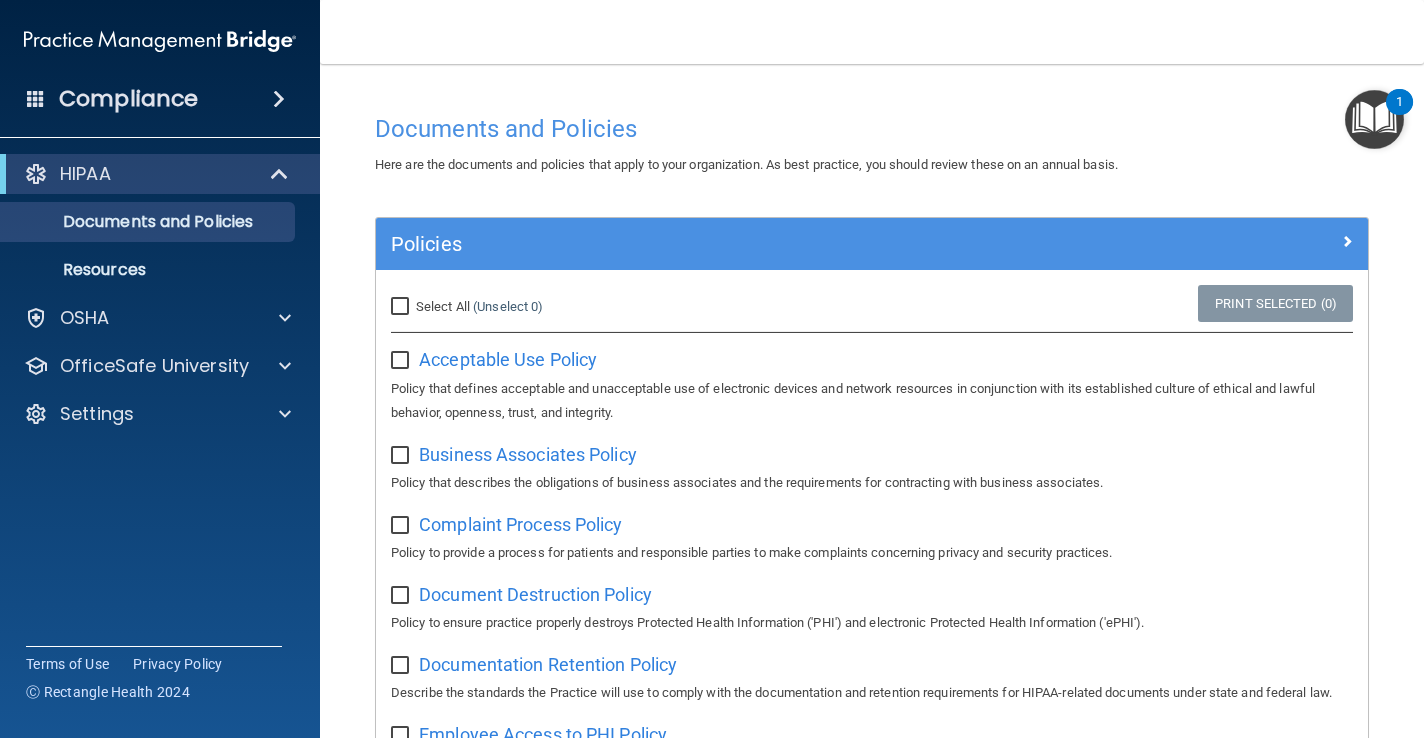 click at bounding box center (402, 361) 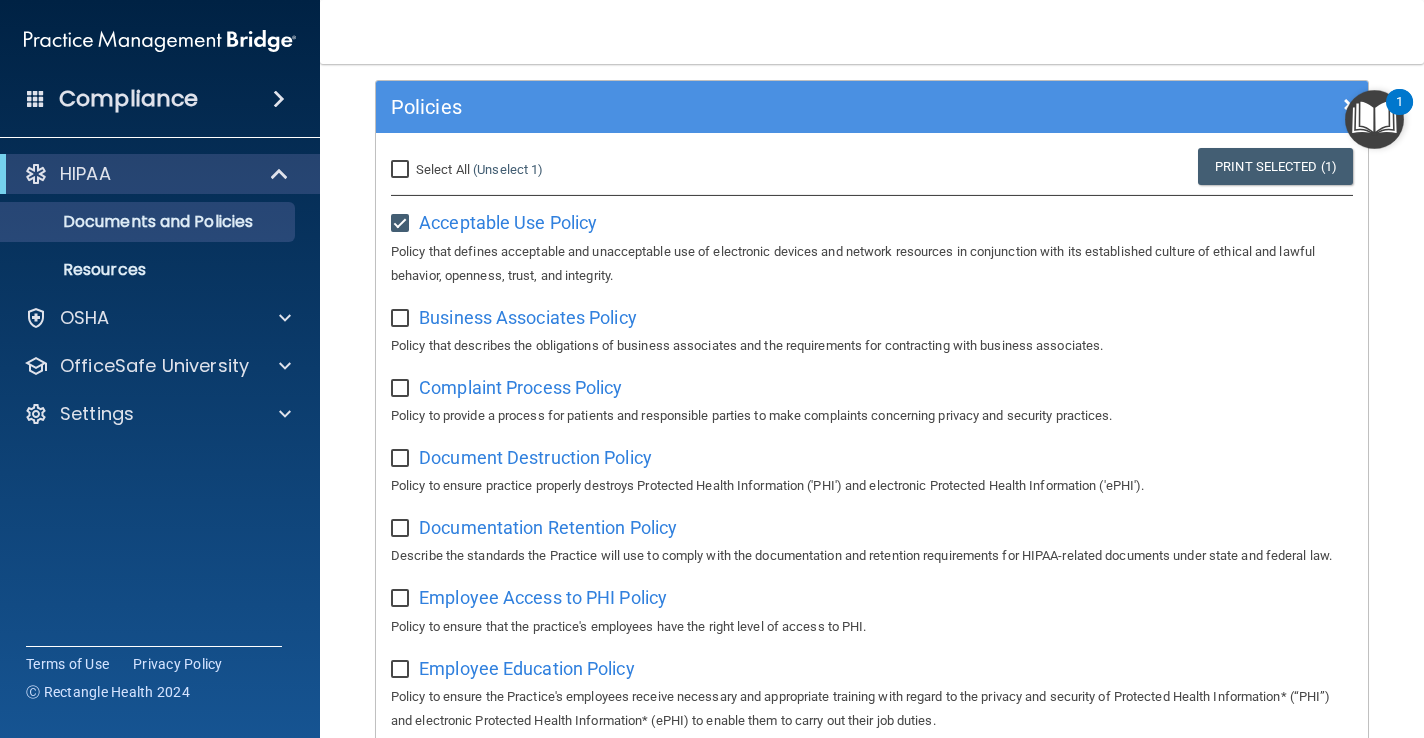 scroll, scrollTop: 93, scrollLeft: 0, axis: vertical 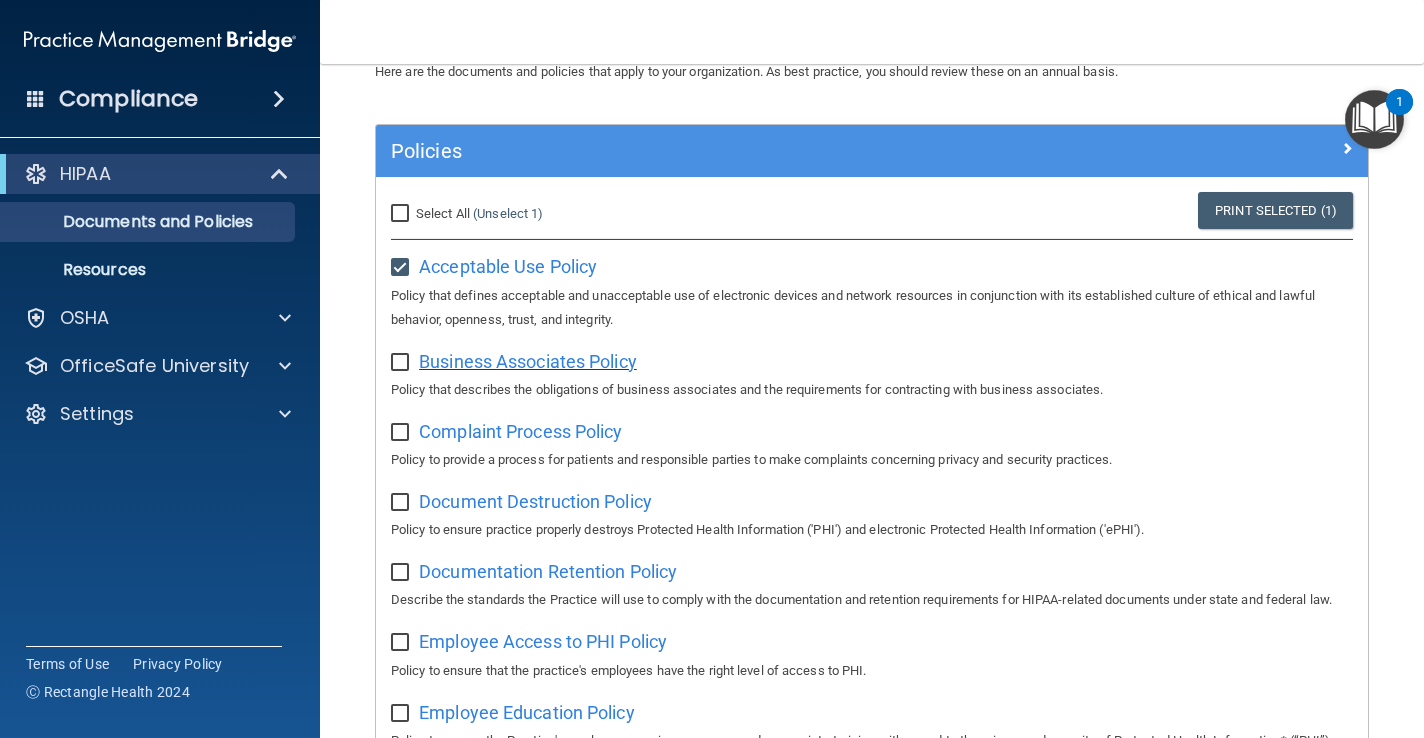 click on "Business Associates Policy" at bounding box center (528, 361) 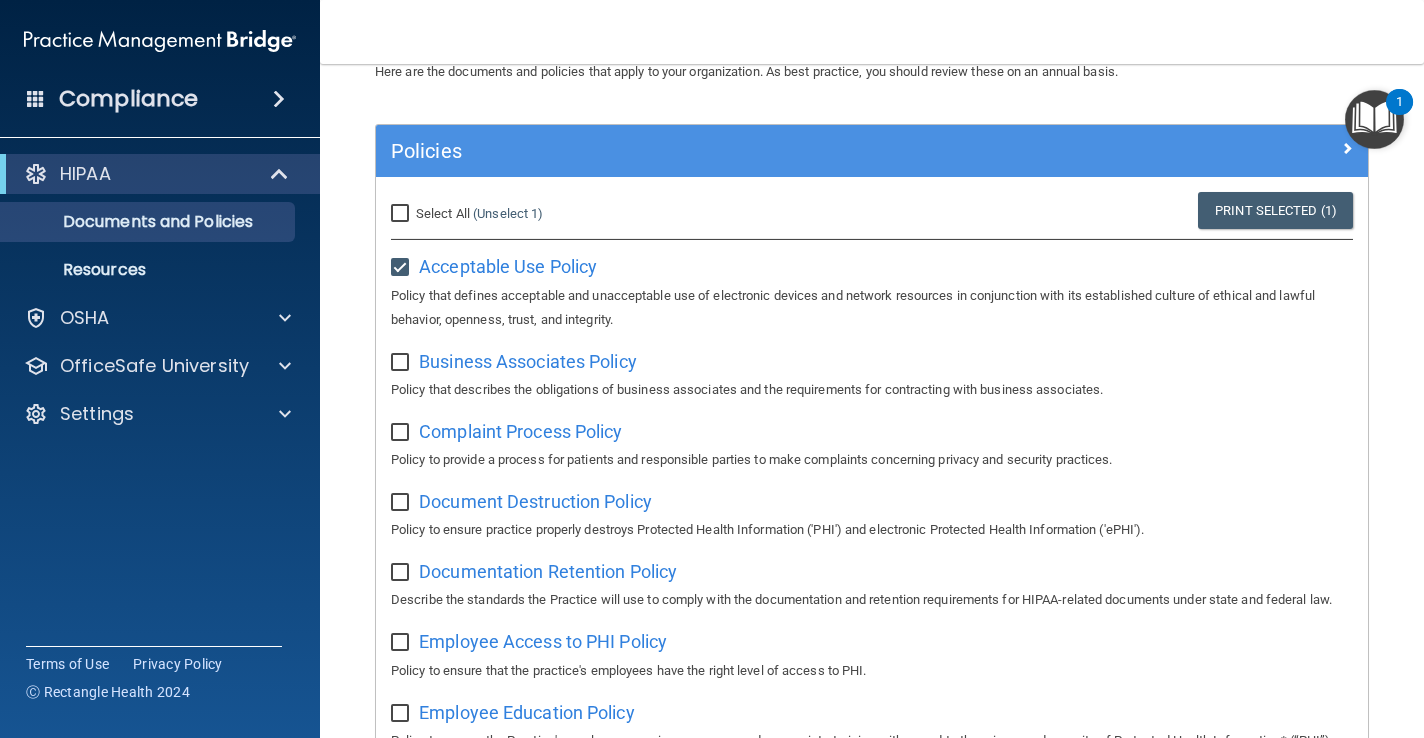 click at bounding box center (402, 363) 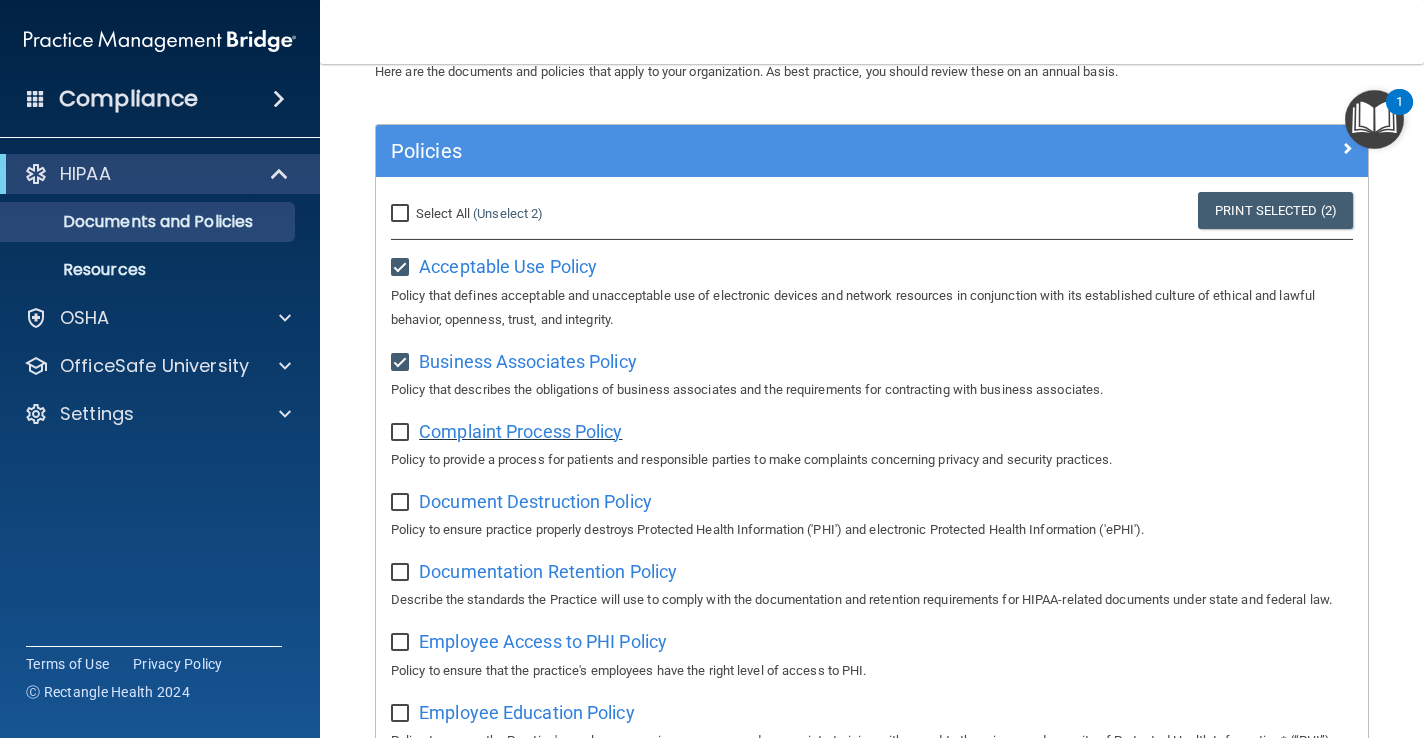 click on "Complaint Process Policy" at bounding box center [520, 431] 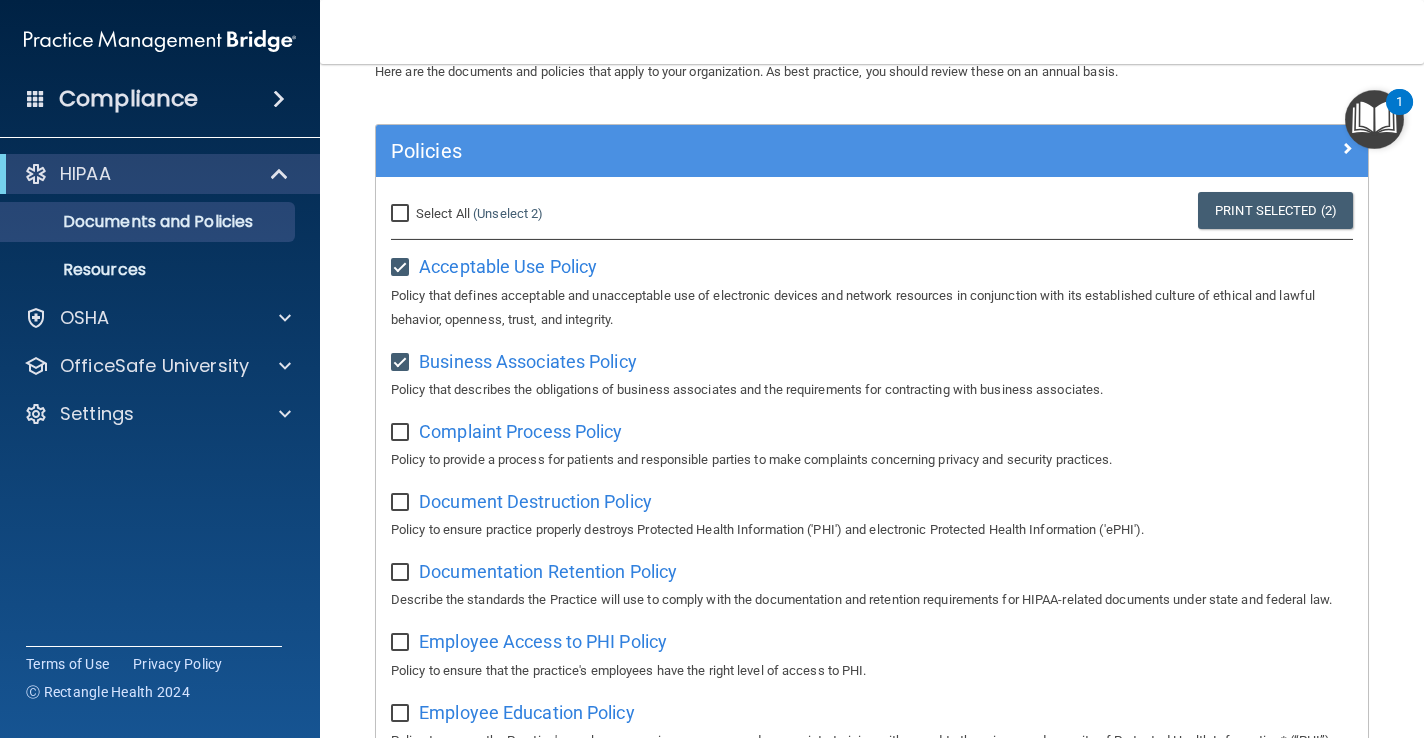 click at bounding box center (402, 433) 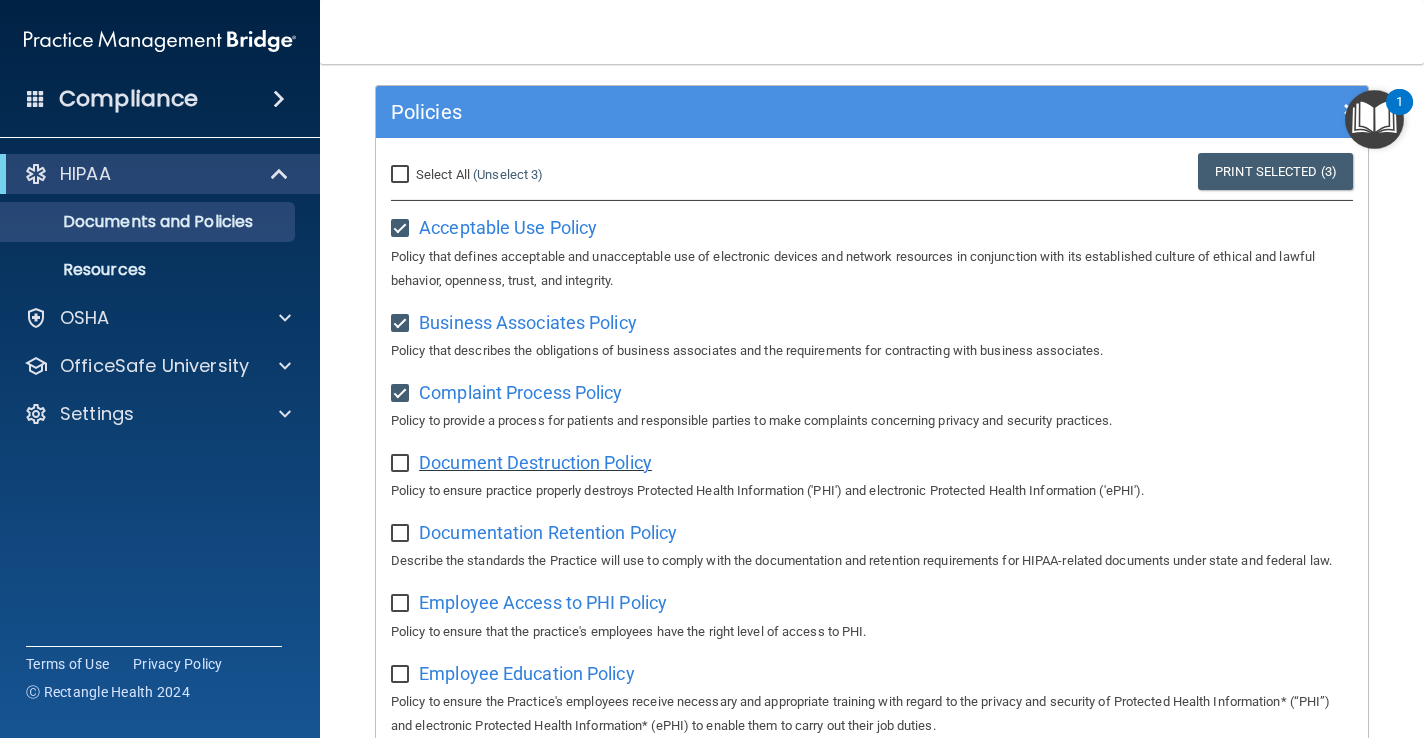 scroll, scrollTop: 158, scrollLeft: 0, axis: vertical 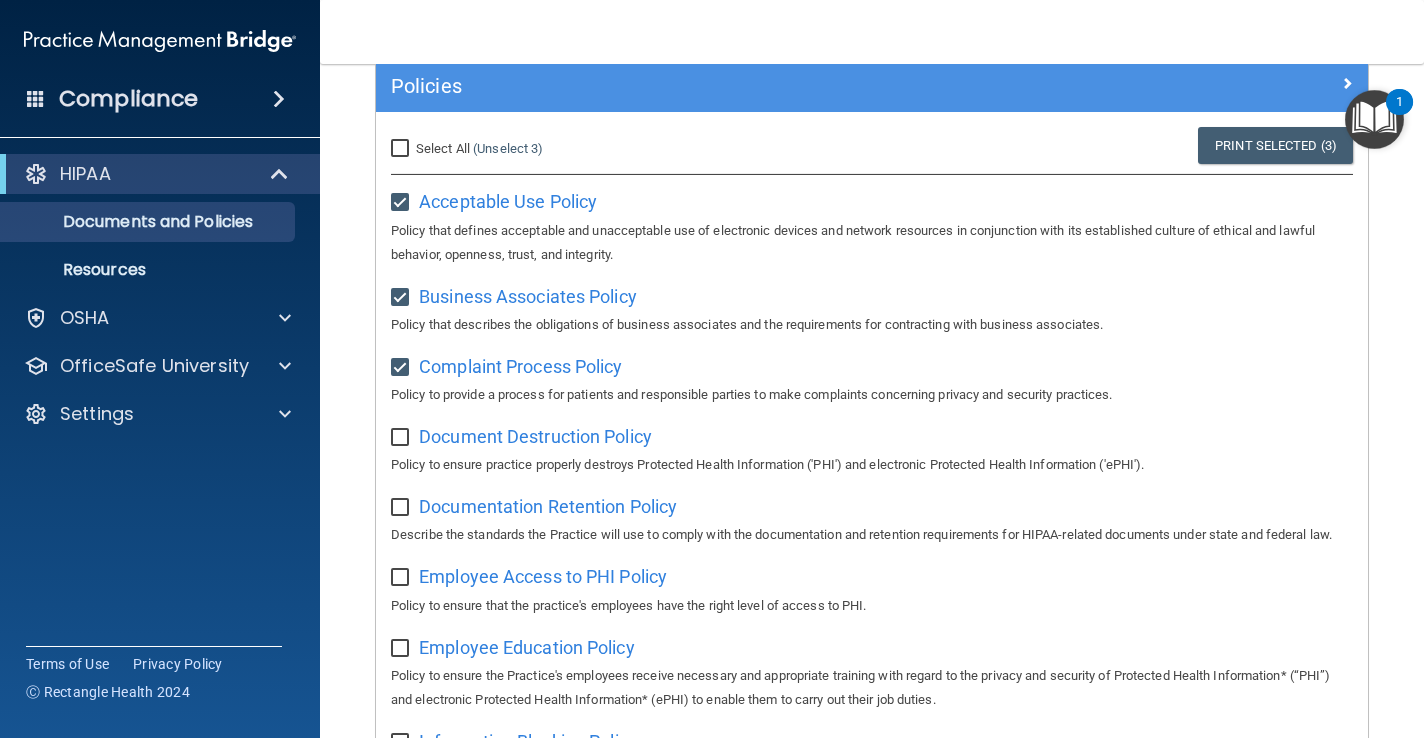 click at bounding box center (402, 438) 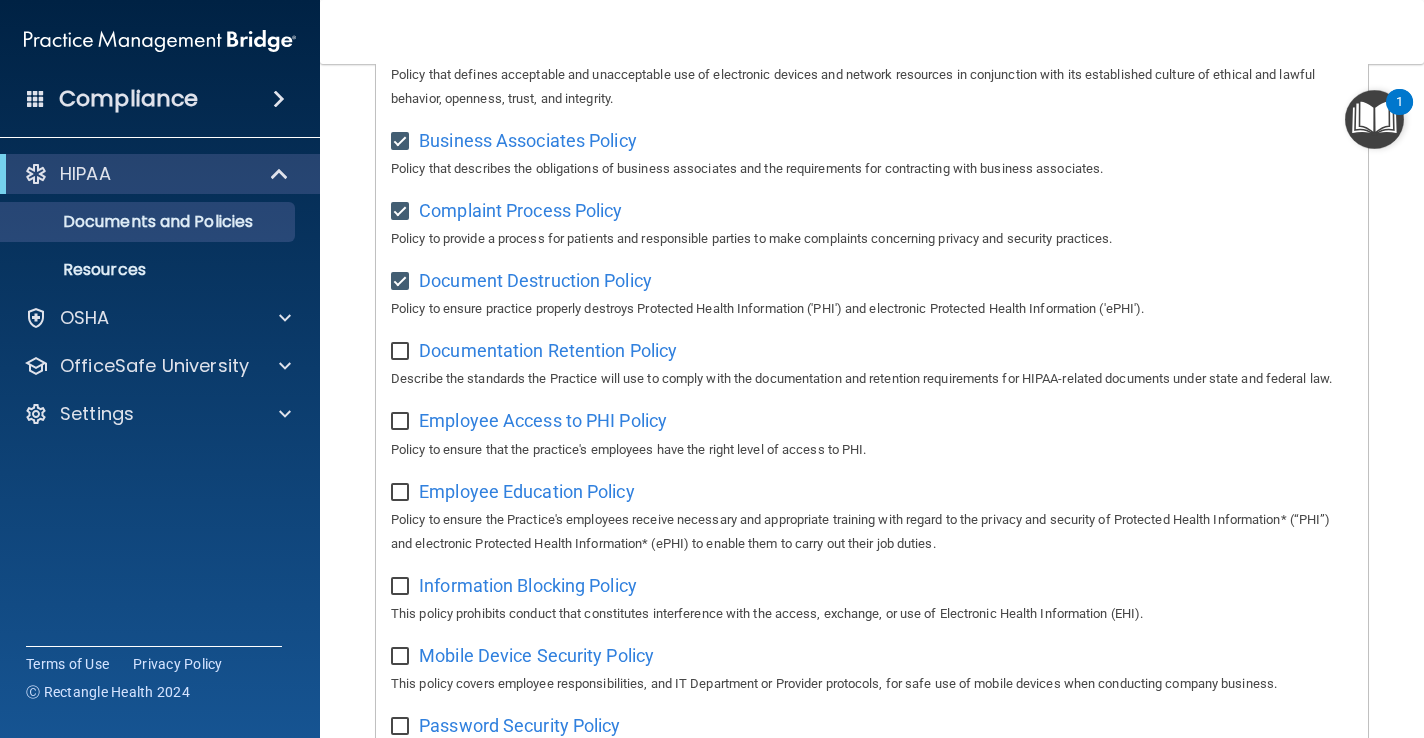 scroll, scrollTop: 335, scrollLeft: 0, axis: vertical 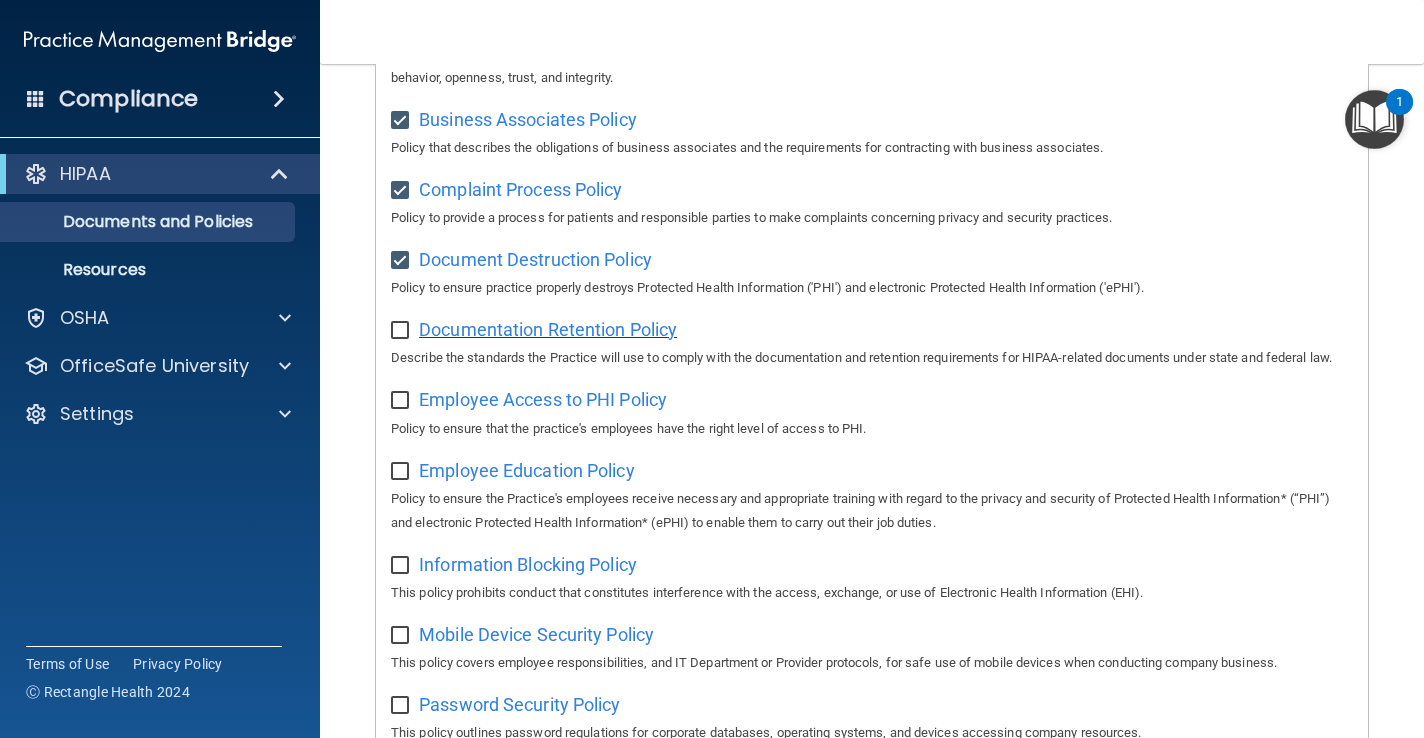 click on "Documentation Retention Policy" at bounding box center [548, 329] 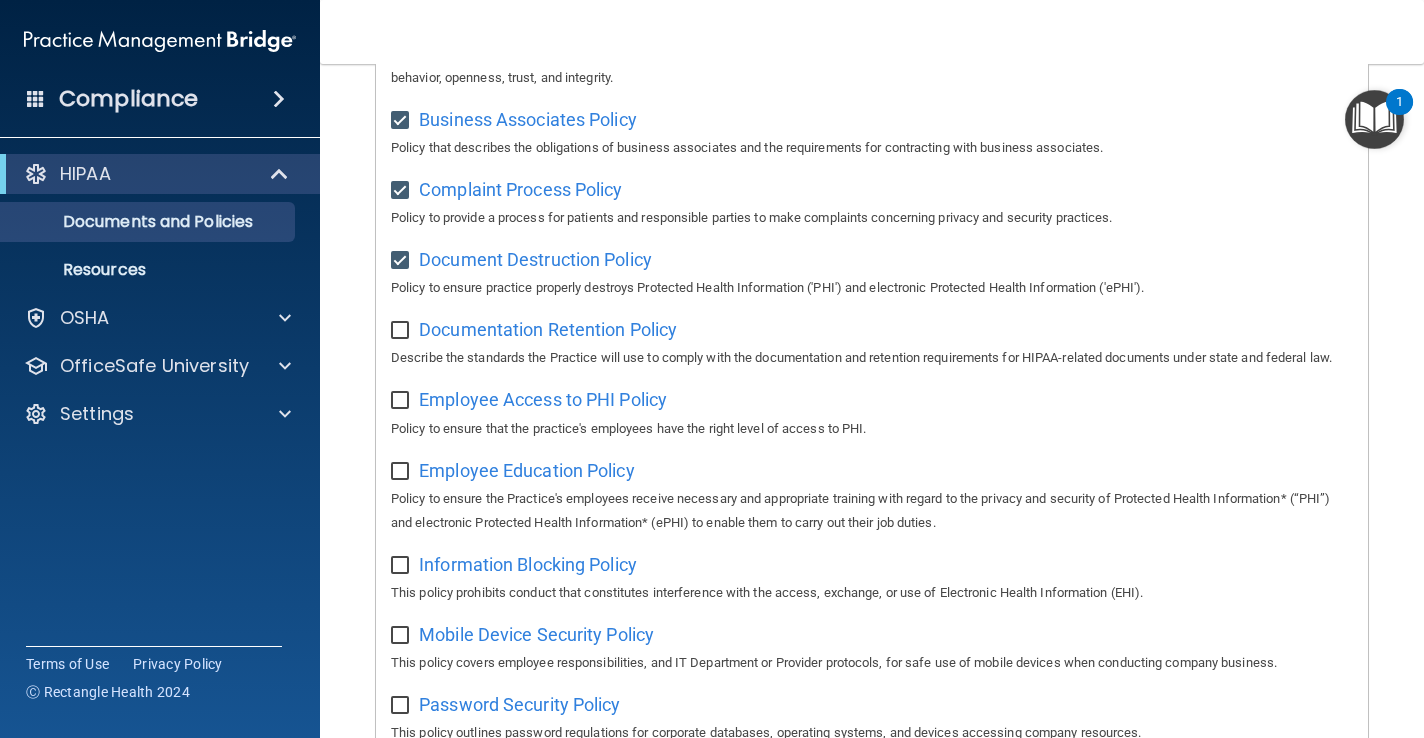 click at bounding box center (402, 331) 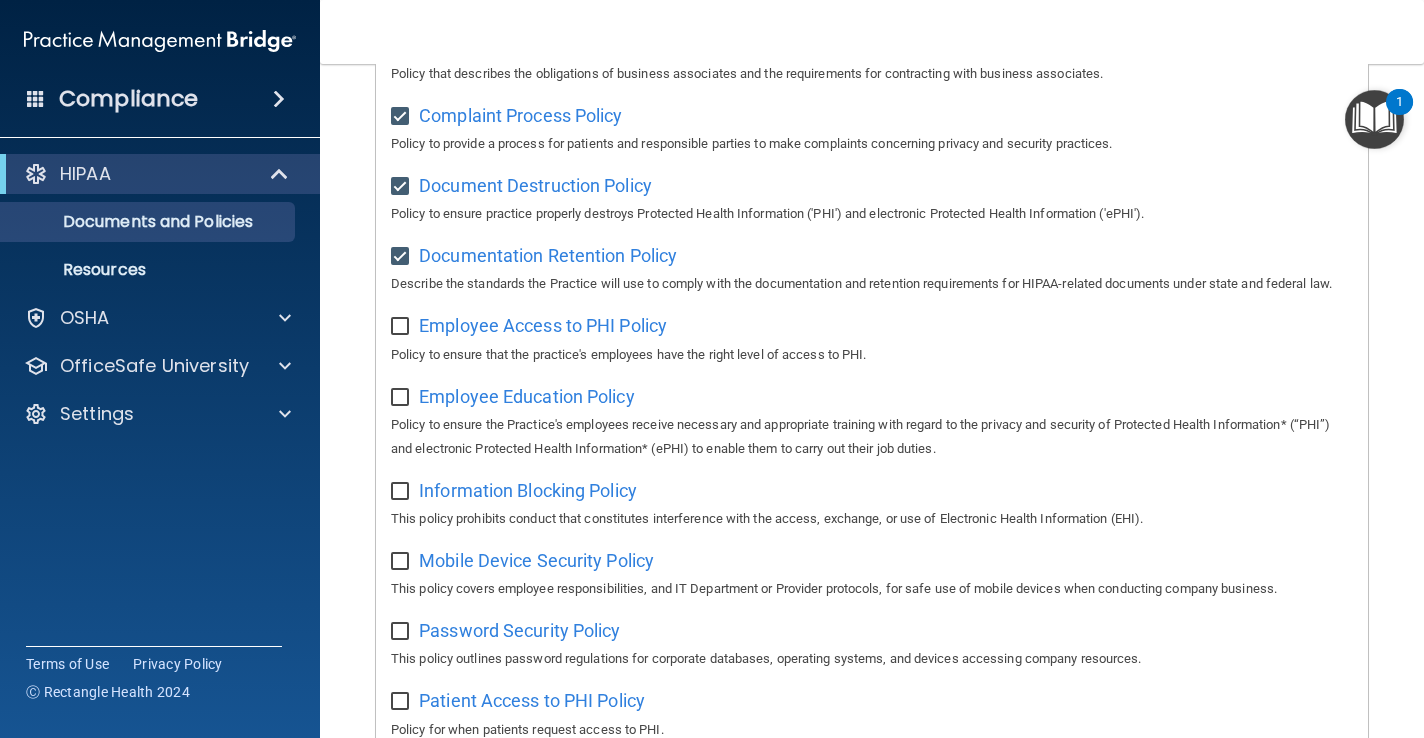 scroll, scrollTop: 460, scrollLeft: 0, axis: vertical 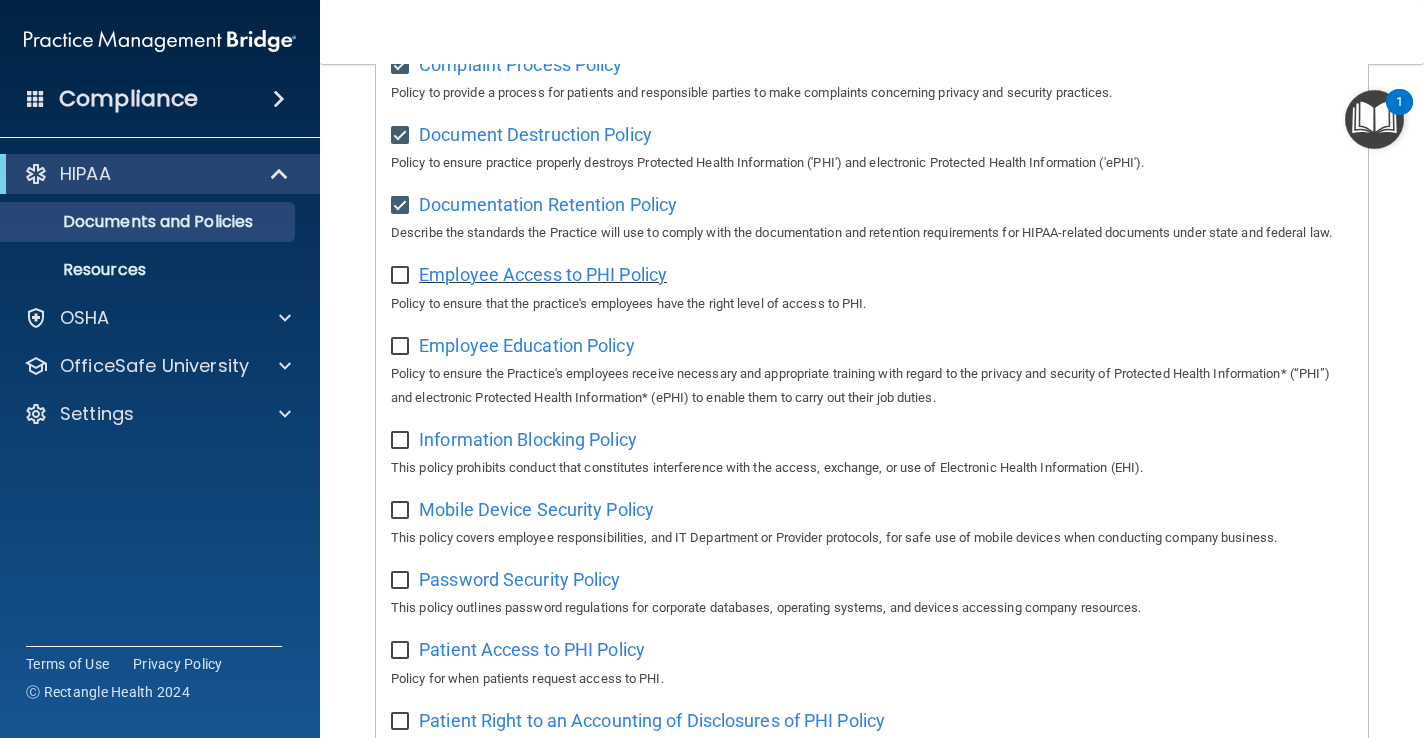 click on "Employee Access to PHI Policy" at bounding box center [543, 274] 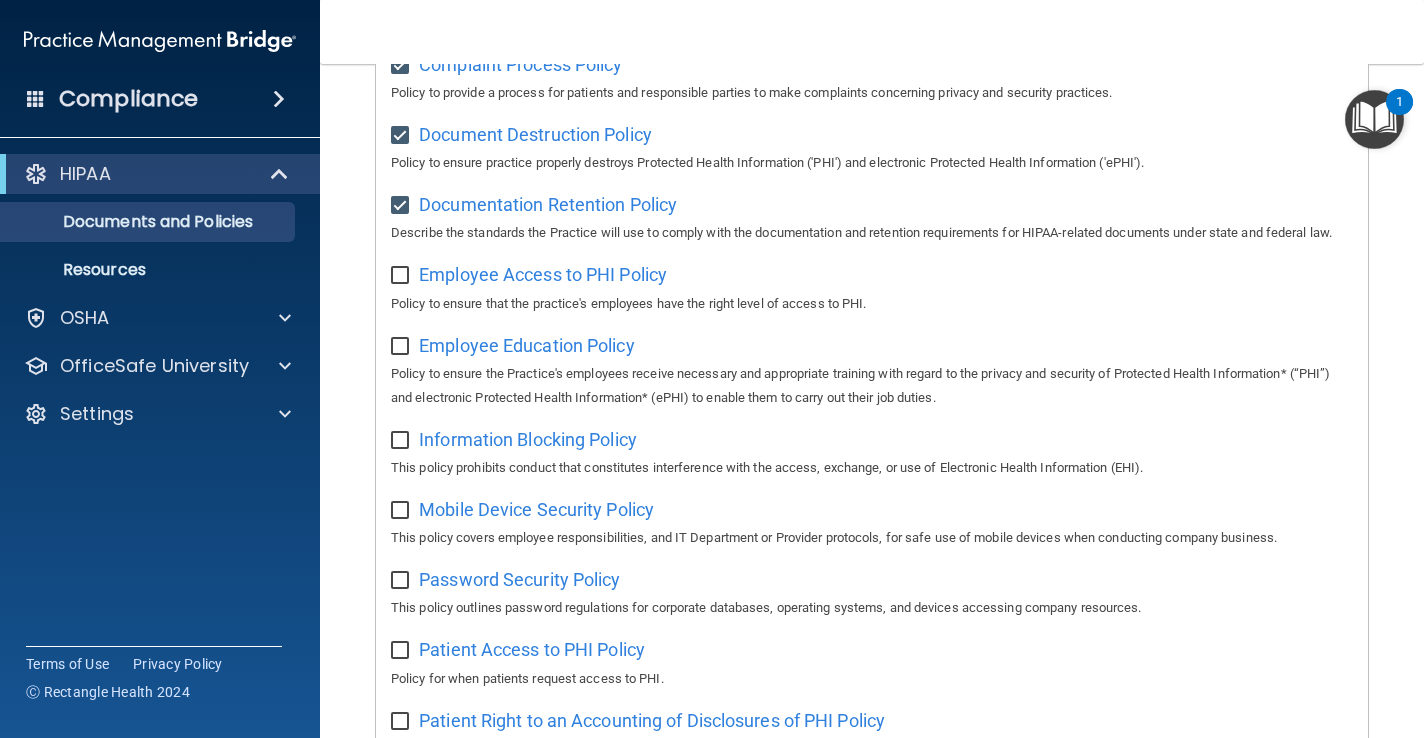 click at bounding box center [402, 276] 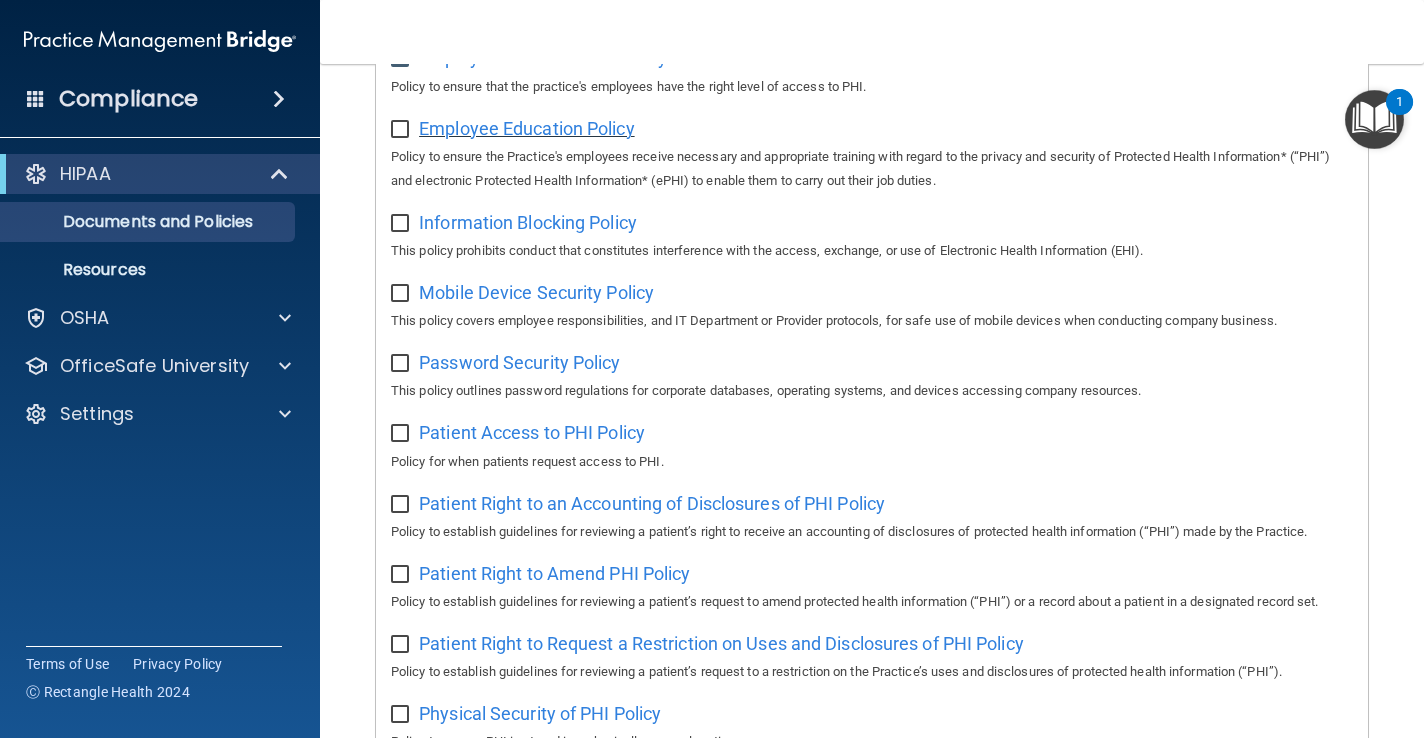 scroll, scrollTop: 679, scrollLeft: 0, axis: vertical 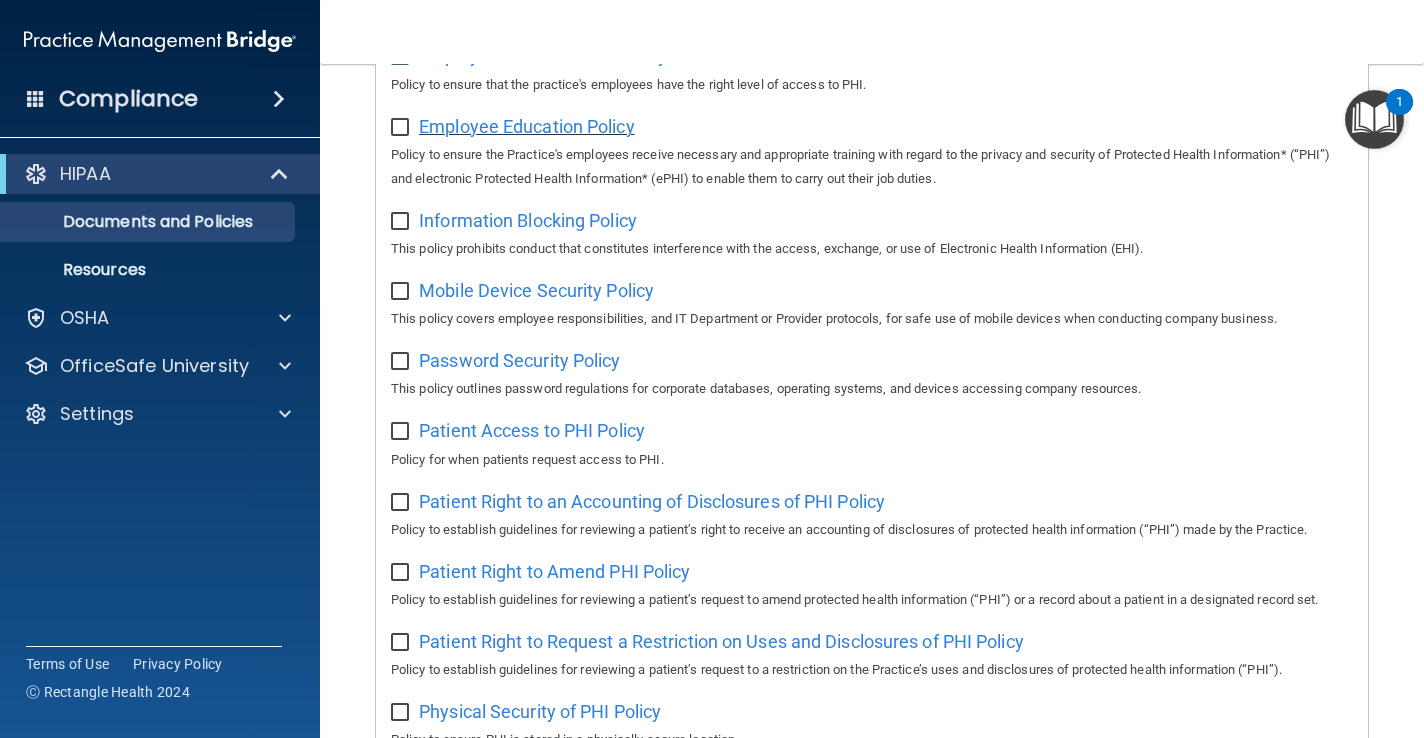 click on "Employee Education Policy" at bounding box center (527, 126) 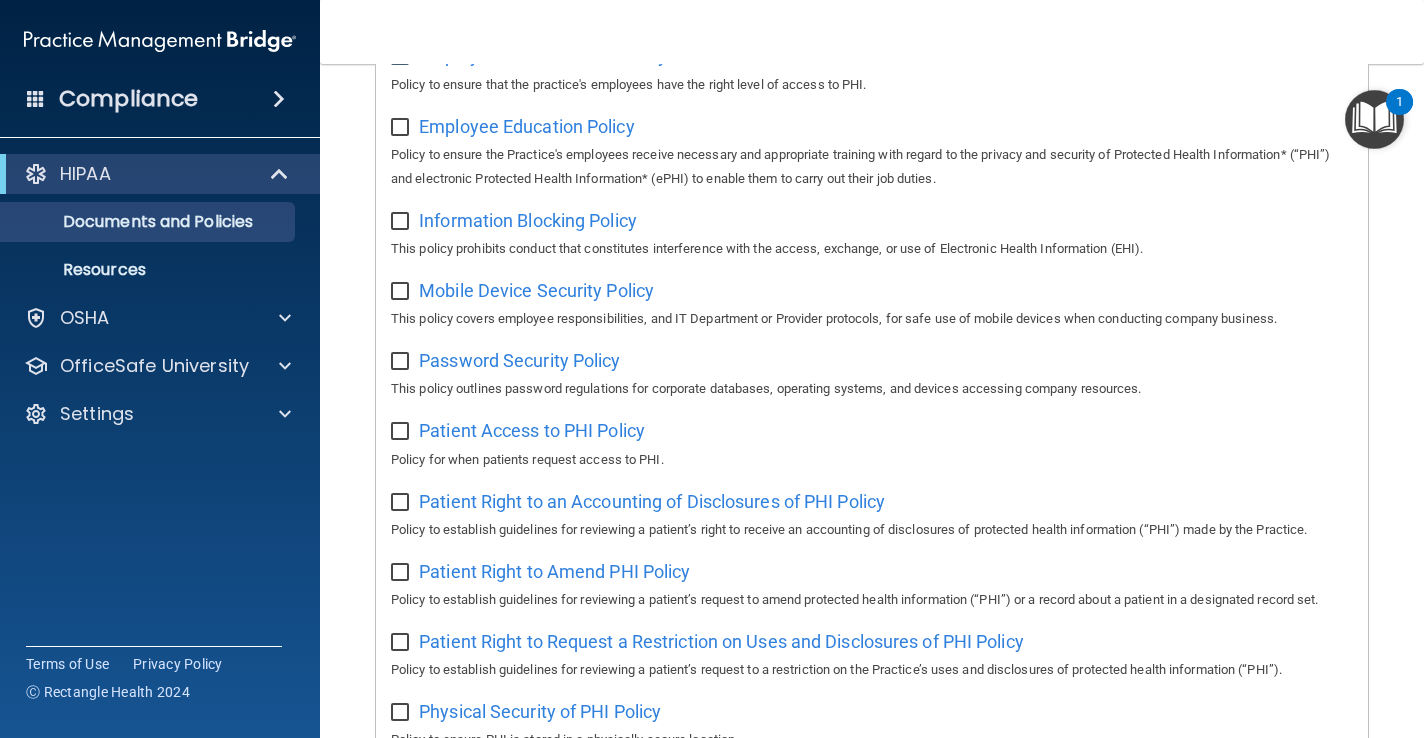 click at bounding box center [402, 128] 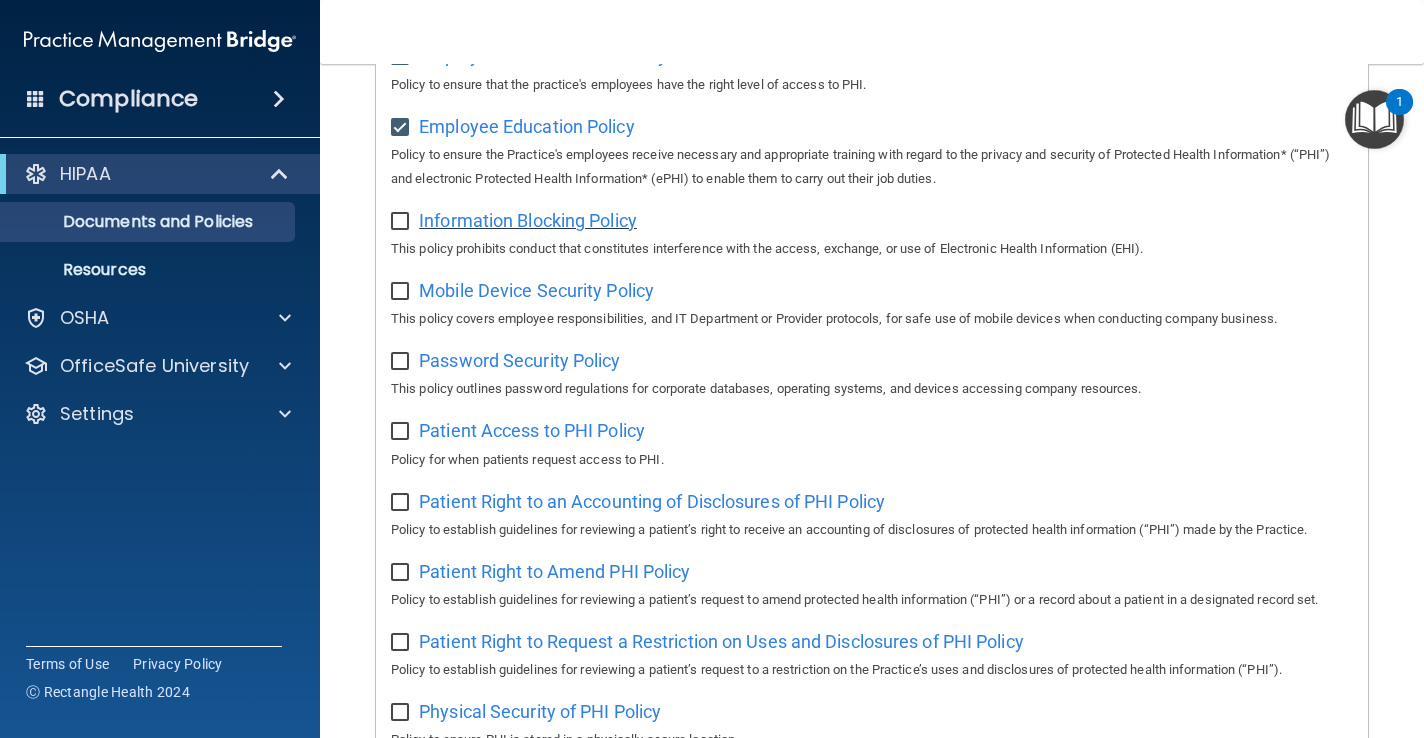 click on "Information Blocking Policy" at bounding box center [528, 220] 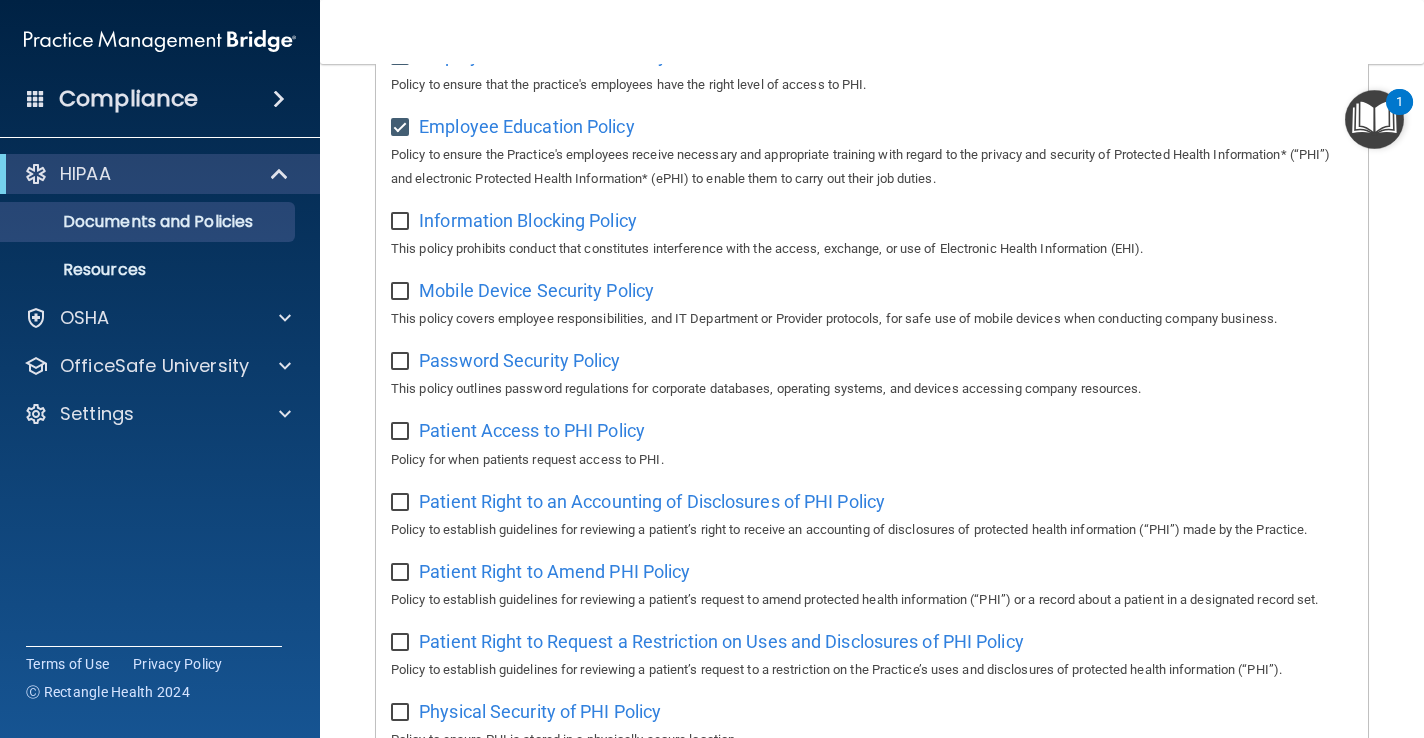 click at bounding box center (402, 222) 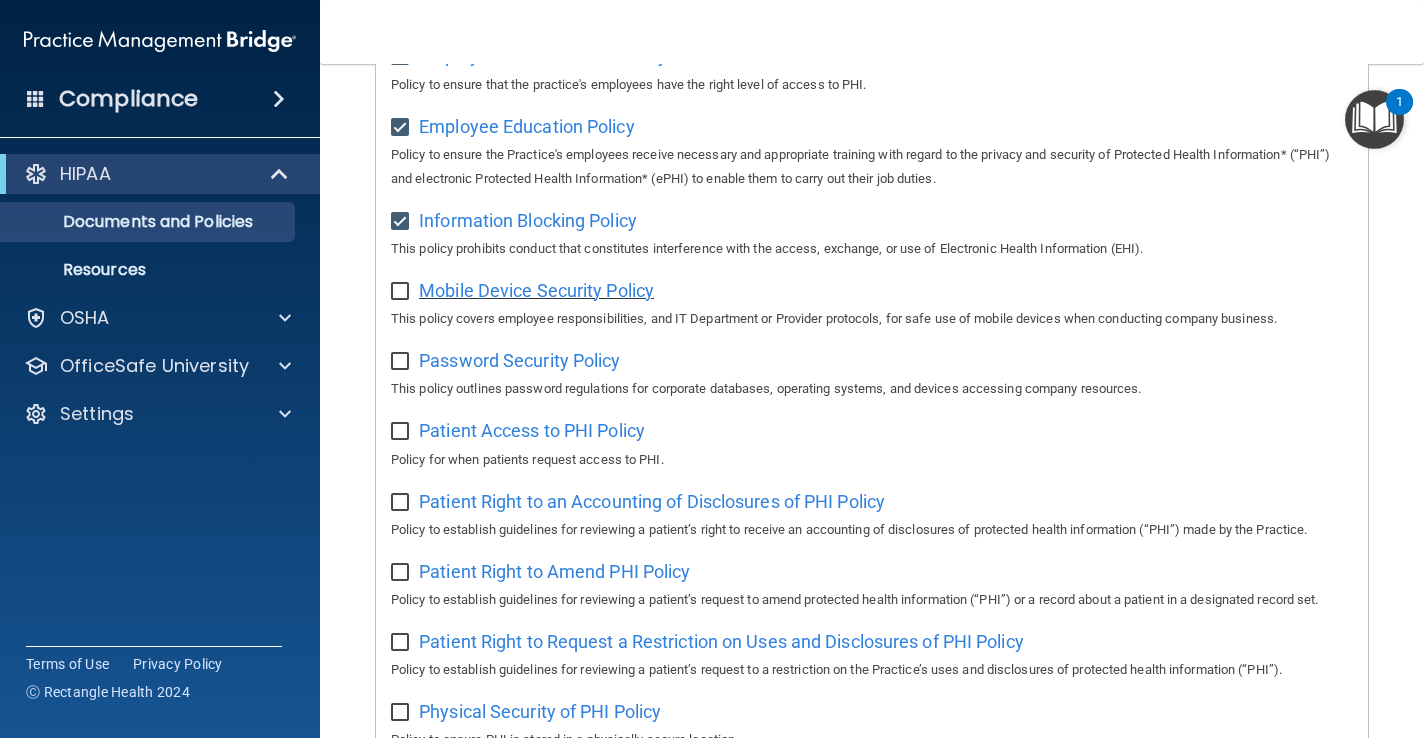 click on "Mobile Device Security Policy" at bounding box center [536, 290] 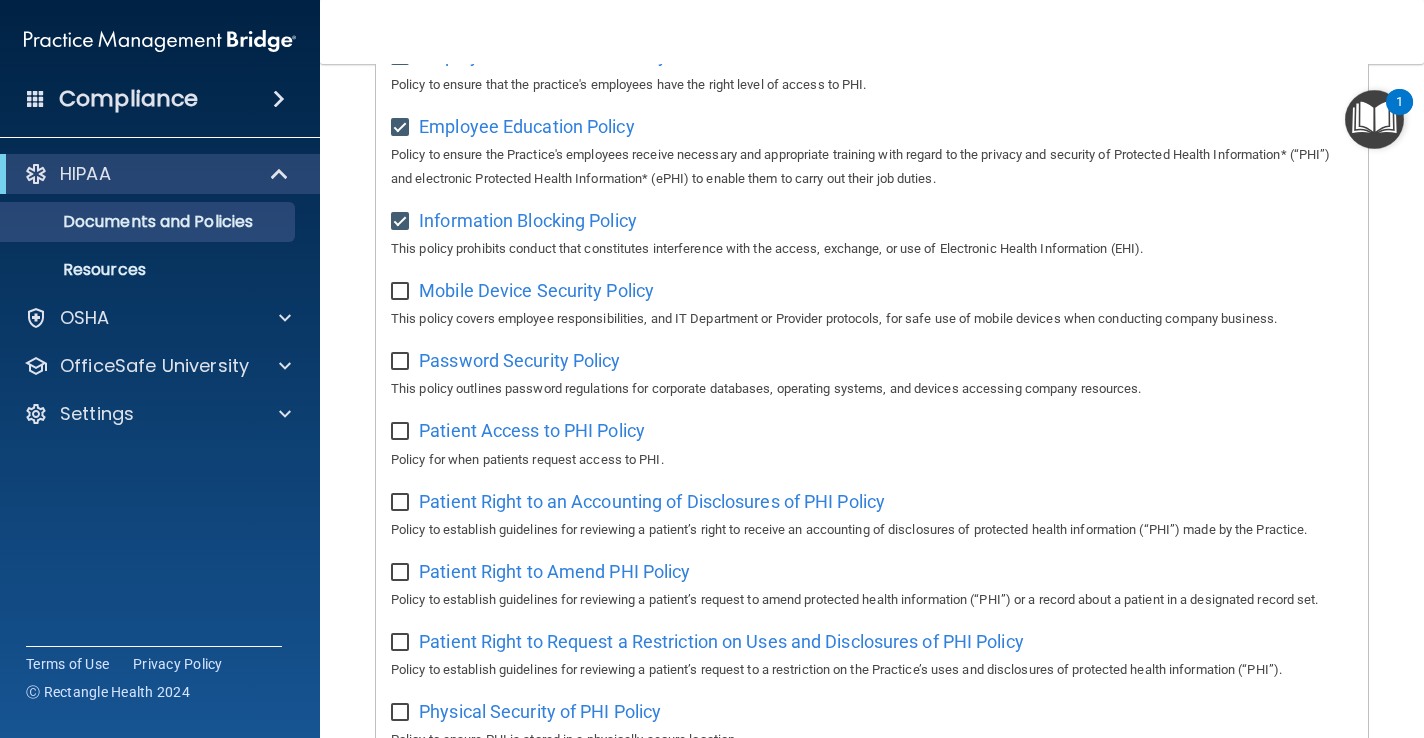 click at bounding box center [402, 292] 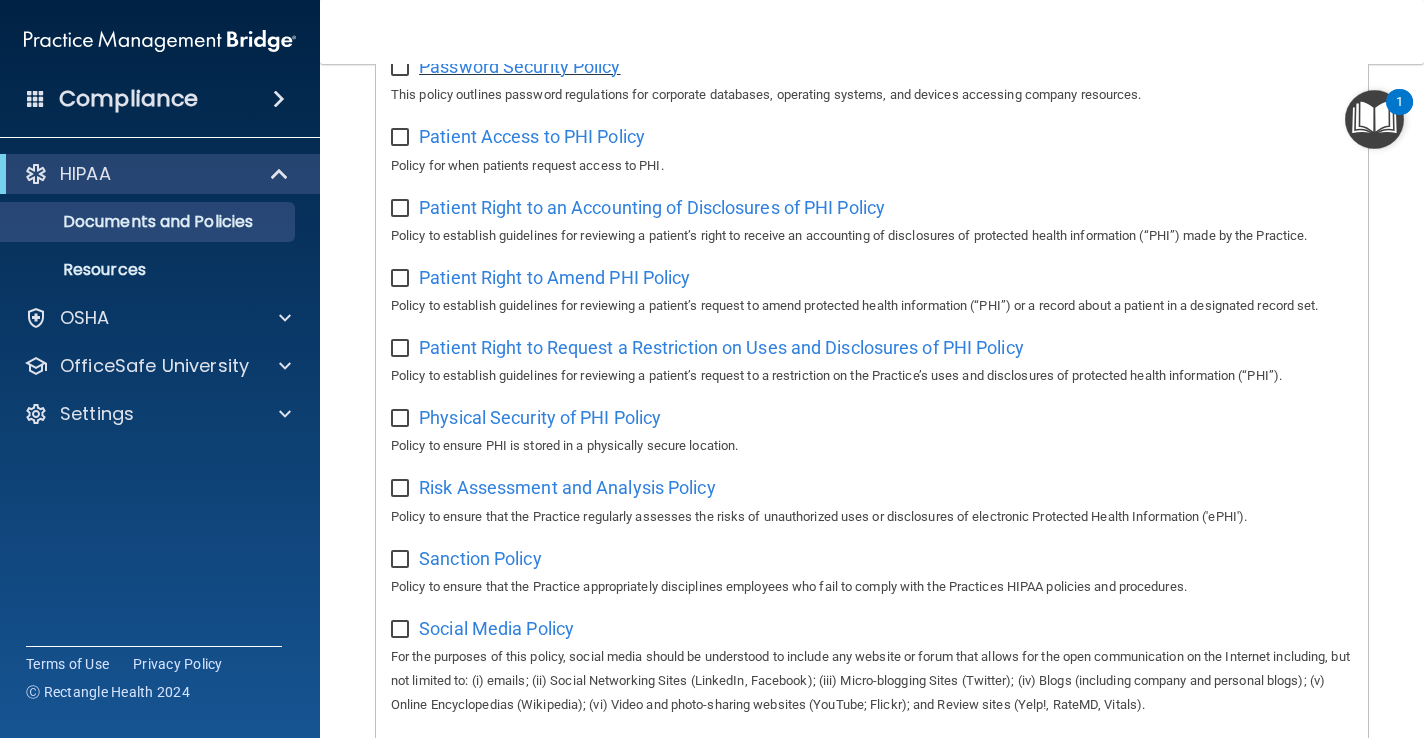scroll, scrollTop: 976, scrollLeft: 0, axis: vertical 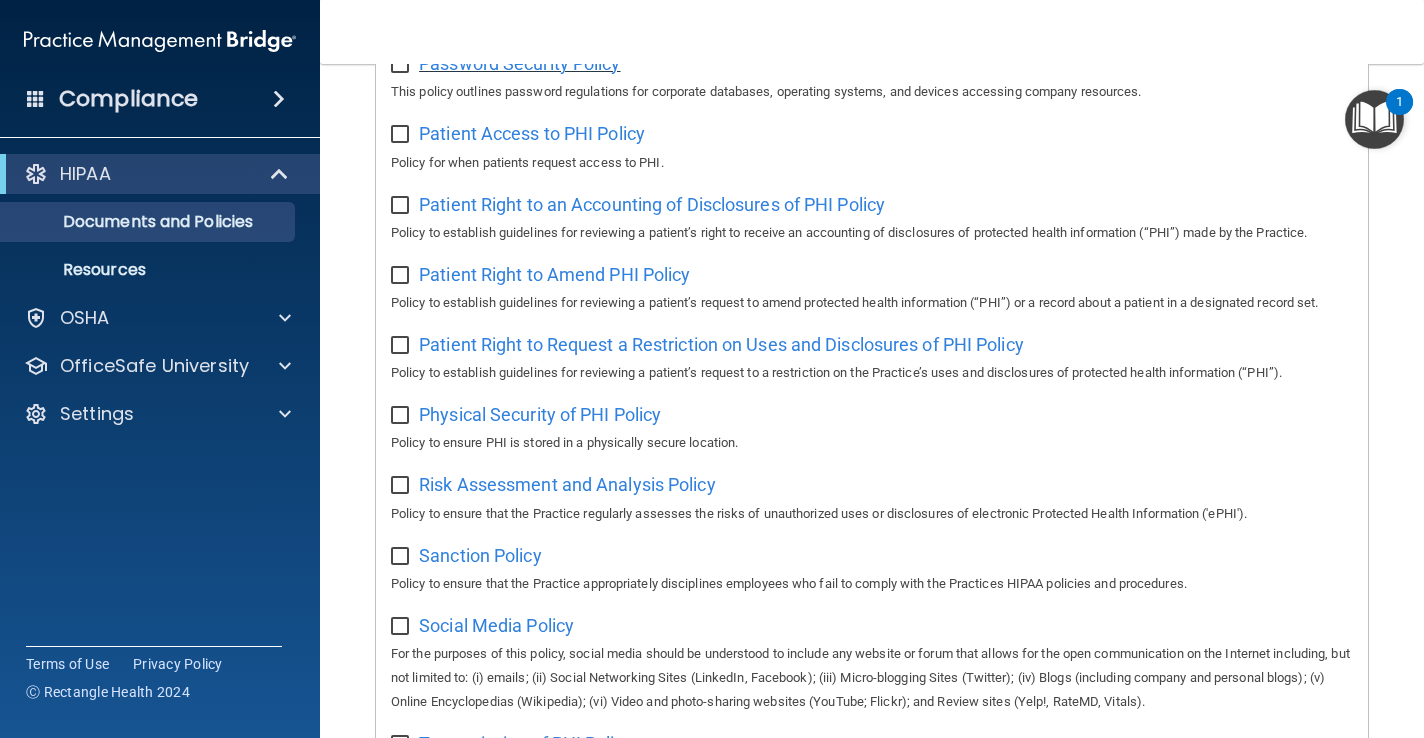 click on "Password Security Policy" at bounding box center [519, 63] 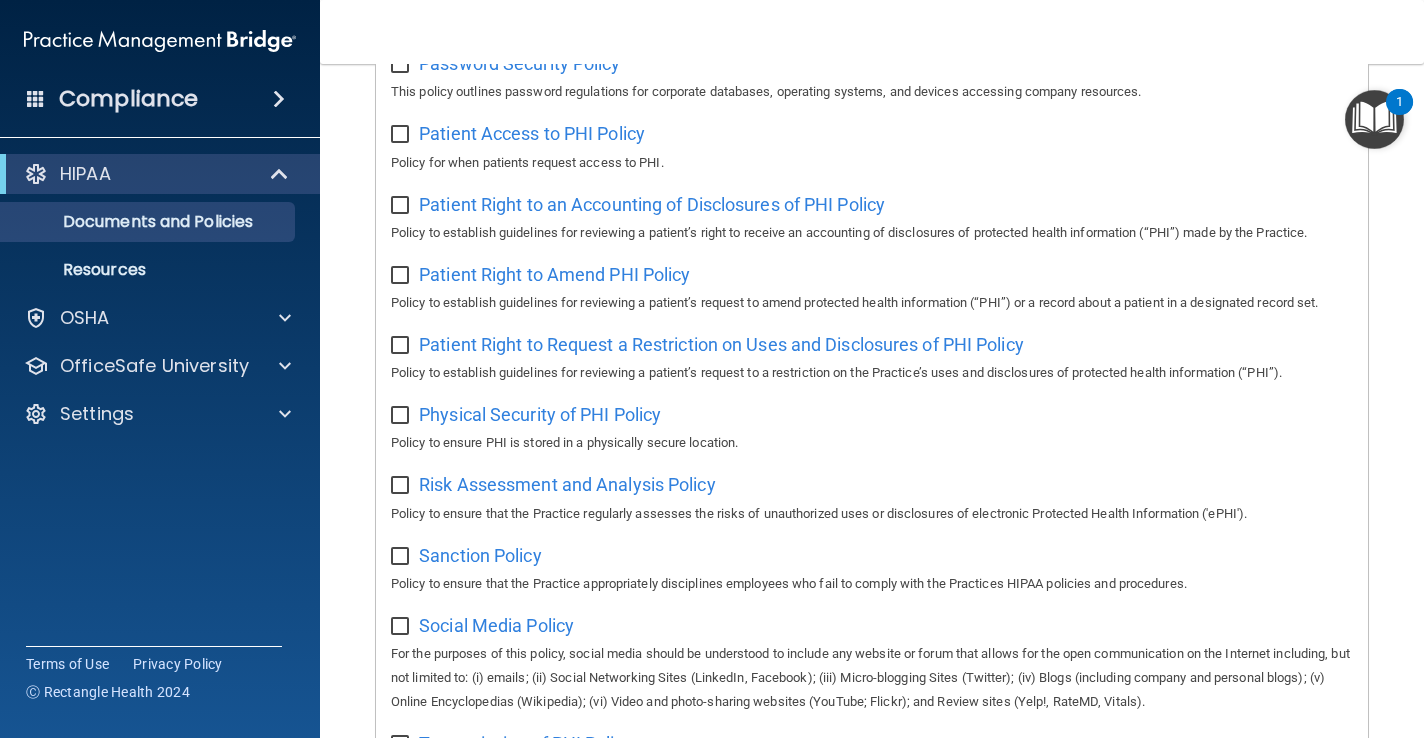 click at bounding box center (402, 65) 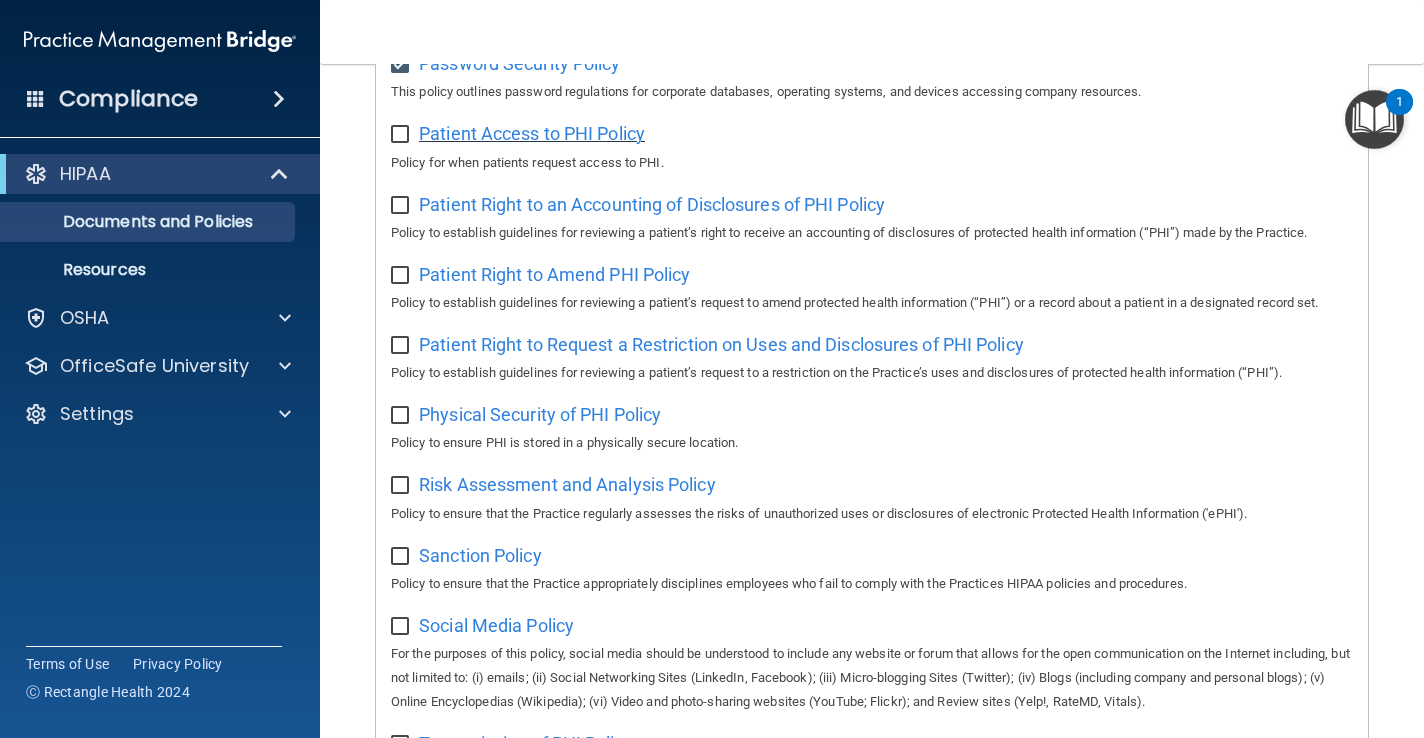click on "Patient Access to PHI Policy" at bounding box center [532, 133] 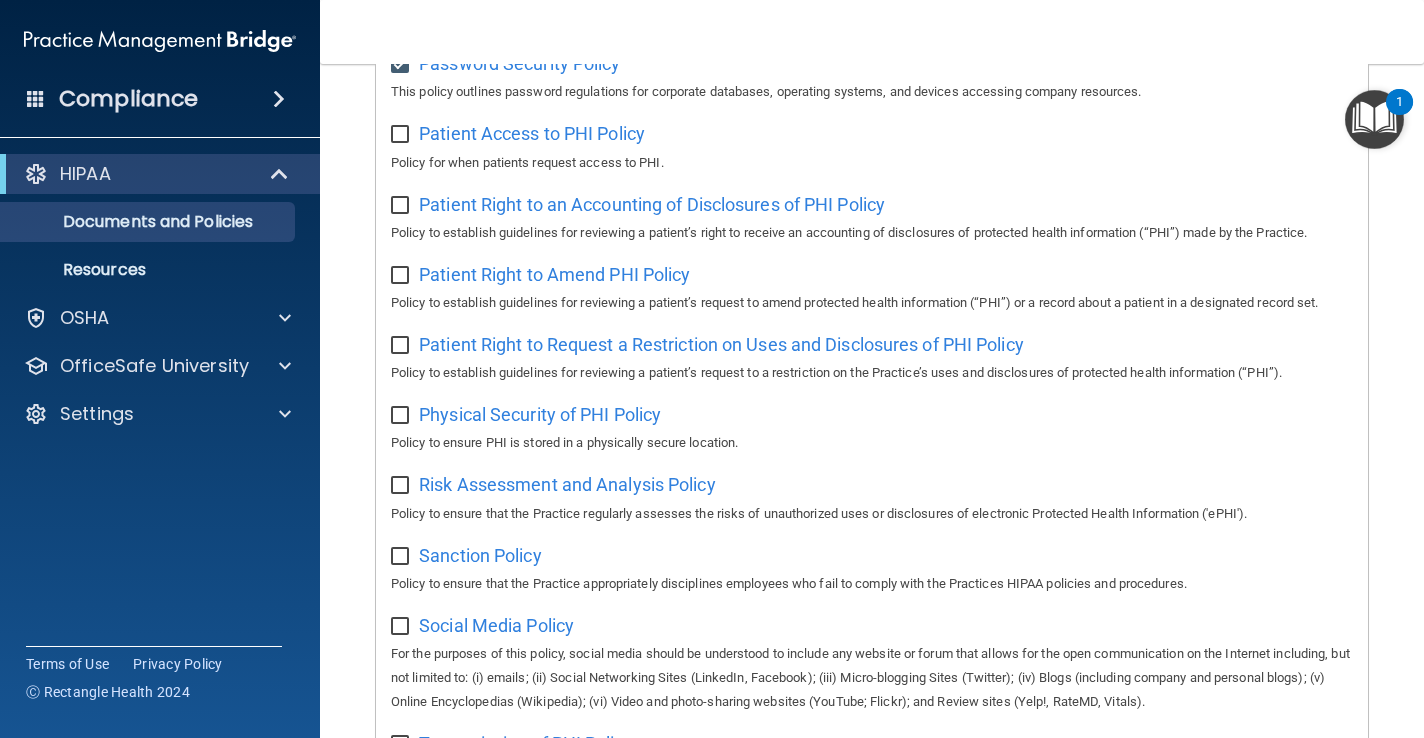 click at bounding box center [402, 135] 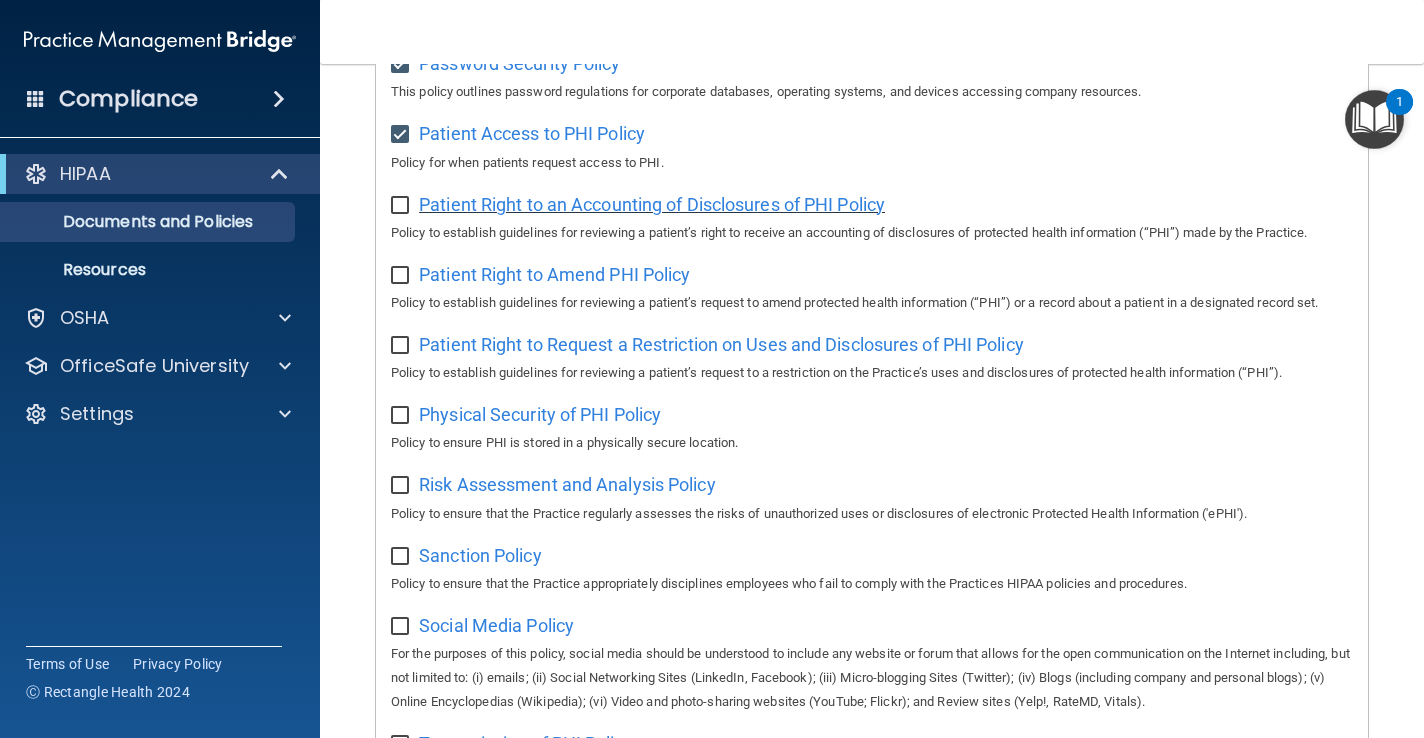 click on "Patient Right to an Accounting of Disclosures of PHI Policy" at bounding box center [652, 204] 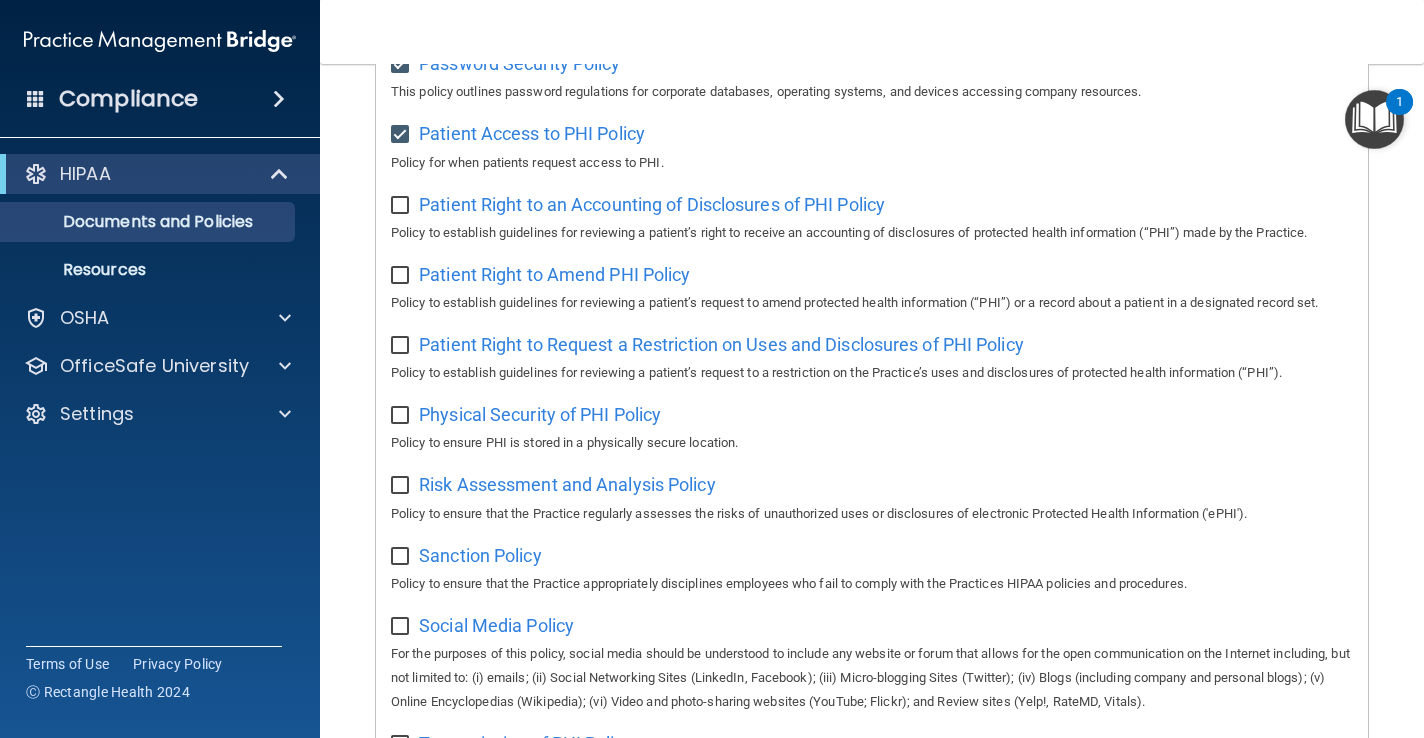 click at bounding box center [402, 206] 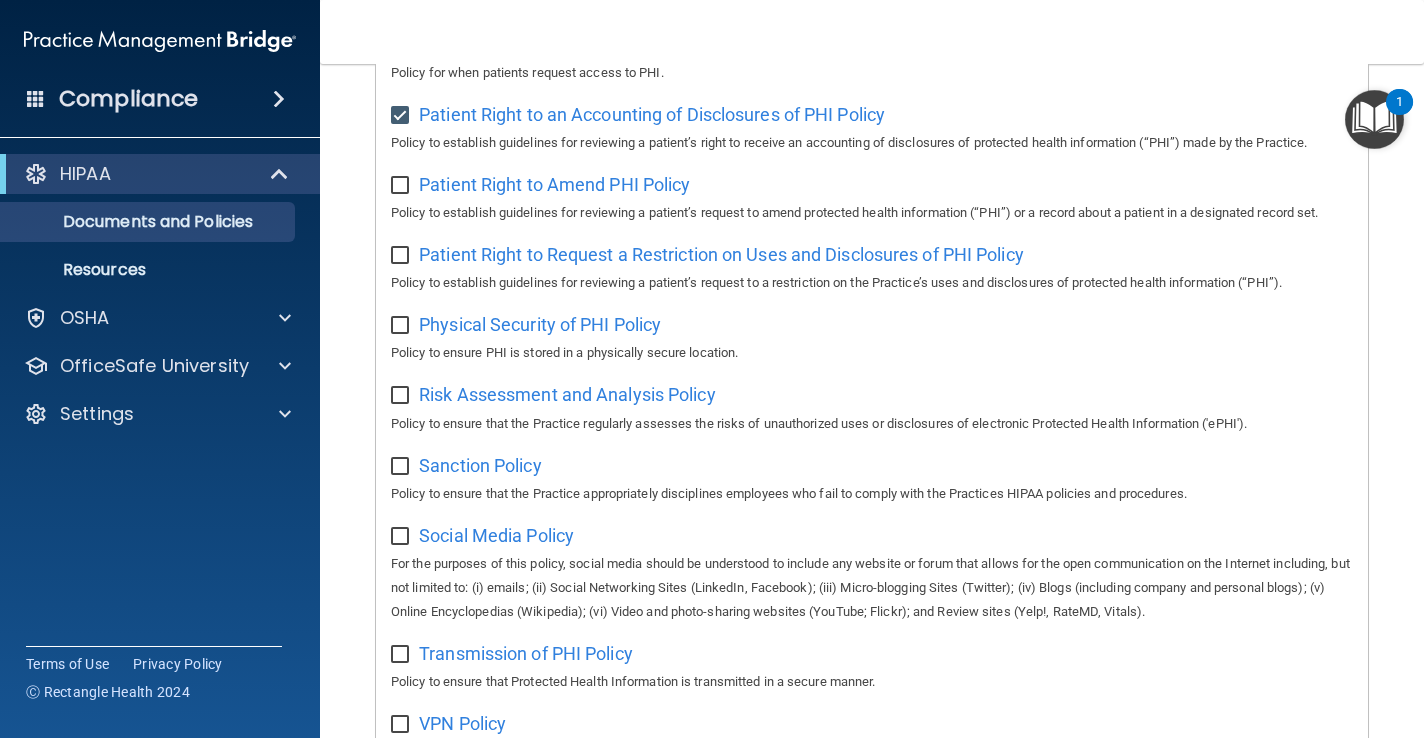 scroll, scrollTop: 1156, scrollLeft: 0, axis: vertical 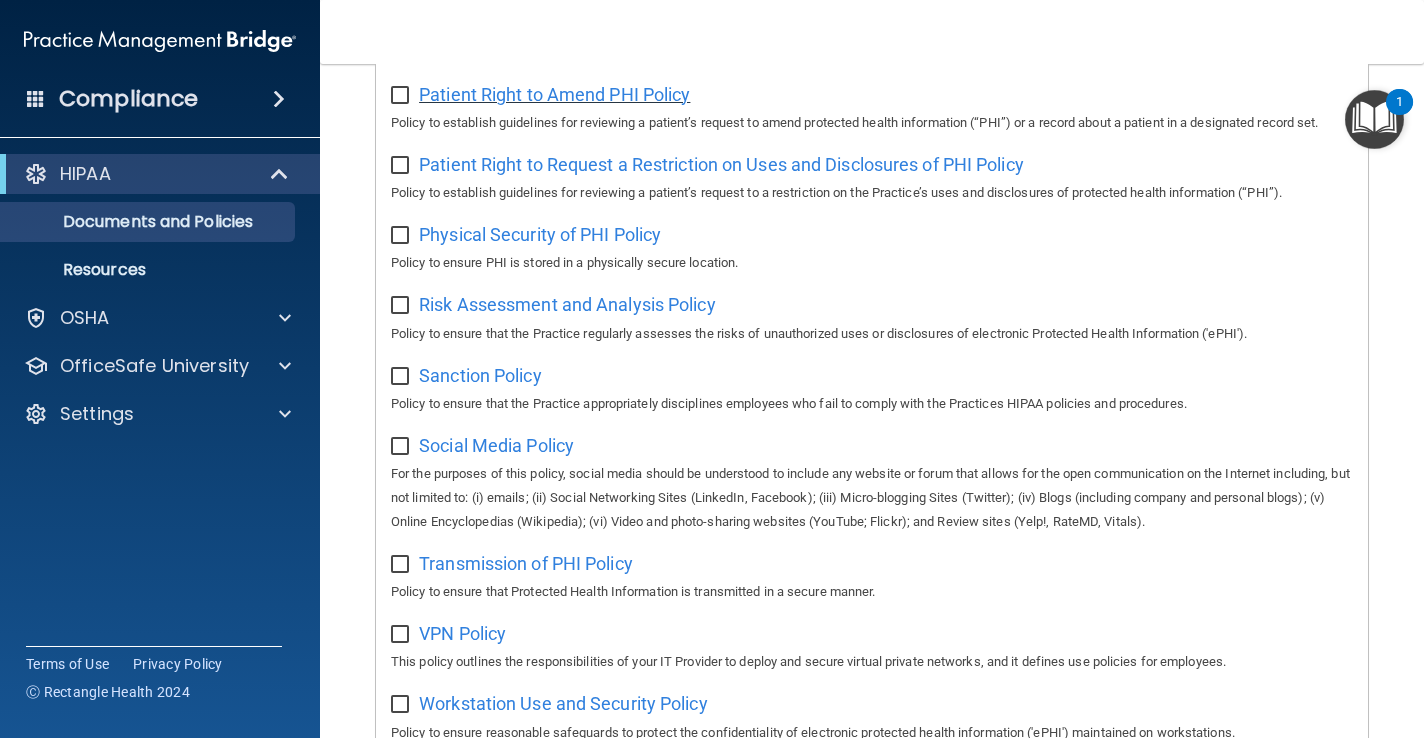 click on "Patient Right to Amend PHI Policy" at bounding box center (554, 94) 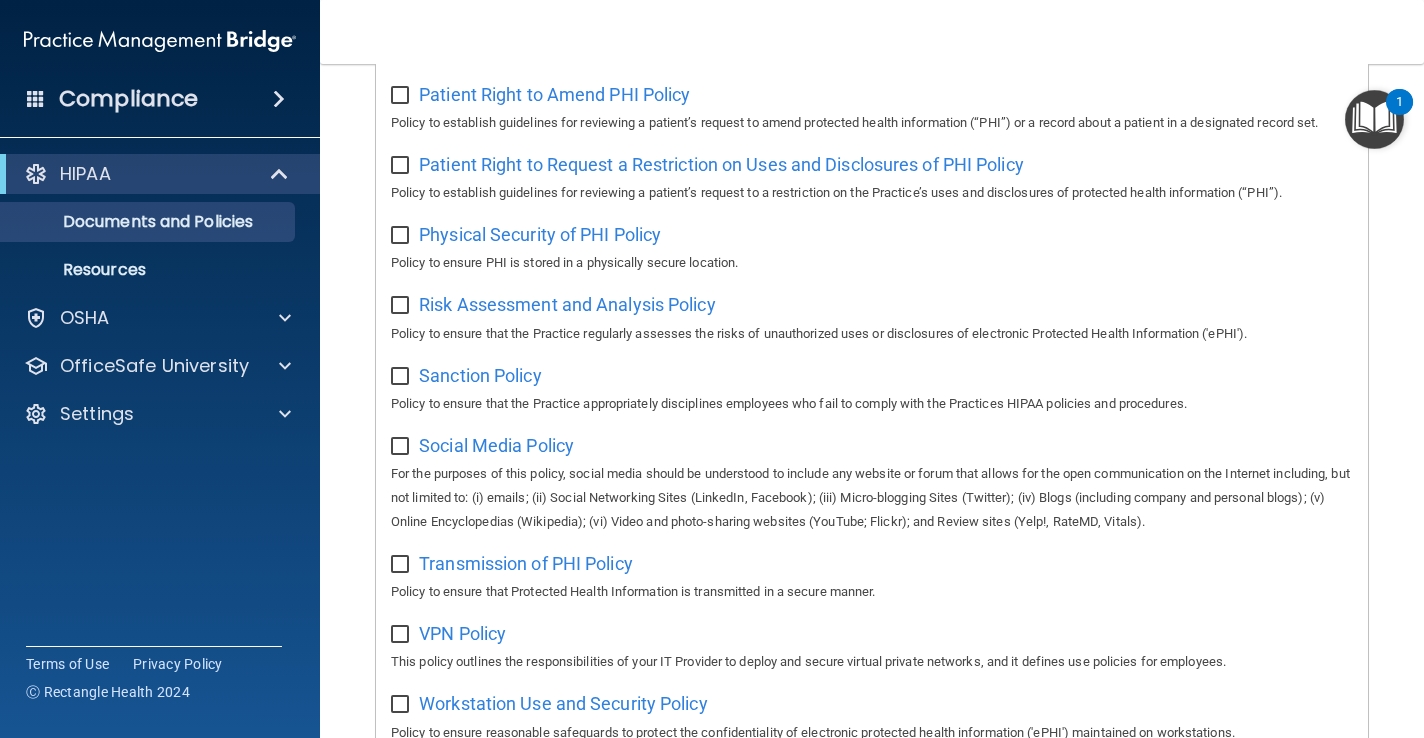 click at bounding box center [402, 96] 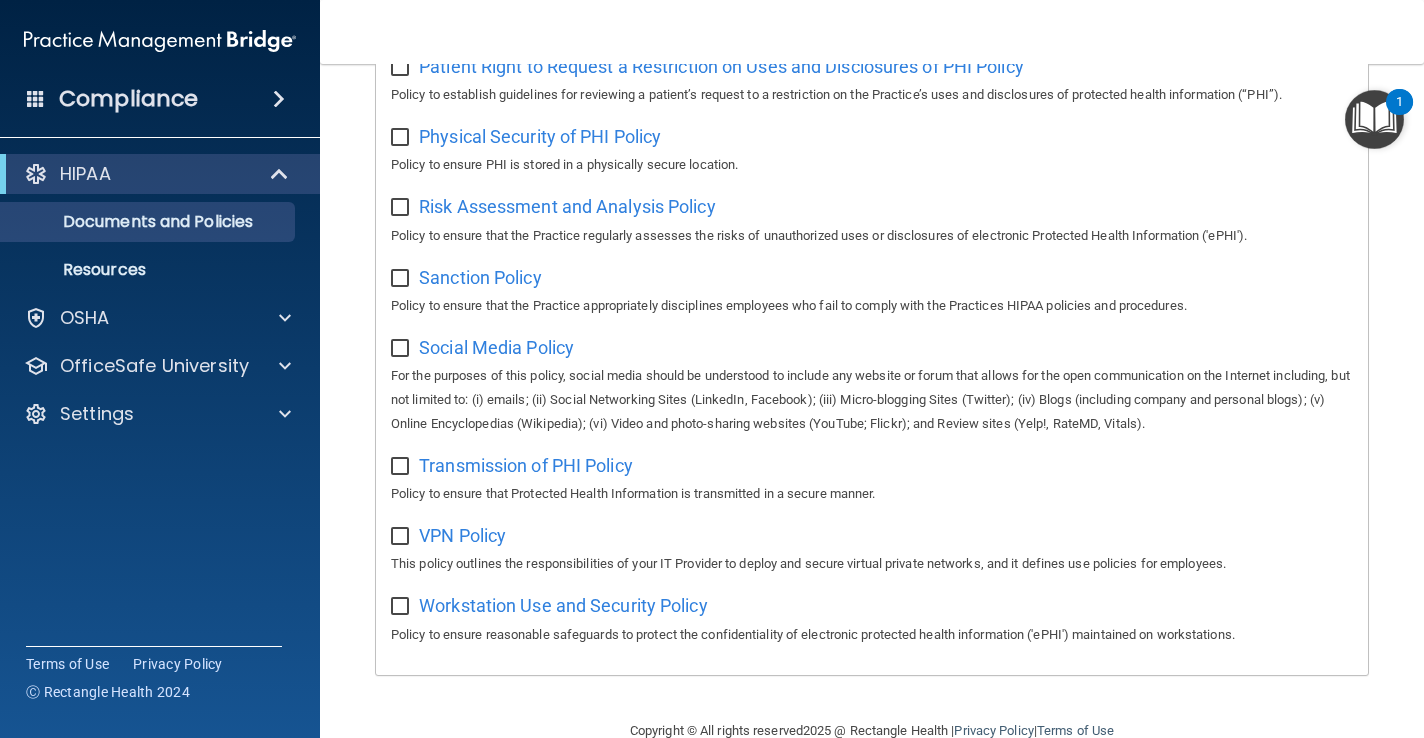 scroll, scrollTop: 1264, scrollLeft: 0, axis: vertical 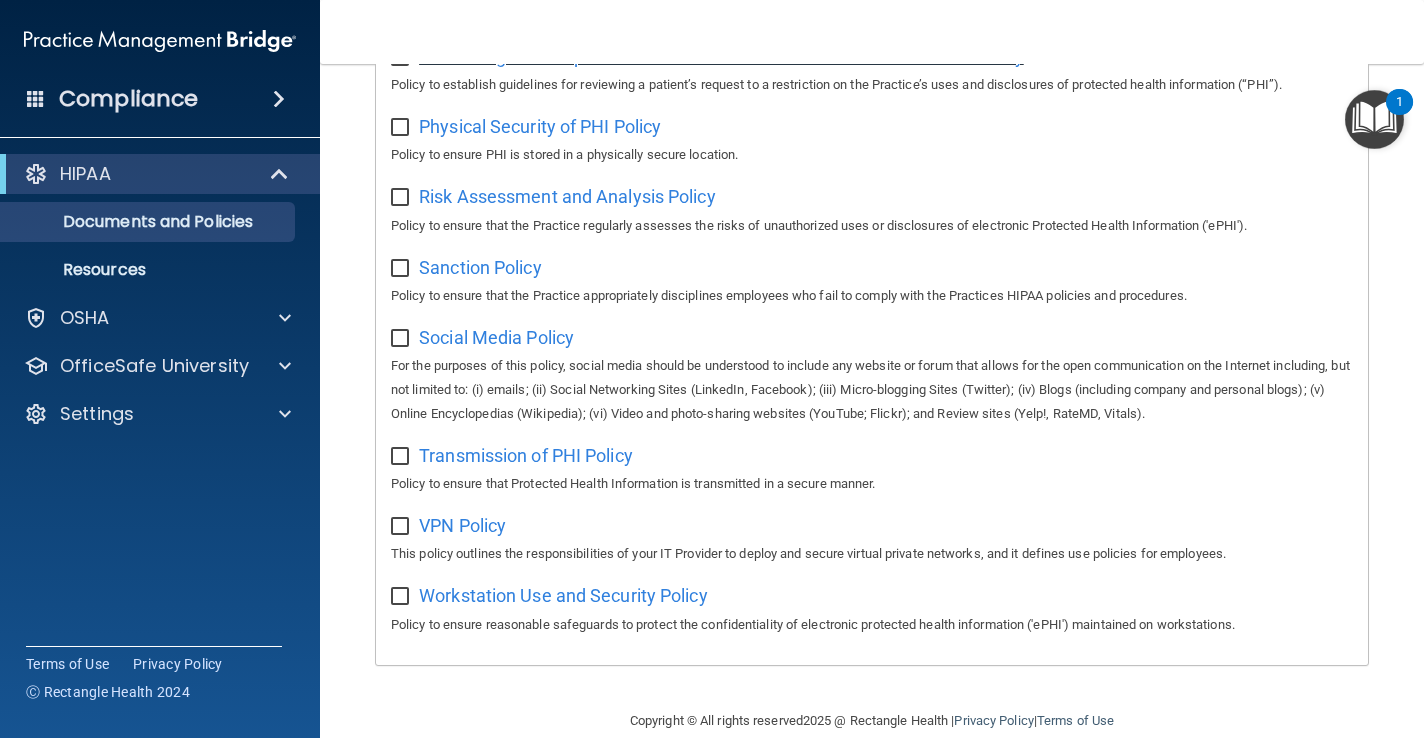 click on "Patient Right to Request a Restriction on Uses and Disclosures of PHI Policy" at bounding box center (721, 56) 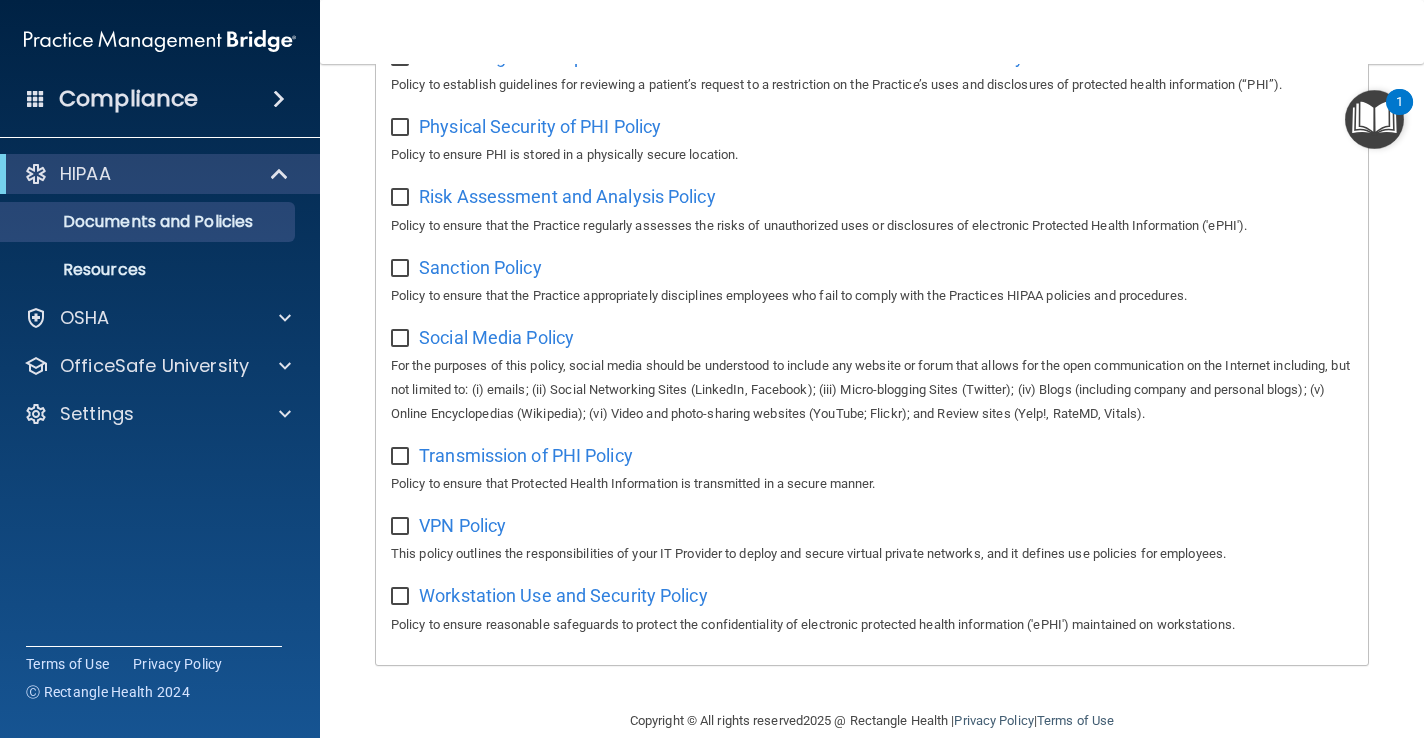 click at bounding box center [402, 58] 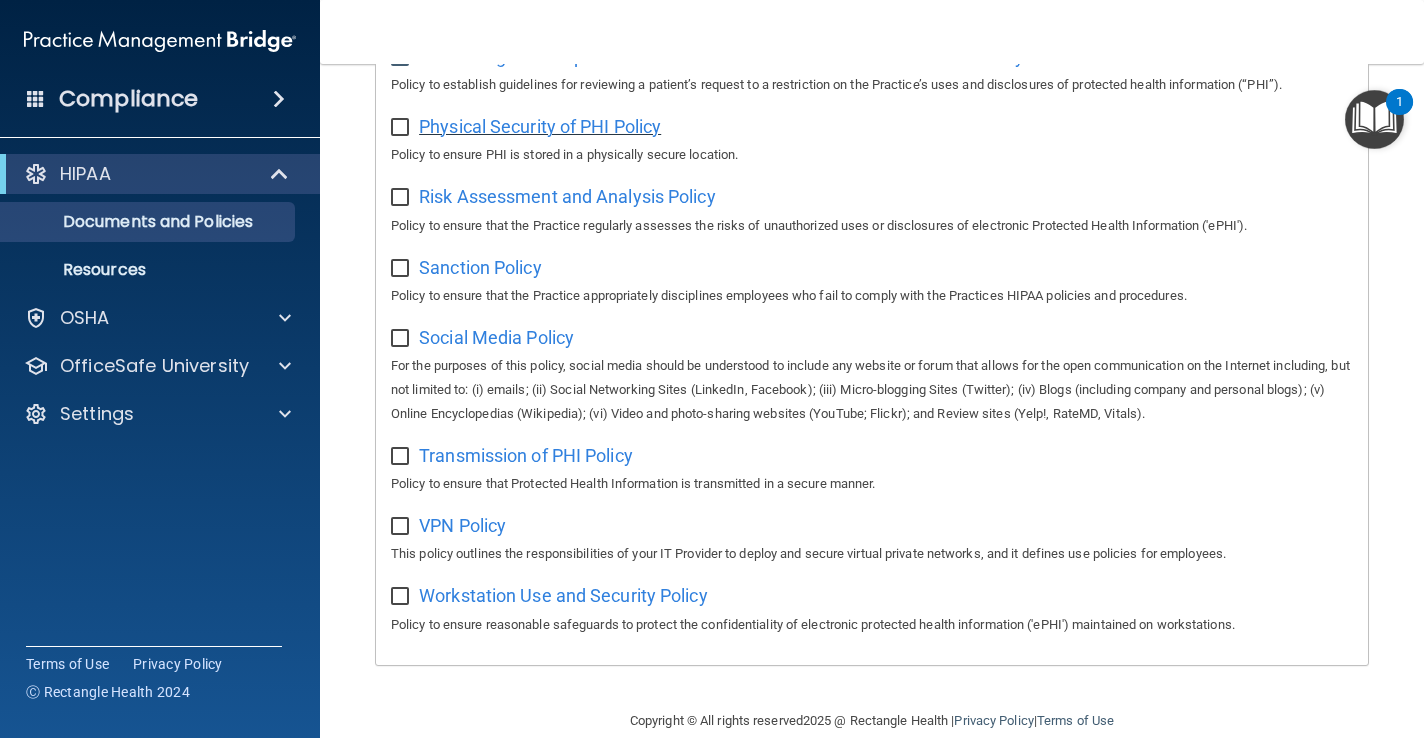 click on "Physical Security of PHI Policy" at bounding box center [540, 126] 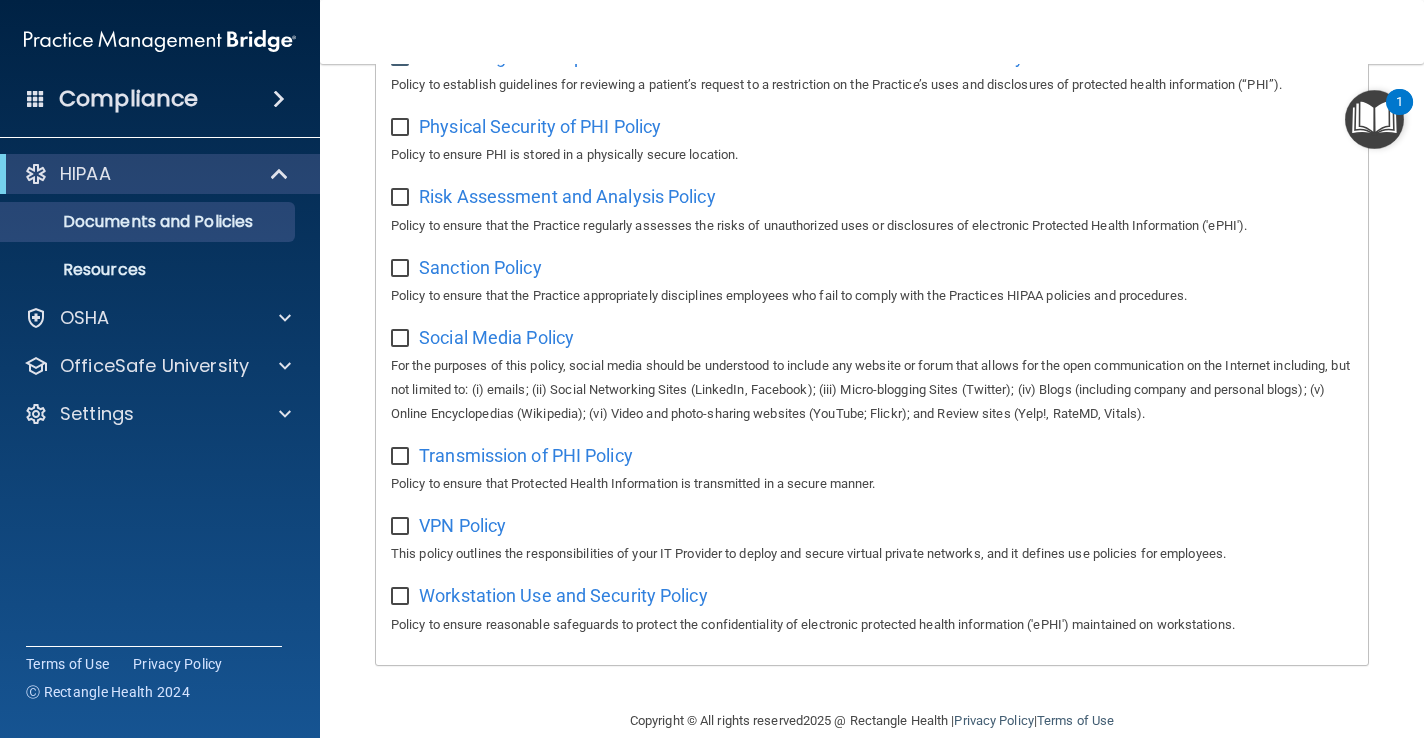 click at bounding box center [402, 128] 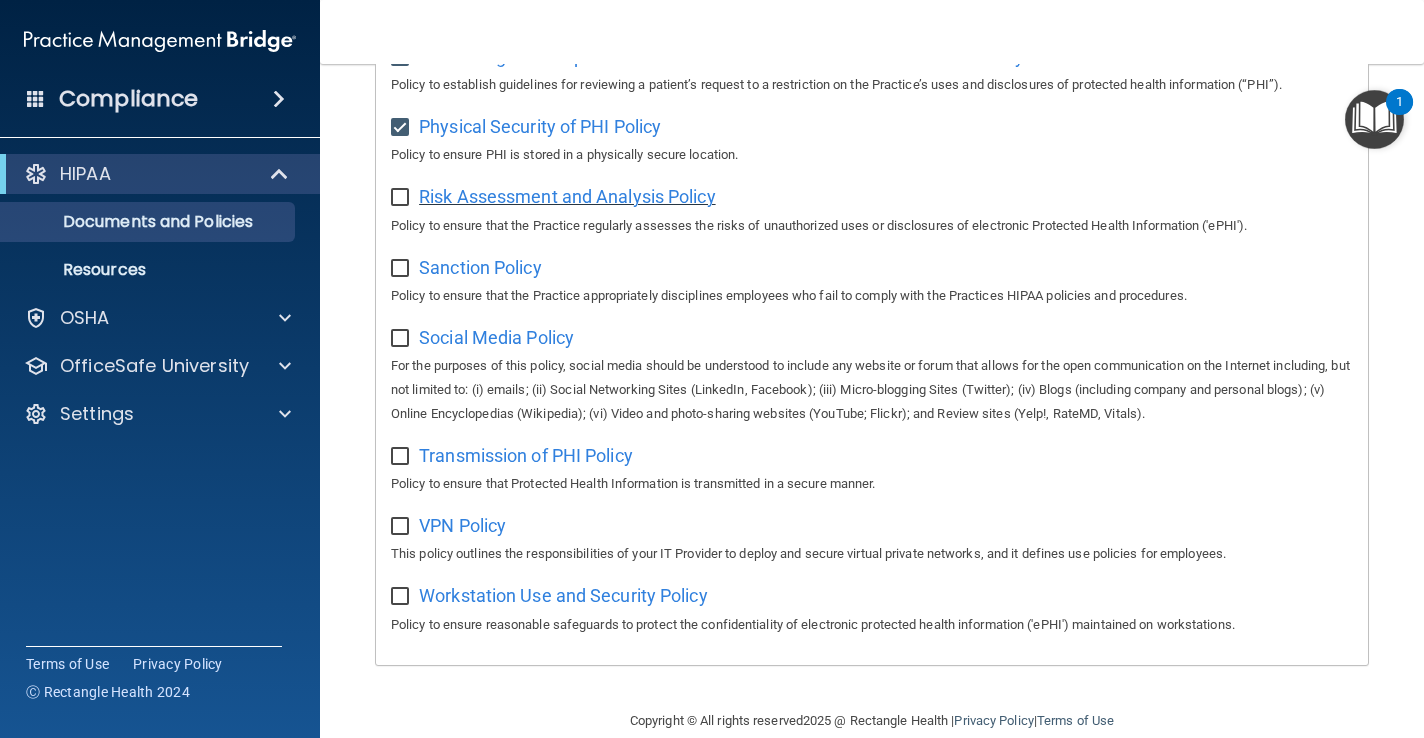 click on "Risk Assessment and Analysis Policy" at bounding box center (567, 196) 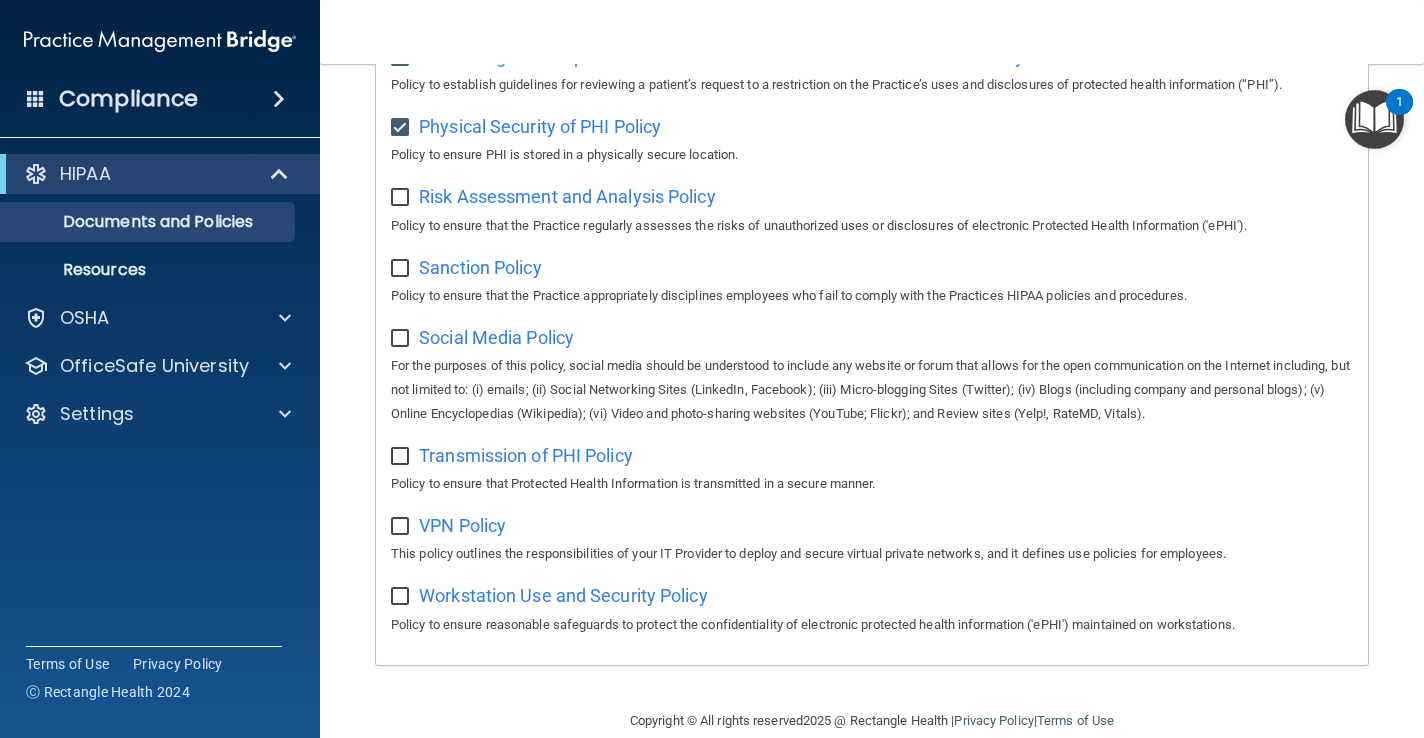 click at bounding box center (402, 198) 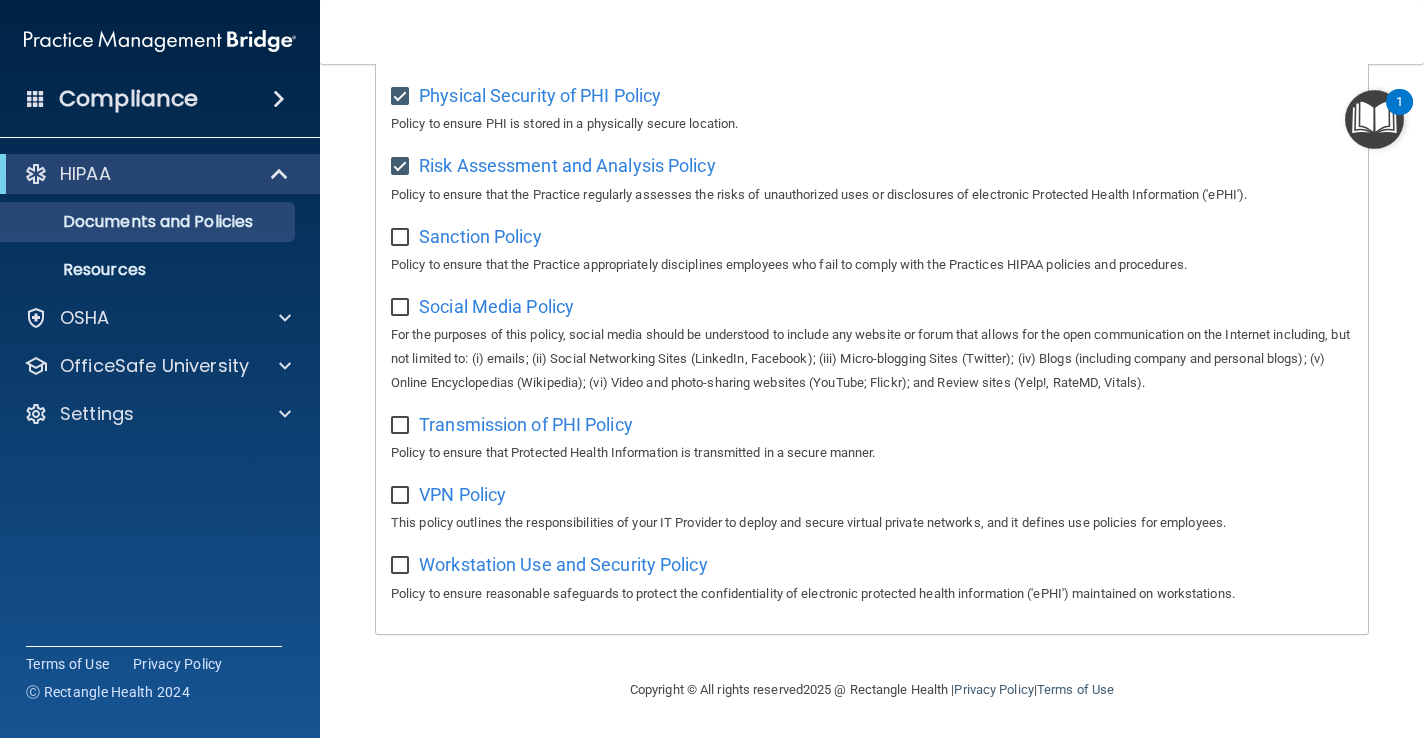 scroll, scrollTop: 1478, scrollLeft: 0, axis: vertical 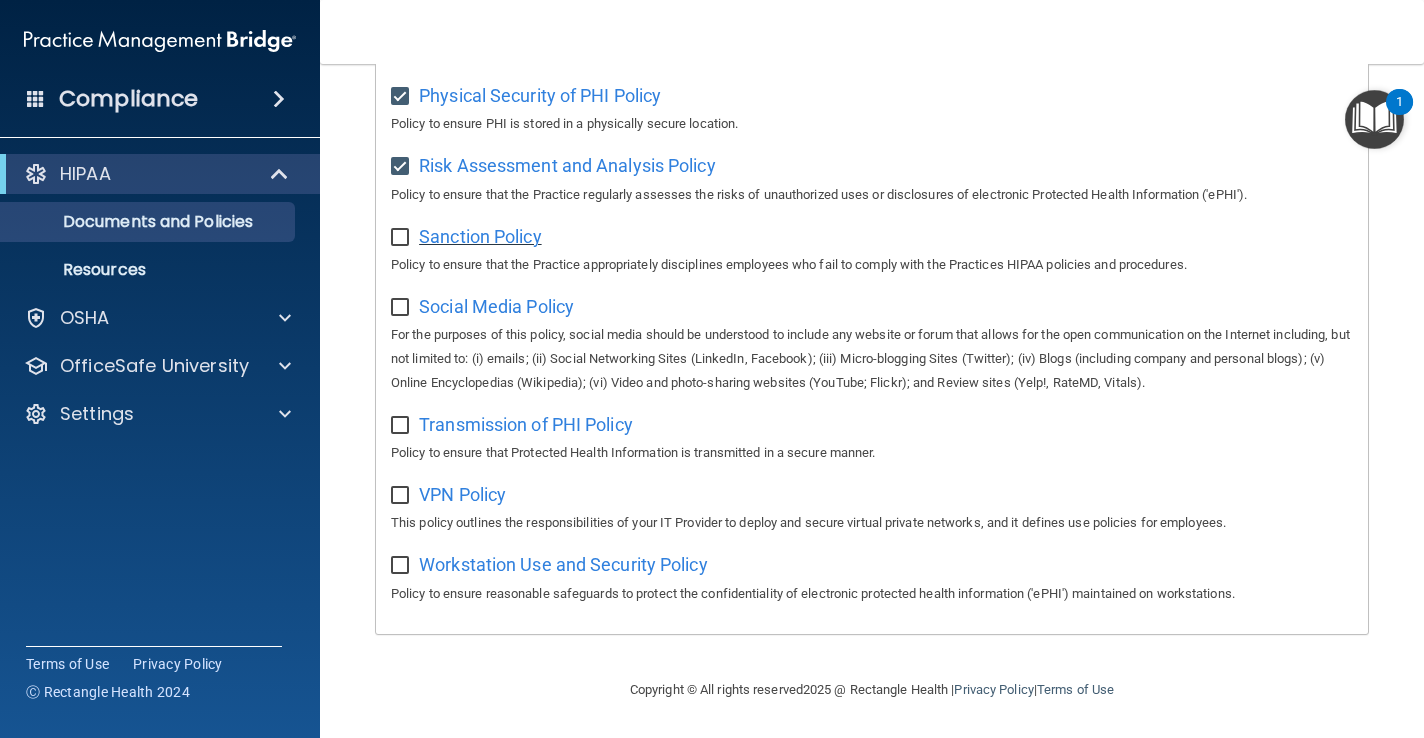 click on "Sanction Policy" at bounding box center [480, 236] 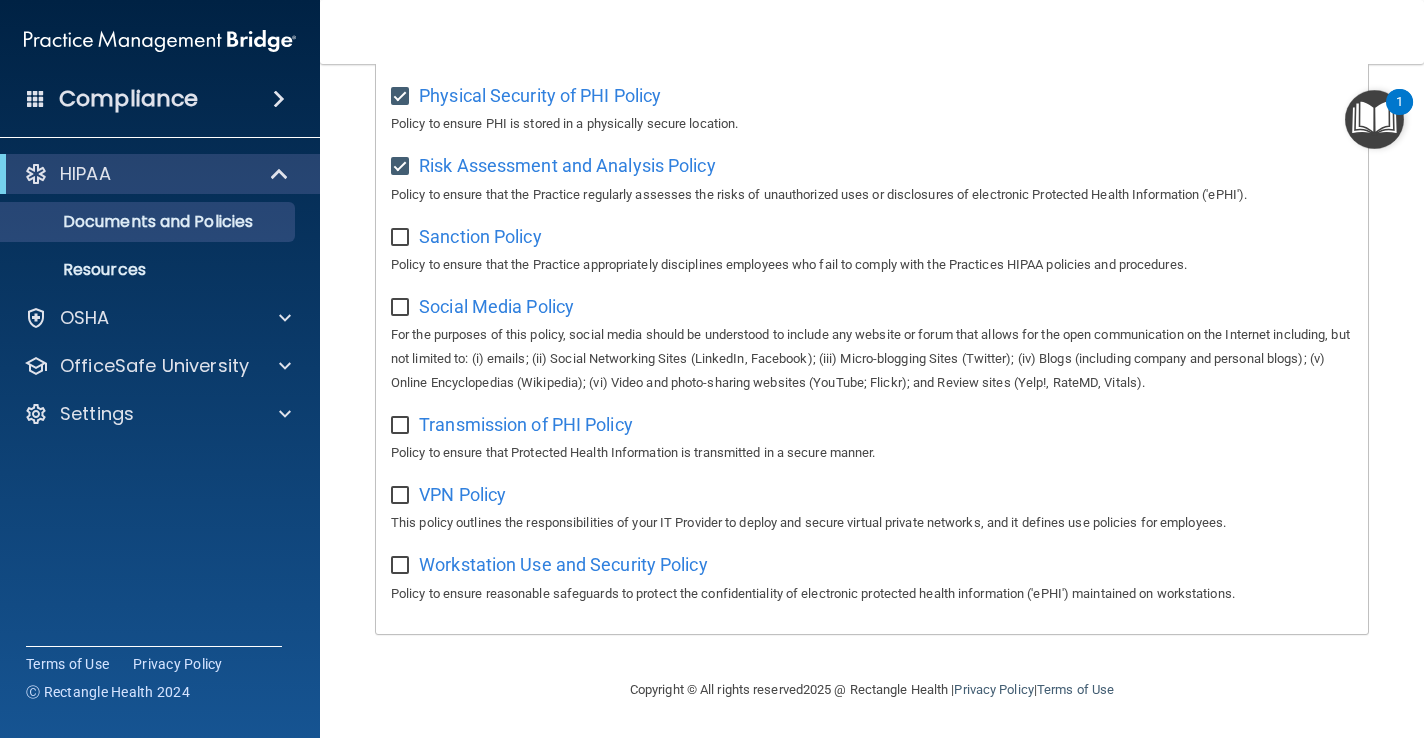 click at bounding box center (402, 238) 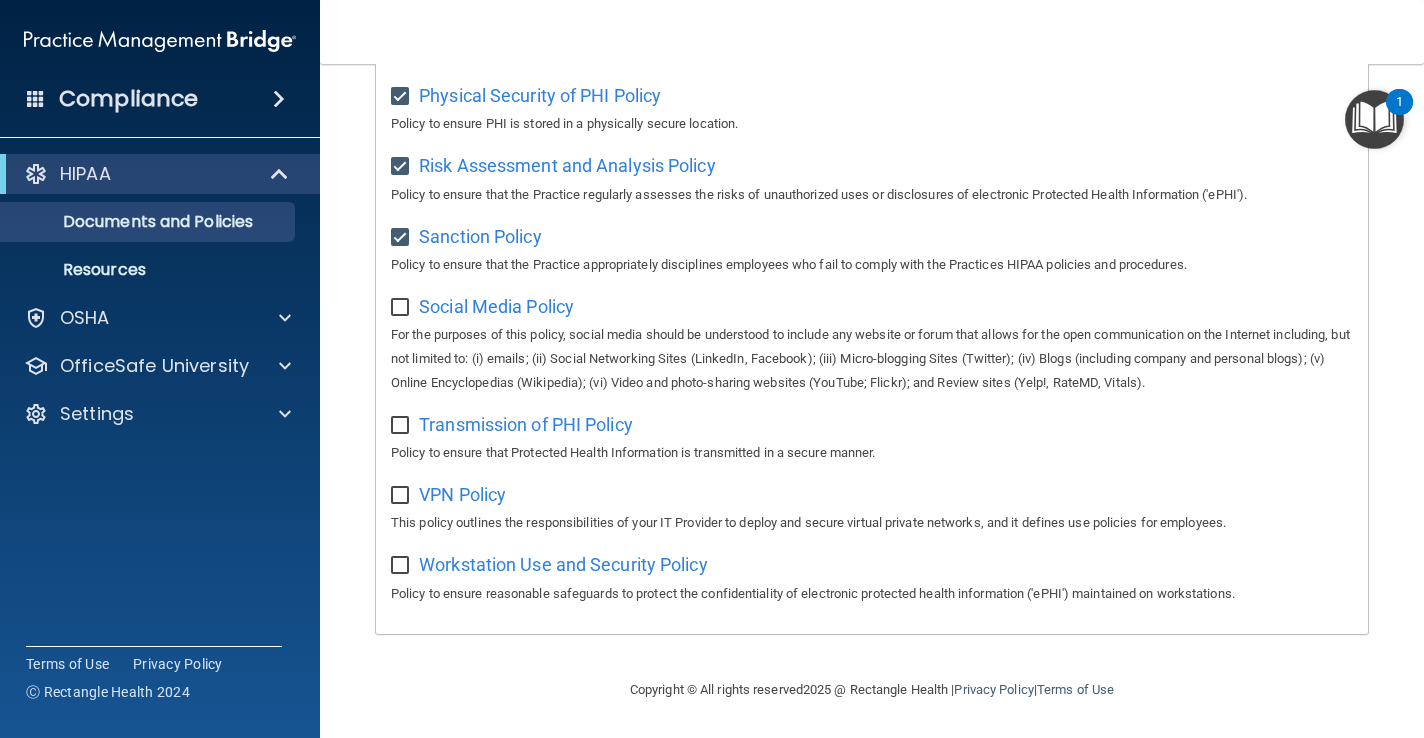 click at bounding box center [402, 308] 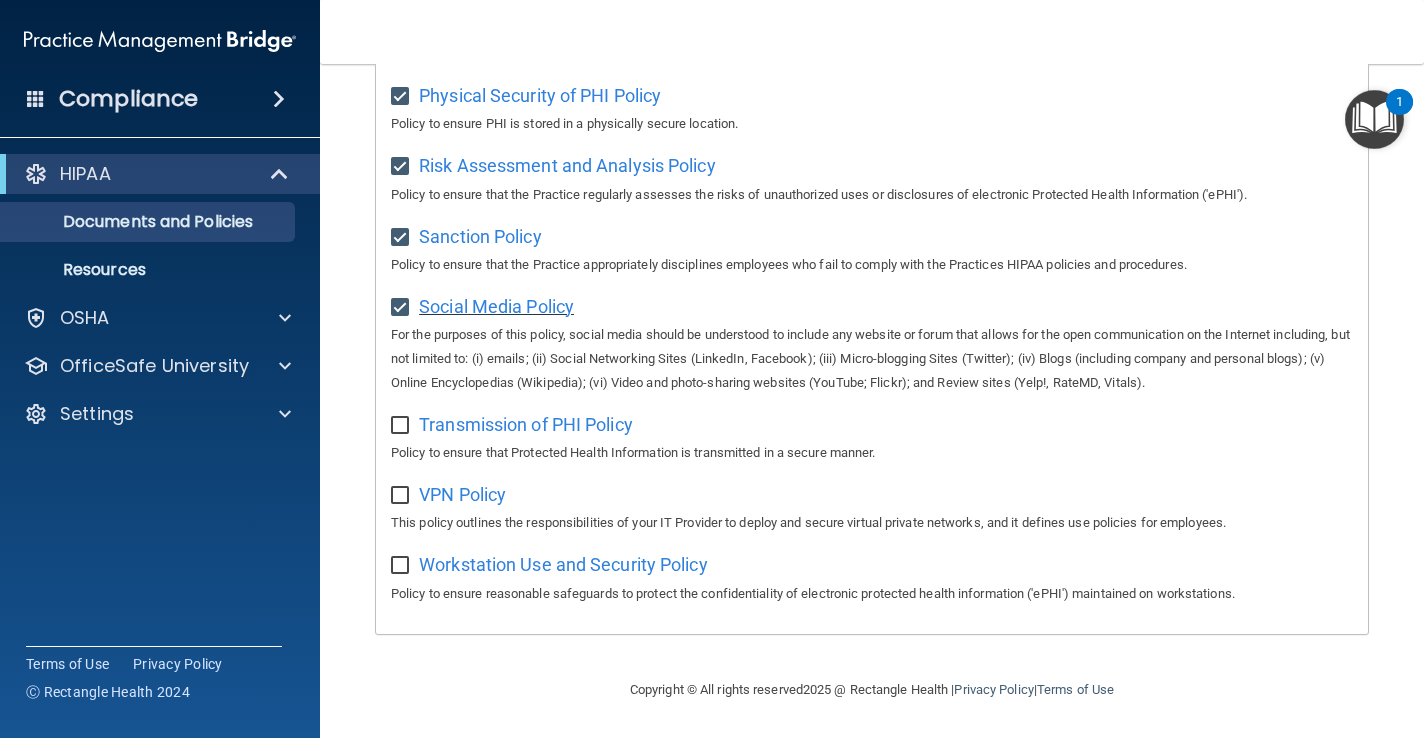 click on "Social Media Policy" at bounding box center [496, 306] 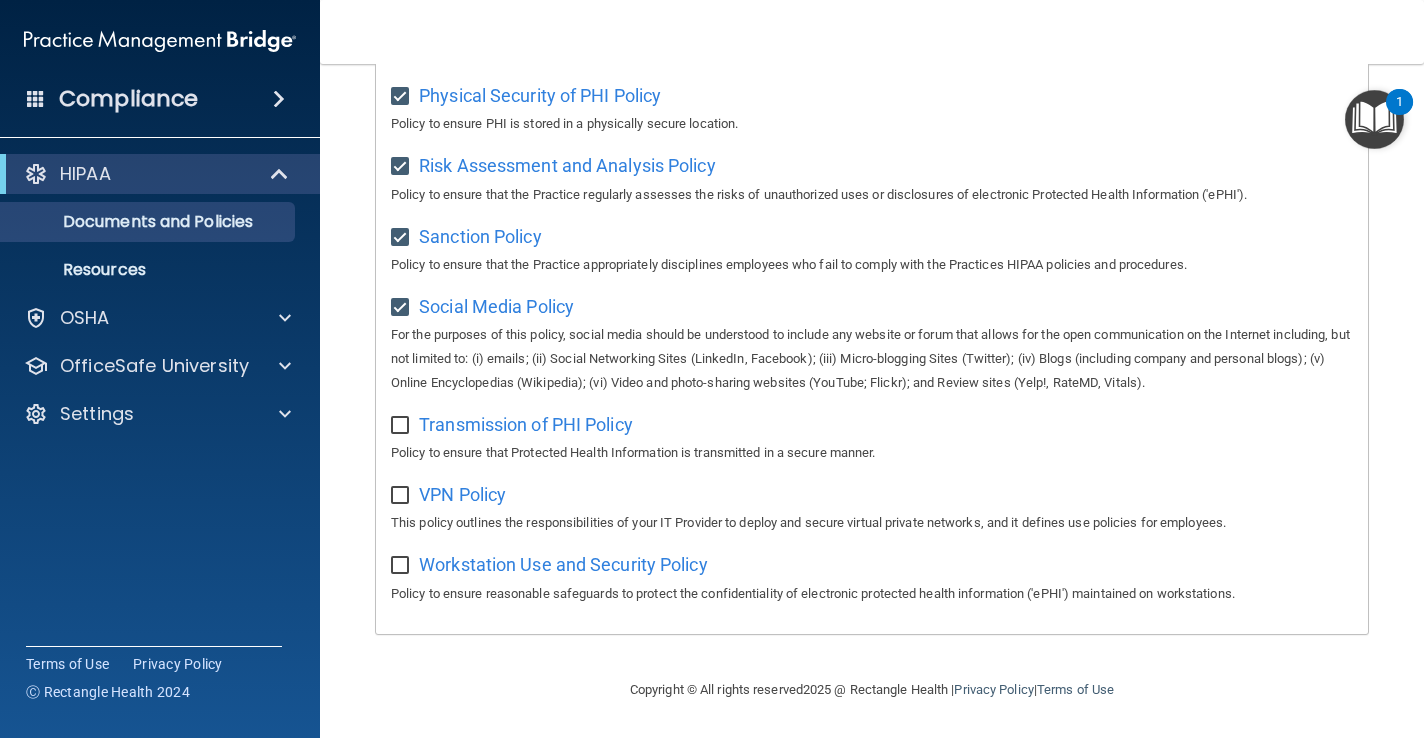 scroll, scrollTop: 1706, scrollLeft: 0, axis: vertical 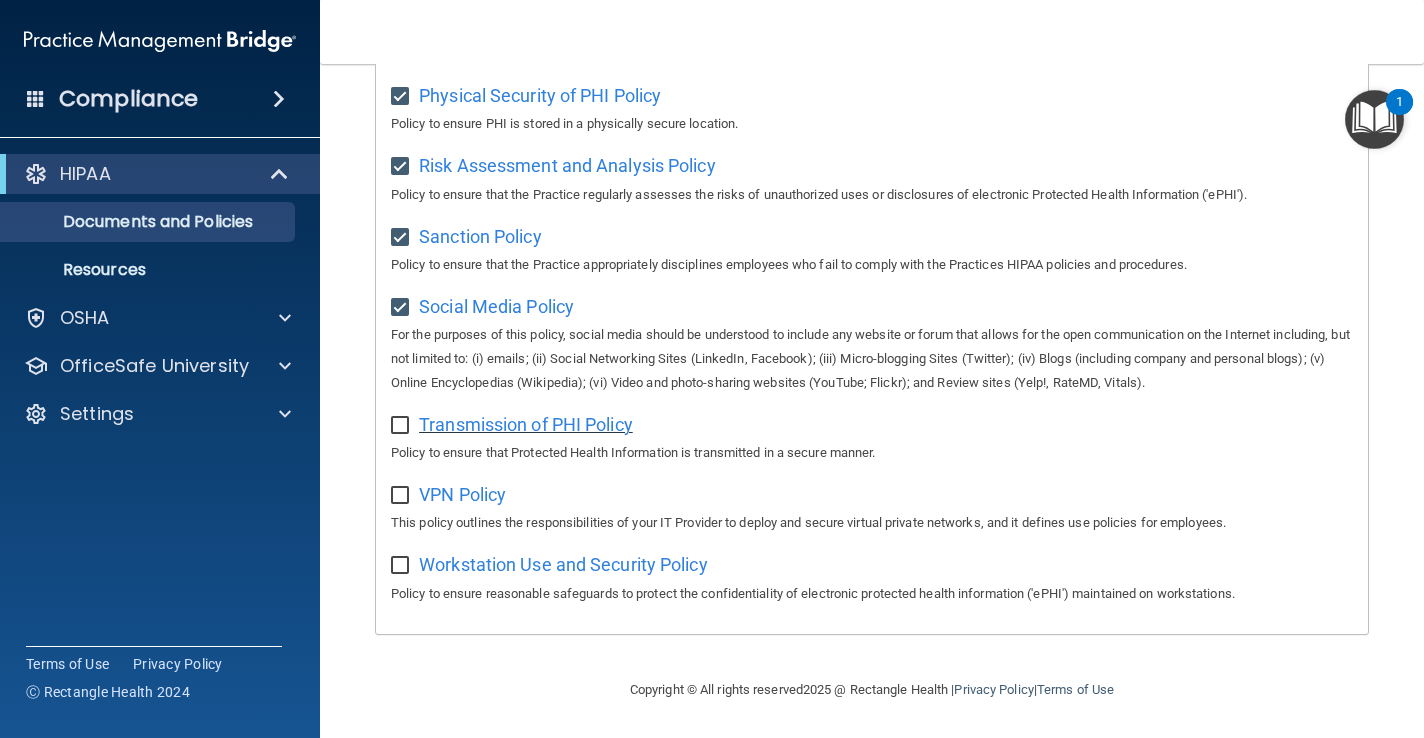 click on "Transmission of PHI Policy" at bounding box center (526, 424) 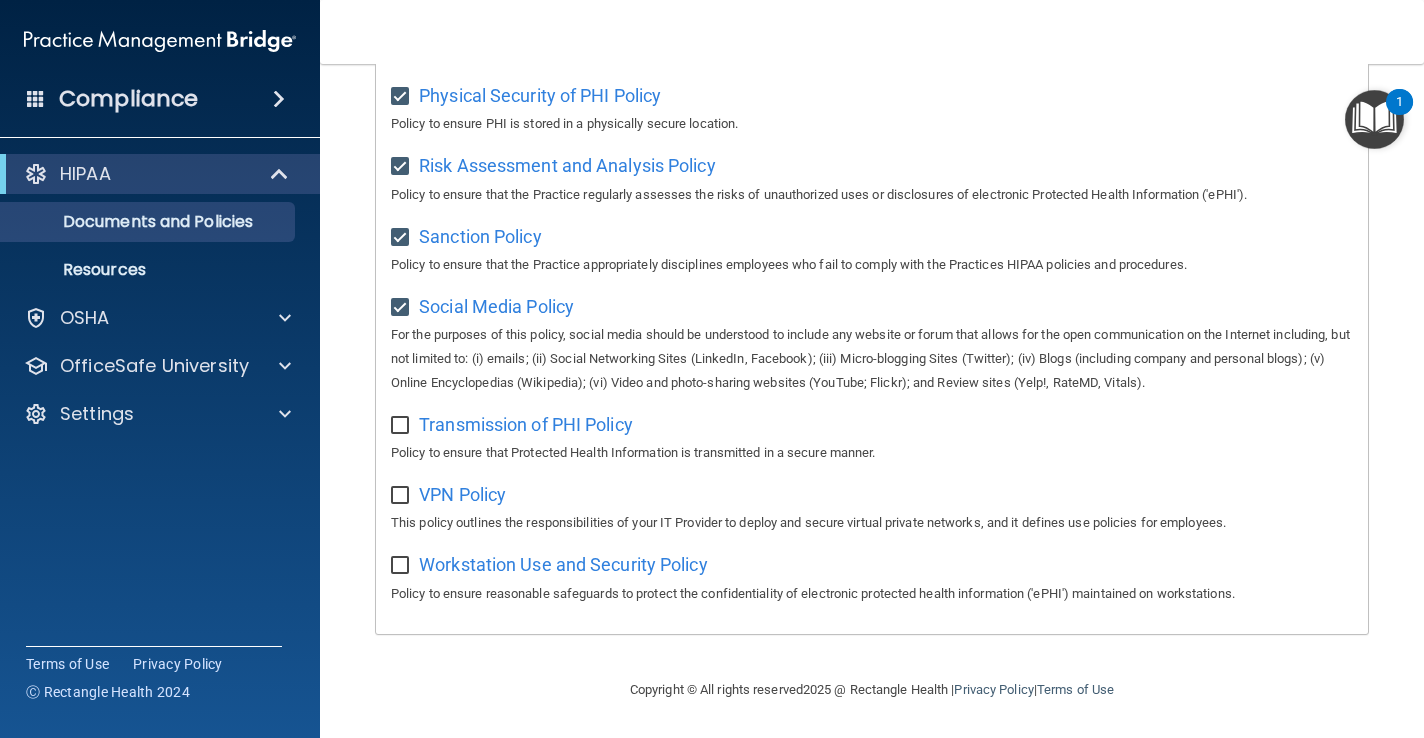 click at bounding box center (402, 426) 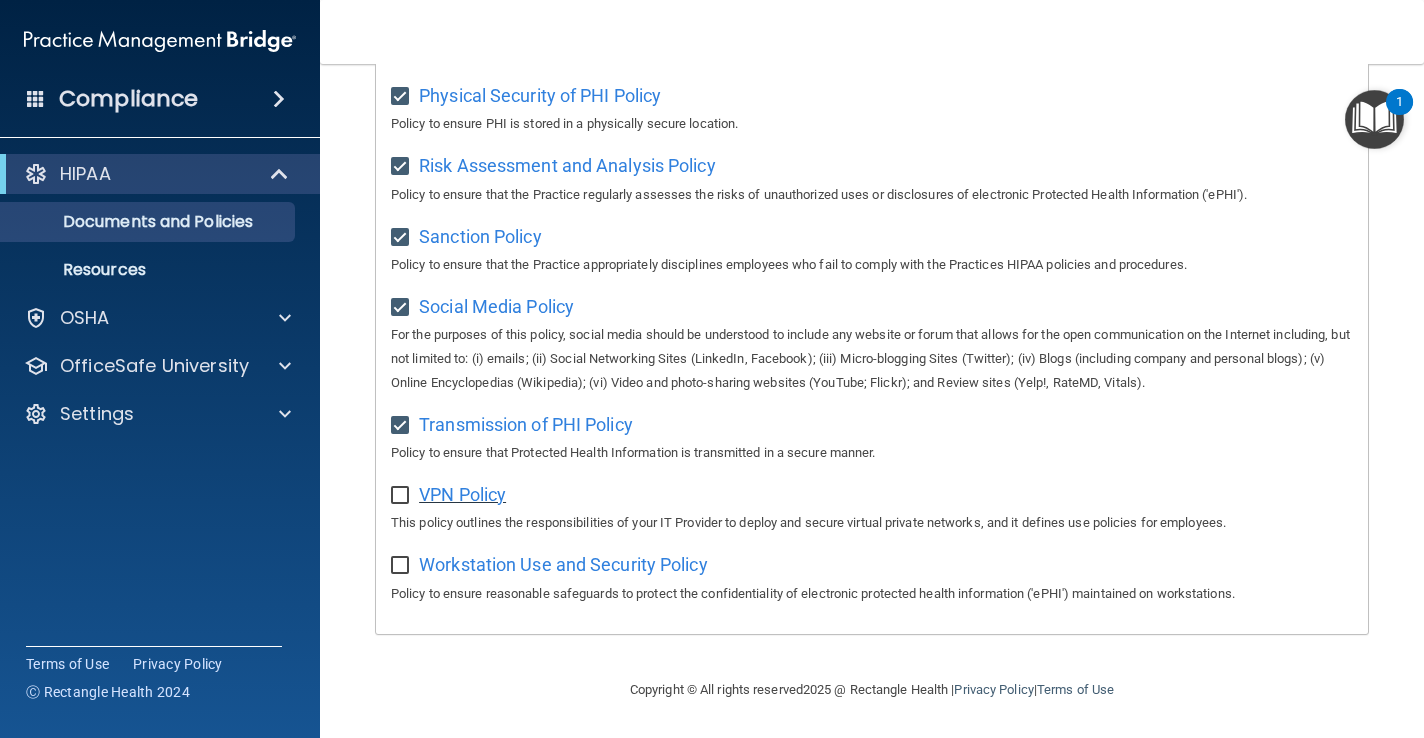 click on "VPN Policy" at bounding box center [462, 494] 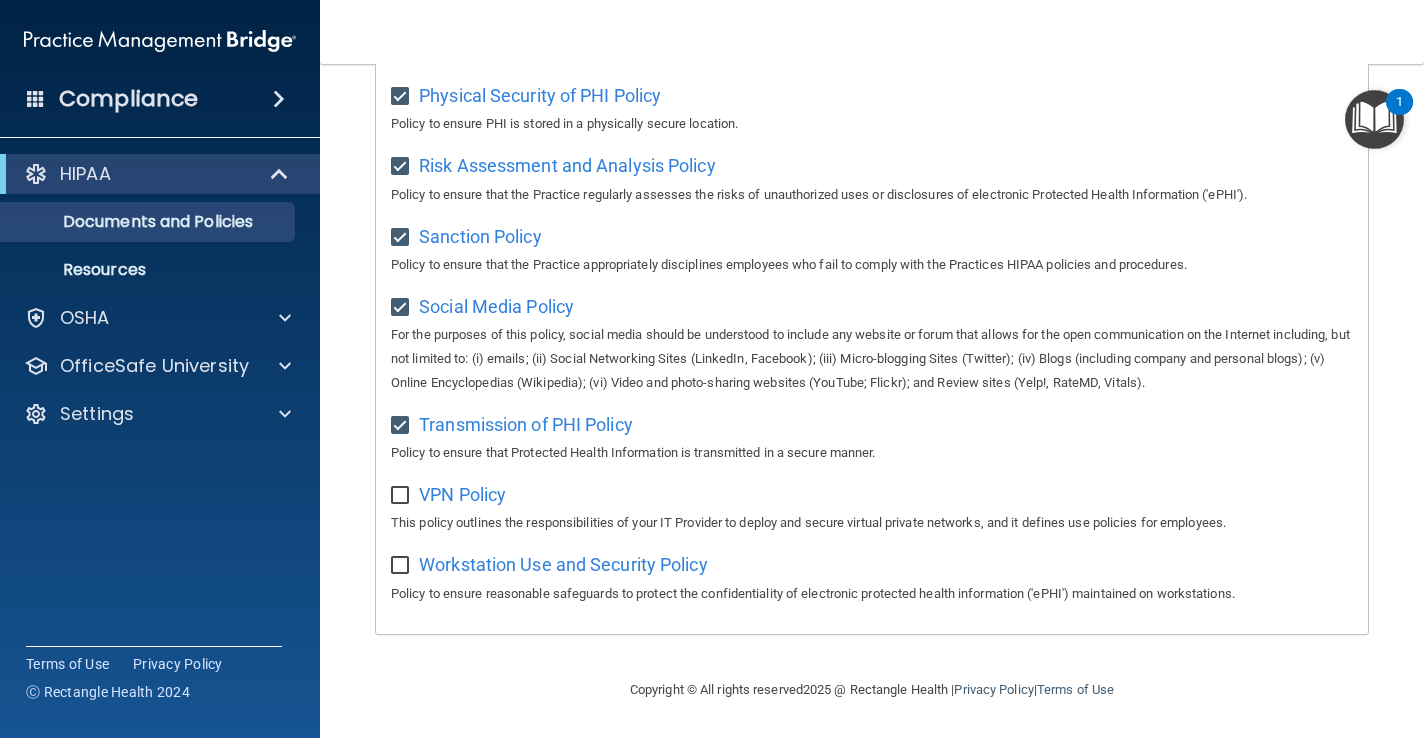 click at bounding box center (402, 496) 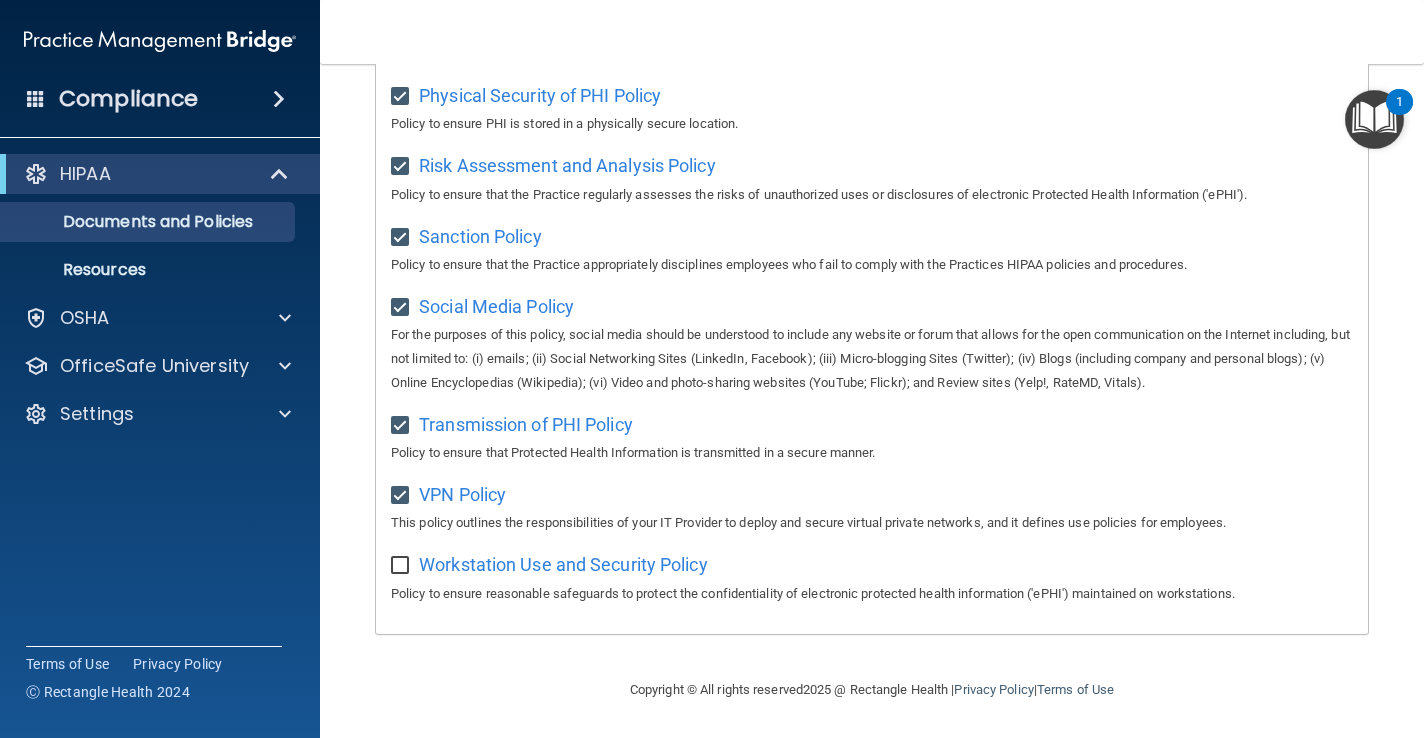 scroll, scrollTop: 1750, scrollLeft: 0, axis: vertical 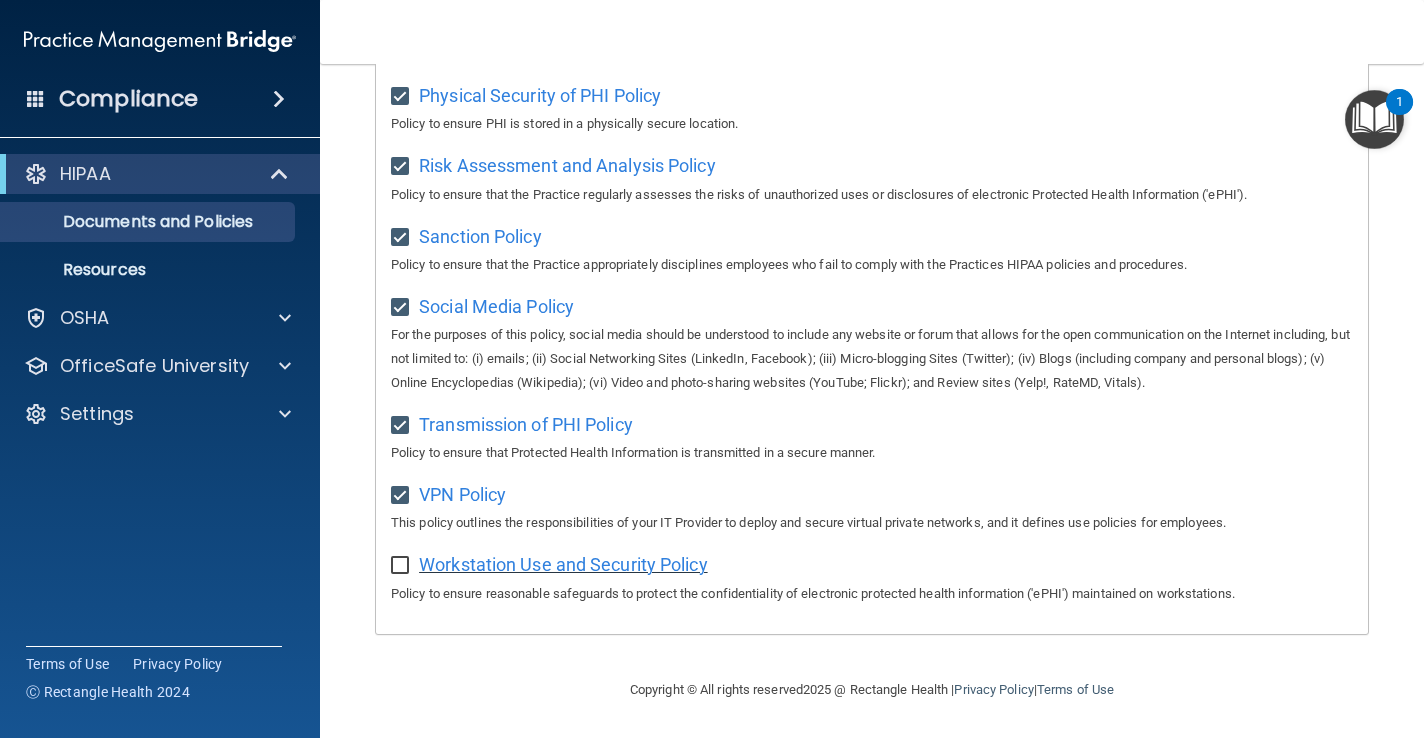 click on "Workstation Use and Security Policy" at bounding box center [563, 564] 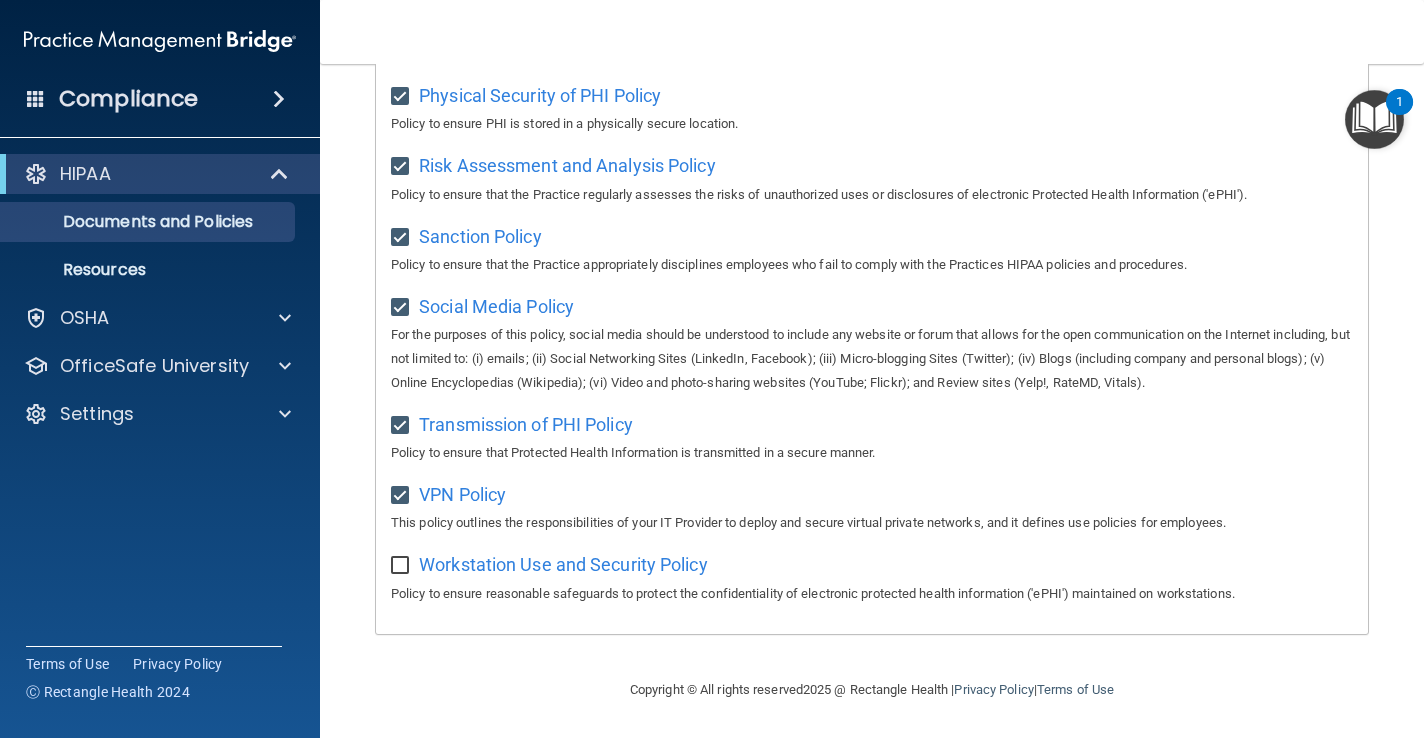 click at bounding box center (402, 566) 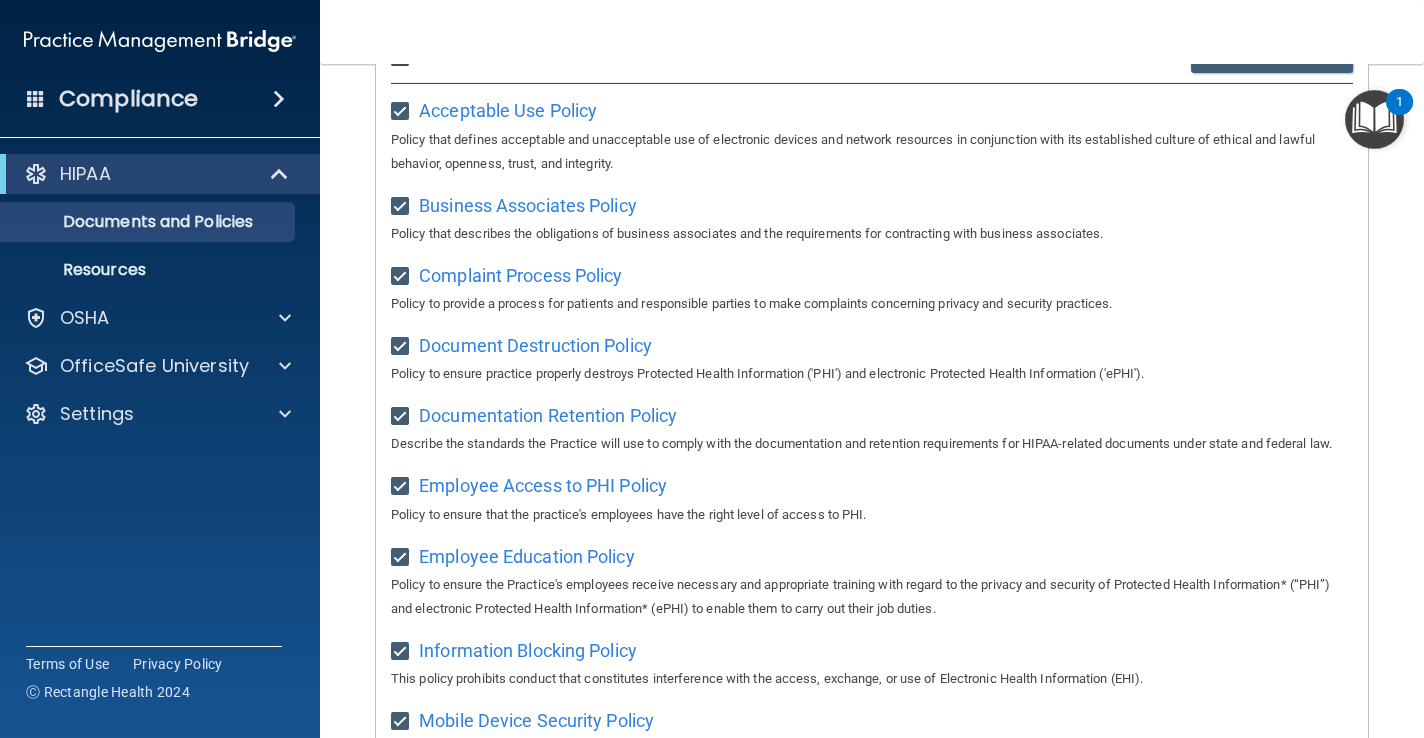 scroll, scrollTop: 0, scrollLeft: 0, axis: both 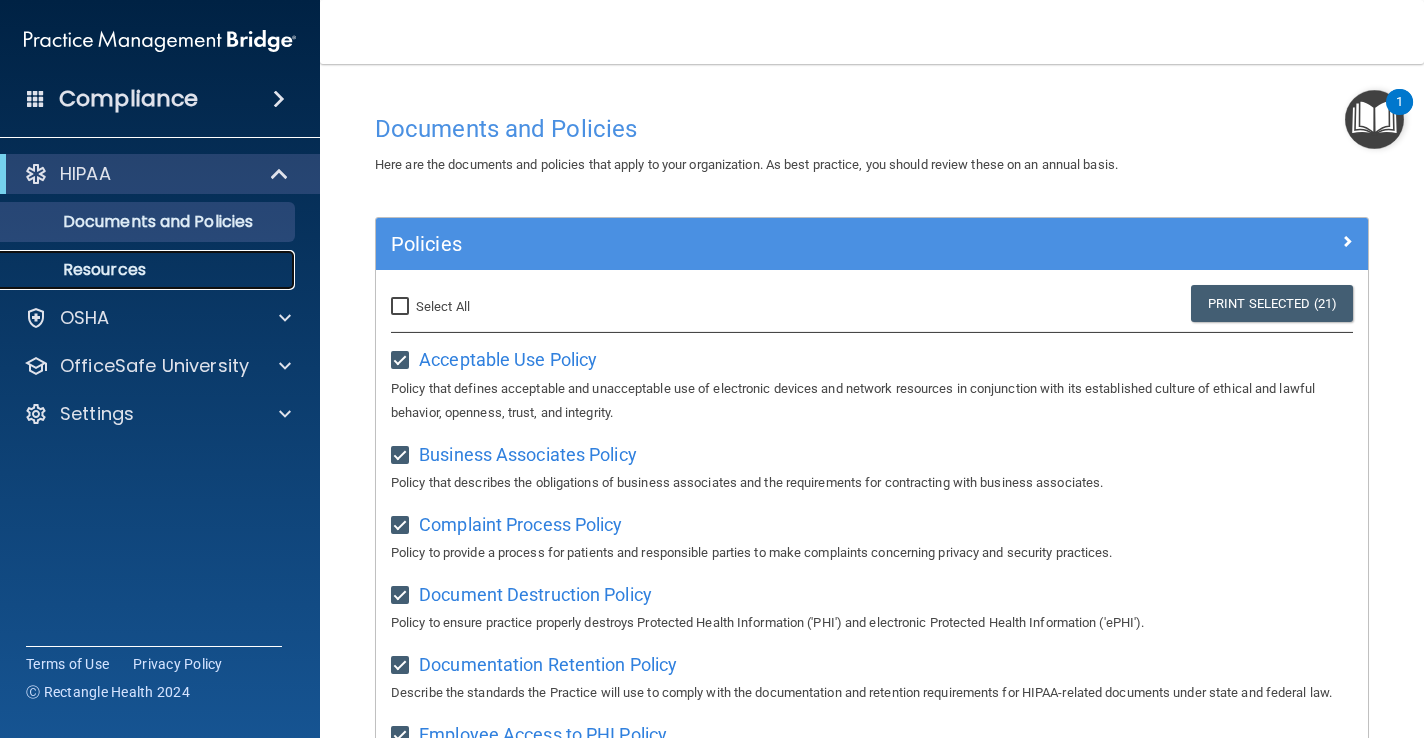 click on "Resources" at bounding box center [149, 270] 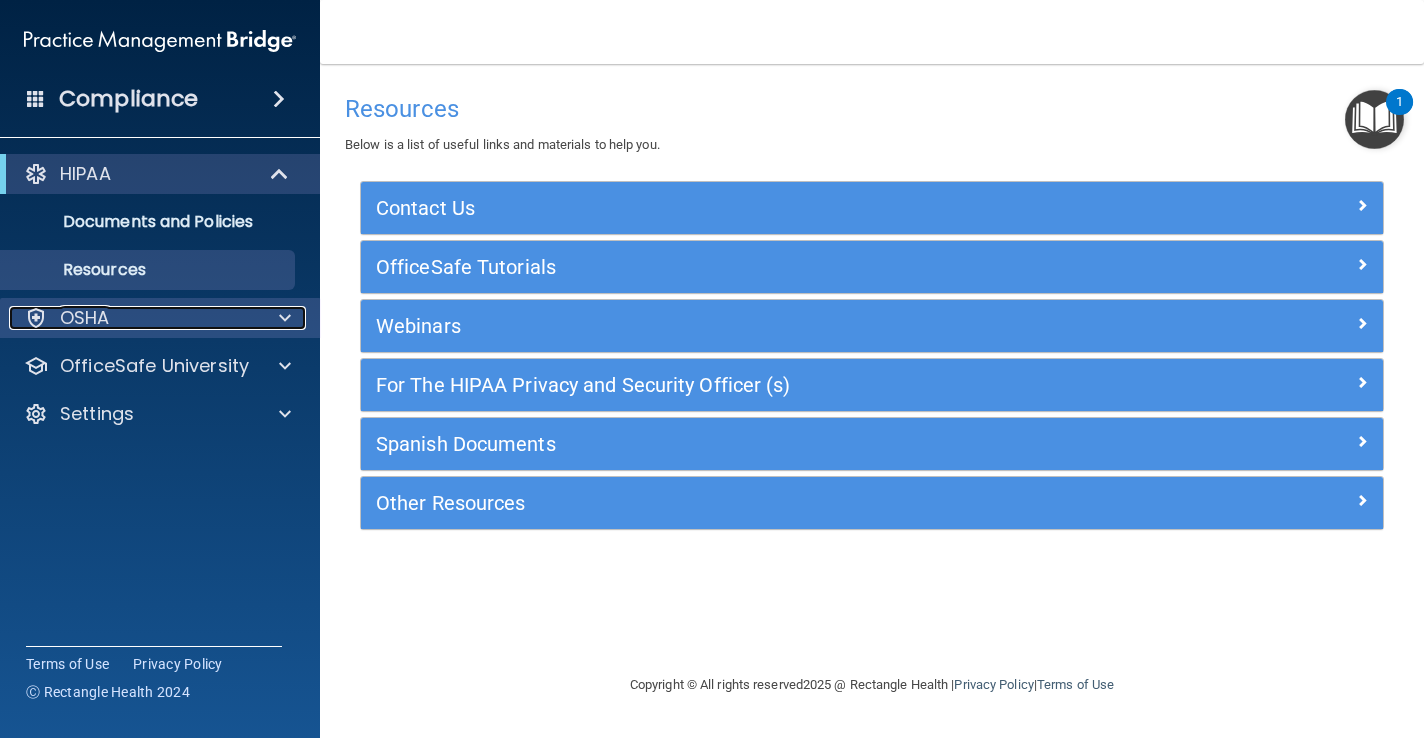 click on "OSHA" at bounding box center (133, 318) 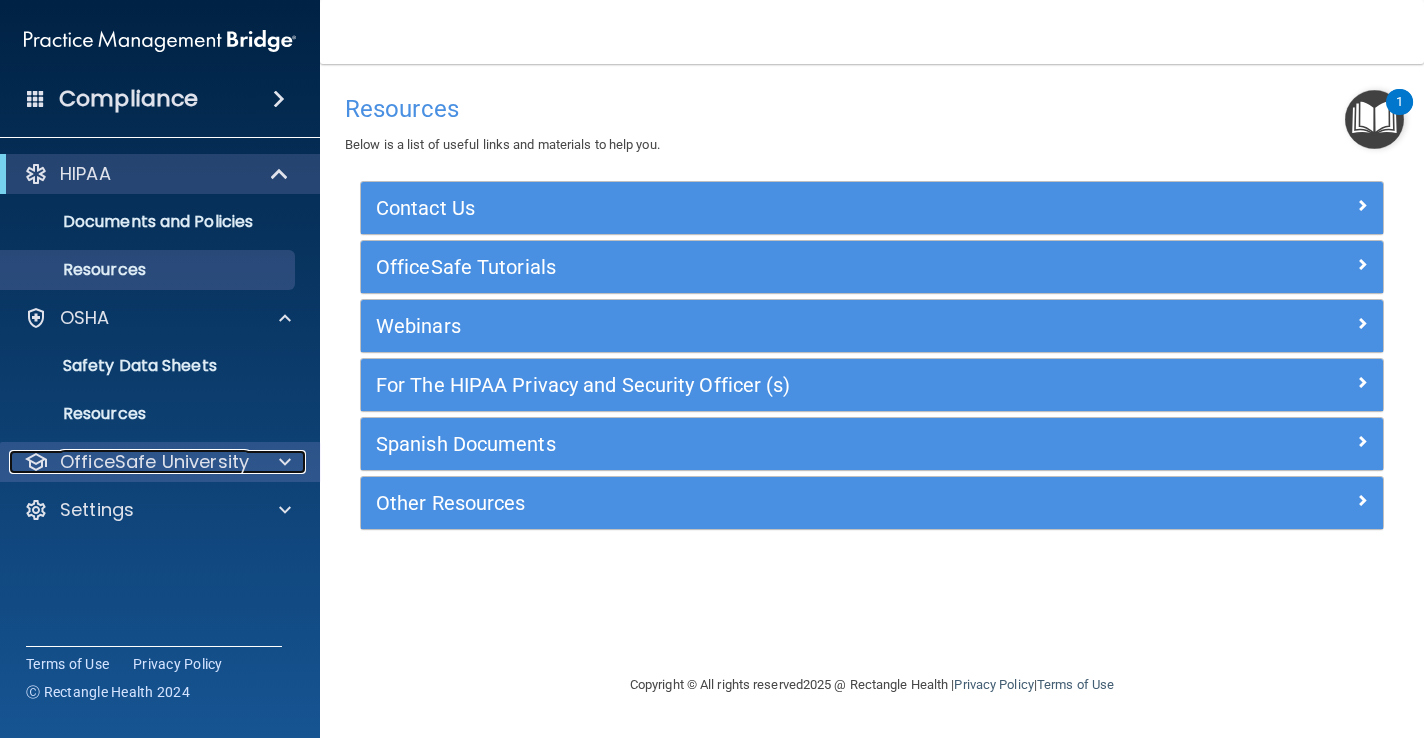 click at bounding box center [282, 462] 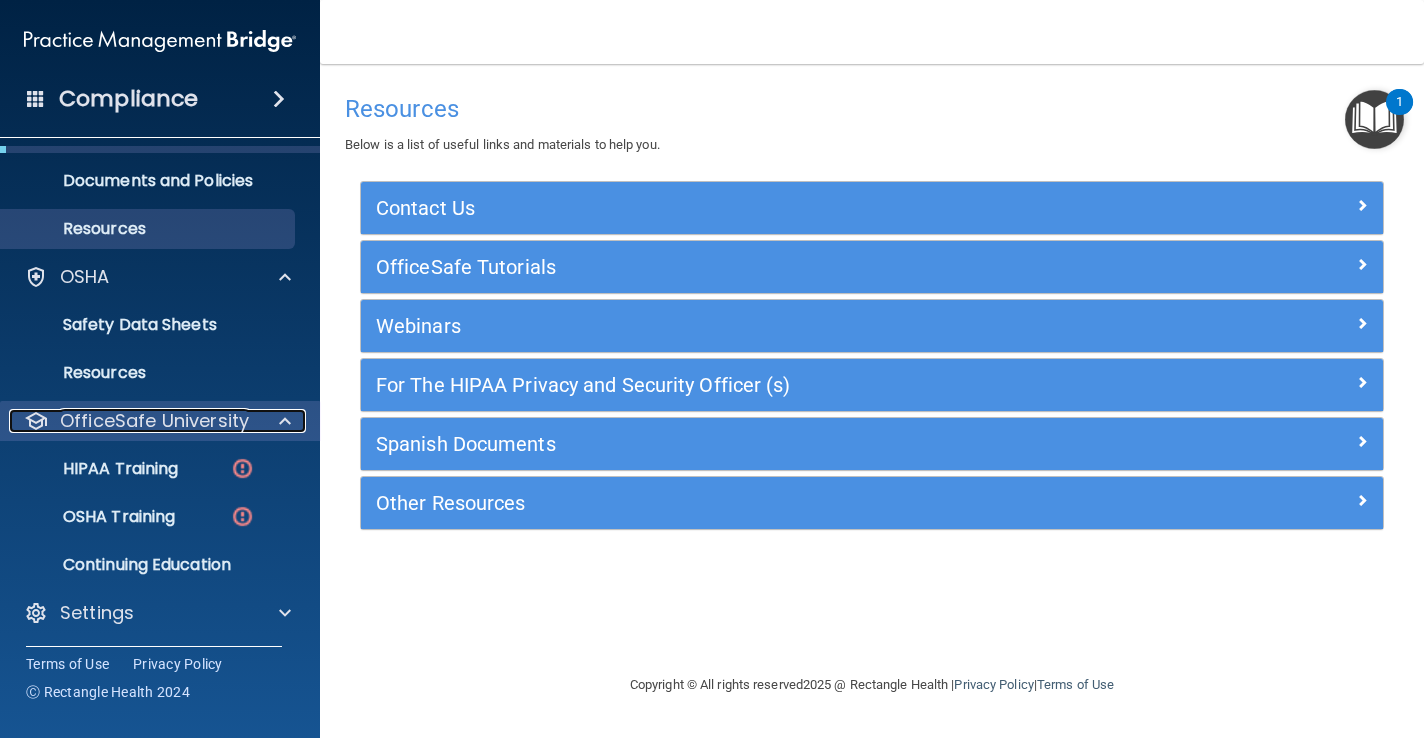 scroll, scrollTop: 44, scrollLeft: 0, axis: vertical 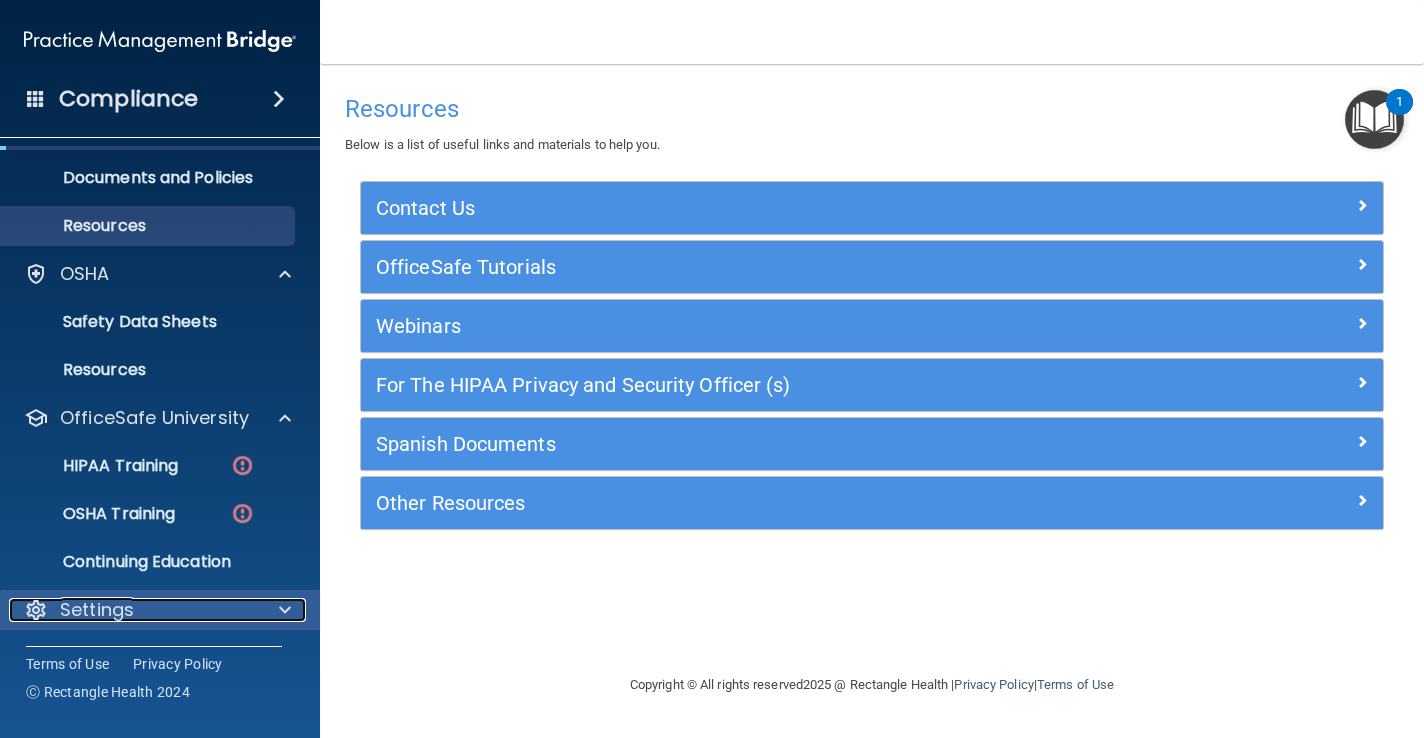 click on "Settings" at bounding box center [133, 610] 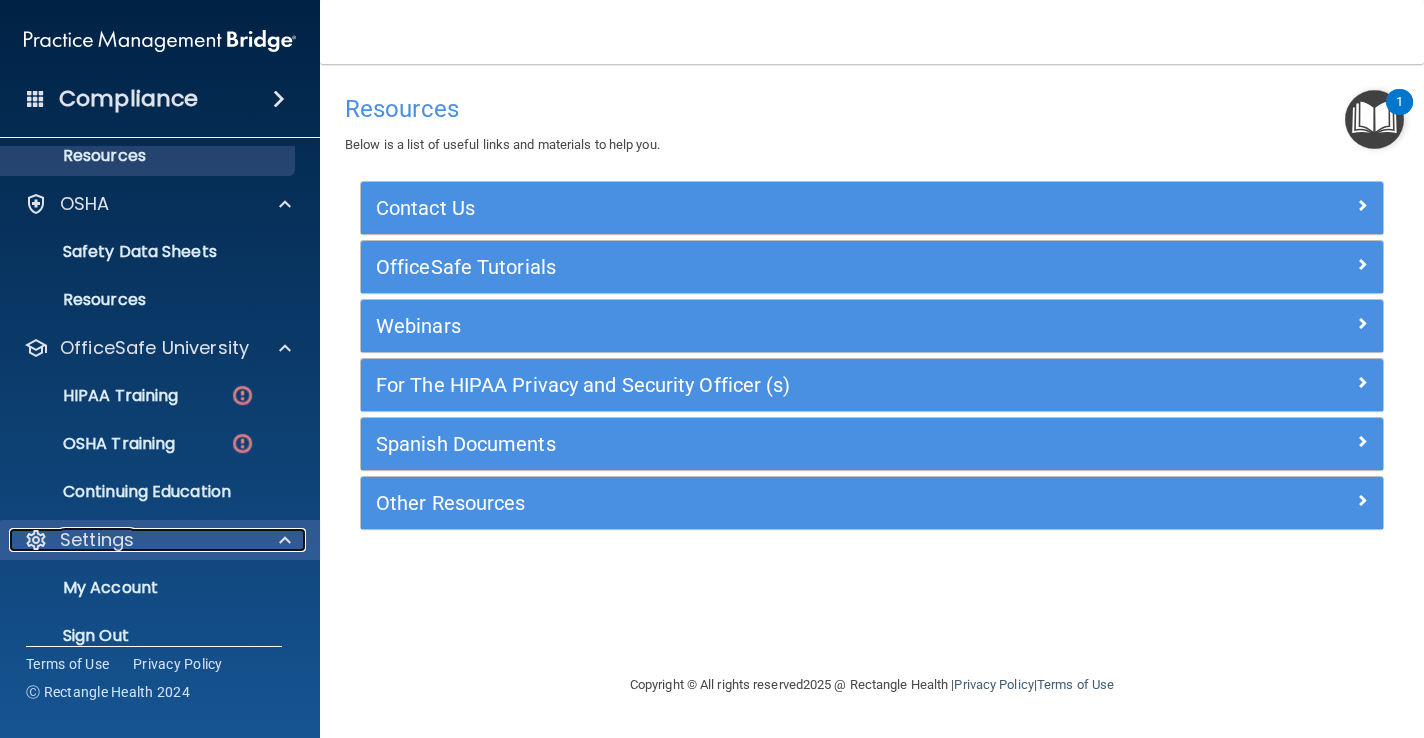 scroll, scrollTop: 140, scrollLeft: 0, axis: vertical 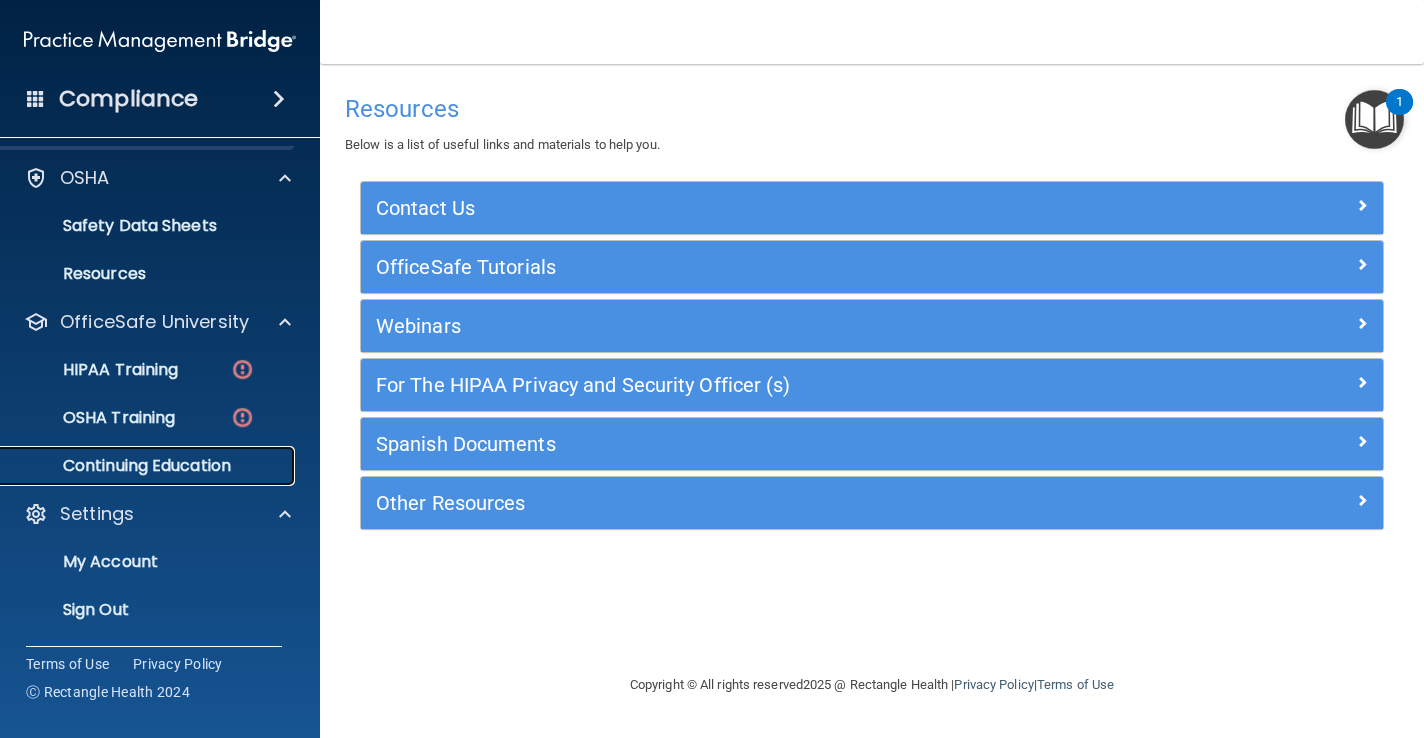 click on "Continuing Education" at bounding box center (149, 466) 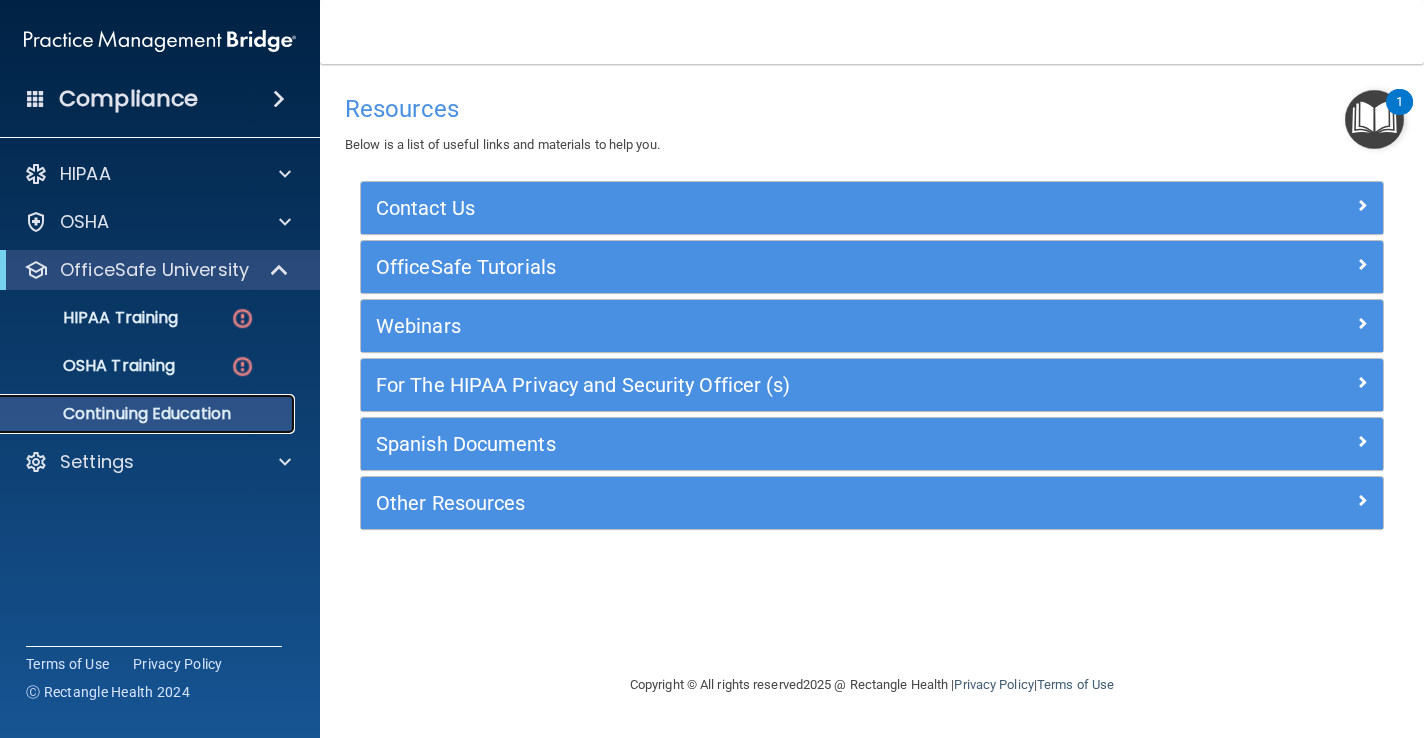 scroll, scrollTop: 0, scrollLeft: 0, axis: both 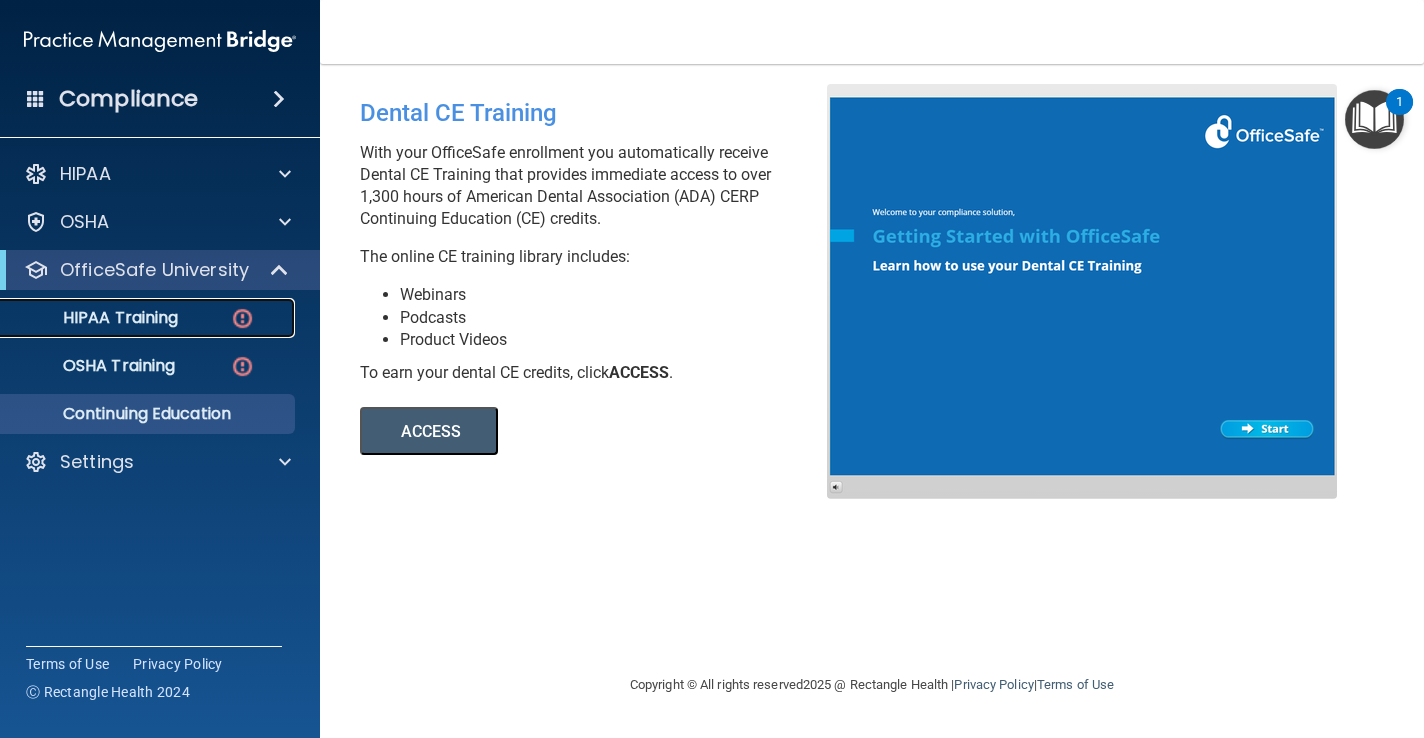 click on "HIPAA Training" at bounding box center [95, 318] 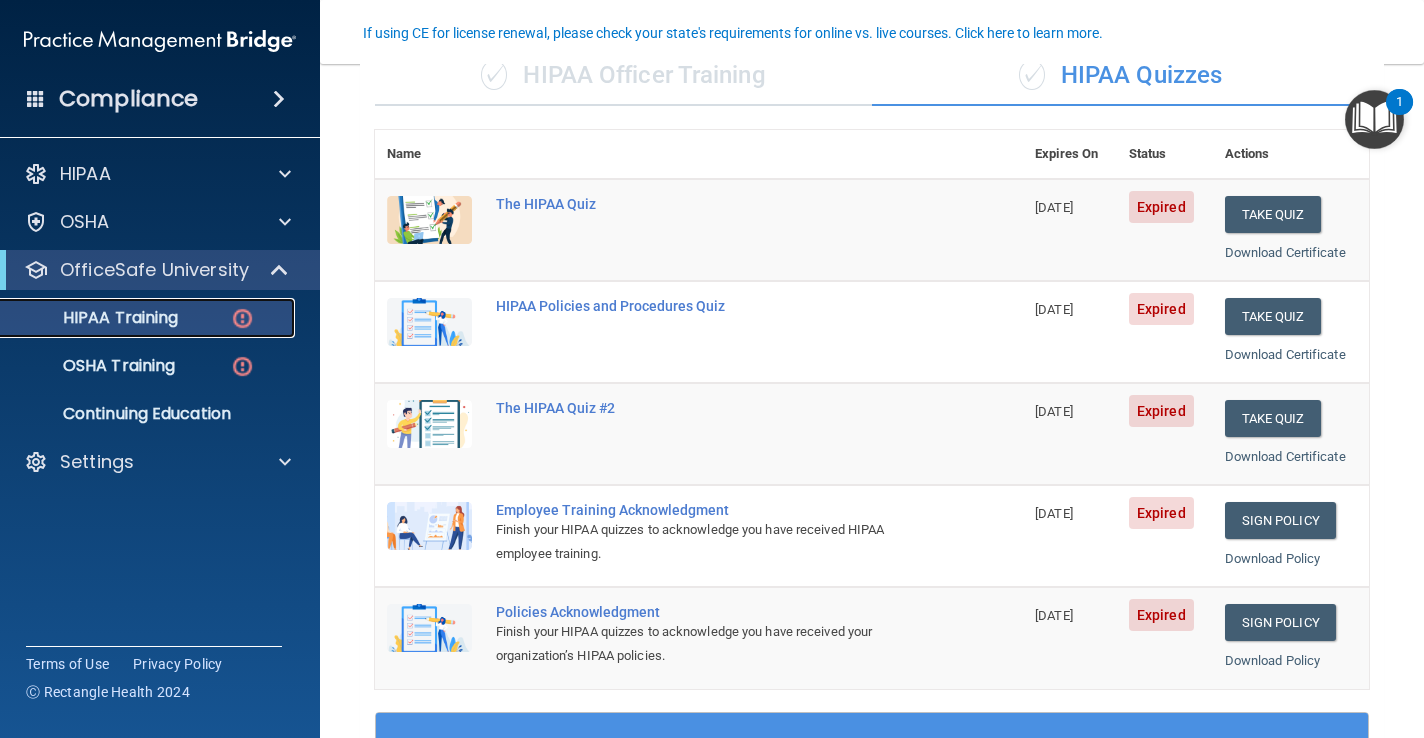 scroll, scrollTop: 191, scrollLeft: 0, axis: vertical 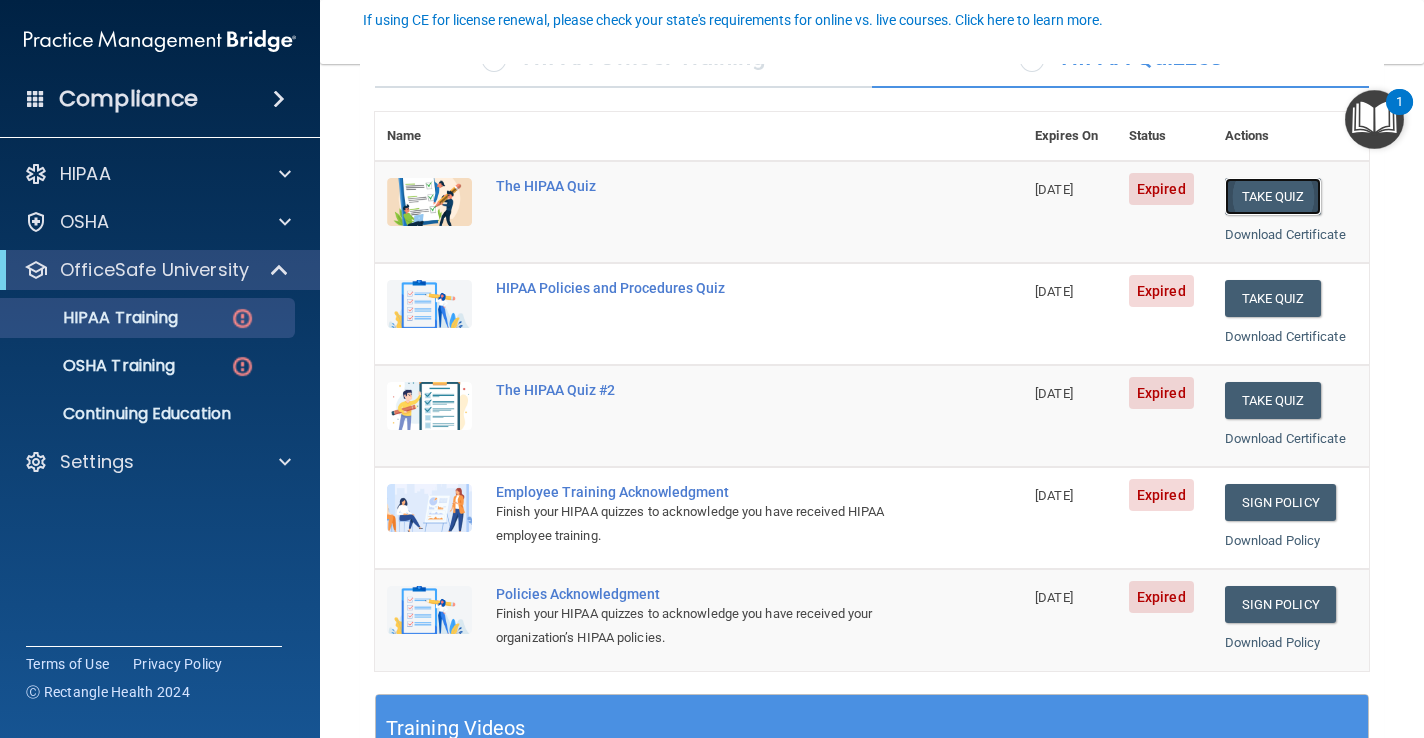 click on "Take Quiz" at bounding box center [1273, 196] 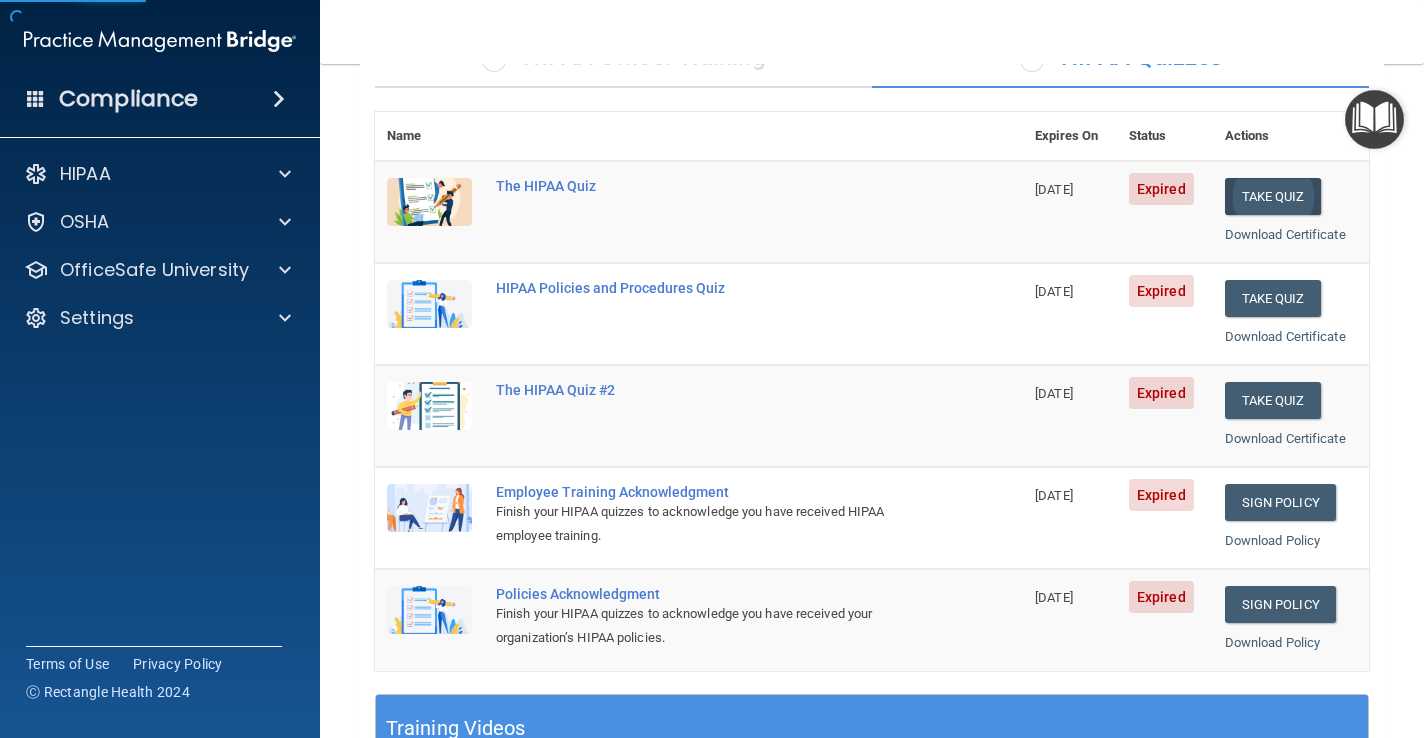 scroll, scrollTop: 0, scrollLeft: 0, axis: both 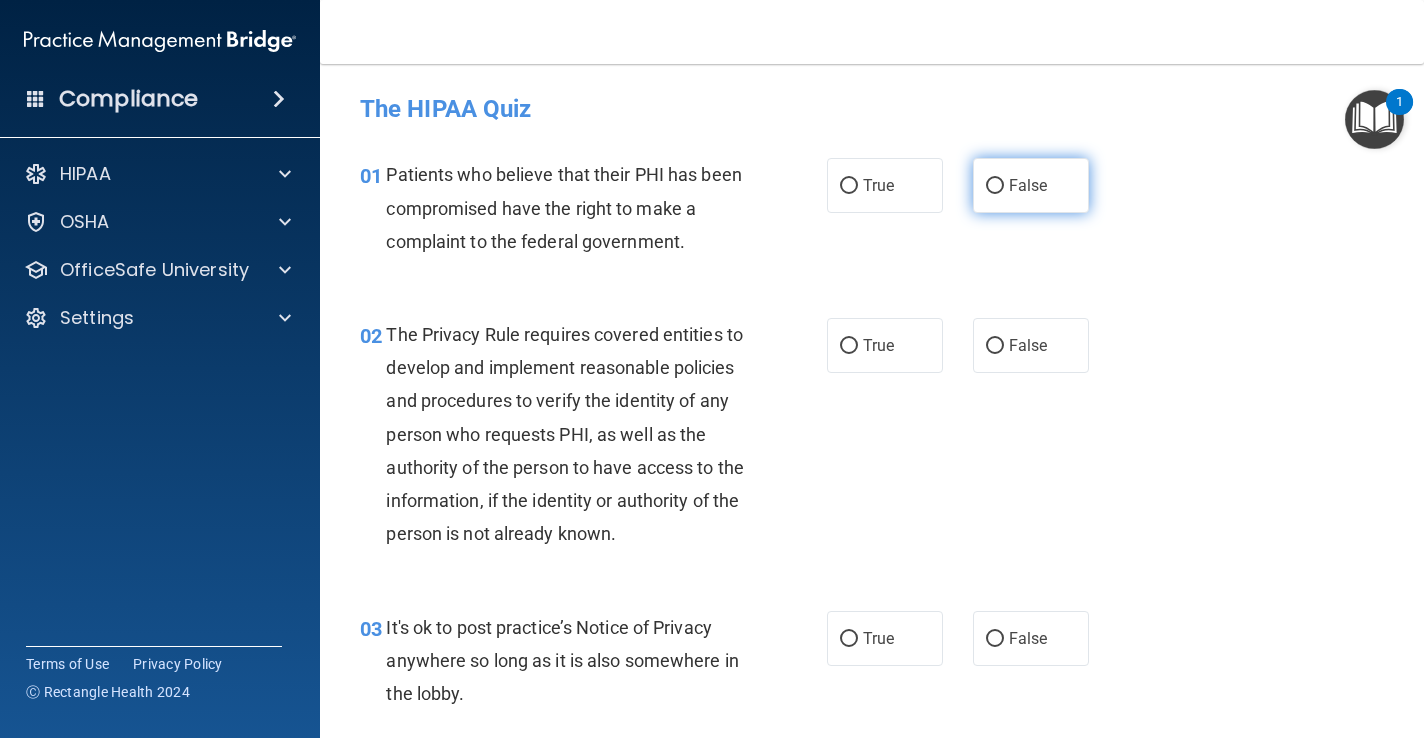 click on "False" at bounding box center [995, 186] 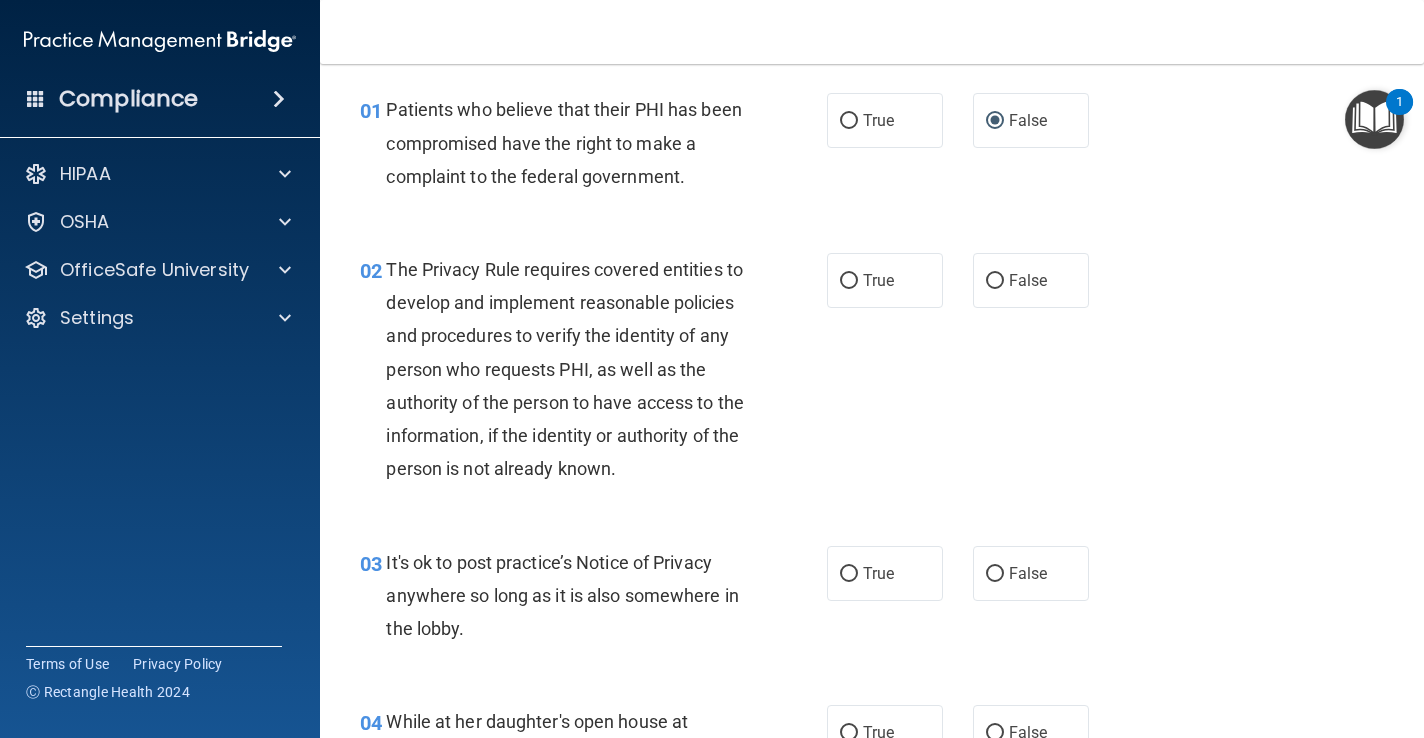 scroll, scrollTop: 56, scrollLeft: 0, axis: vertical 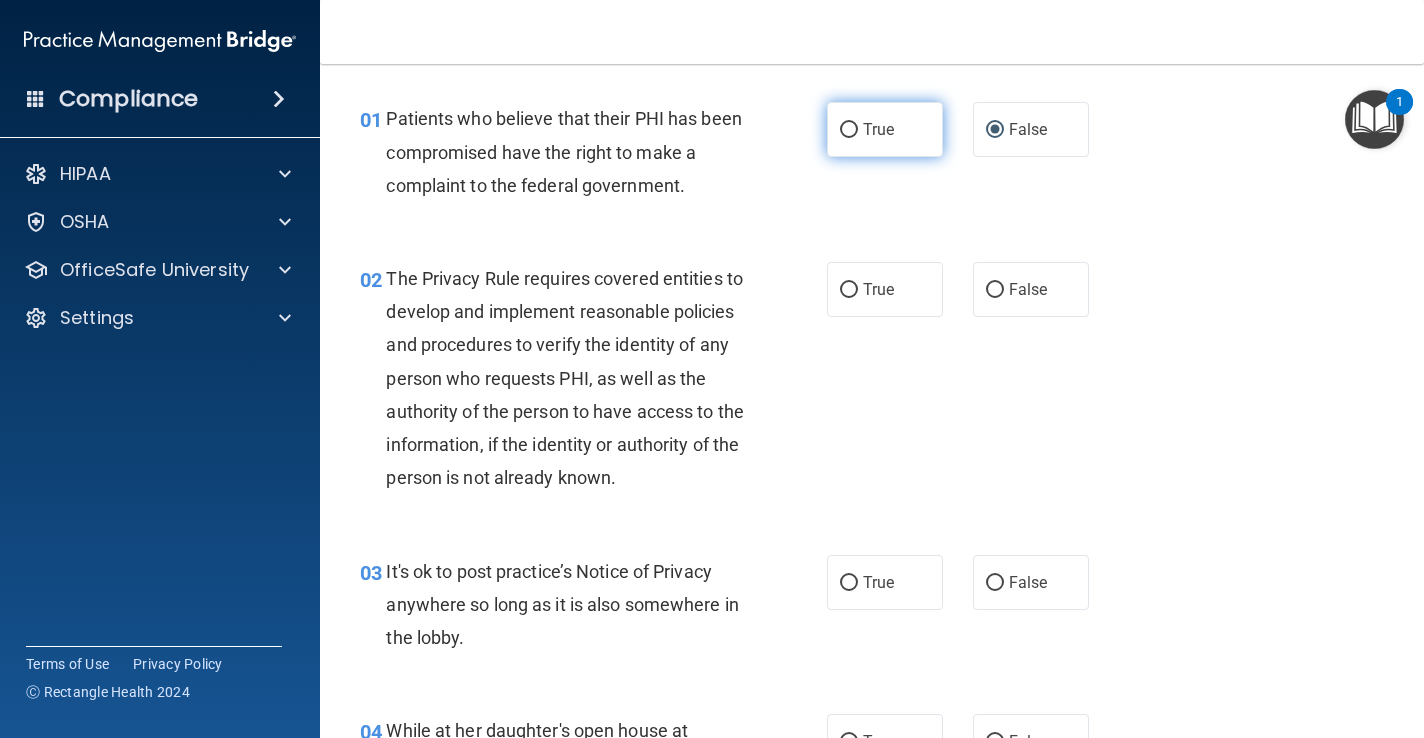 click on "True" at bounding box center [849, 130] 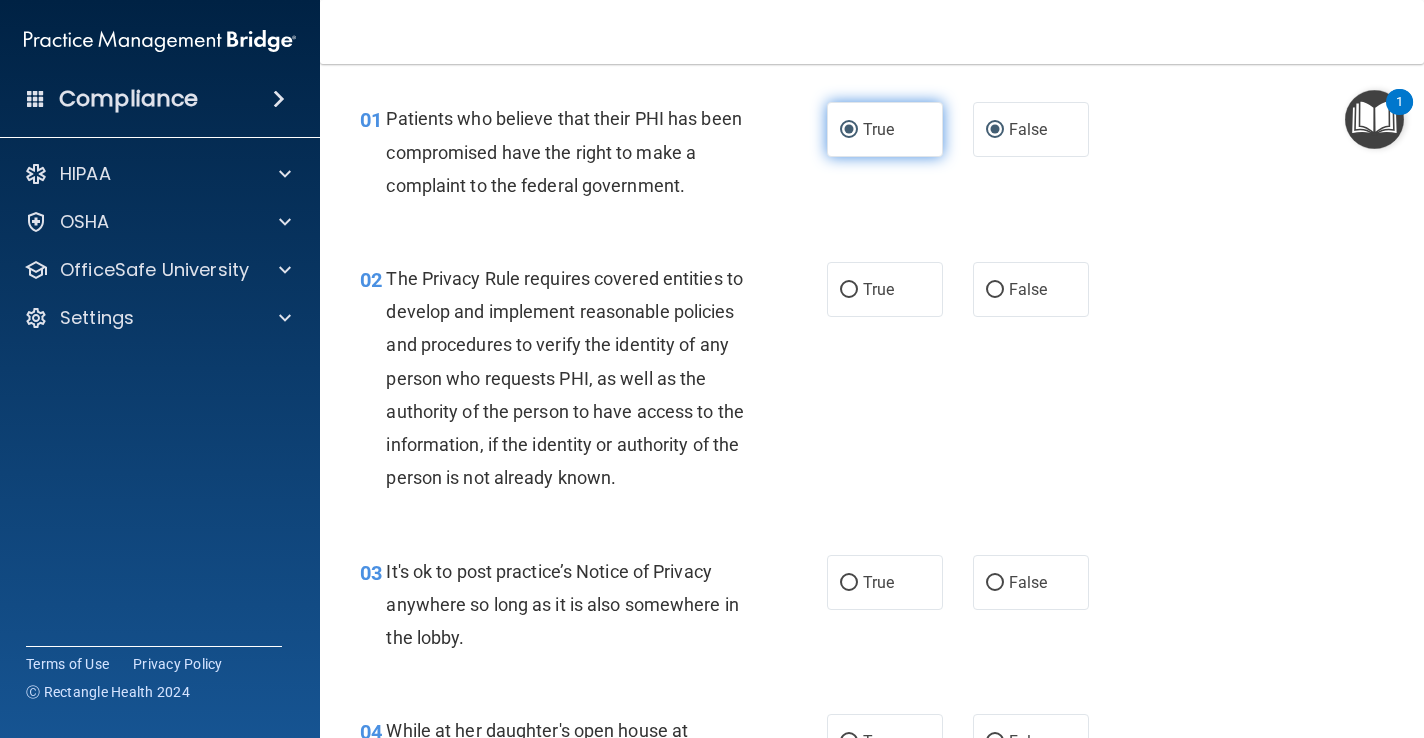 radio on "false" 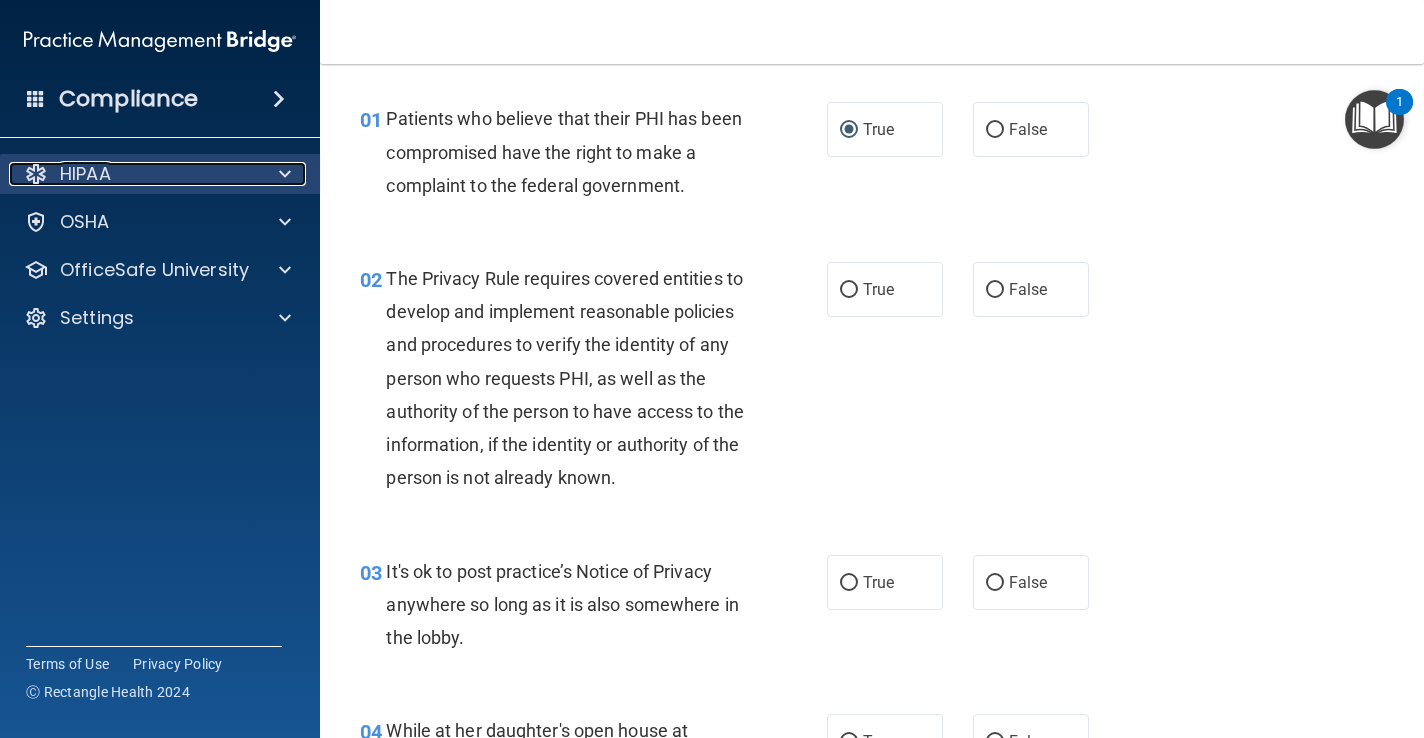 click at bounding box center (282, 174) 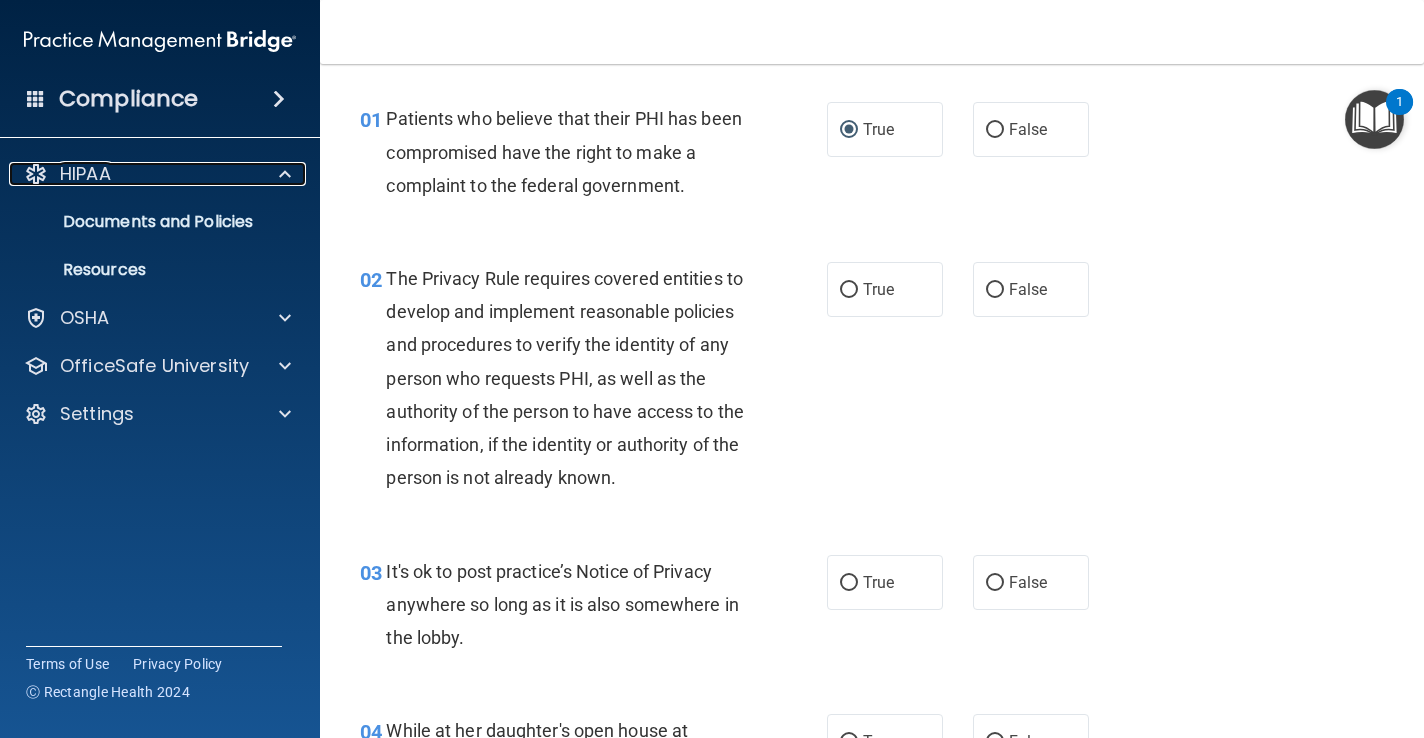 scroll, scrollTop: 0, scrollLeft: 0, axis: both 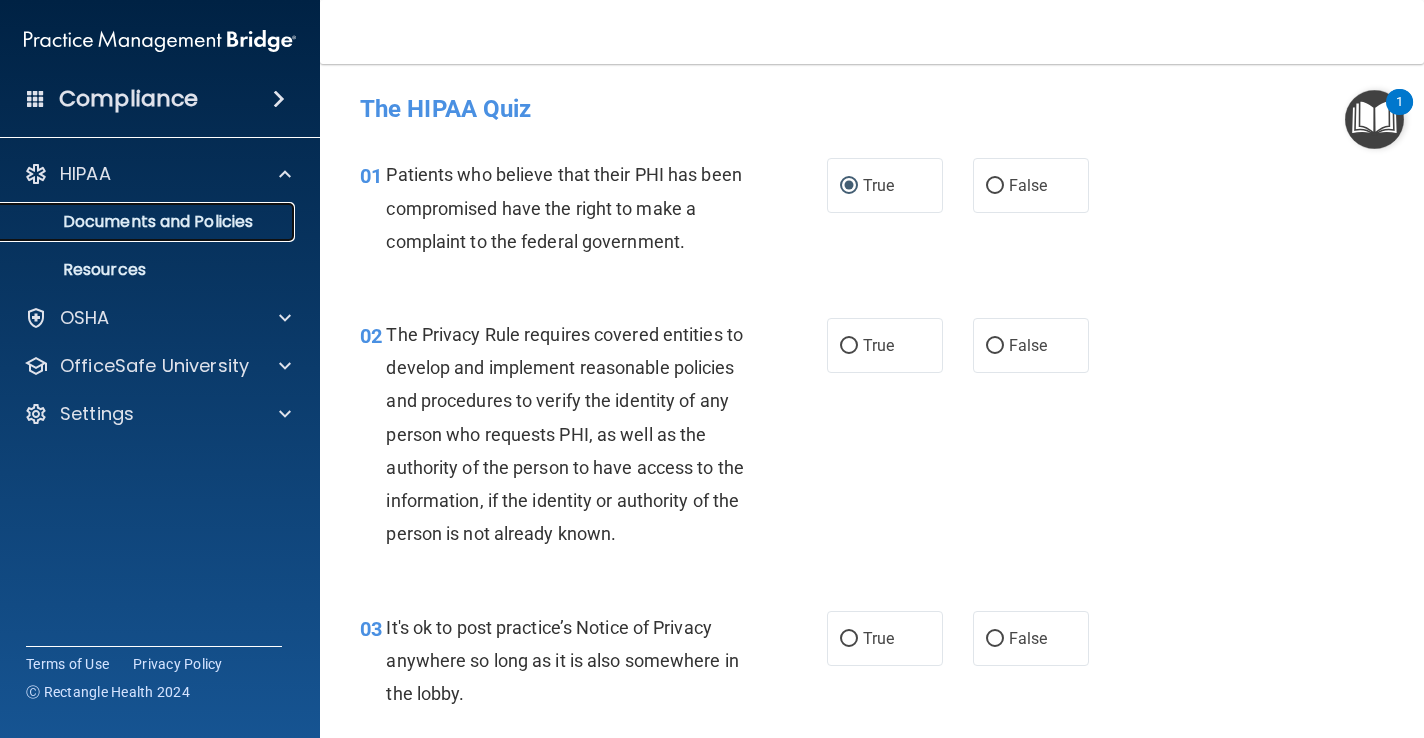 click on "Documents and Policies" at bounding box center (149, 222) 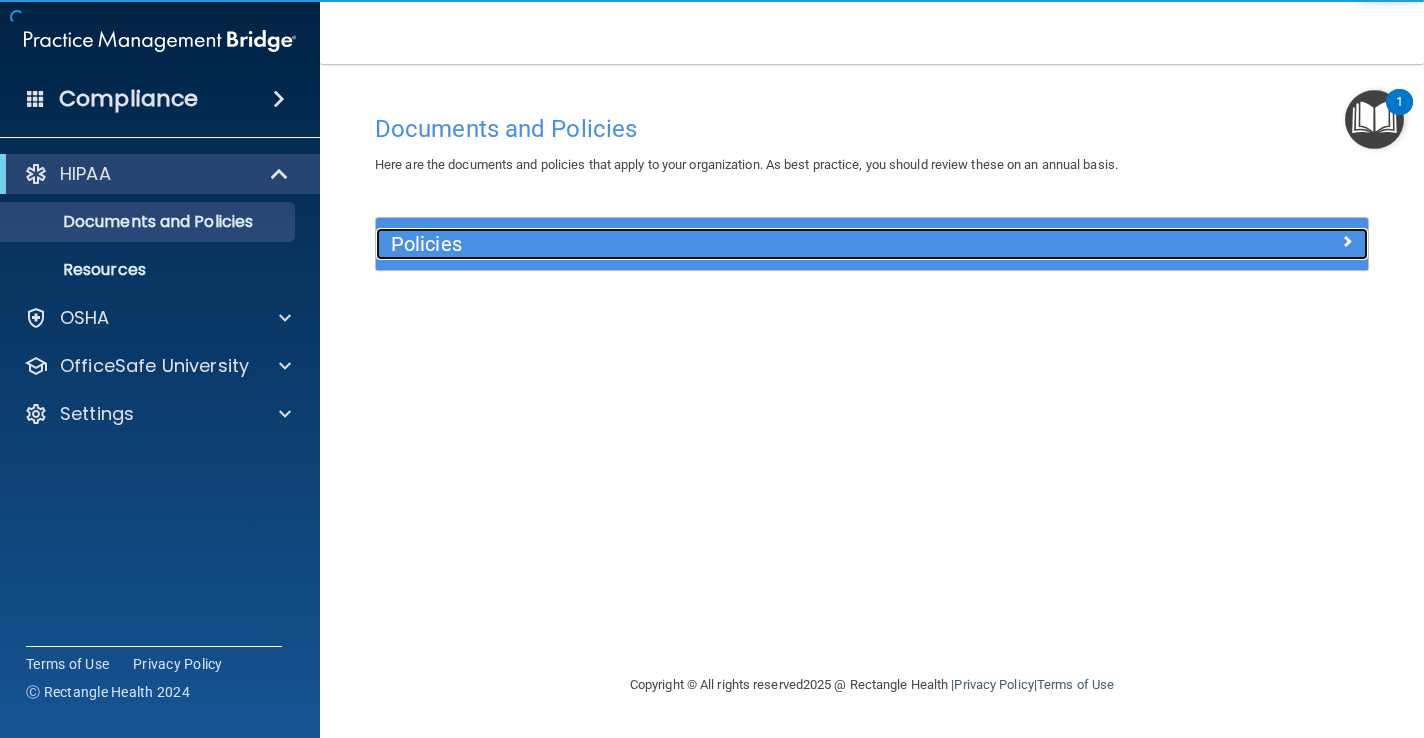 click on "Policies" at bounding box center [748, 244] 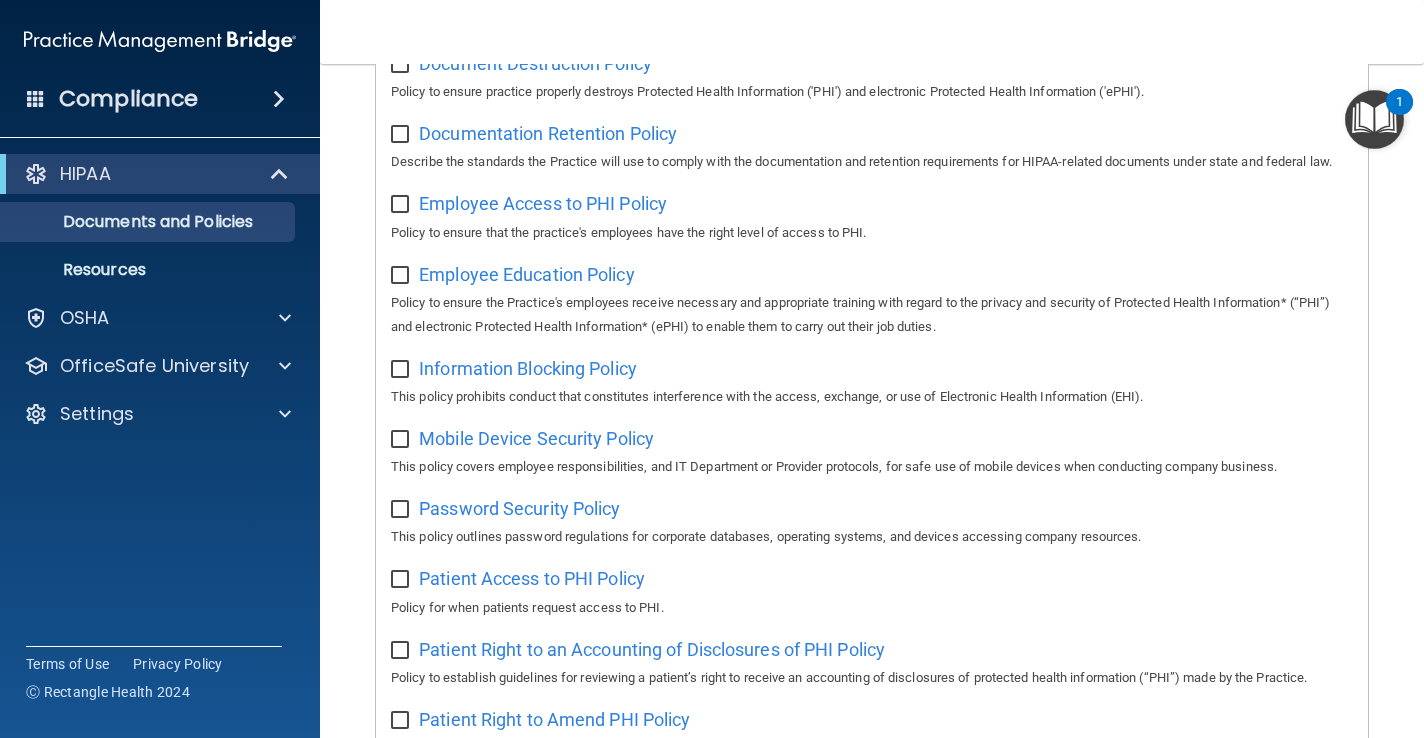 scroll, scrollTop: 525, scrollLeft: 0, axis: vertical 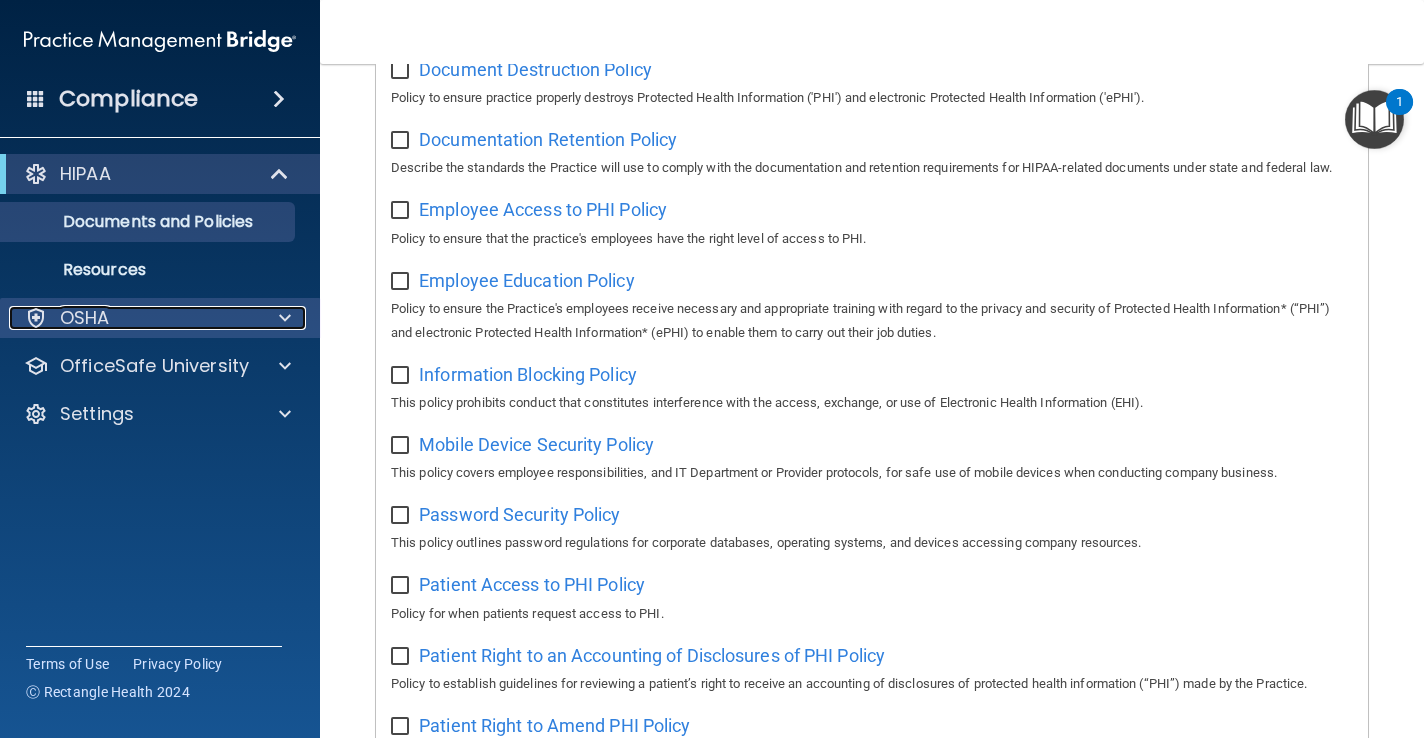 click at bounding box center [285, 318] 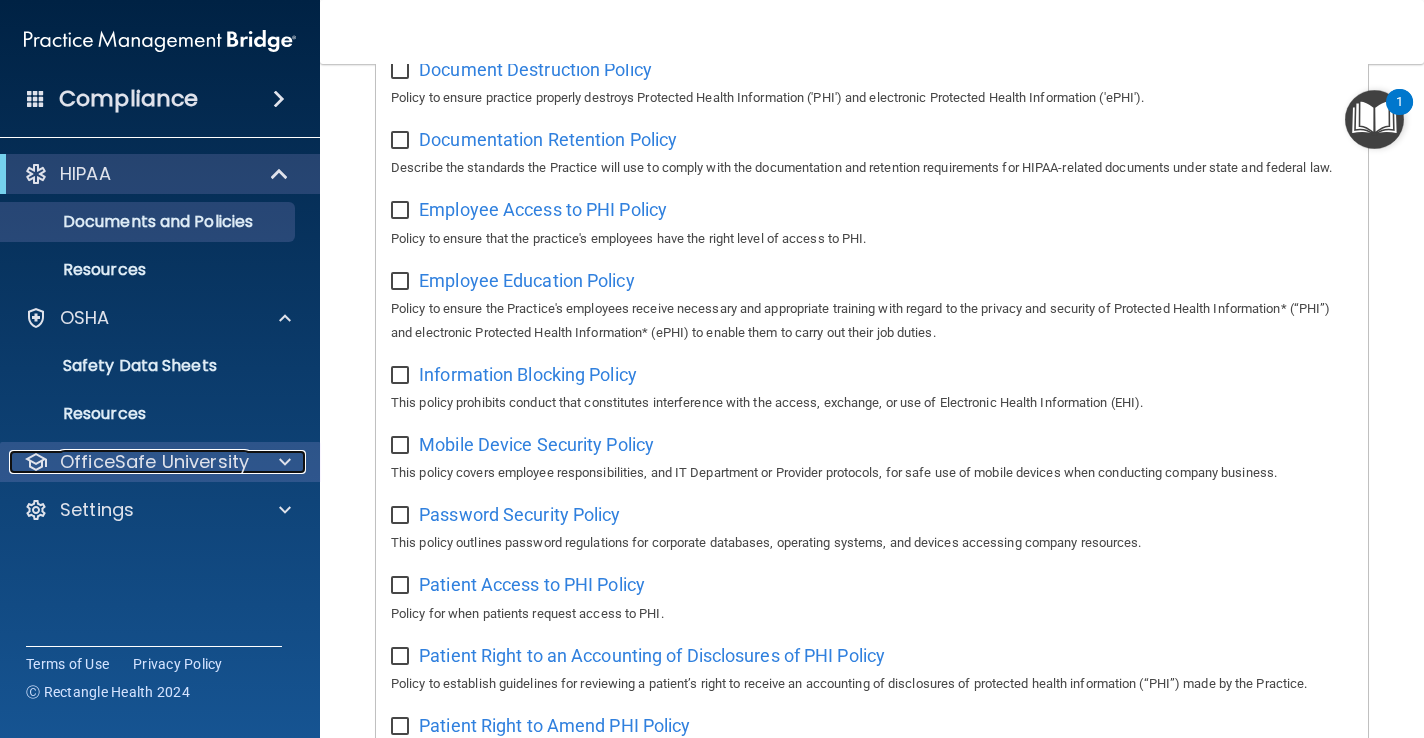 click at bounding box center [282, 462] 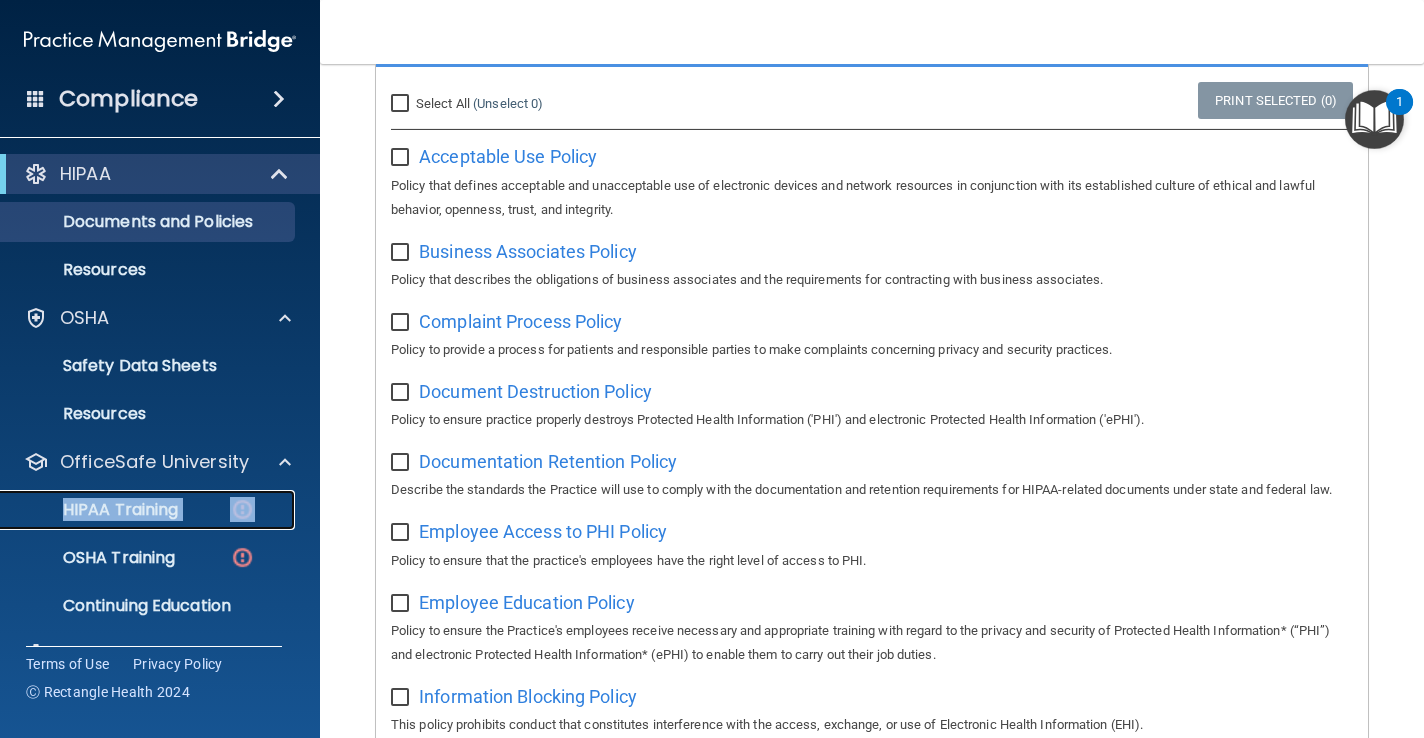 scroll, scrollTop: 217, scrollLeft: 0, axis: vertical 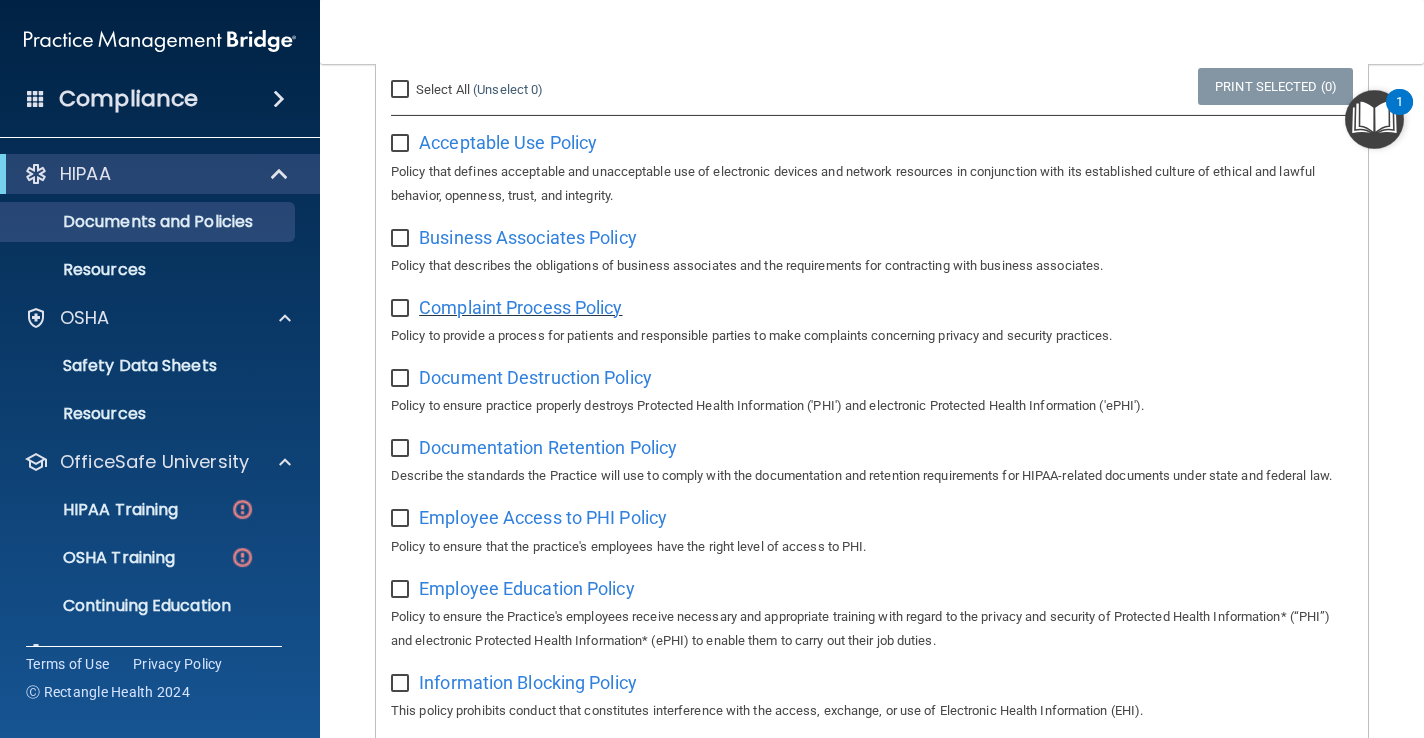 click on "Complaint Process Policy" at bounding box center (520, 307) 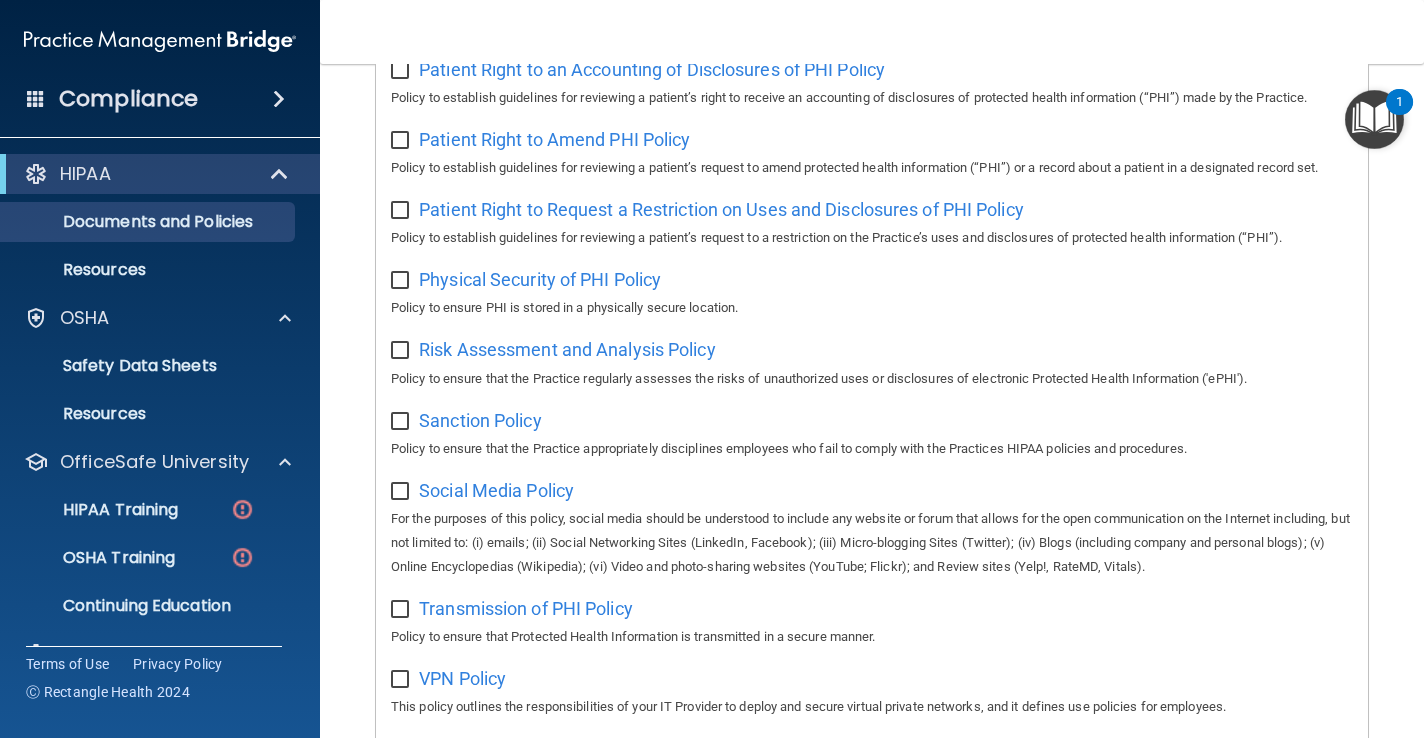 scroll, scrollTop: 1110, scrollLeft: 0, axis: vertical 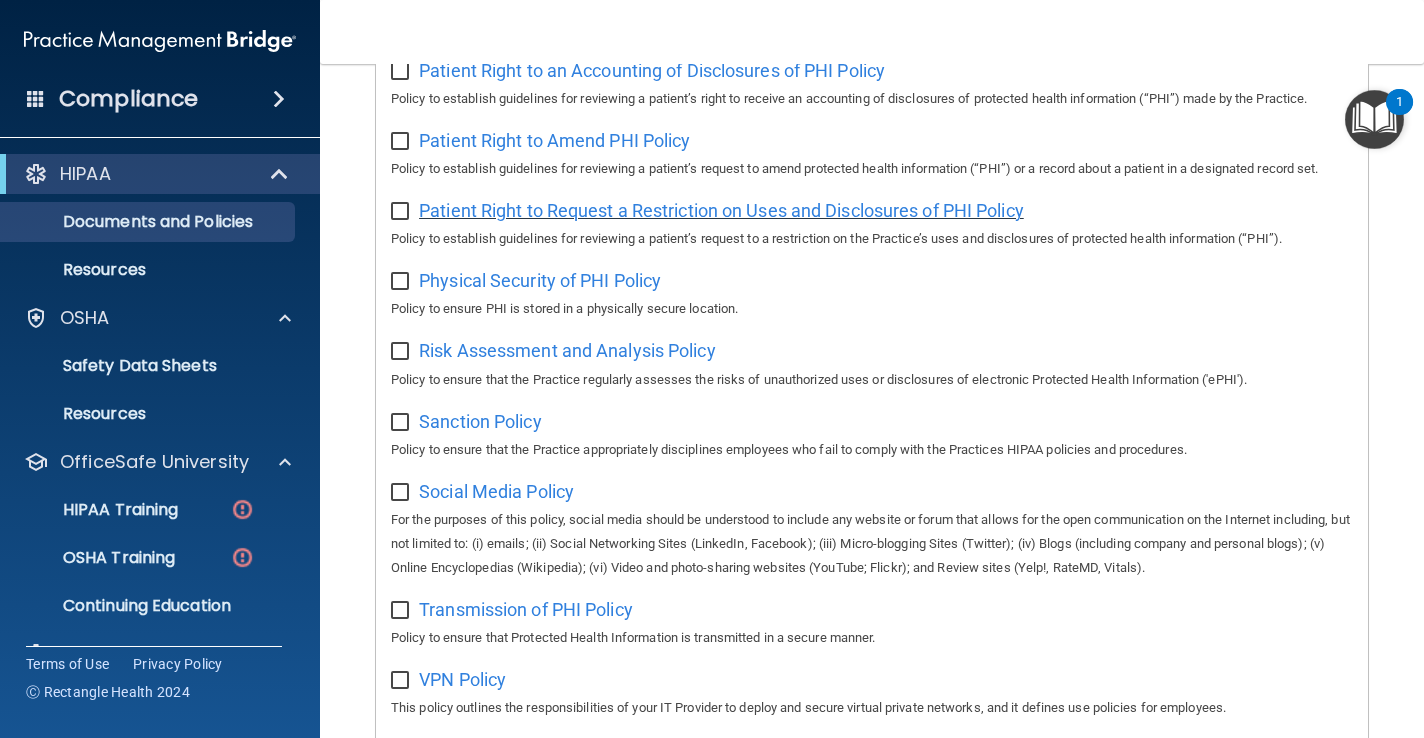 click on "Patient Right to Request a Restriction on Uses and Disclosures of PHI Policy" at bounding box center (721, 210) 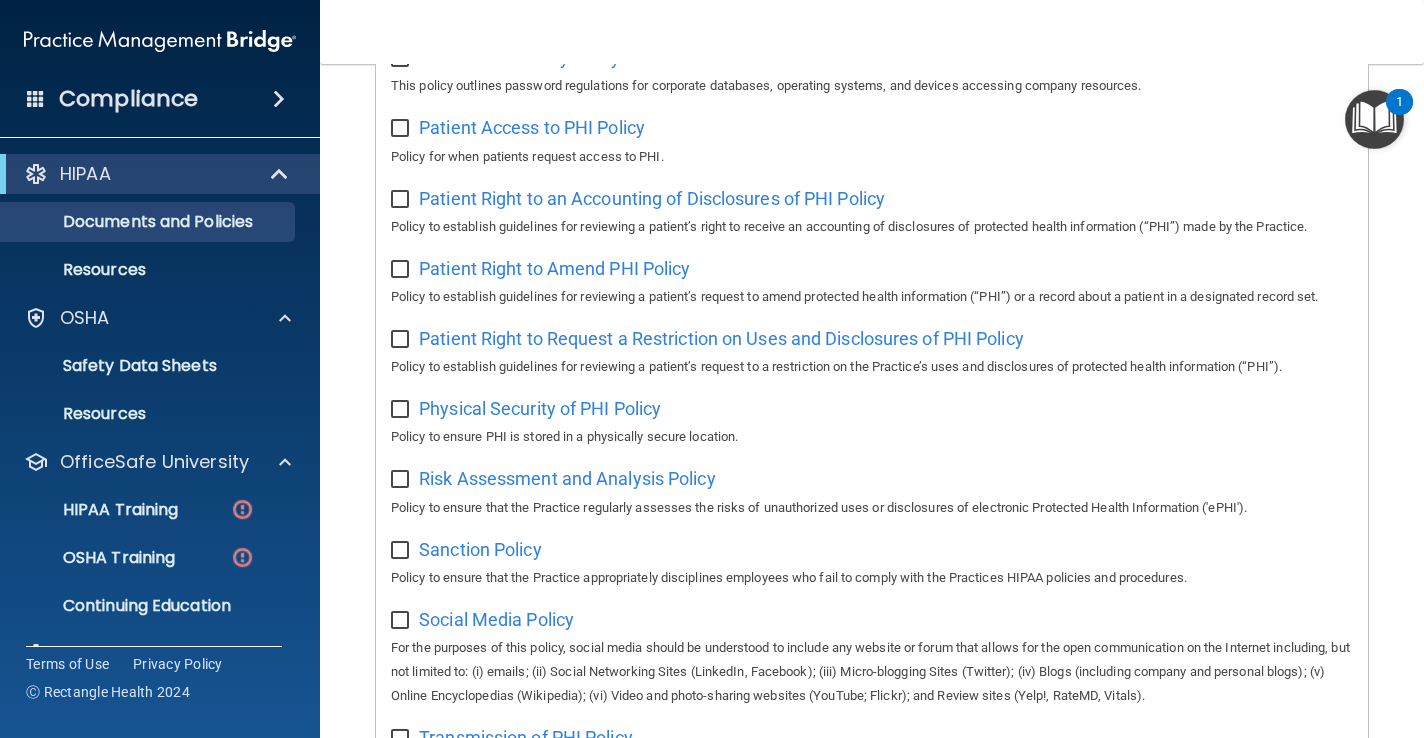 scroll, scrollTop: 981, scrollLeft: 0, axis: vertical 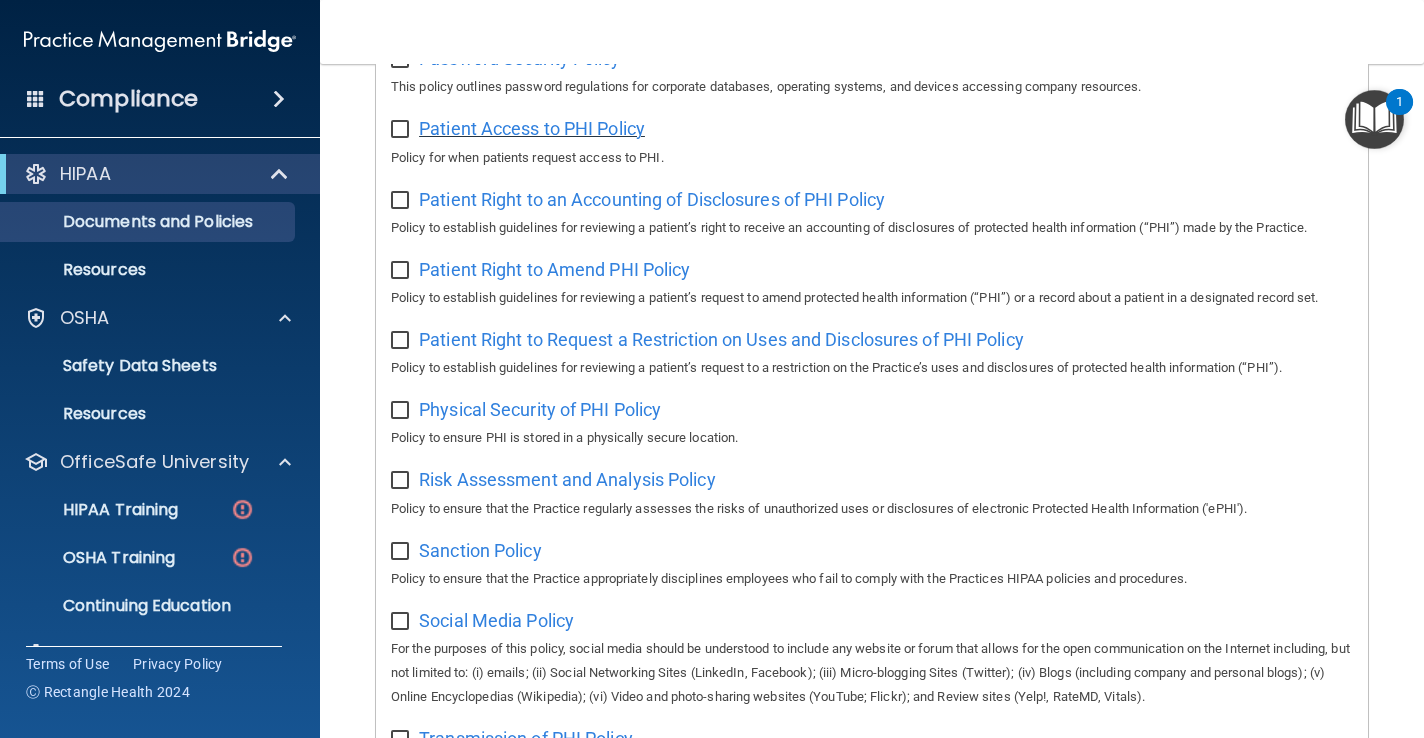 click on "Patient Access to PHI Policy" at bounding box center (532, 128) 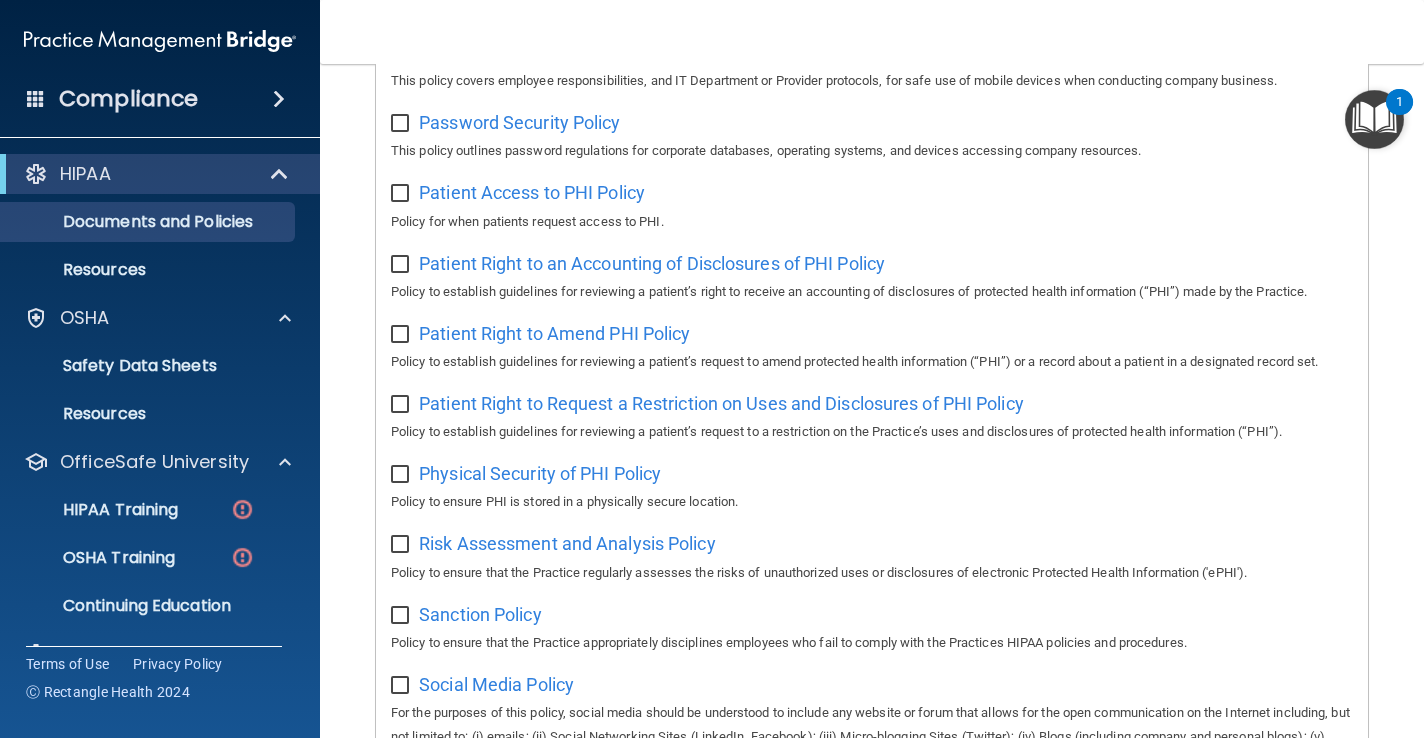 scroll, scrollTop: 918, scrollLeft: 0, axis: vertical 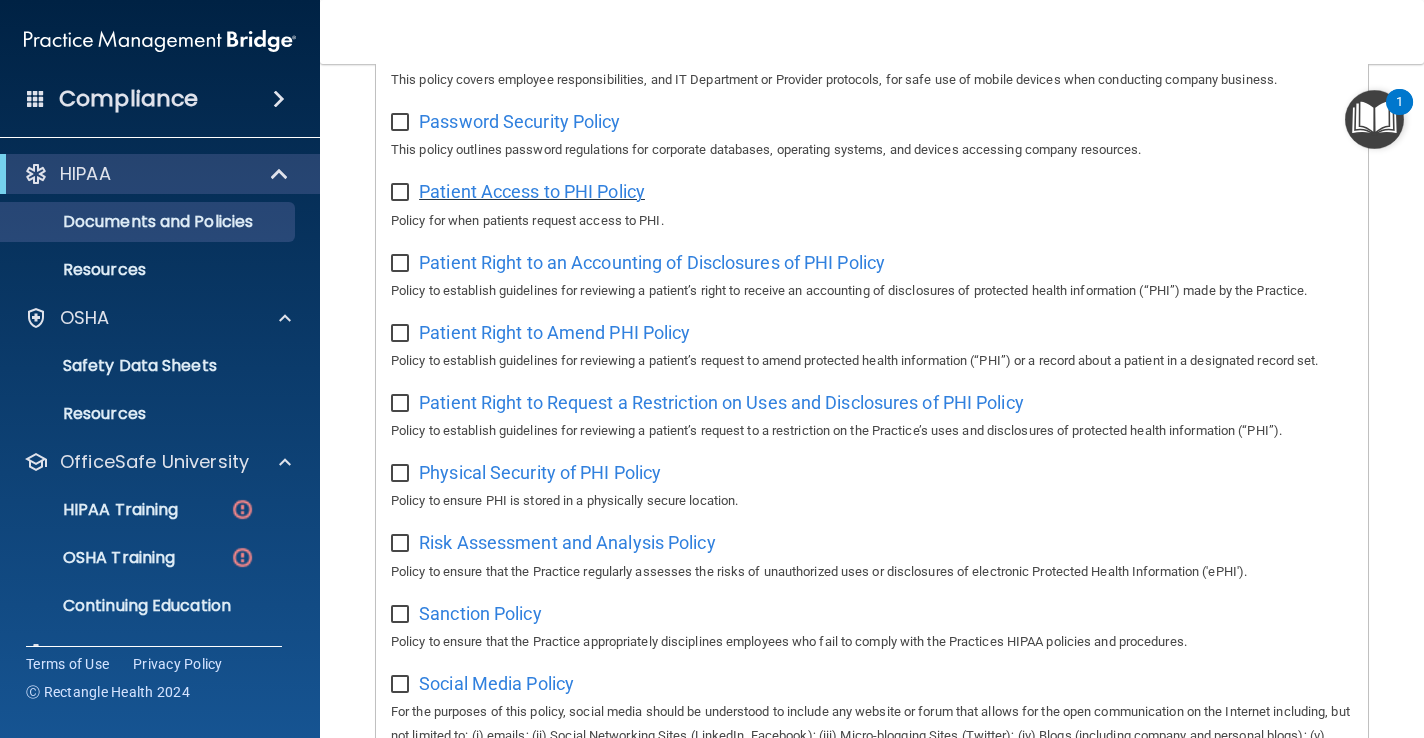 click on "Patient Access to PHI Policy" at bounding box center [532, 191] 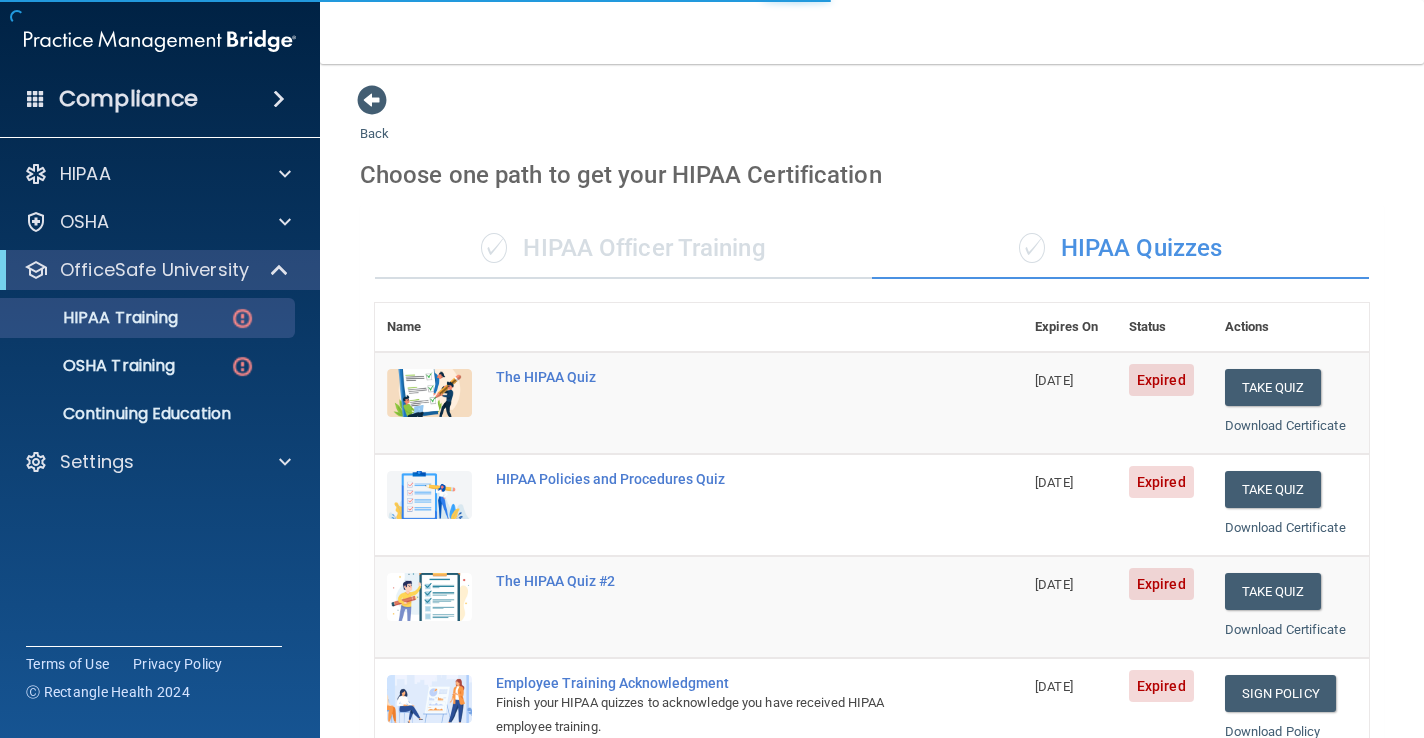 scroll, scrollTop: 0, scrollLeft: 0, axis: both 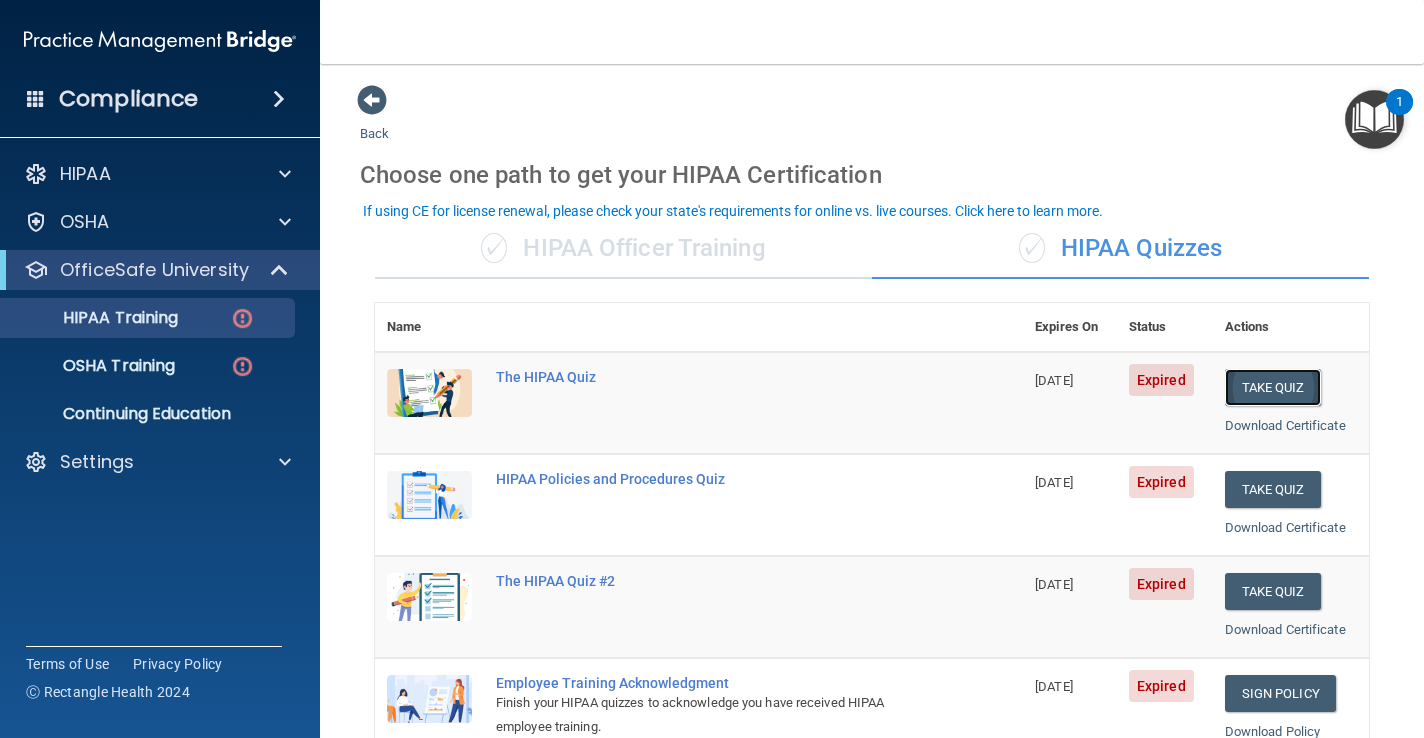 click on "Take Quiz" at bounding box center (1273, 387) 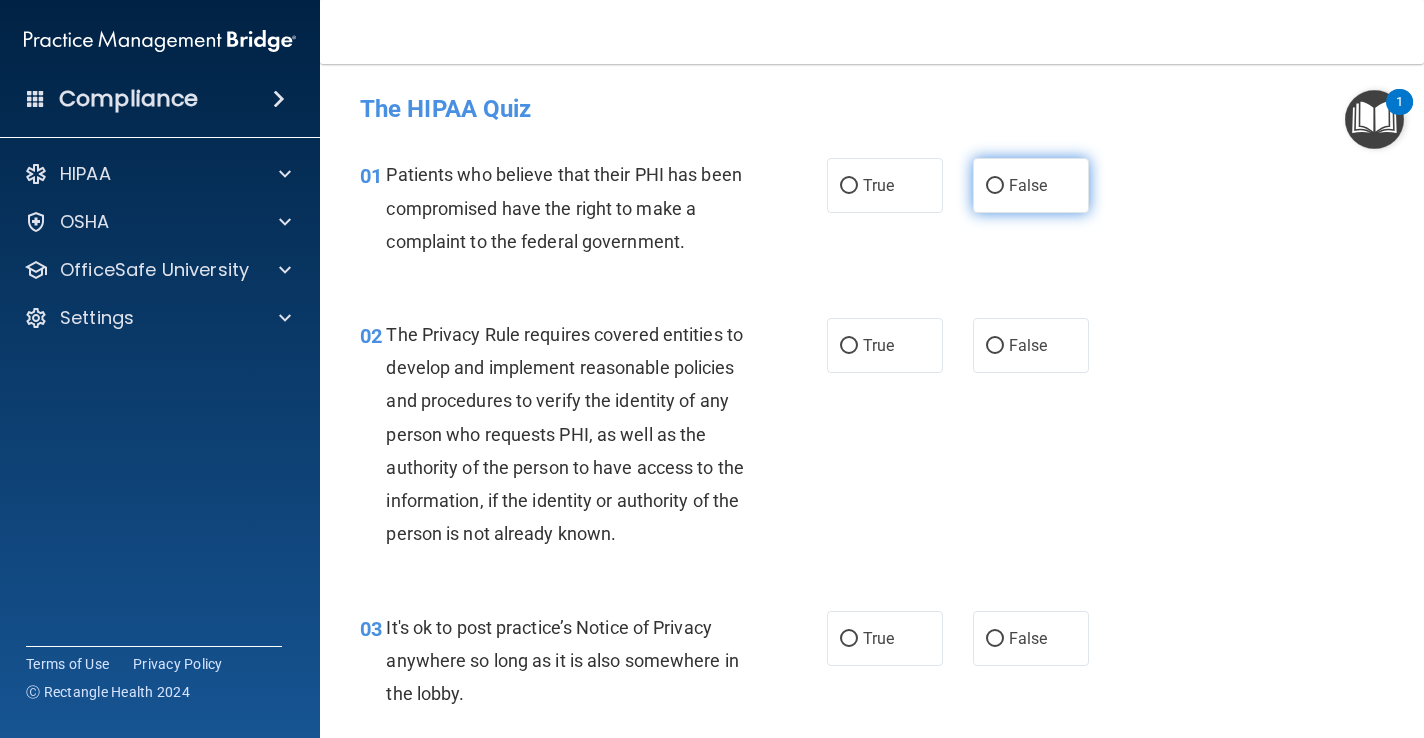 click on "False" at bounding box center (995, 186) 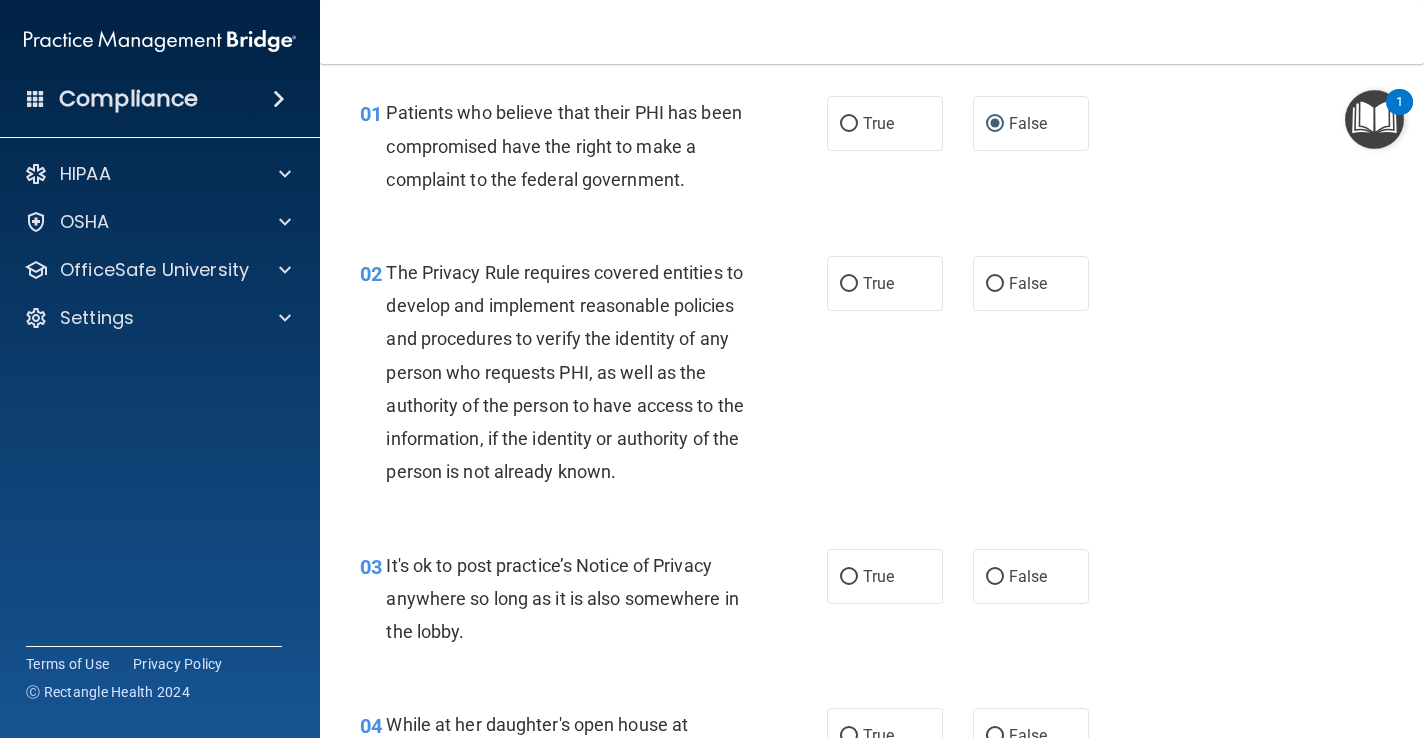scroll, scrollTop: 77, scrollLeft: 0, axis: vertical 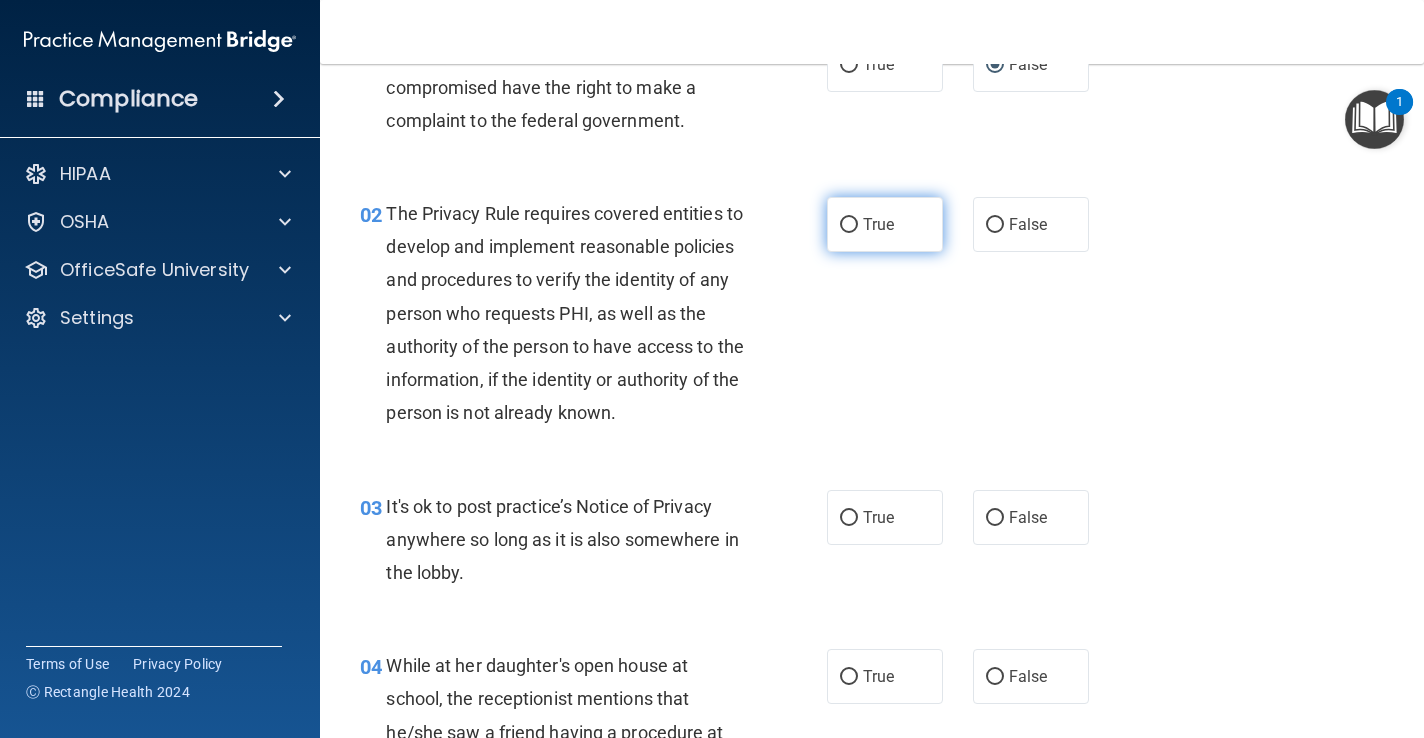 click on "True" at bounding box center [878, 224] 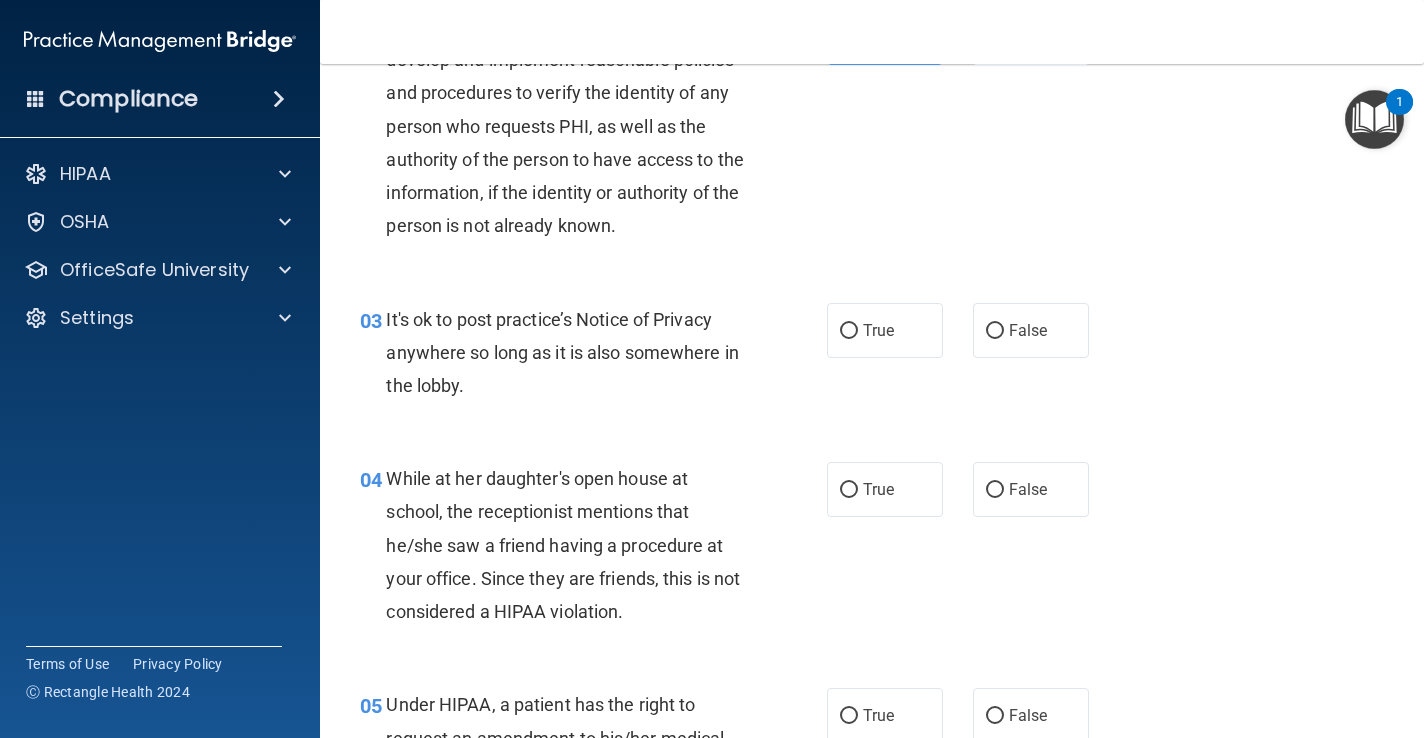 scroll, scrollTop: 313, scrollLeft: 0, axis: vertical 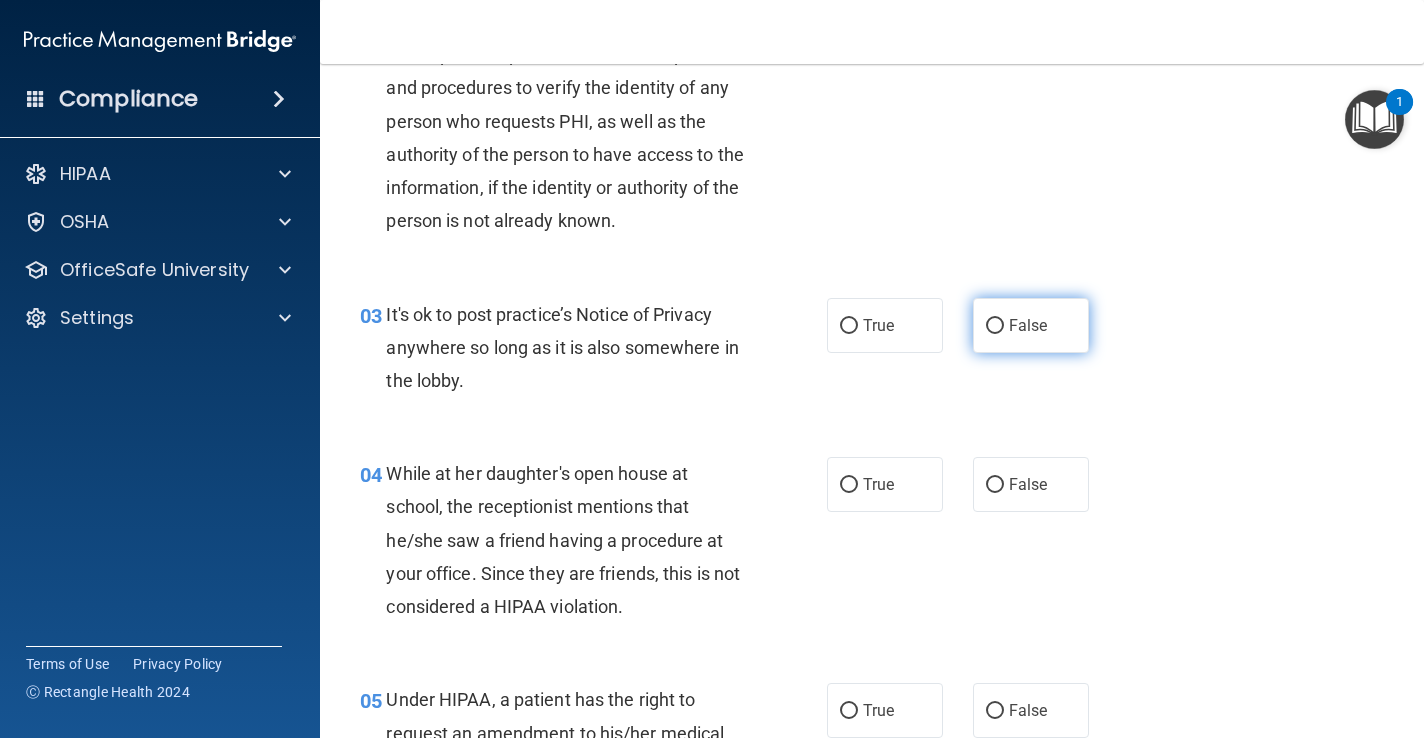 click on "False" at bounding box center (995, 326) 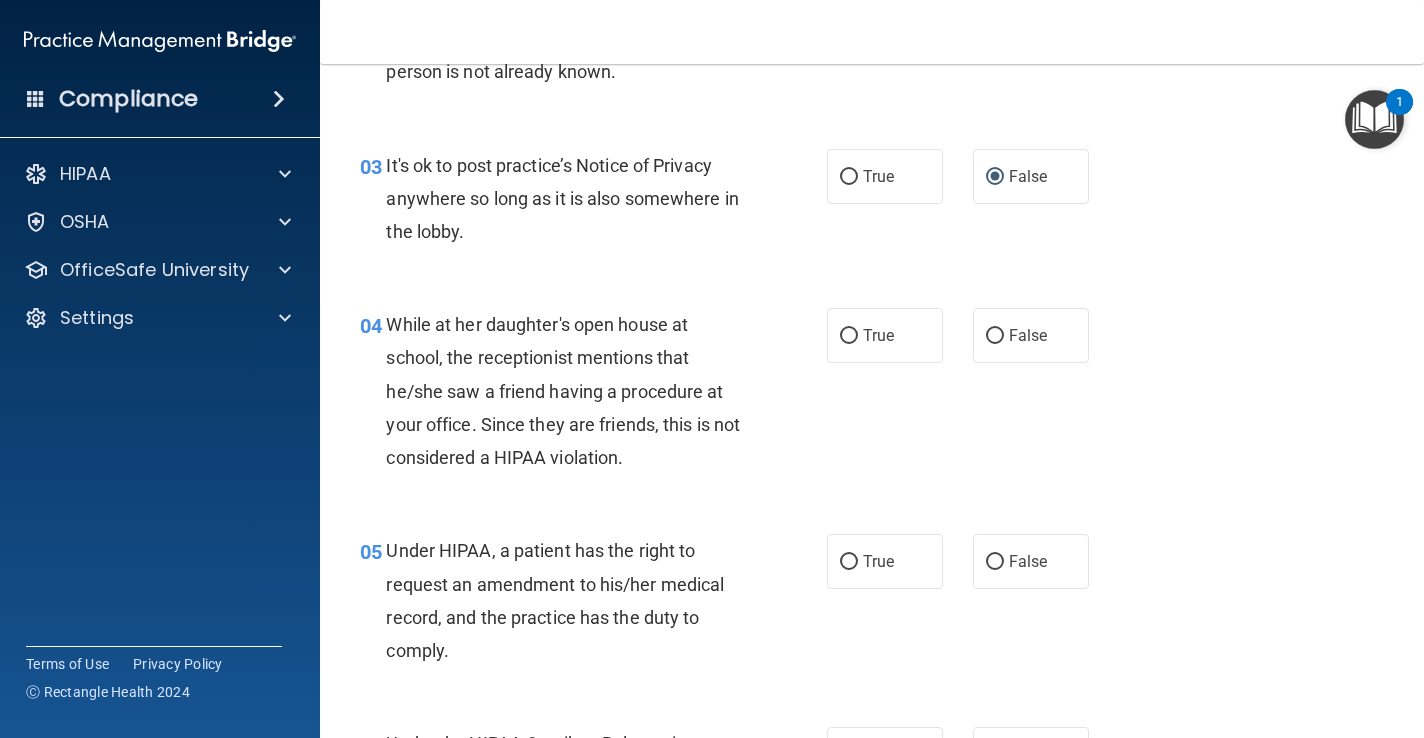 scroll, scrollTop: 464, scrollLeft: 0, axis: vertical 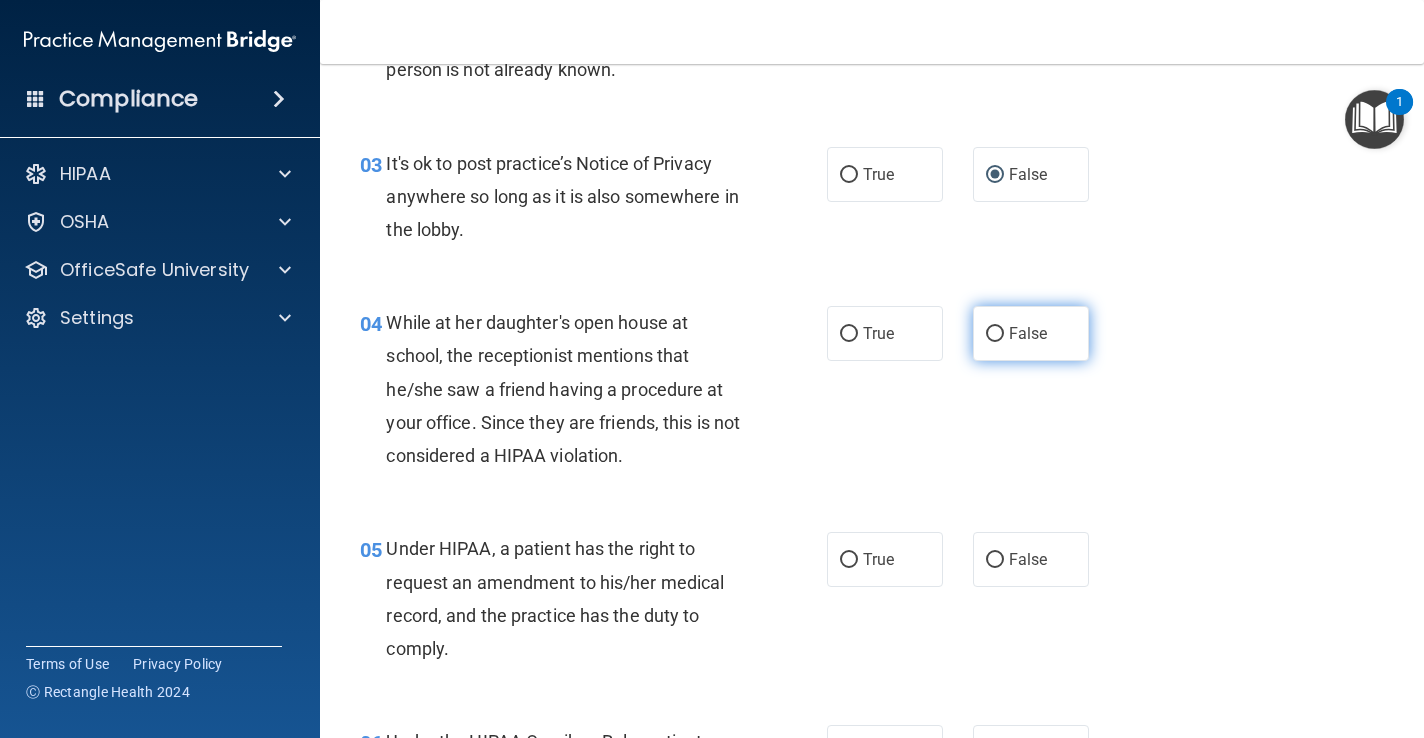 click on "False" at bounding box center [995, 334] 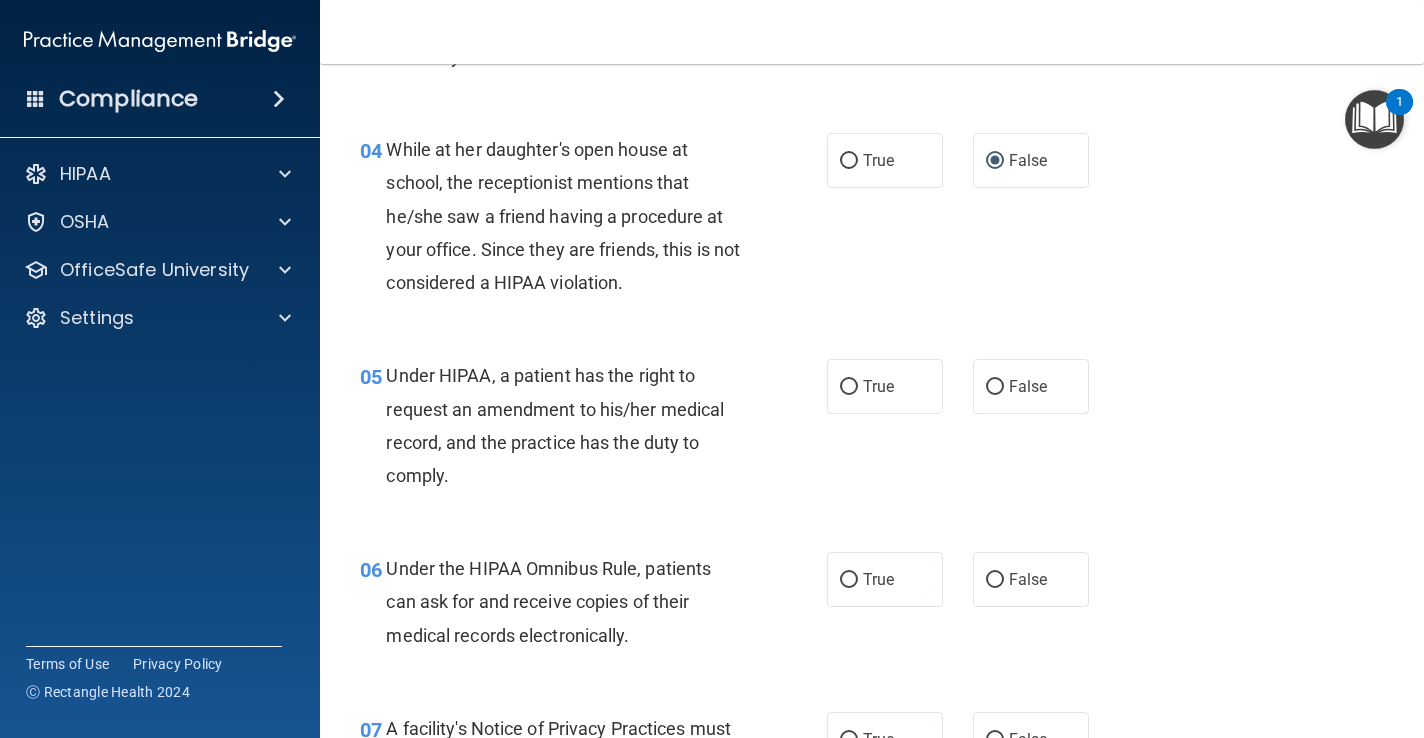 scroll, scrollTop: 640, scrollLeft: 0, axis: vertical 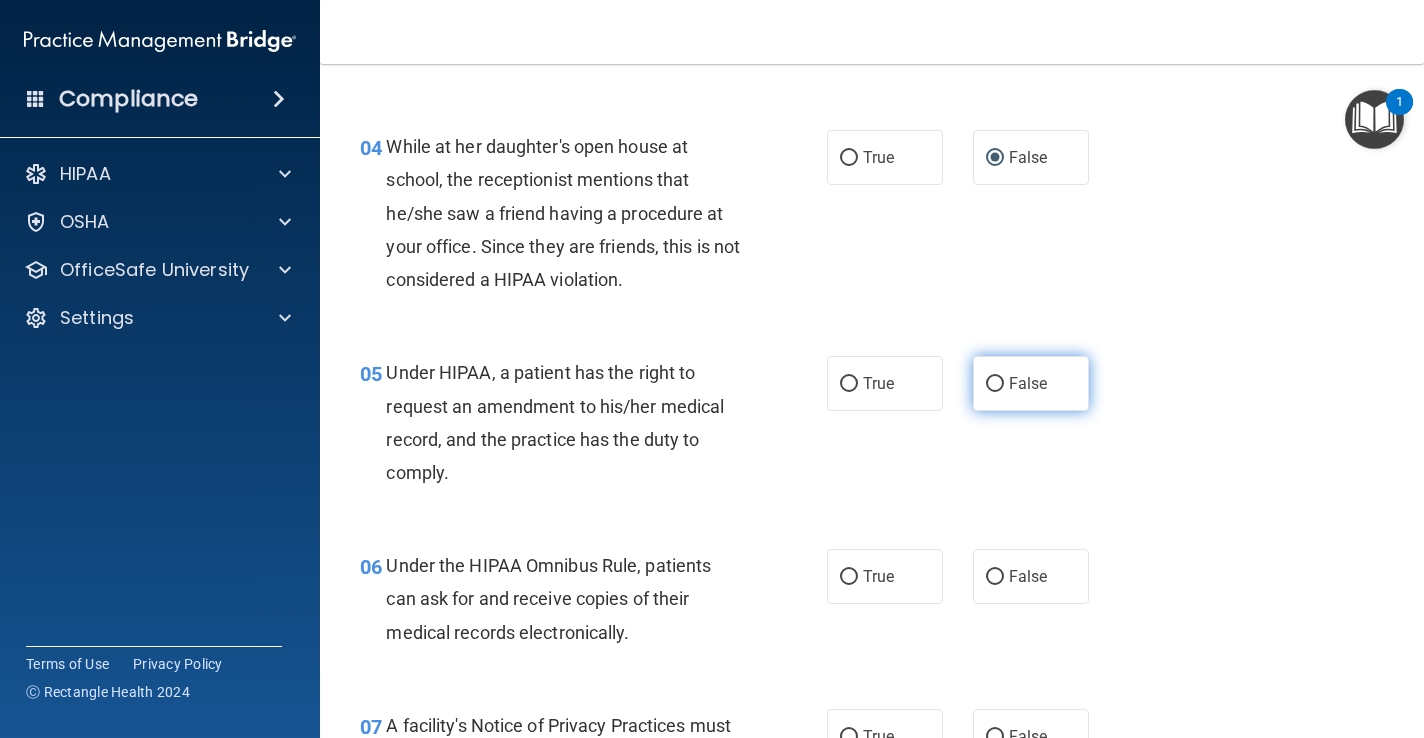 click on "False" at bounding box center (995, 384) 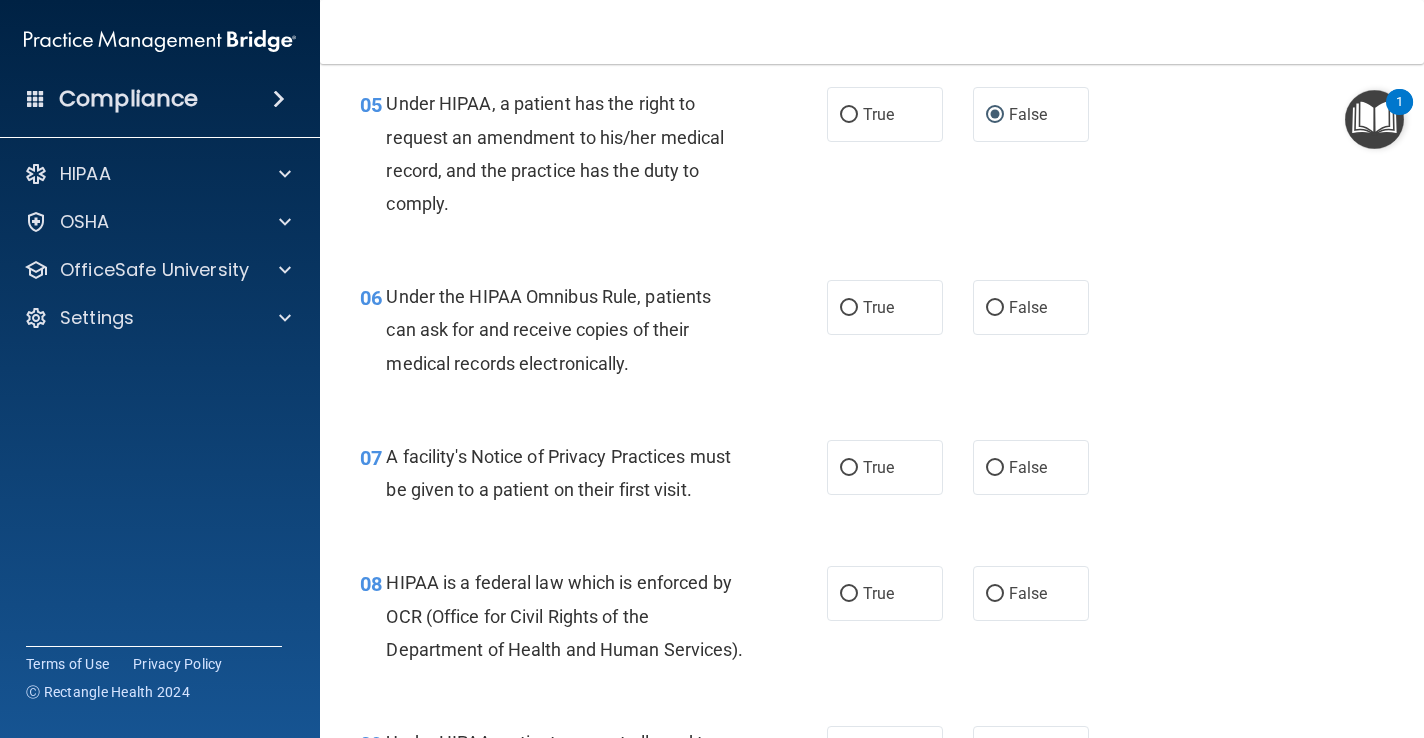 scroll, scrollTop: 908, scrollLeft: 0, axis: vertical 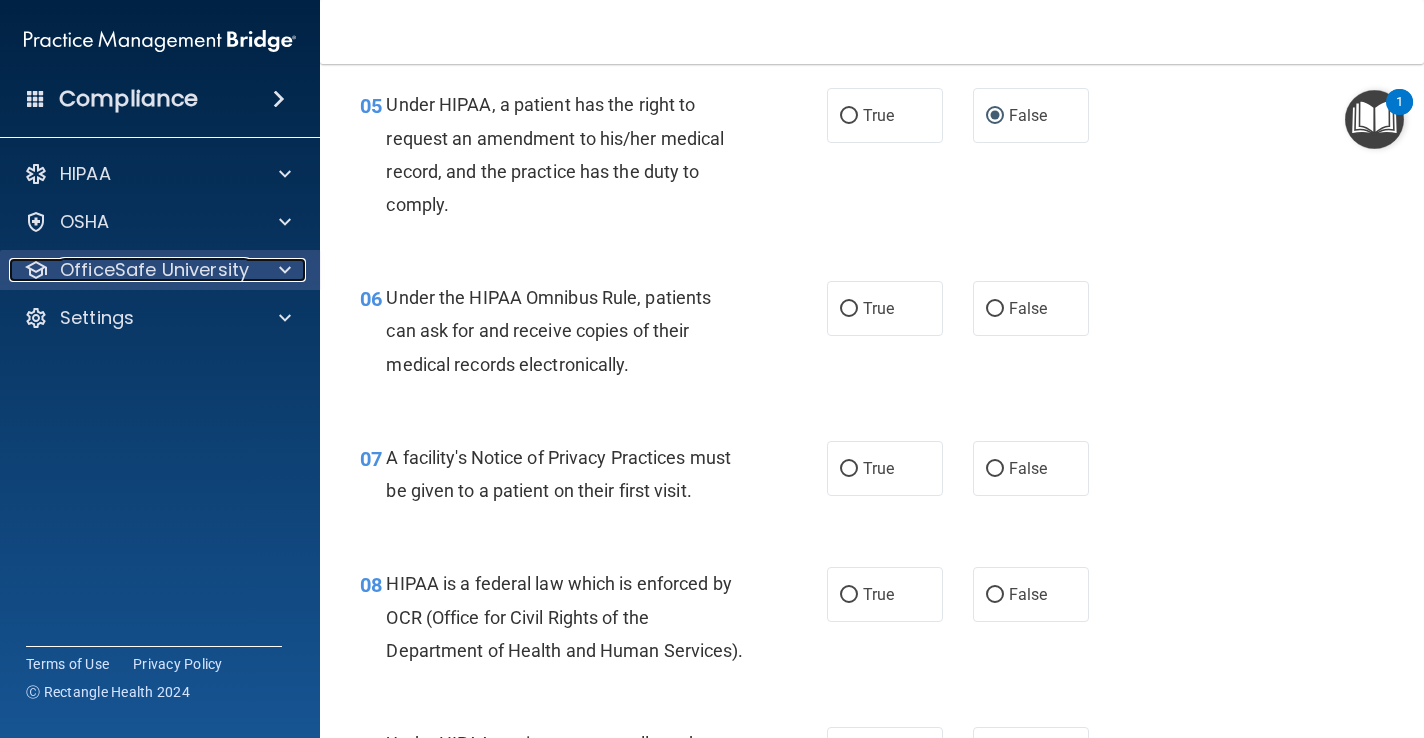 click at bounding box center [285, 270] 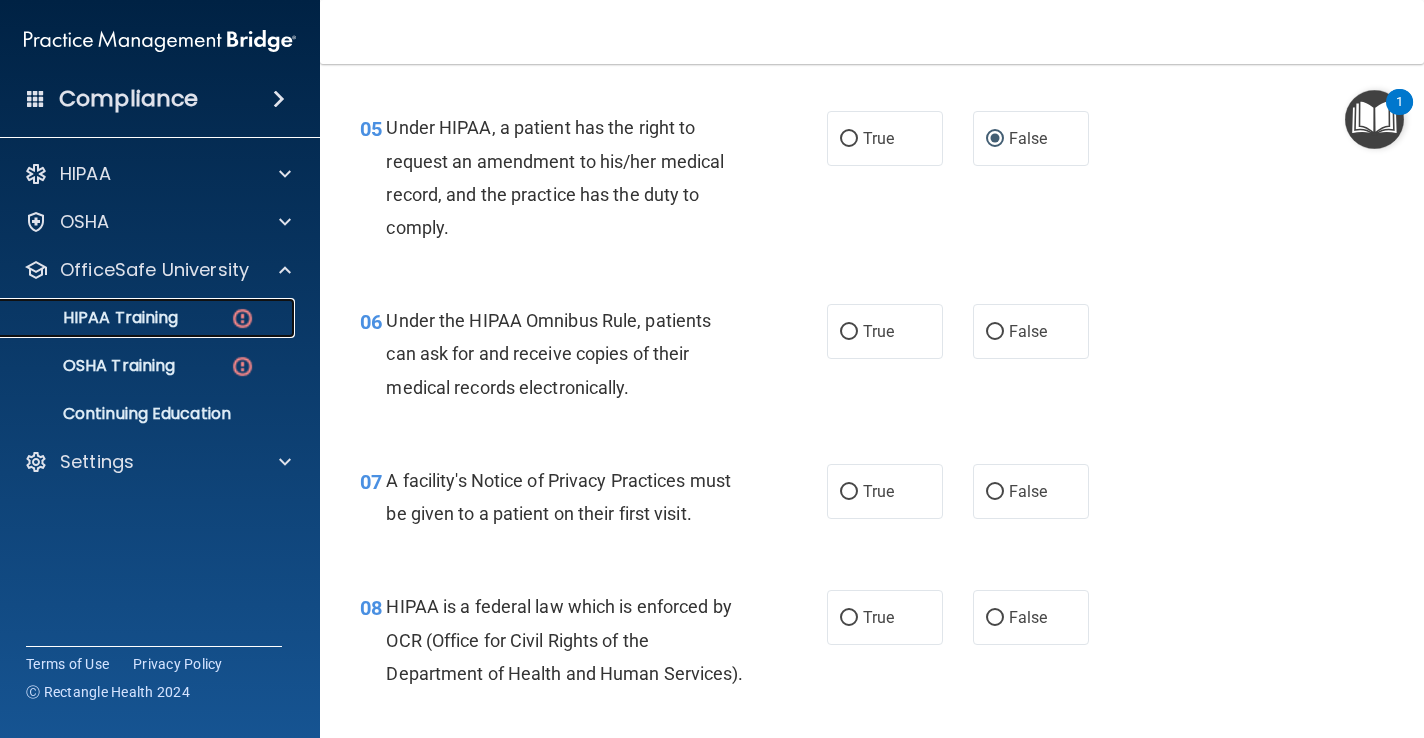 scroll, scrollTop: 930, scrollLeft: 0, axis: vertical 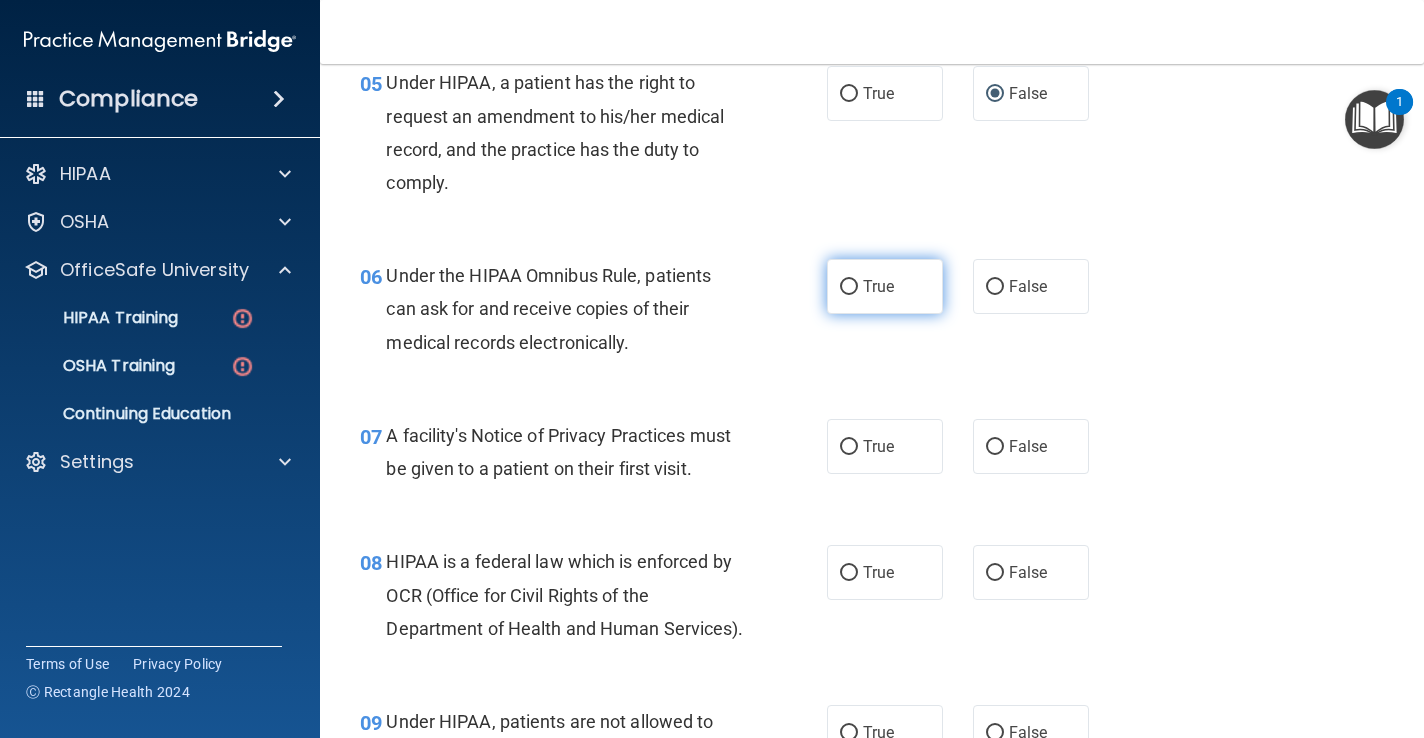 click on "True" at bounding box center (849, 287) 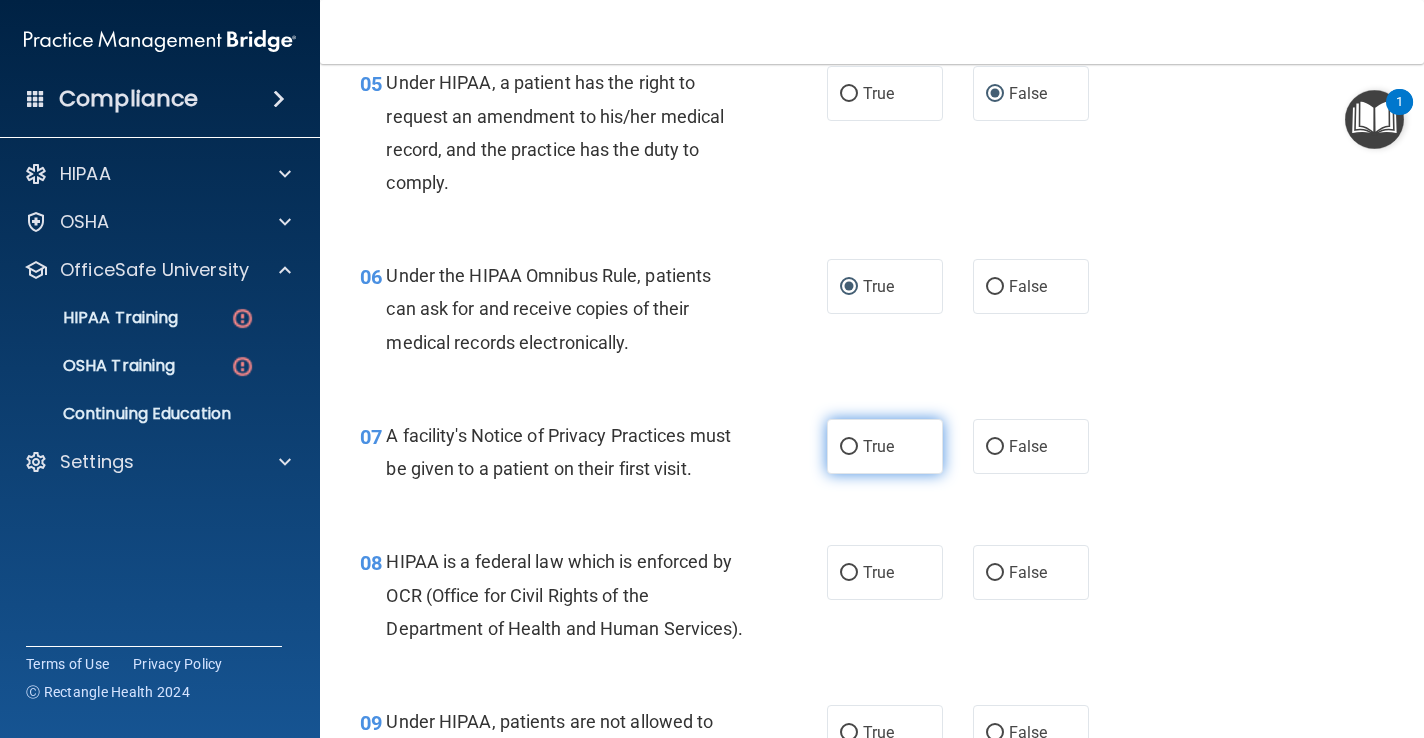 click on "True" at bounding box center [878, 446] 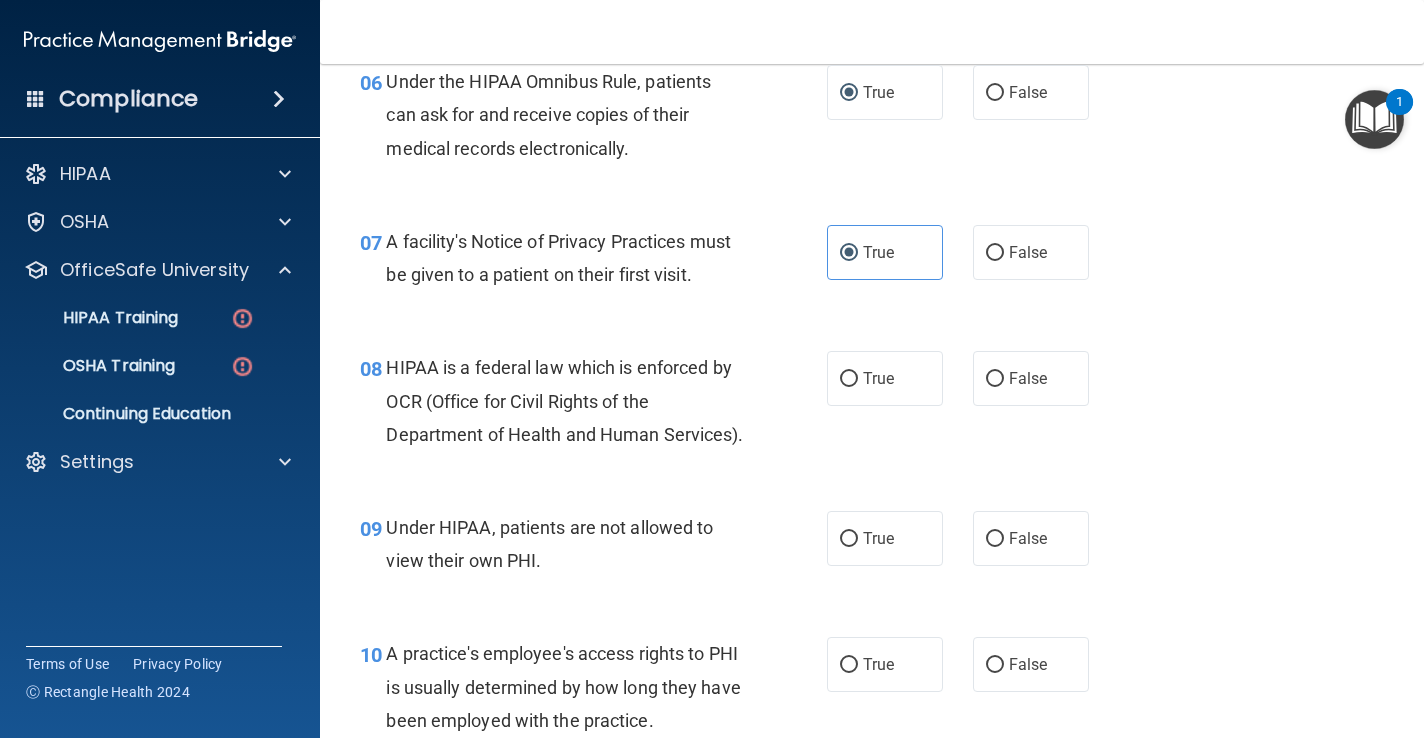 scroll, scrollTop: 1138, scrollLeft: 0, axis: vertical 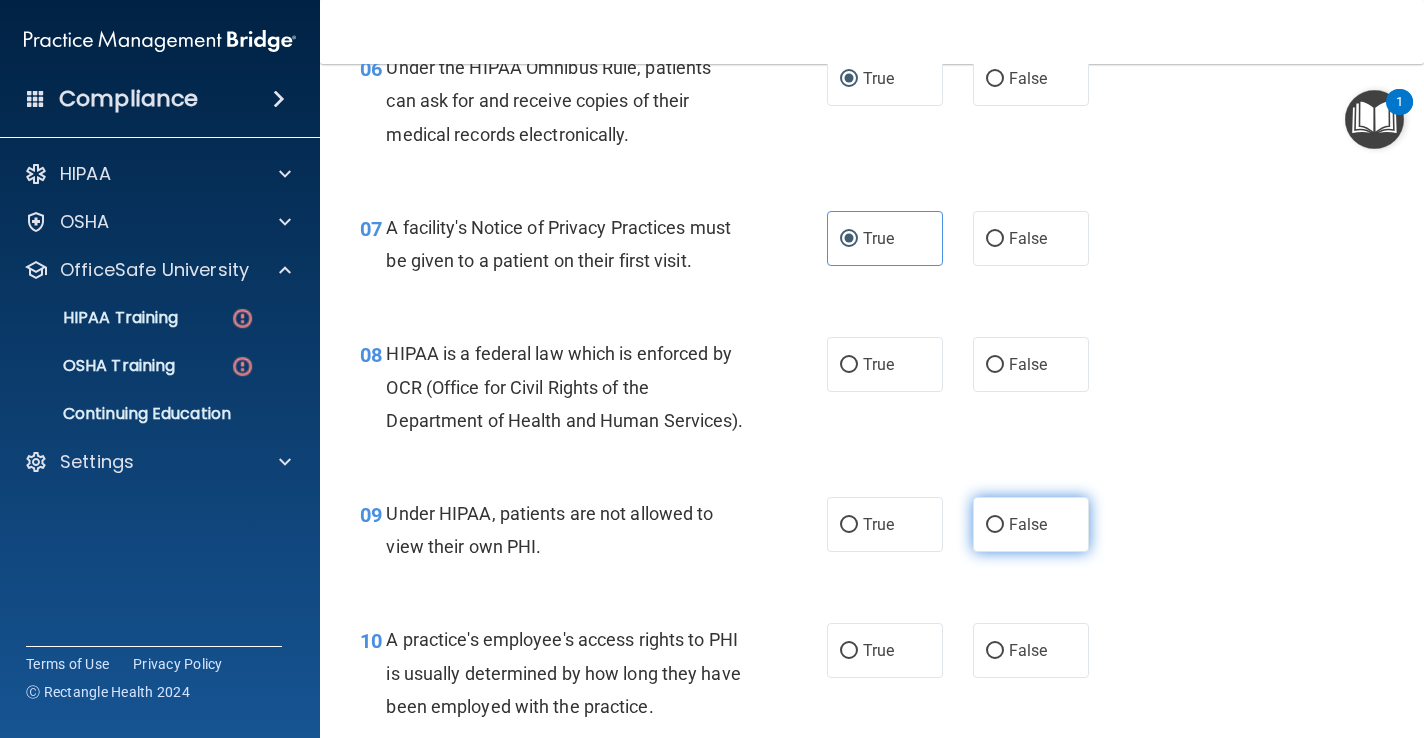 click on "False" at bounding box center [995, 525] 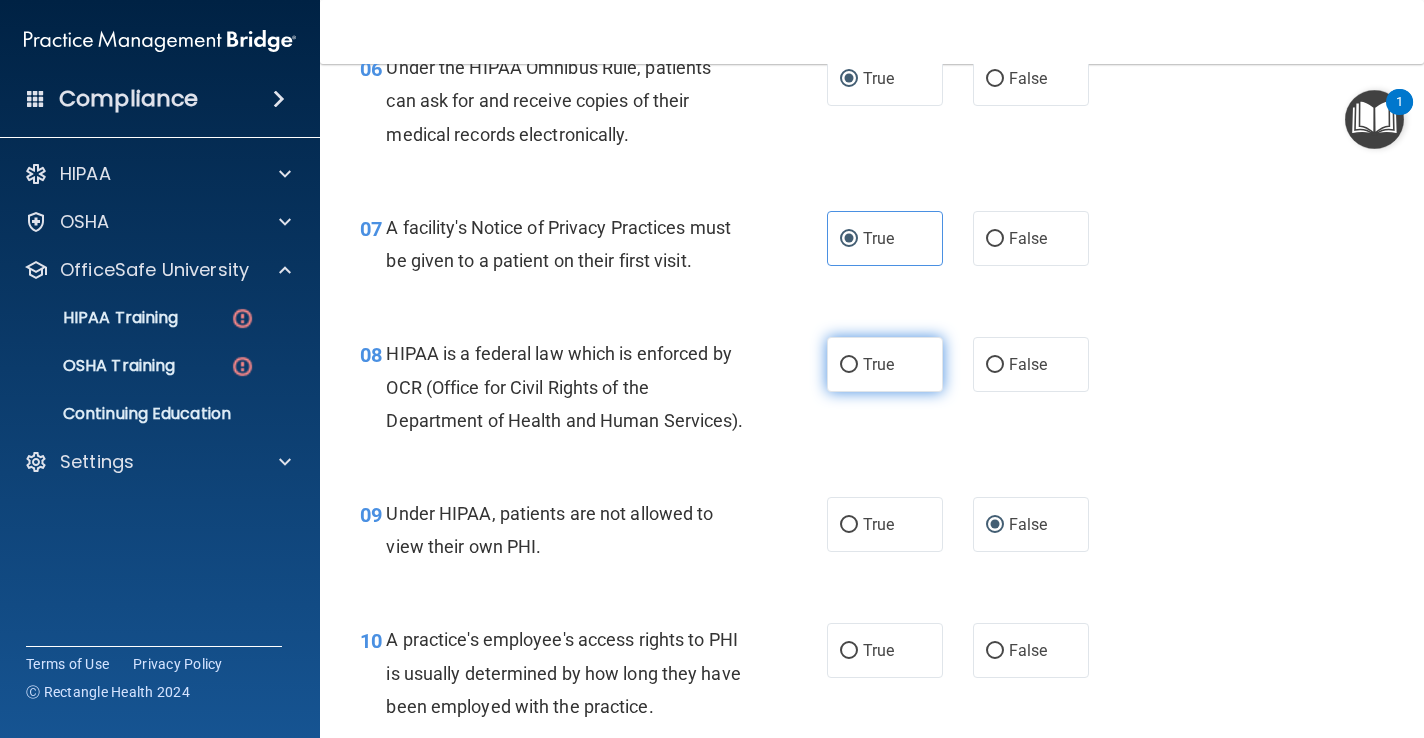 click on "True" at bounding box center [885, 364] 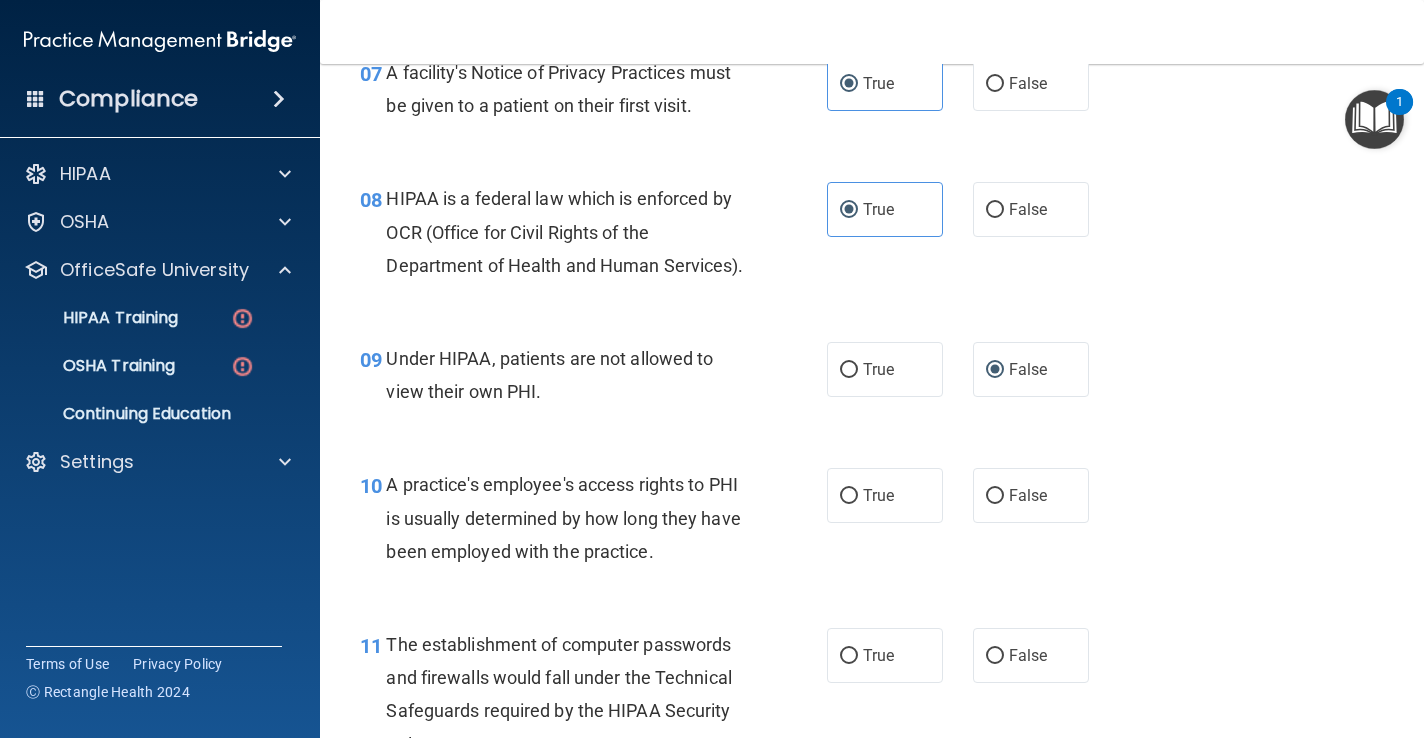 scroll, scrollTop: 1425, scrollLeft: 0, axis: vertical 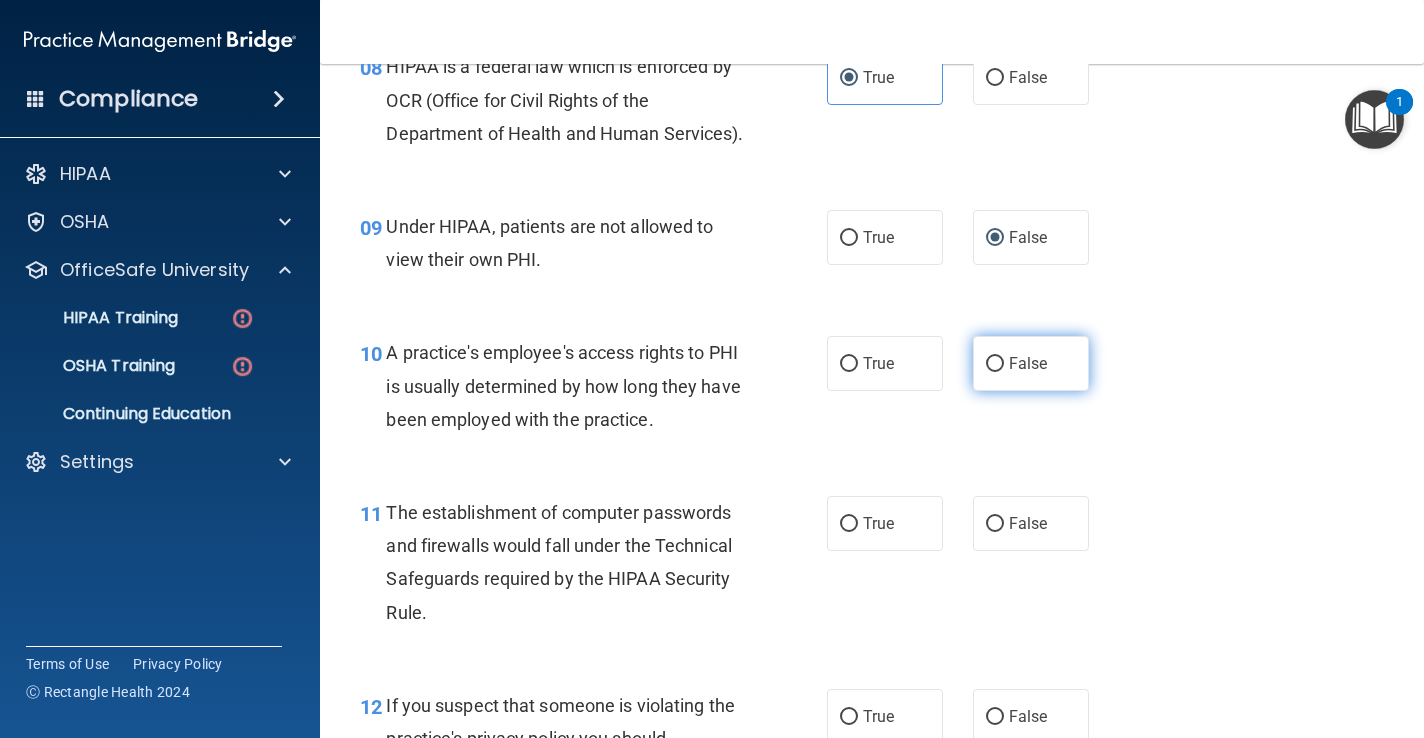 click on "False" at bounding box center [995, 364] 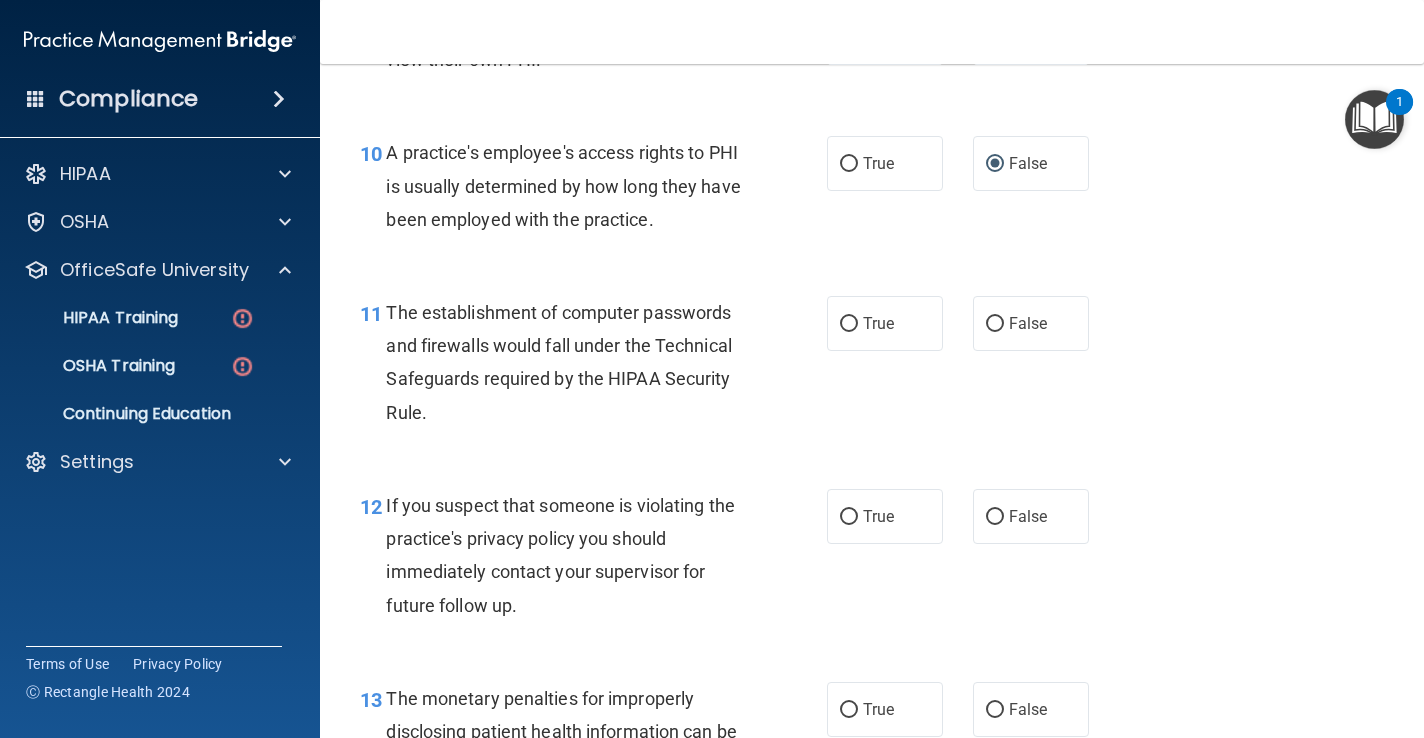 scroll, scrollTop: 1637, scrollLeft: 0, axis: vertical 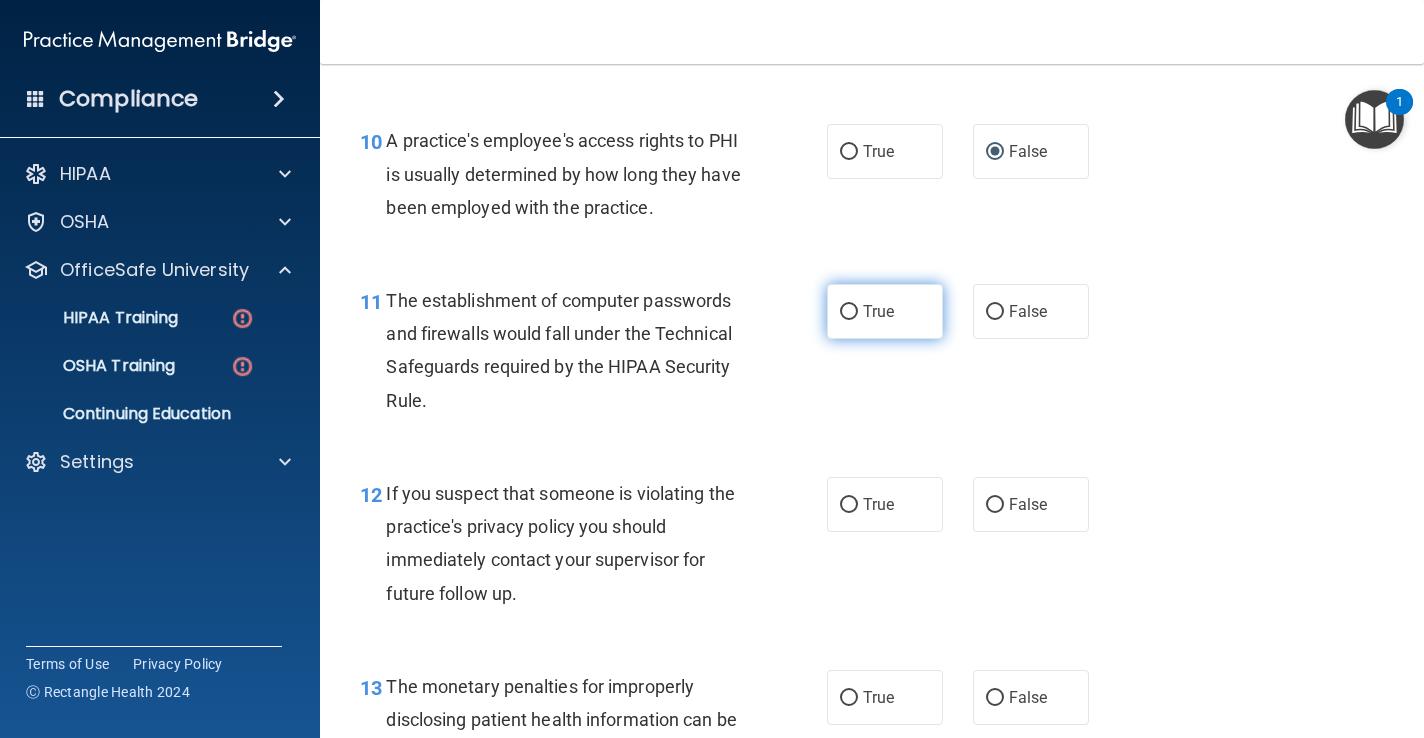 click on "True" at bounding box center (849, 312) 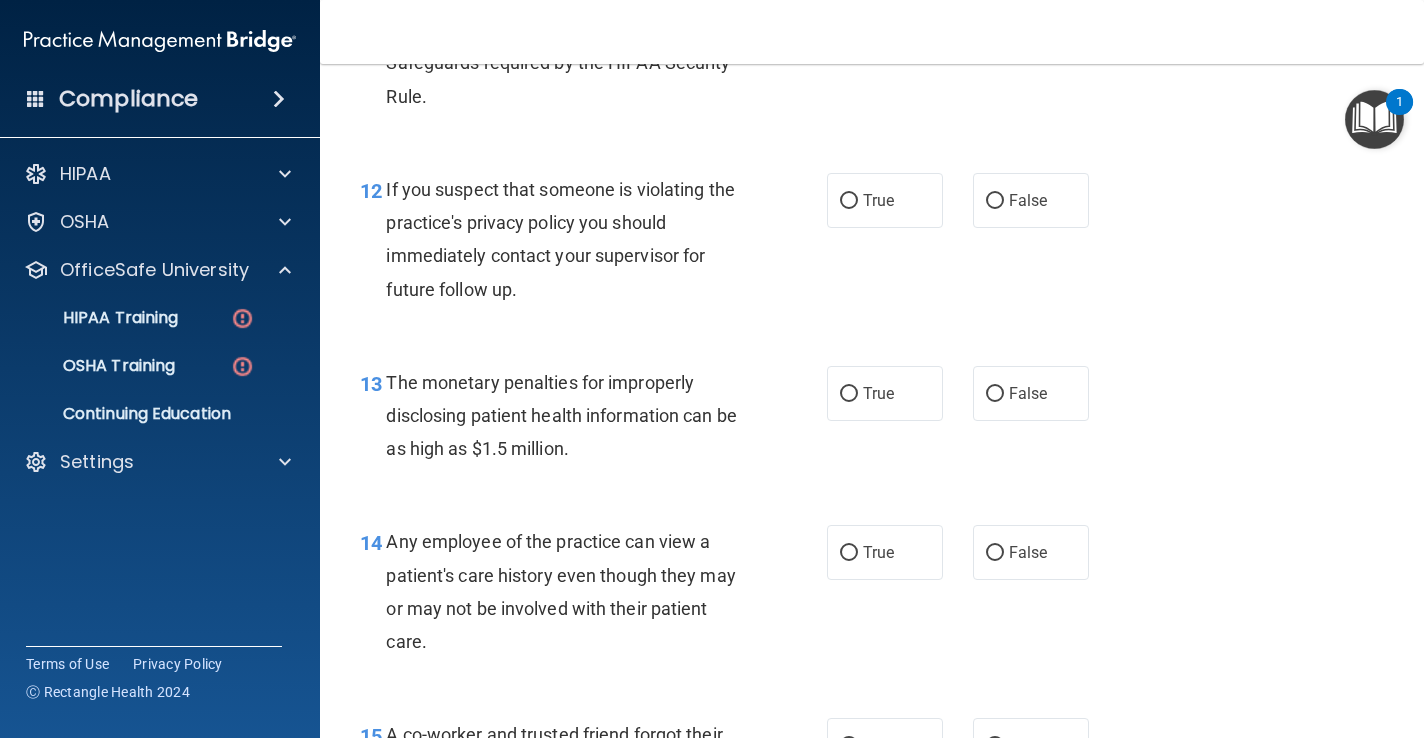 scroll, scrollTop: 1948, scrollLeft: 0, axis: vertical 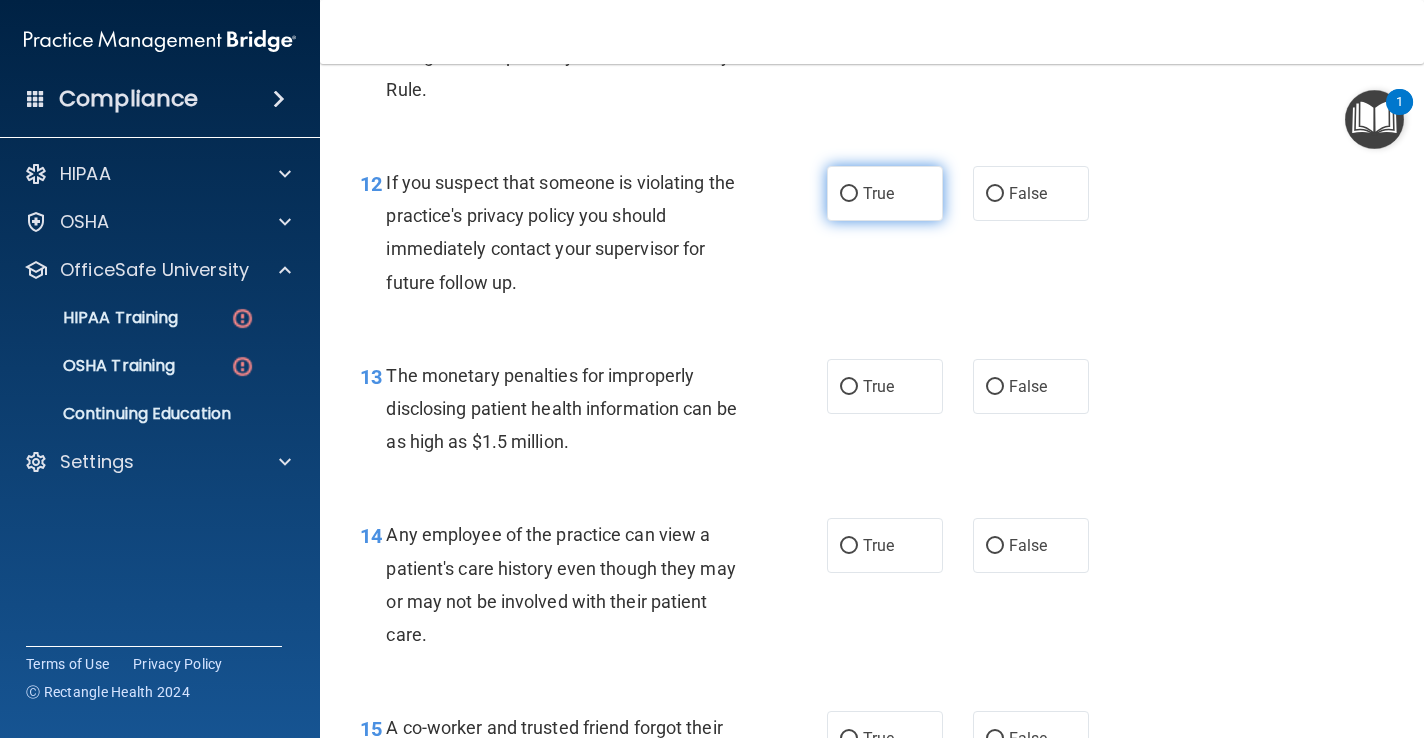 click on "True" at bounding box center [878, 193] 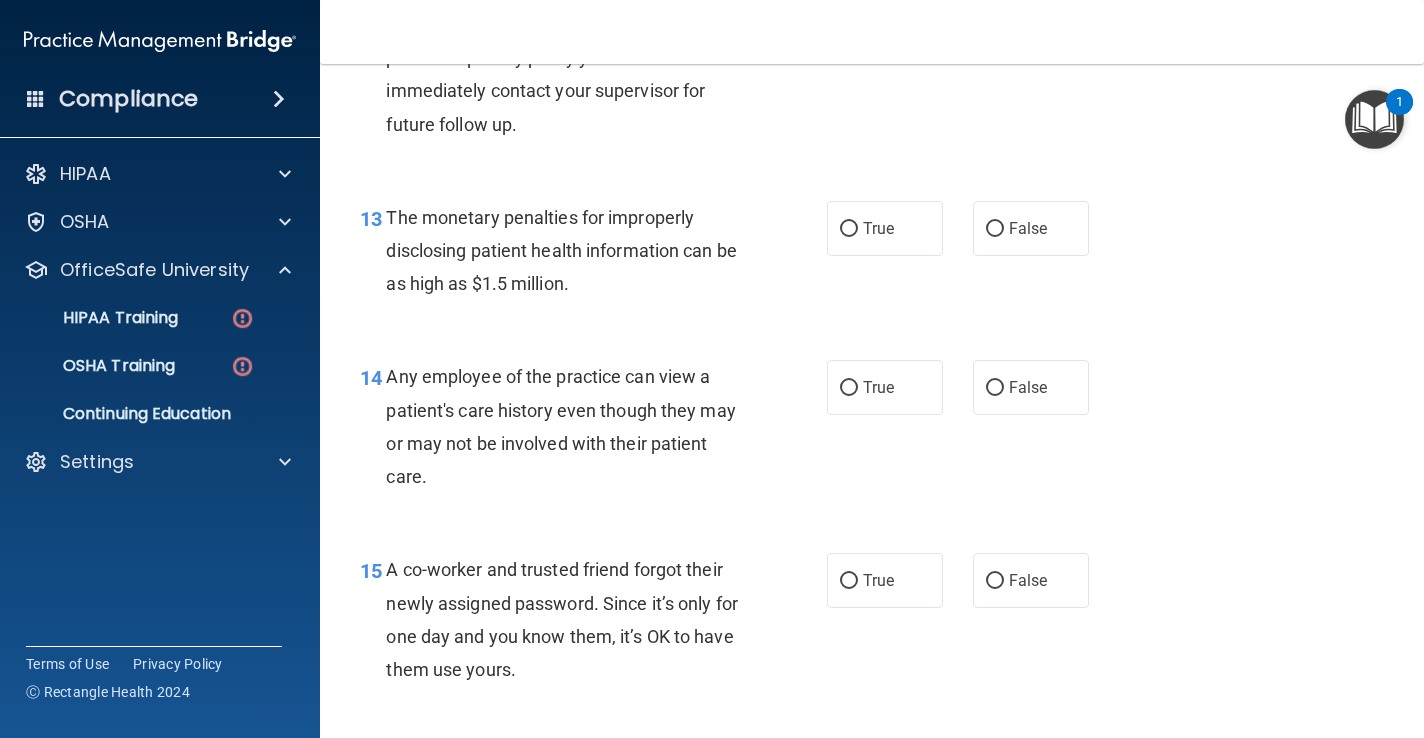 scroll, scrollTop: 2113, scrollLeft: 0, axis: vertical 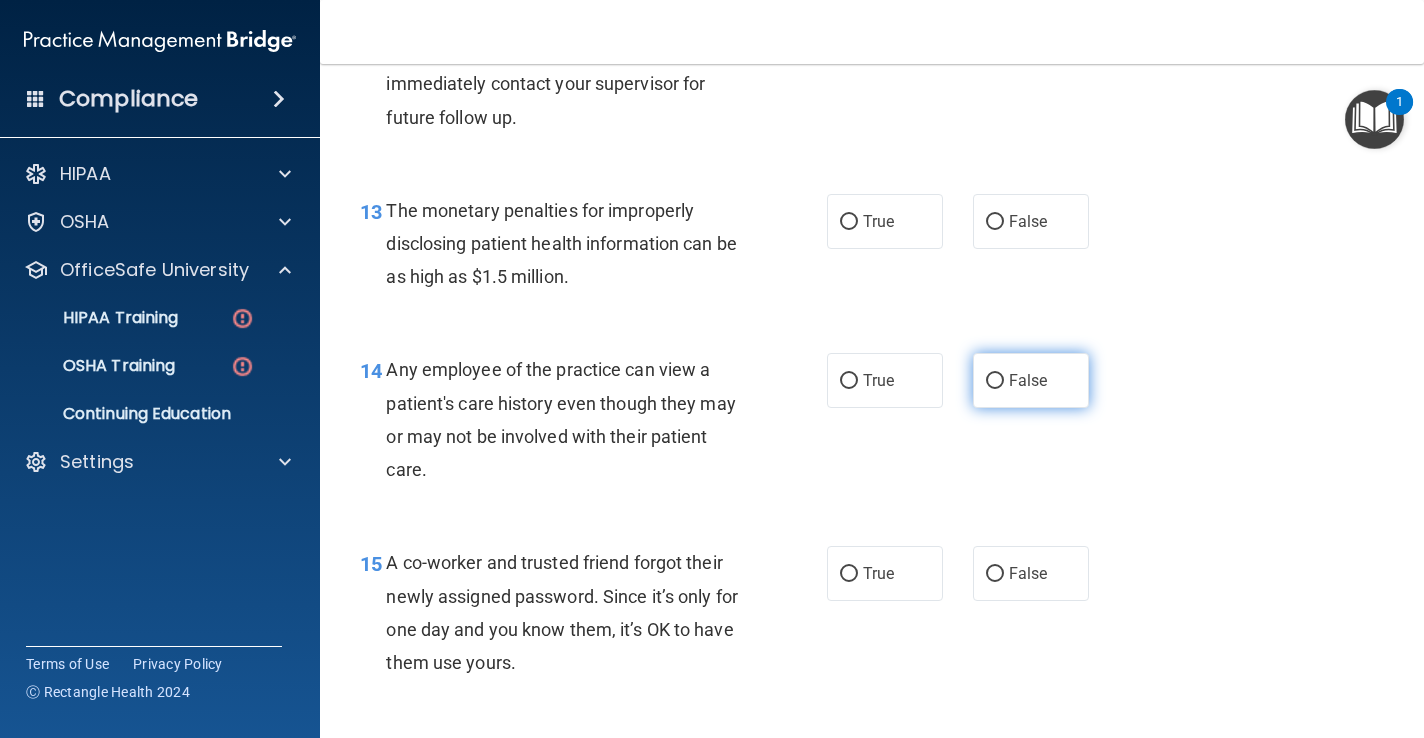 click on "False" at bounding box center [1028, 380] 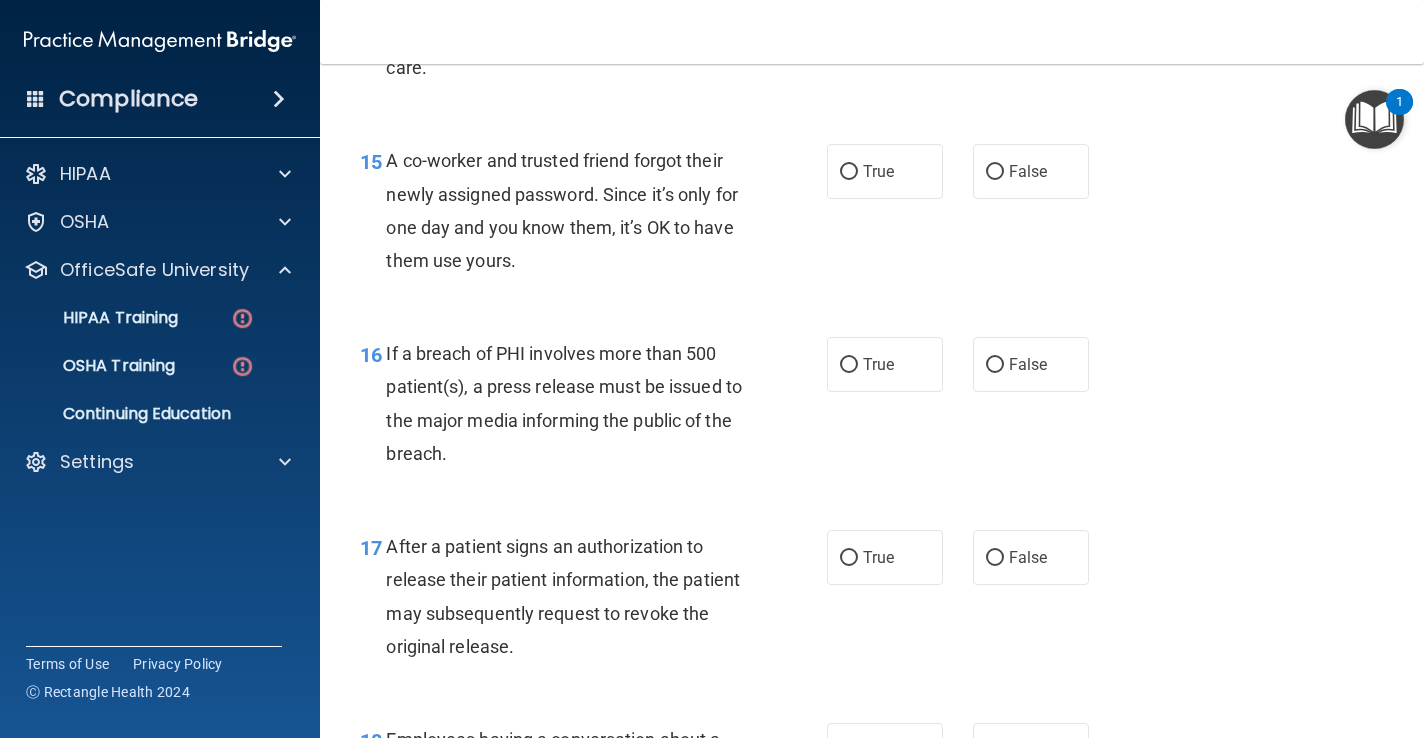 scroll, scrollTop: 2516, scrollLeft: 0, axis: vertical 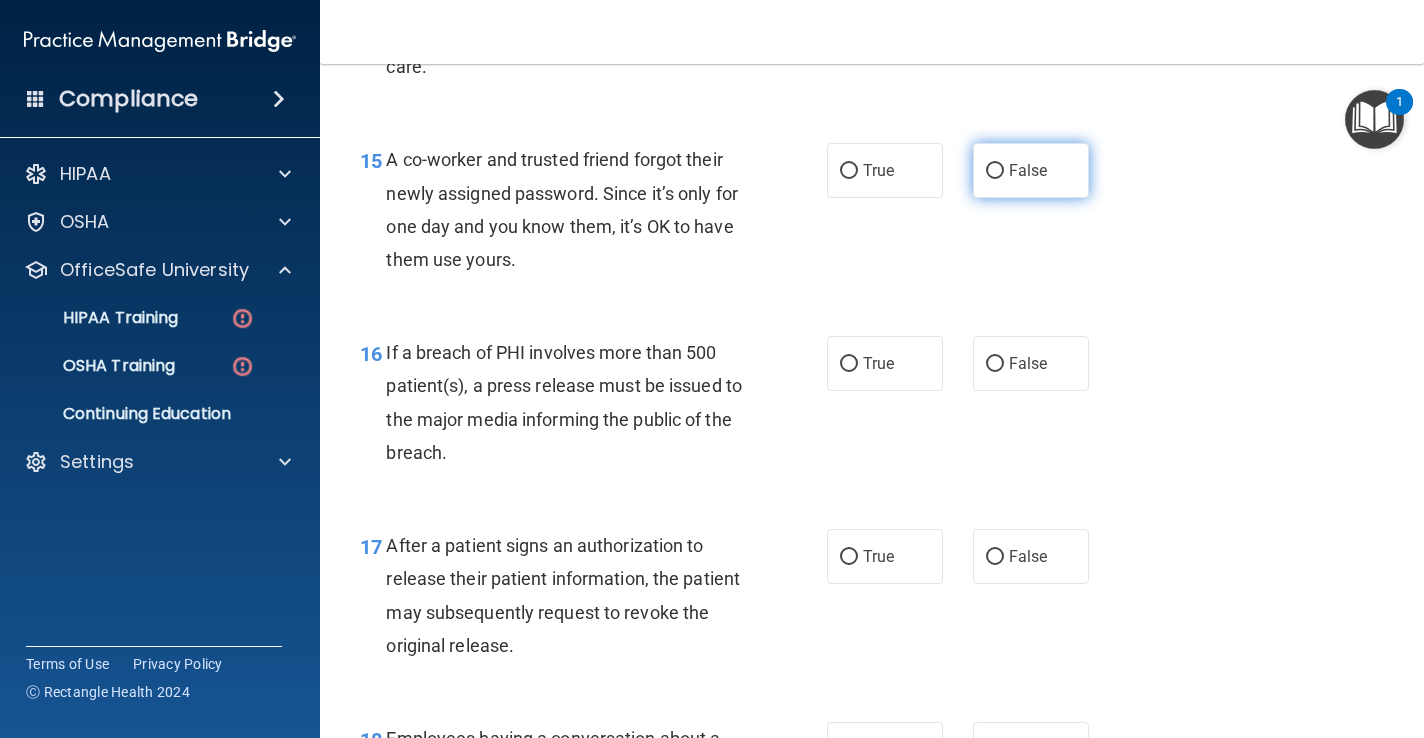 click on "False" at bounding box center (1028, 170) 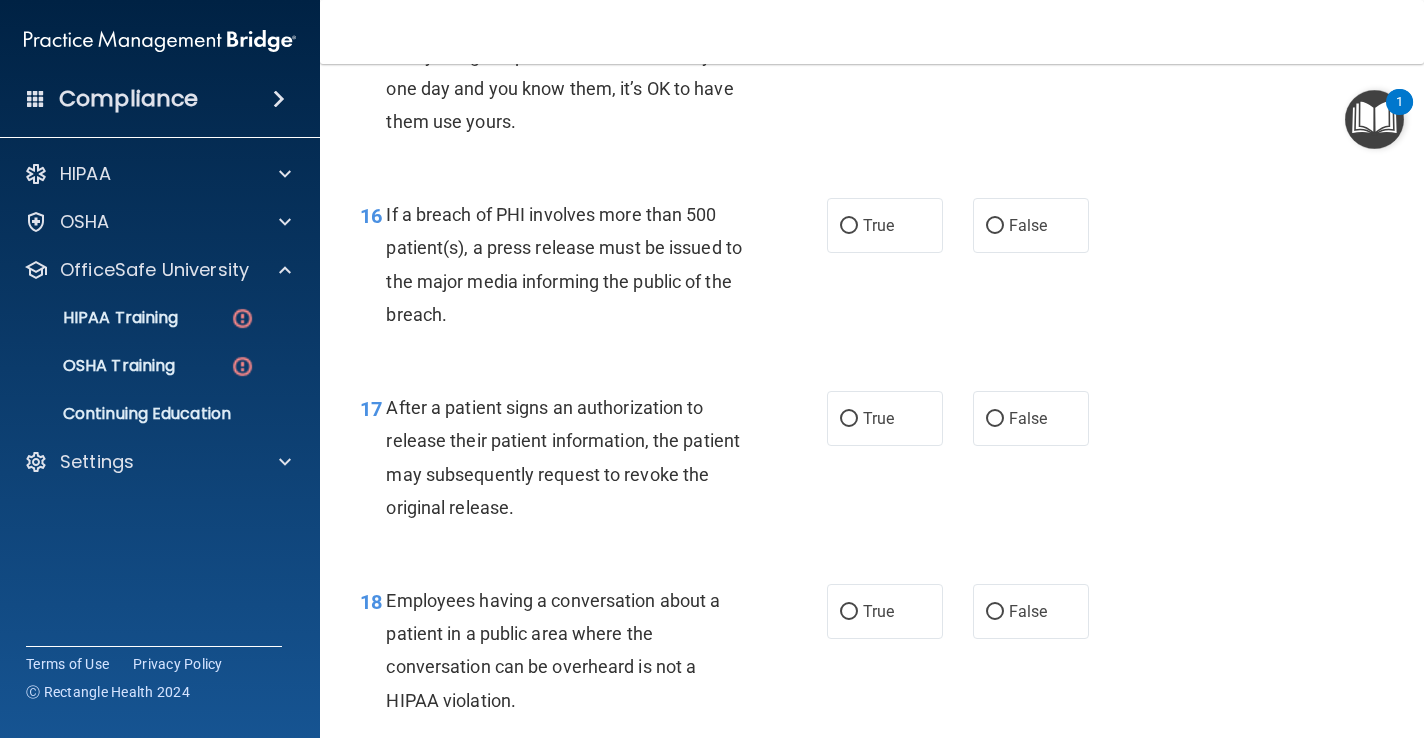 scroll, scrollTop: 2658, scrollLeft: 0, axis: vertical 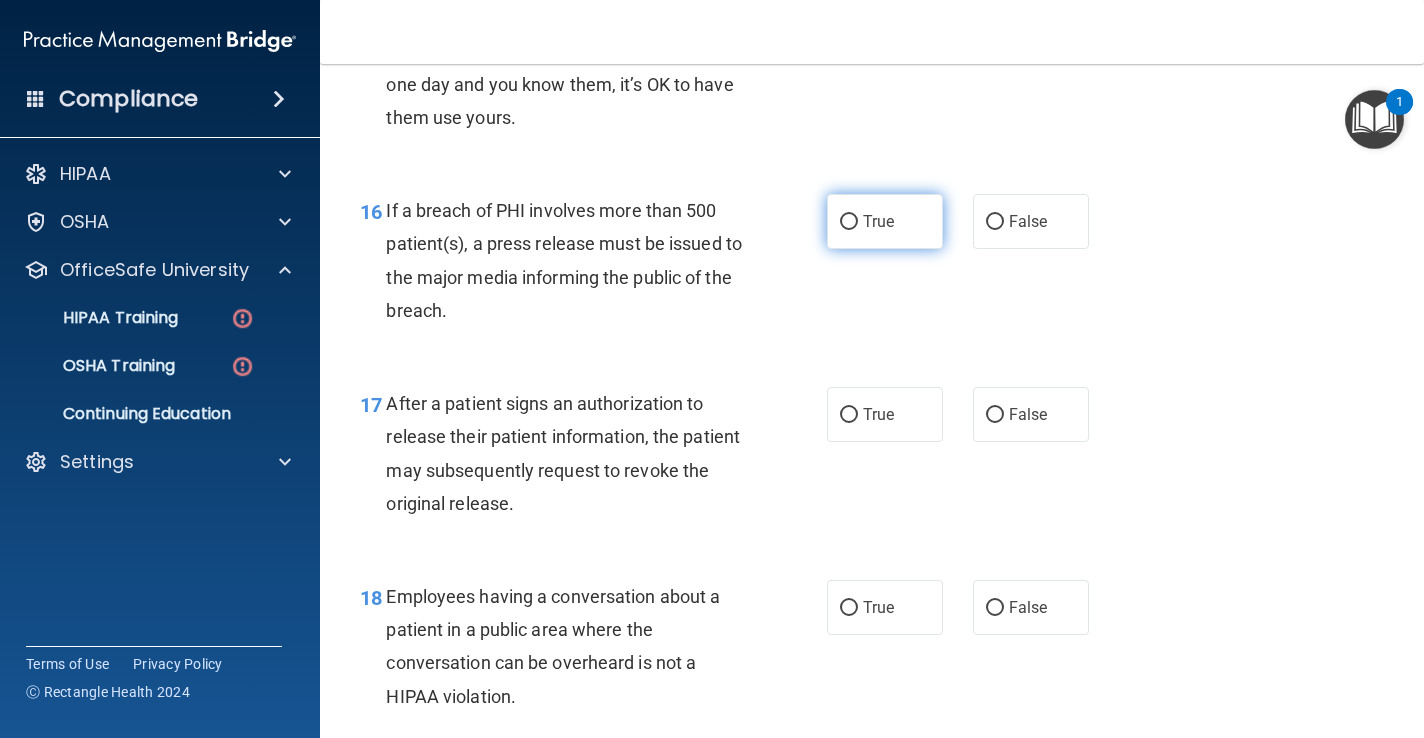 click on "True" at bounding box center (885, 221) 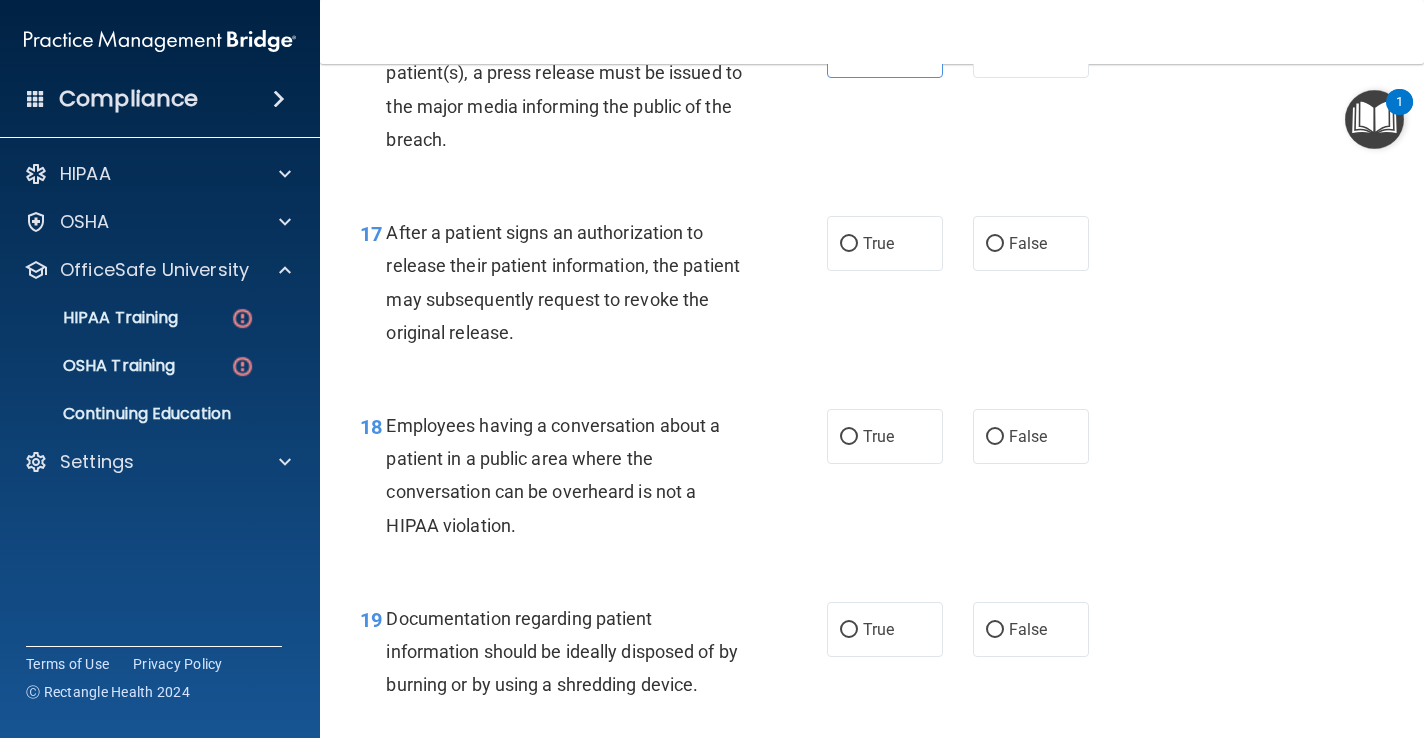 scroll, scrollTop: 2831, scrollLeft: 0, axis: vertical 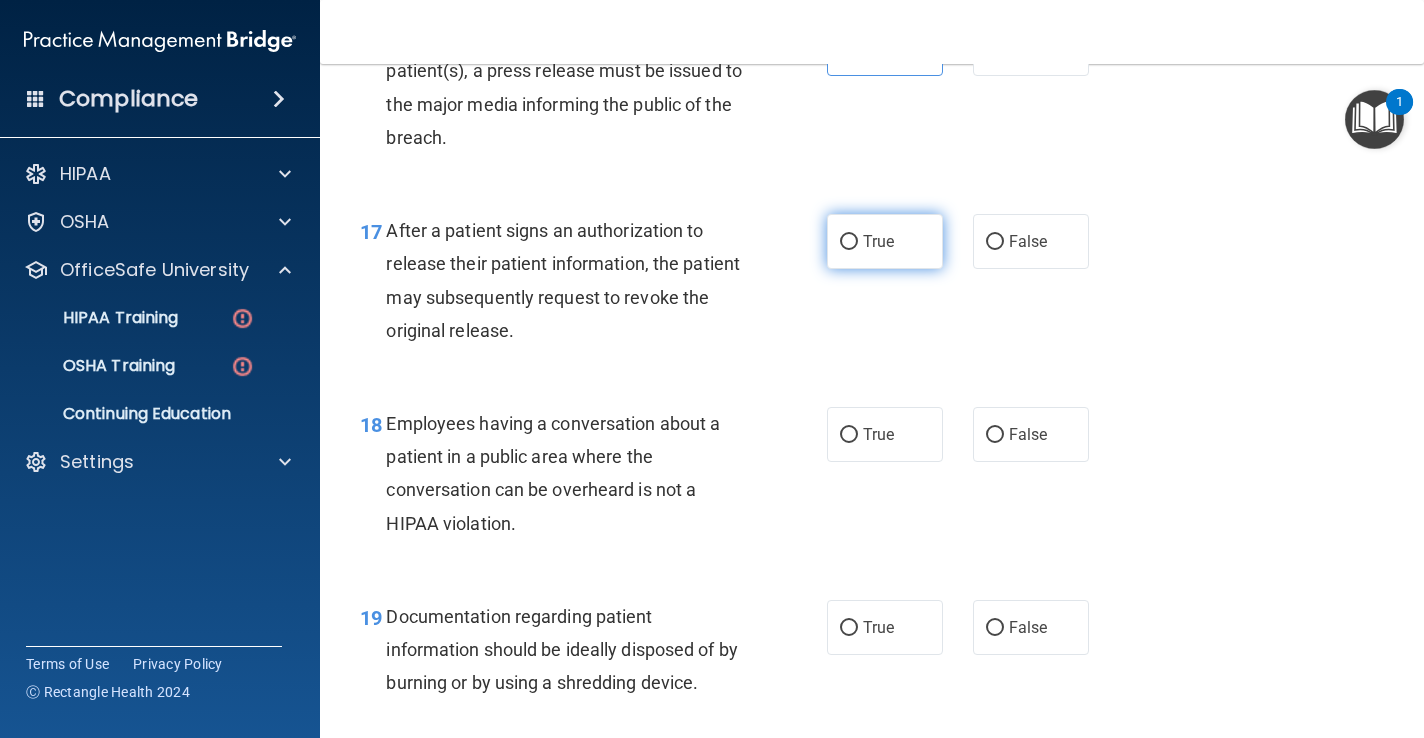 click on "True" at bounding box center (878, 241) 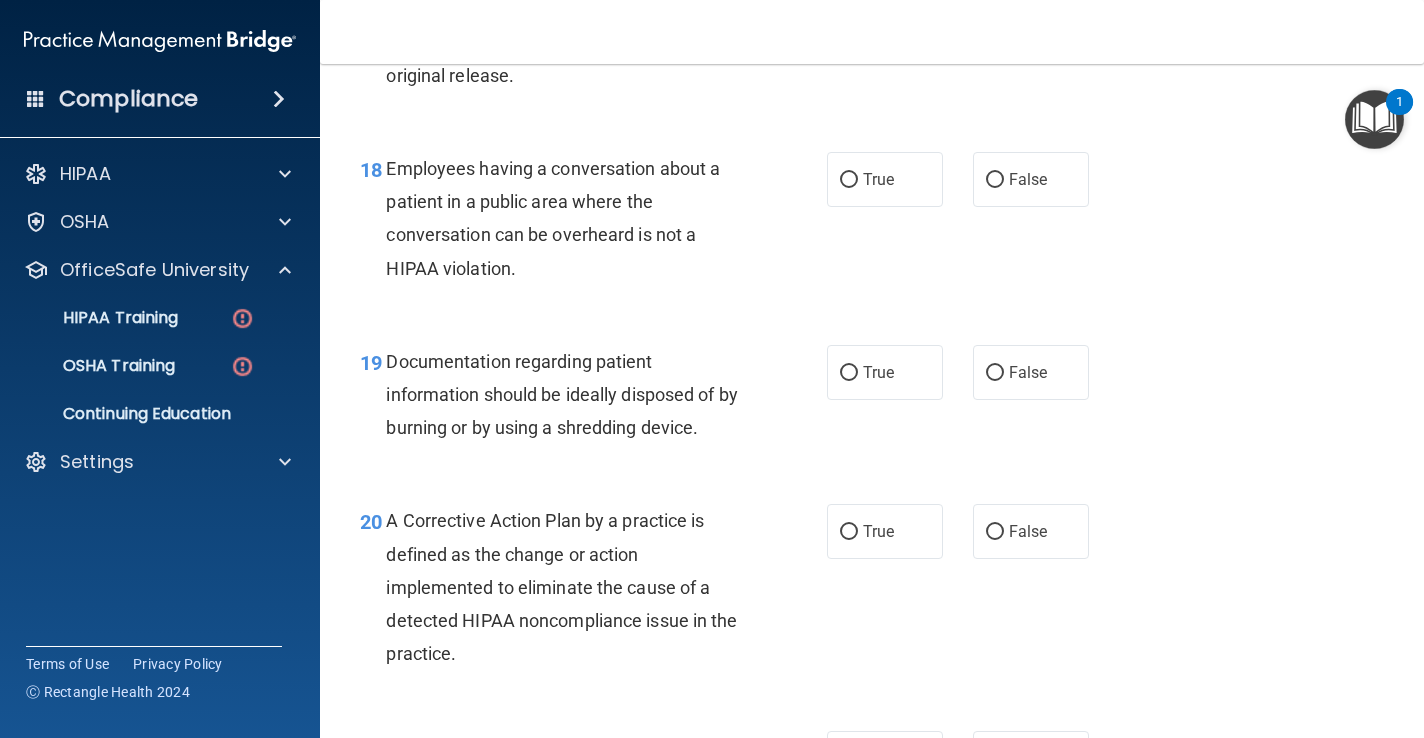 scroll, scrollTop: 3090, scrollLeft: 0, axis: vertical 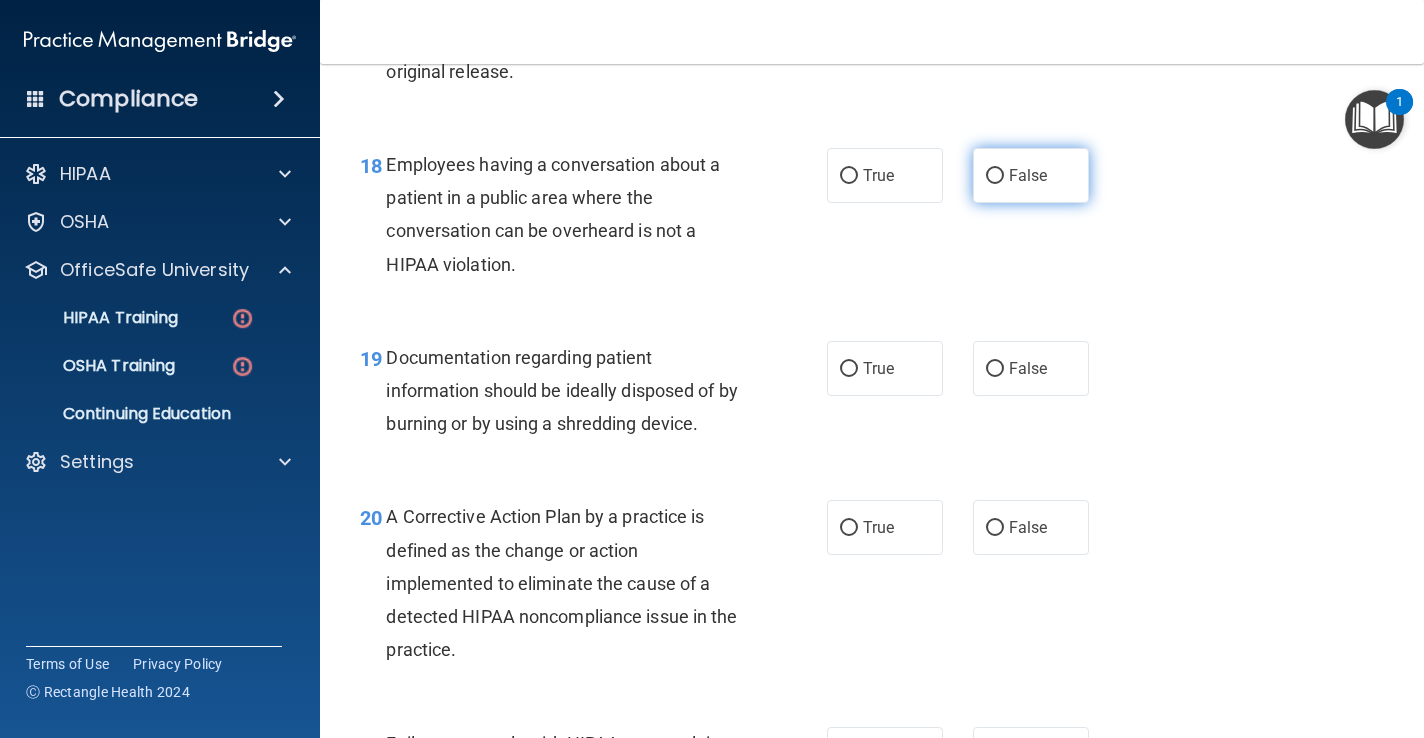 click on "False" at bounding box center (1028, 175) 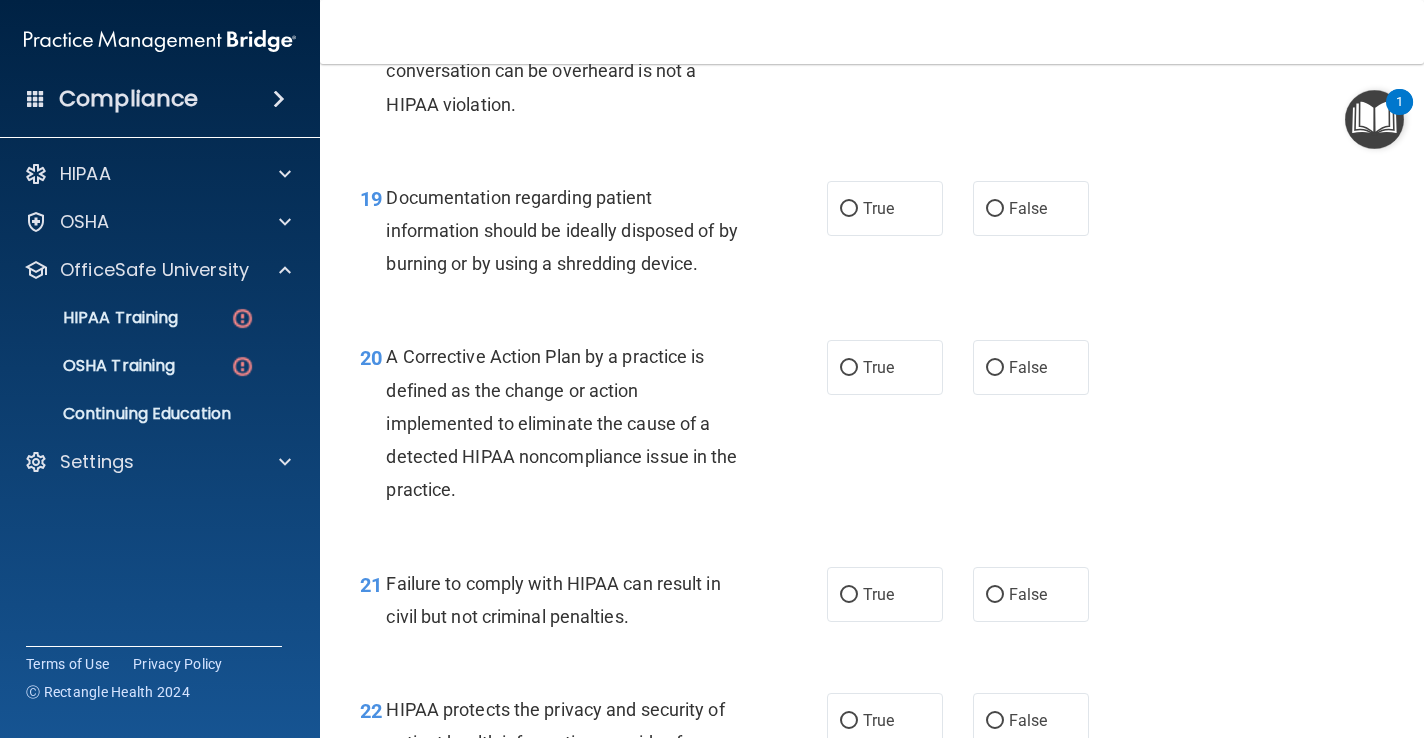 scroll, scrollTop: 3254, scrollLeft: 0, axis: vertical 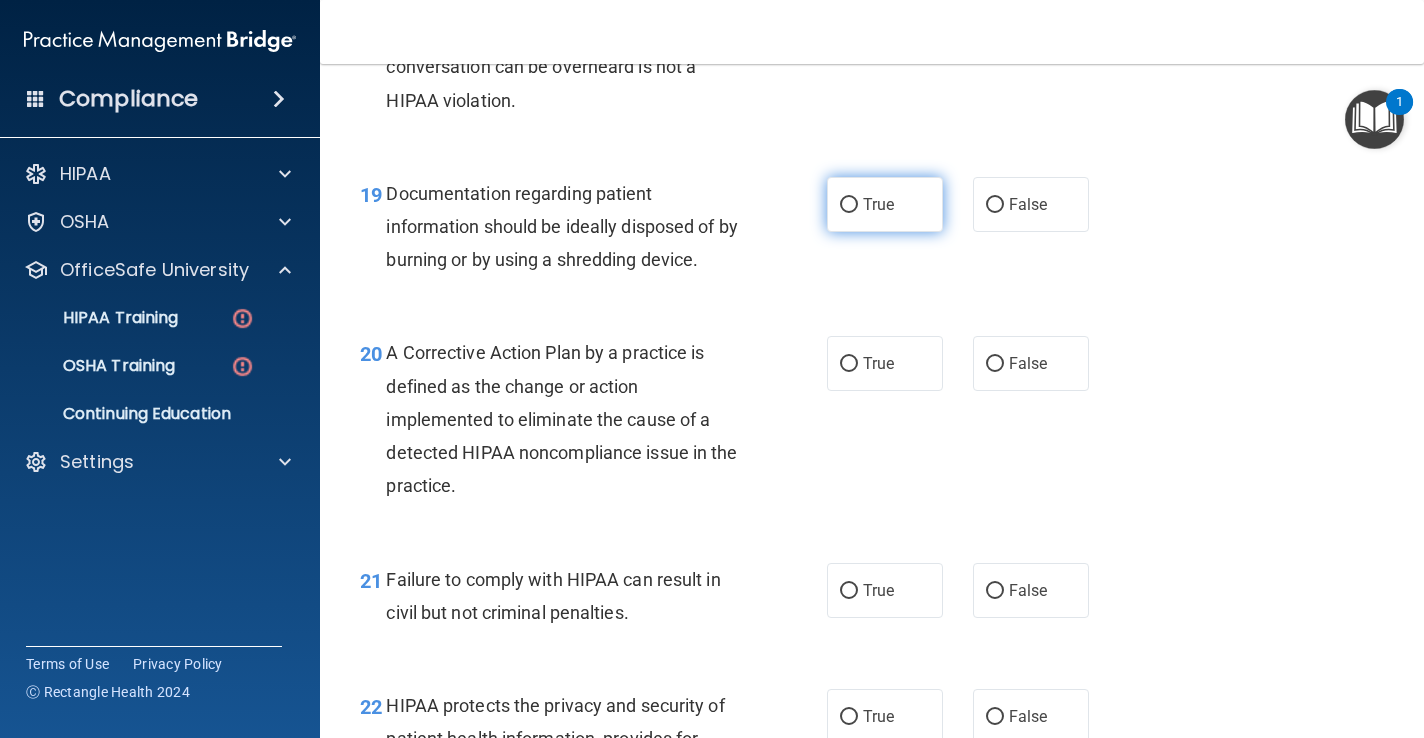 click on "True" at bounding box center [878, 204] 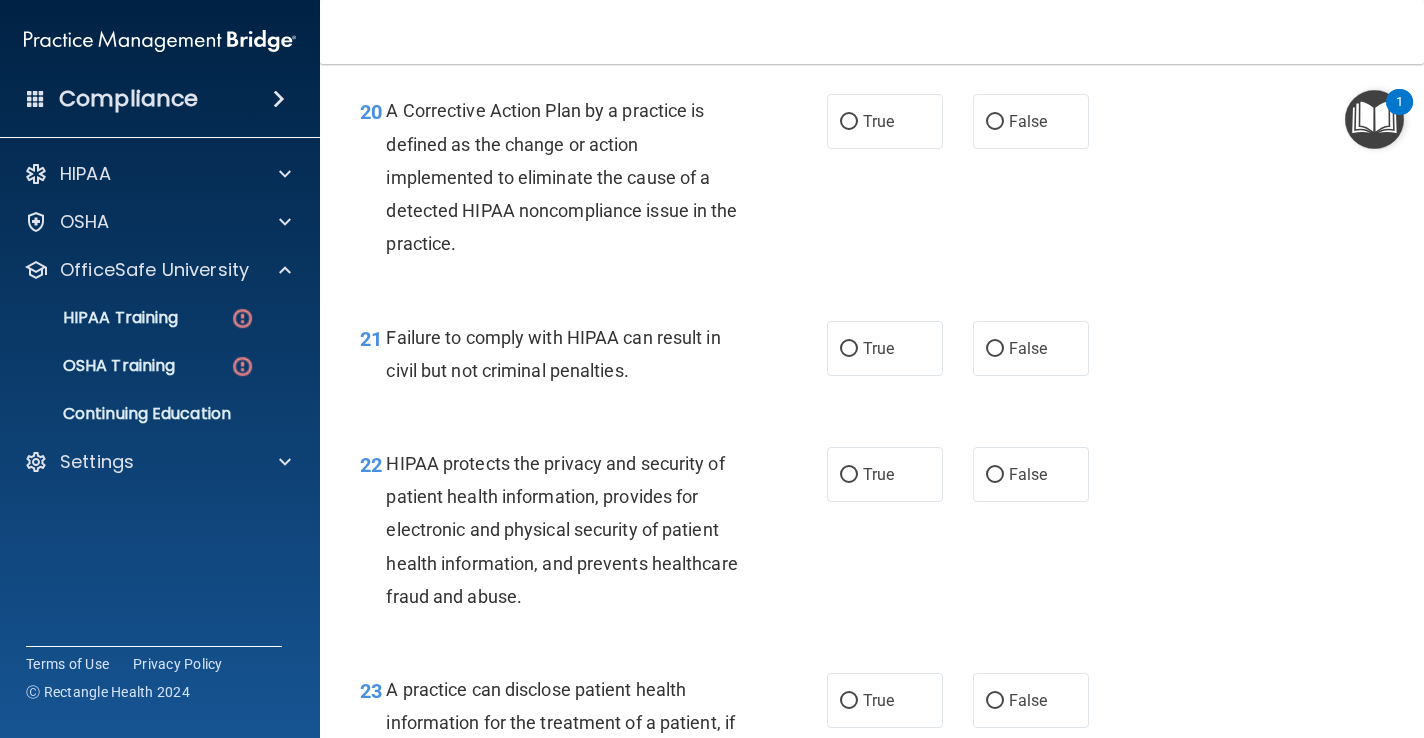 scroll, scrollTop: 3494, scrollLeft: 0, axis: vertical 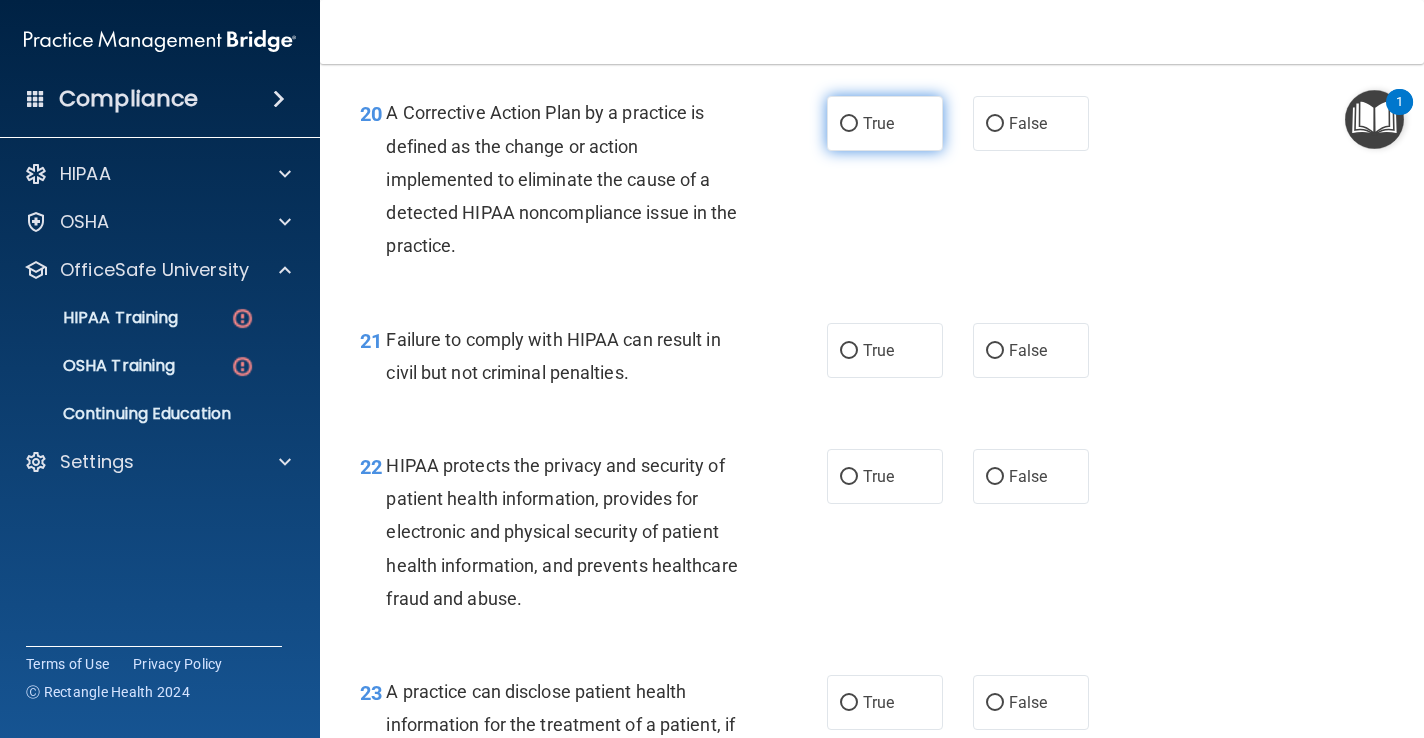 click on "True" at bounding box center (878, 123) 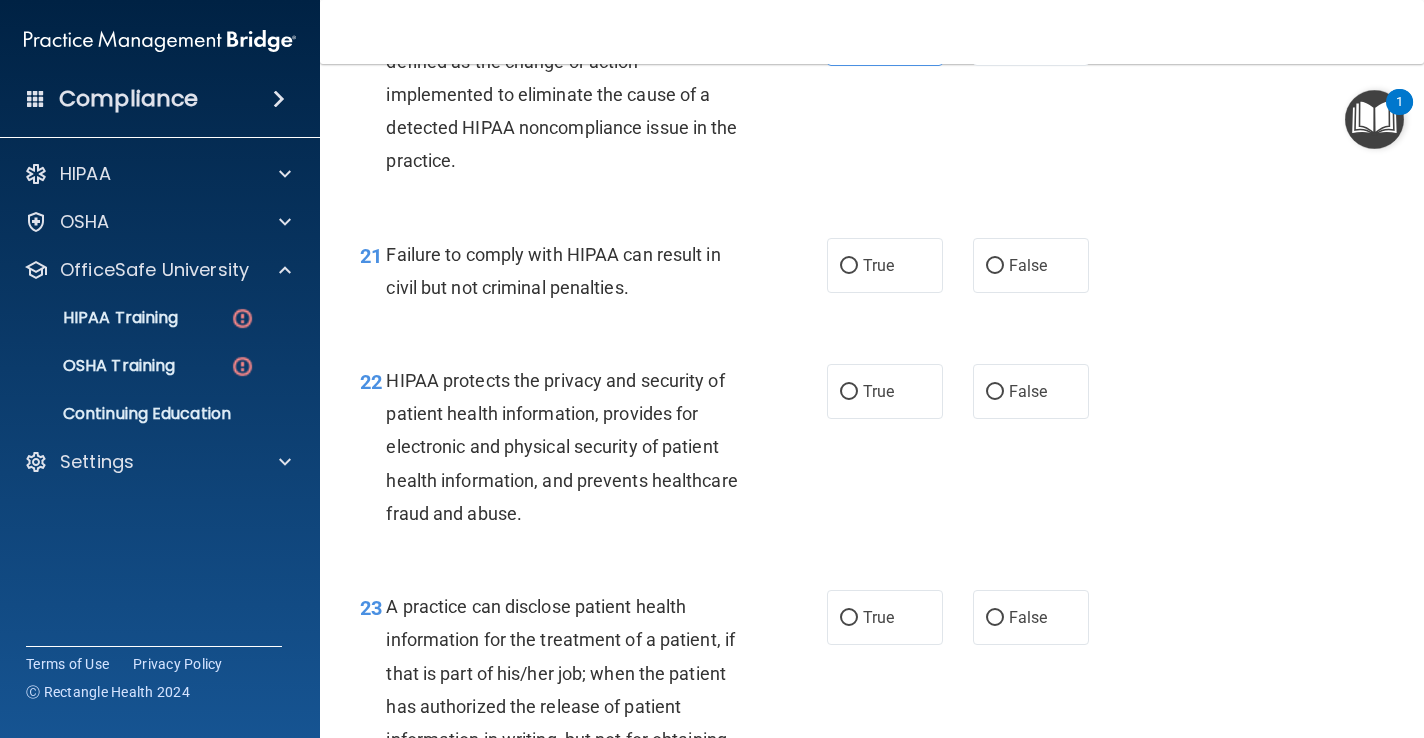 scroll, scrollTop: 3589, scrollLeft: 0, axis: vertical 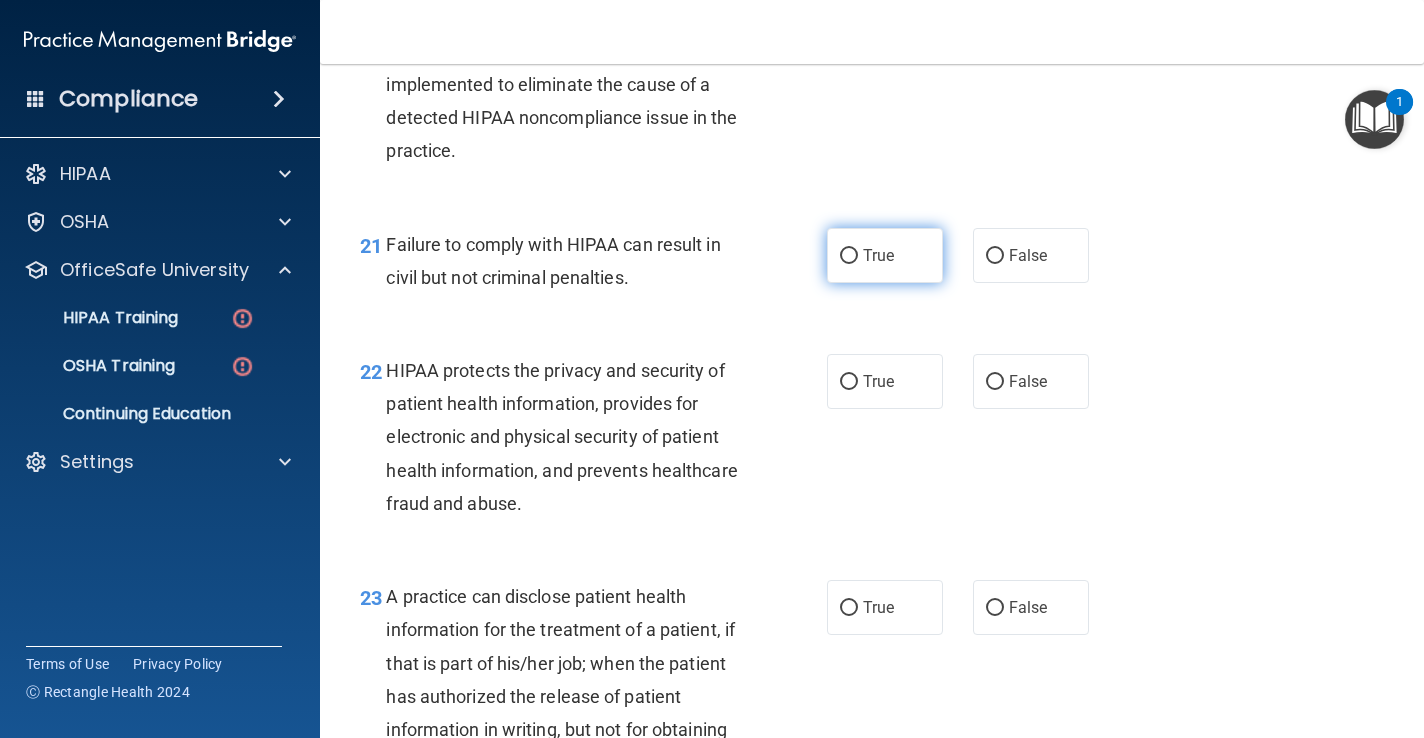 click on "True" at bounding box center [885, 255] 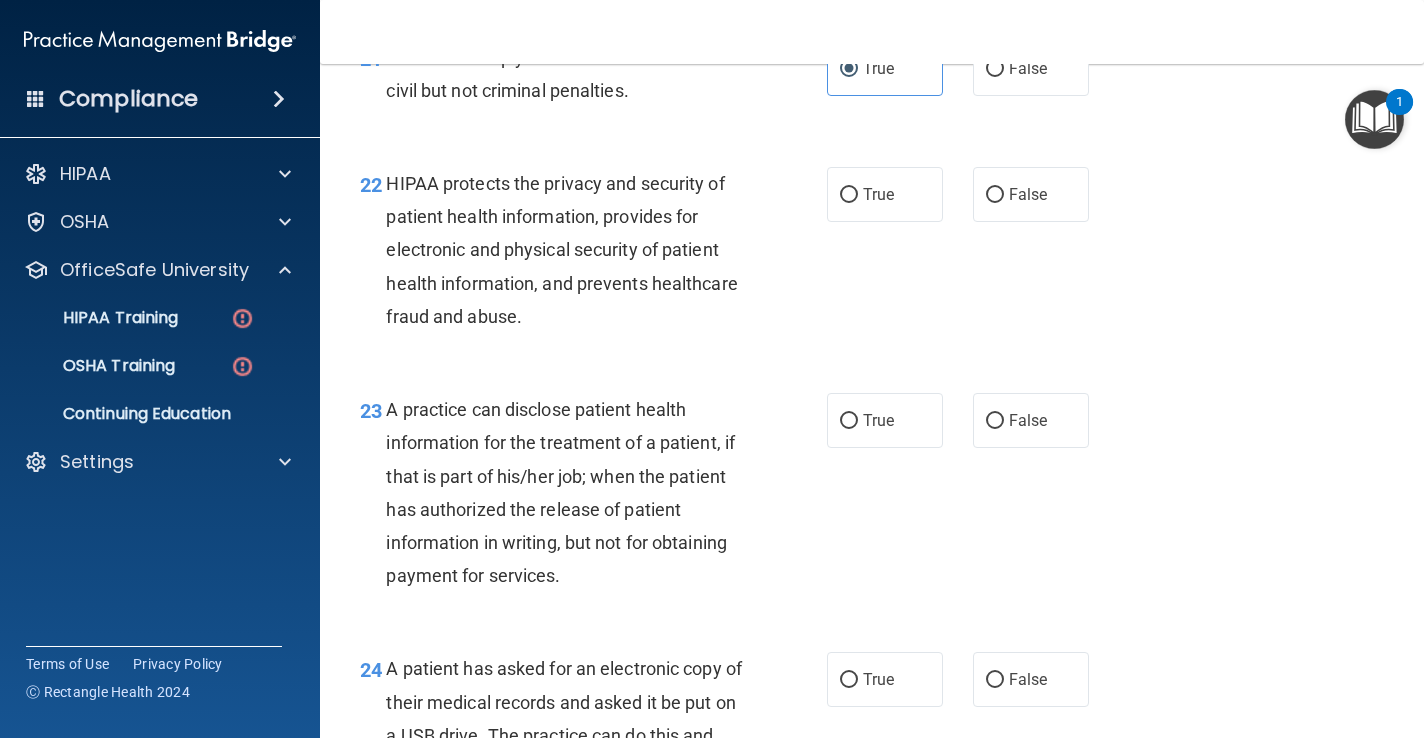 scroll, scrollTop: 3780, scrollLeft: 0, axis: vertical 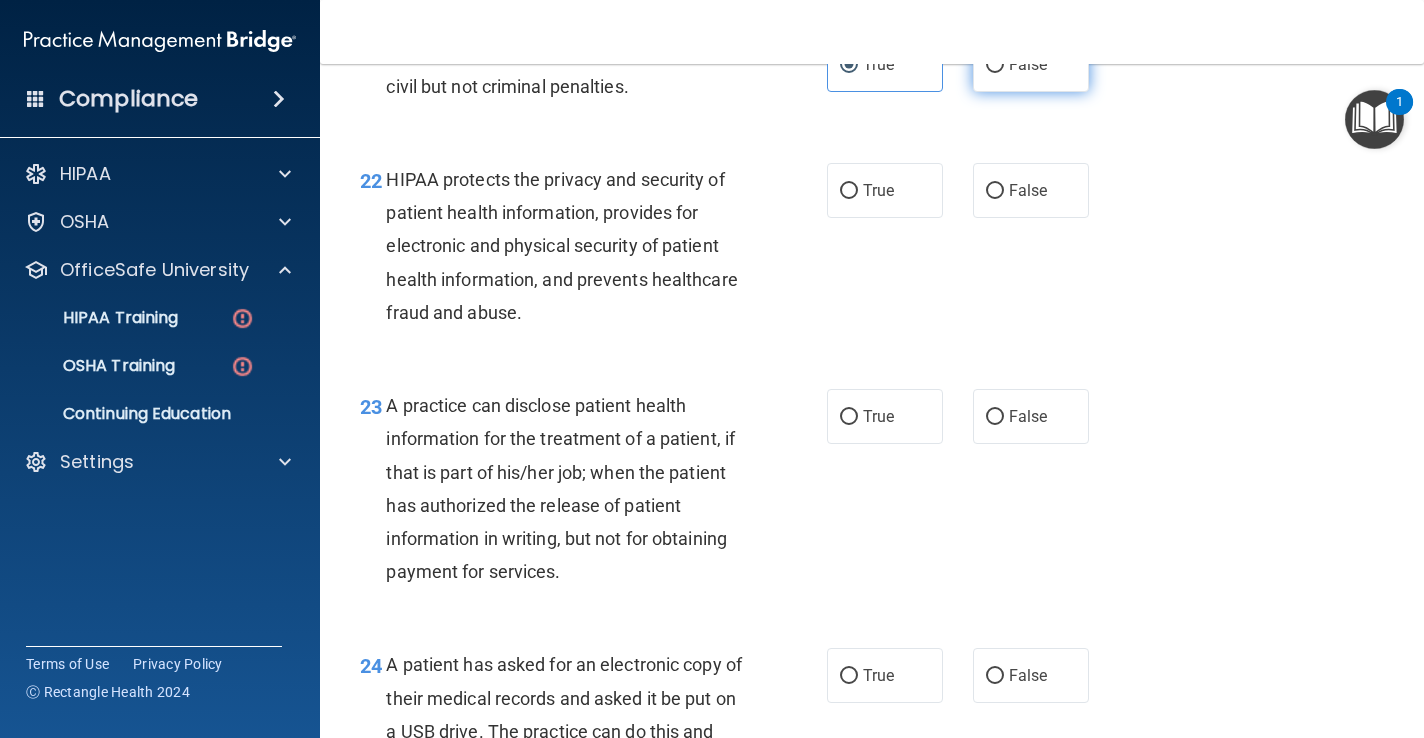 click on "False" at bounding box center (1031, 64) 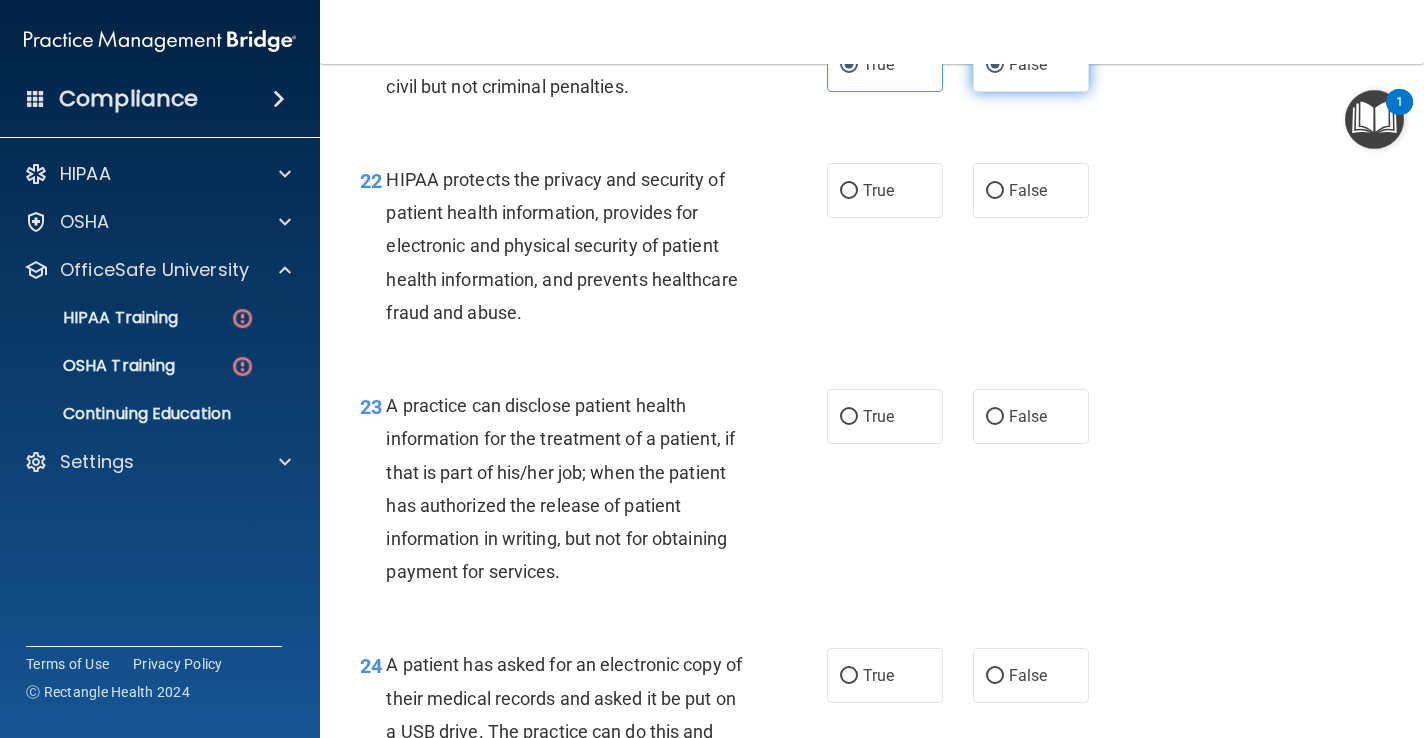 radio on "false" 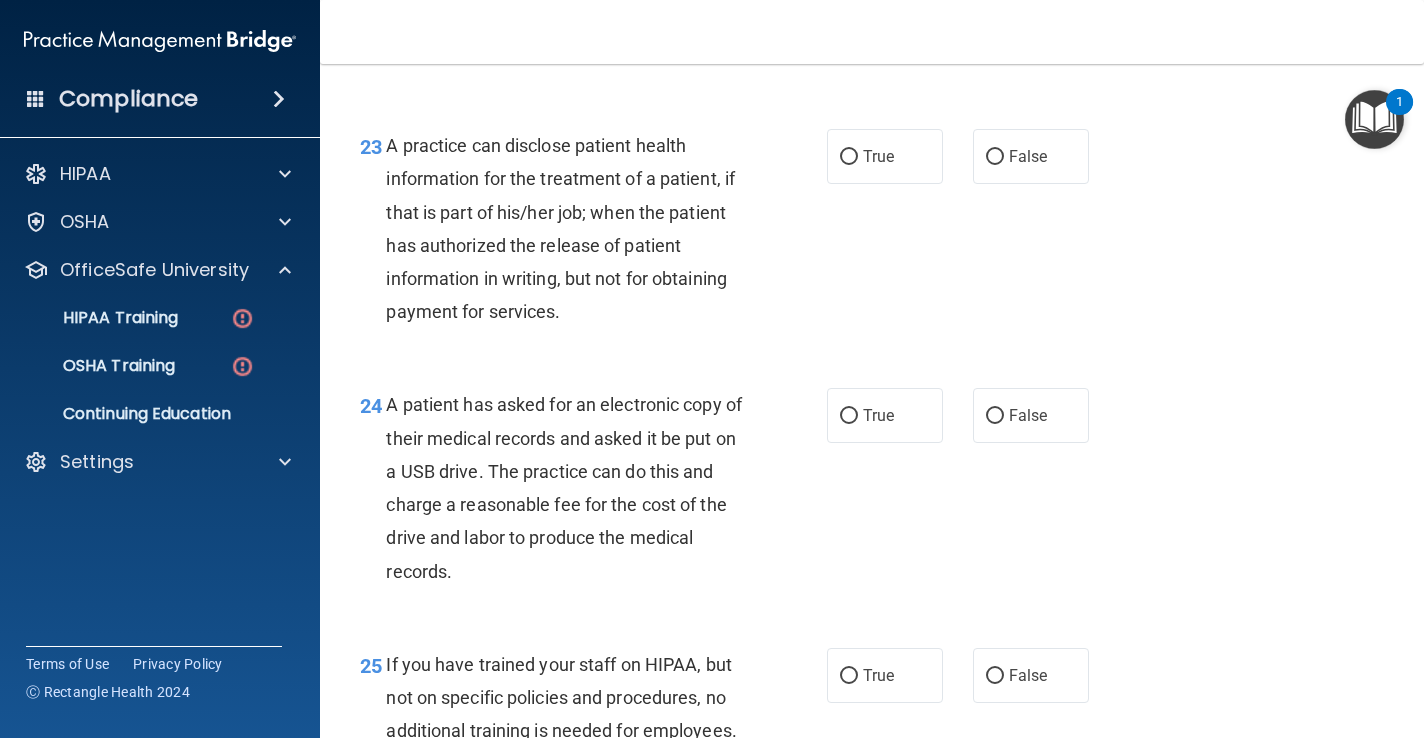 scroll, scrollTop: 4027, scrollLeft: 0, axis: vertical 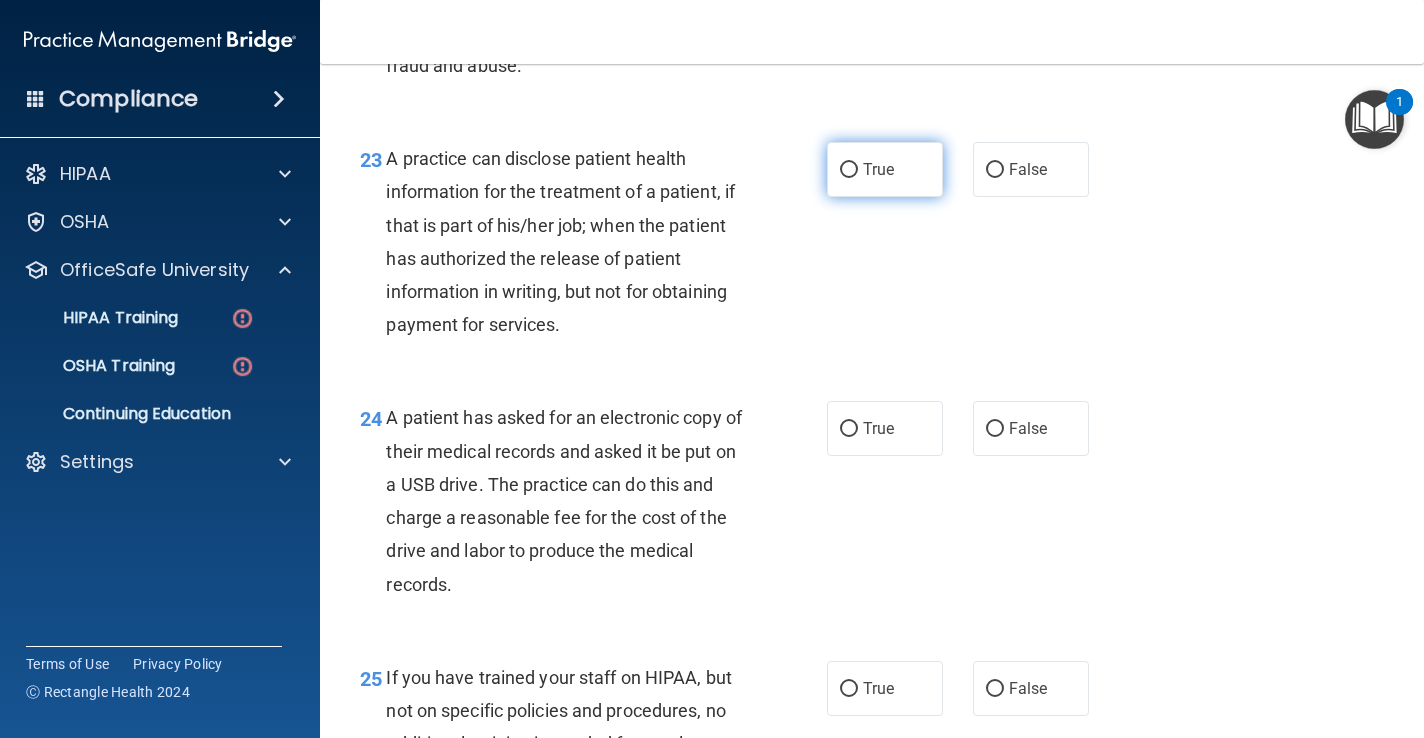 click on "True" at bounding box center [878, 169] 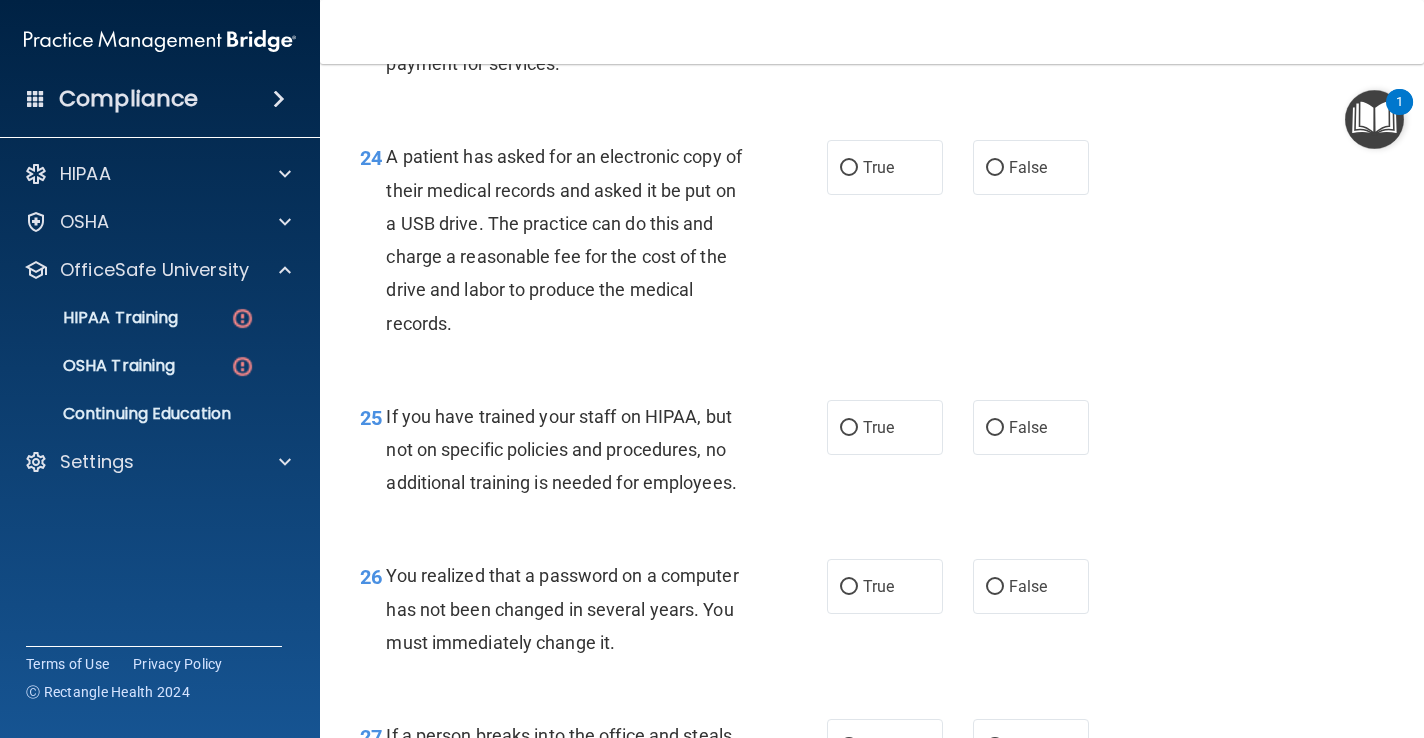 scroll, scrollTop: 4289, scrollLeft: 0, axis: vertical 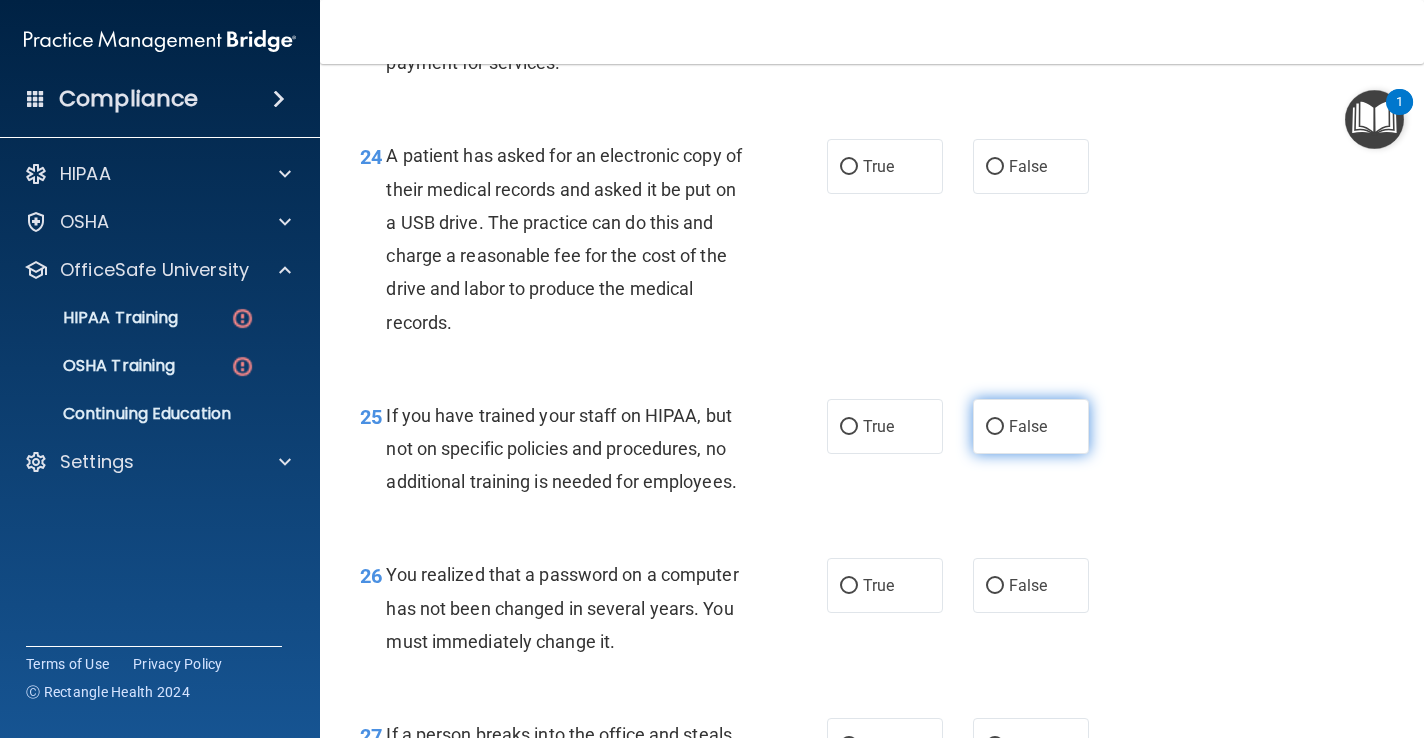click on "False" at bounding box center [1031, 426] 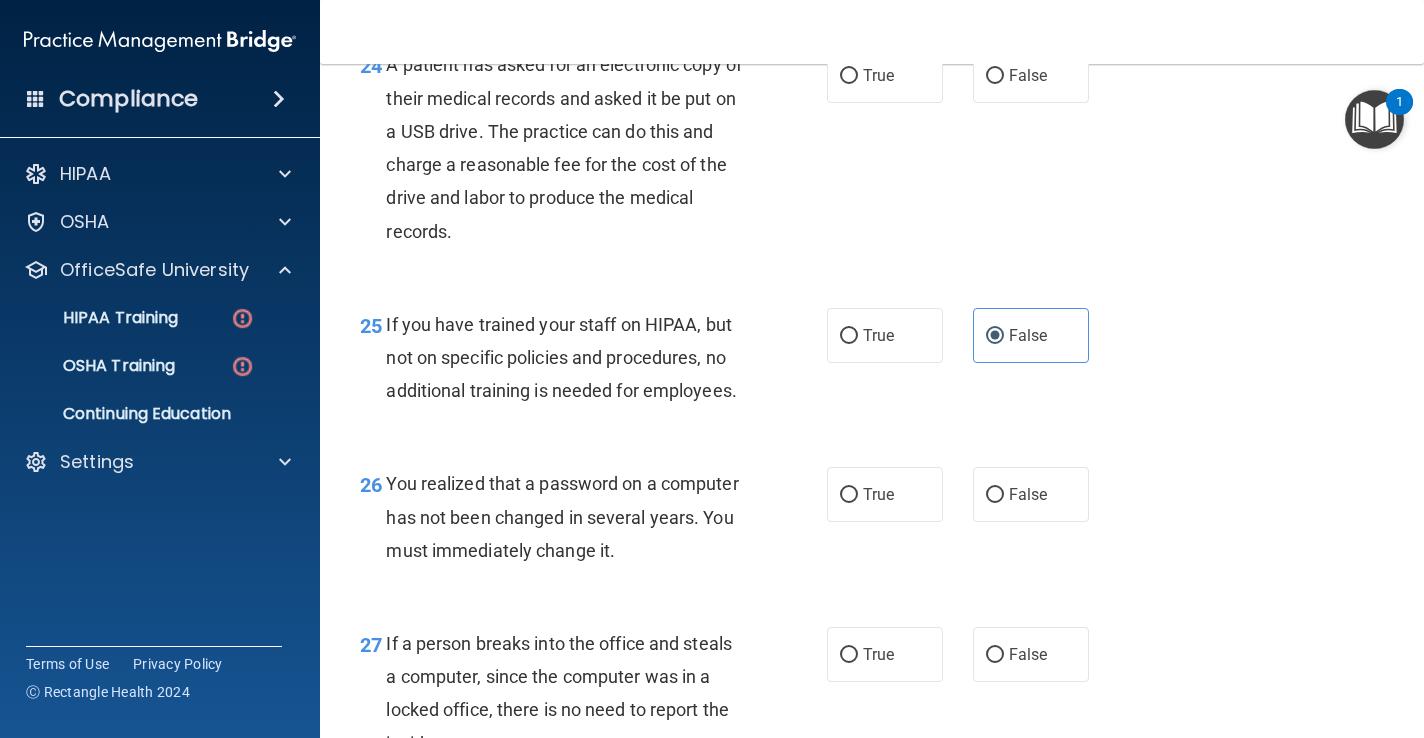 scroll, scrollTop: 4384, scrollLeft: 0, axis: vertical 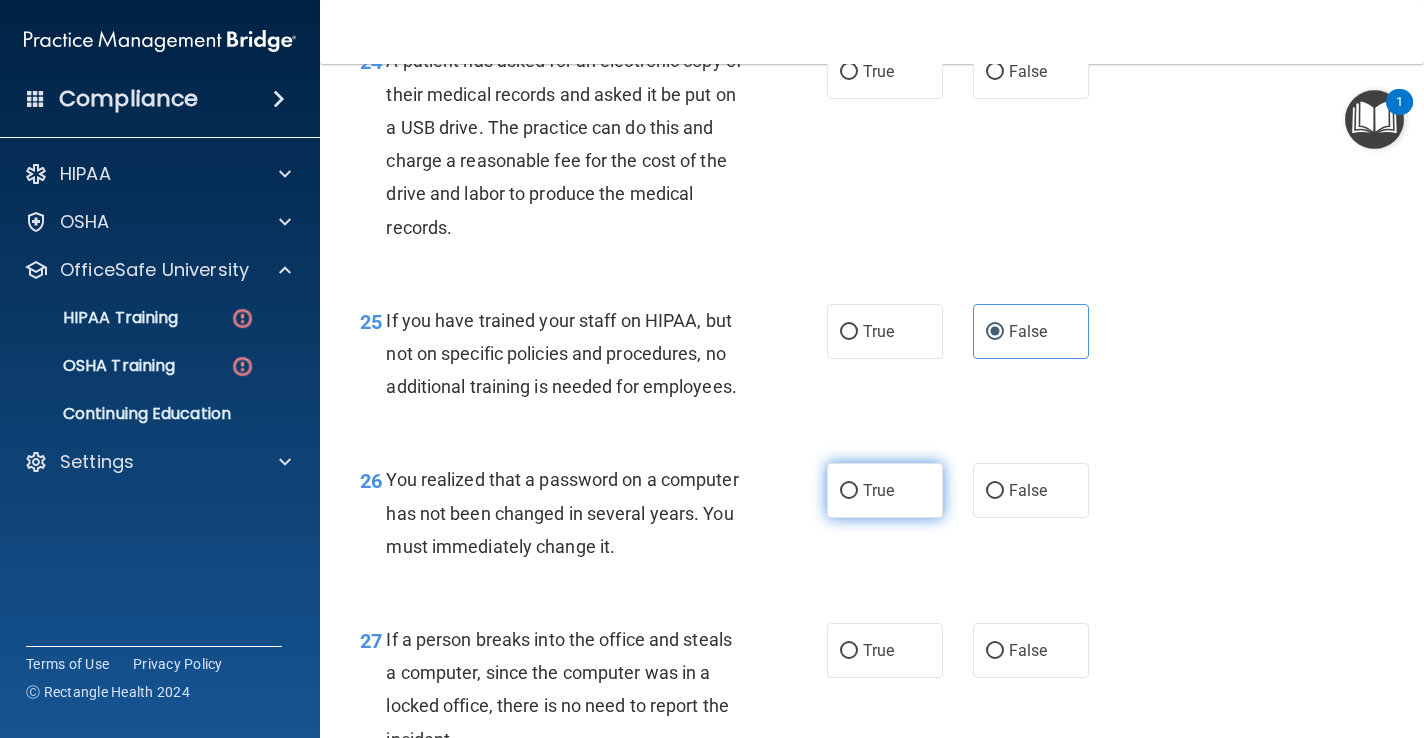 click on "True" at bounding box center [885, 490] 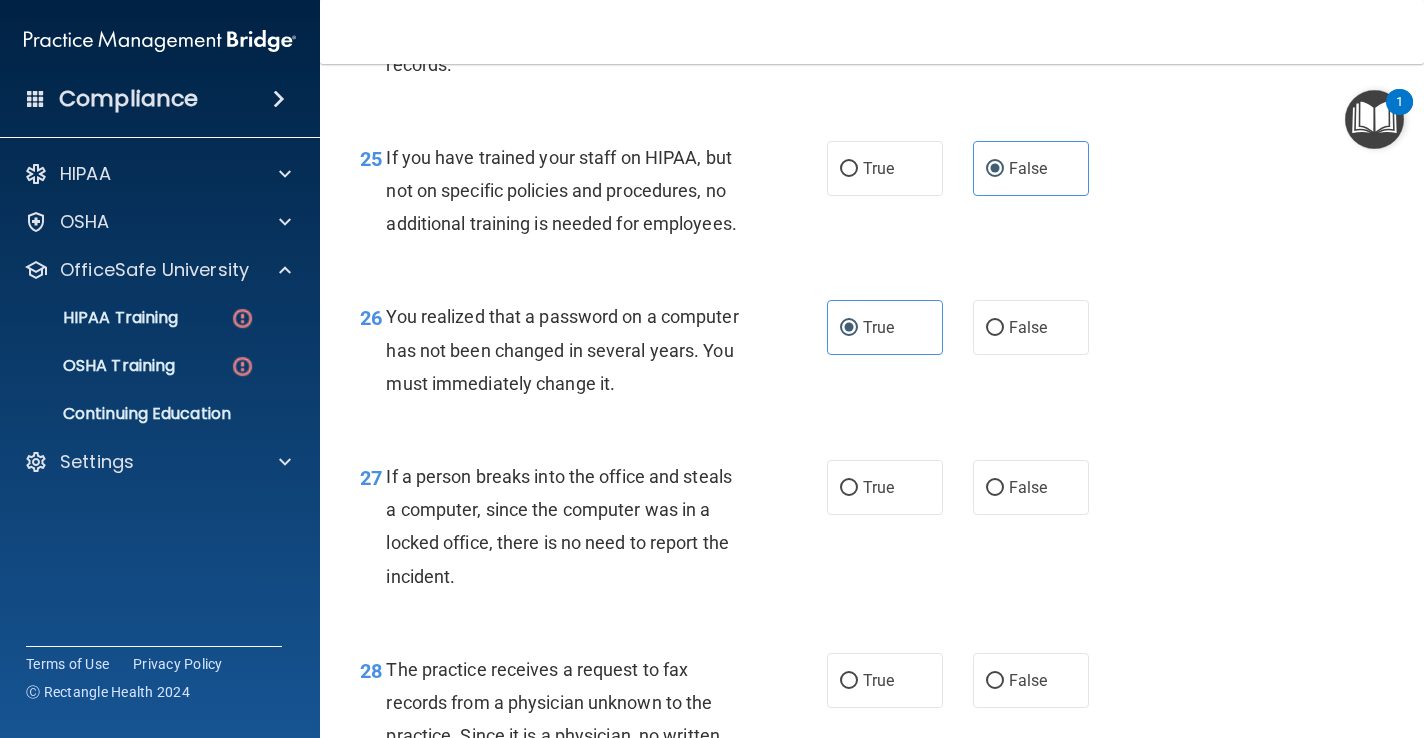 scroll, scrollTop: 4553, scrollLeft: 0, axis: vertical 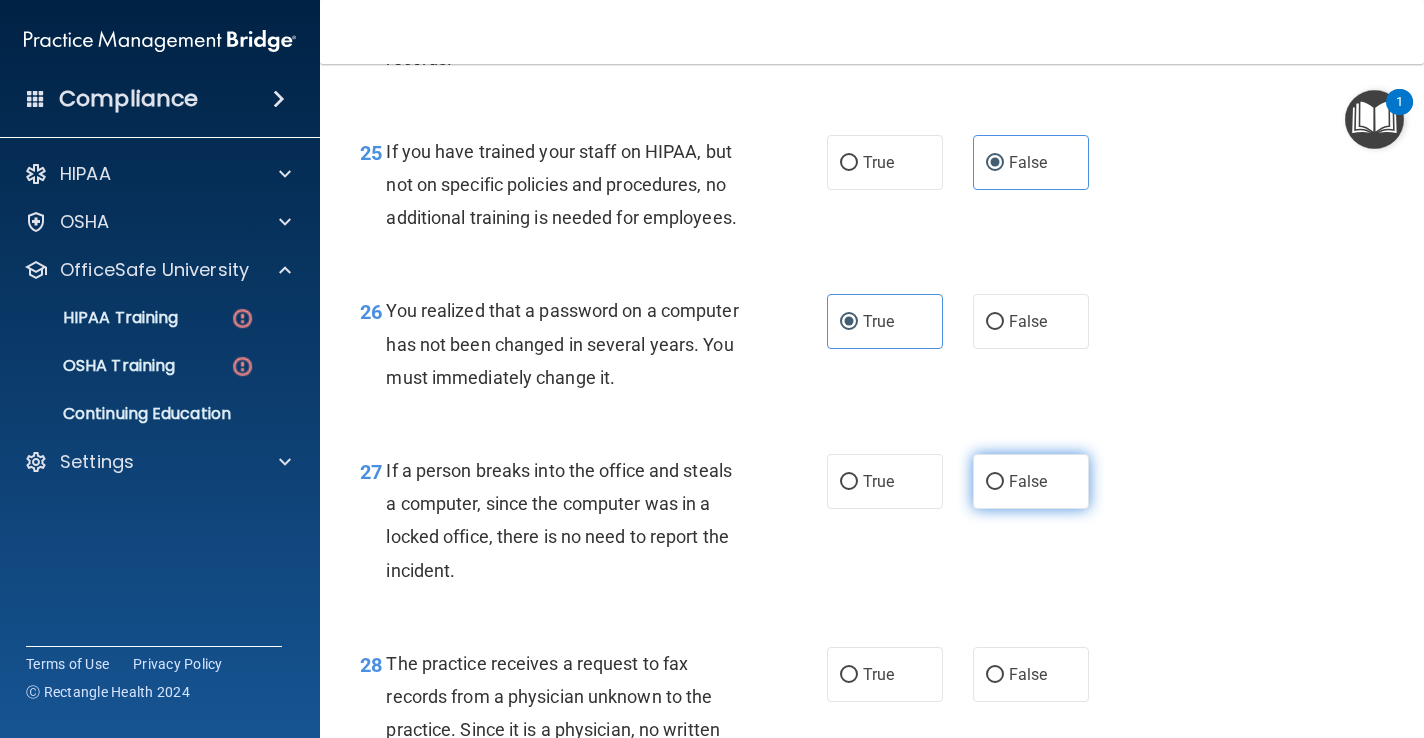 click on "False" at bounding box center (1028, 481) 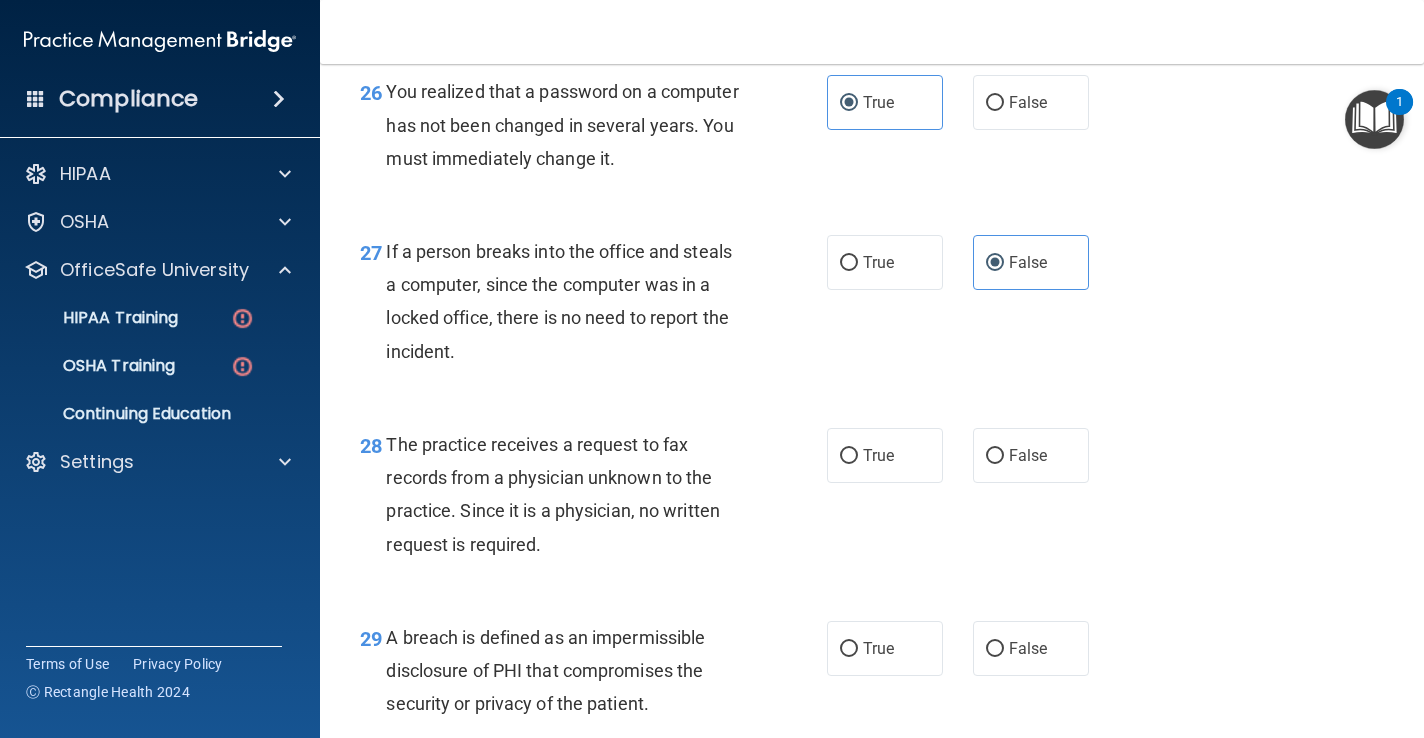 scroll, scrollTop: 4776, scrollLeft: 0, axis: vertical 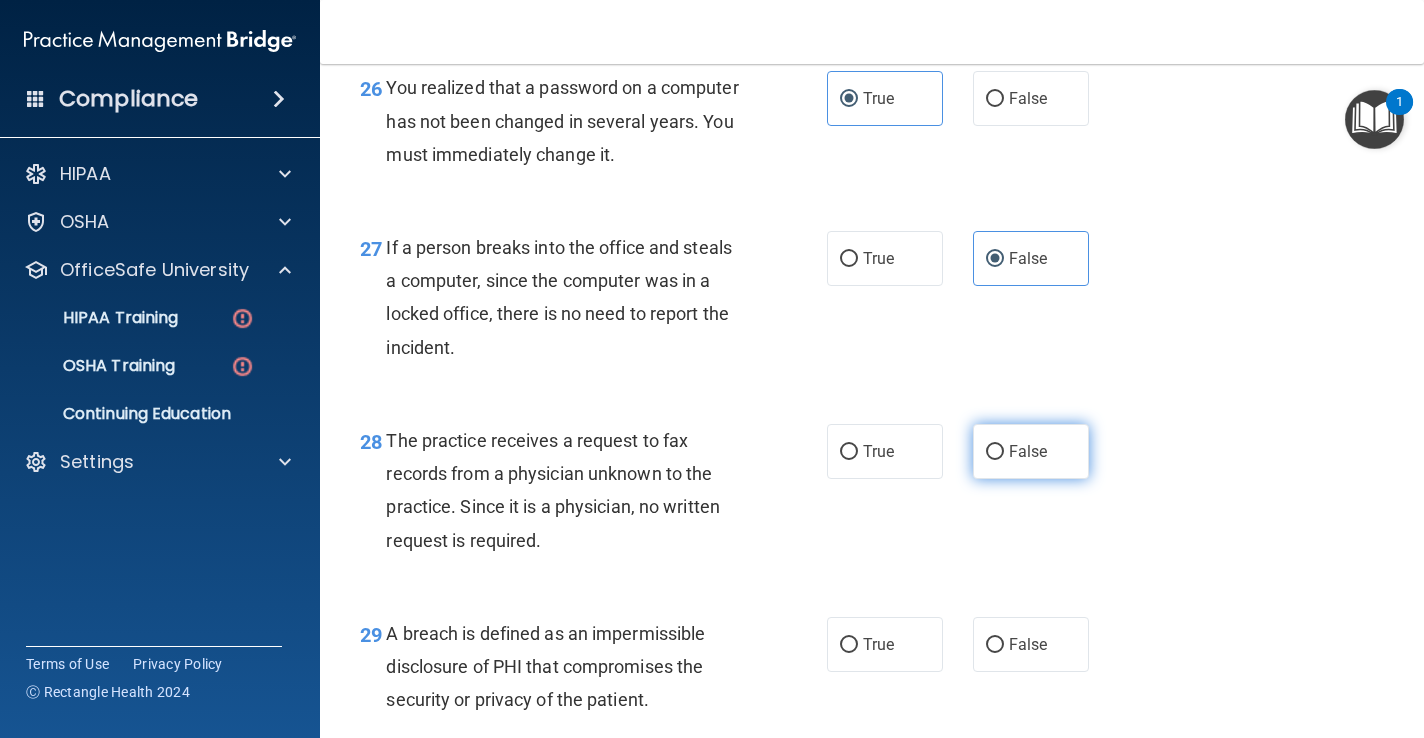 click on "False" at bounding box center (1028, 451) 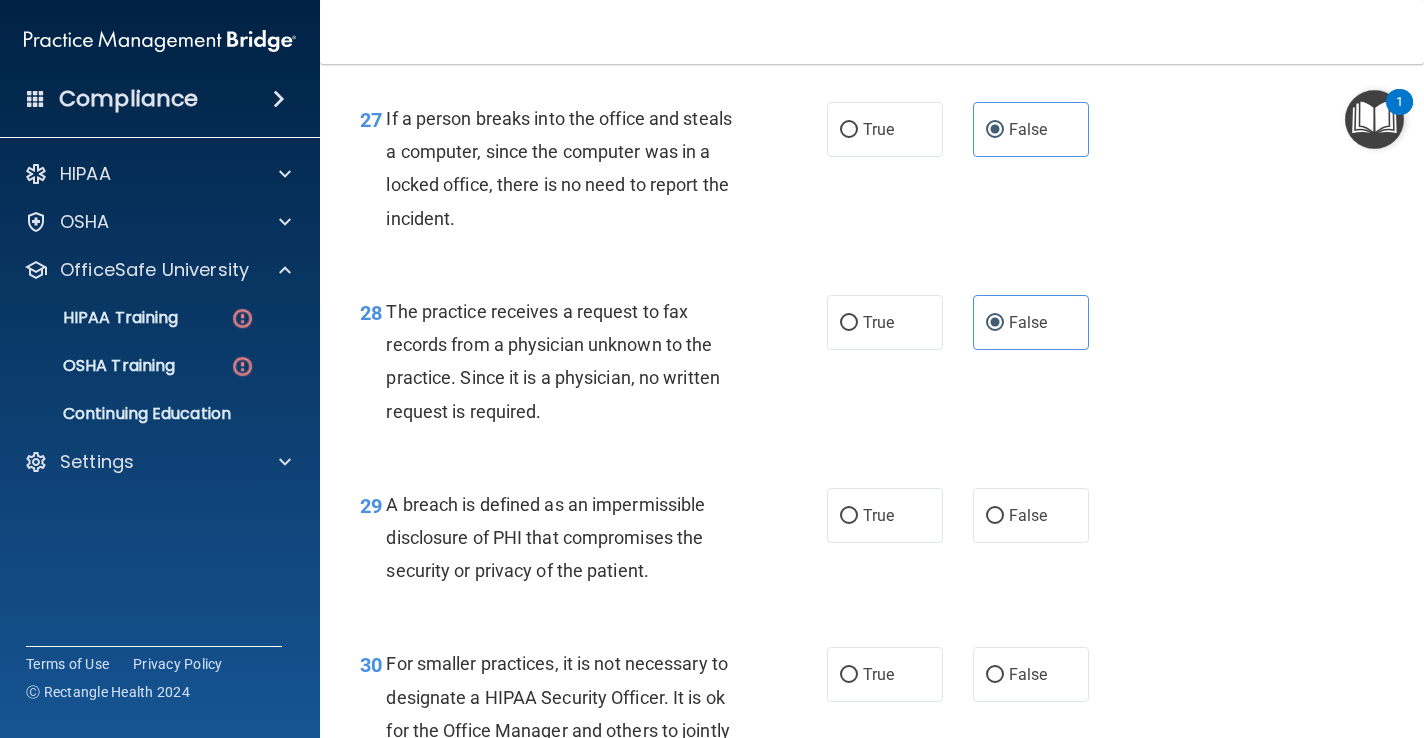 scroll, scrollTop: 4943, scrollLeft: 0, axis: vertical 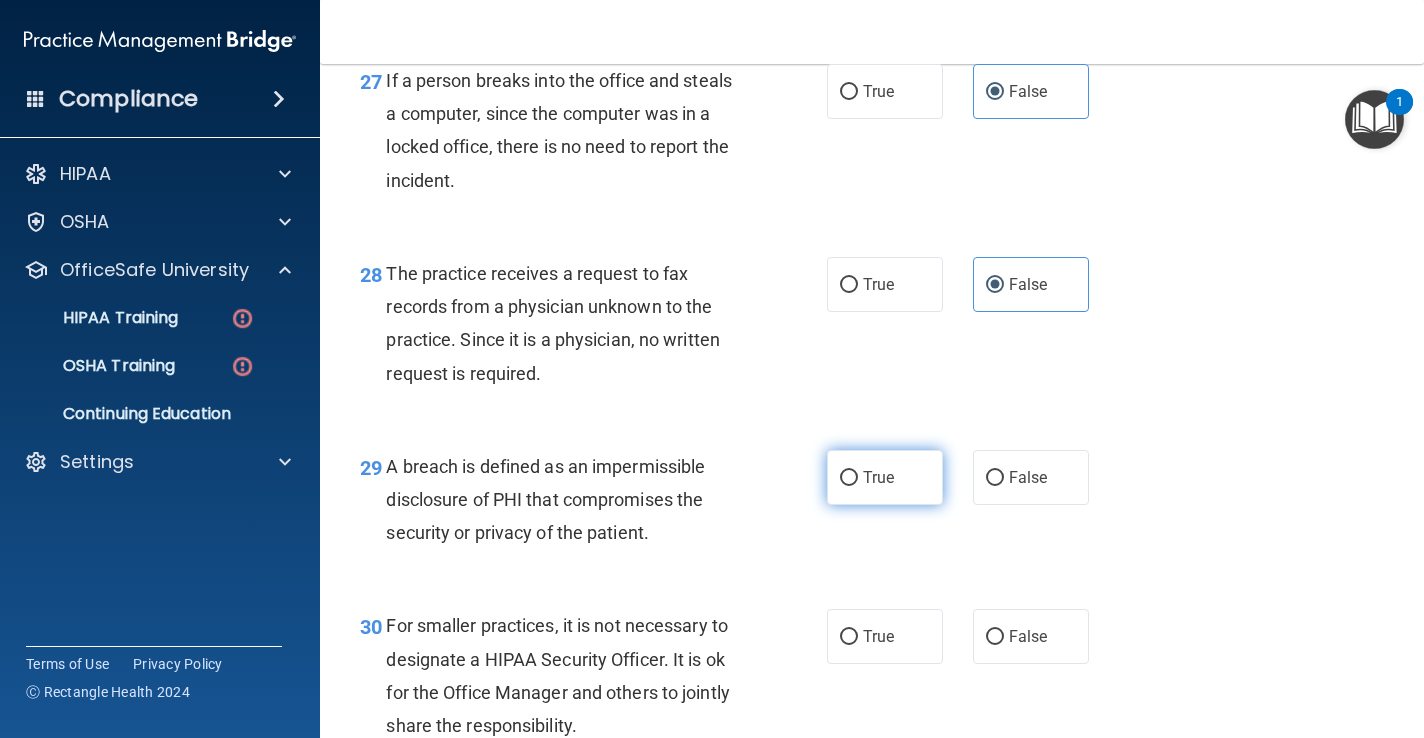 click on "True" at bounding box center (885, 477) 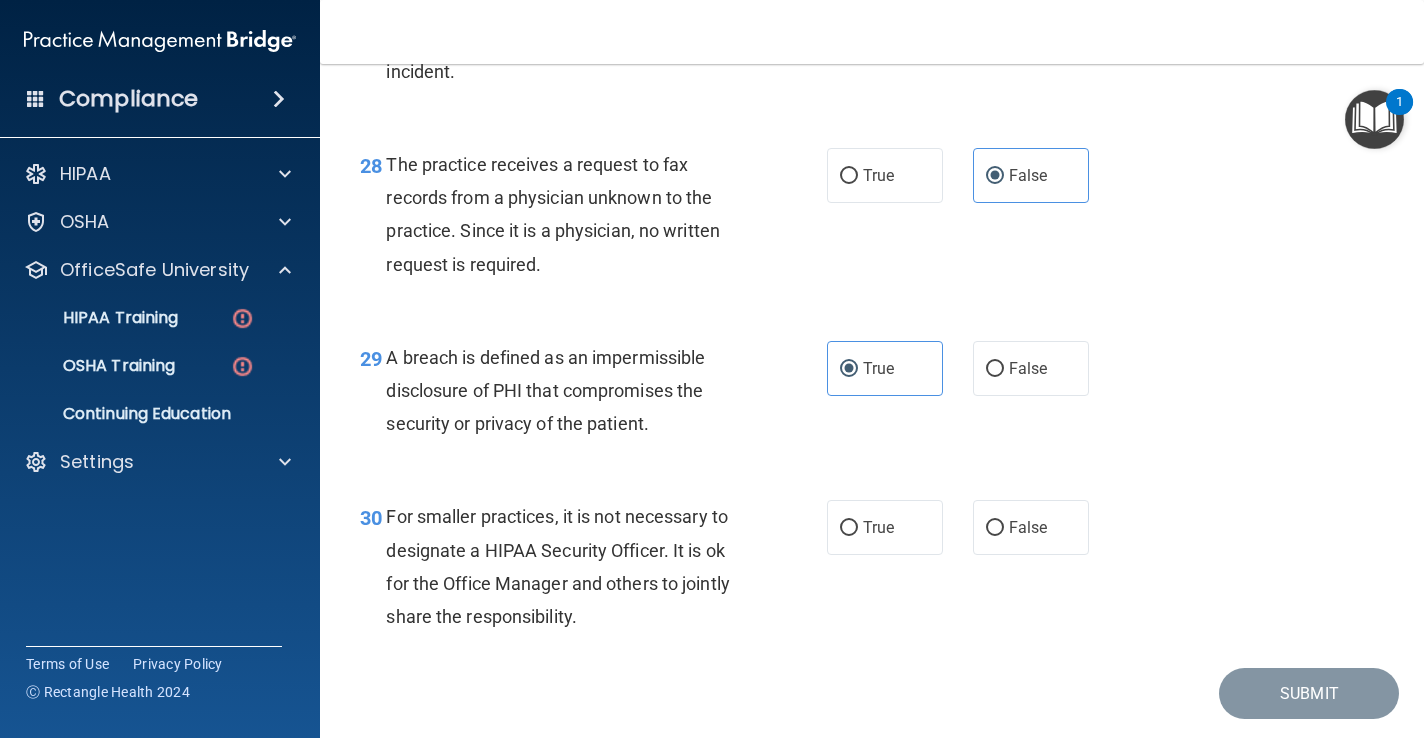 scroll, scrollTop: 5060, scrollLeft: 0, axis: vertical 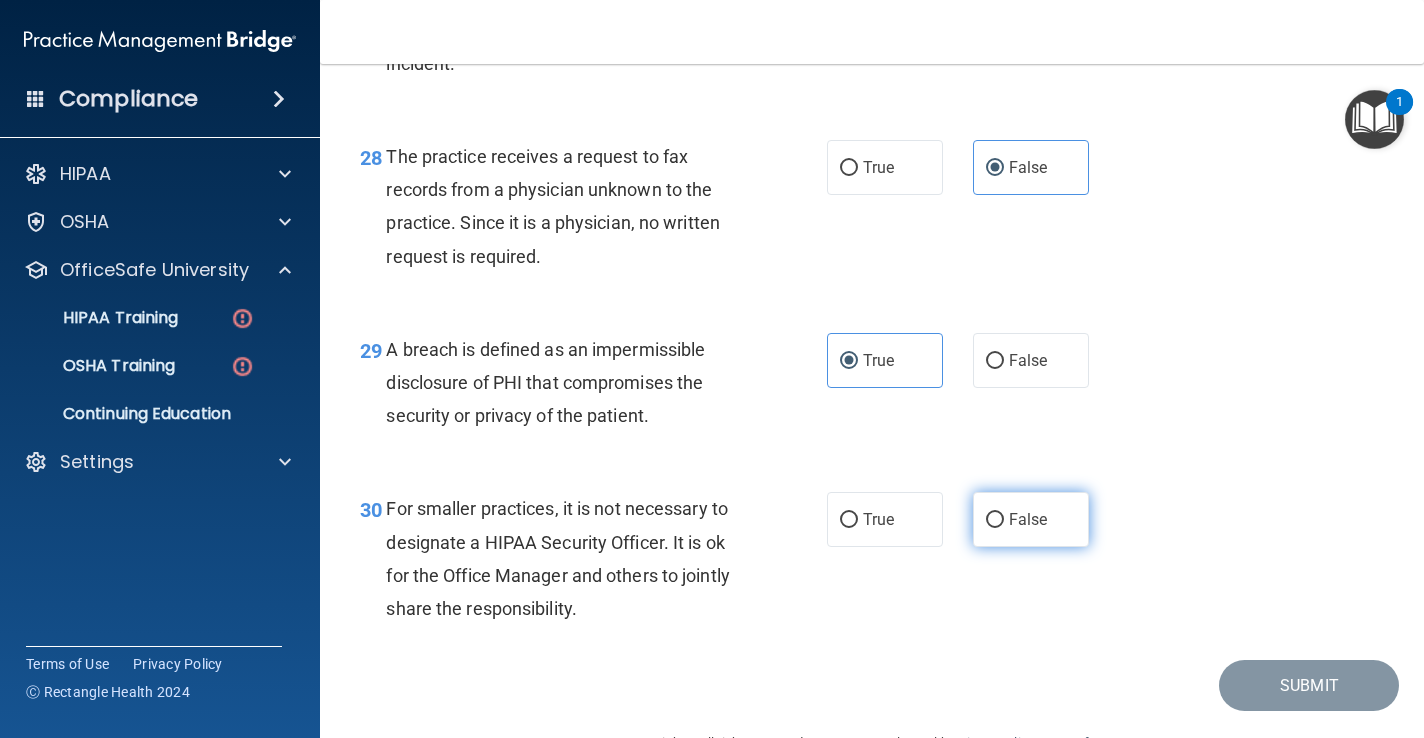 click on "False" at bounding box center [1028, 519] 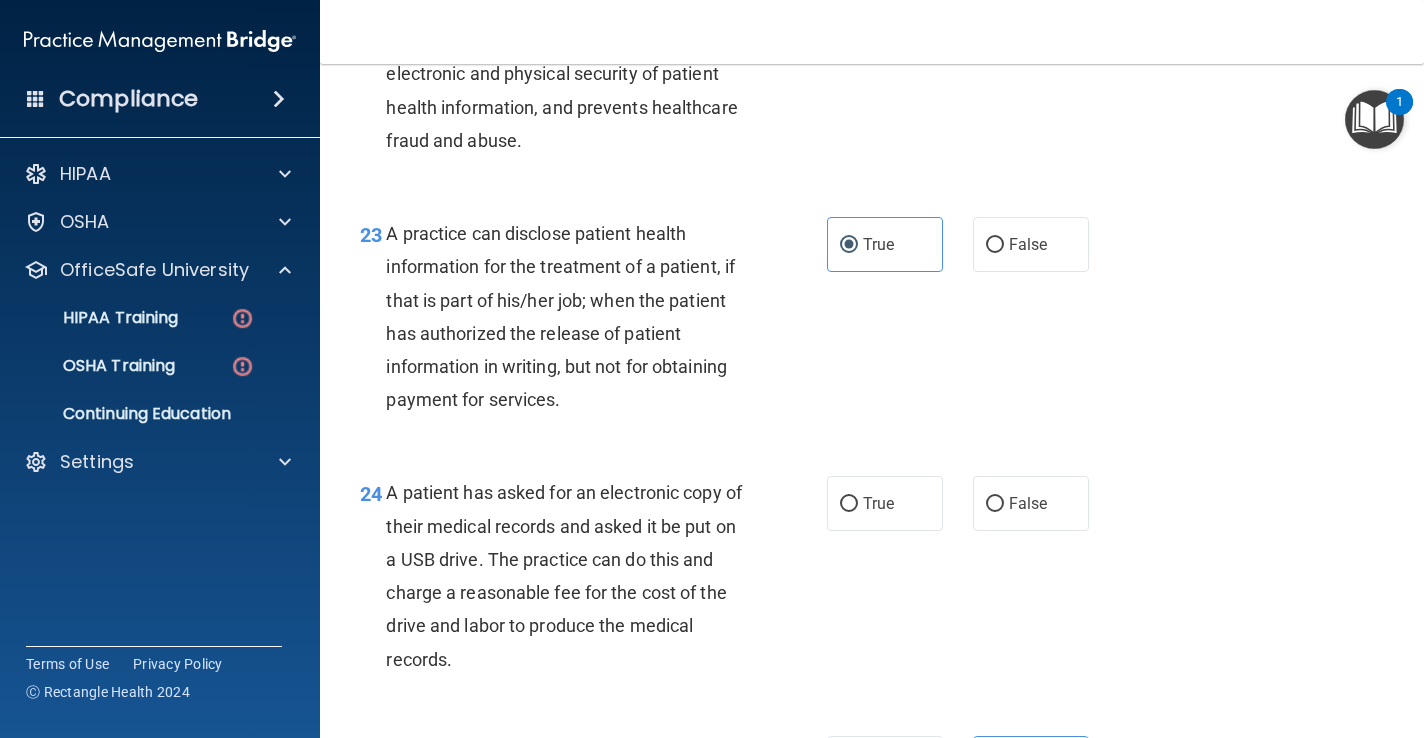 scroll, scrollTop: 3939, scrollLeft: 0, axis: vertical 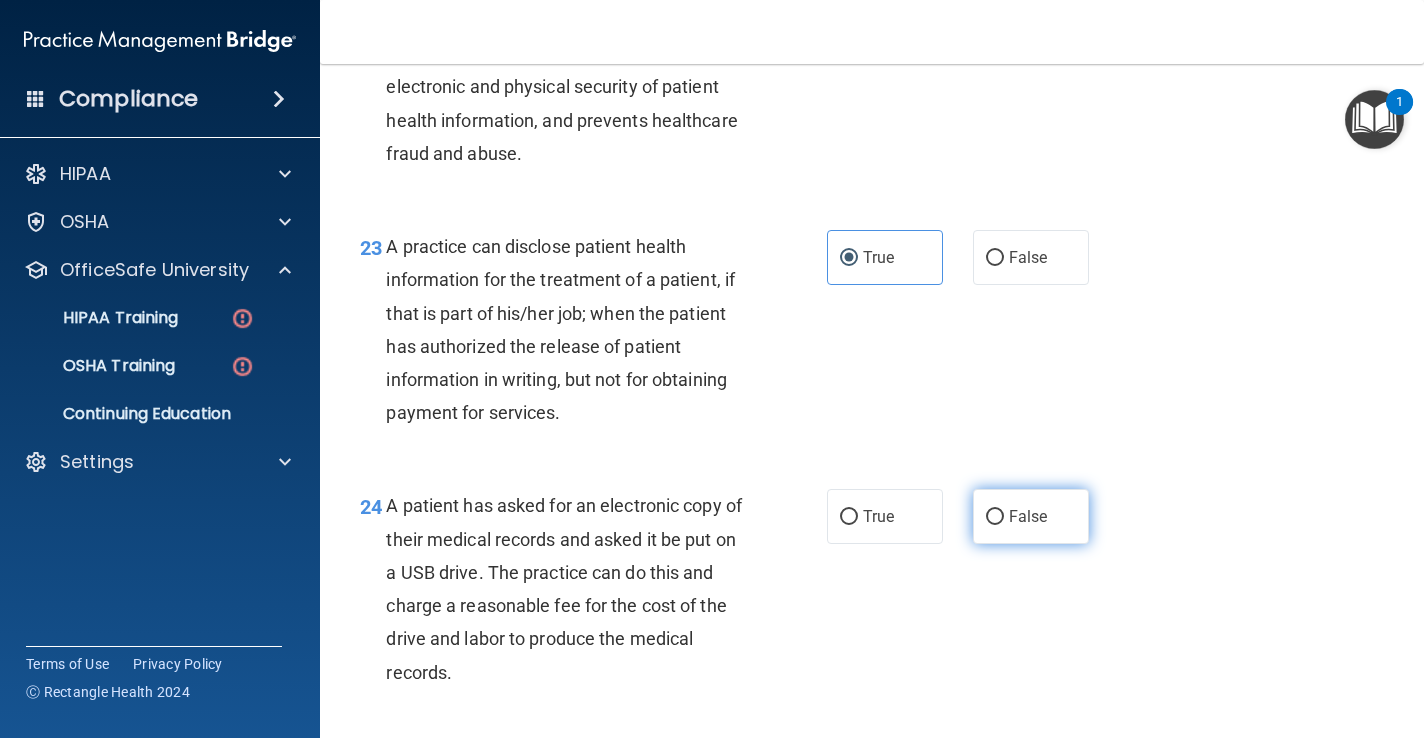 click on "False" at bounding box center [1028, 516] 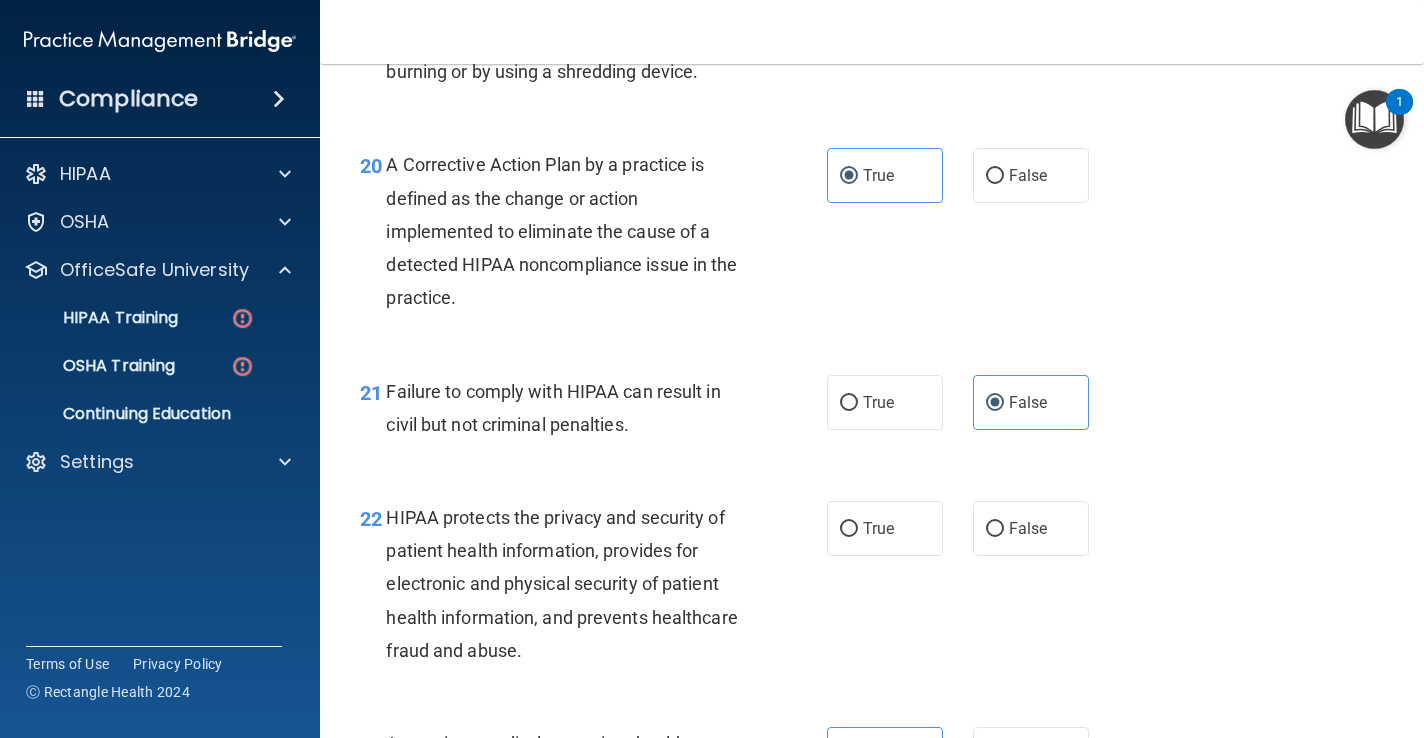 scroll, scrollTop: 3425, scrollLeft: 0, axis: vertical 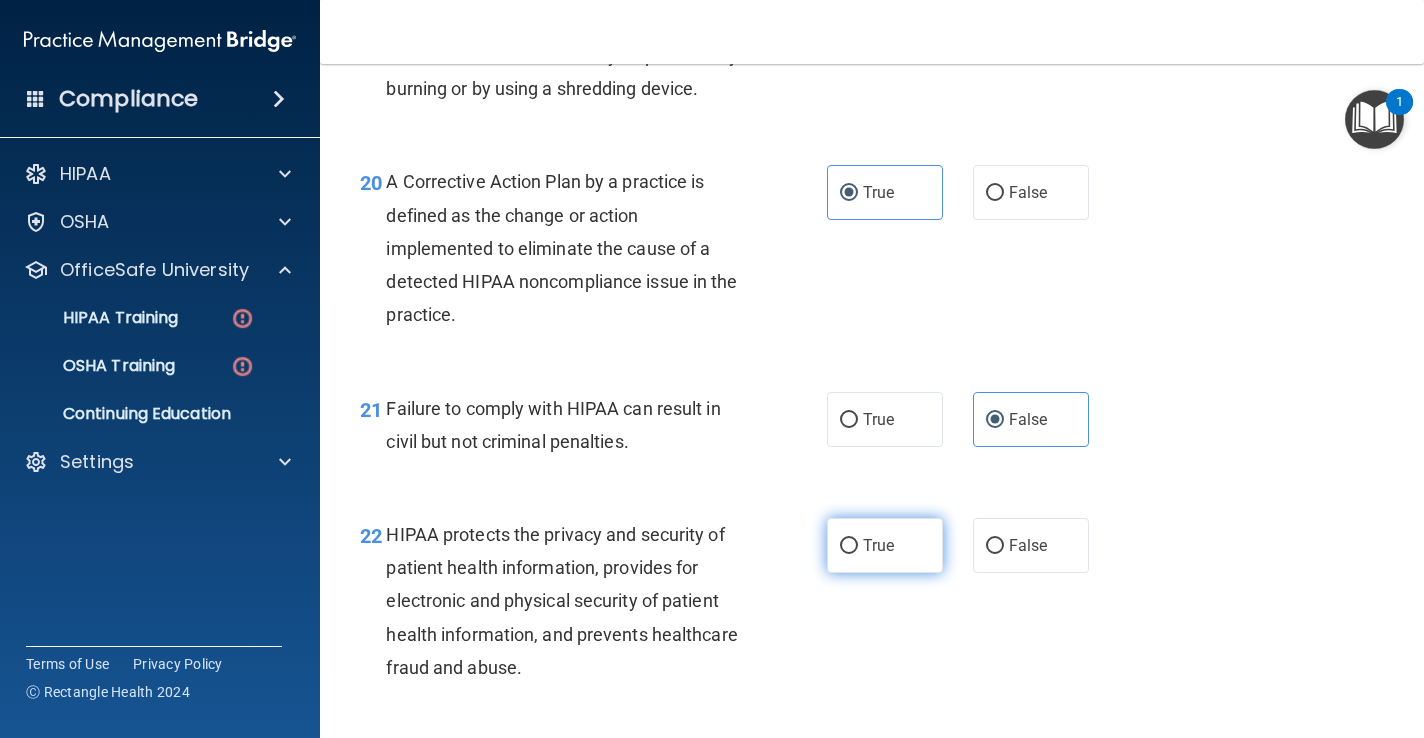 click on "True" at bounding box center [885, 545] 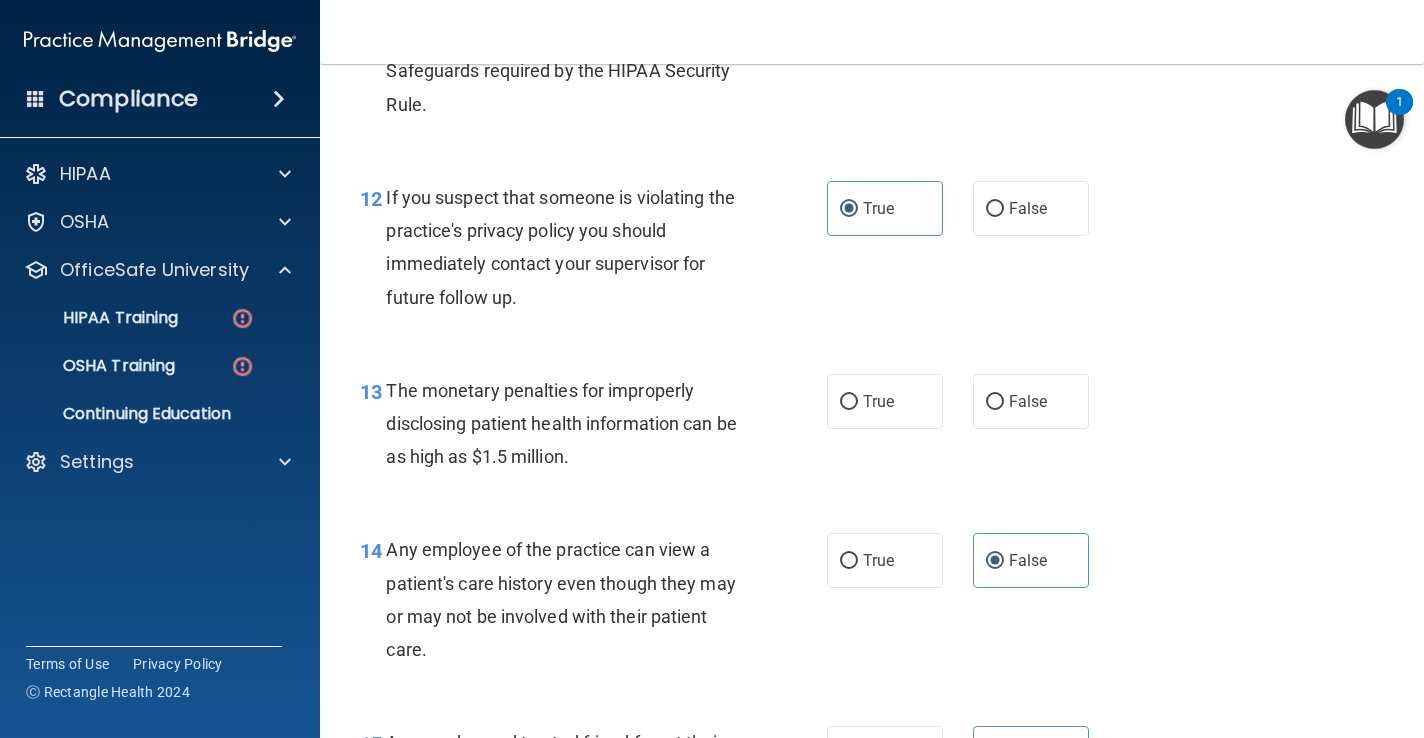 scroll, scrollTop: 1898, scrollLeft: 0, axis: vertical 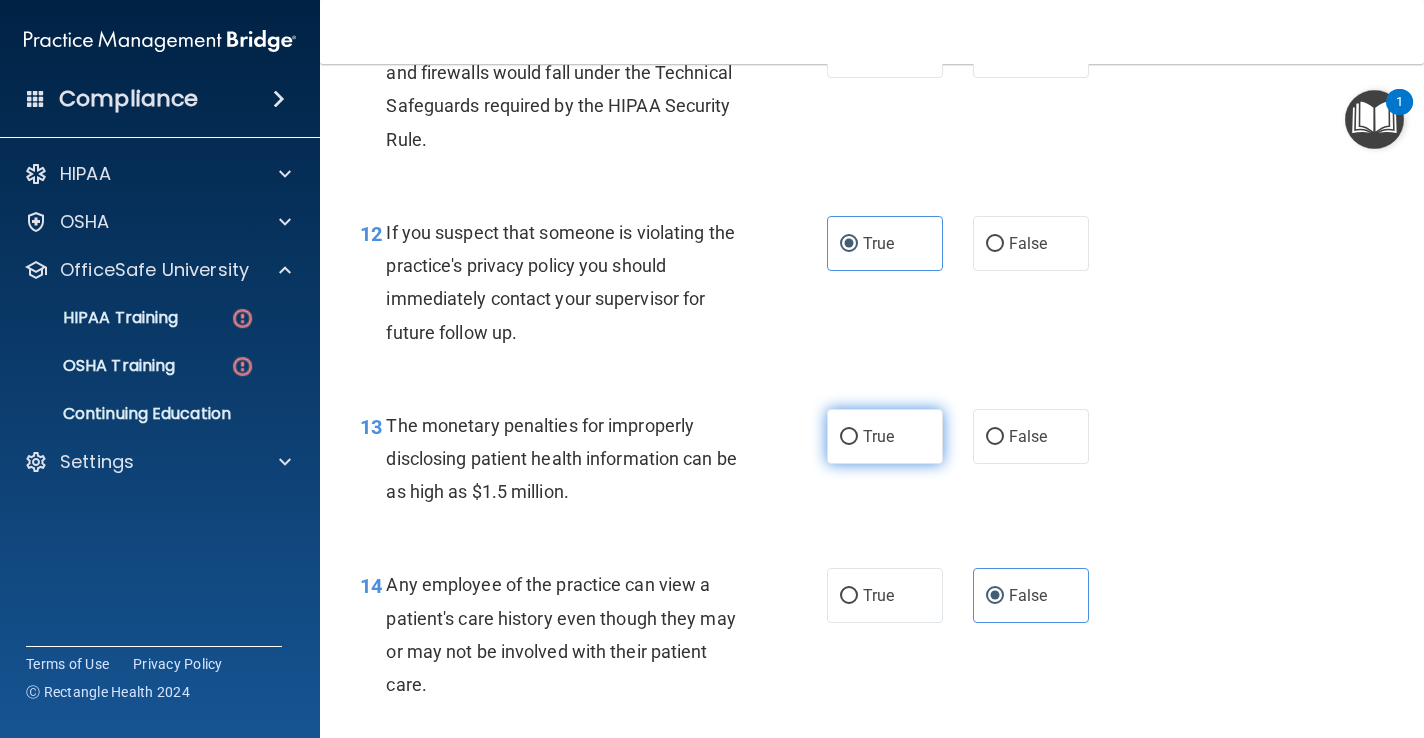 click on "True" at bounding box center [885, 436] 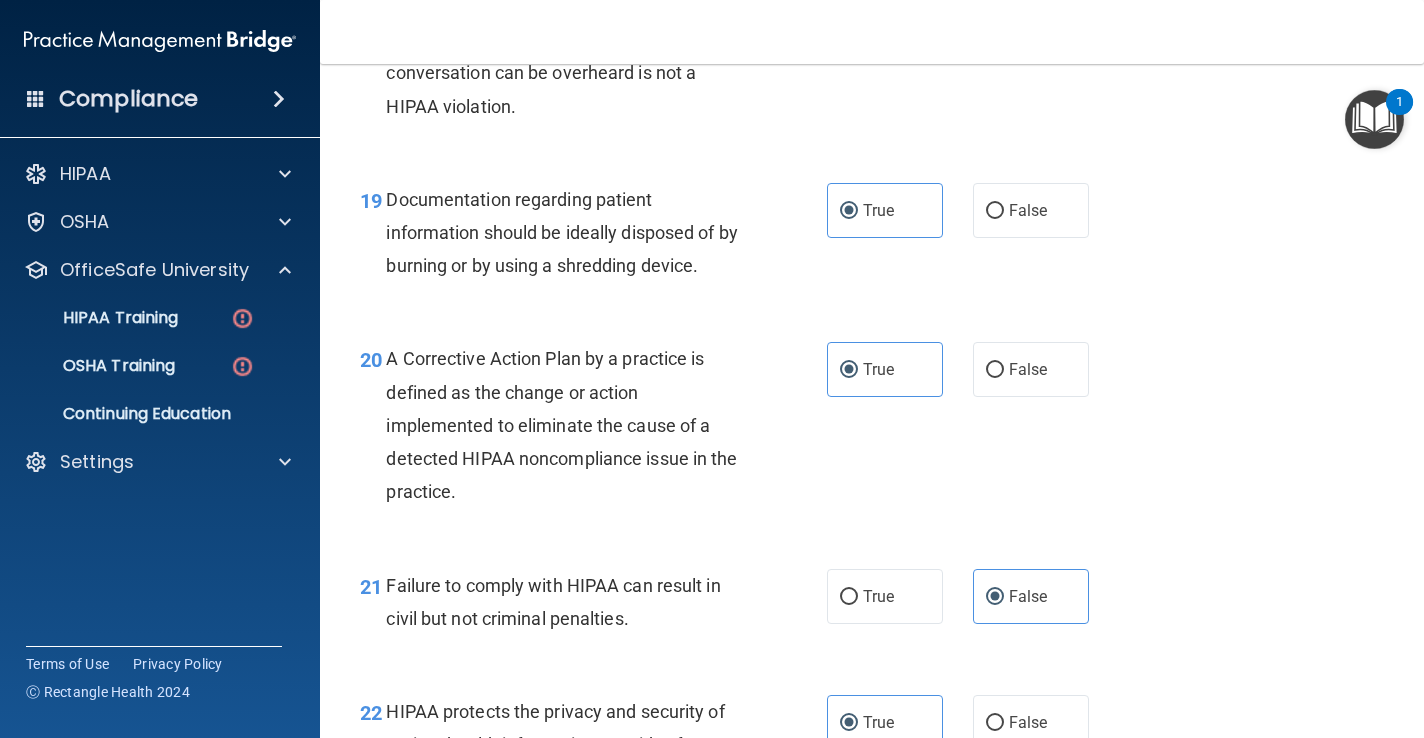 scroll, scrollTop: 5114, scrollLeft: 0, axis: vertical 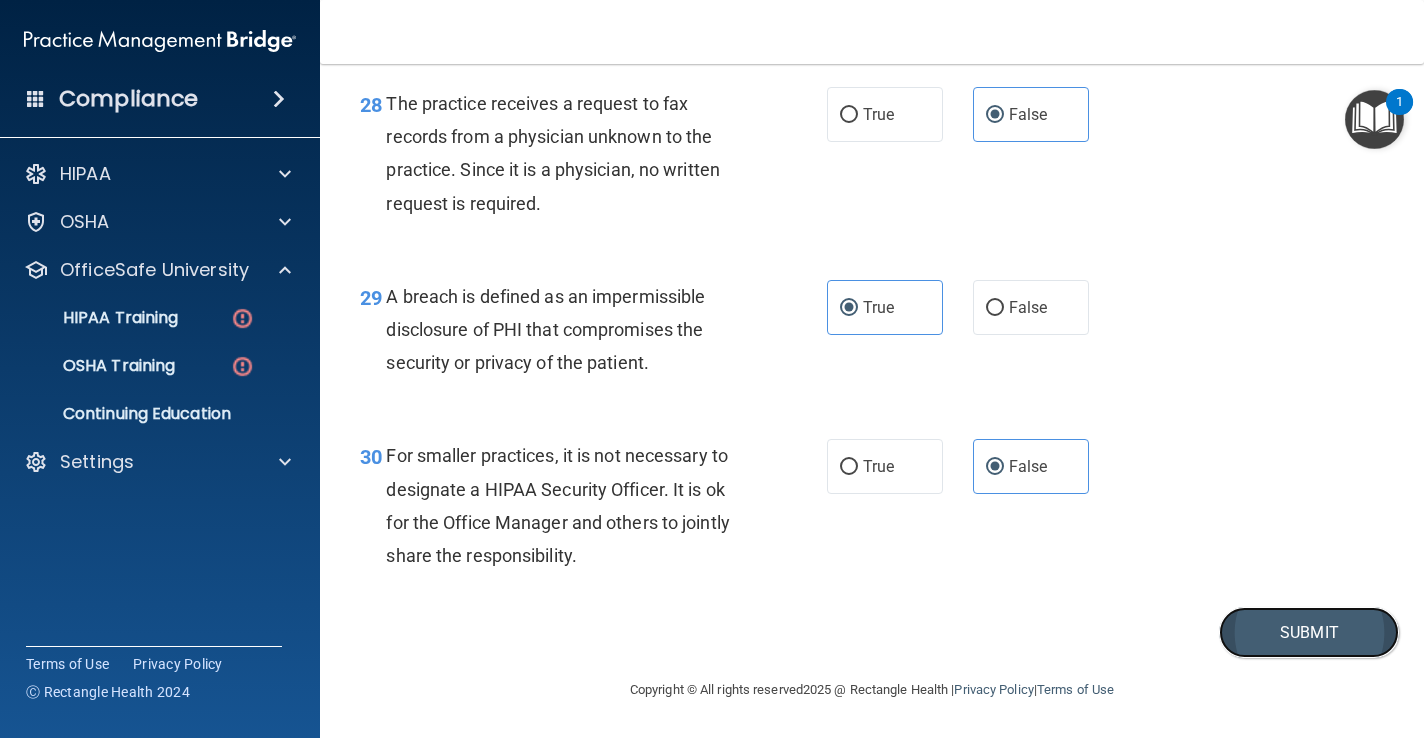 click on "Submit" at bounding box center [1309, 632] 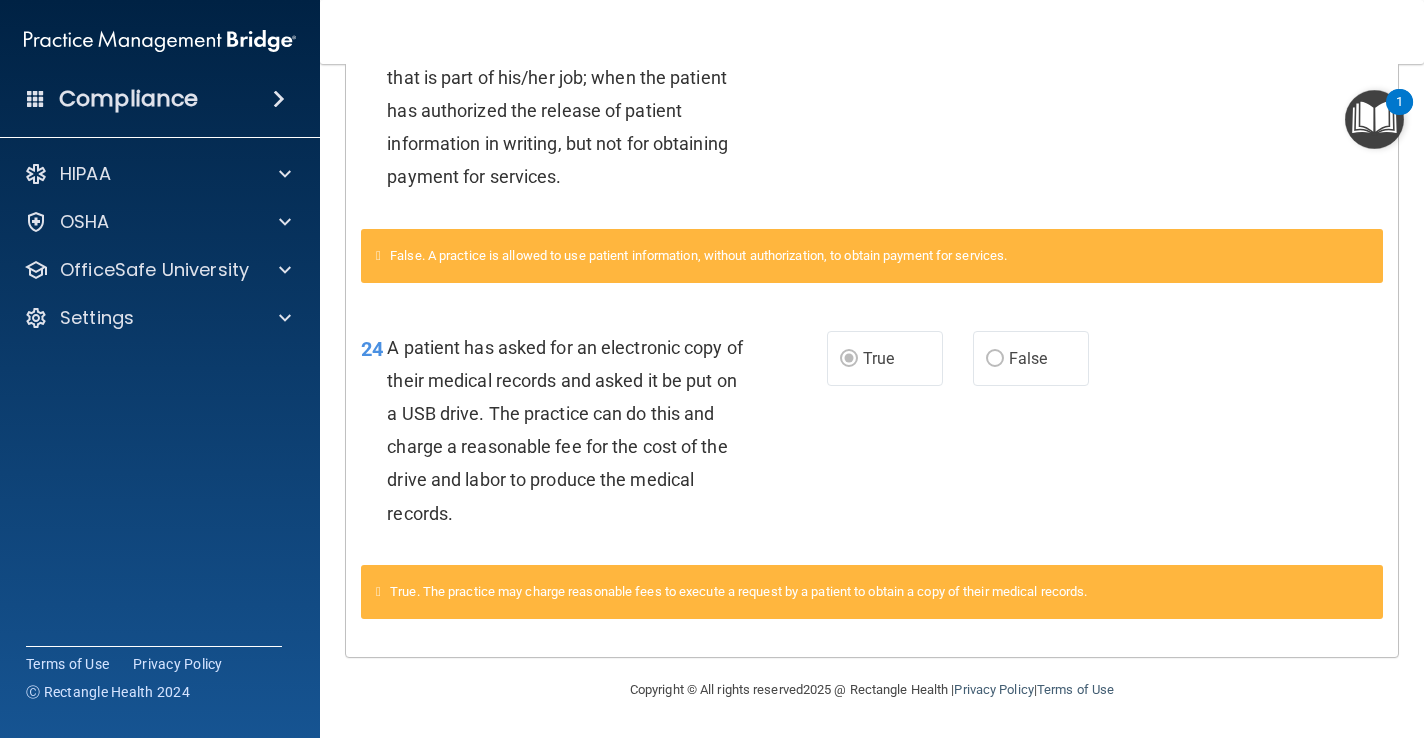 scroll, scrollTop: 0, scrollLeft: 0, axis: both 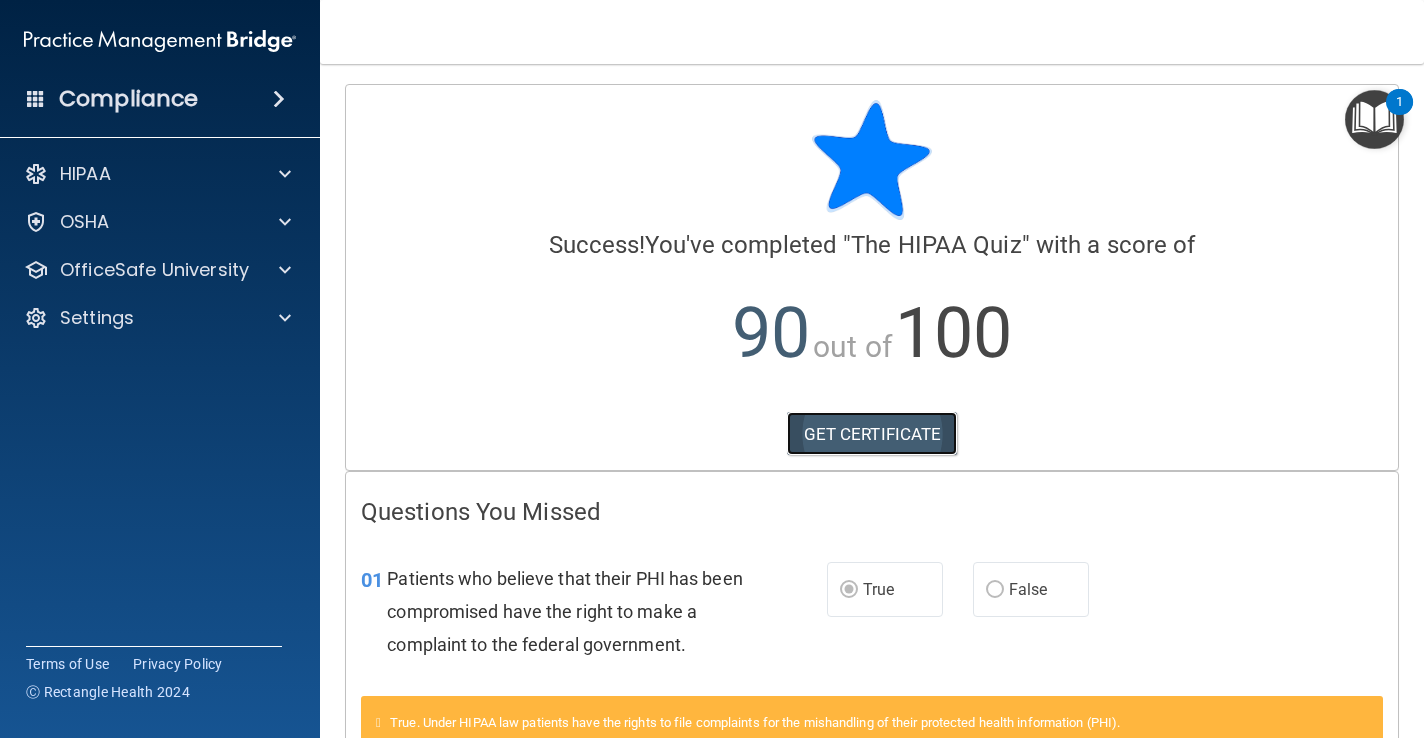 click on "GET CERTIFICATE" at bounding box center (872, 434) 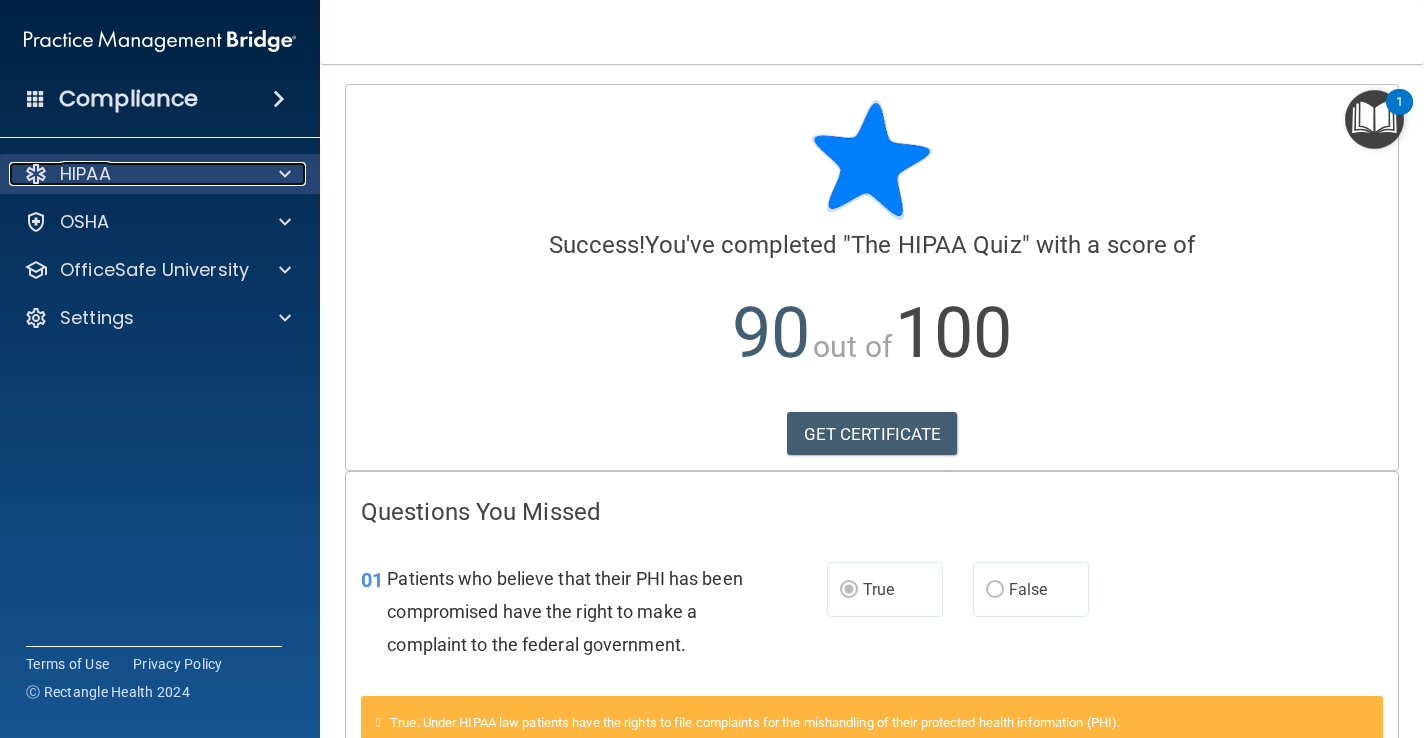 click on "HIPAA" at bounding box center [133, 174] 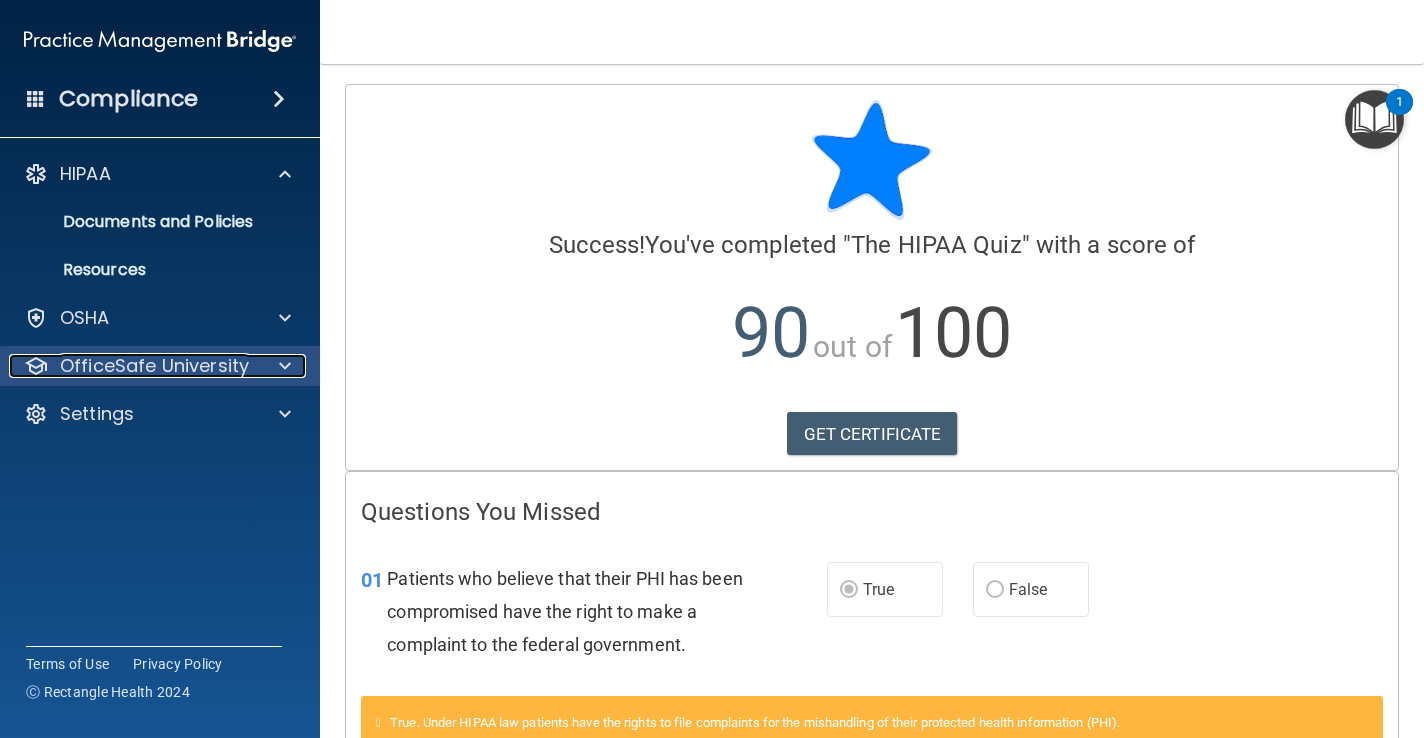 click on "OfficeSafe University" at bounding box center (154, 366) 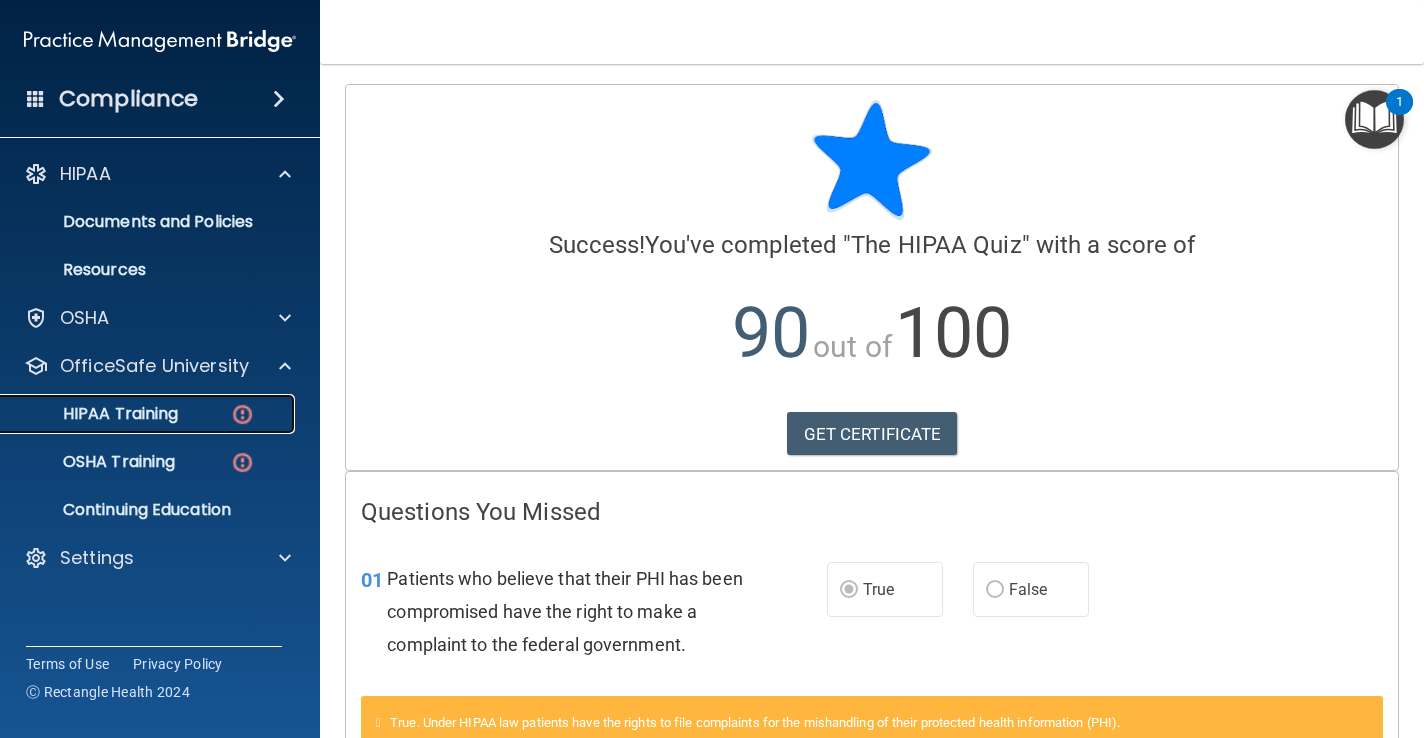 click on "HIPAA Training" at bounding box center [95, 414] 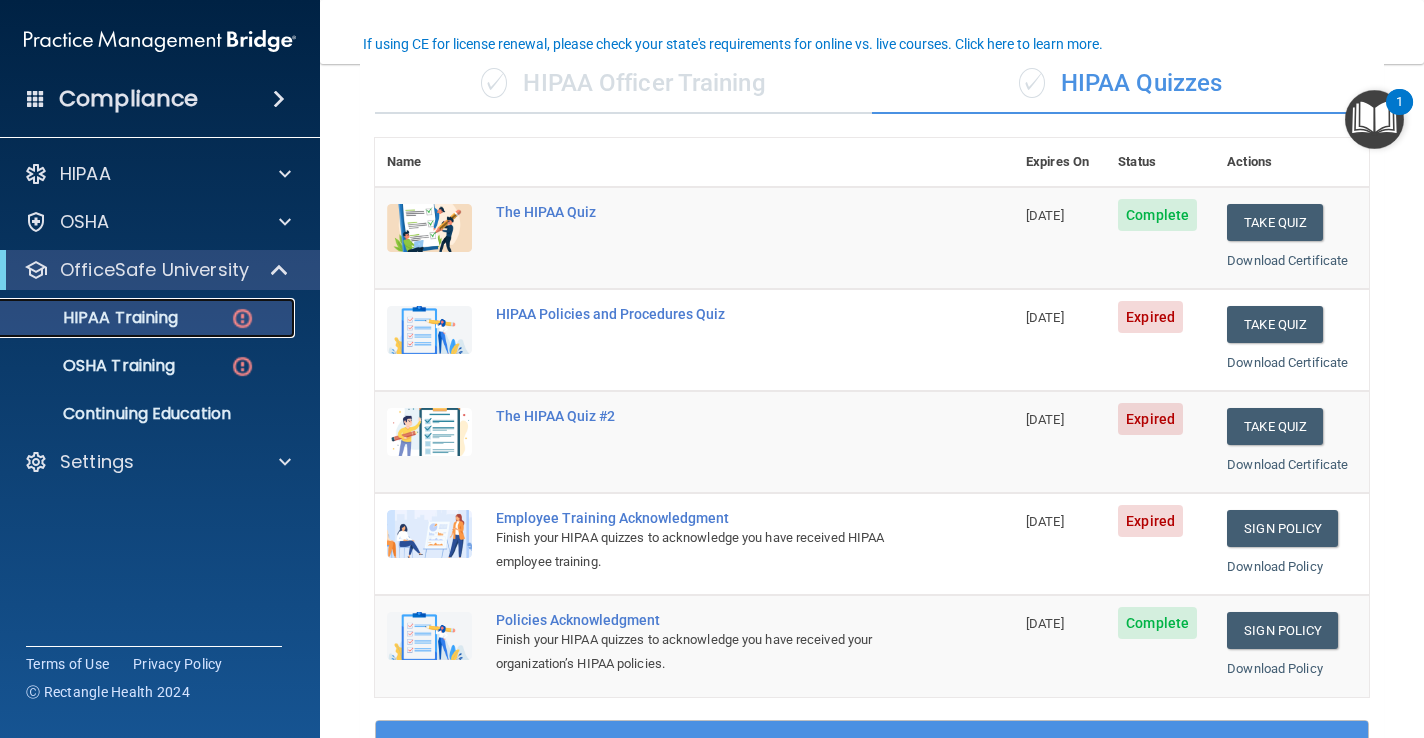 scroll, scrollTop: 180, scrollLeft: 0, axis: vertical 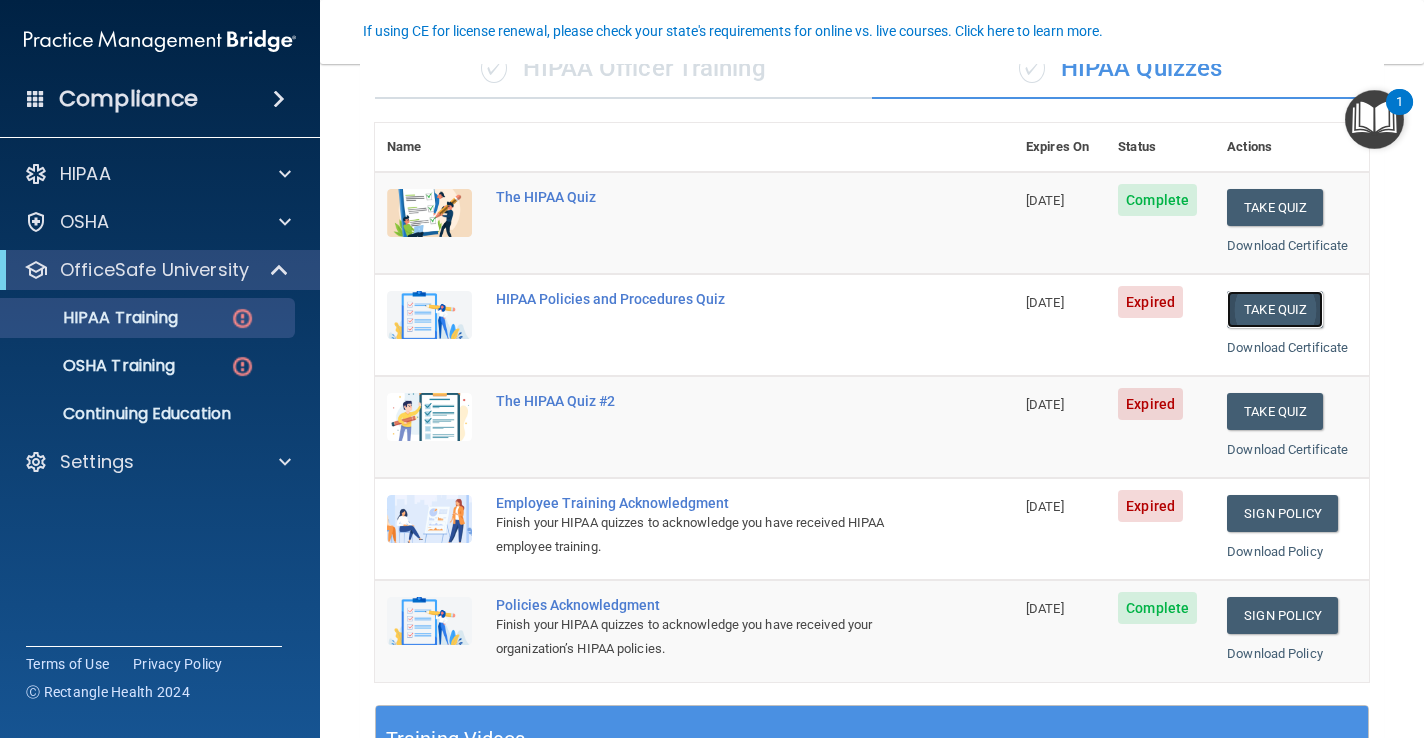 click on "Take Quiz" at bounding box center [1275, 309] 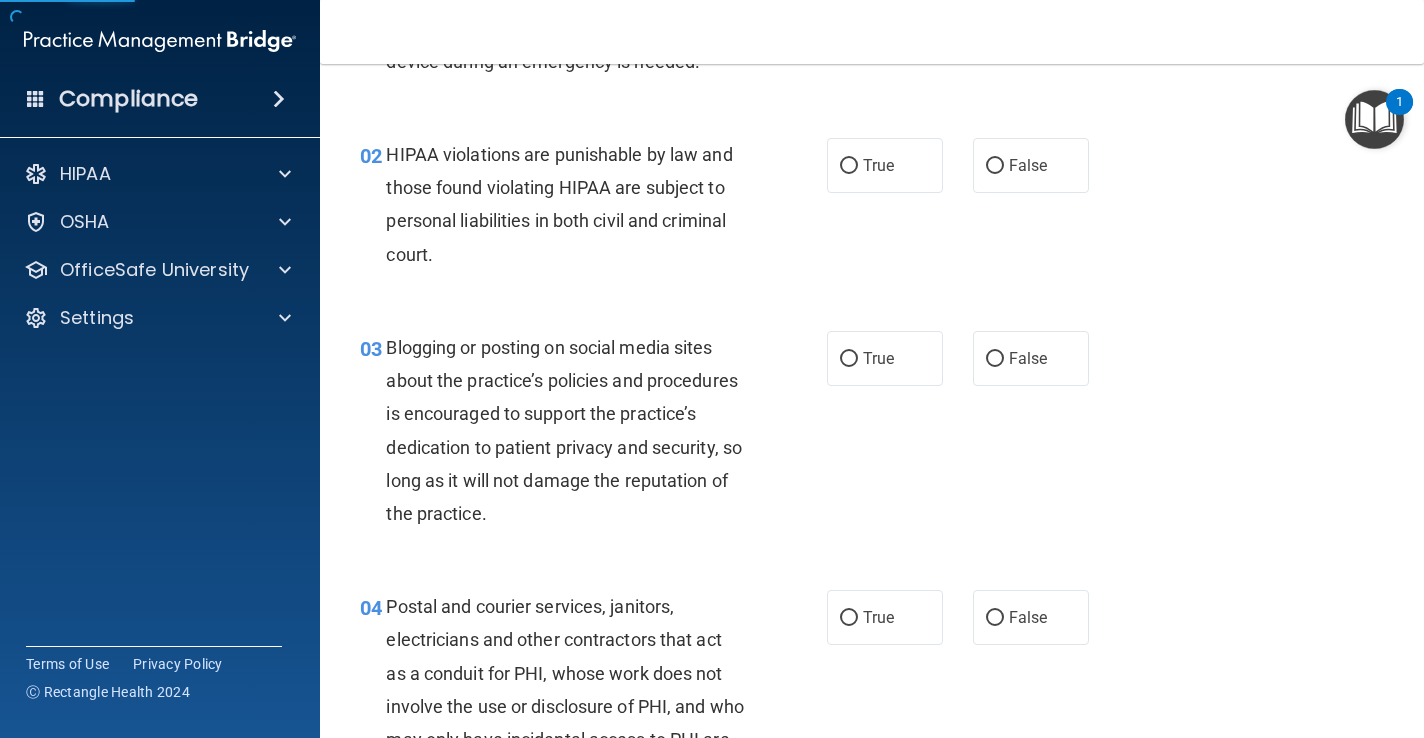 scroll, scrollTop: 0, scrollLeft: 0, axis: both 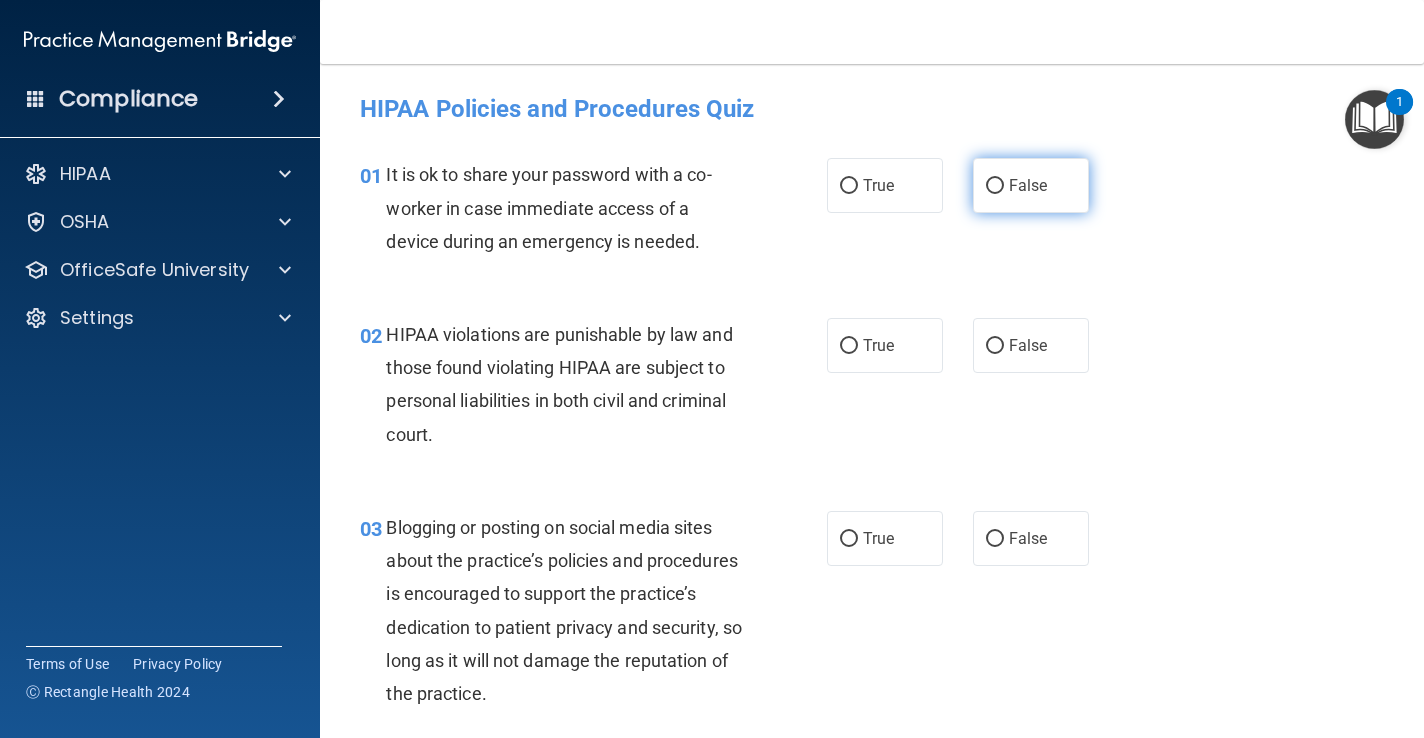 click on "False" at bounding box center [995, 186] 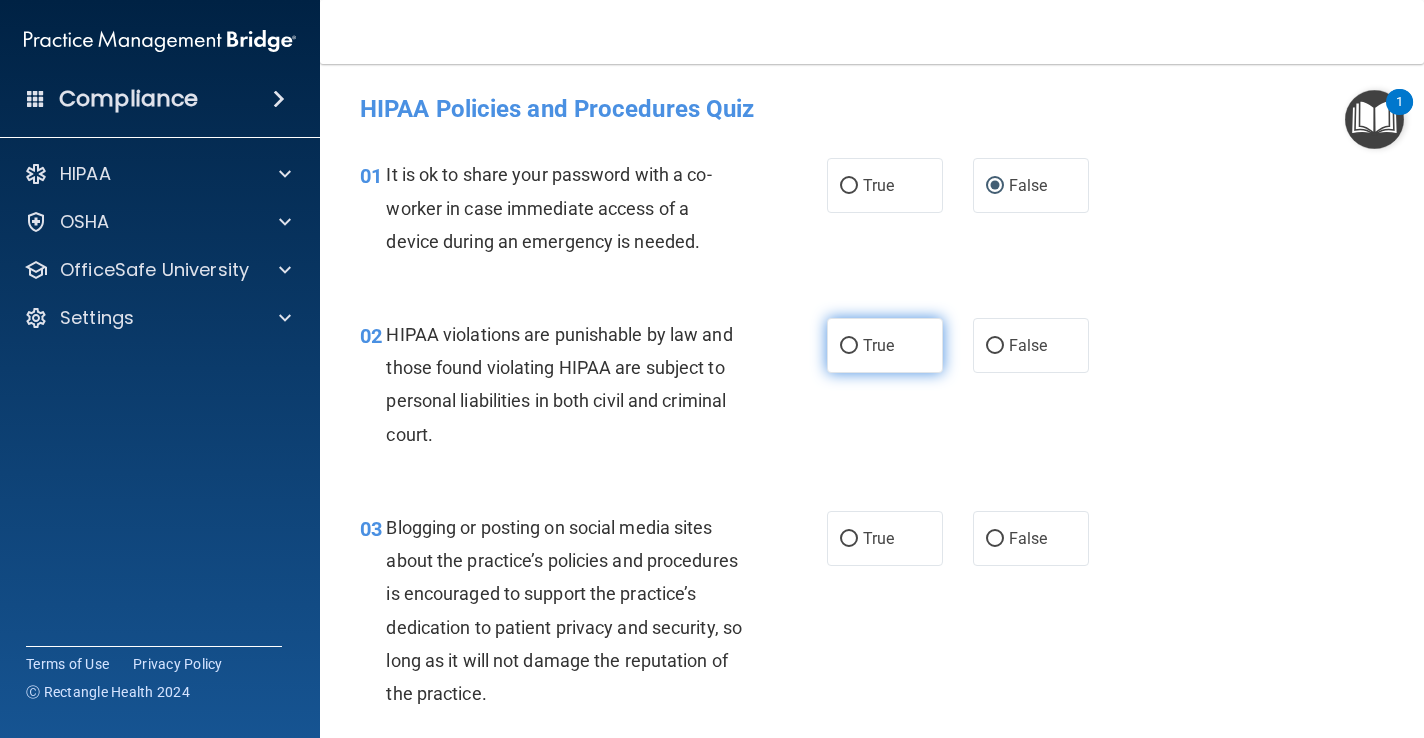 click on "True" at bounding box center [878, 345] 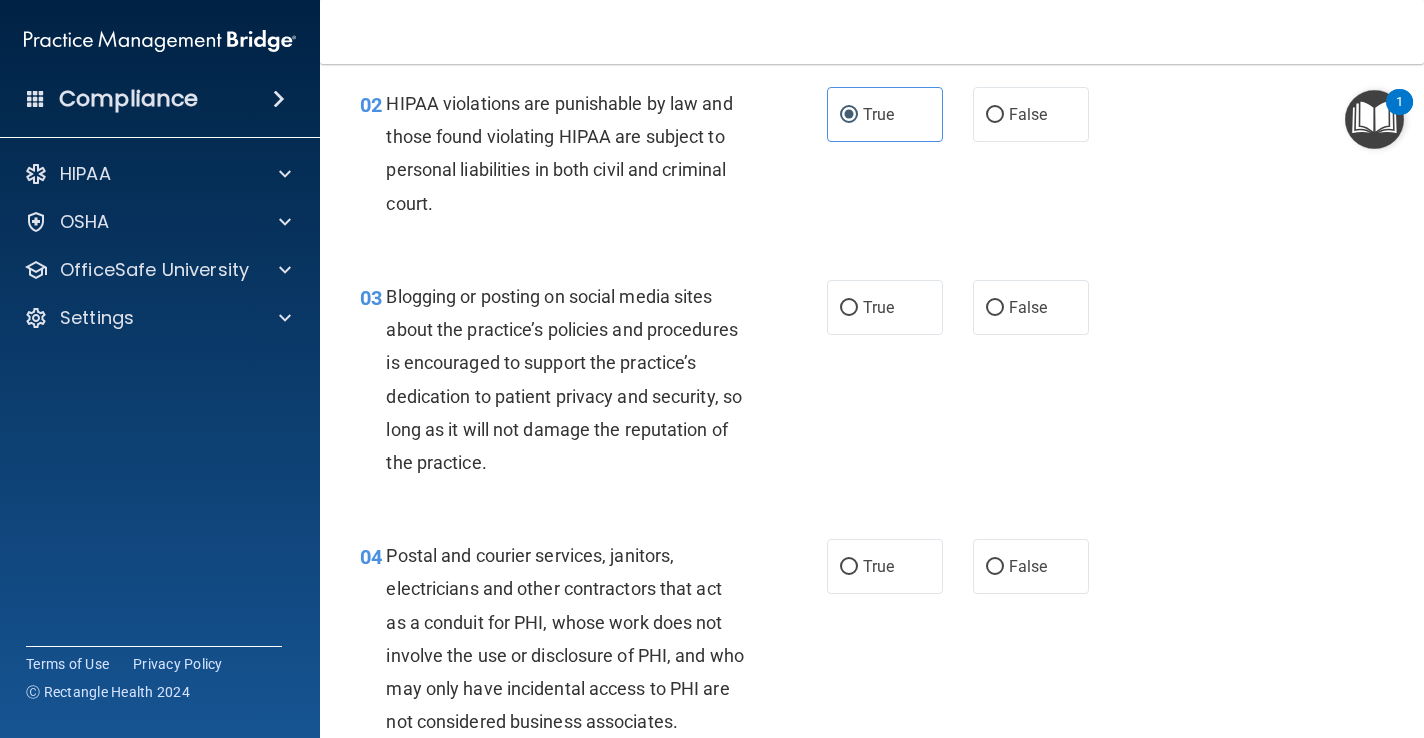 scroll, scrollTop: 237, scrollLeft: 0, axis: vertical 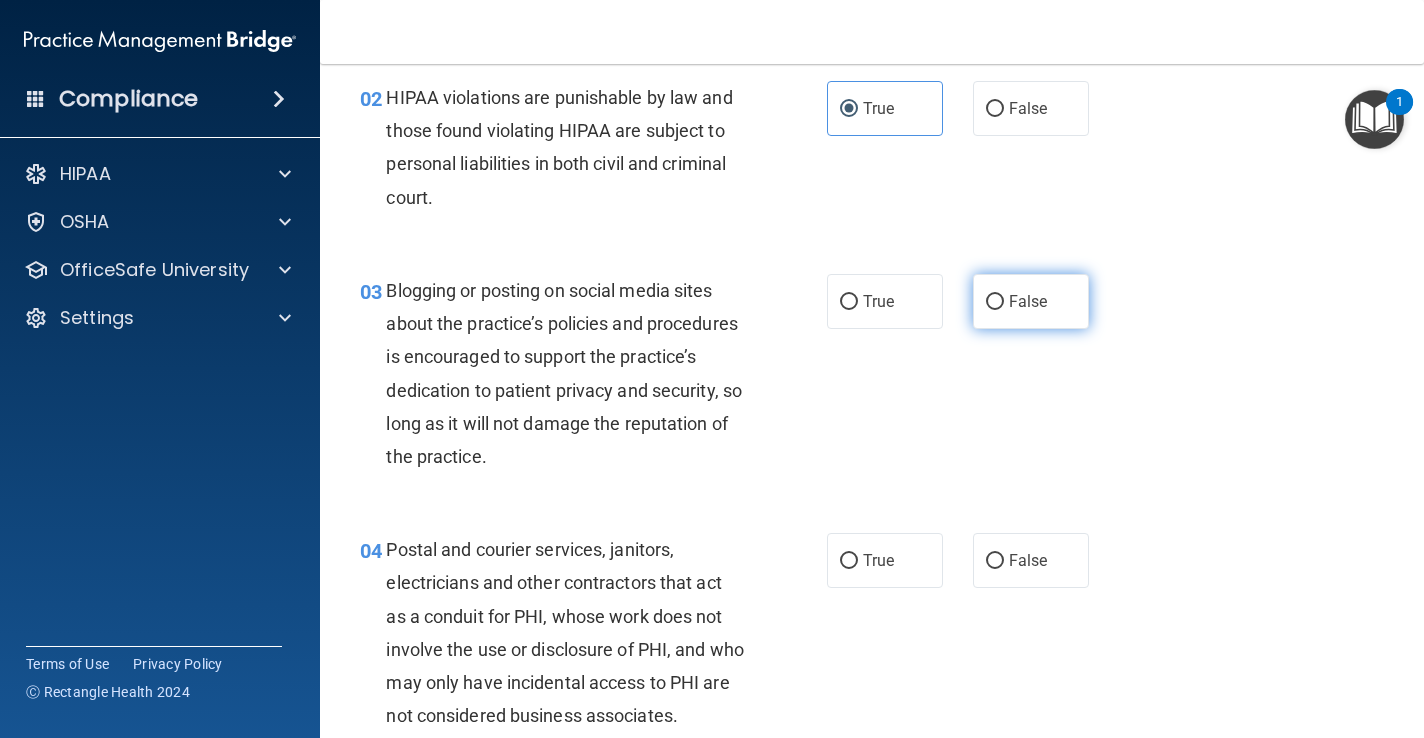 click on "False" at bounding box center (1031, 301) 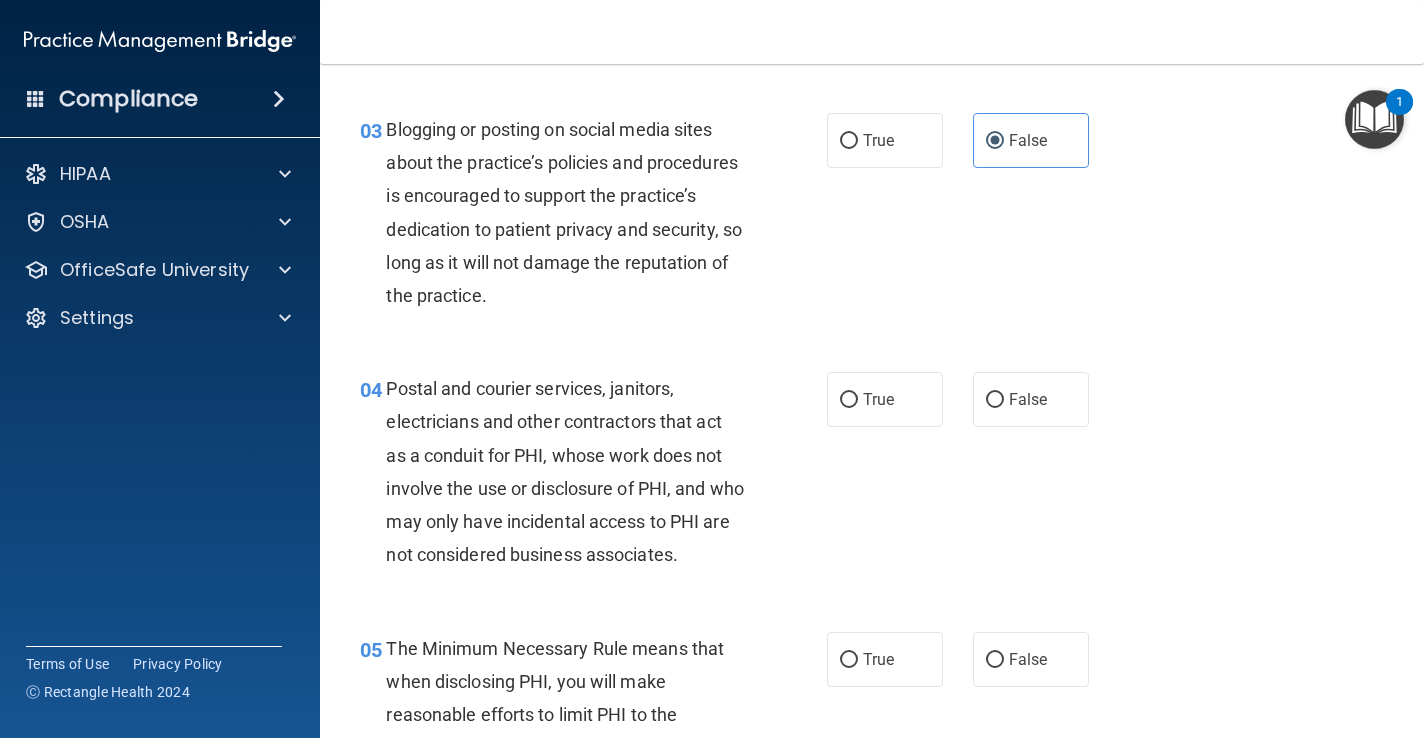 scroll, scrollTop: 399, scrollLeft: 0, axis: vertical 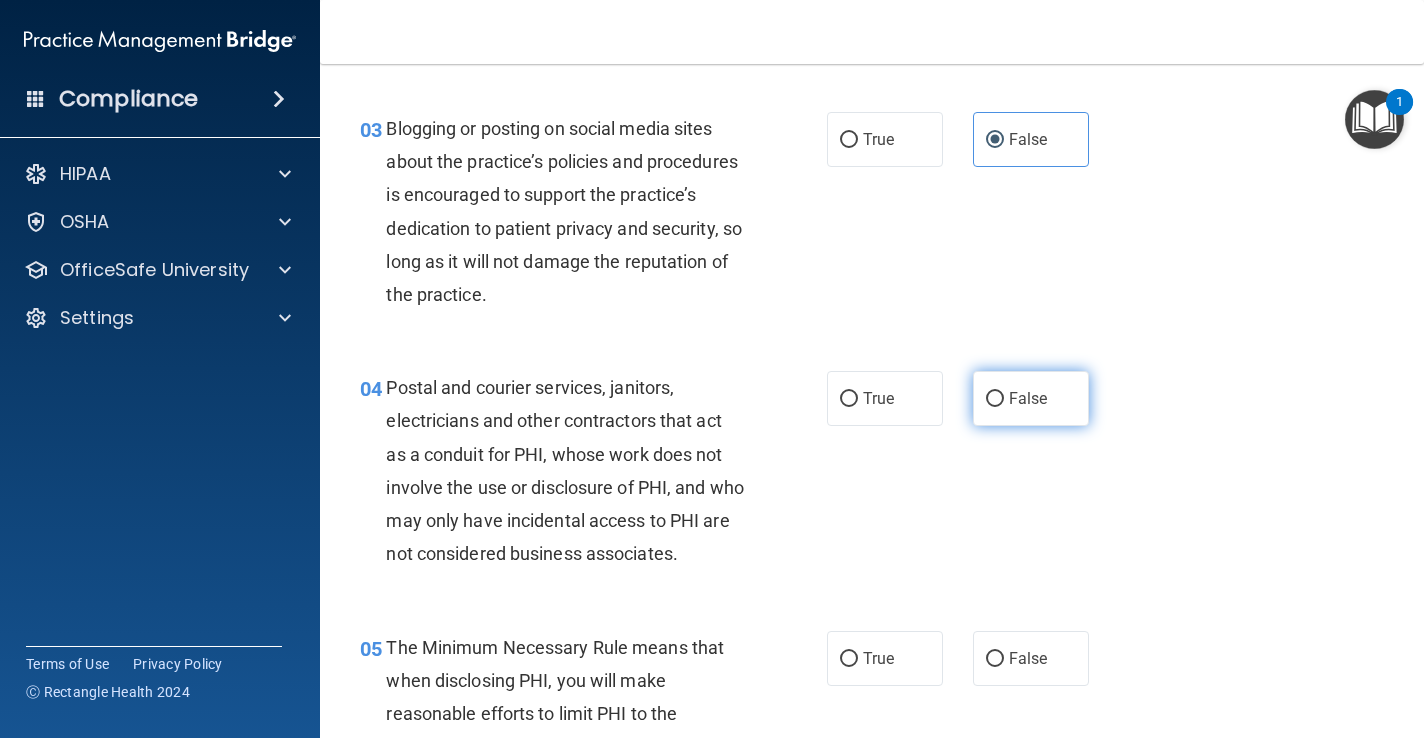 click on "False" at bounding box center [995, 399] 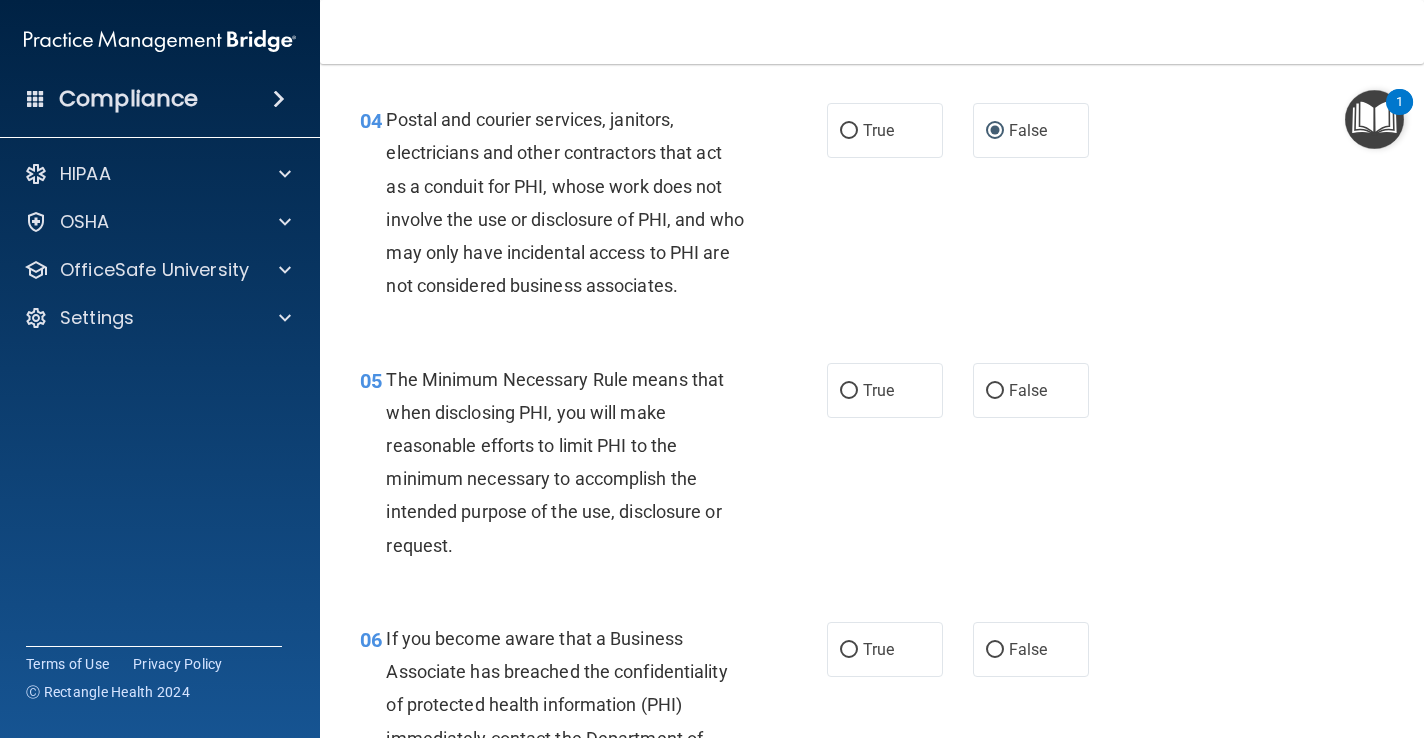scroll, scrollTop: 683, scrollLeft: 0, axis: vertical 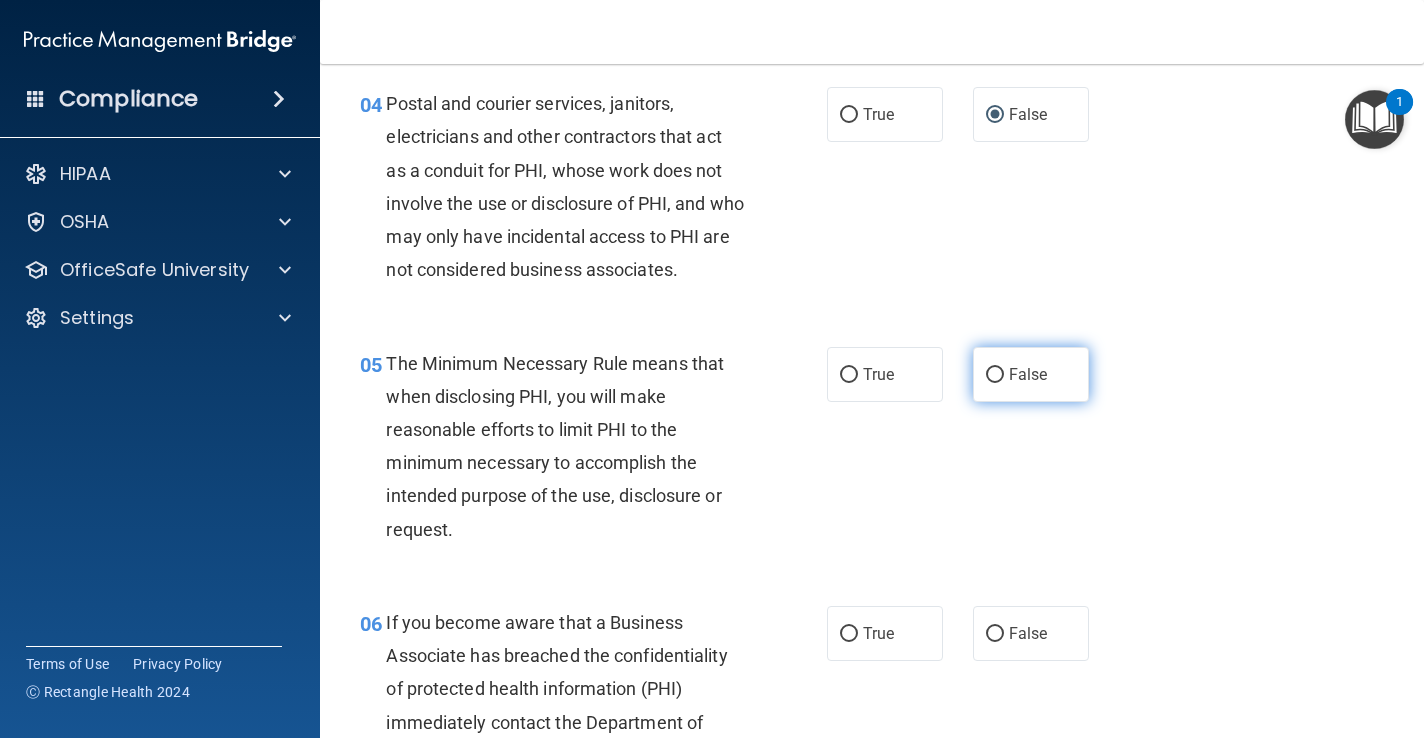 click on "False" at bounding box center [1028, 374] 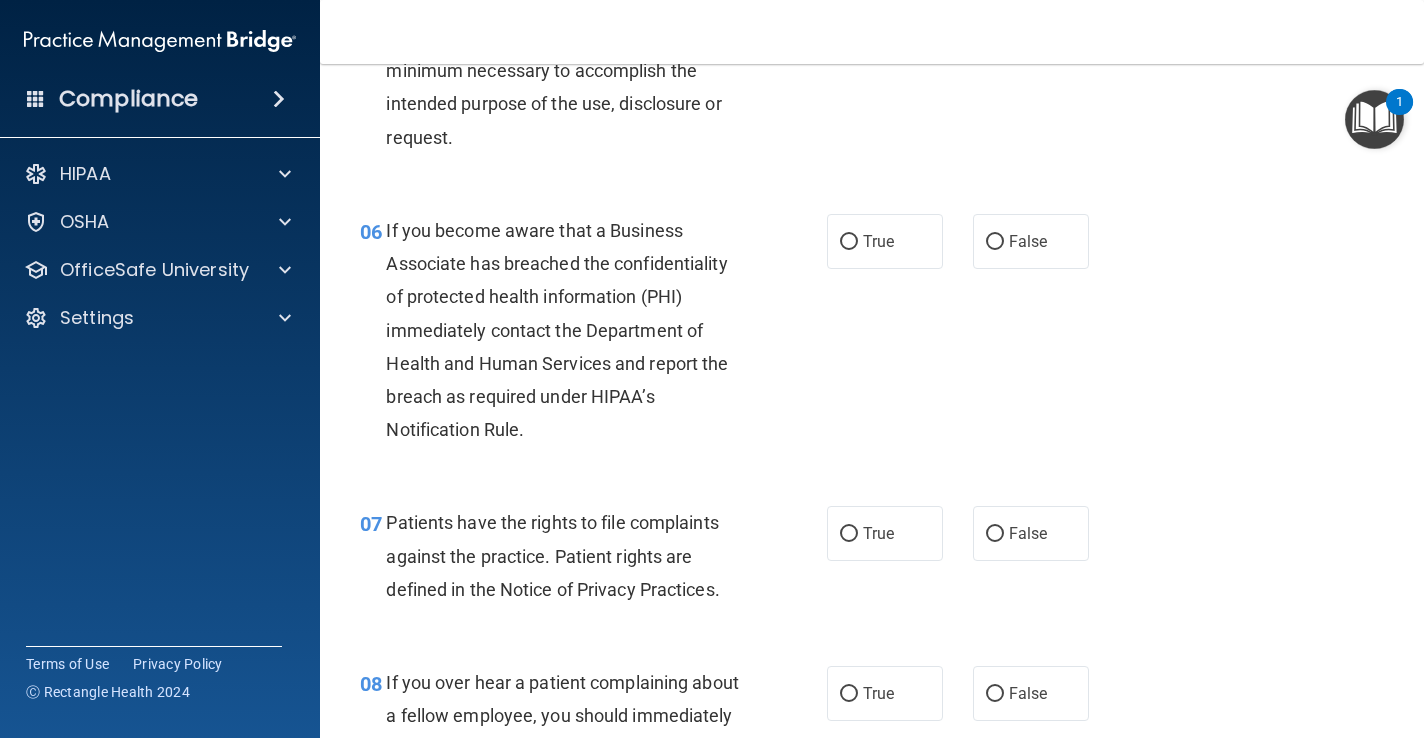 scroll, scrollTop: 1080, scrollLeft: 0, axis: vertical 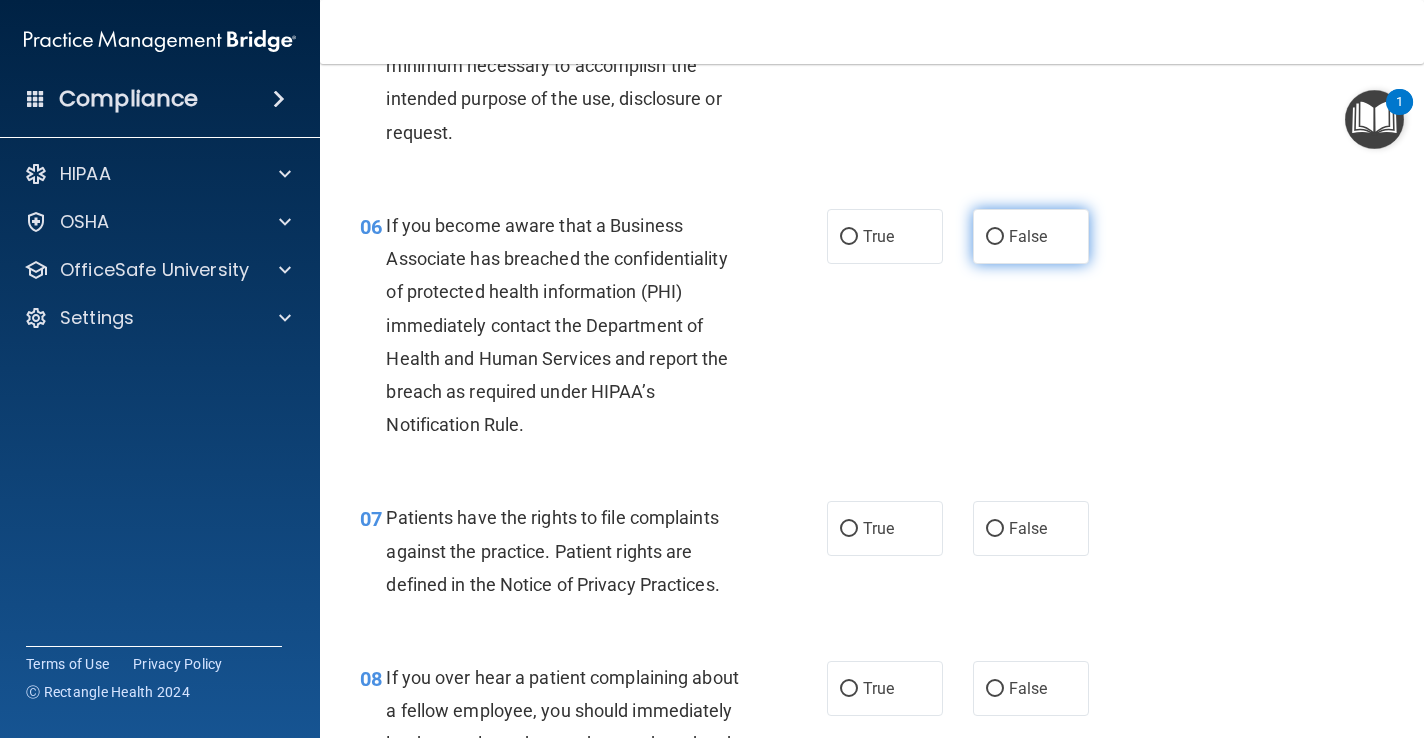 click on "False" at bounding box center (1028, 236) 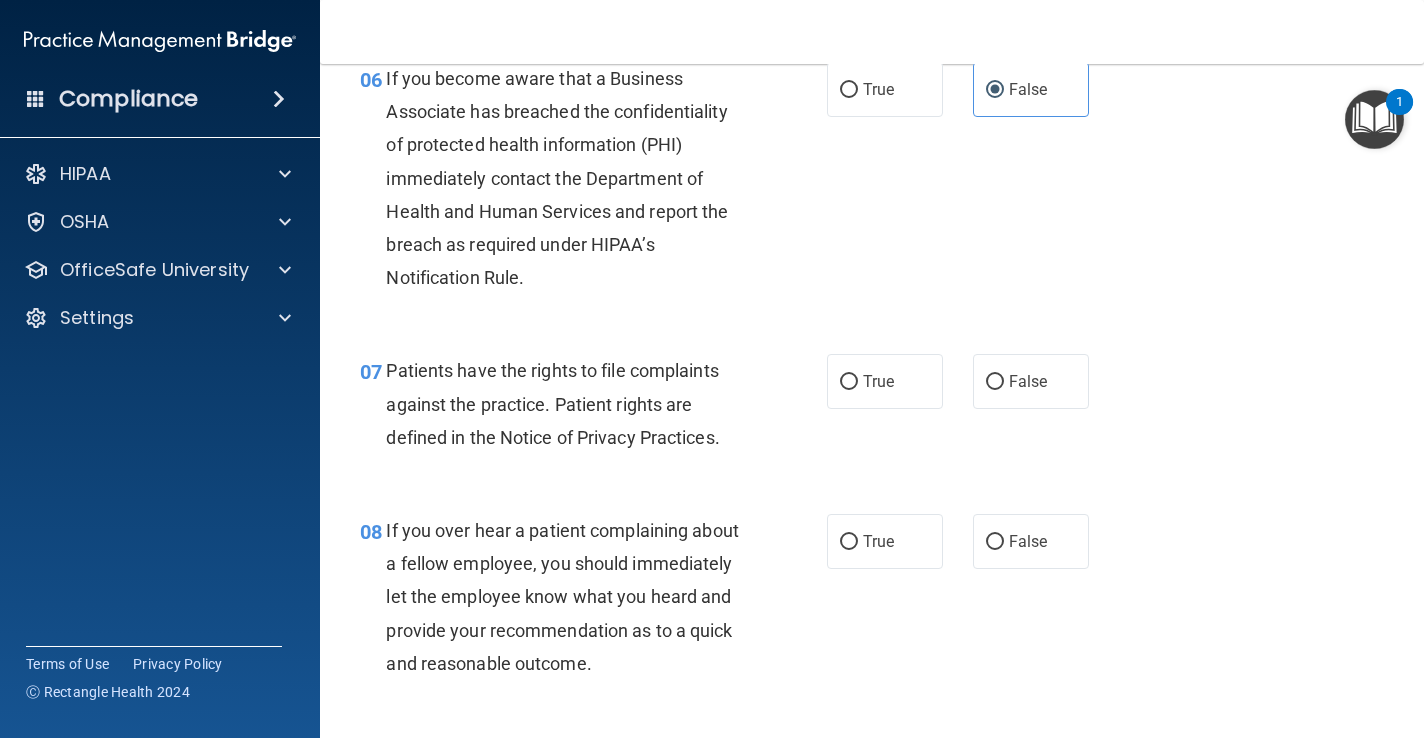 scroll, scrollTop: 1206, scrollLeft: 0, axis: vertical 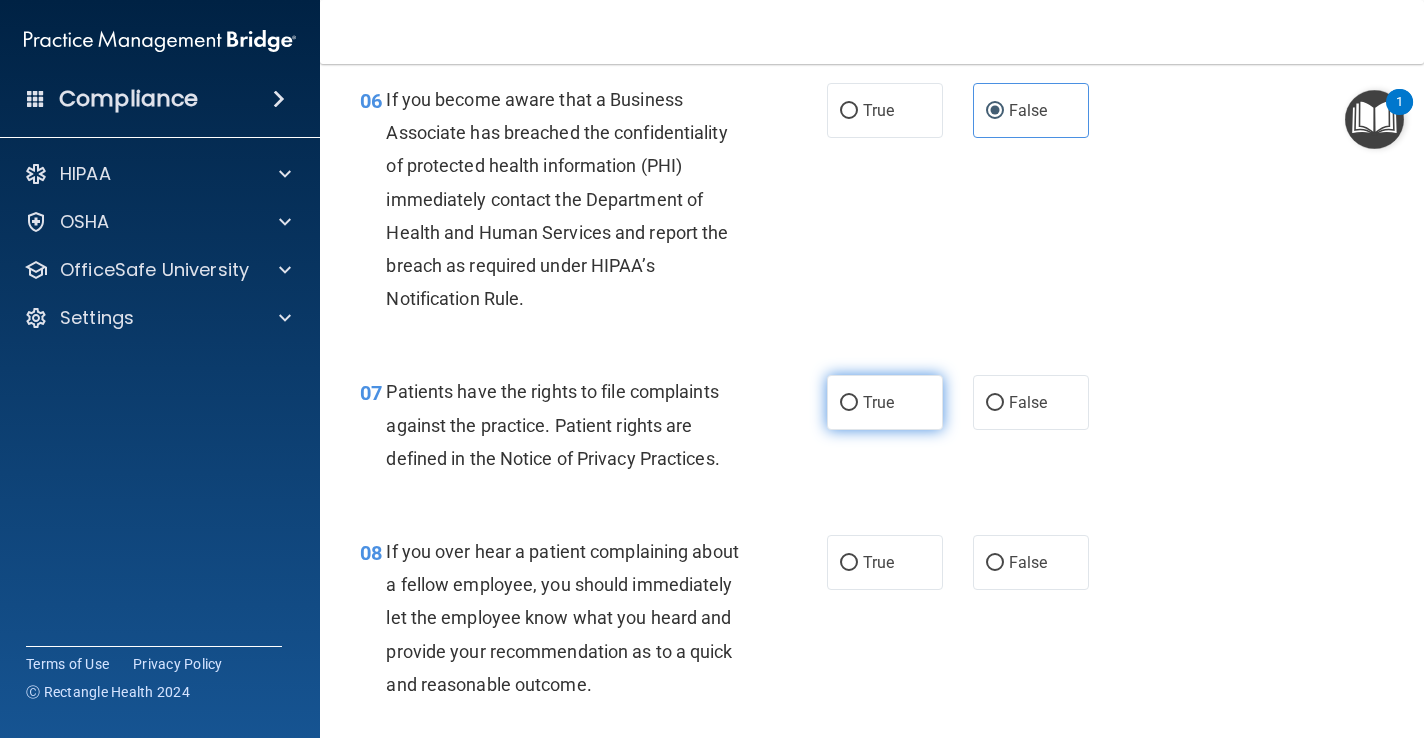 click on "True" at bounding box center (878, 402) 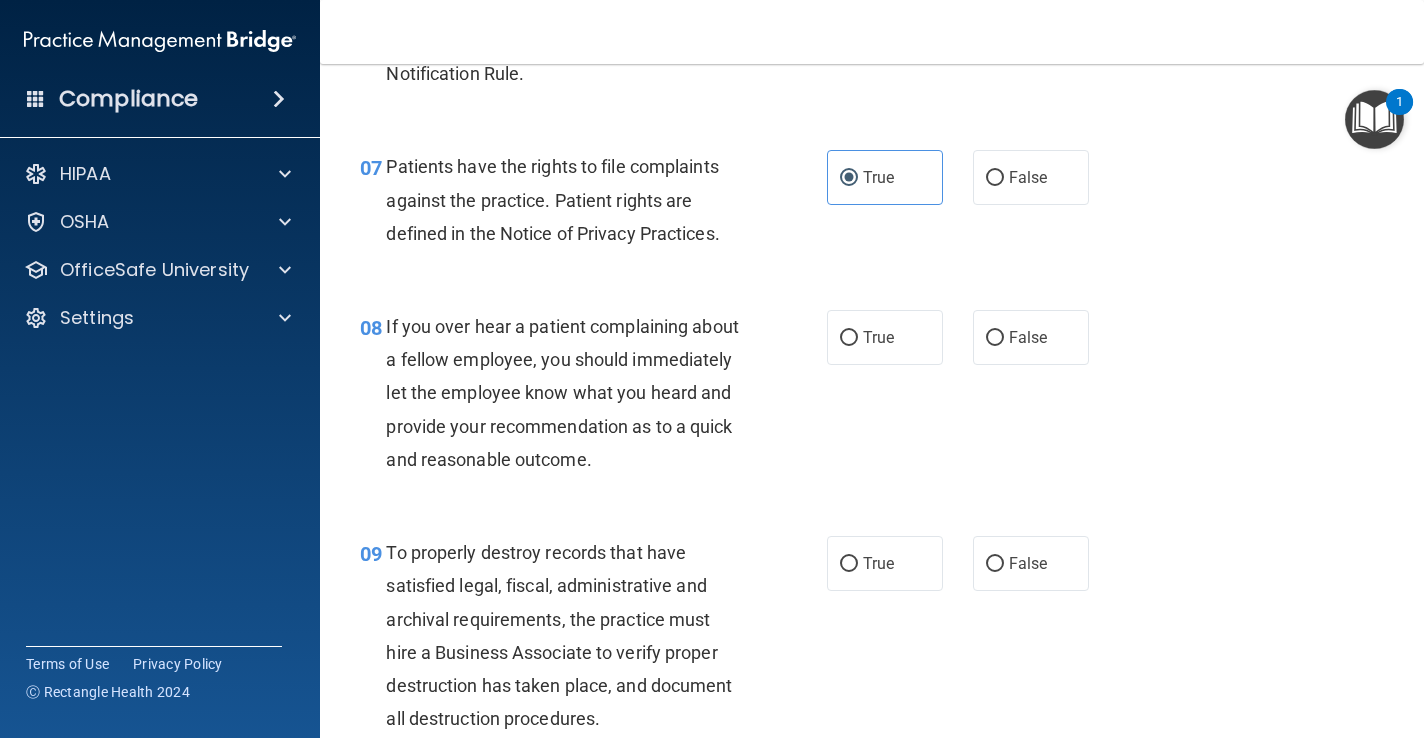 scroll, scrollTop: 1447, scrollLeft: 0, axis: vertical 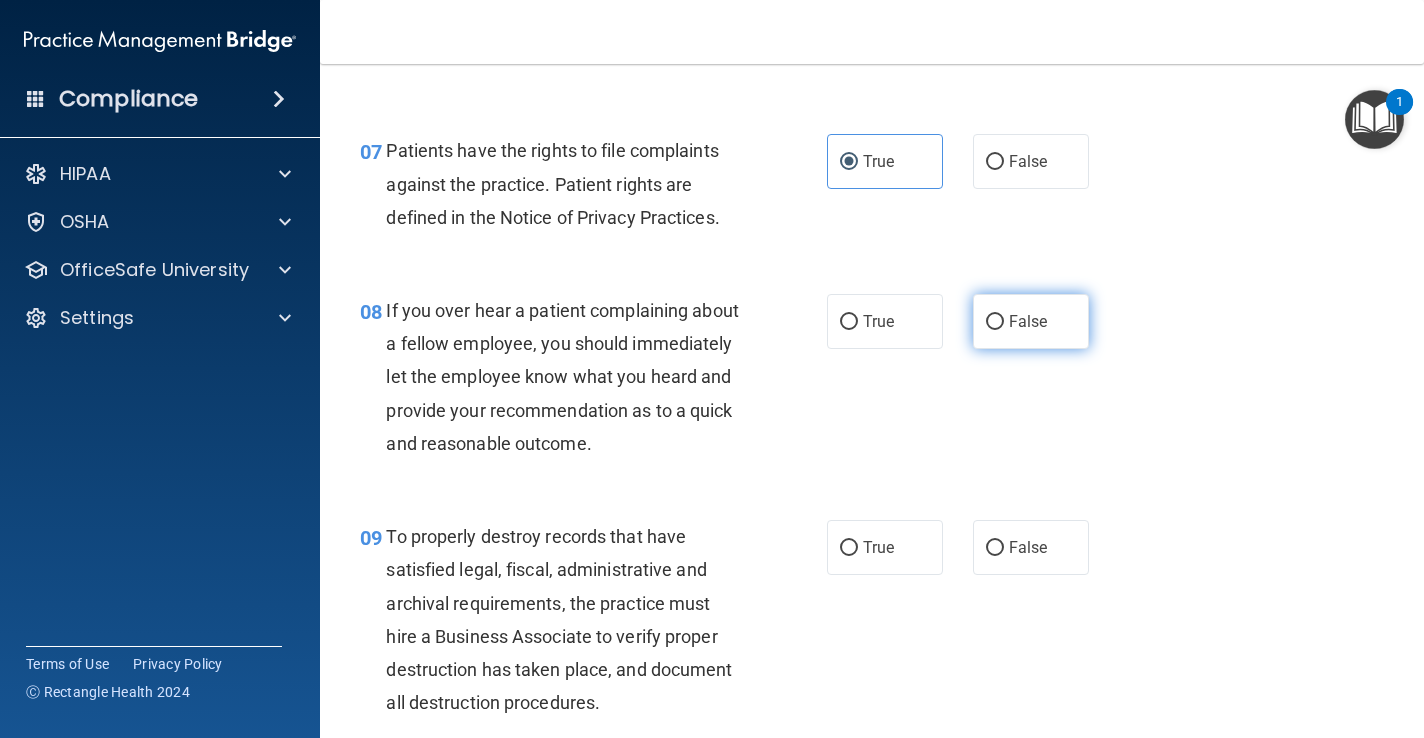 click on "False" at bounding box center (995, 322) 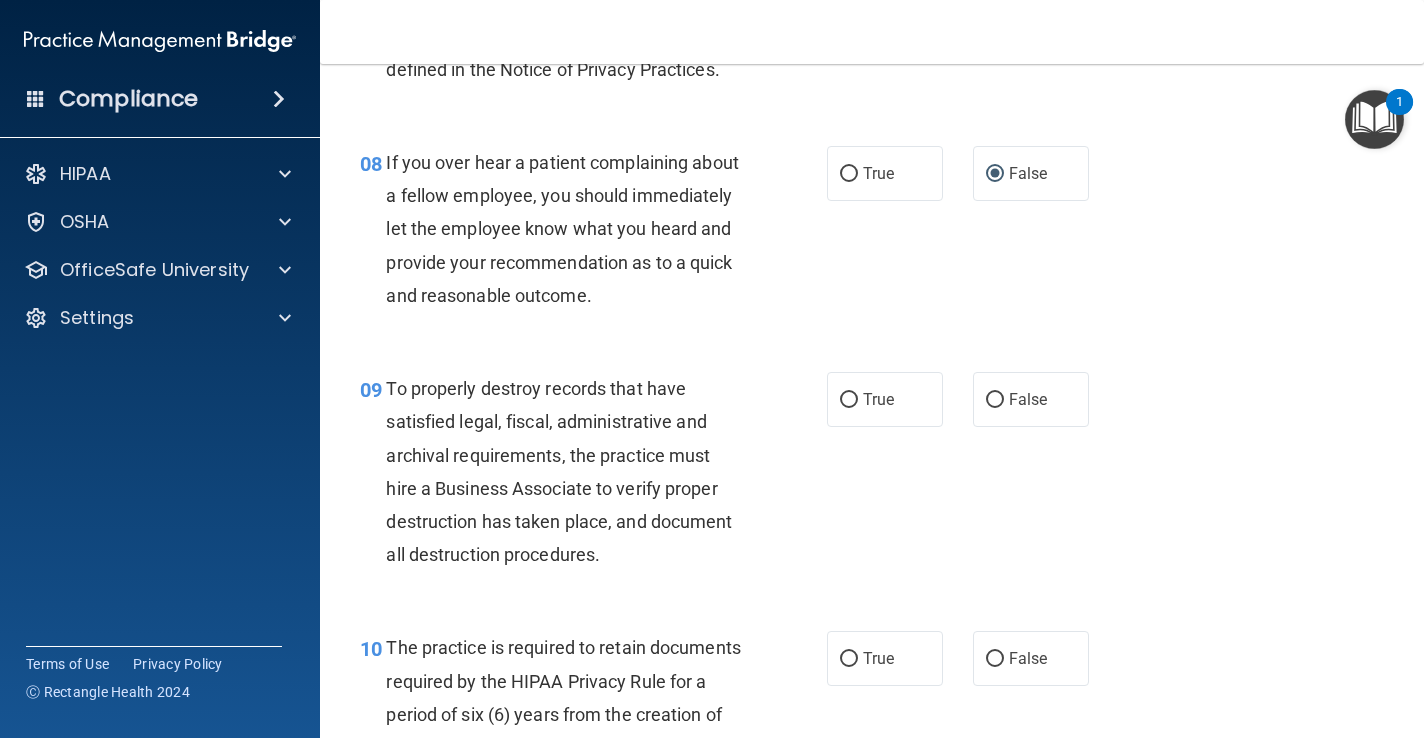 scroll, scrollTop: 1619, scrollLeft: 0, axis: vertical 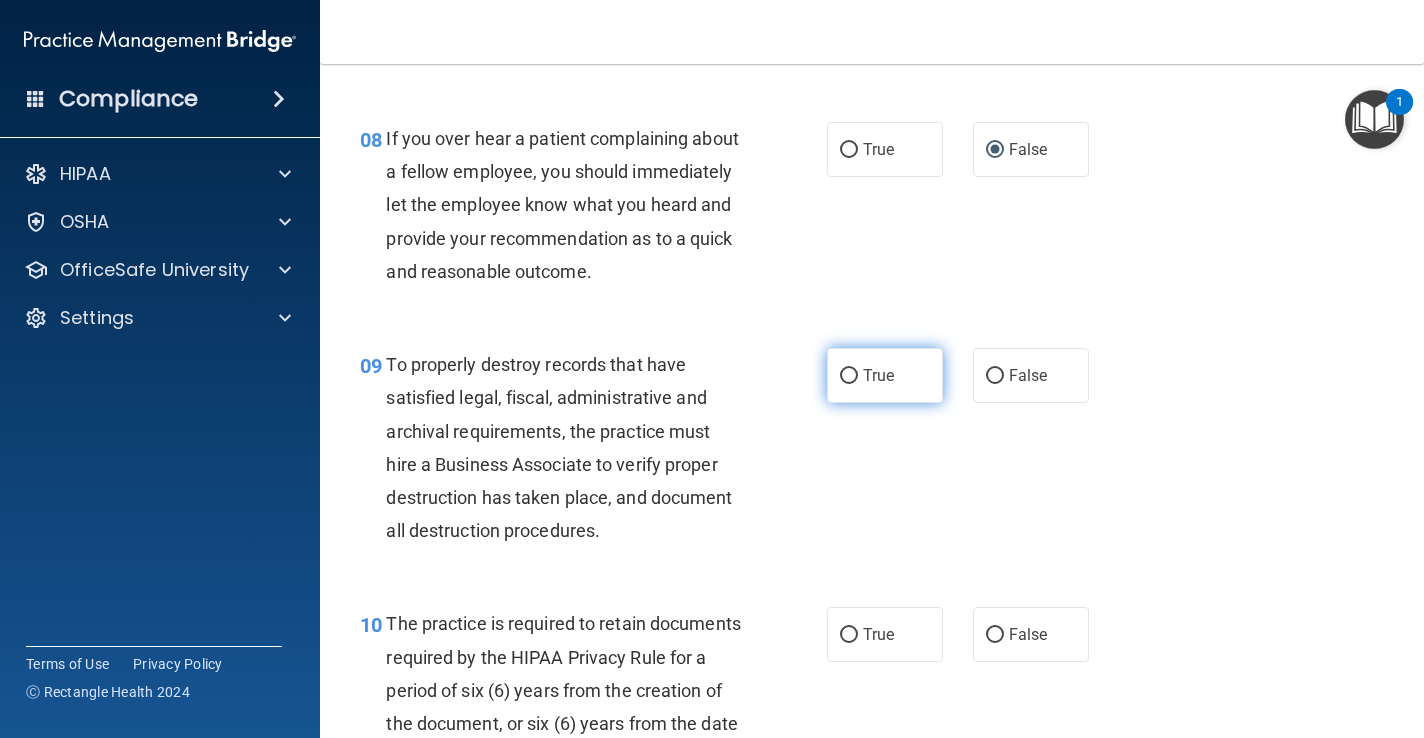 click on "True" at bounding box center (849, 376) 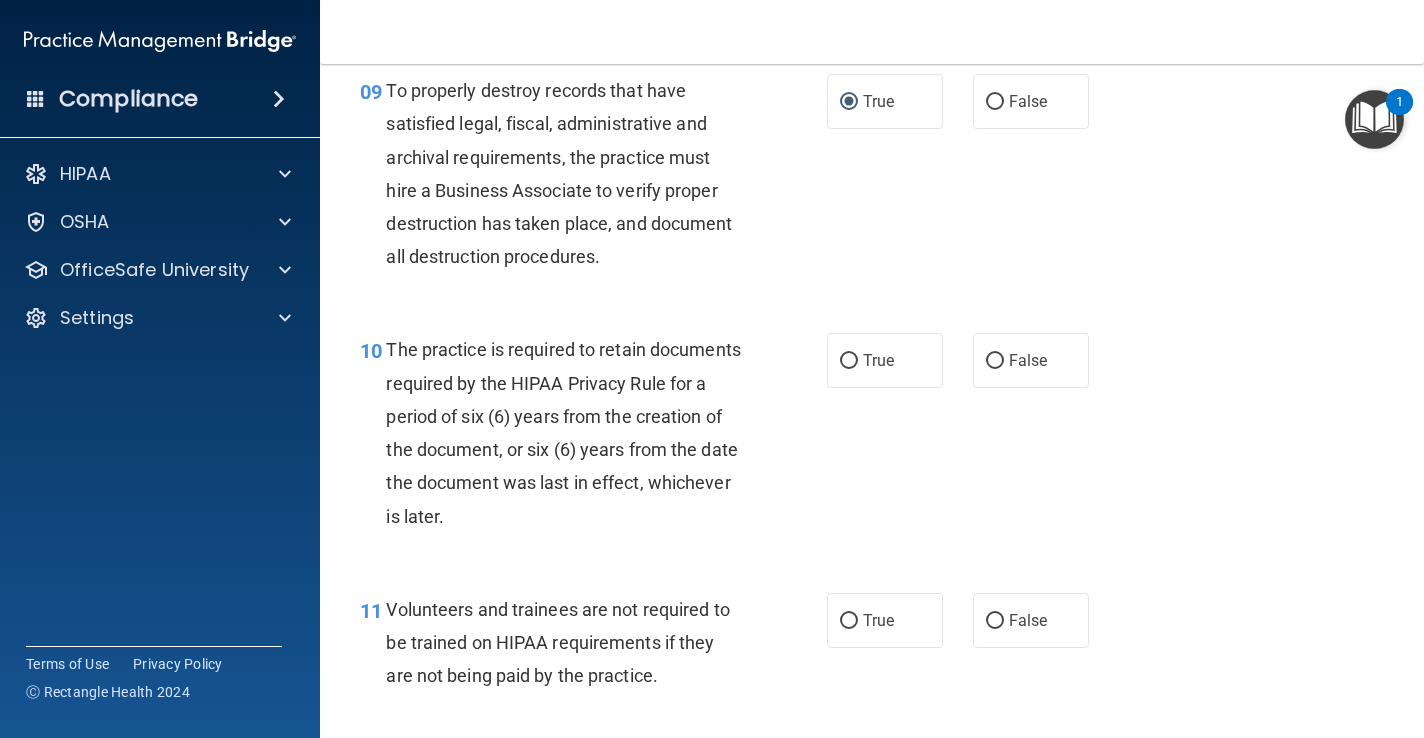 scroll, scrollTop: 1902, scrollLeft: 0, axis: vertical 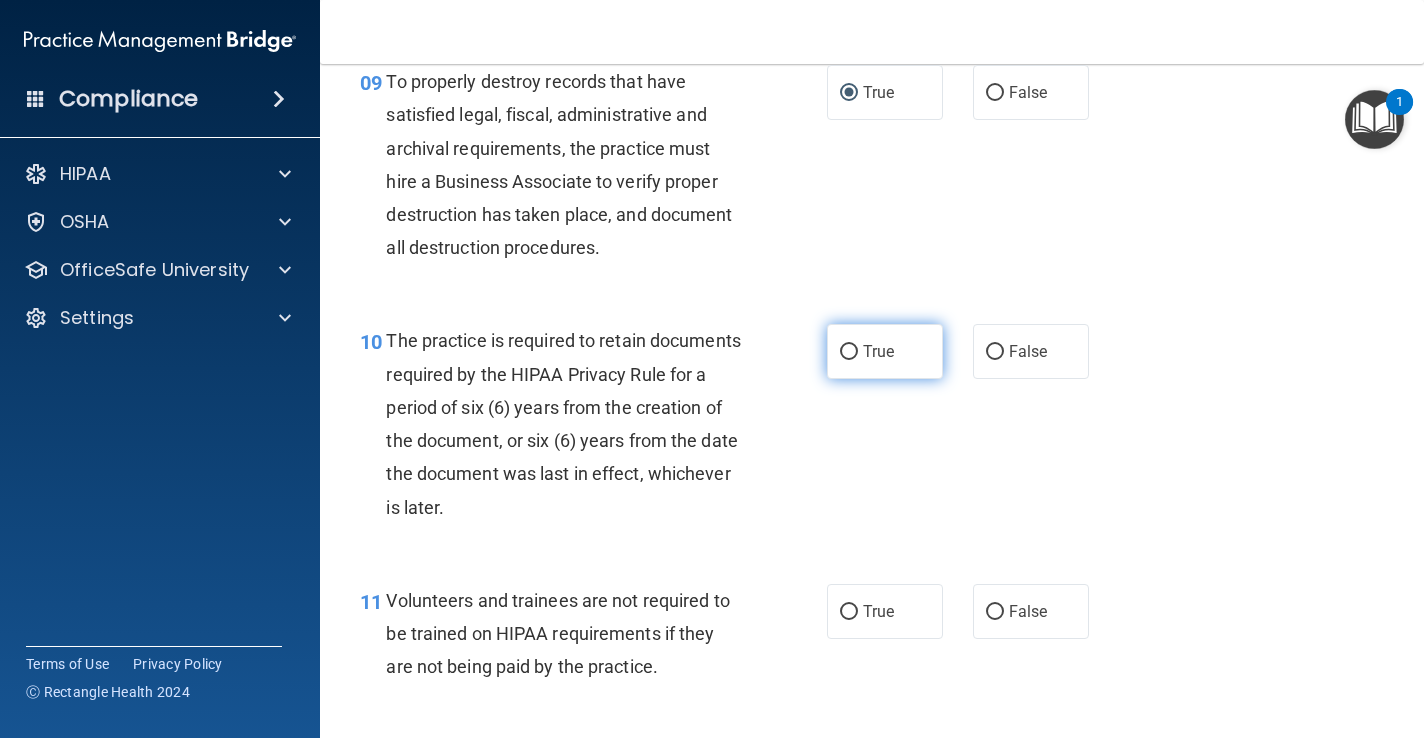 click on "True" at bounding box center (878, 351) 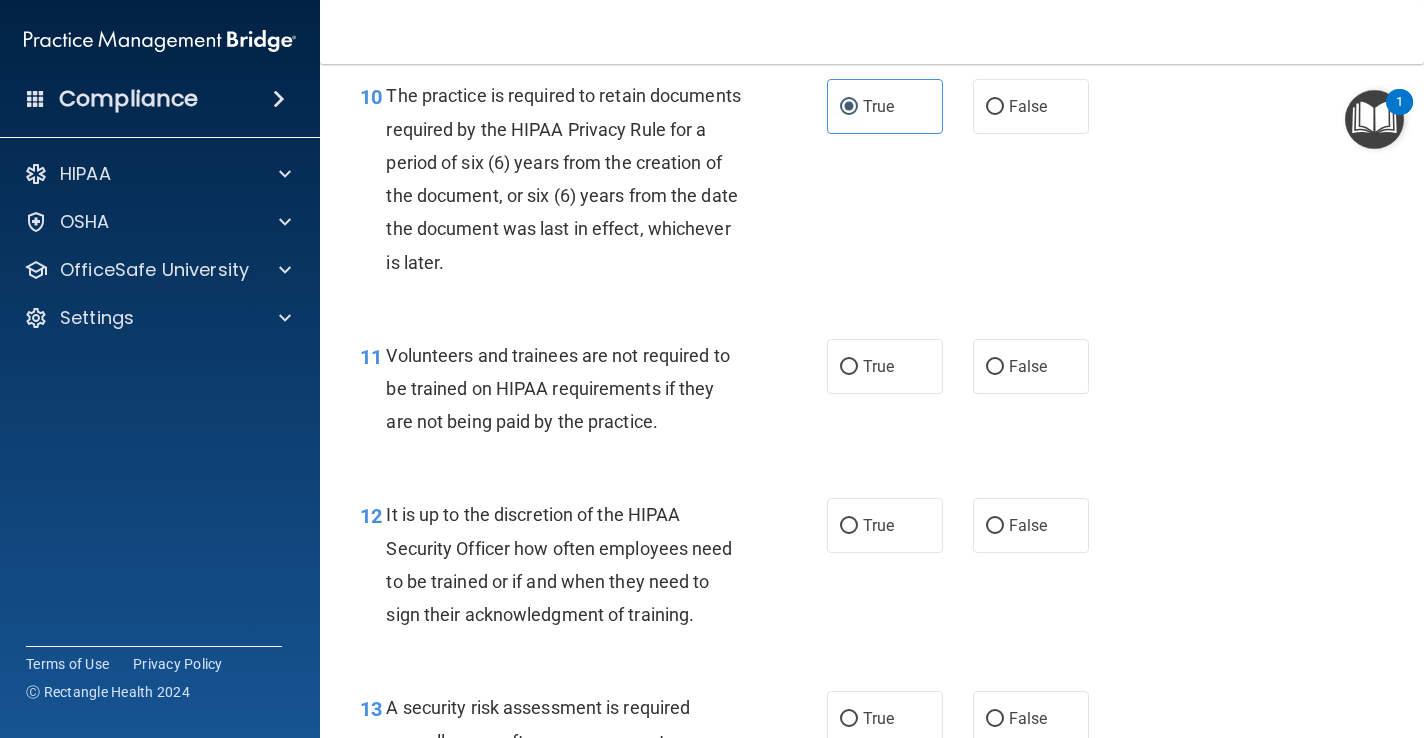 scroll, scrollTop: 2156, scrollLeft: 0, axis: vertical 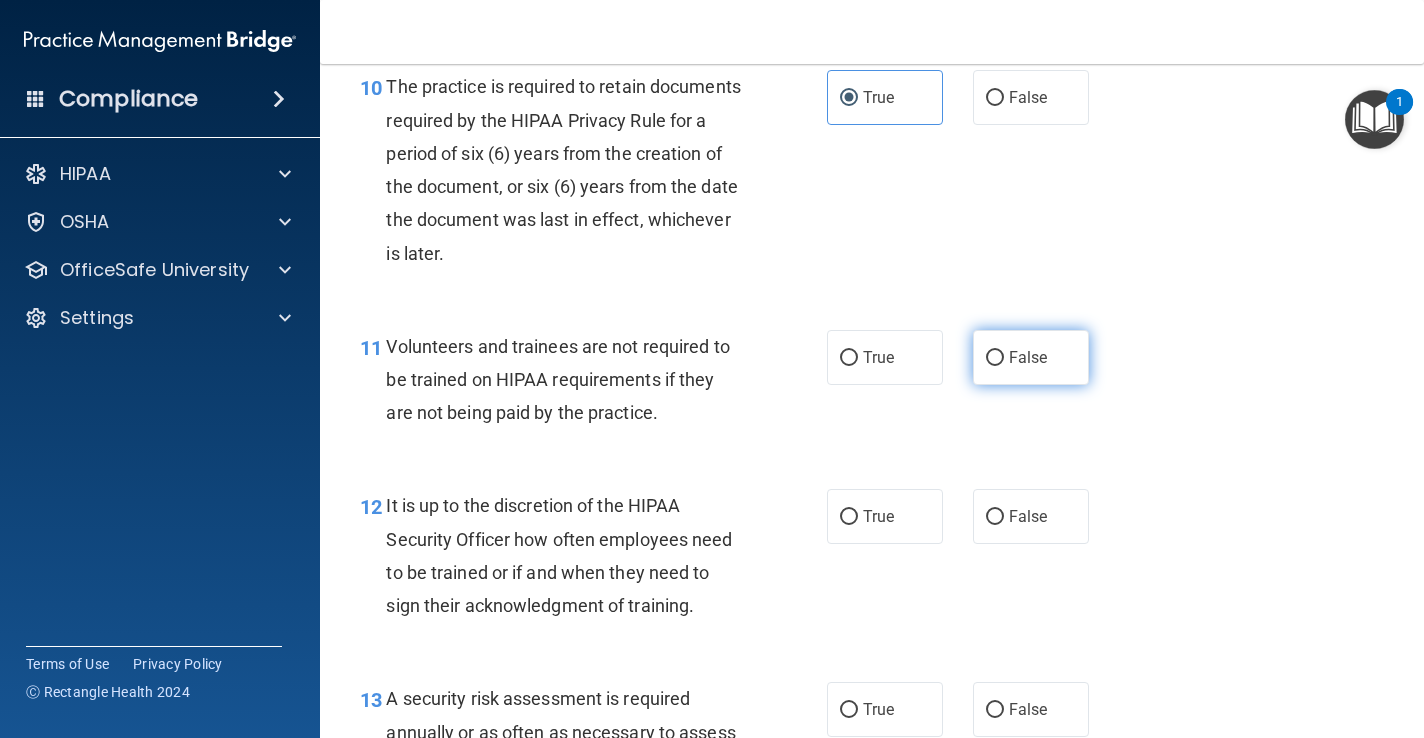 click on "False" at bounding box center [1028, 357] 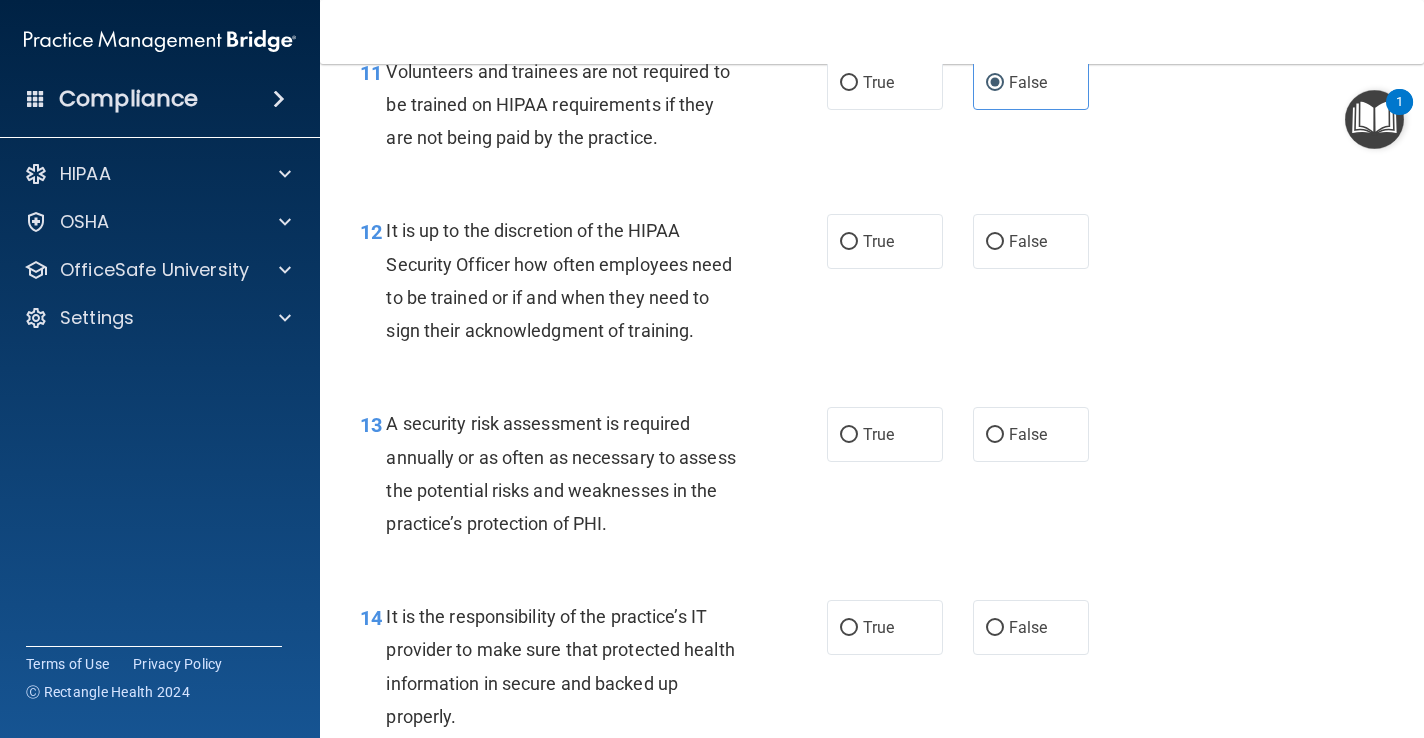 scroll, scrollTop: 2434, scrollLeft: 0, axis: vertical 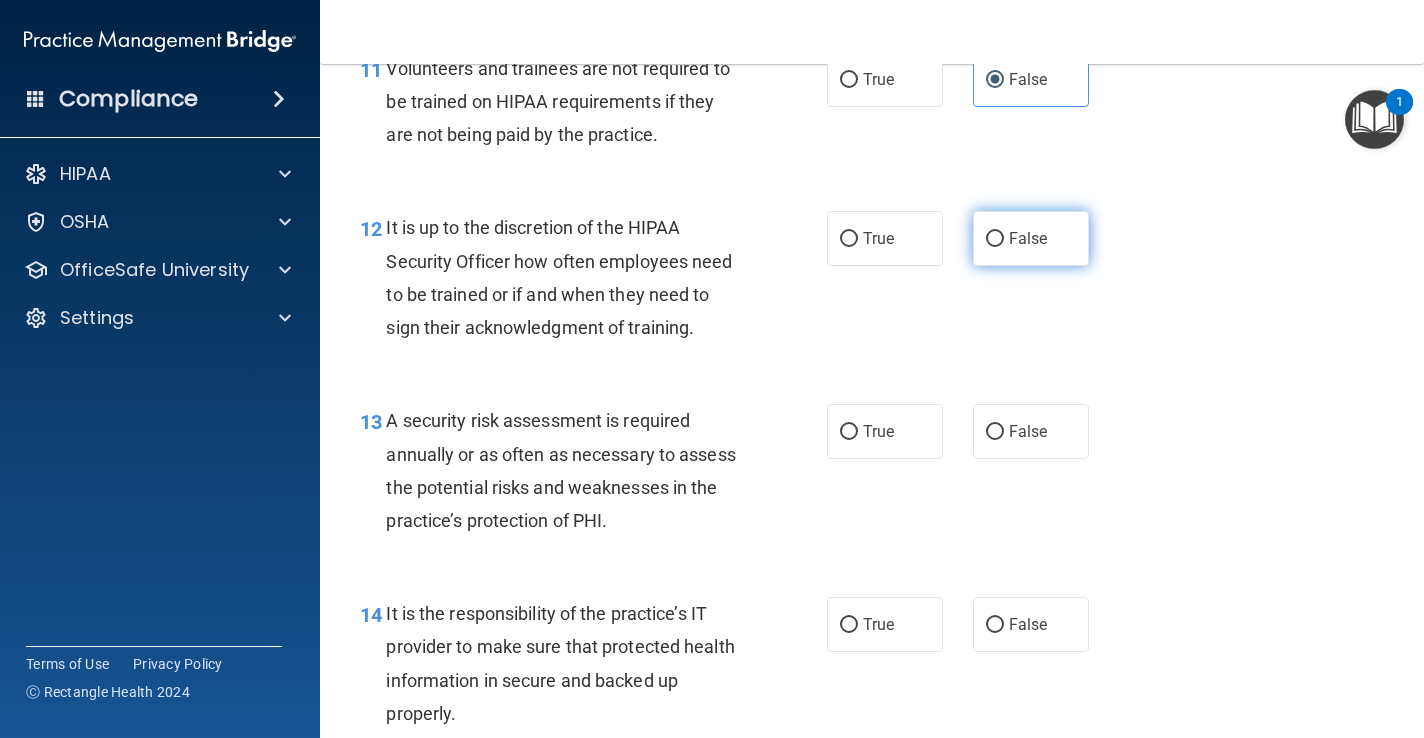 click on "False" at bounding box center [1028, 238] 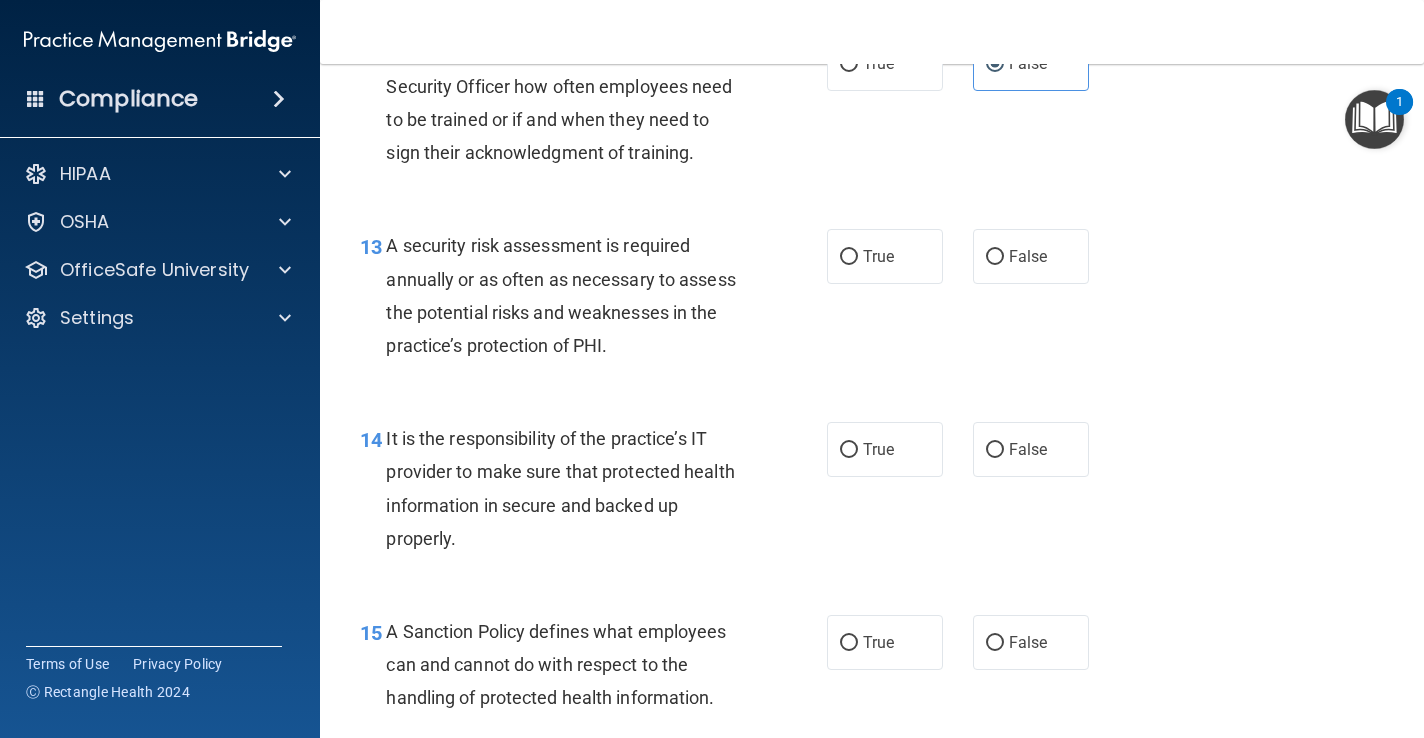 scroll, scrollTop: 2611, scrollLeft: 0, axis: vertical 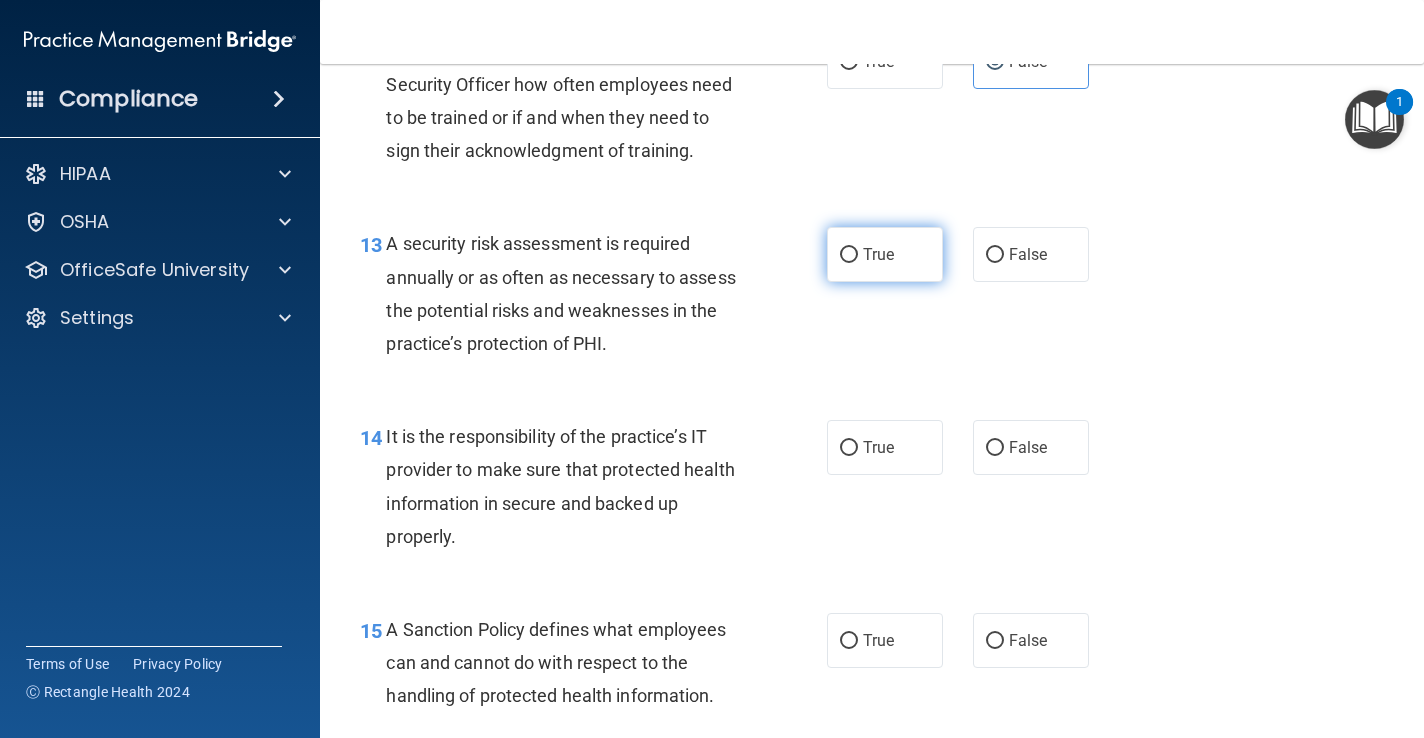 click on "True" at bounding box center (885, 254) 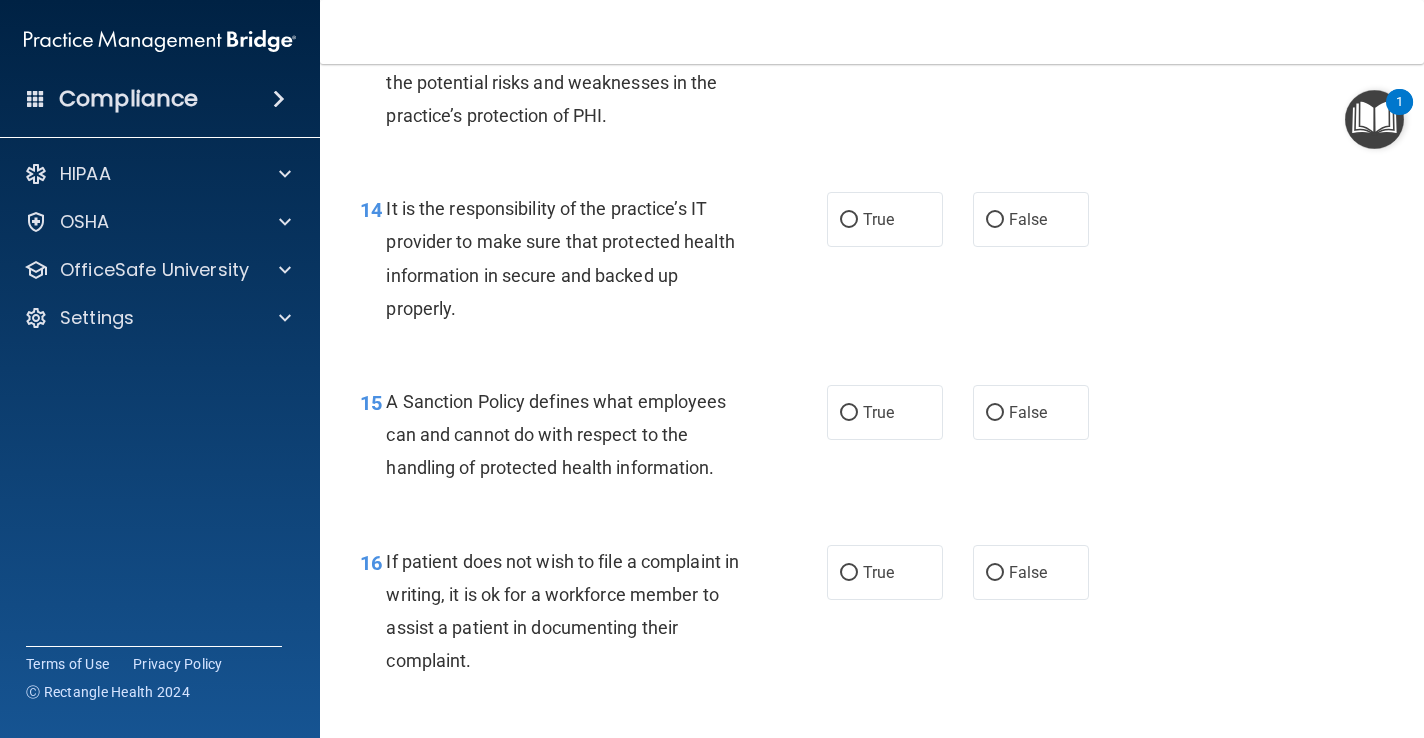 scroll, scrollTop: 2886, scrollLeft: 0, axis: vertical 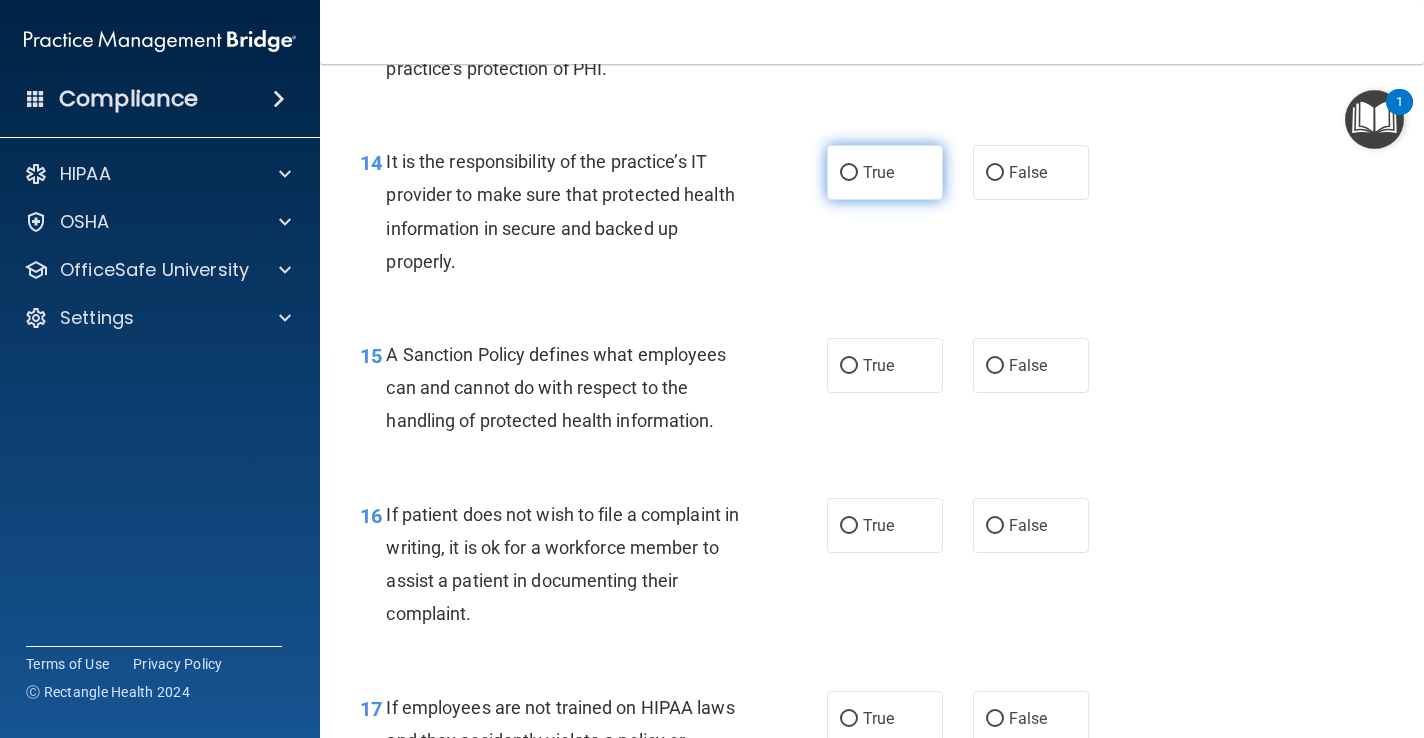 click on "True" at bounding box center (878, 172) 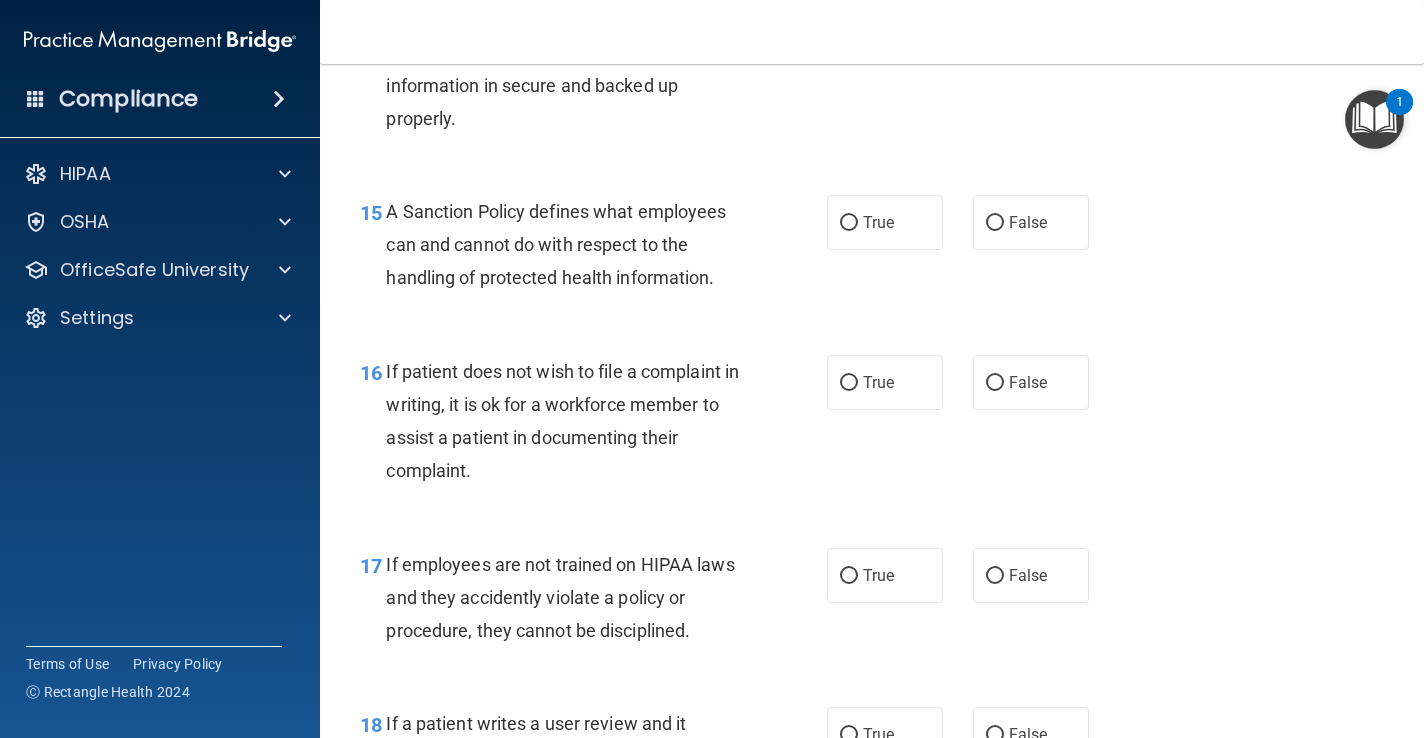 scroll, scrollTop: 3038, scrollLeft: 0, axis: vertical 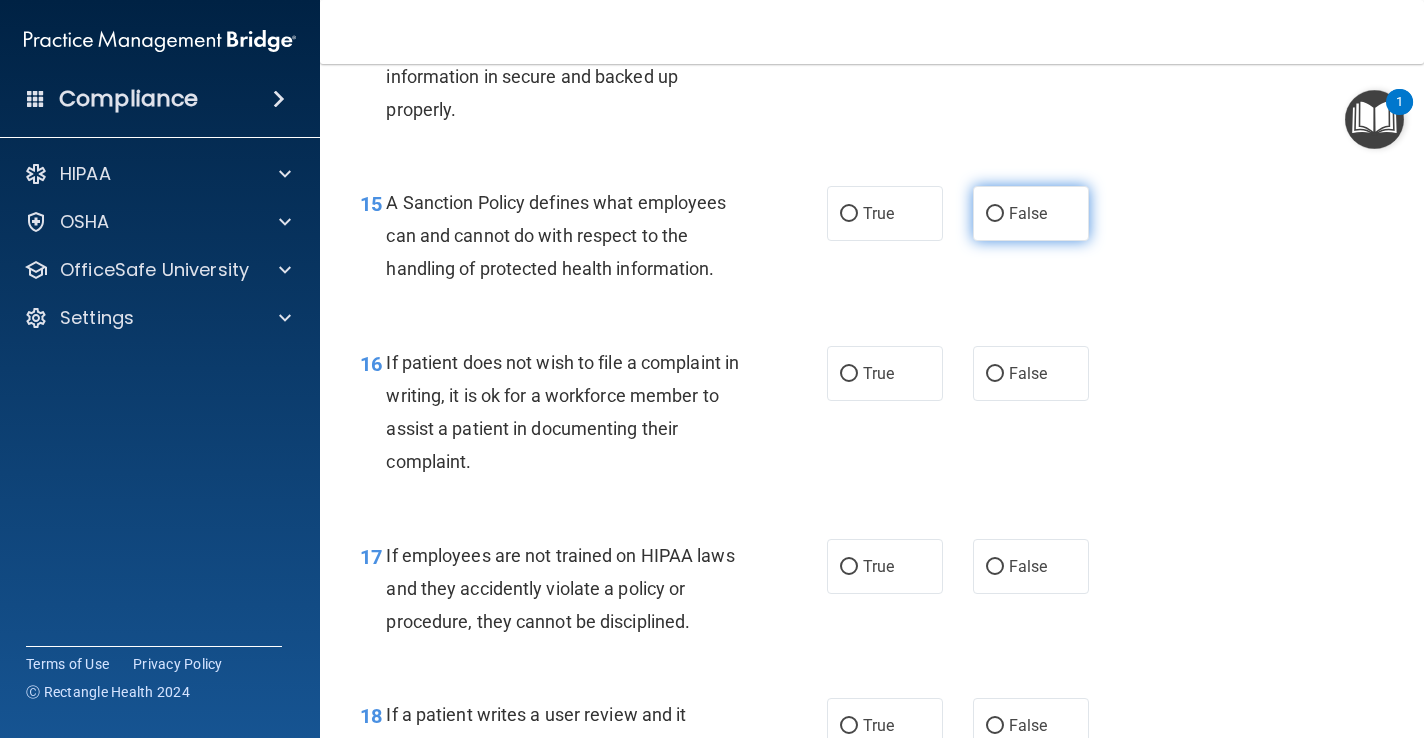 click on "False" at bounding box center [1028, 213] 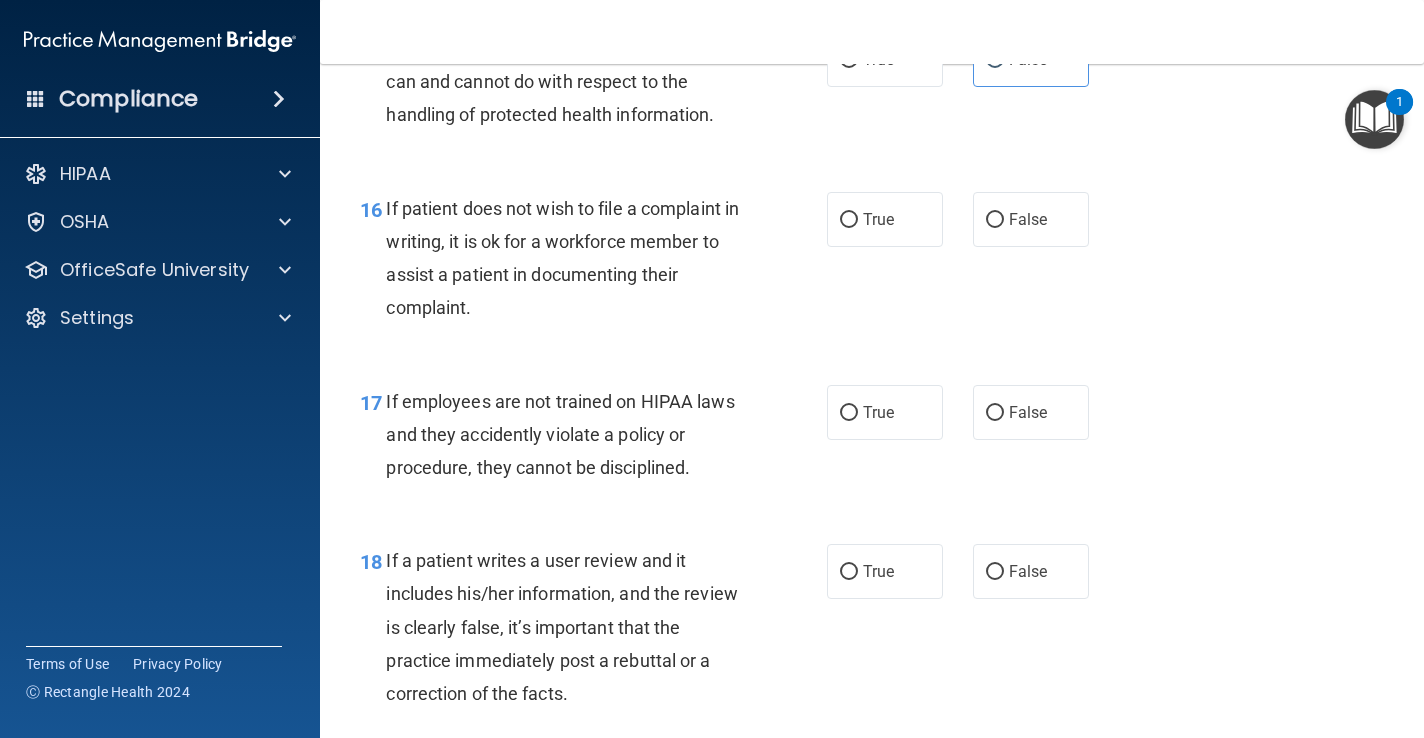 scroll, scrollTop: 3201, scrollLeft: 0, axis: vertical 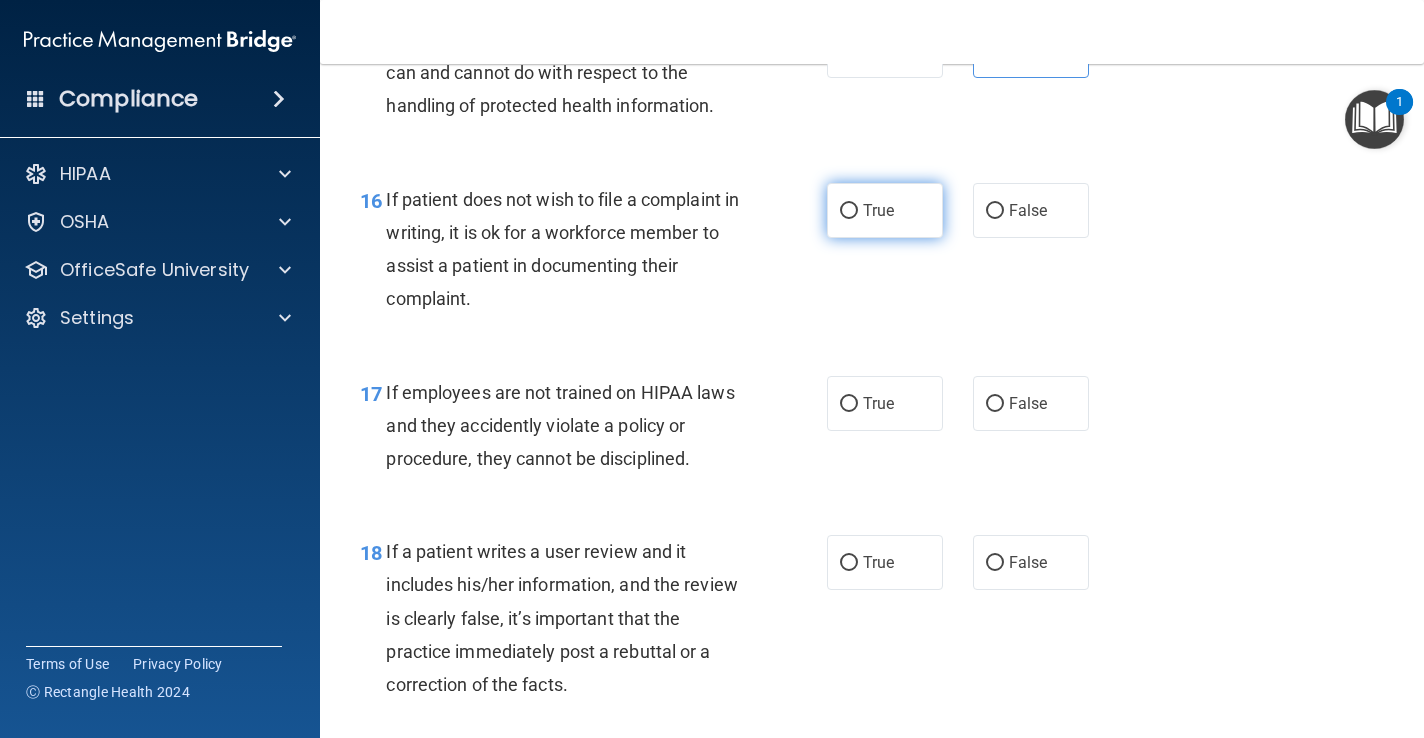click on "True" at bounding box center (878, 210) 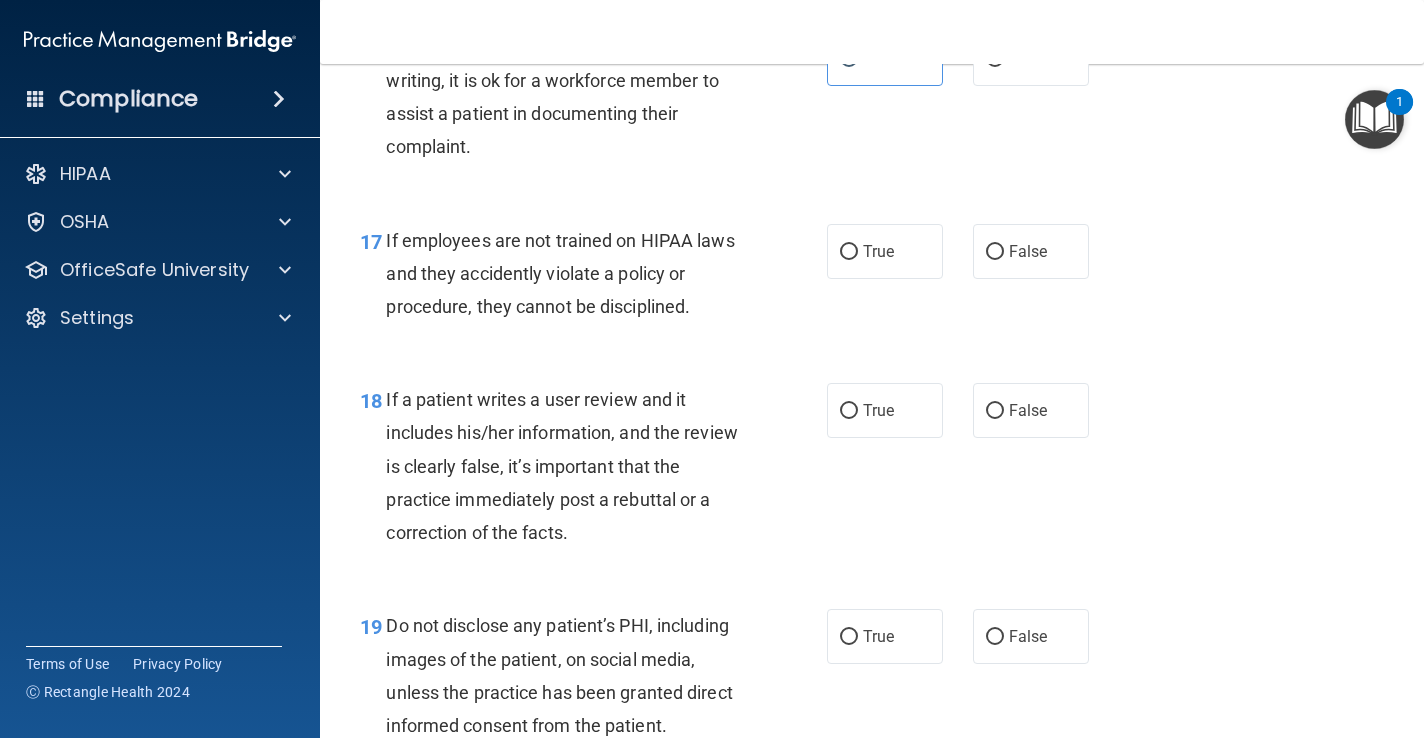 scroll, scrollTop: 3357, scrollLeft: 0, axis: vertical 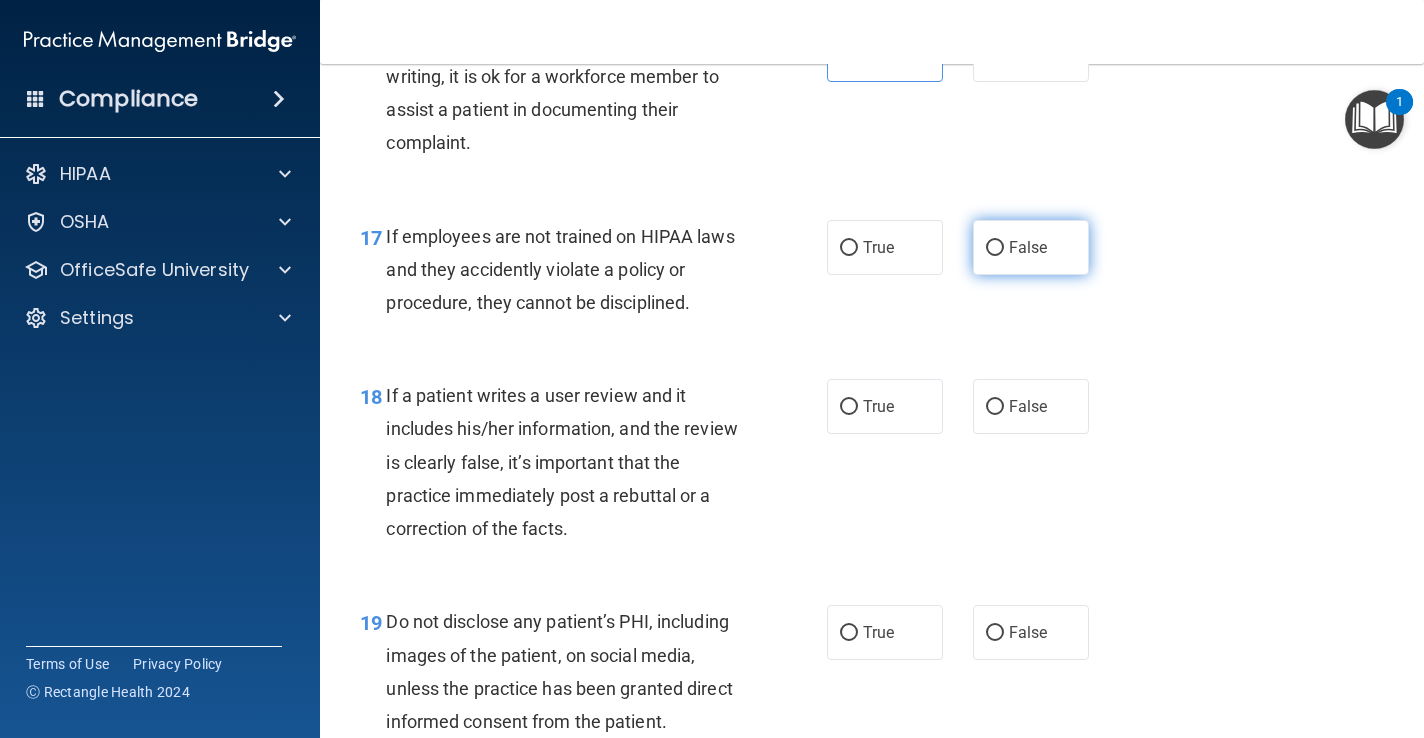 click on "False" at bounding box center [1031, 247] 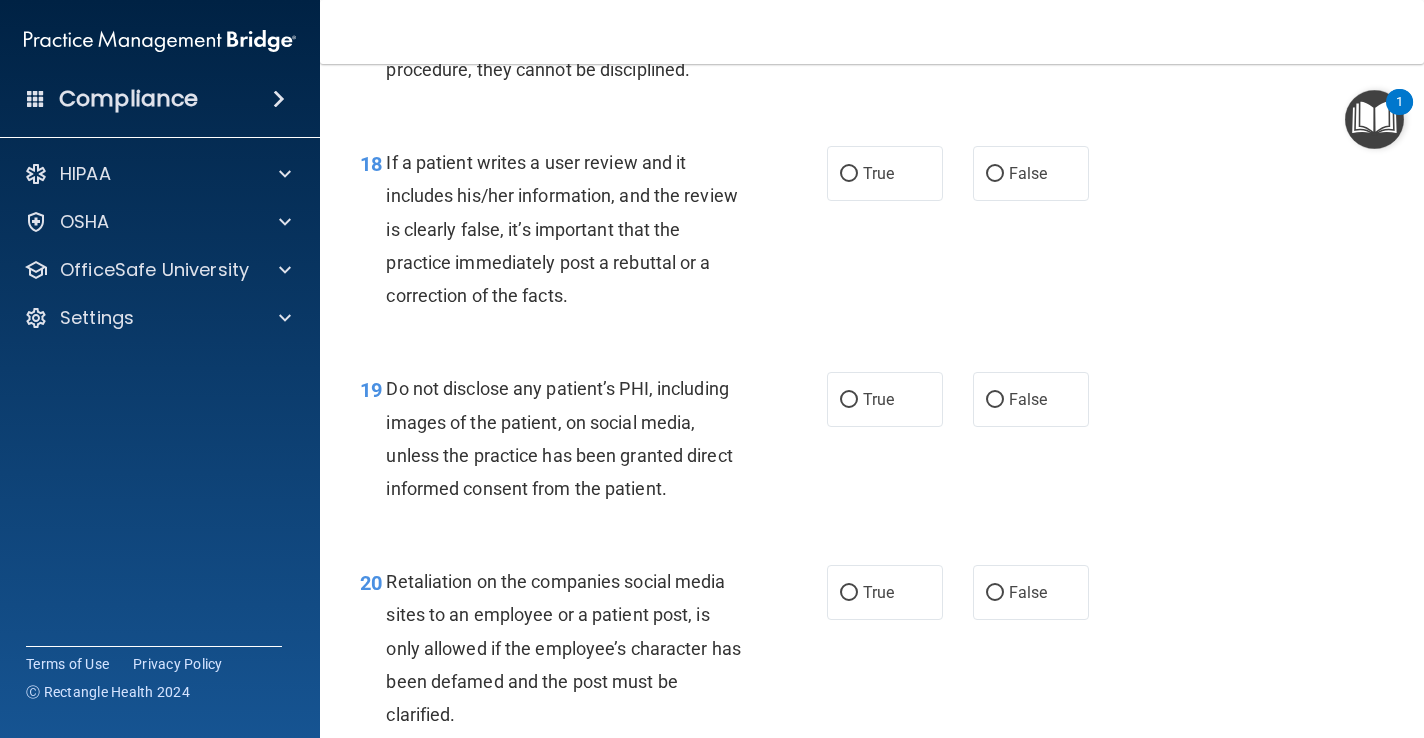 scroll, scrollTop: 3570, scrollLeft: 0, axis: vertical 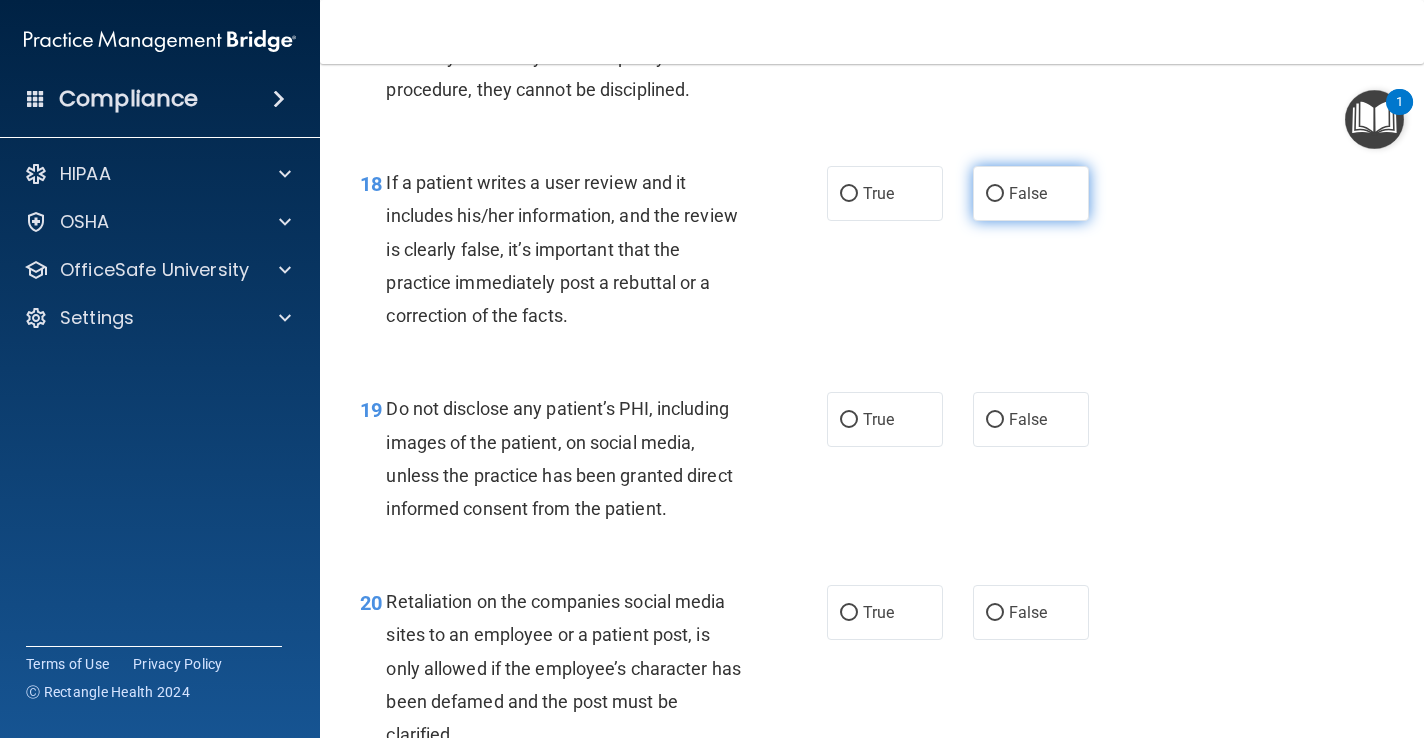 click on "False" at bounding box center [1028, 193] 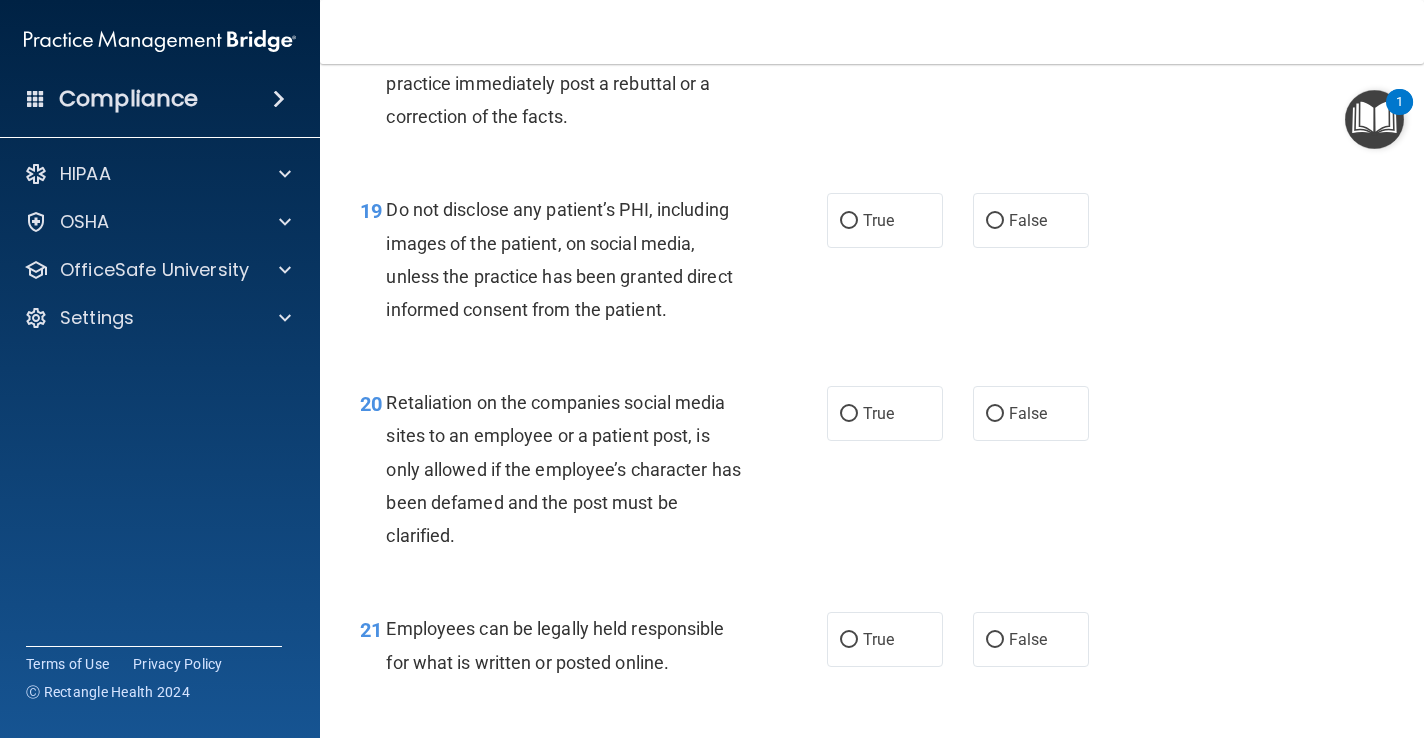 scroll, scrollTop: 3783, scrollLeft: 0, axis: vertical 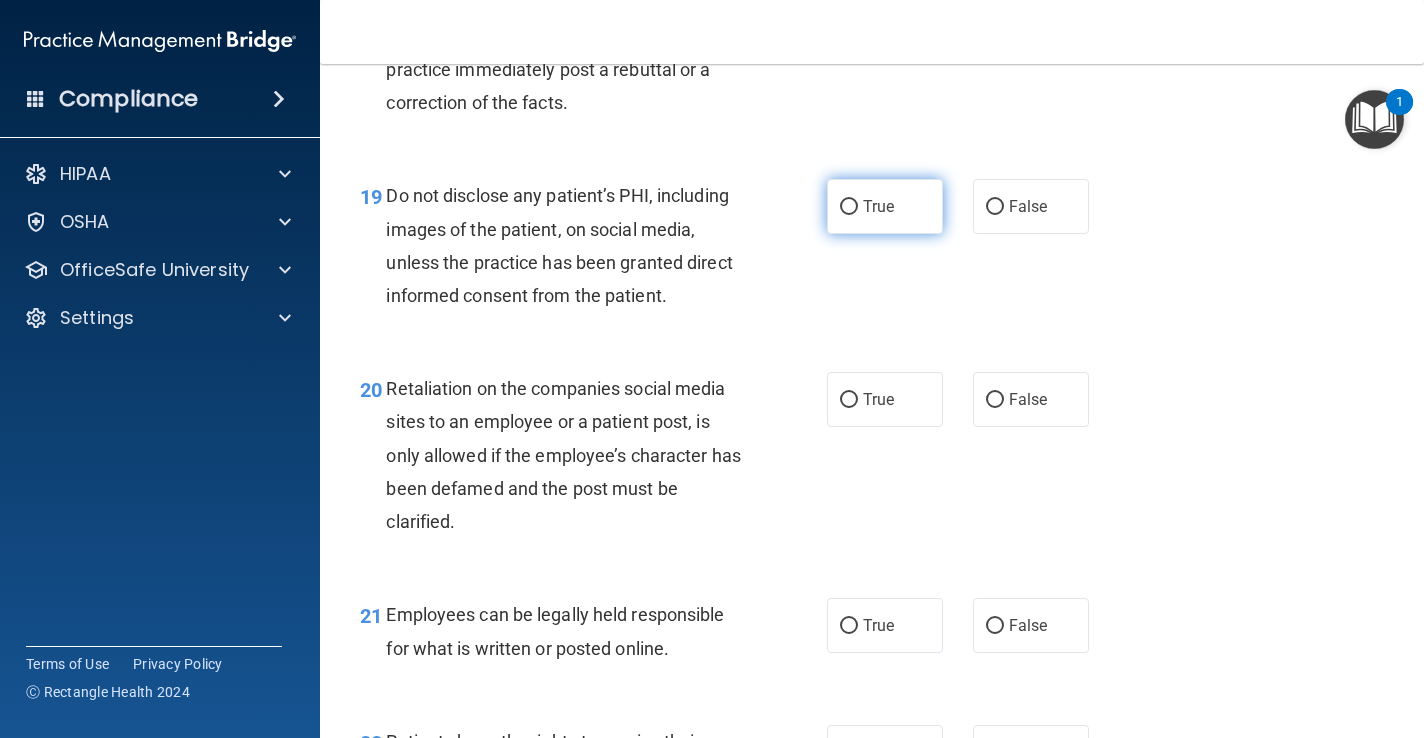 click on "True" at bounding box center [878, 206] 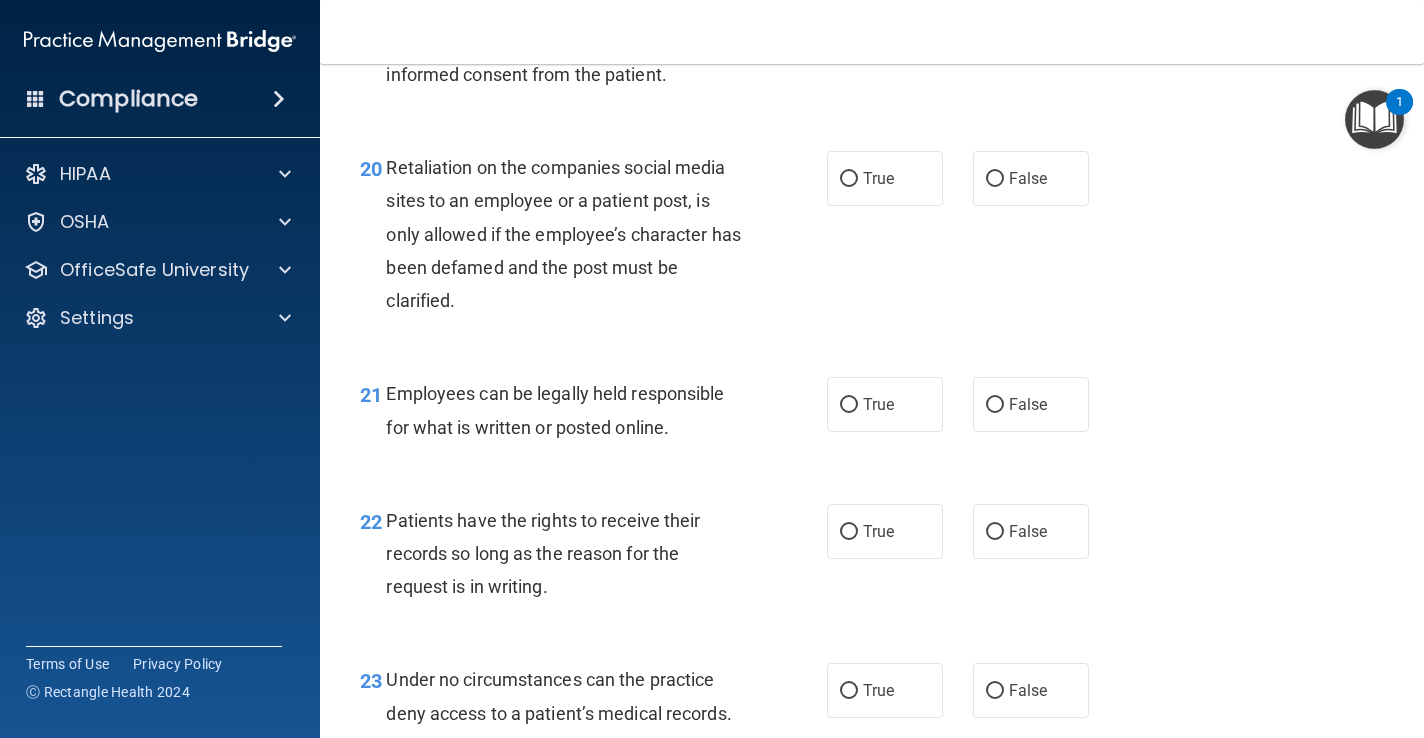 scroll, scrollTop: 4005, scrollLeft: 0, axis: vertical 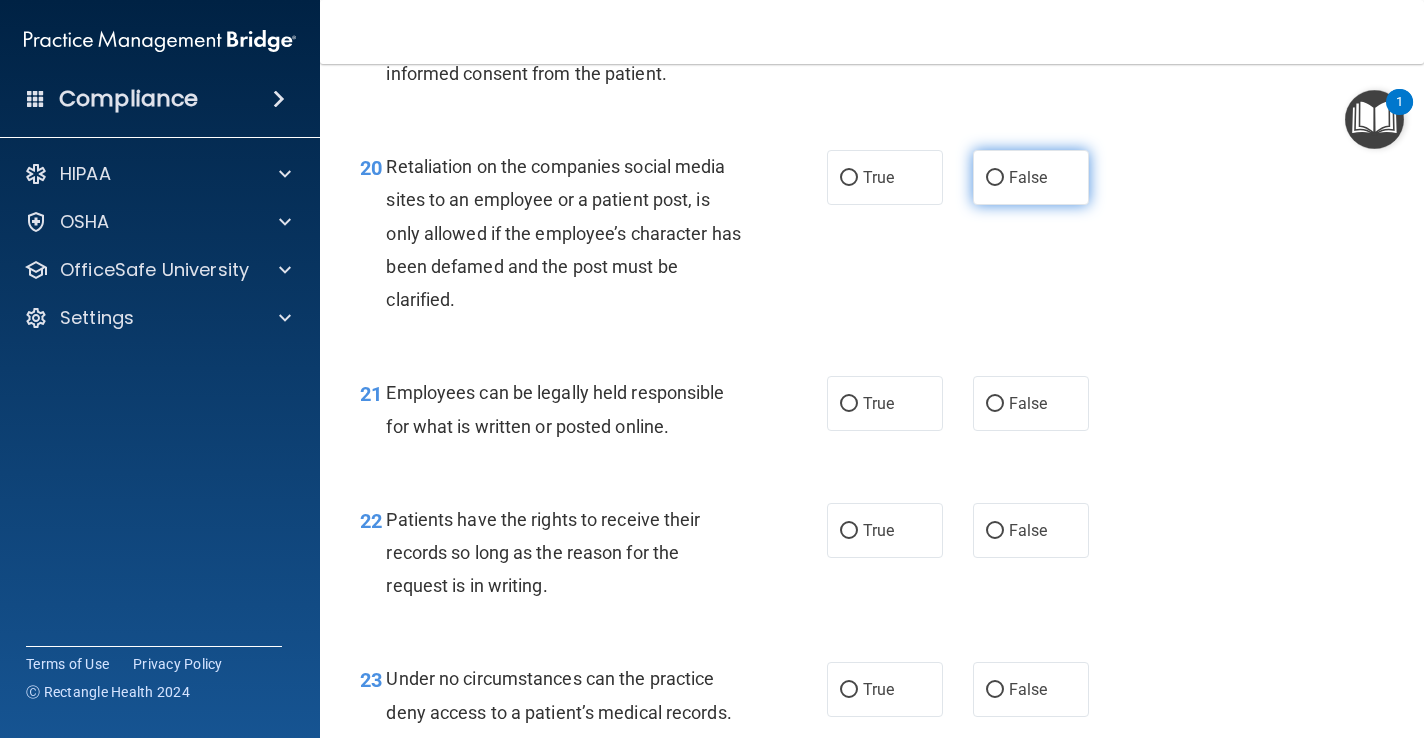 click on "False" at bounding box center [1031, 177] 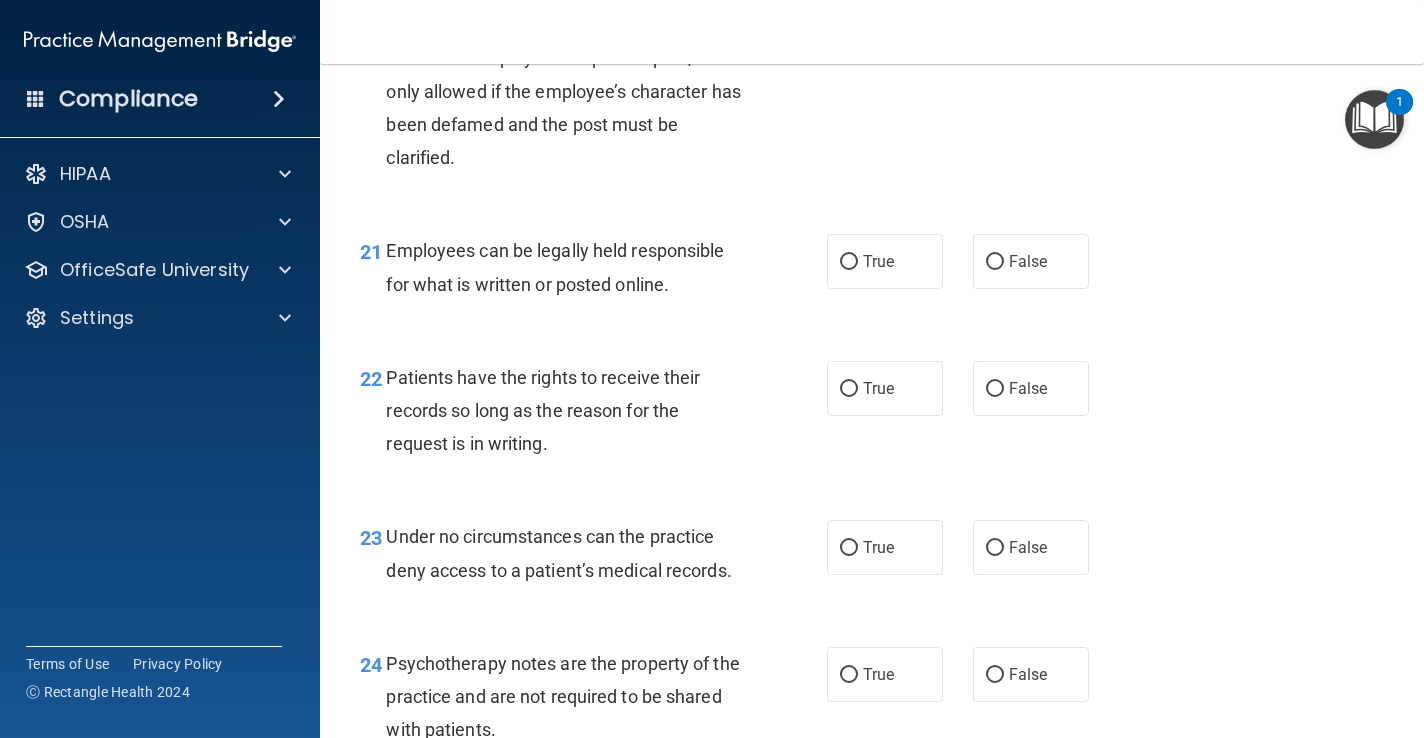 scroll, scrollTop: 4174, scrollLeft: 0, axis: vertical 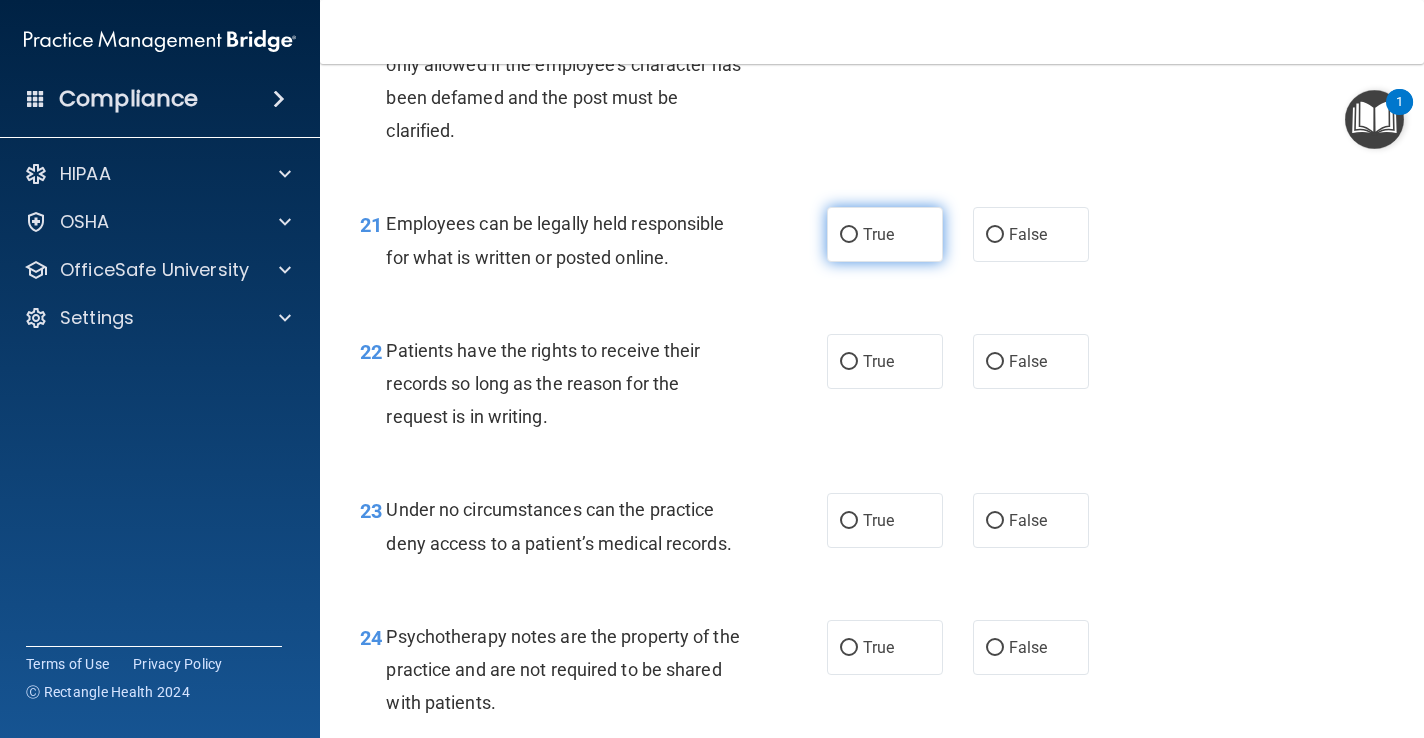 click on "True" at bounding box center [878, 234] 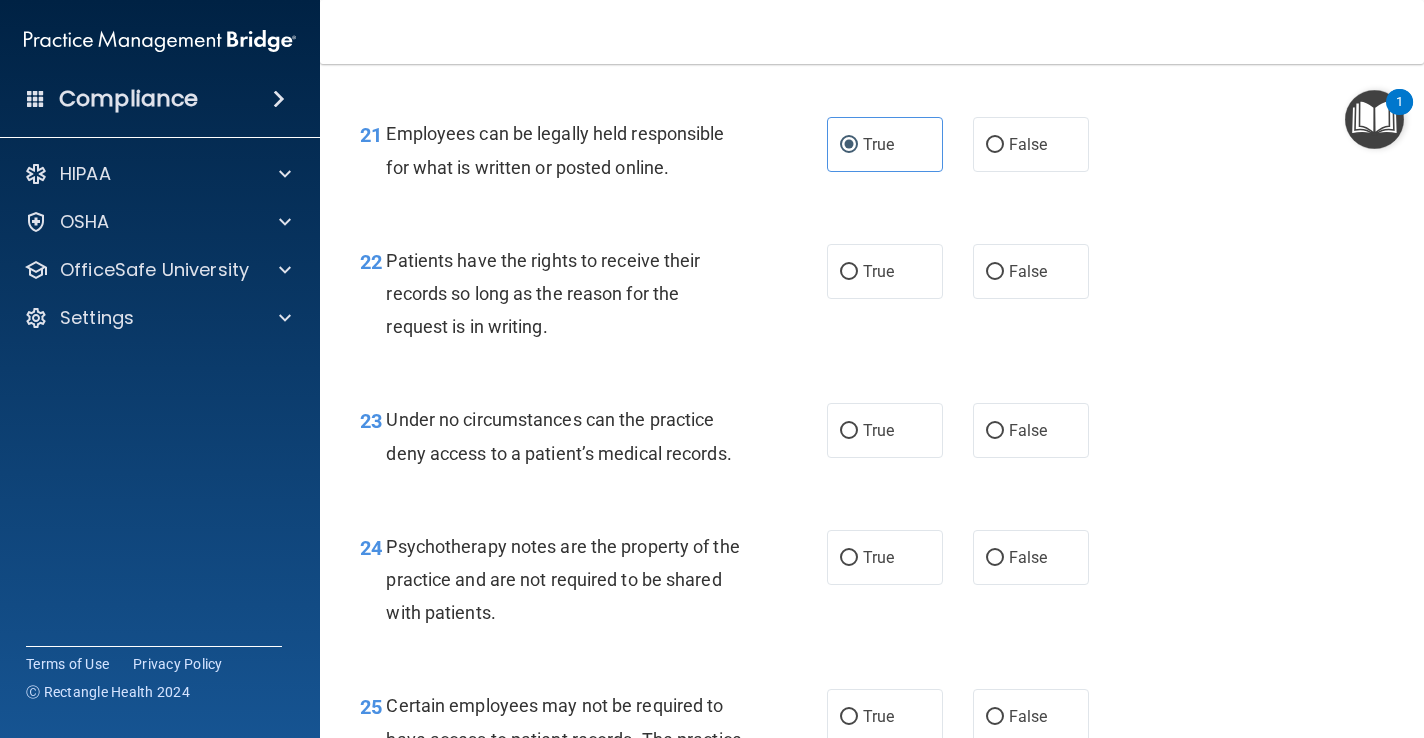 scroll, scrollTop: 4275, scrollLeft: 0, axis: vertical 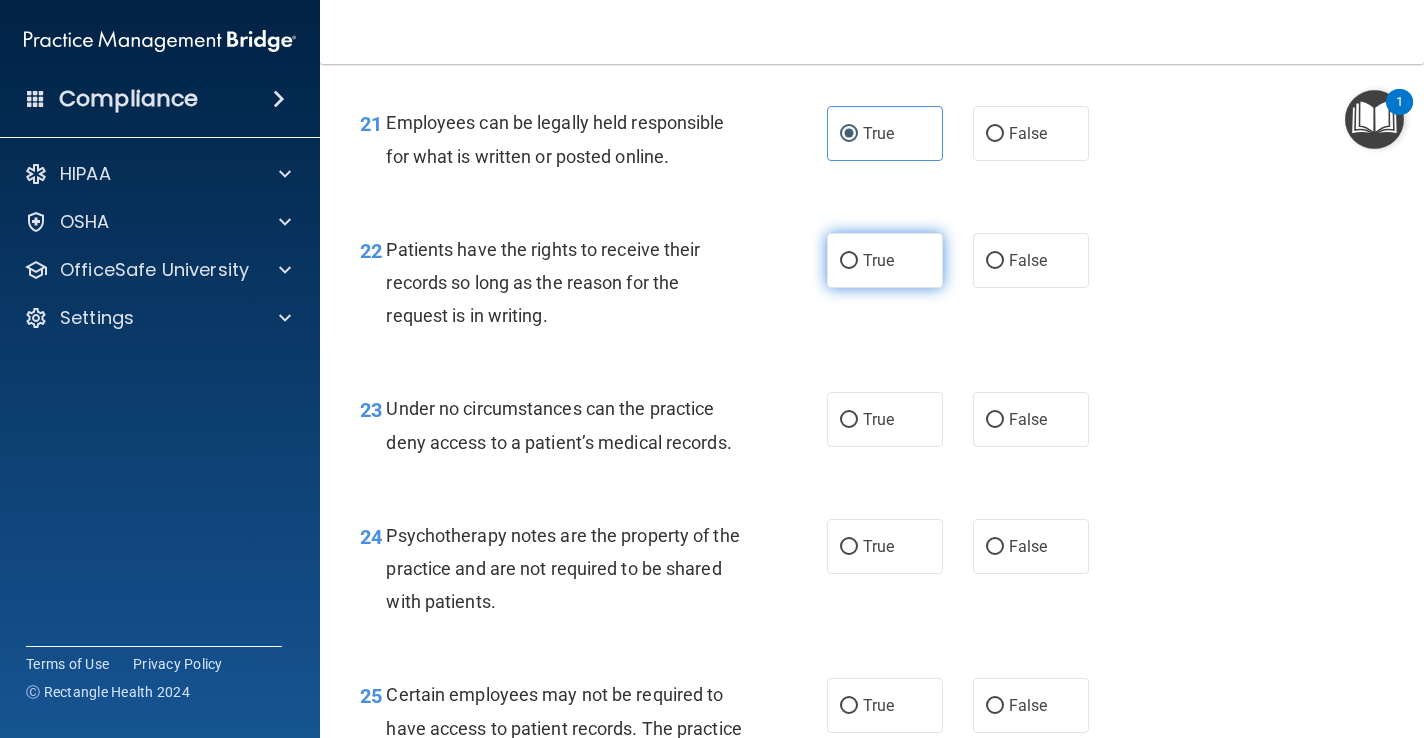click on "True" at bounding box center (878, 260) 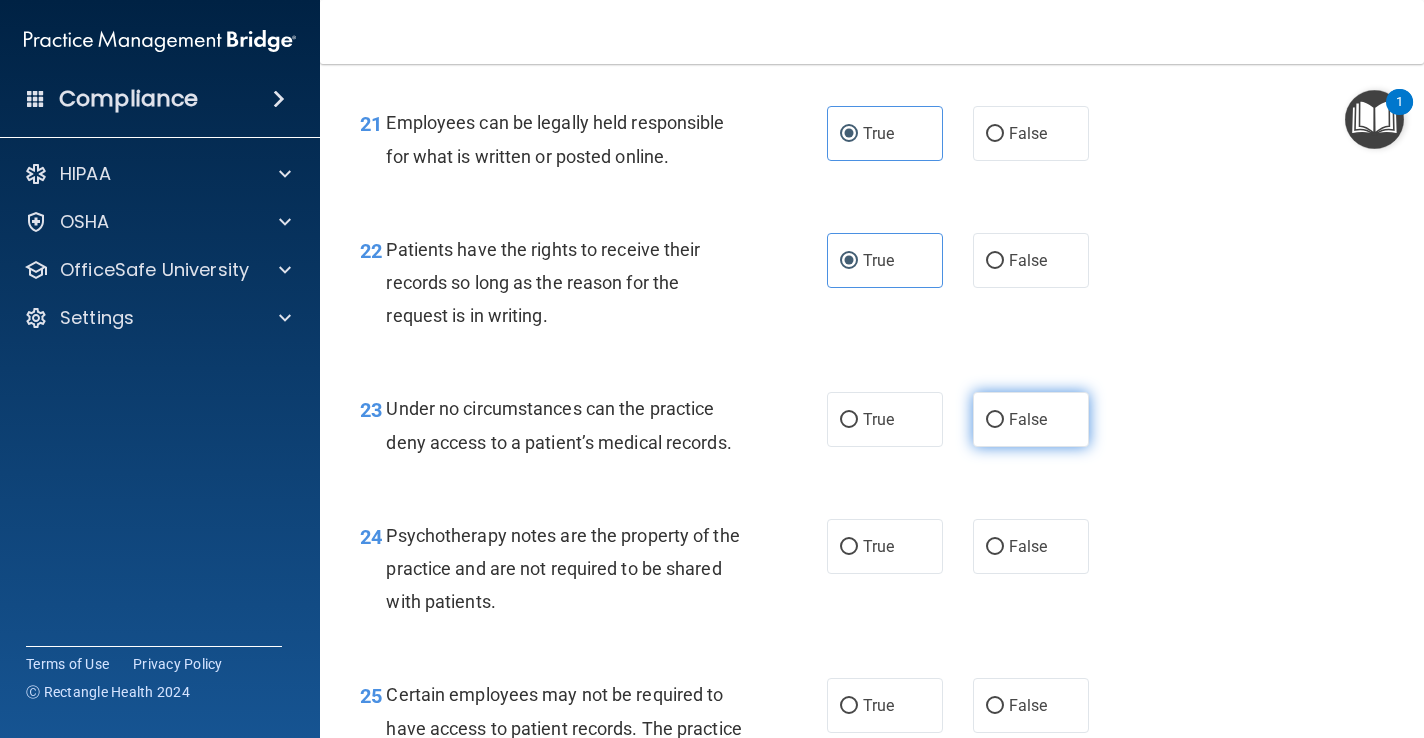 click on "False" at bounding box center (995, 420) 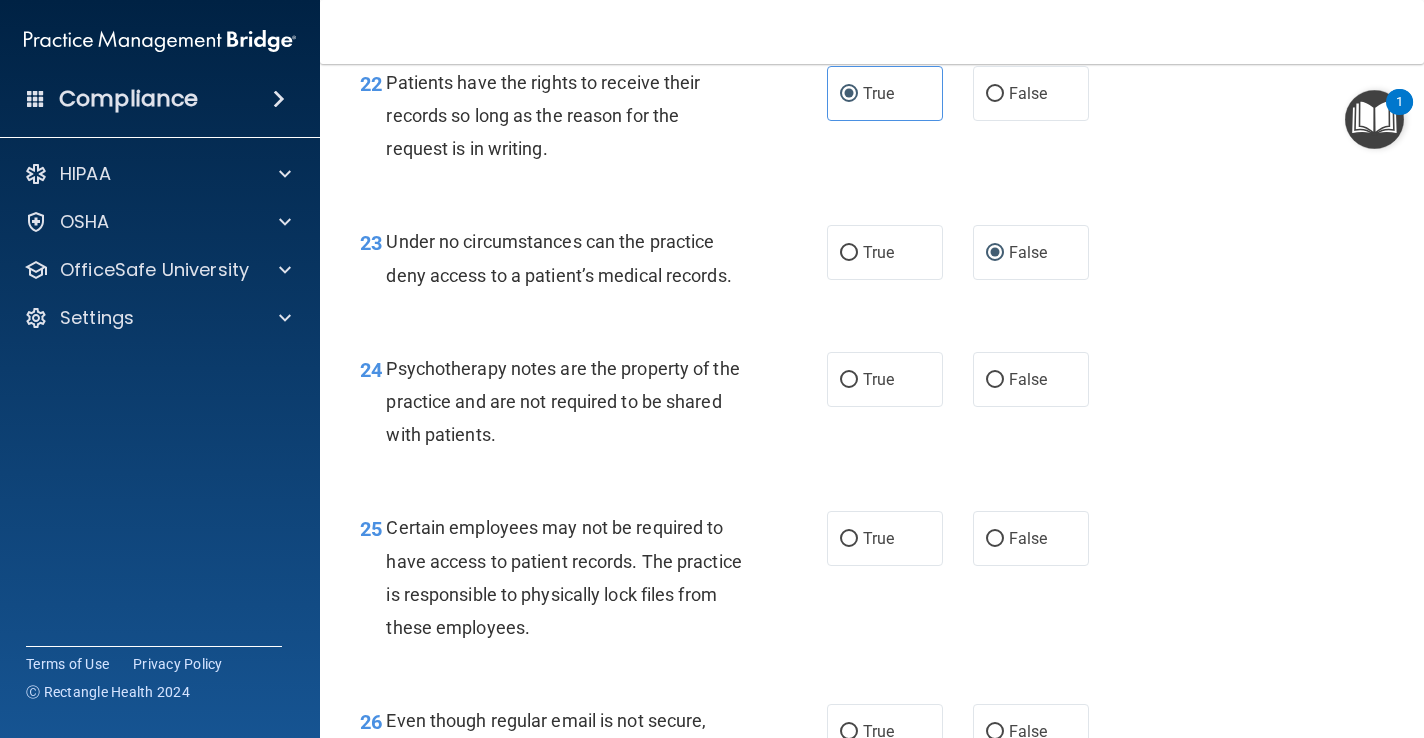 scroll, scrollTop: 4451, scrollLeft: 0, axis: vertical 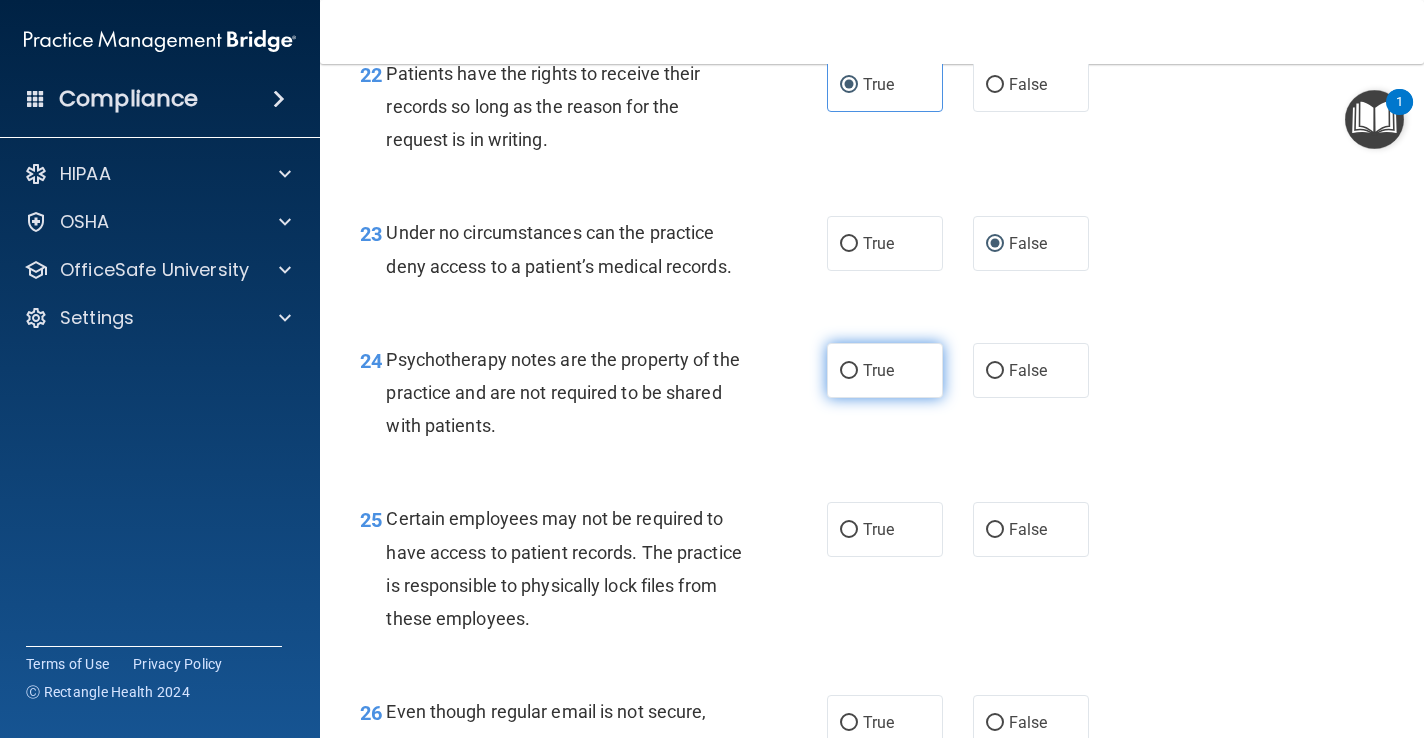 click on "True" at bounding box center (878, 370) 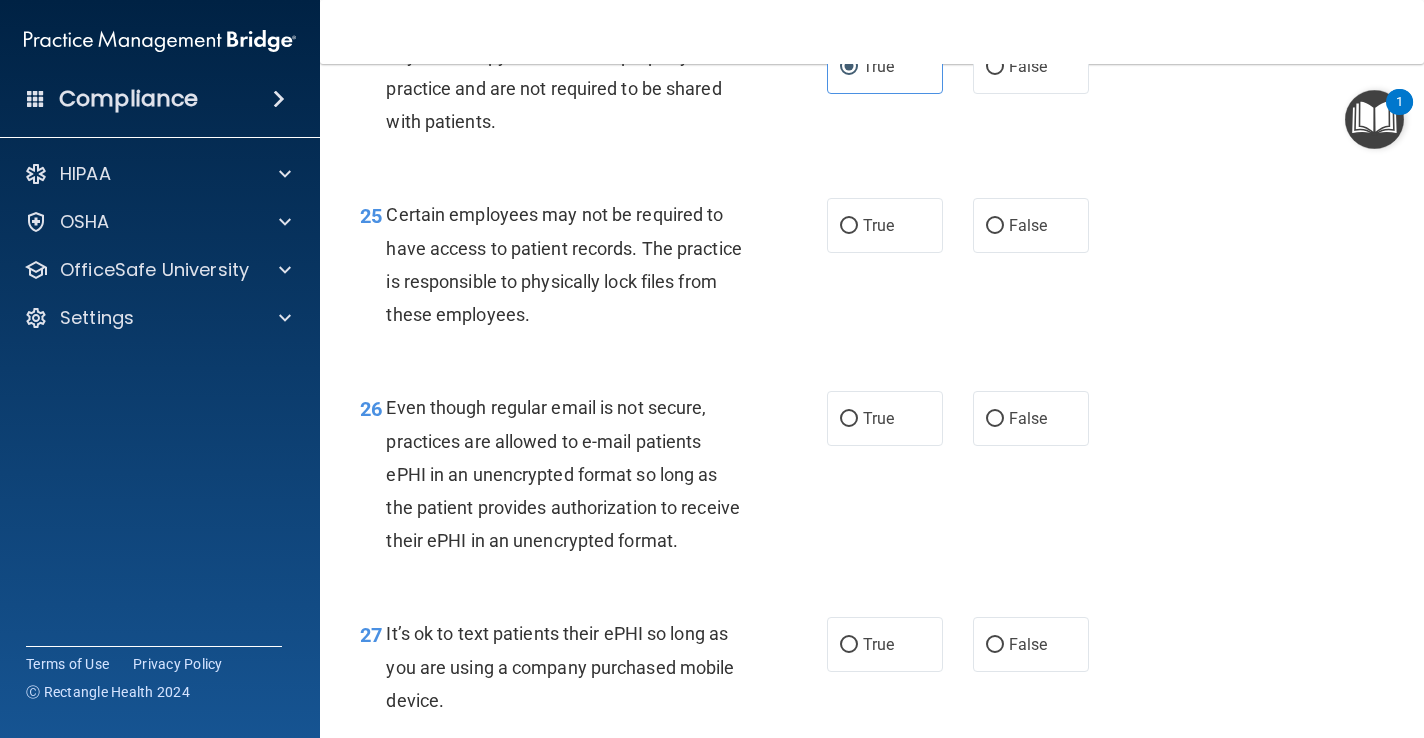 scroll, scrollTop: 4769, scrollLeft: 0, axis: vertical 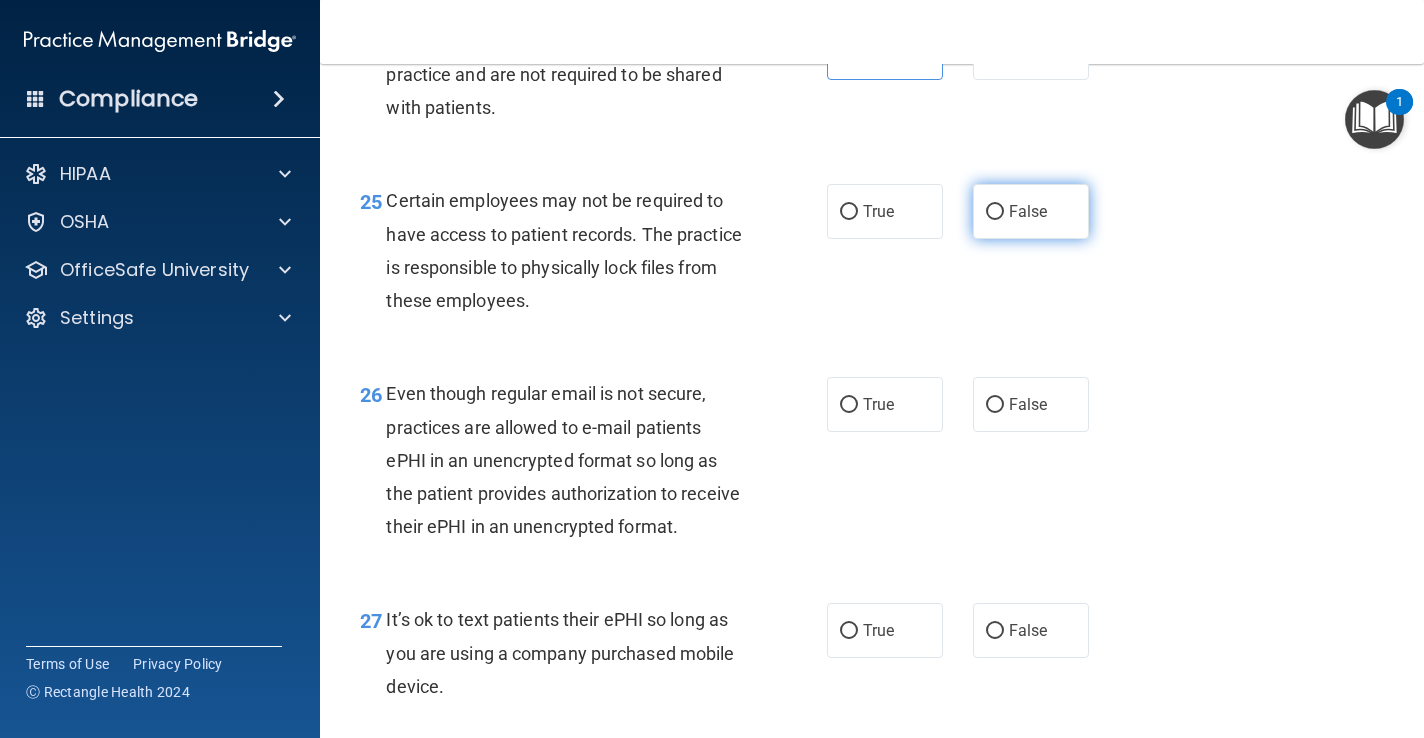 click on "False" at bounding box center [1031, 211] 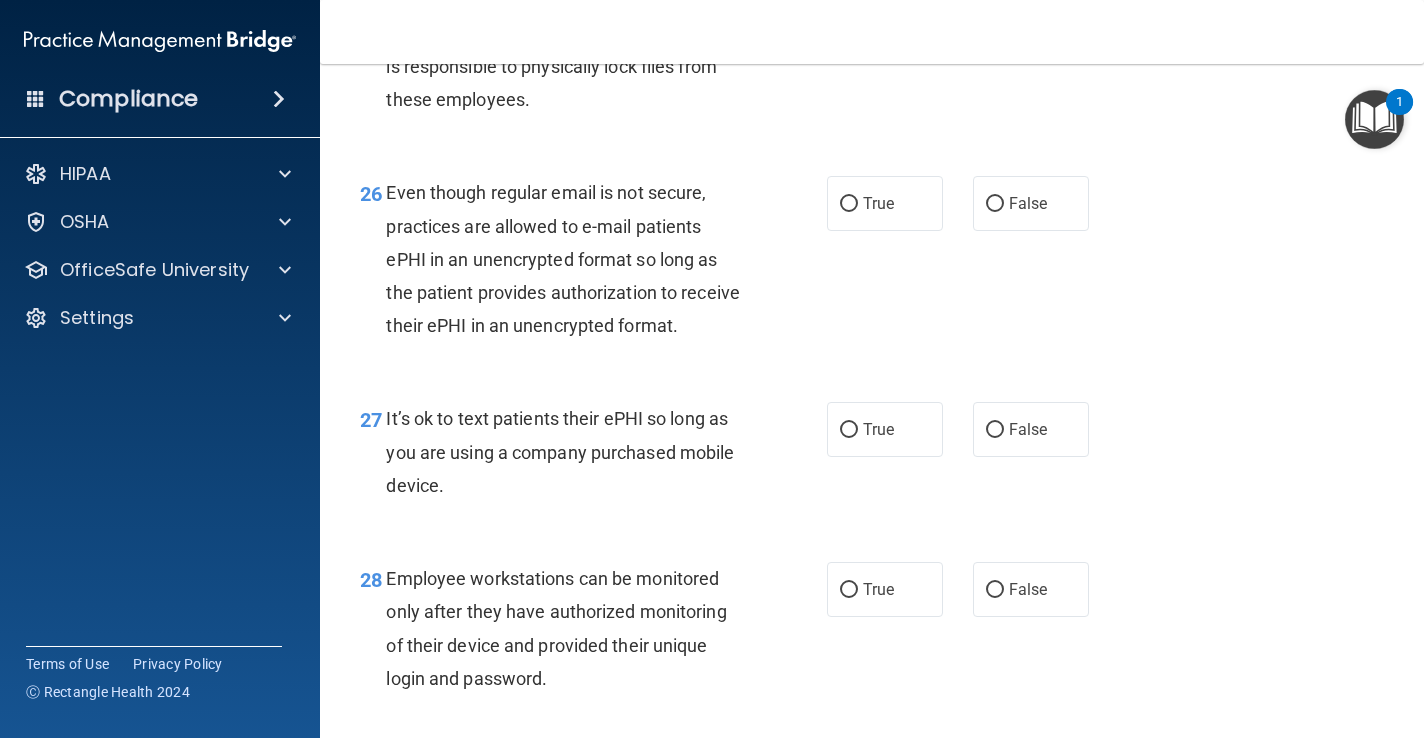 scroll, scrollTop: 4991, scrollLeft: 0, axis: vertical 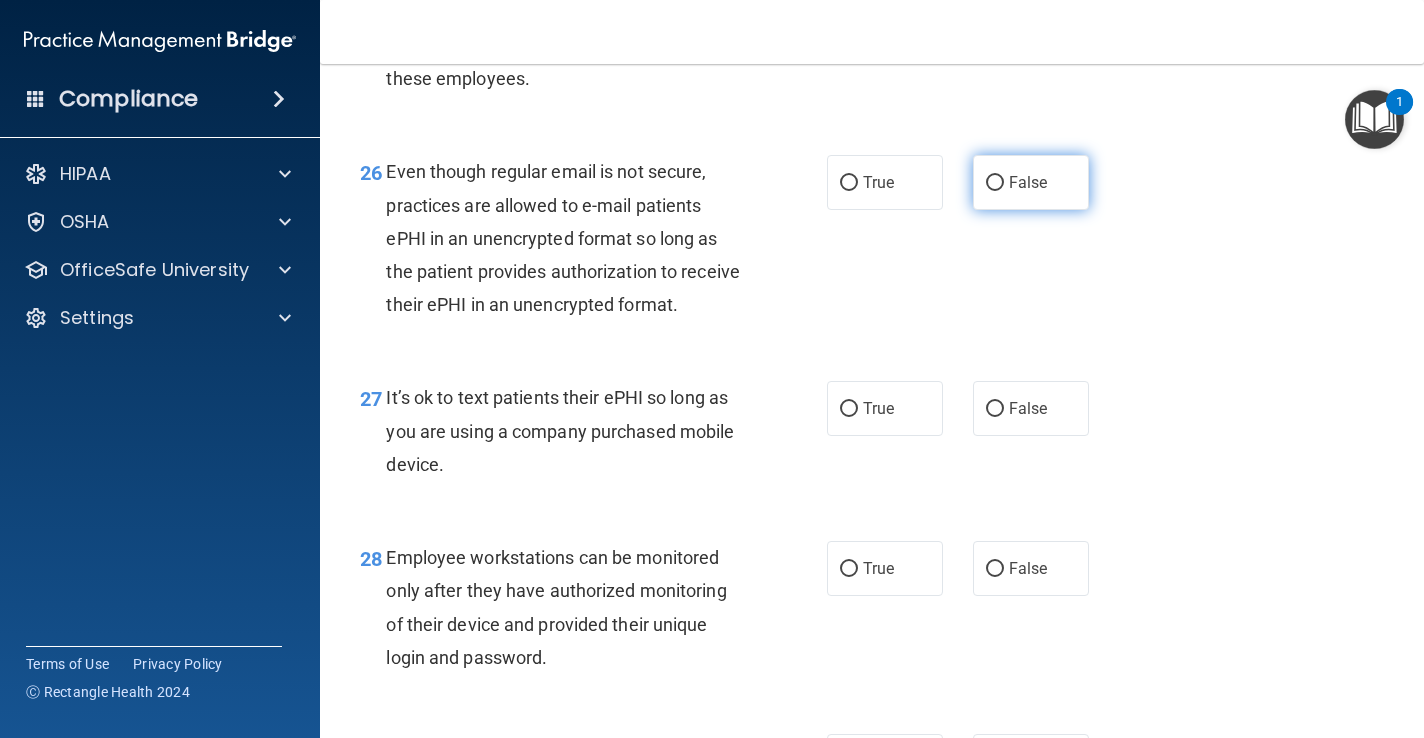 click on "False" at bounding box center [1028, 182] 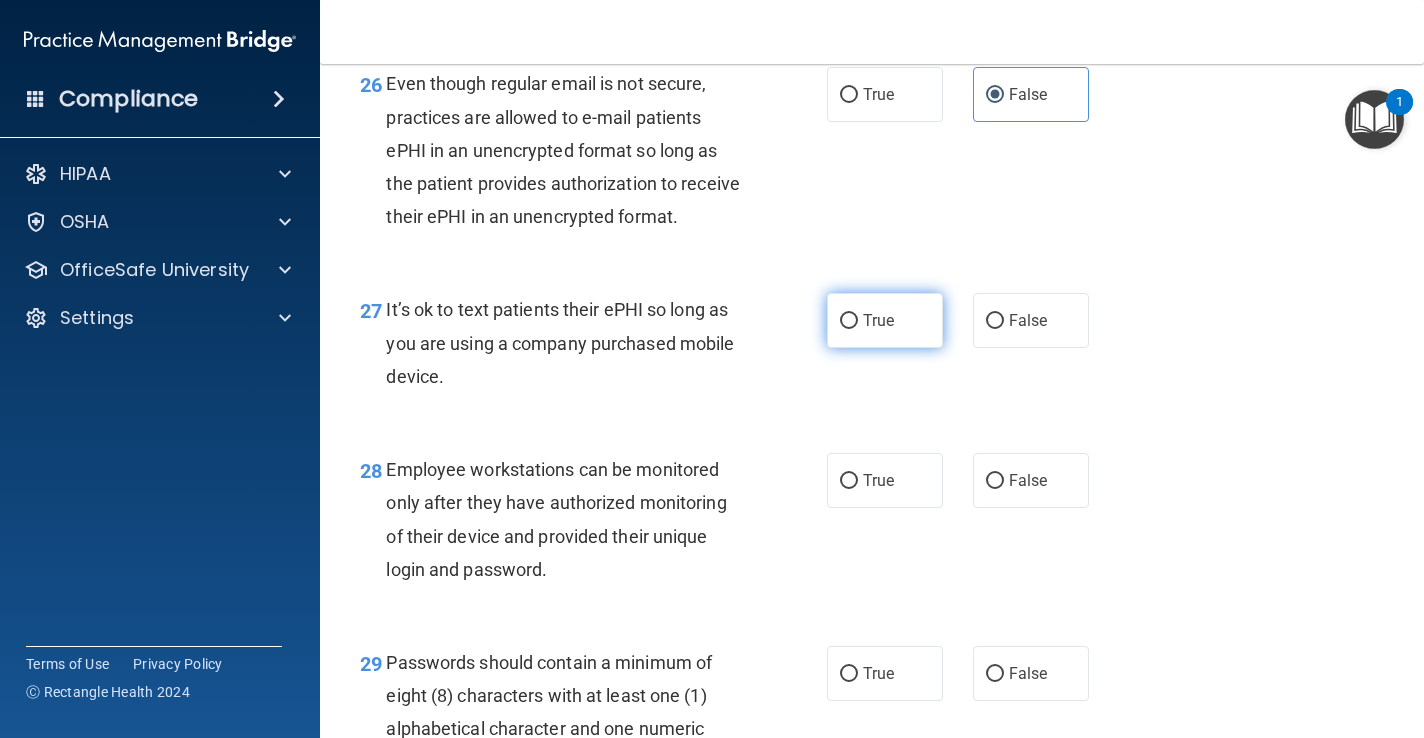 scroll, scrollTop: 5098, scrollLeft: 0, axis: vertical 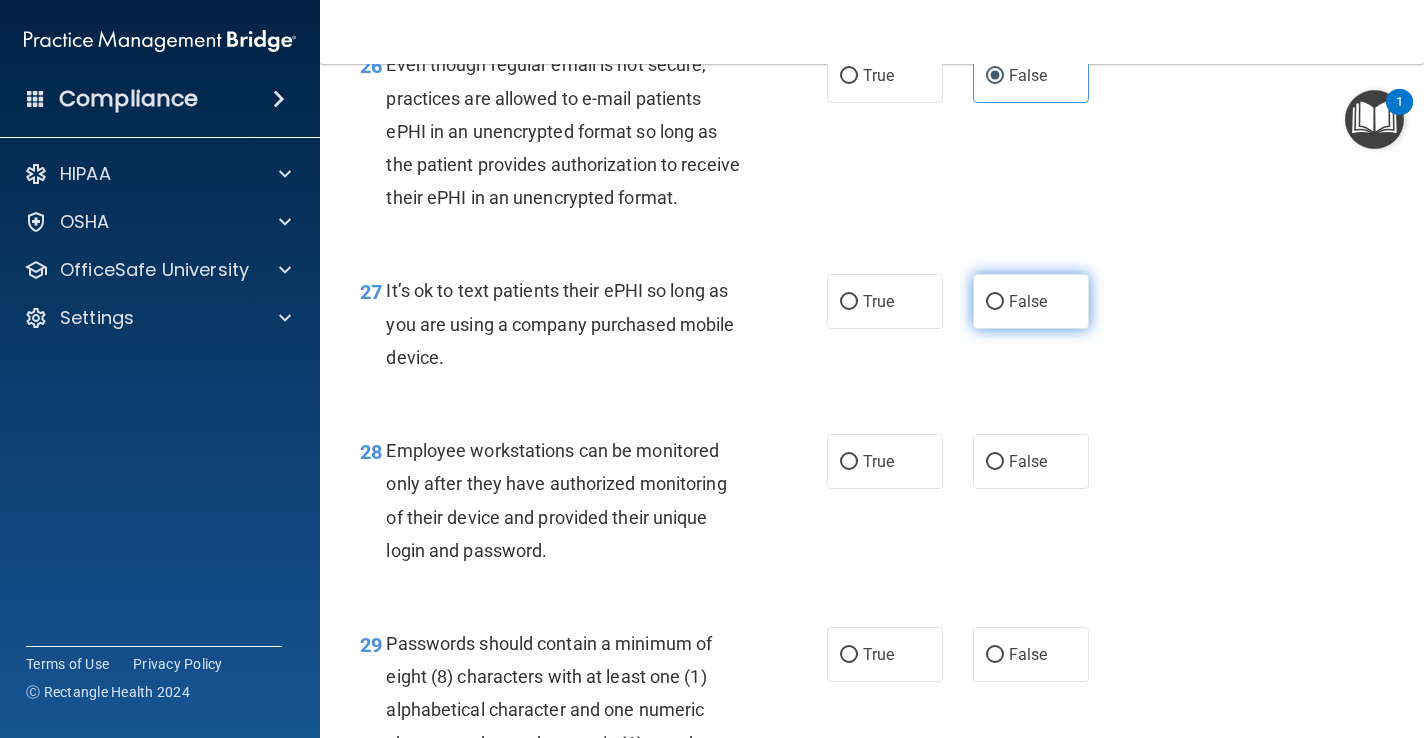click on "False" at bounding box center (1028, 301) 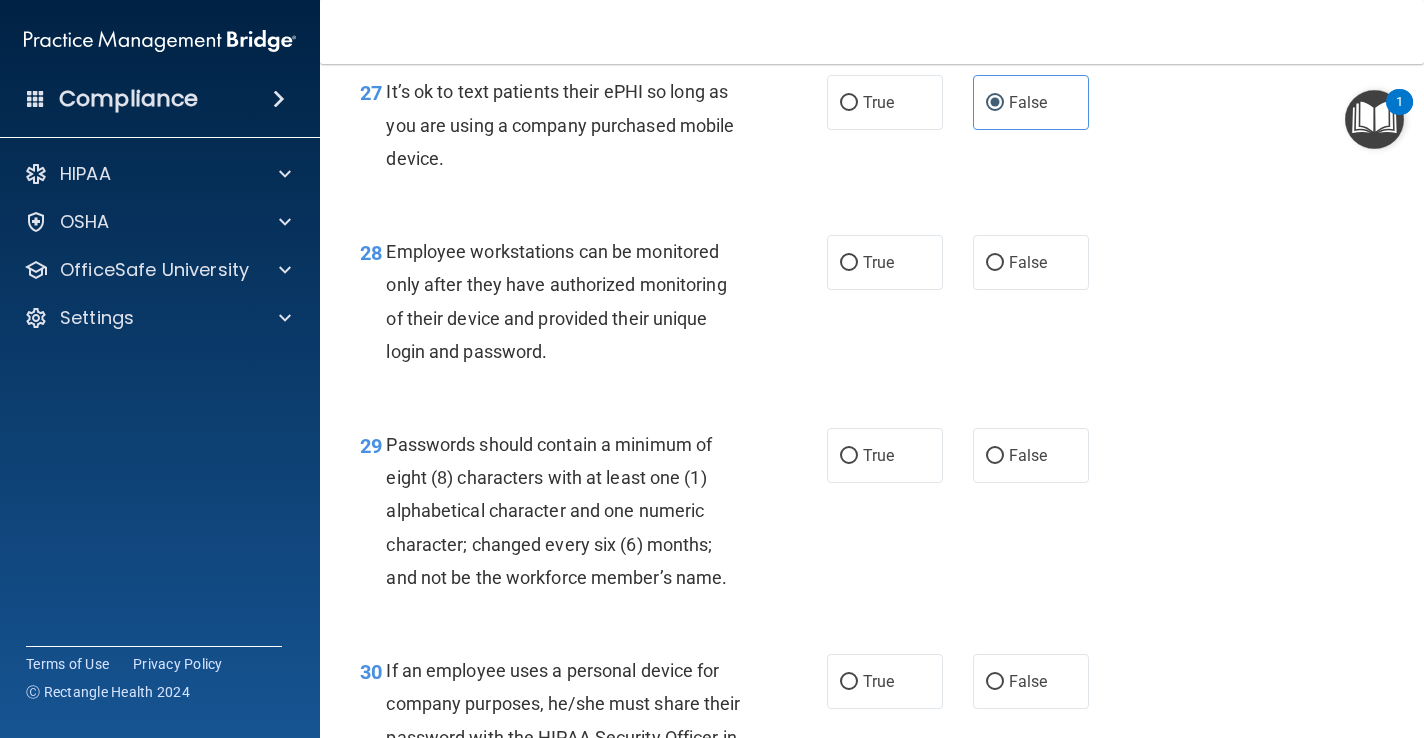 scroll, scrollTop: 5307, scrollLeft: 0, axis: vertical 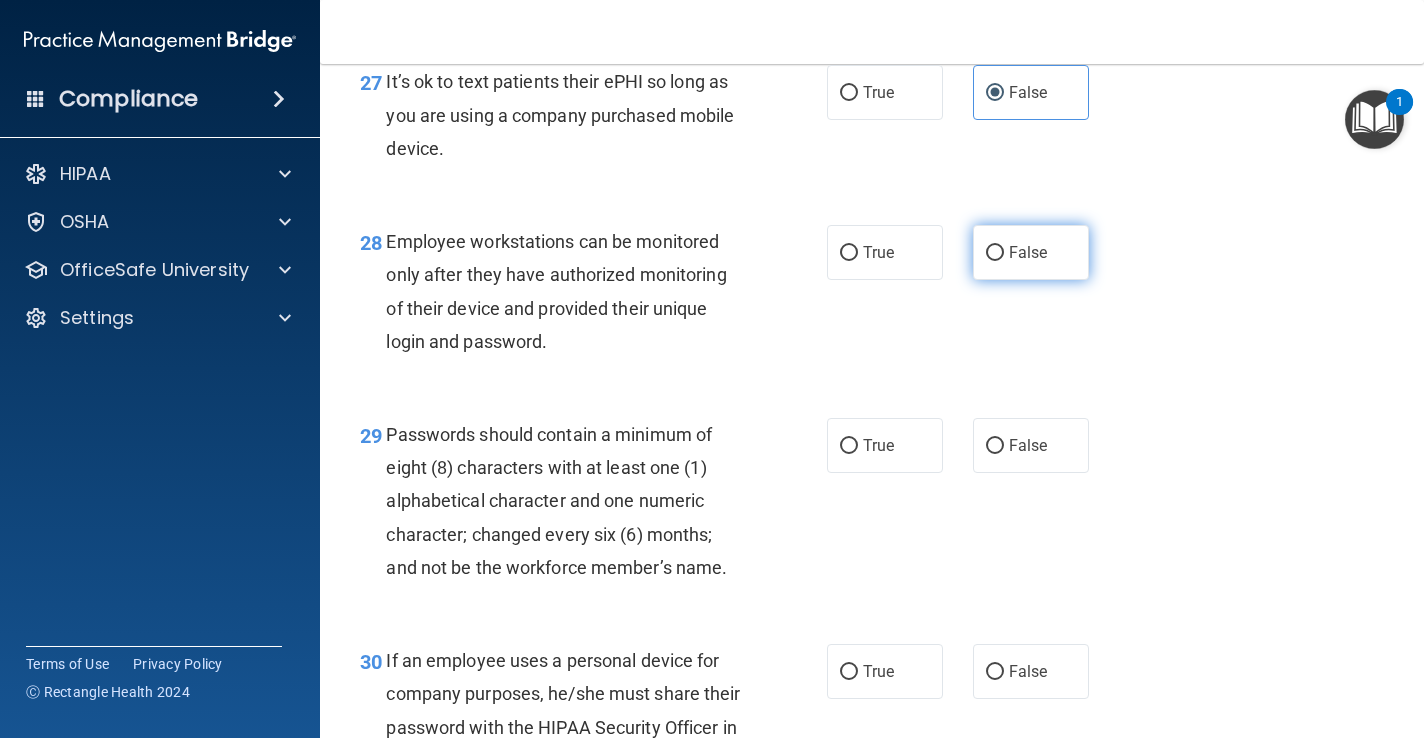 click on "False" at bounding box center [1031, 252] 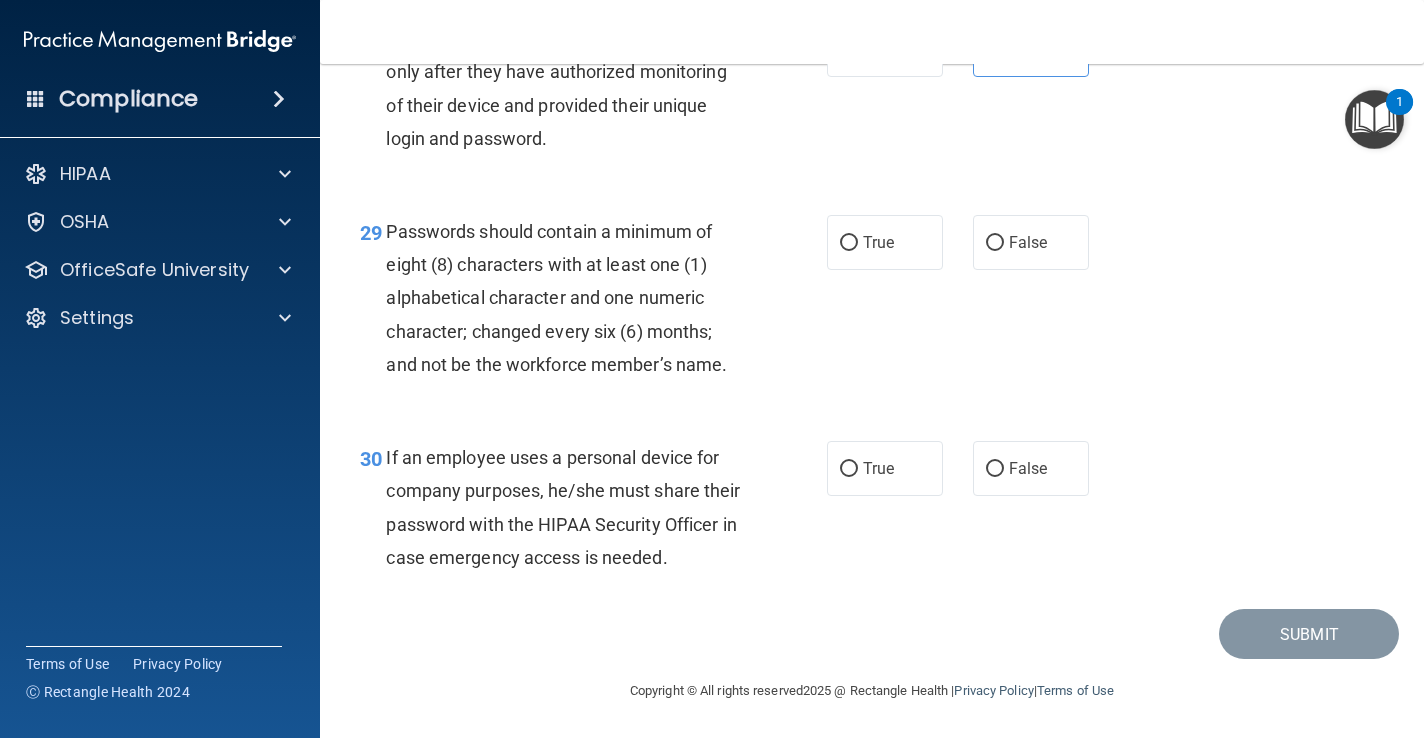 scroll, scrollTop: 5512, scrollLeft: 0, axis: vertical 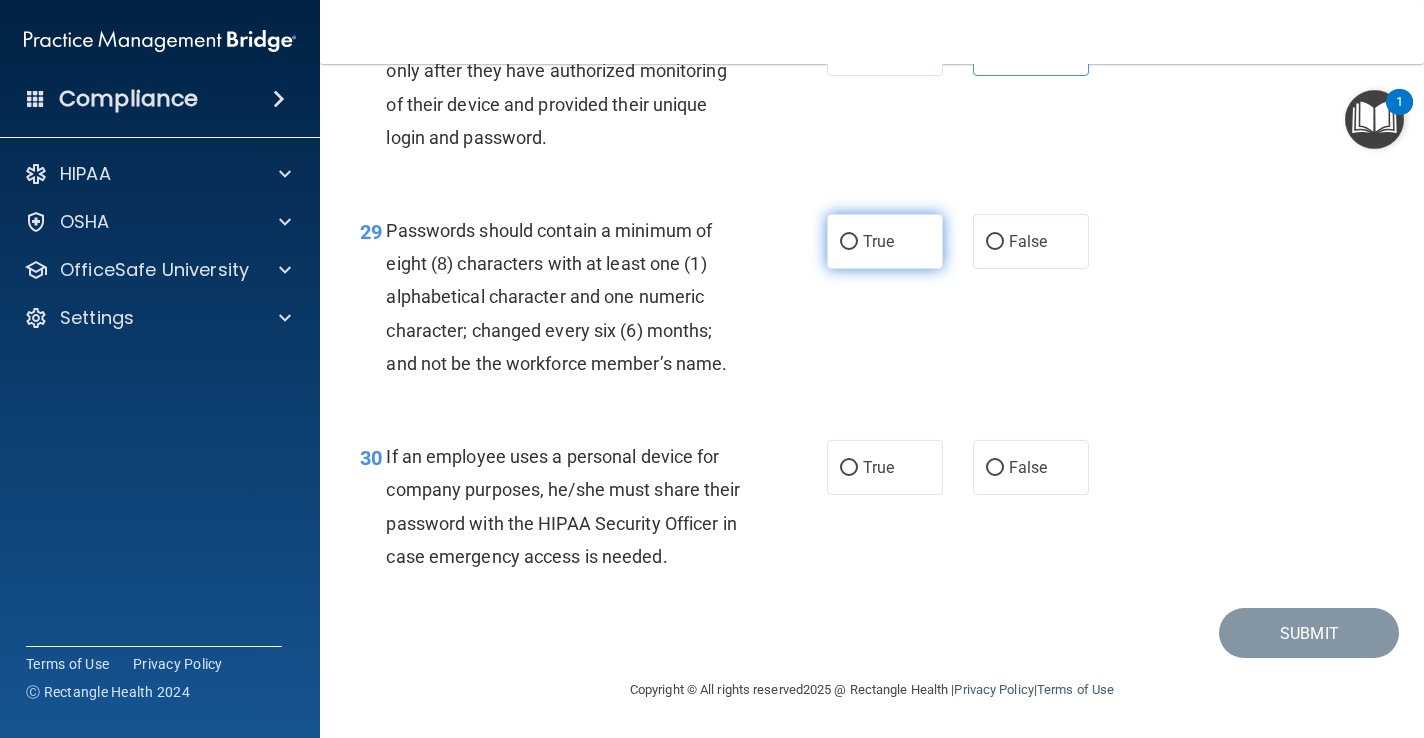 click on "True" at bounding box center [878, 241] 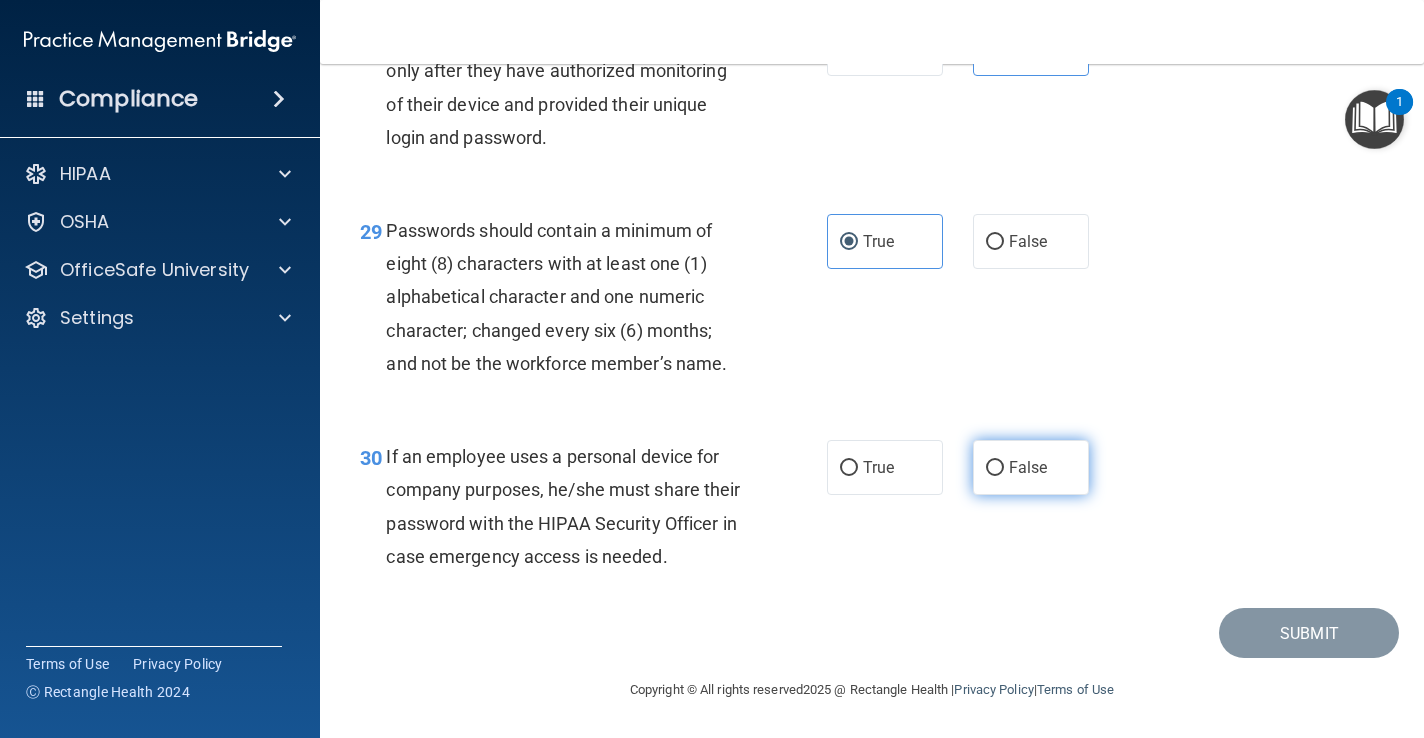 click on "False" at bounding box center (1031, 467) 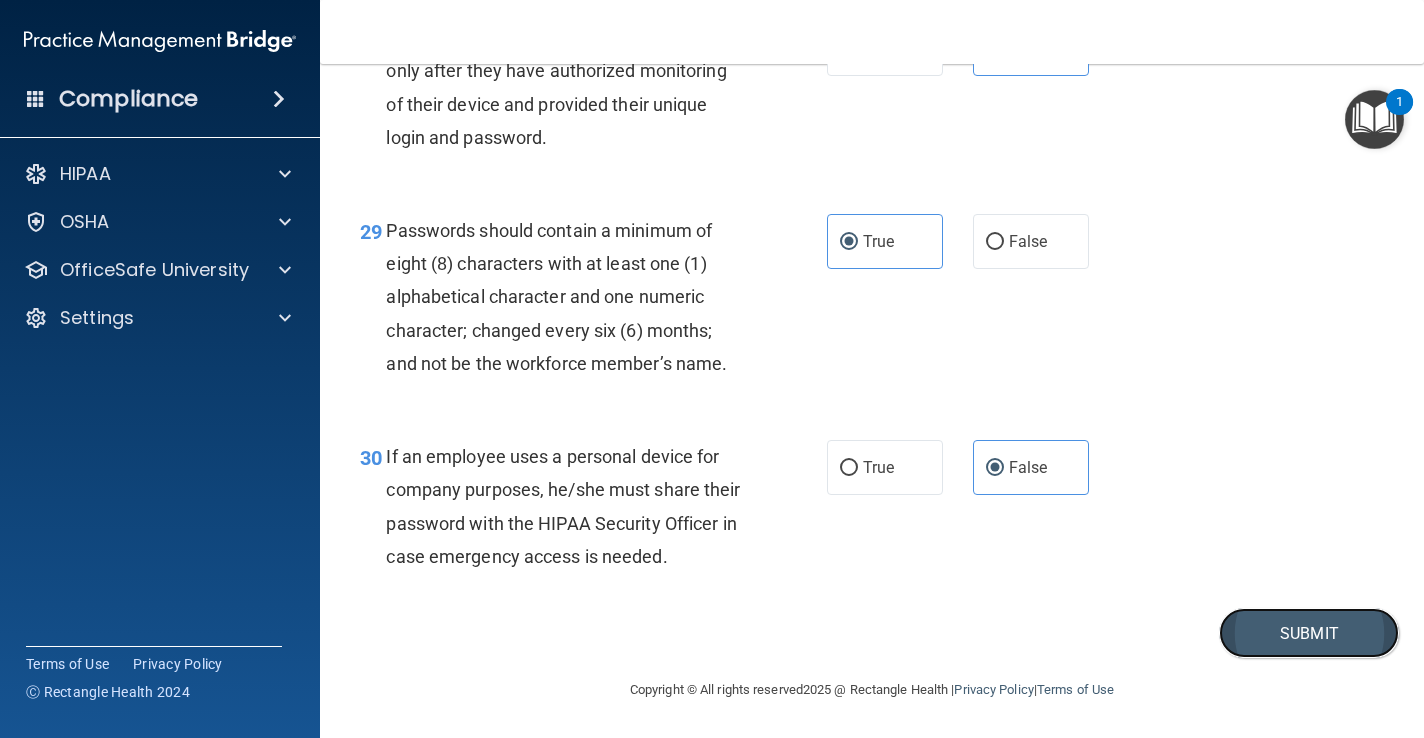 click on "Submit" at bounding box center [1309, 633] 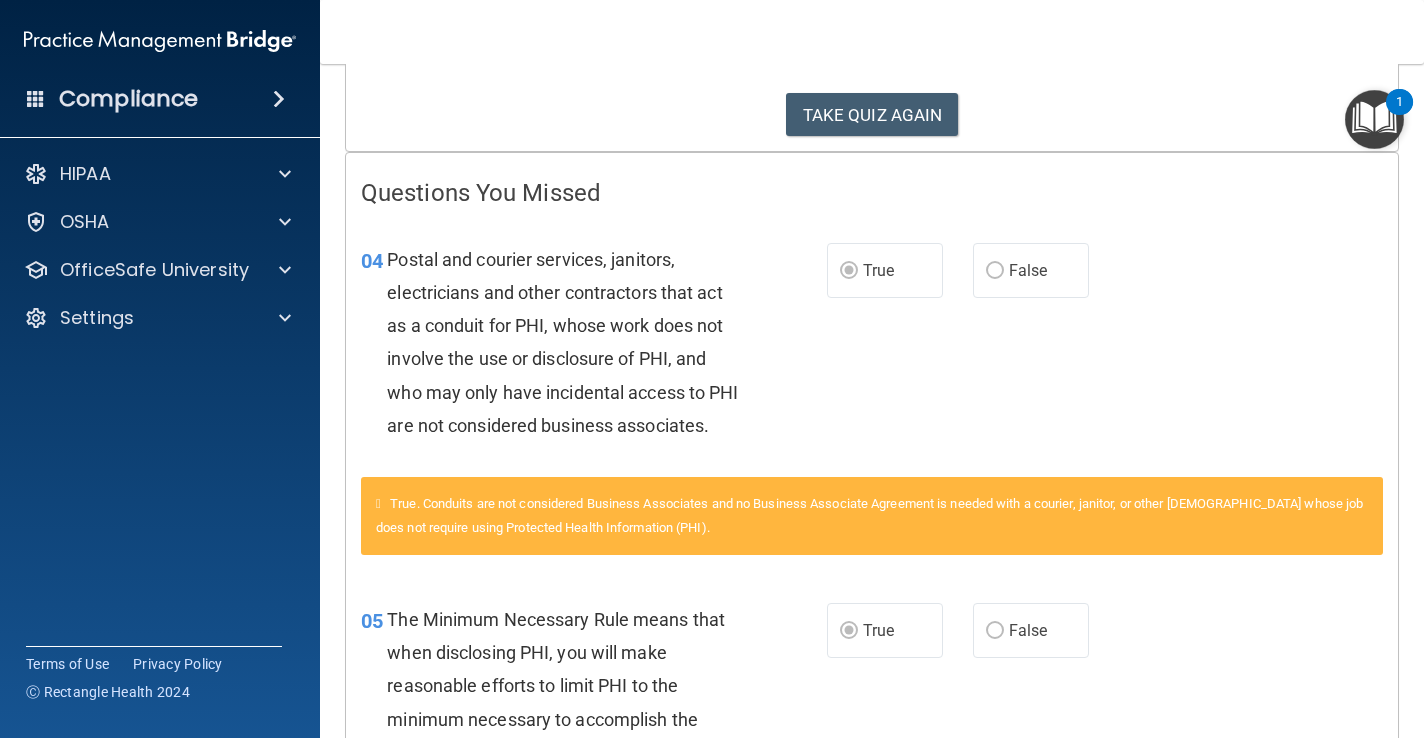 scroll, scrollTop: 347, scrollLeft: 0, axis: vertical 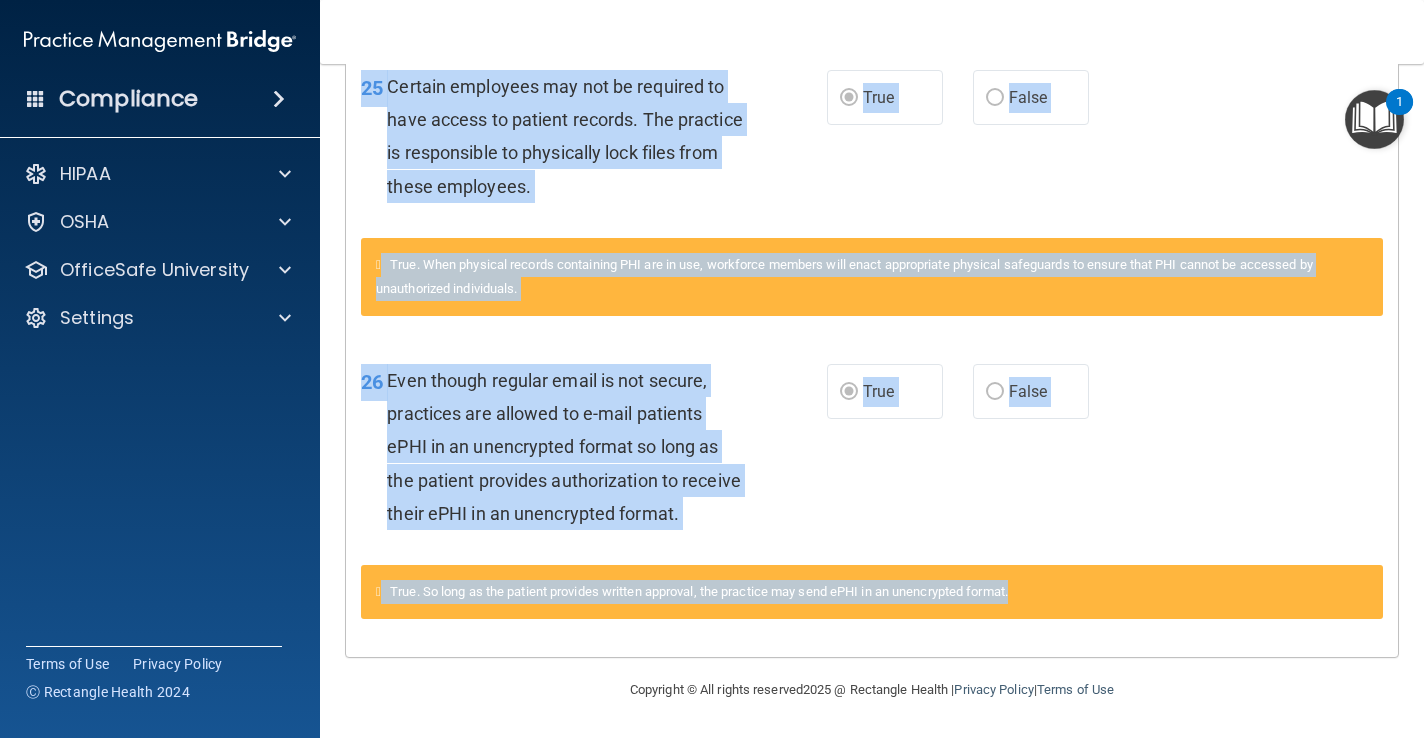 drag, startPoint x: 345, startPoint y: 123, endPoint x: 1273, endPoint y: 588, distance: 1037.9832 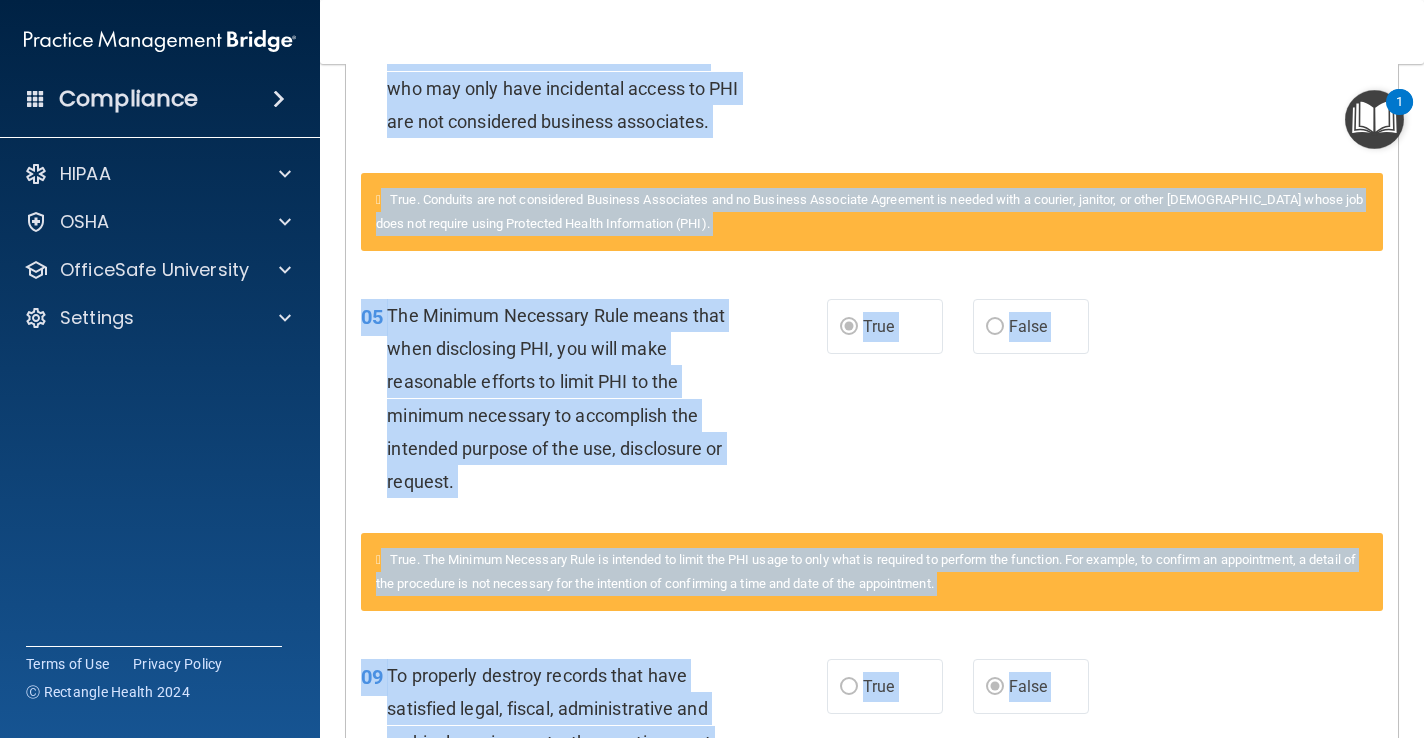 scroll, scrollTop: 0, scrollLeft: 0, axis: both 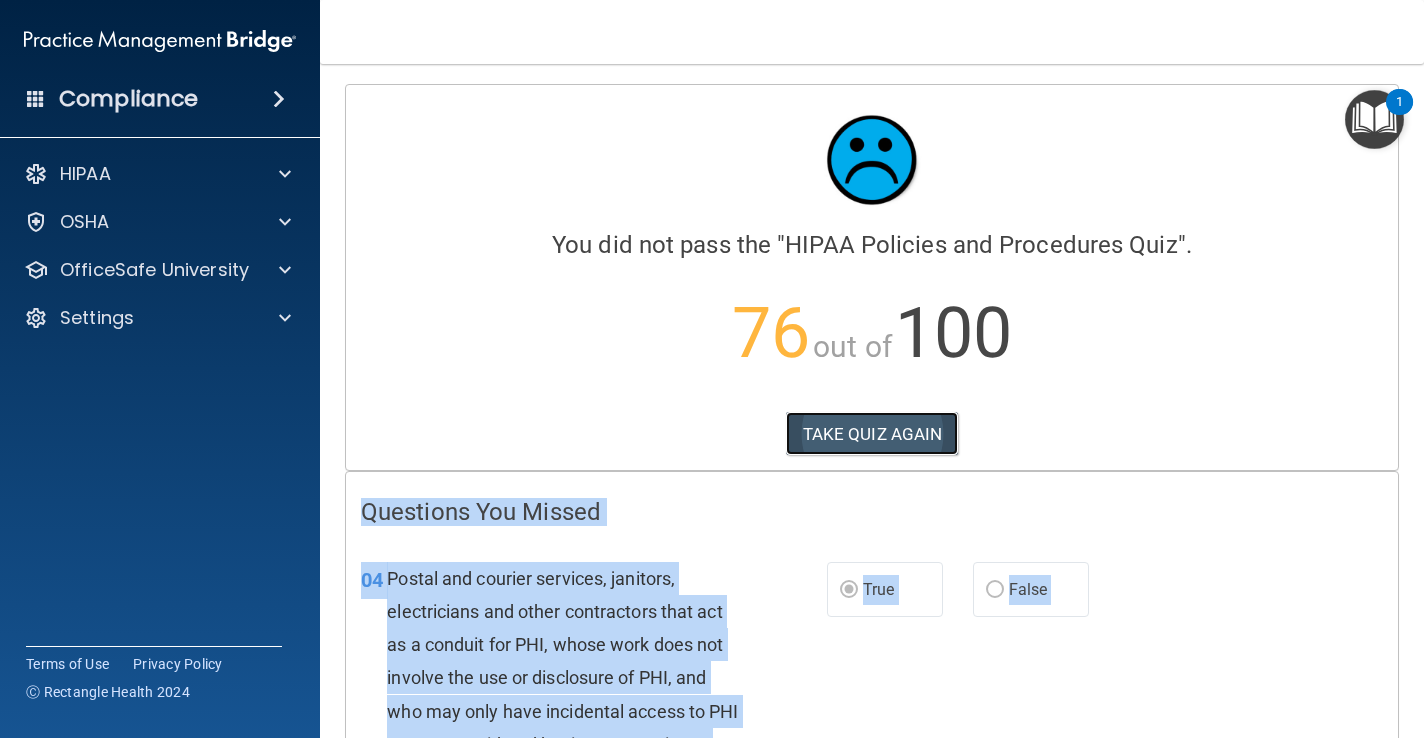click on "TAKE QUIZ AGAIN" at bounding box center (872, 434) 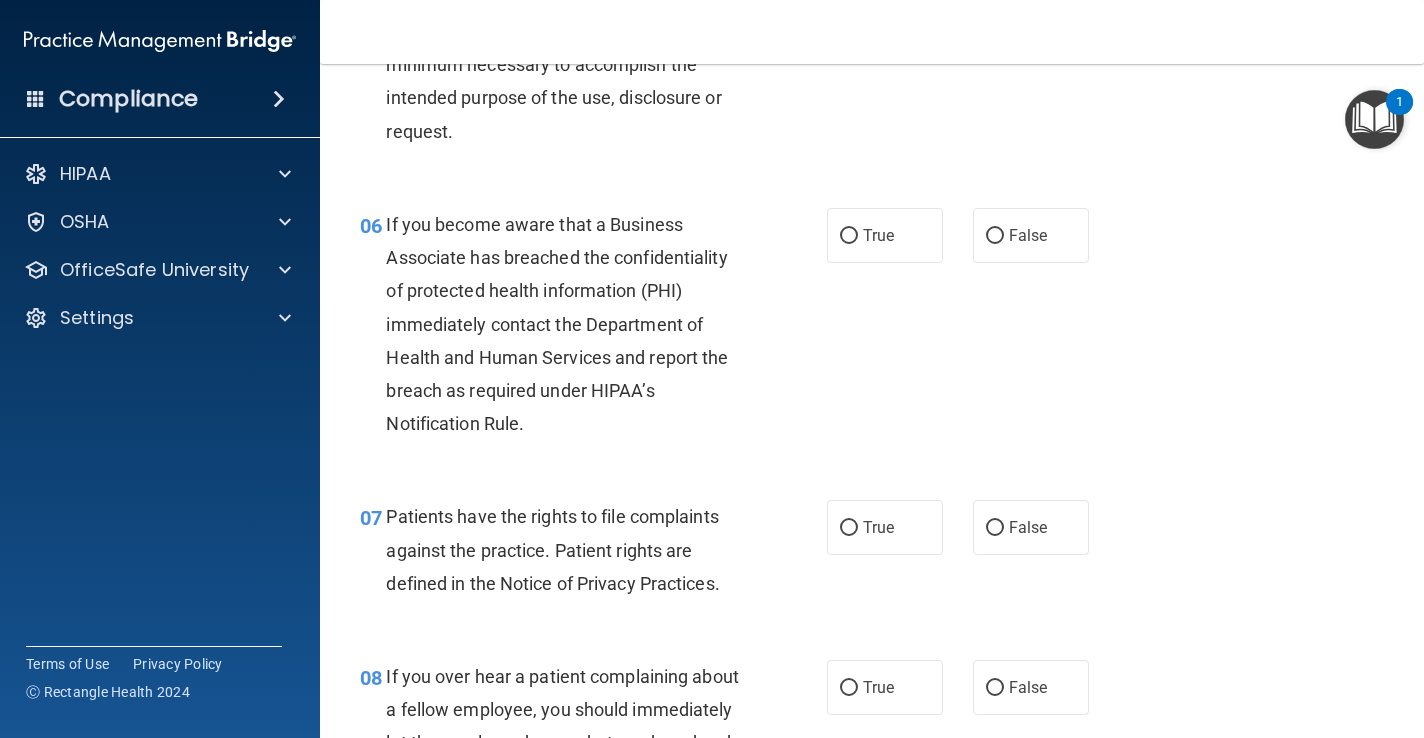 scroll, scrollTop: 0, scrollLeft: 0, axis: both 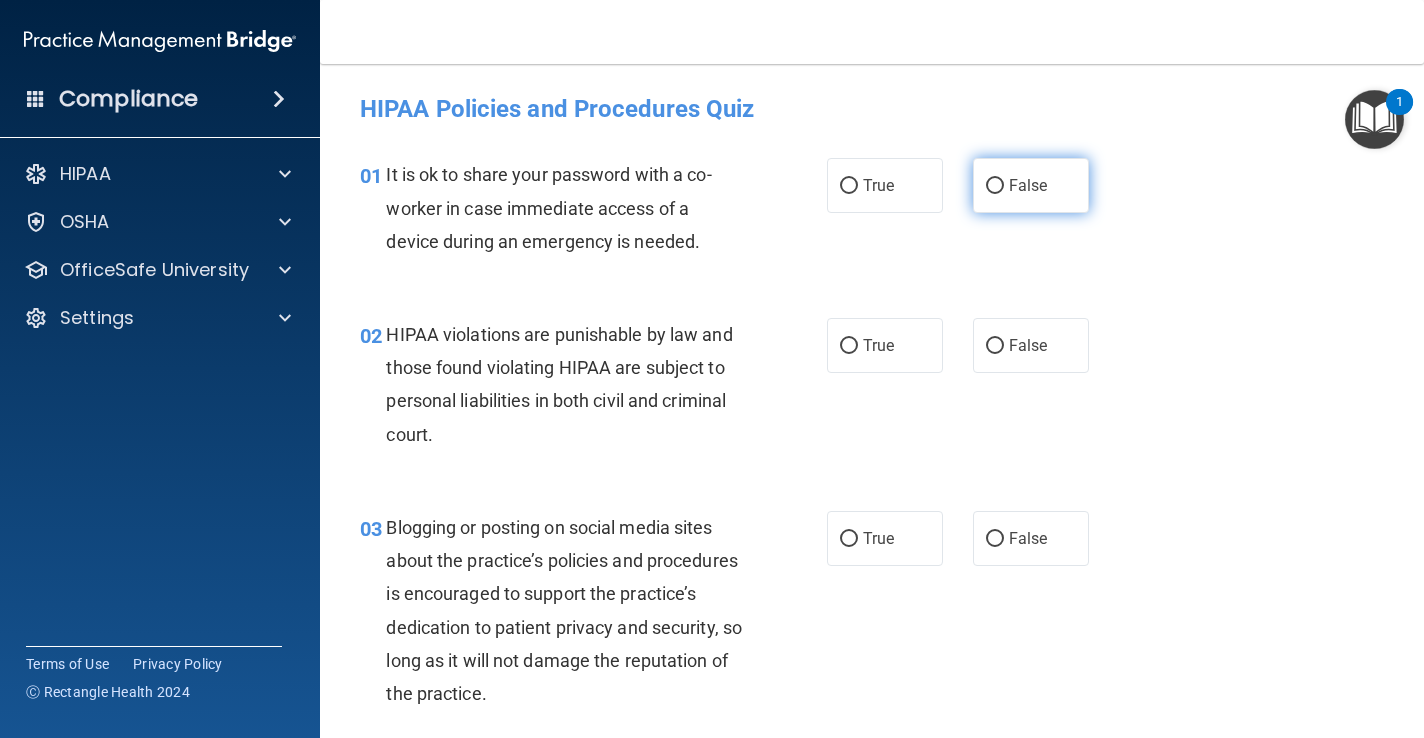 click on "False" at bounding box center (1028, 185) 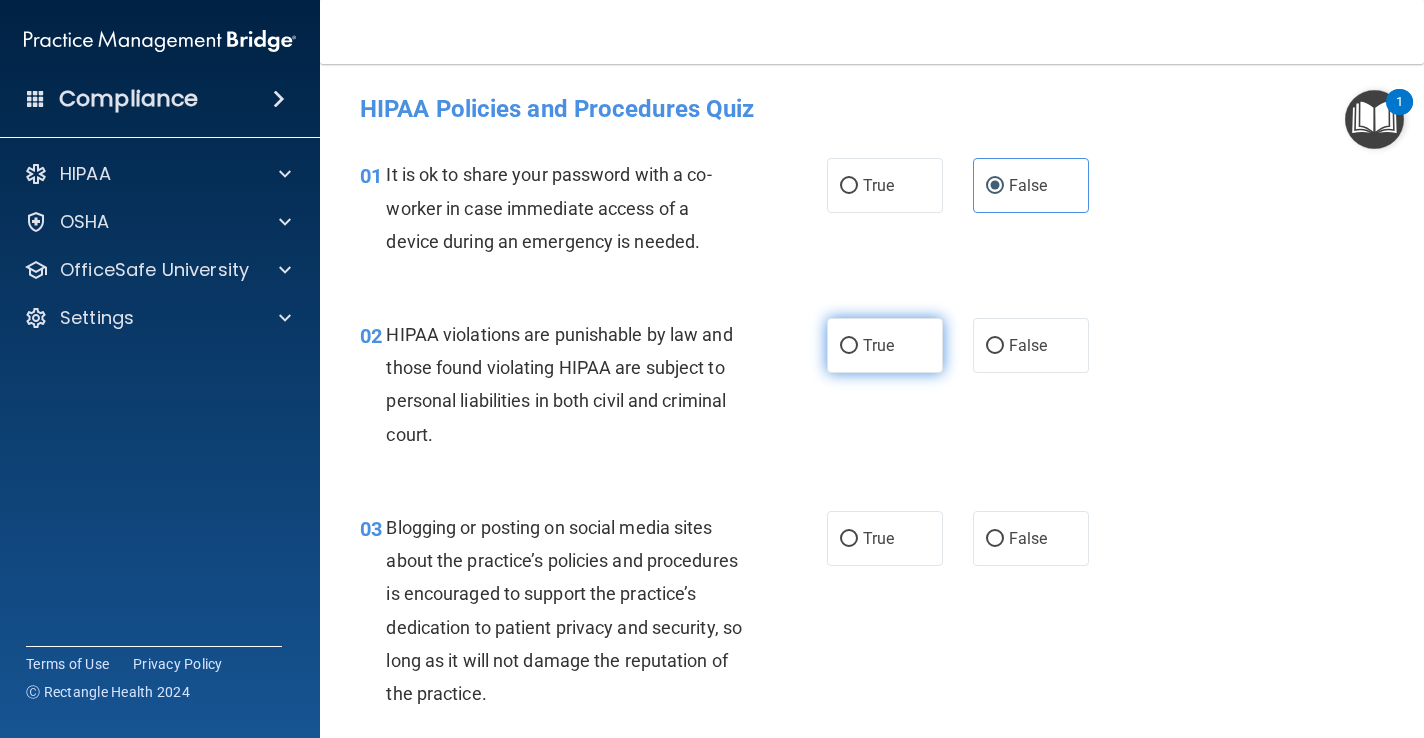 click on "True" at bounding box center (878, 345) 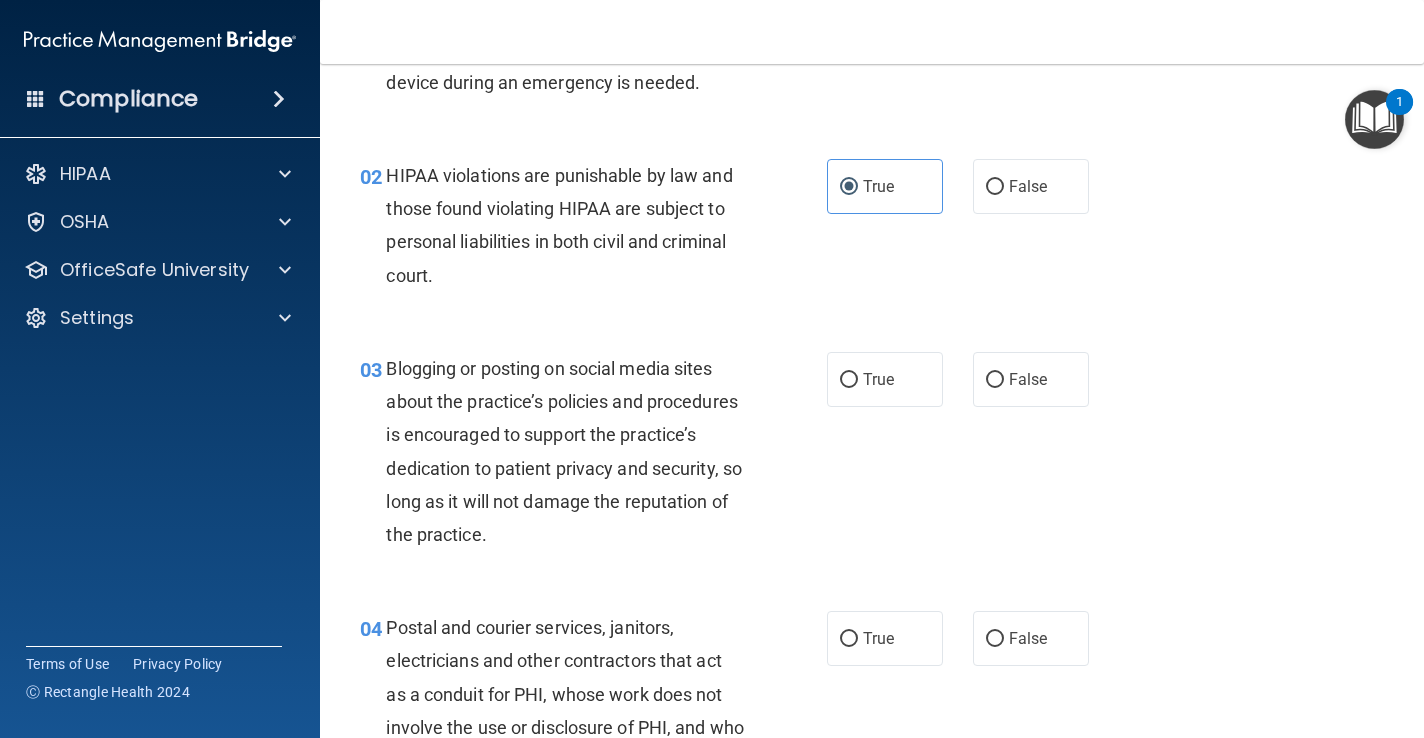 scroll, scrollTop: 176, scrollLeft: 0, axis: vertical 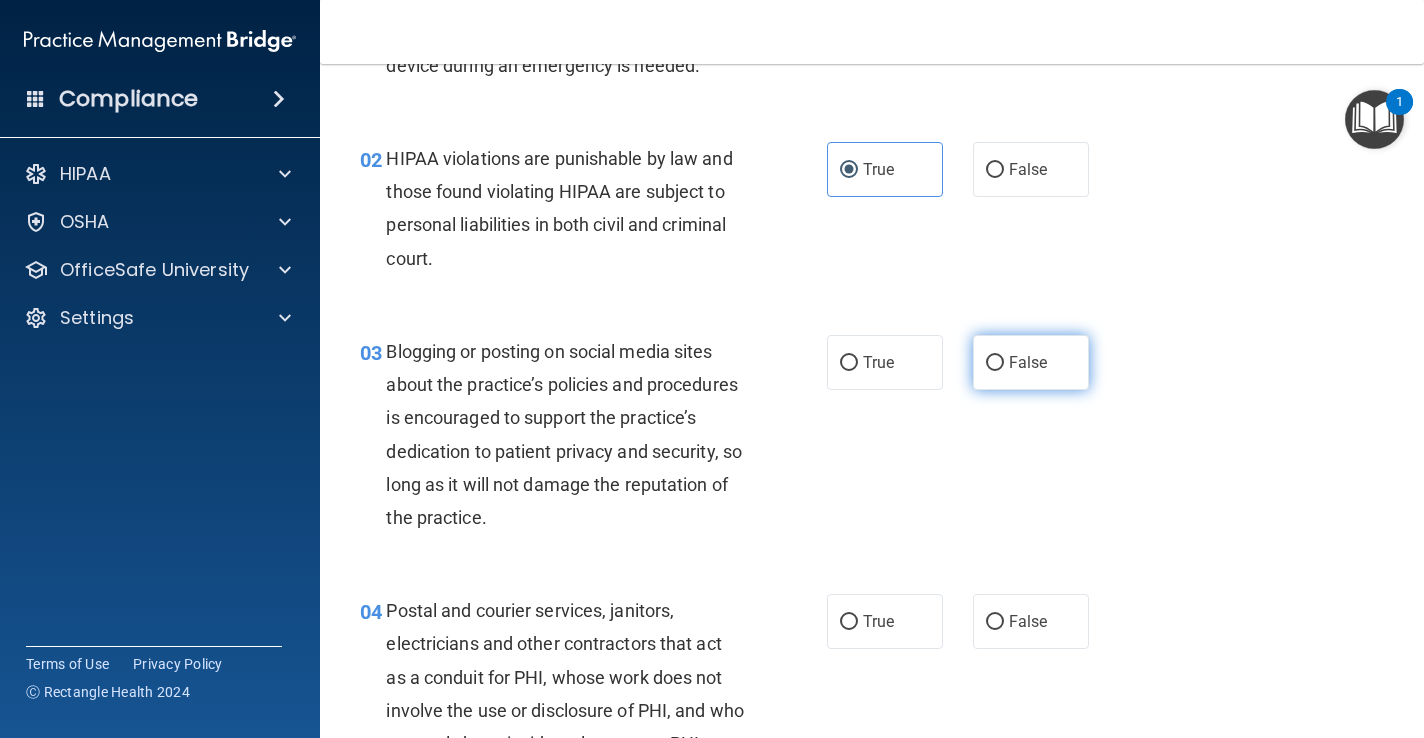 click on "False" at bounding box center (1028, 362) 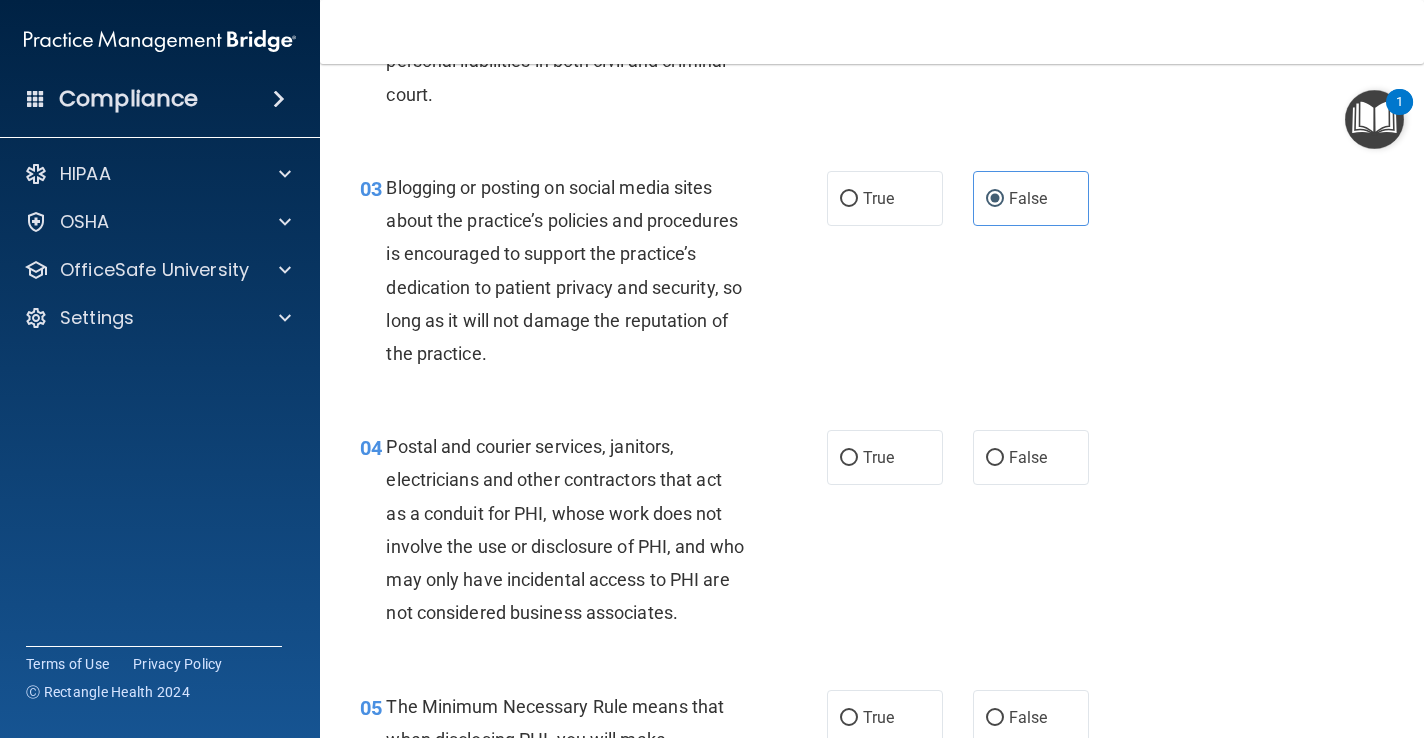 scroll, scrollTop: 343, scrollLeft: 0, axis: vertical 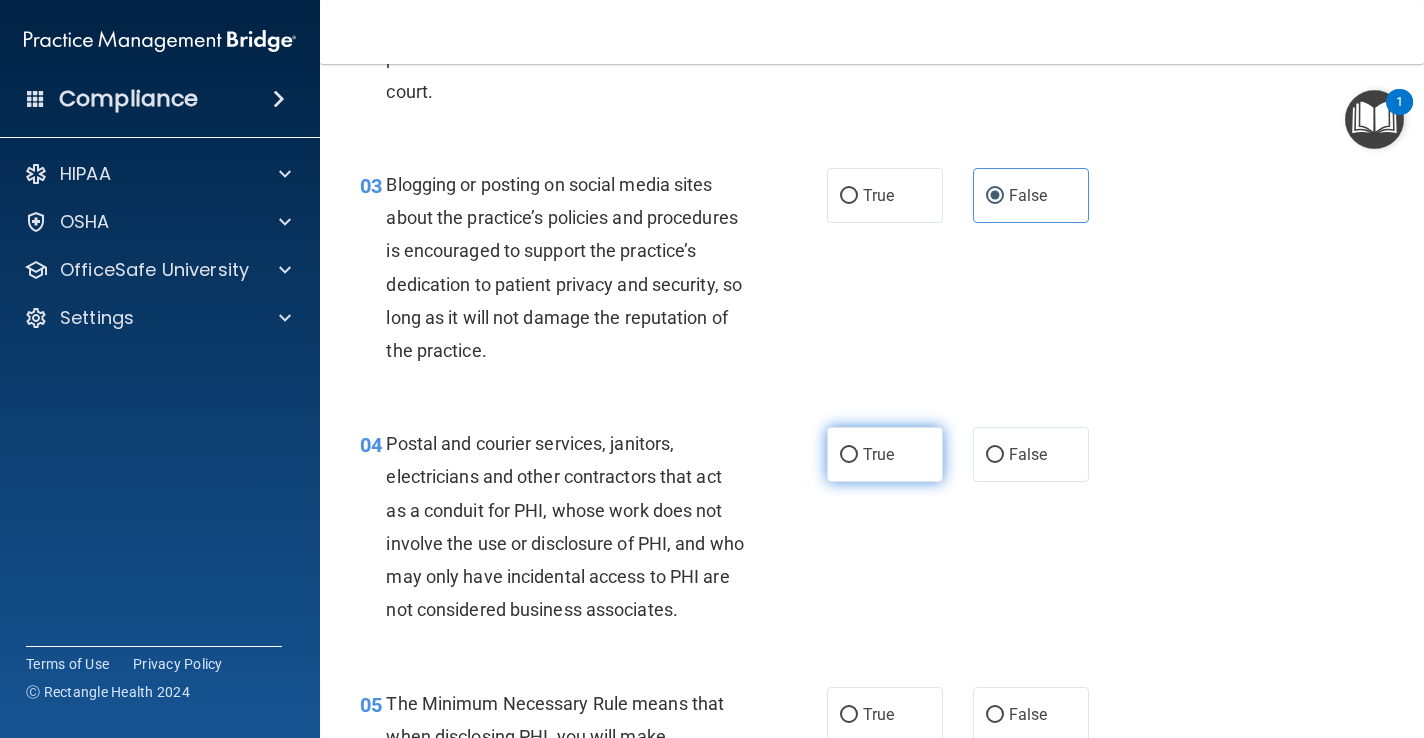 click on "True" at bounding box center [849, 455] 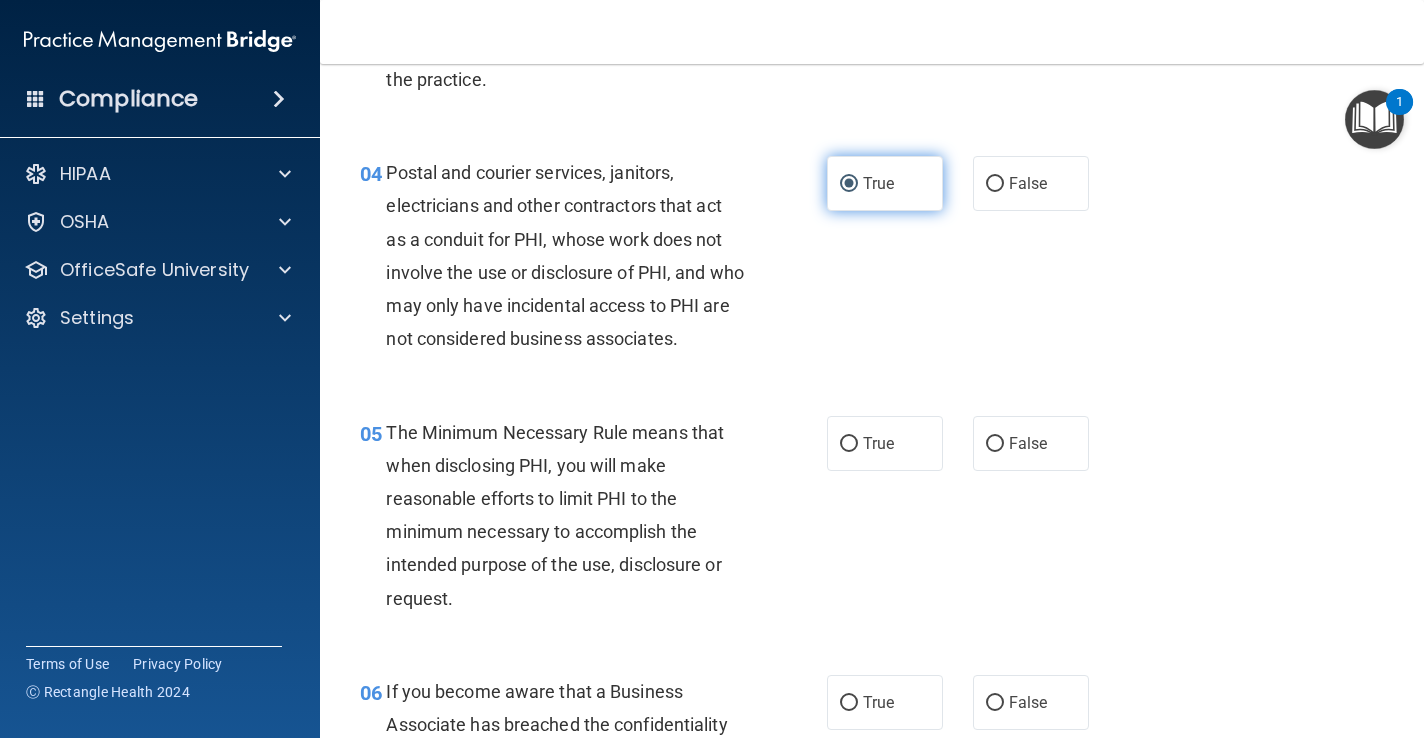 scroll, scrollTop: 654, scrollLeft: 0, axis: vertical 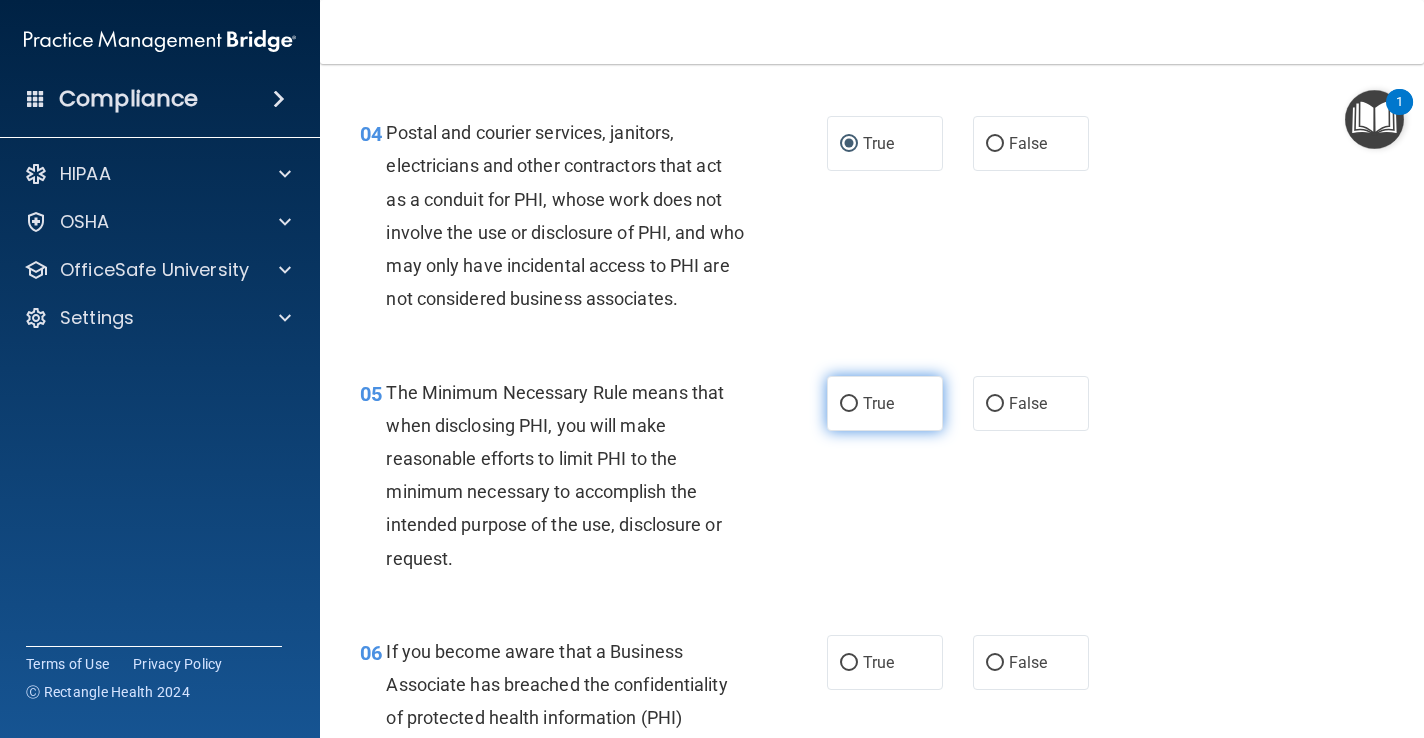 click on "True" at bounding box center (878, 403) 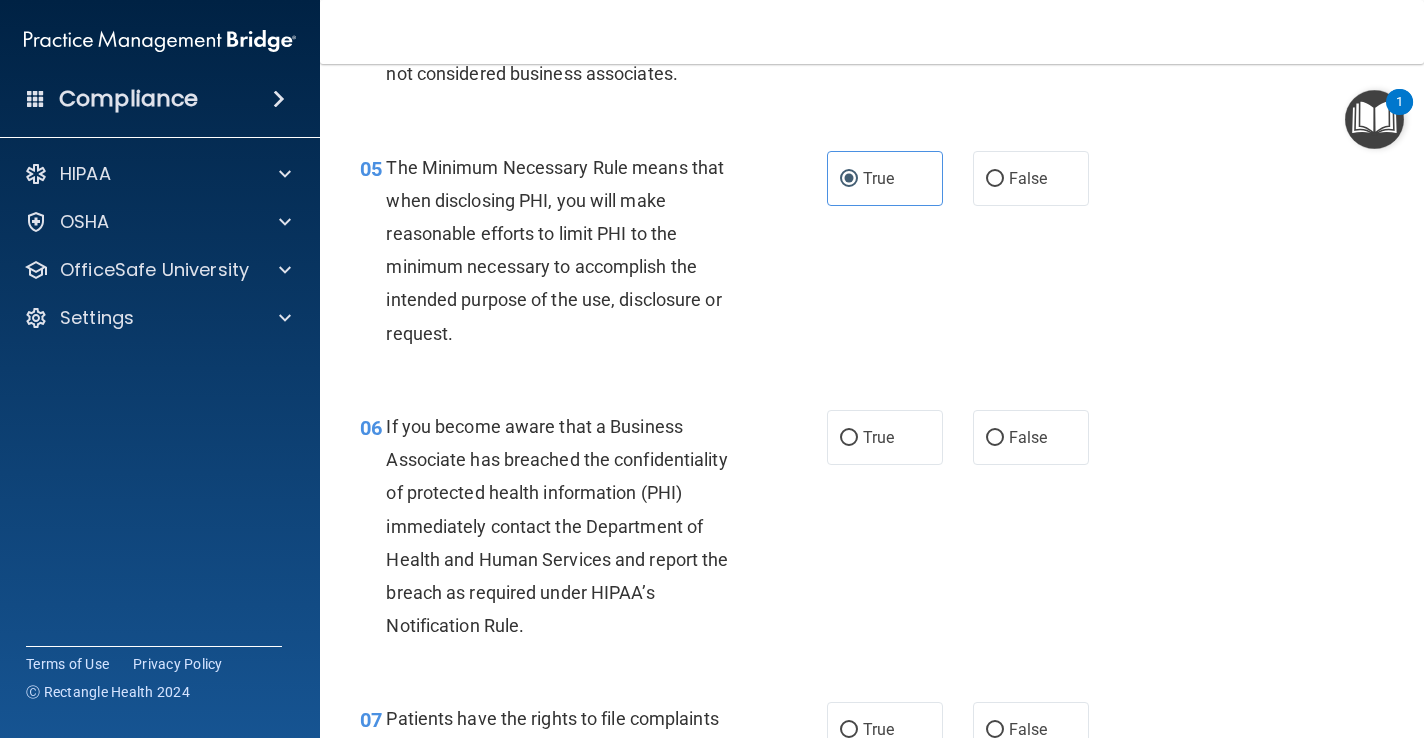 scroll, scrollTop: 880, scrollLeft: 0, axis: vertical 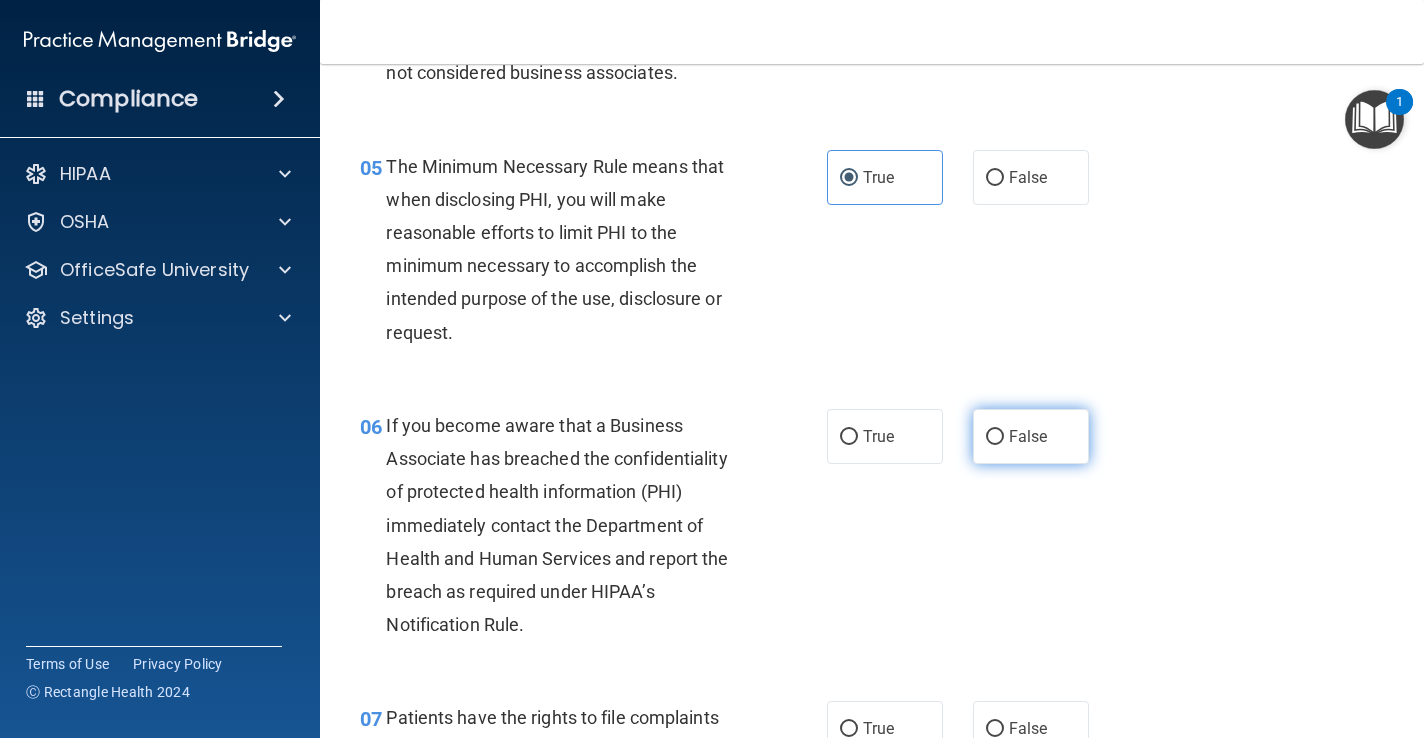 click on "False" at bounding box center (1028, 436) 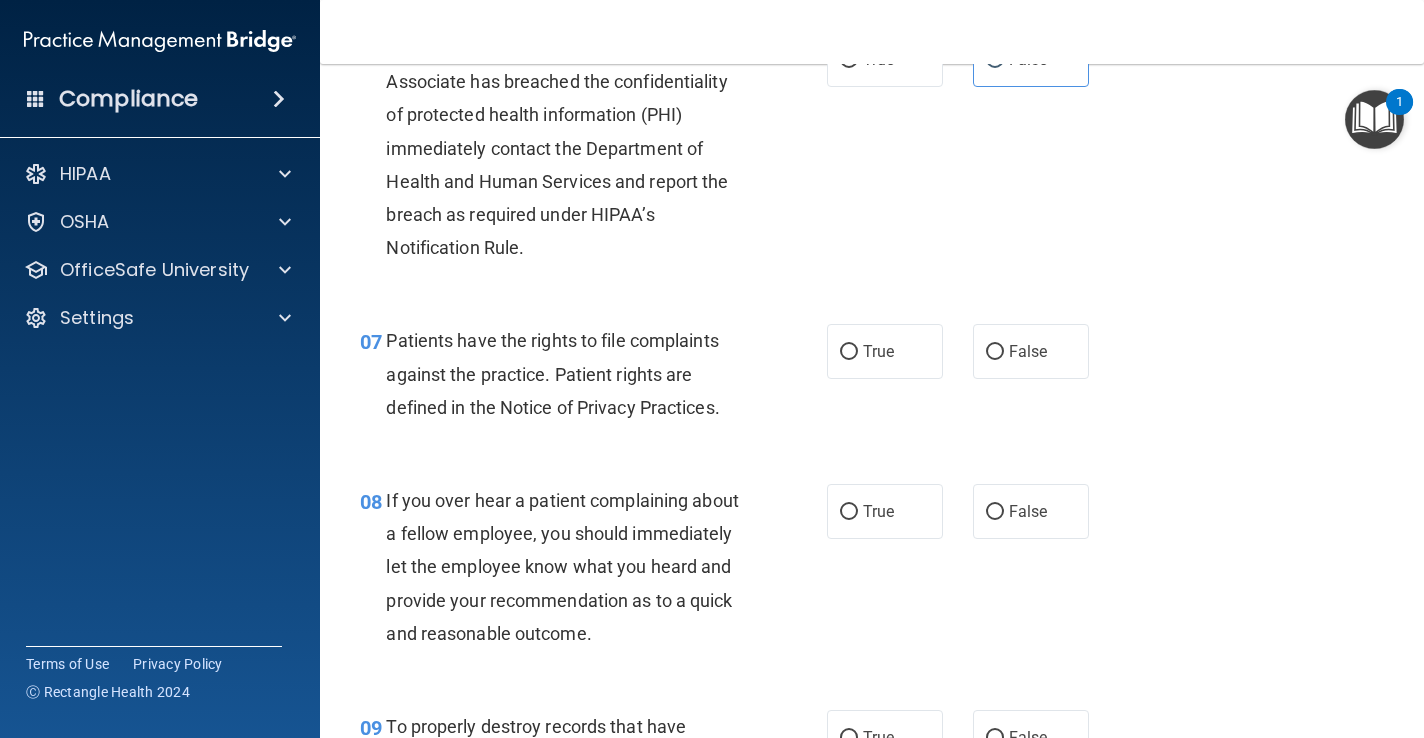 scroll, scrollTop: 1271, scrollLeft: 0, axis: vertical 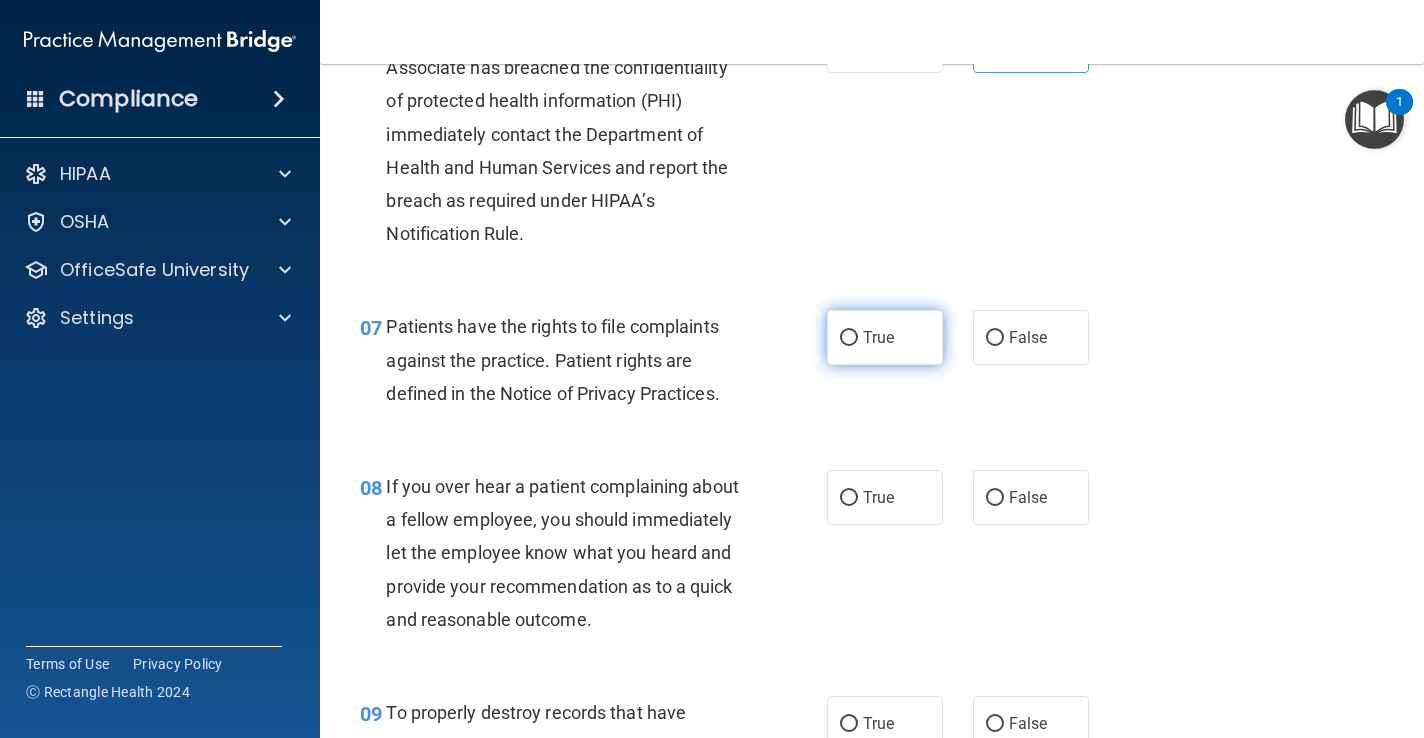 click on "True" at bounding box center (849, 338) 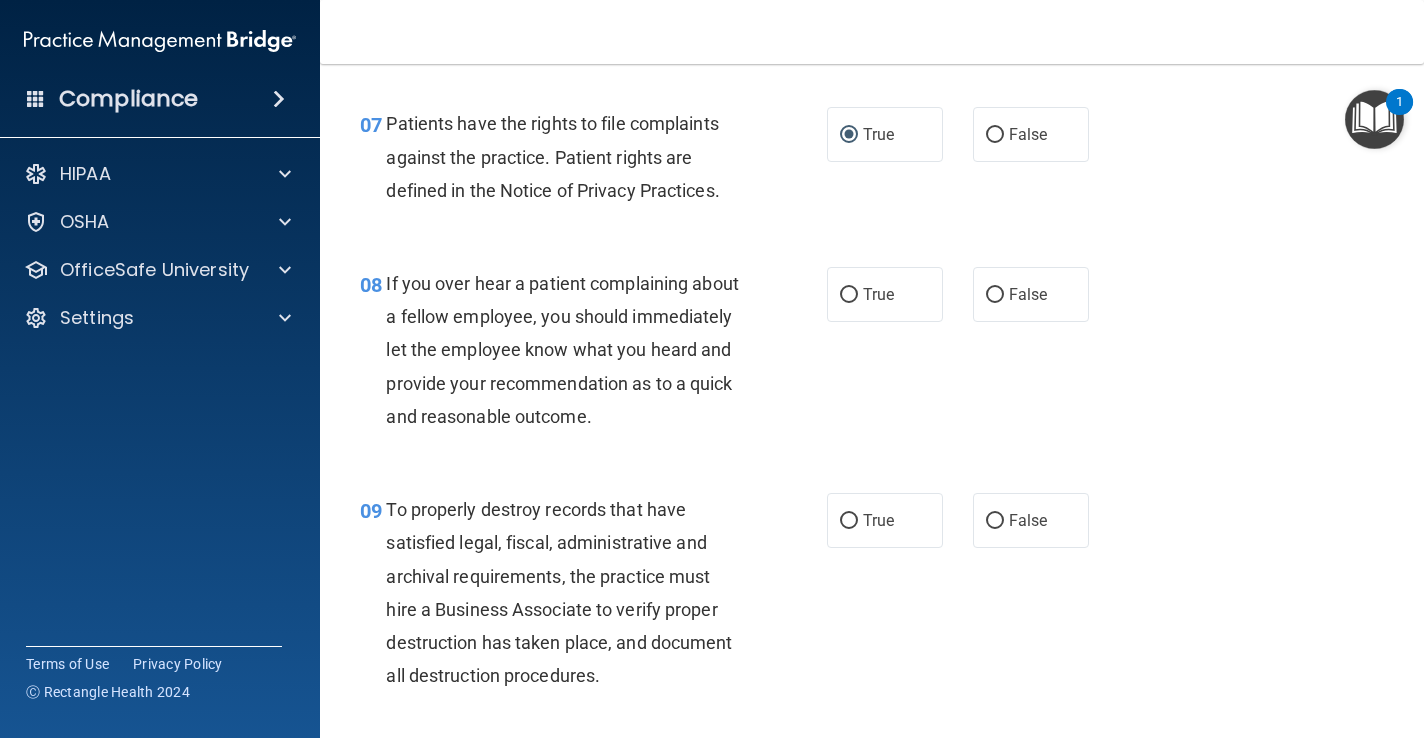 scroll, scrollTop: 1497, scrollLeft: 0, axis: vertical 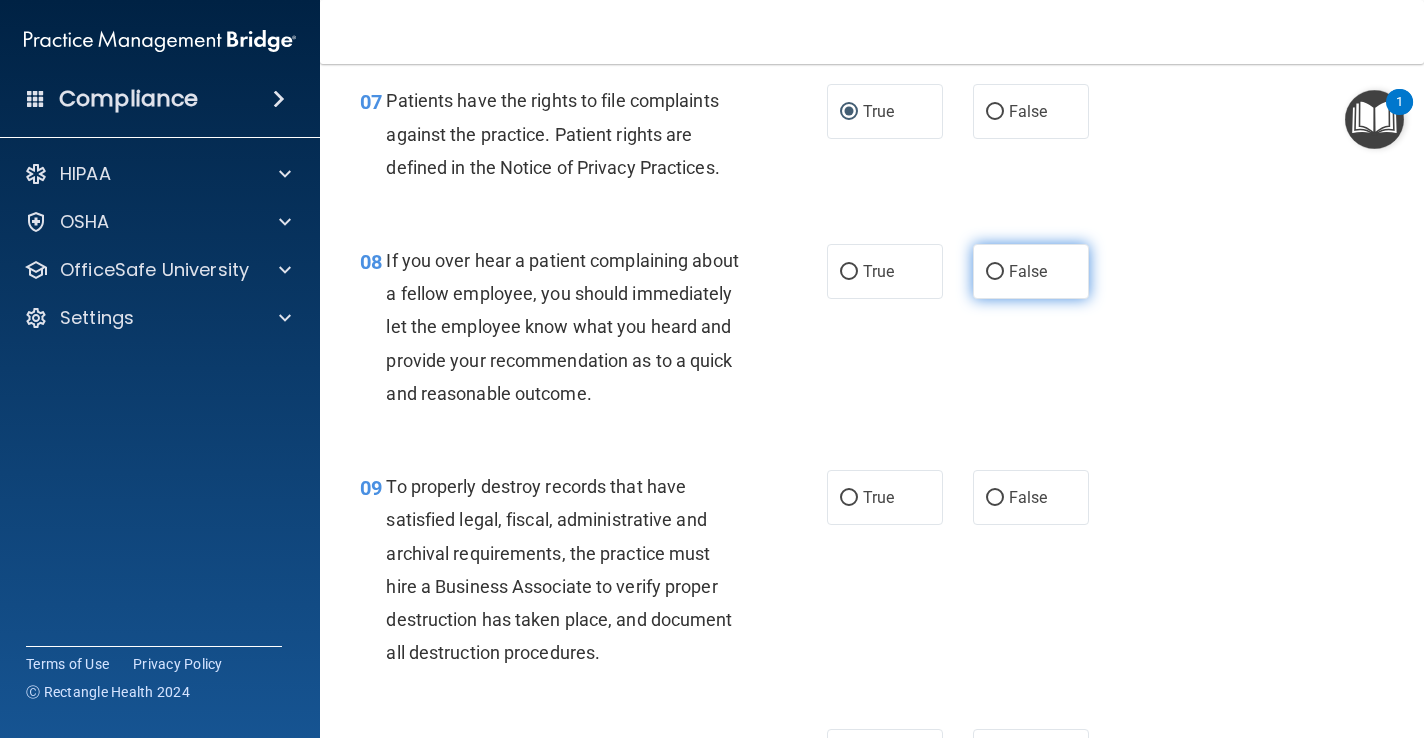 click on "False" at bounding box center (995, 272) 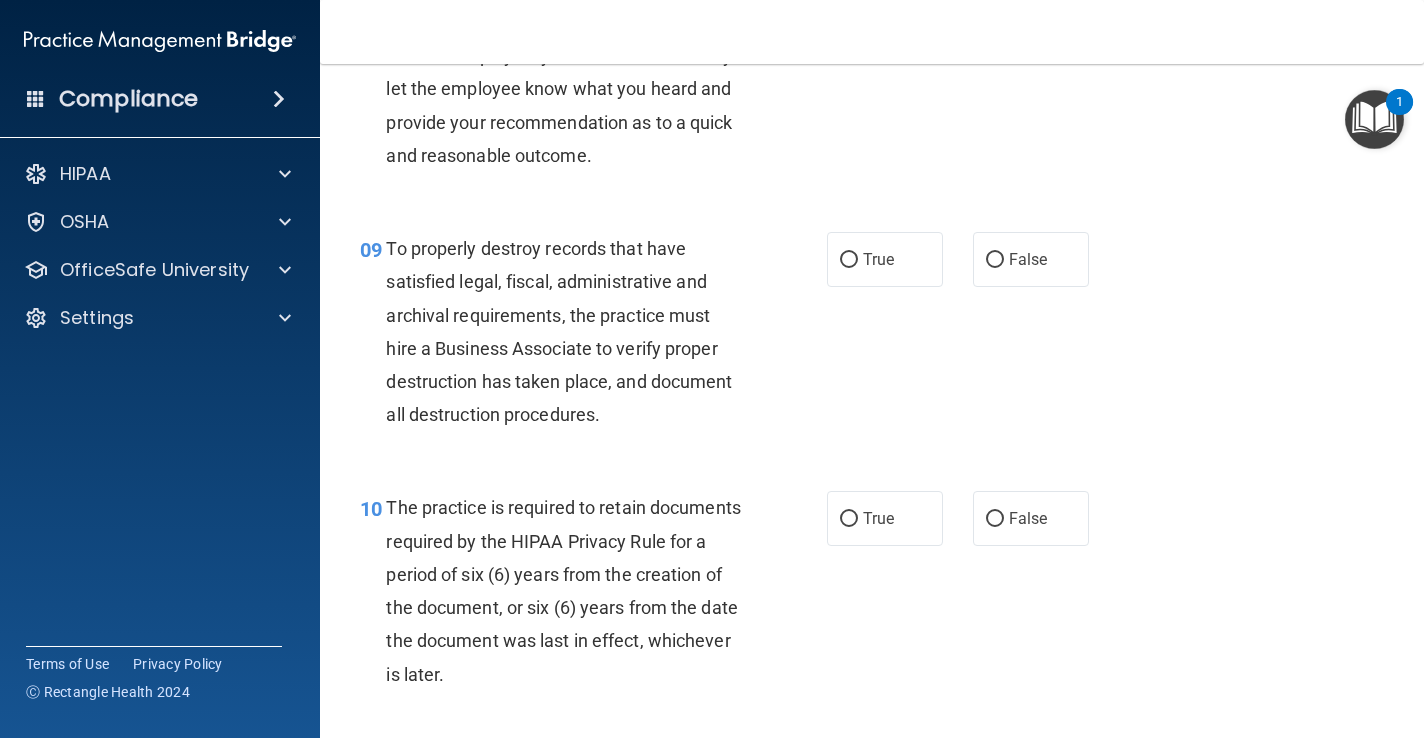 scroll, scrollTop: 1744, scrollLeft: 0, axis: vertical 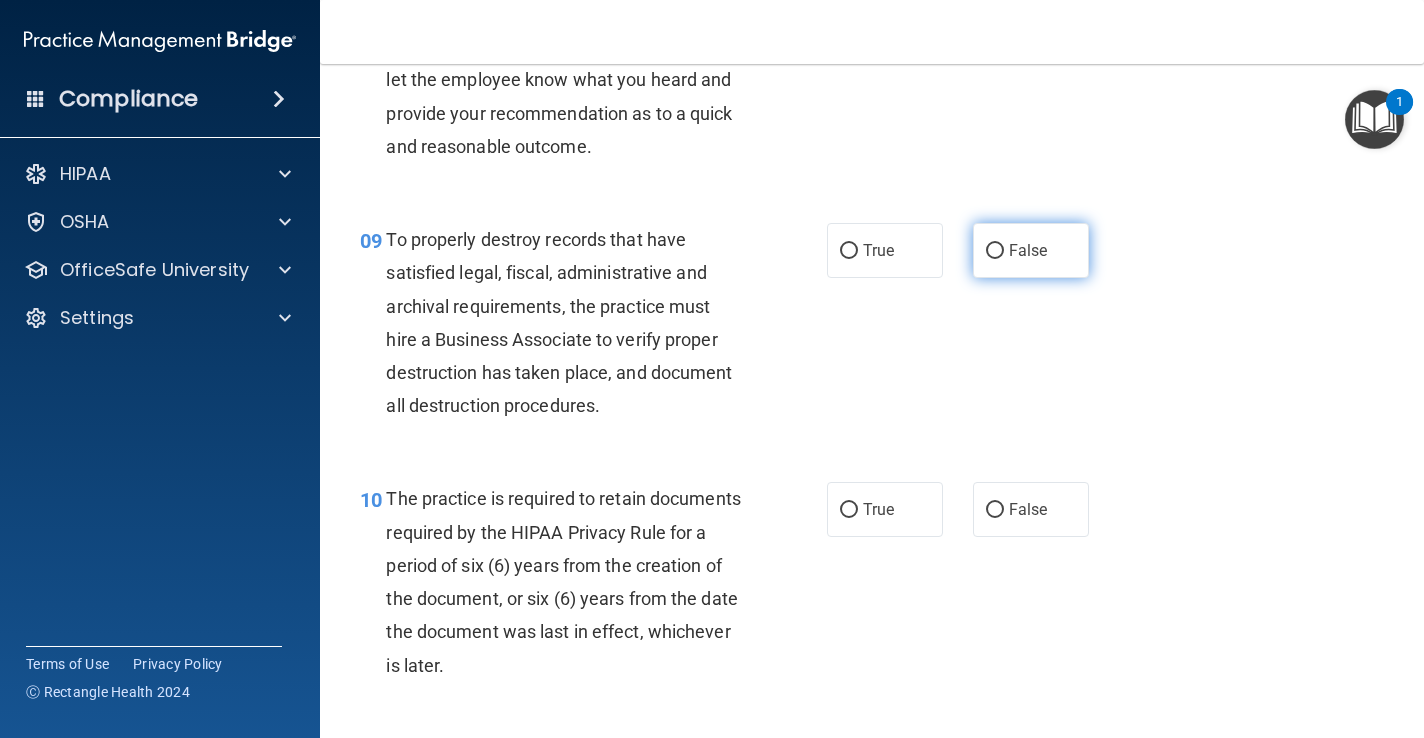 click on "False" at bounding box center (995, 251) 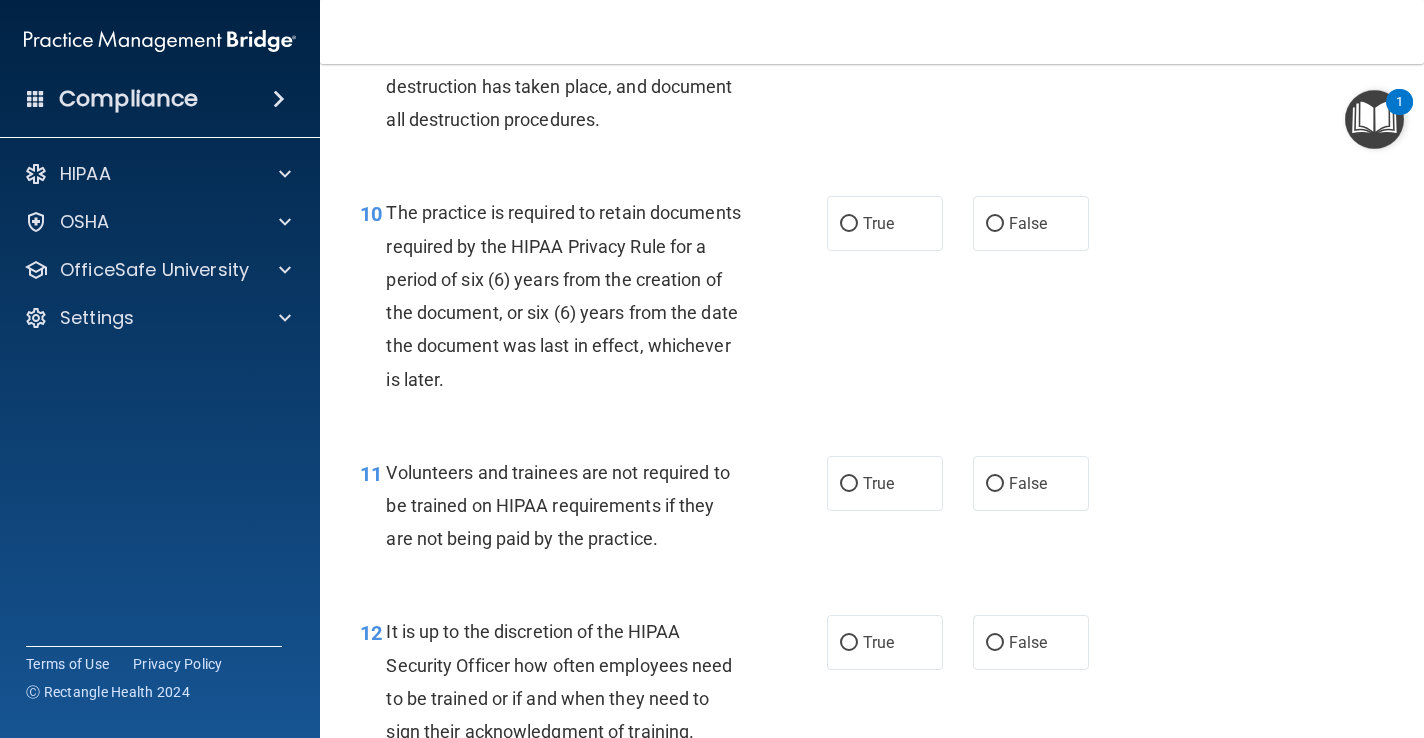 scroll, scrollTop: 2036, scrollLeft: 0, axis: vertical 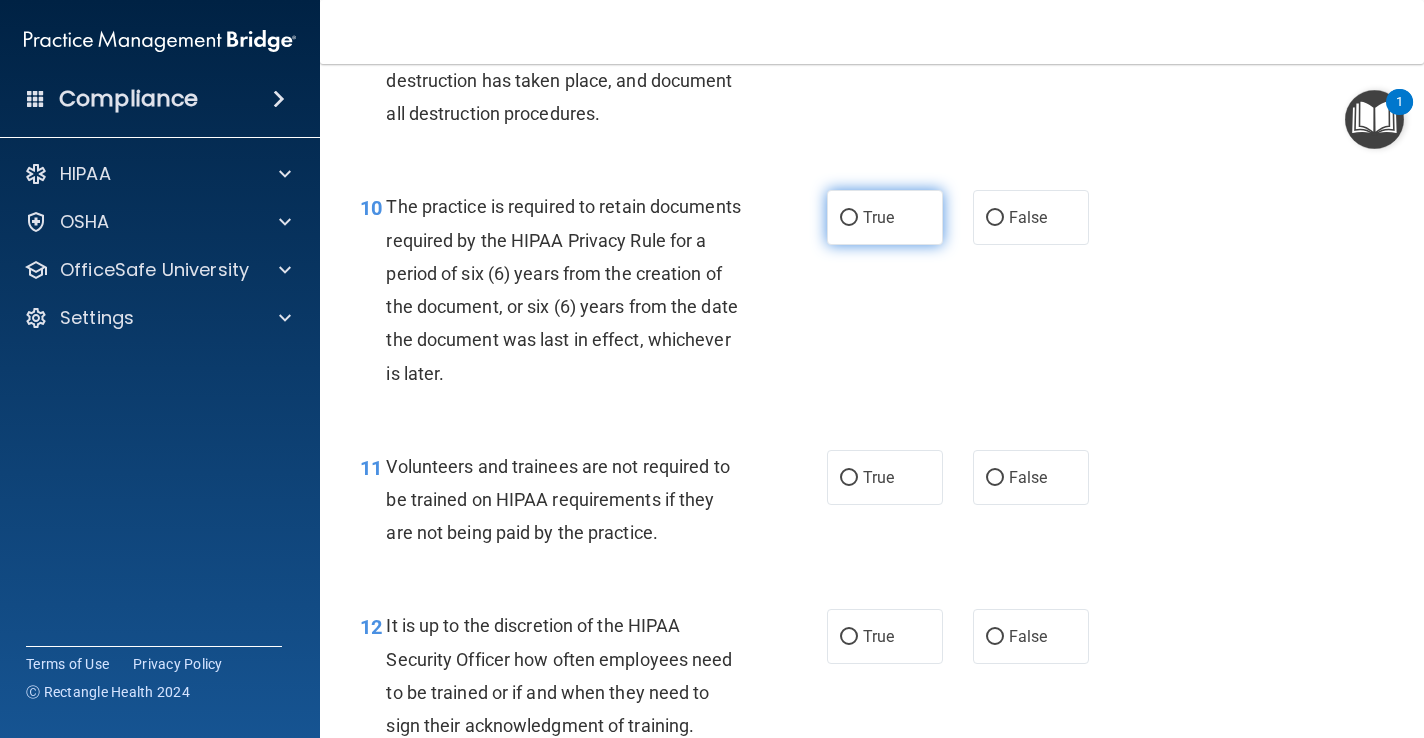 click on "True" at bounding box center [849, 218] 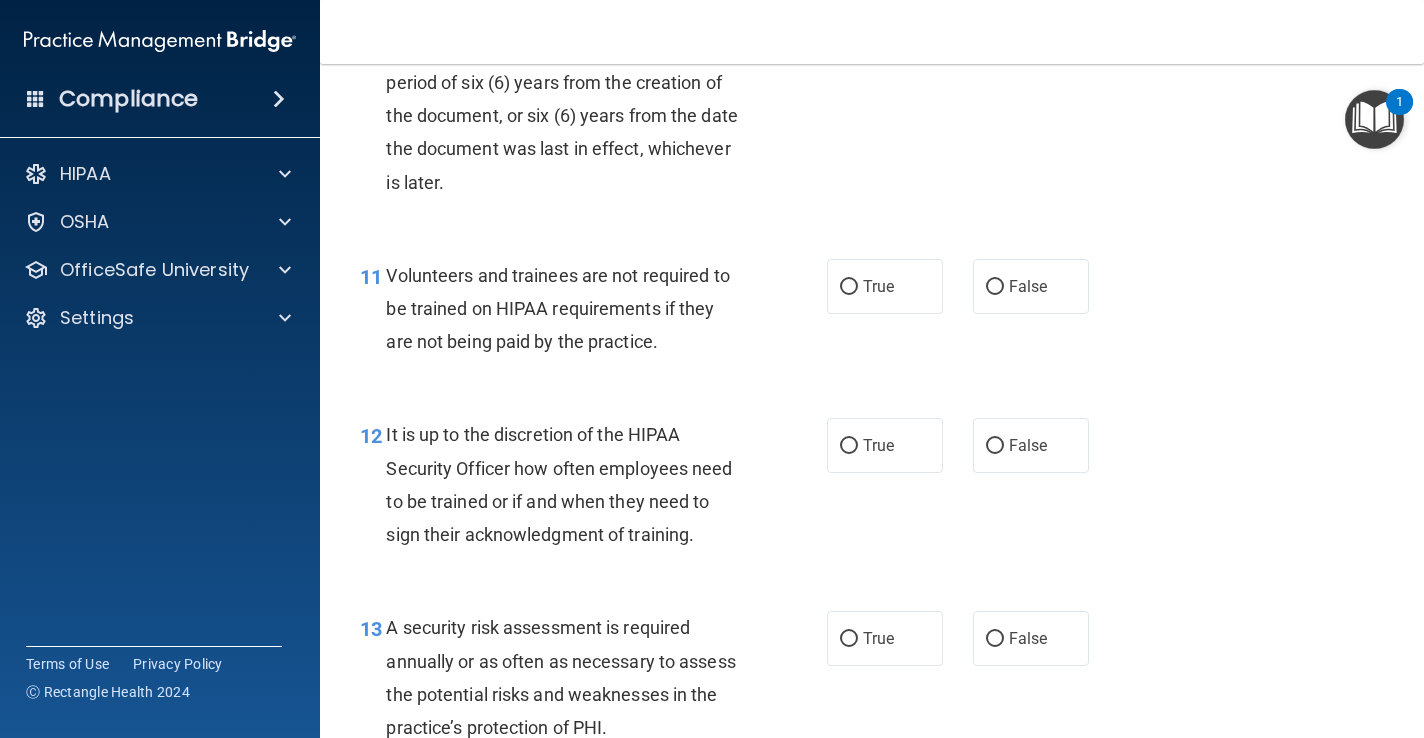 scroll, scrollTop: 2237, scrollLeft: 0, axis: vertical 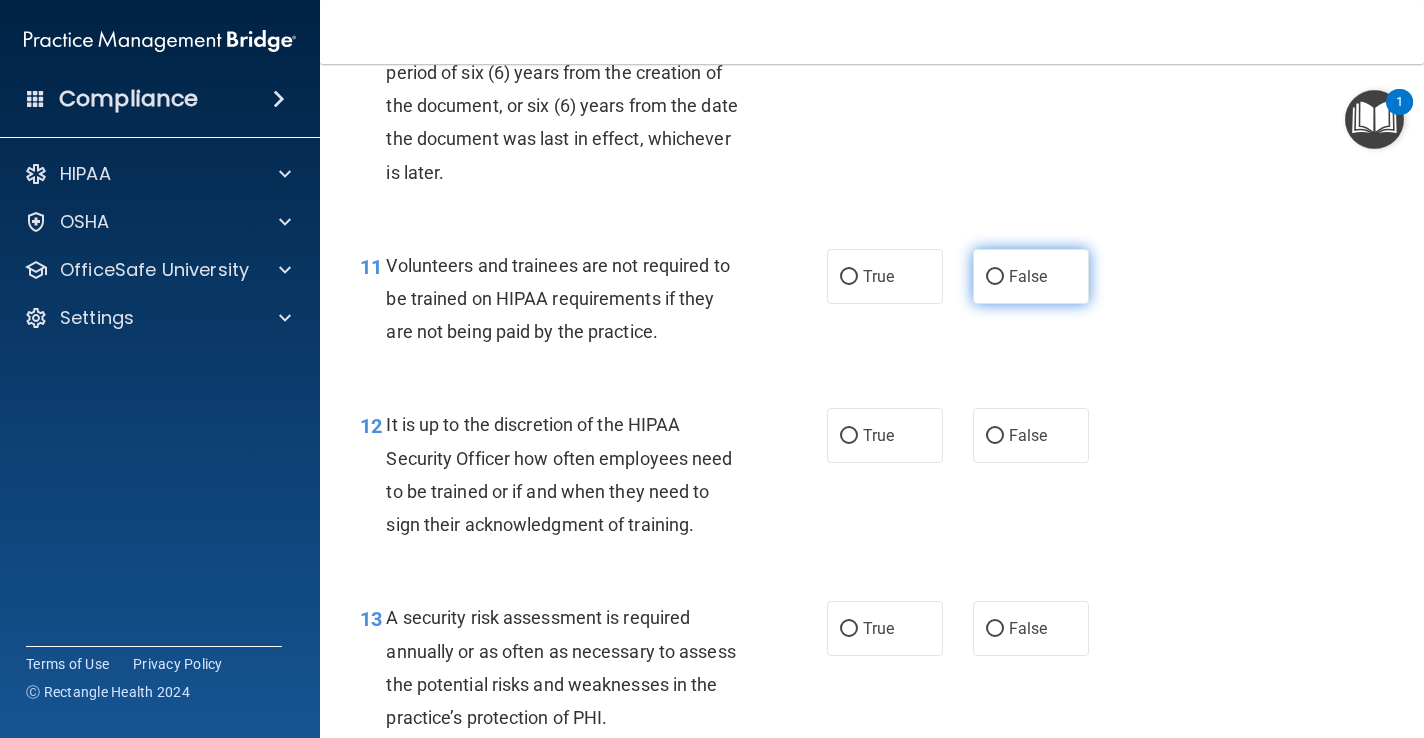 click on "False" at bounding box center [1028, 276] 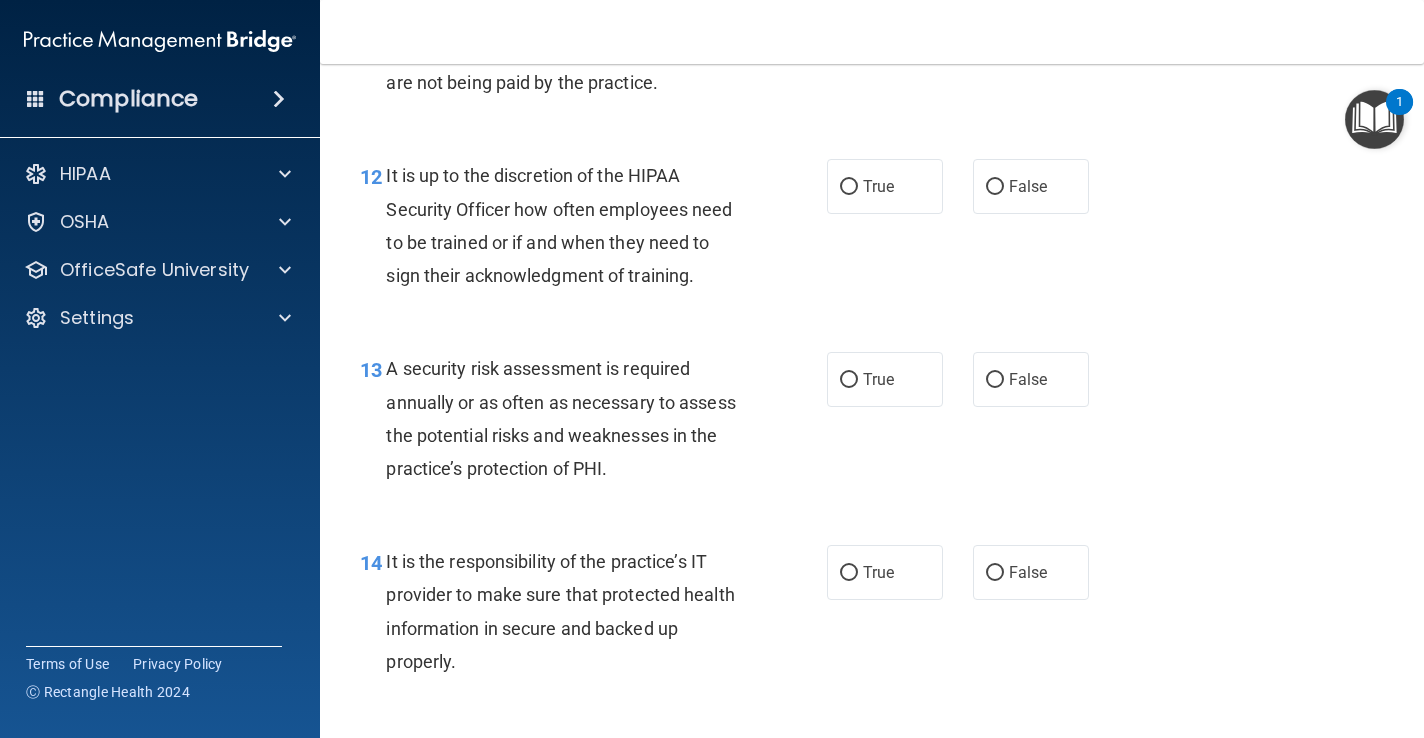 scroll, scrollTop: 2489, scrollLeft: 0, axis: vertical 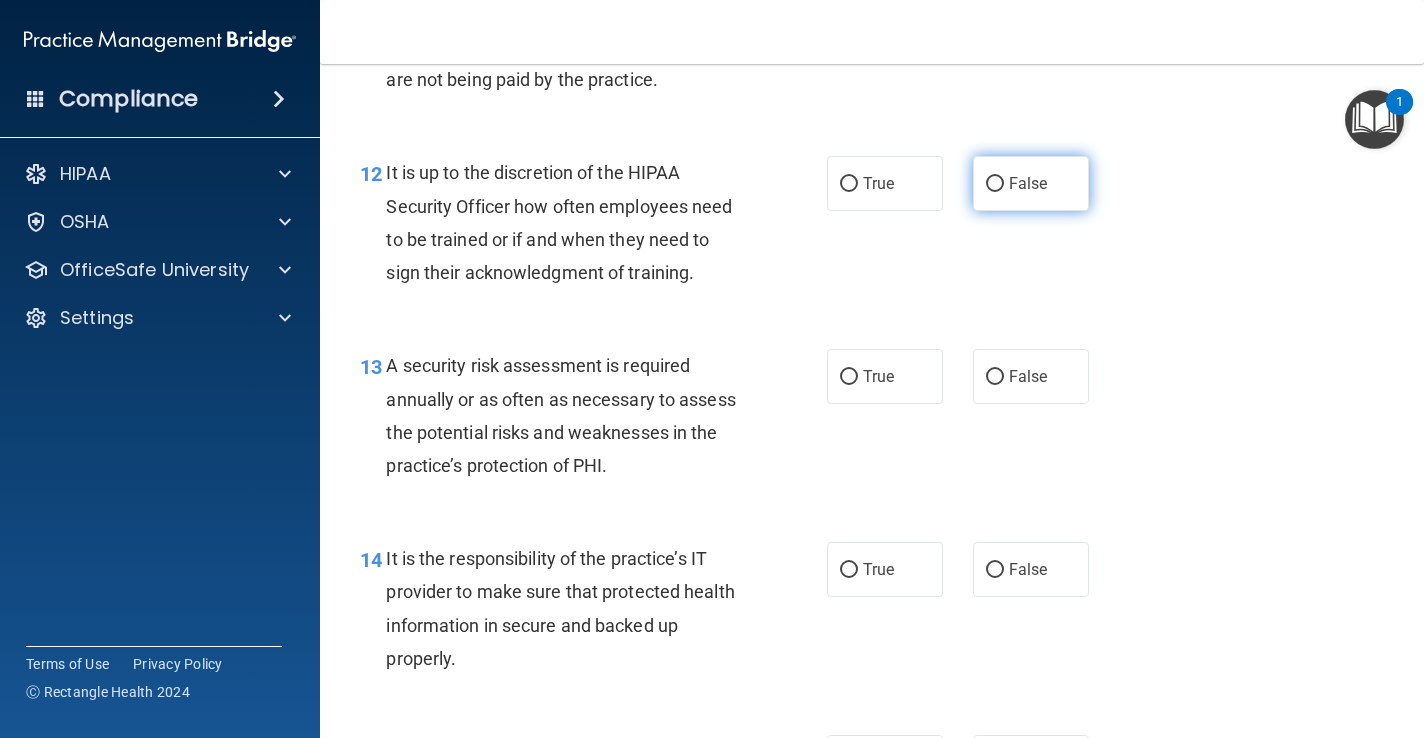 click on "False" at bounding box center (1031, 183) 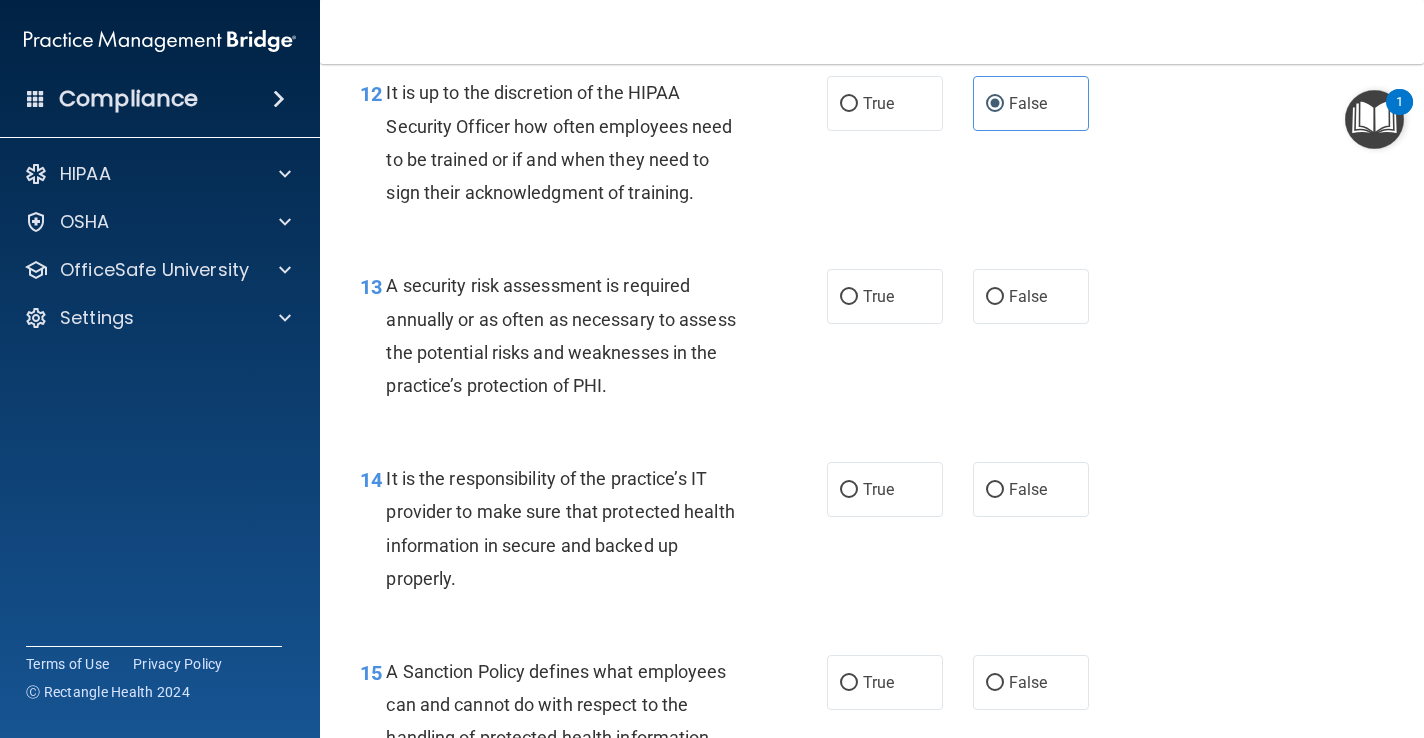 scroll, scrollTop: 2574, scrollLeft: 0, axis: vertical 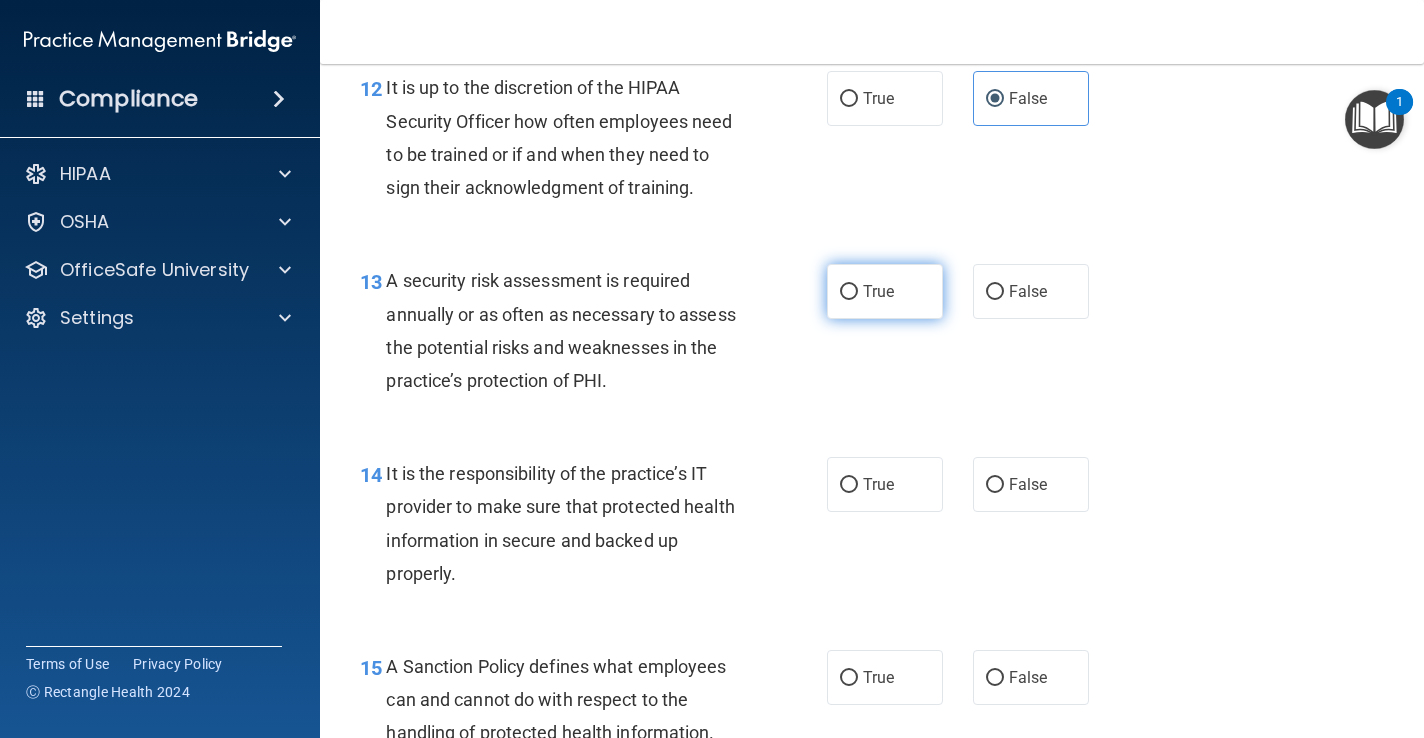 click on "True" at bounding box center (878, 291) 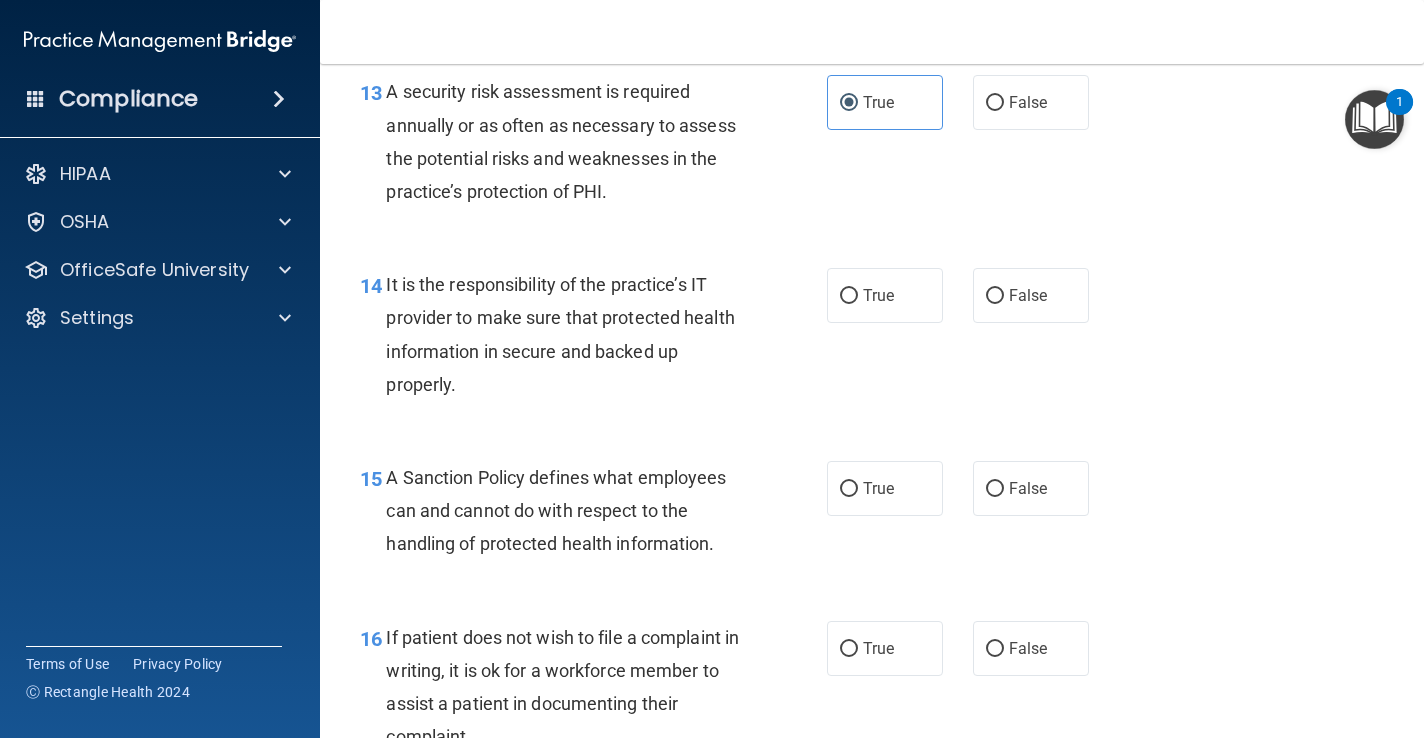 scroll, scrollTop: 2765, scrollLeft: 0, axis: vertical 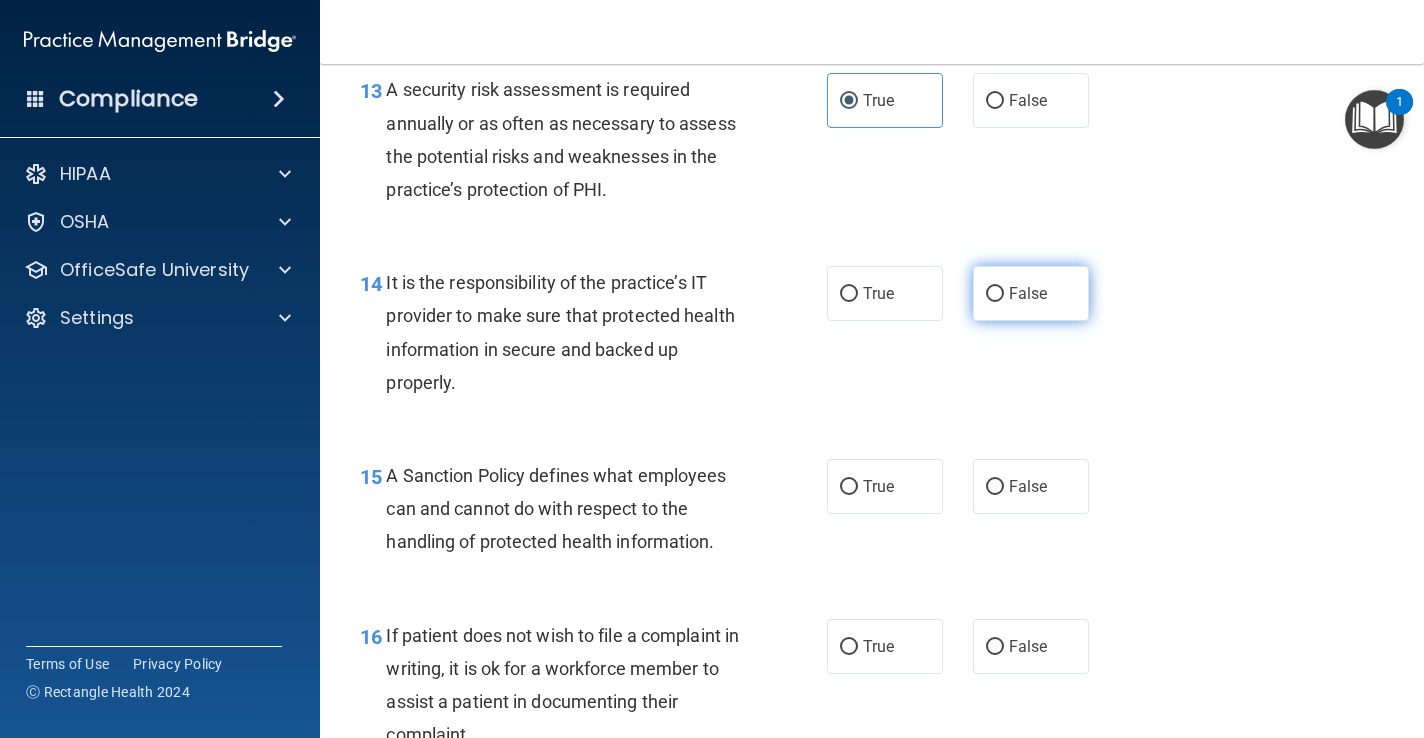 click on "False" at bounding box center [1028, 293] 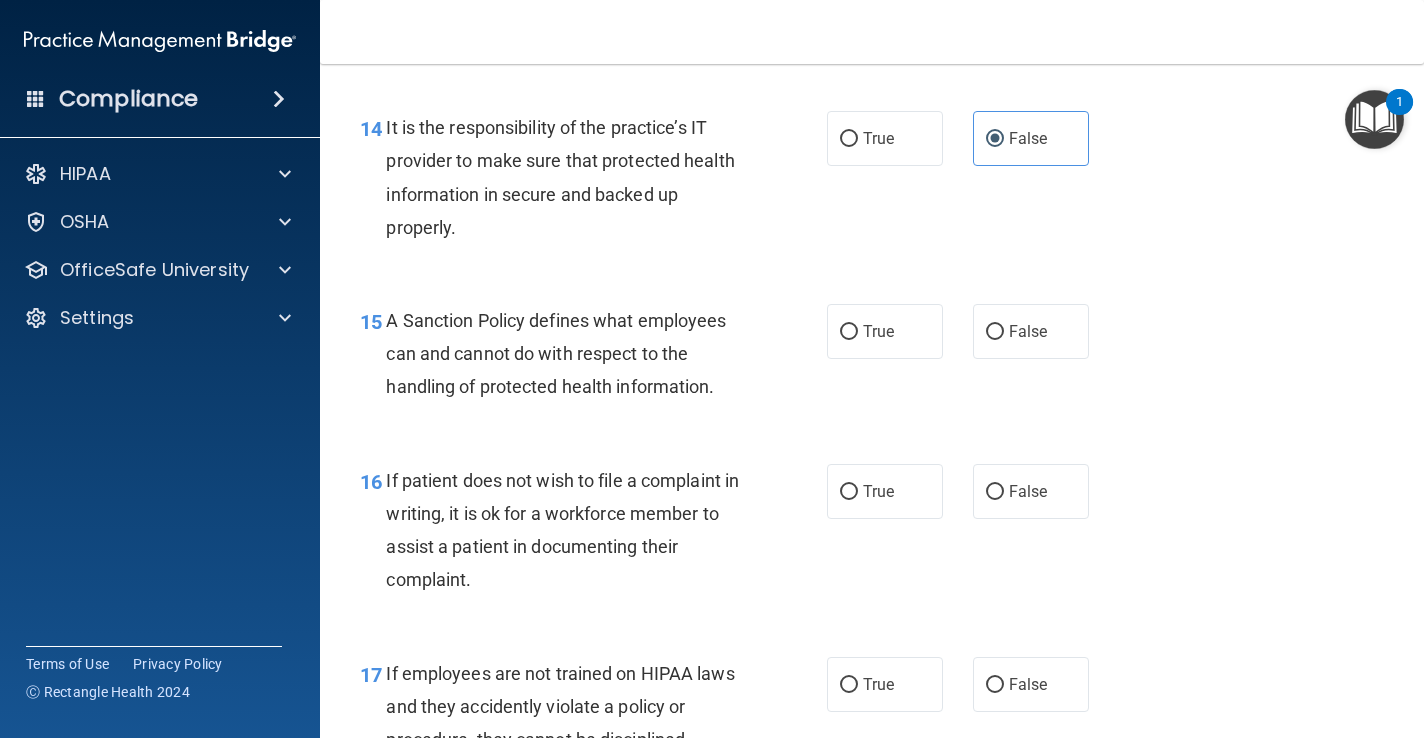 scroll, scrollTop: 2928, scrollLeft: 0, axis: vertical 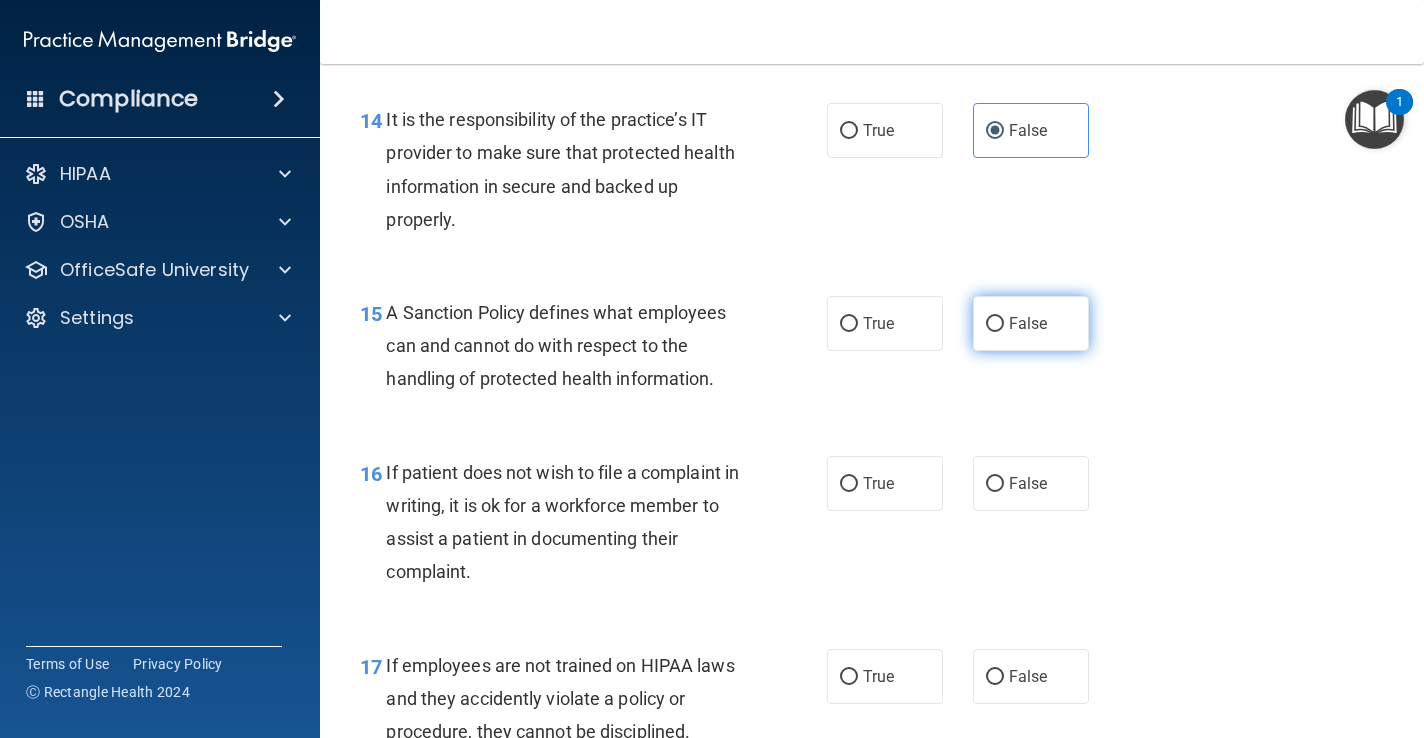 click on "False" at bounding box center (1028, 323) 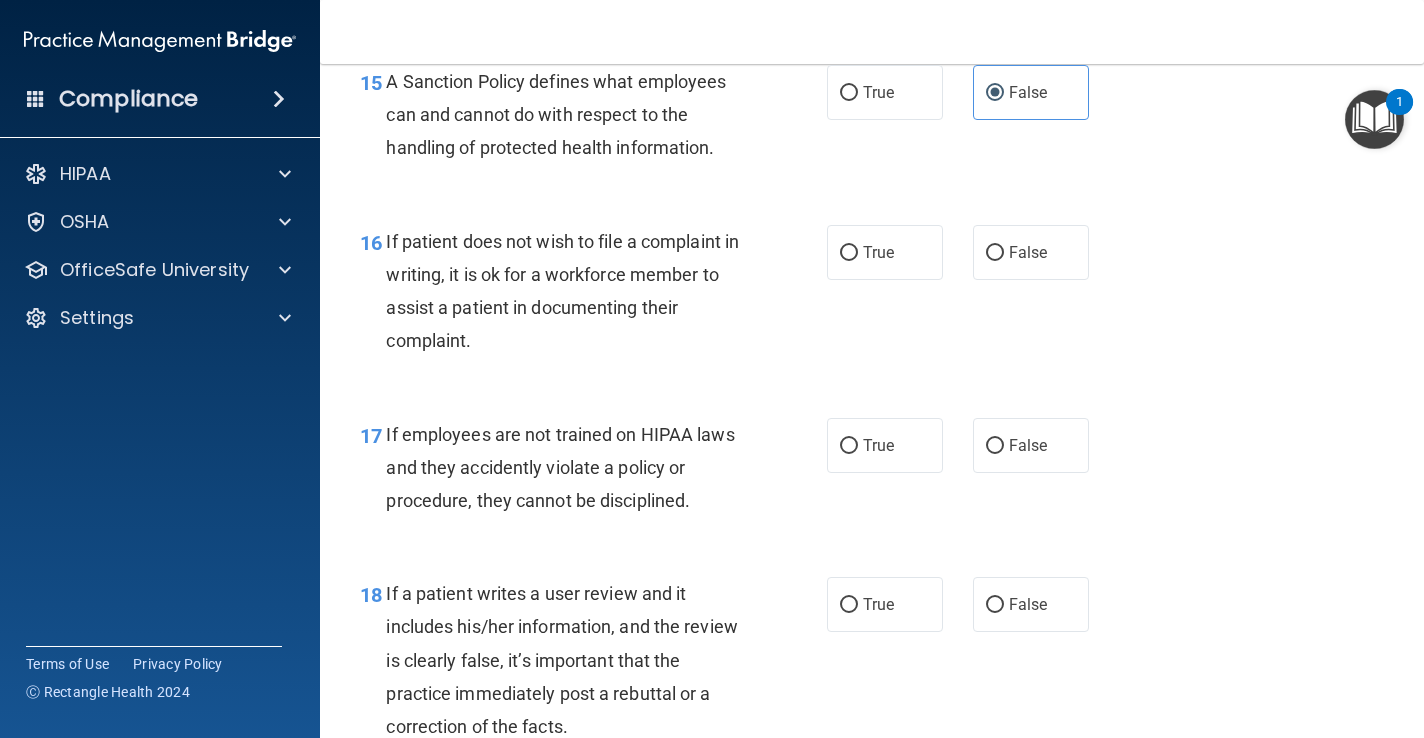 scroll, scrollTop: 3169, scrollLeft: 0, axis: vertical 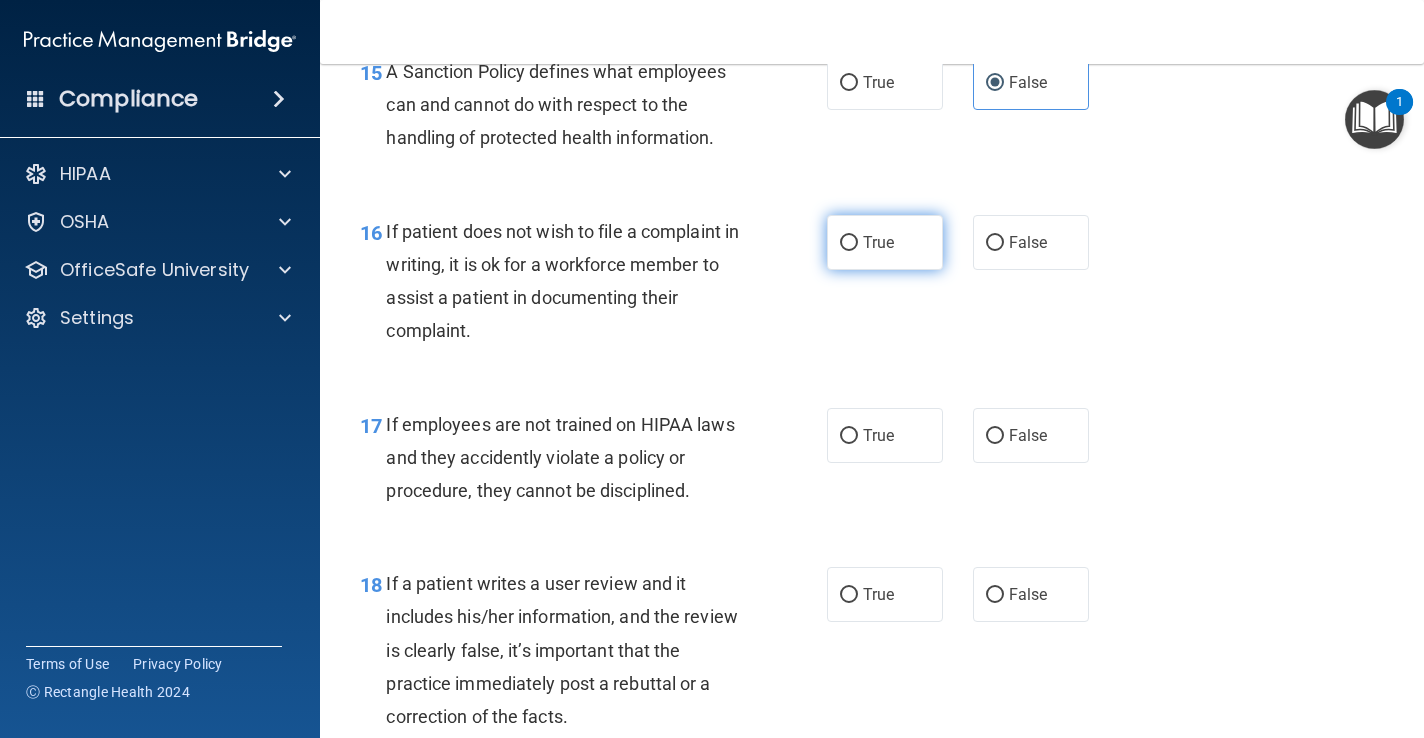 click on "True" at bounding box center (885, 242) 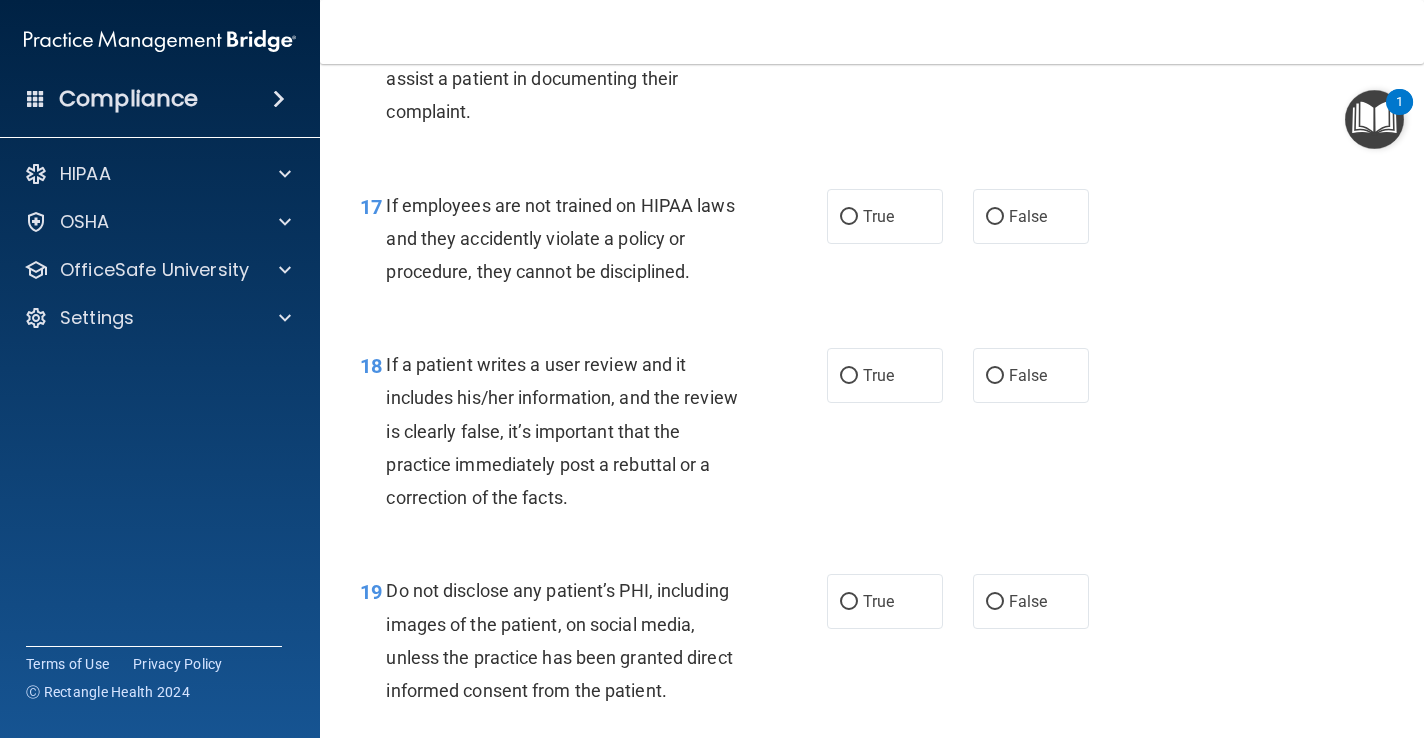 scroll, scrollTop: 3389, scrollLeft: 0, axis: vertical 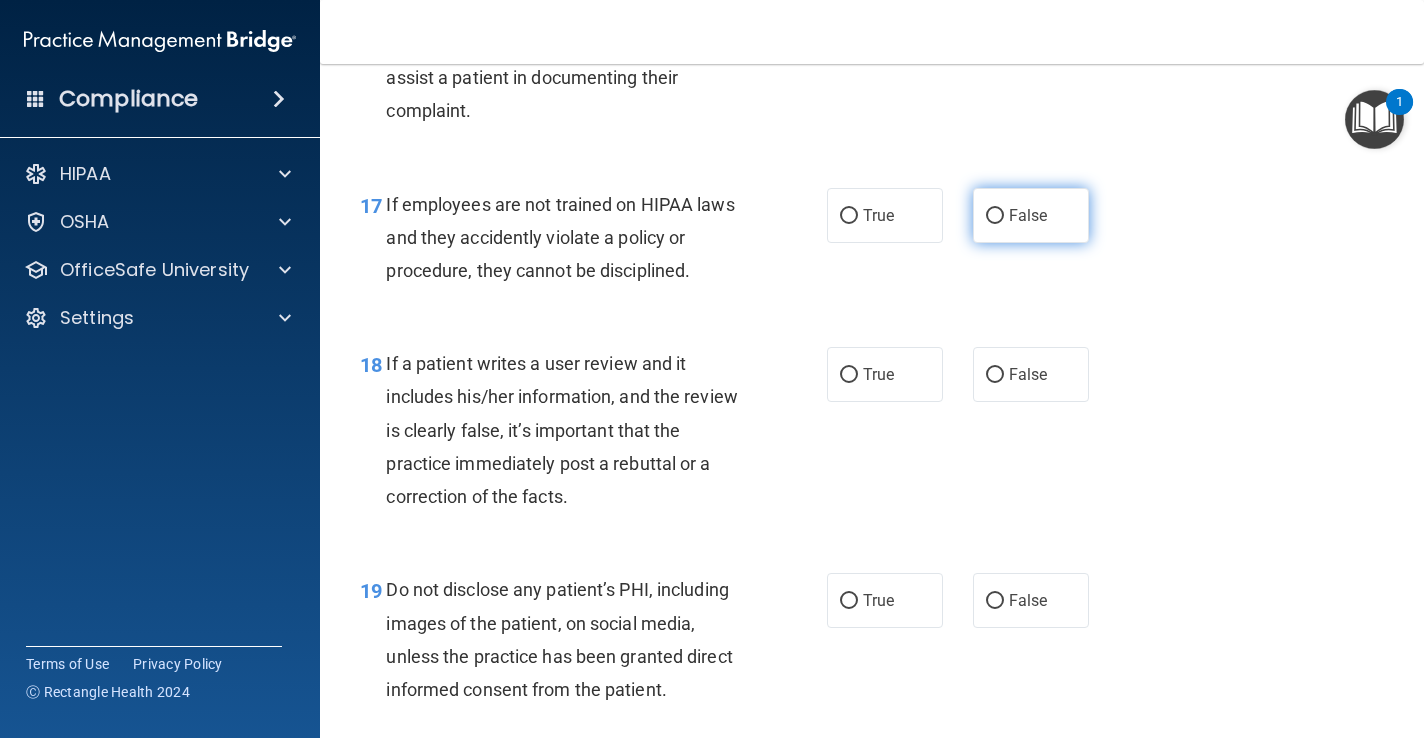 click on "False" at bounding box center [1028, 215] 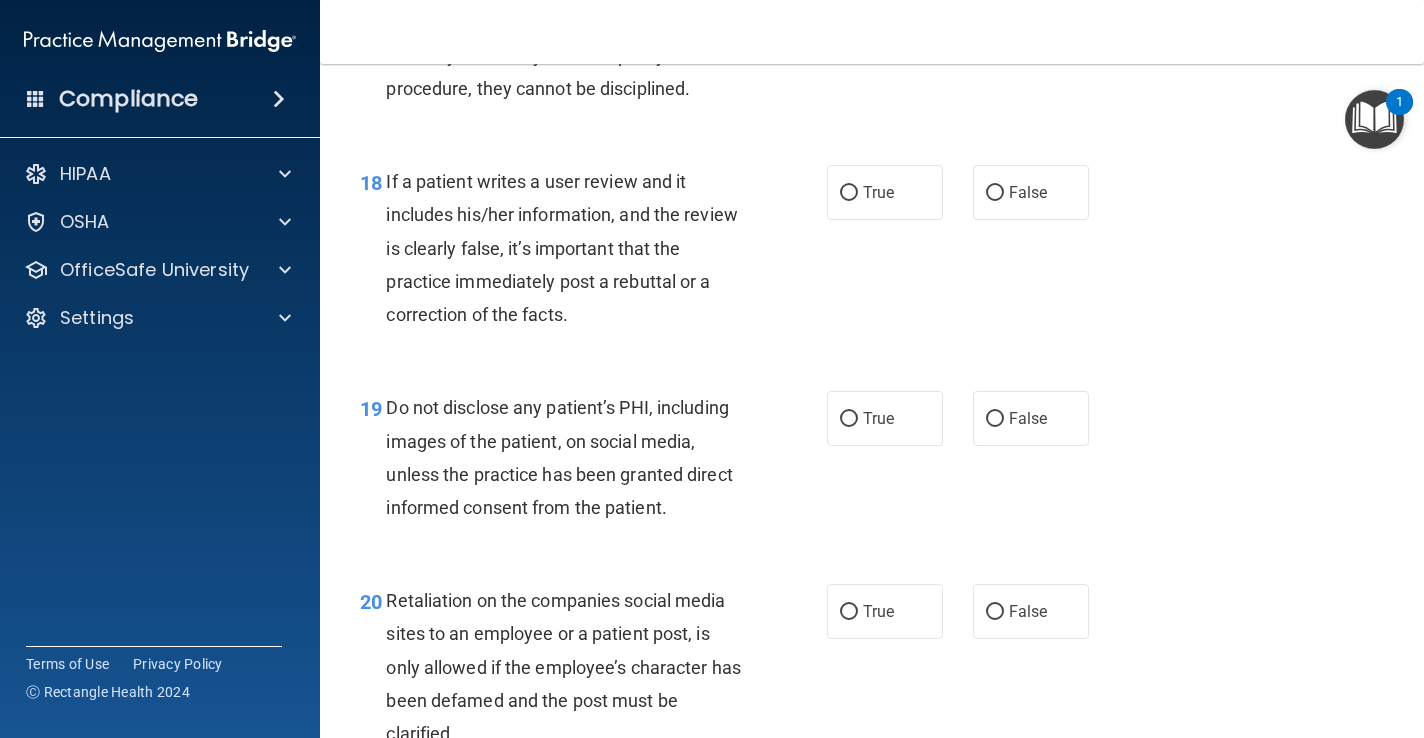 scroll, scrollTop: 3575, scrollLeft: 0, axis: vertical 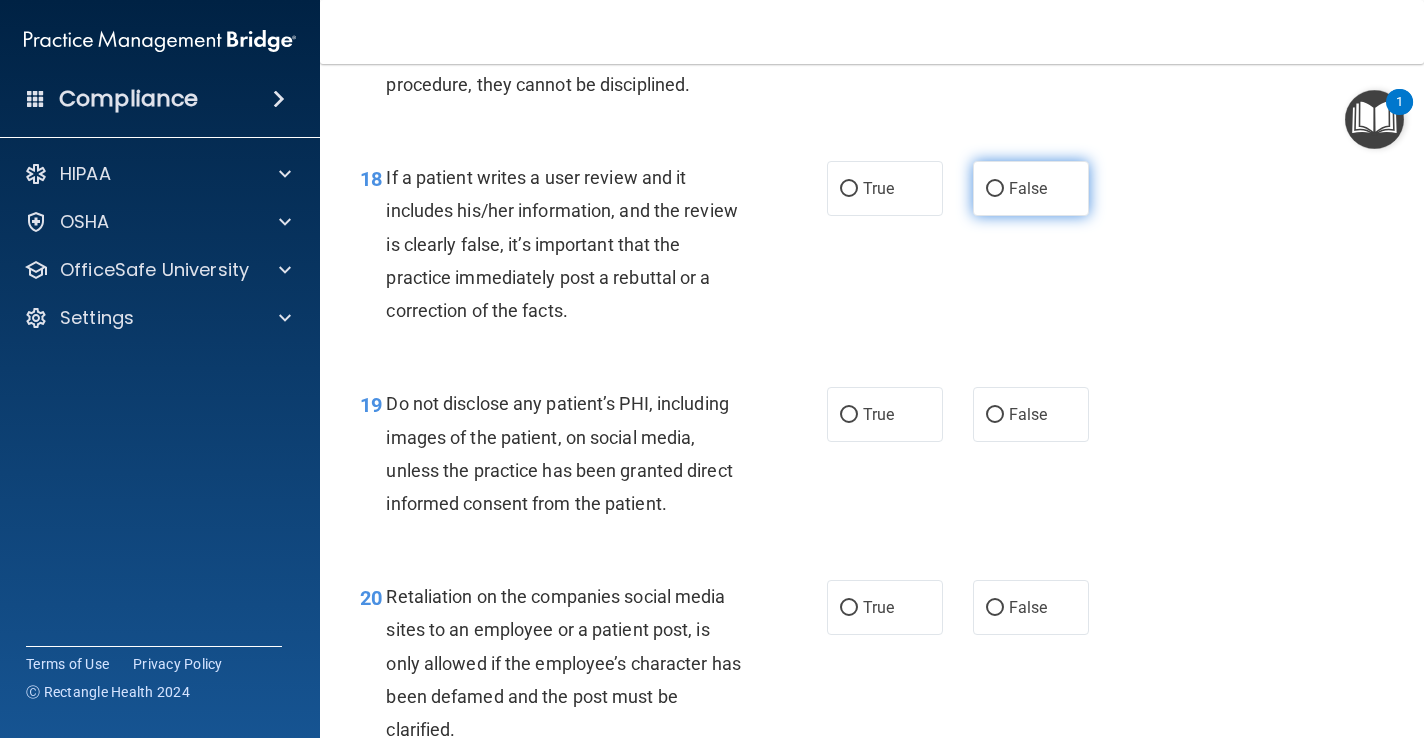 click on "False" at bounding box center (1028, 188) 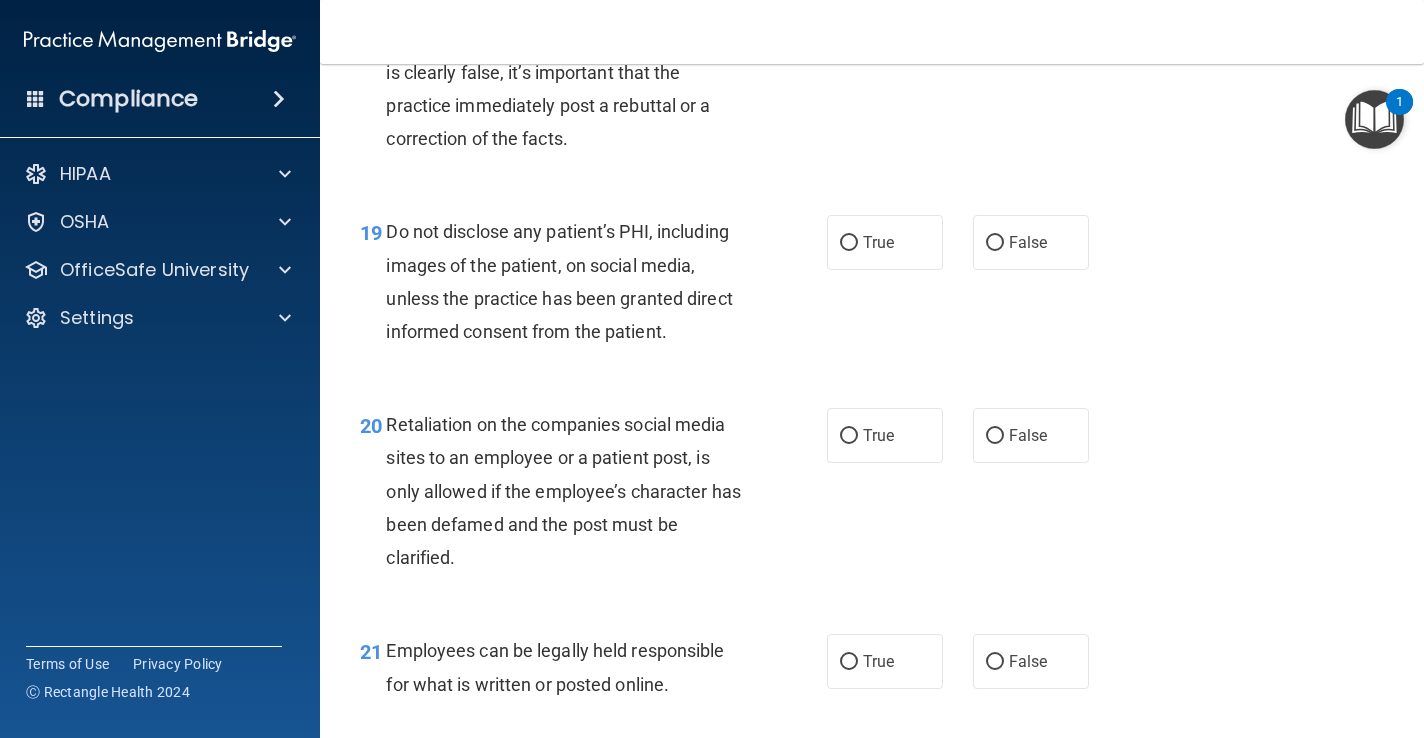 scroll, scrollTop: 3758, scrollLeft: 0, axis: vertical 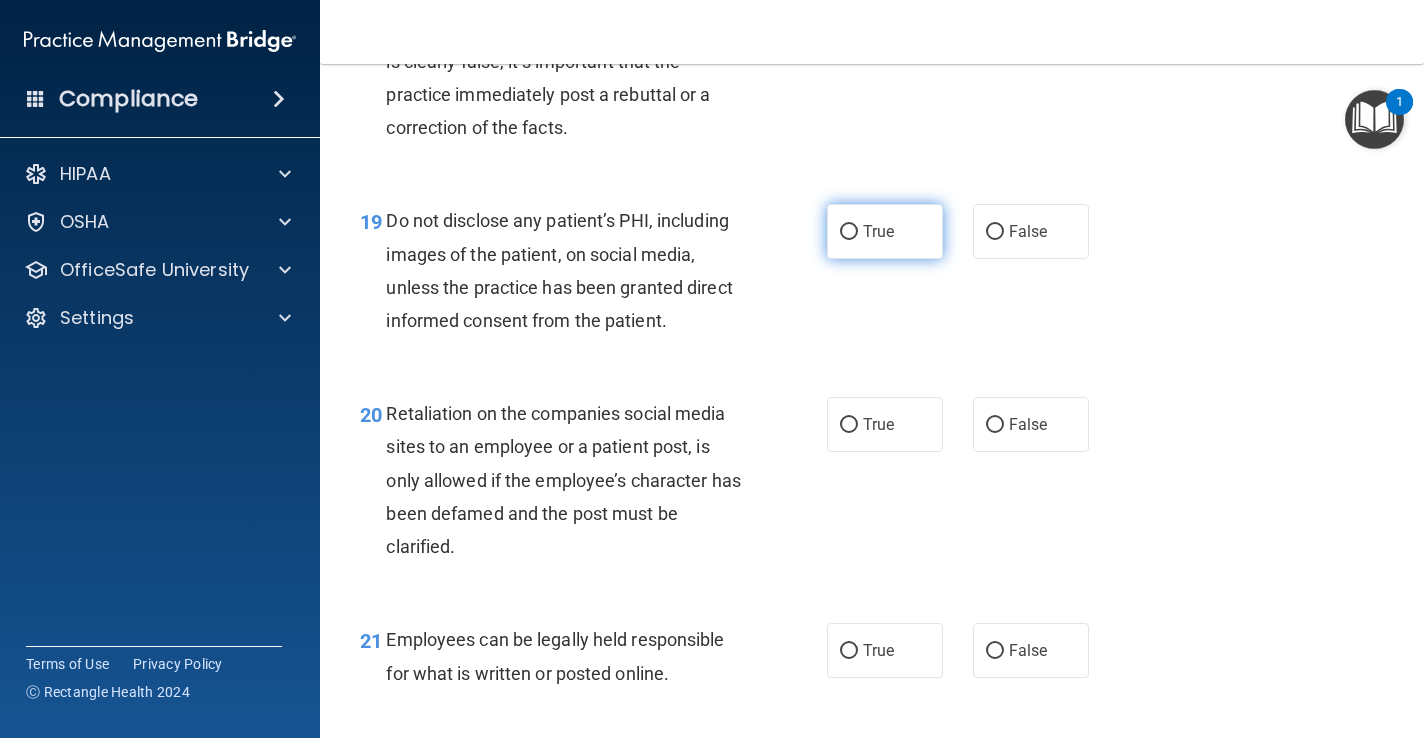 click on "True" at bounding box center [878, 231] 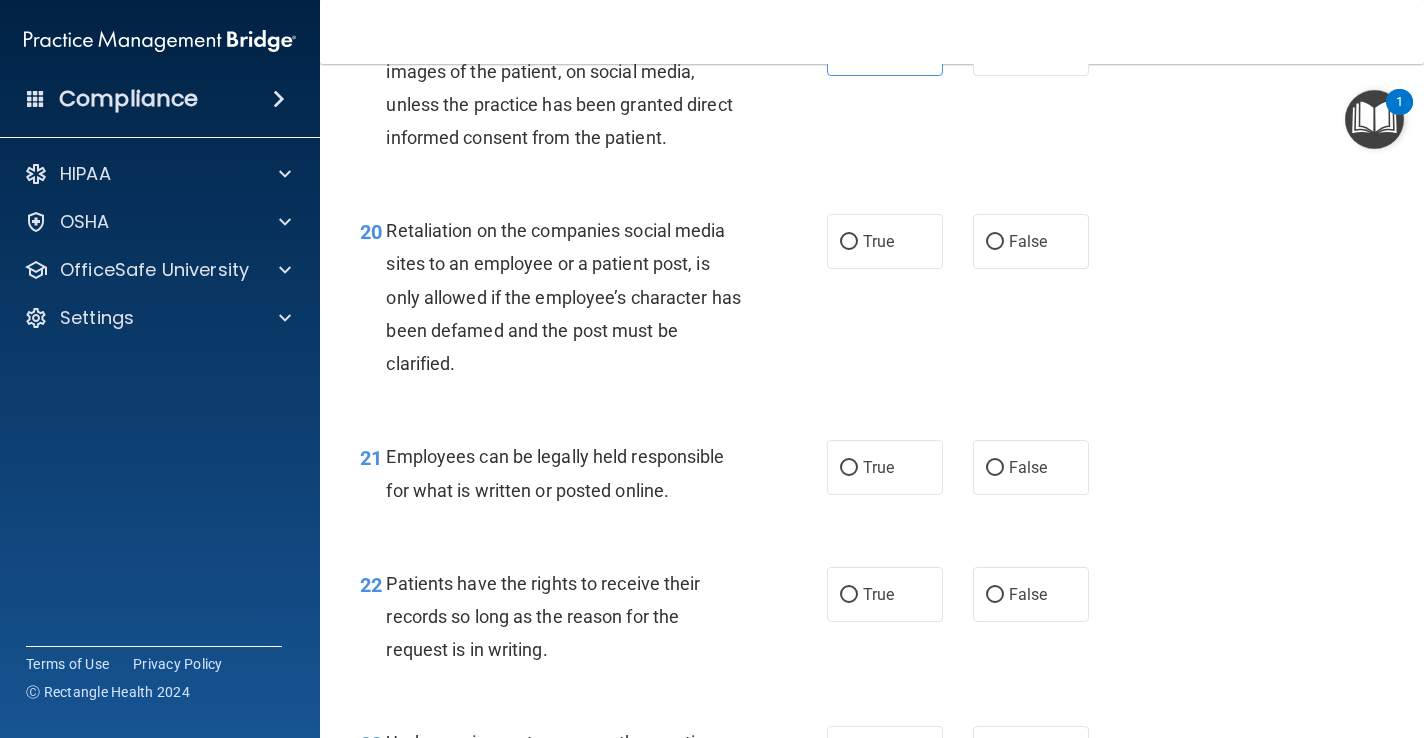 scroll, scrollTop: 3968, scrollLeft: 0, axis: vertical 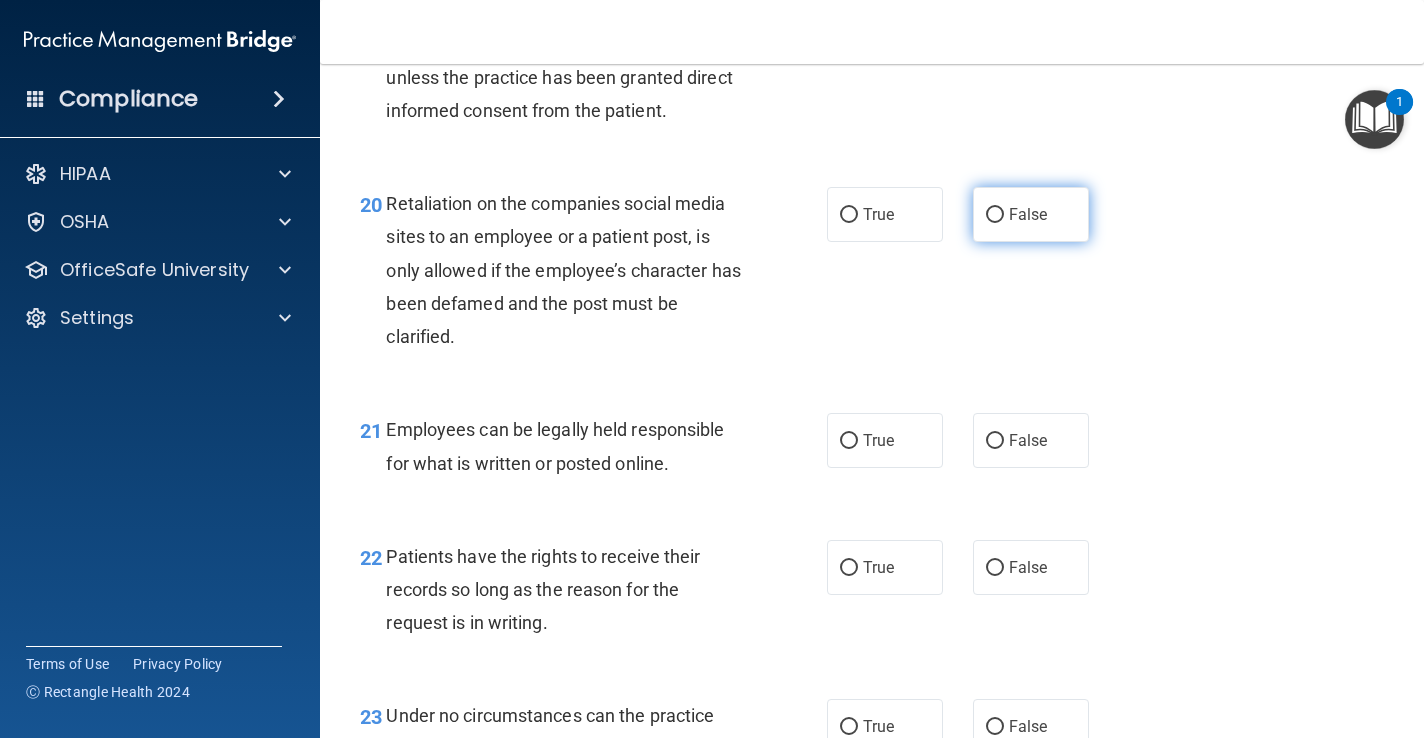 click on "False" at bounding box center (1028, 214) 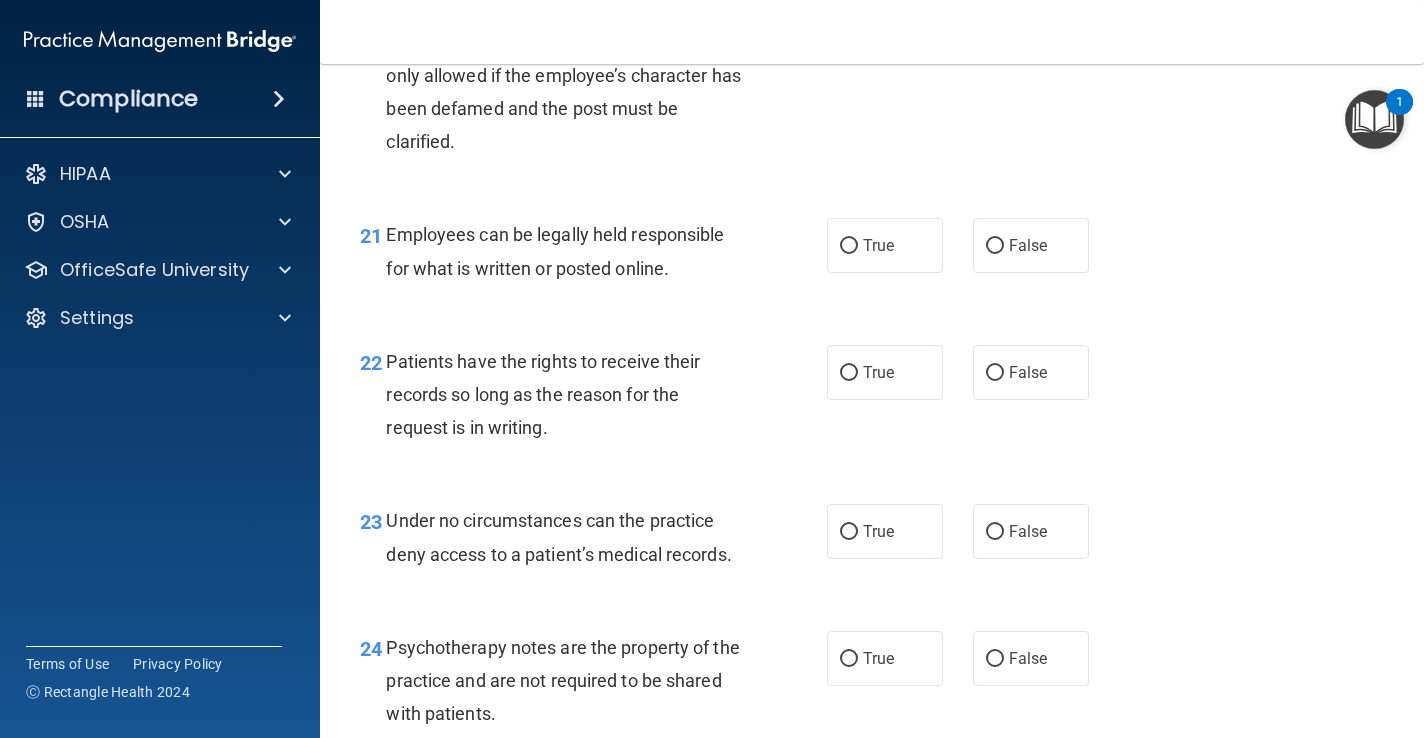 scroll, scrollTop: 4174, scrollLeft: 0, axis: vertical 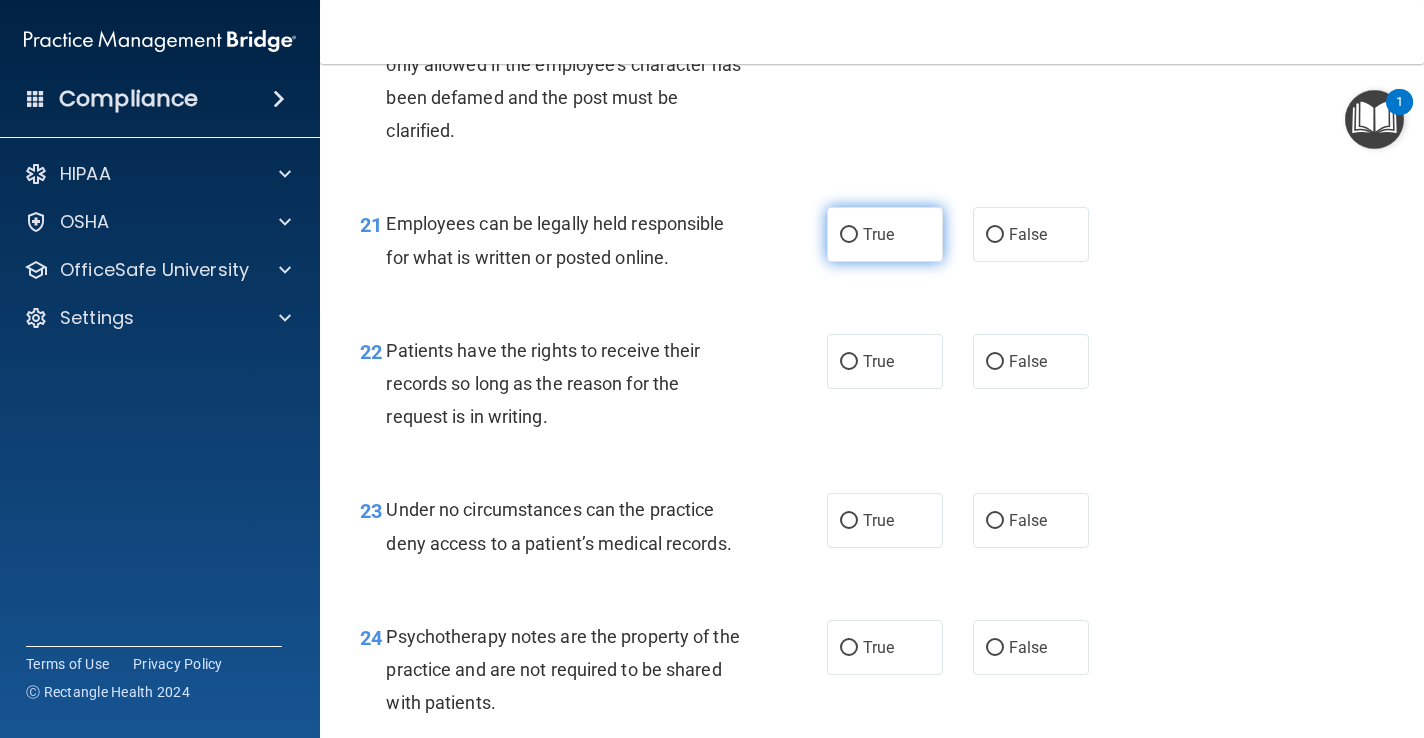 click on "True" at bounding box center (885, 234) 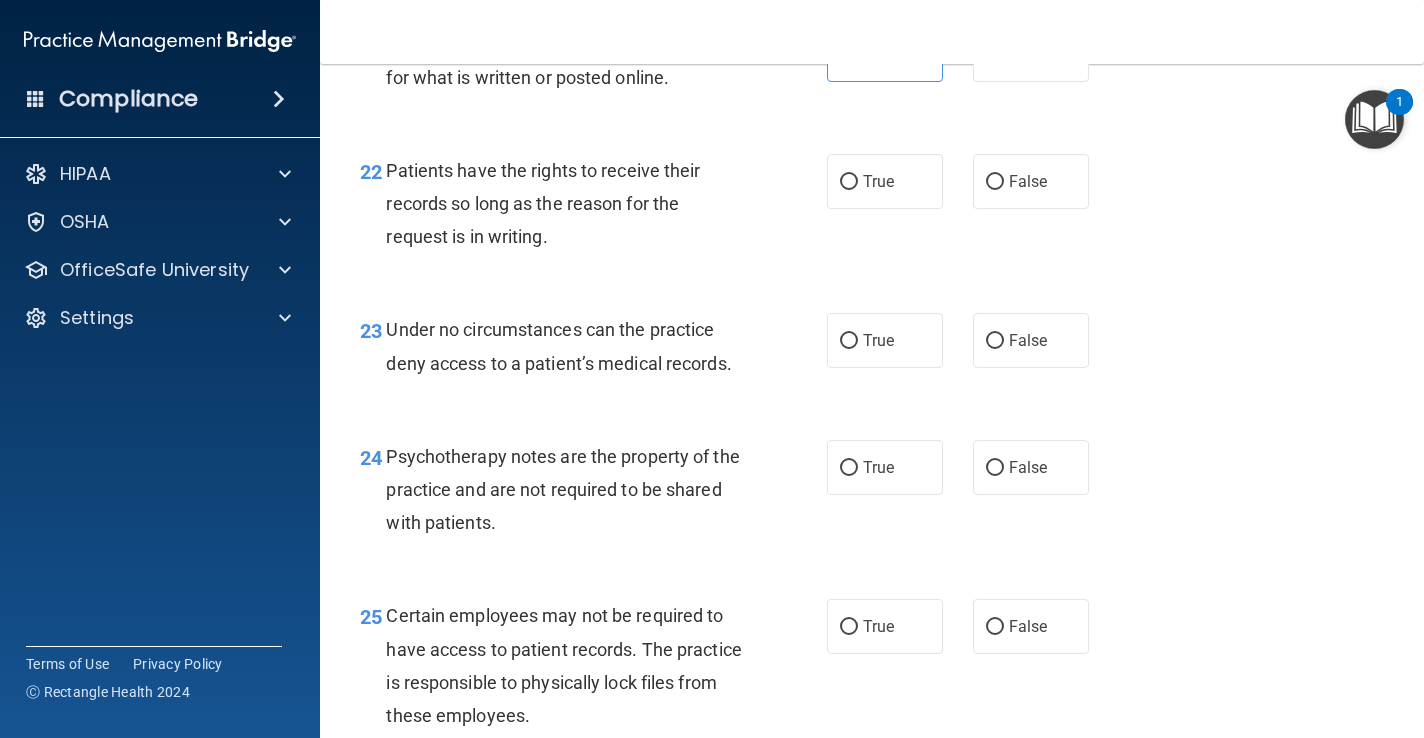 scroll, scrollTop: 4362, scrollLeft: 0, axis: vertical 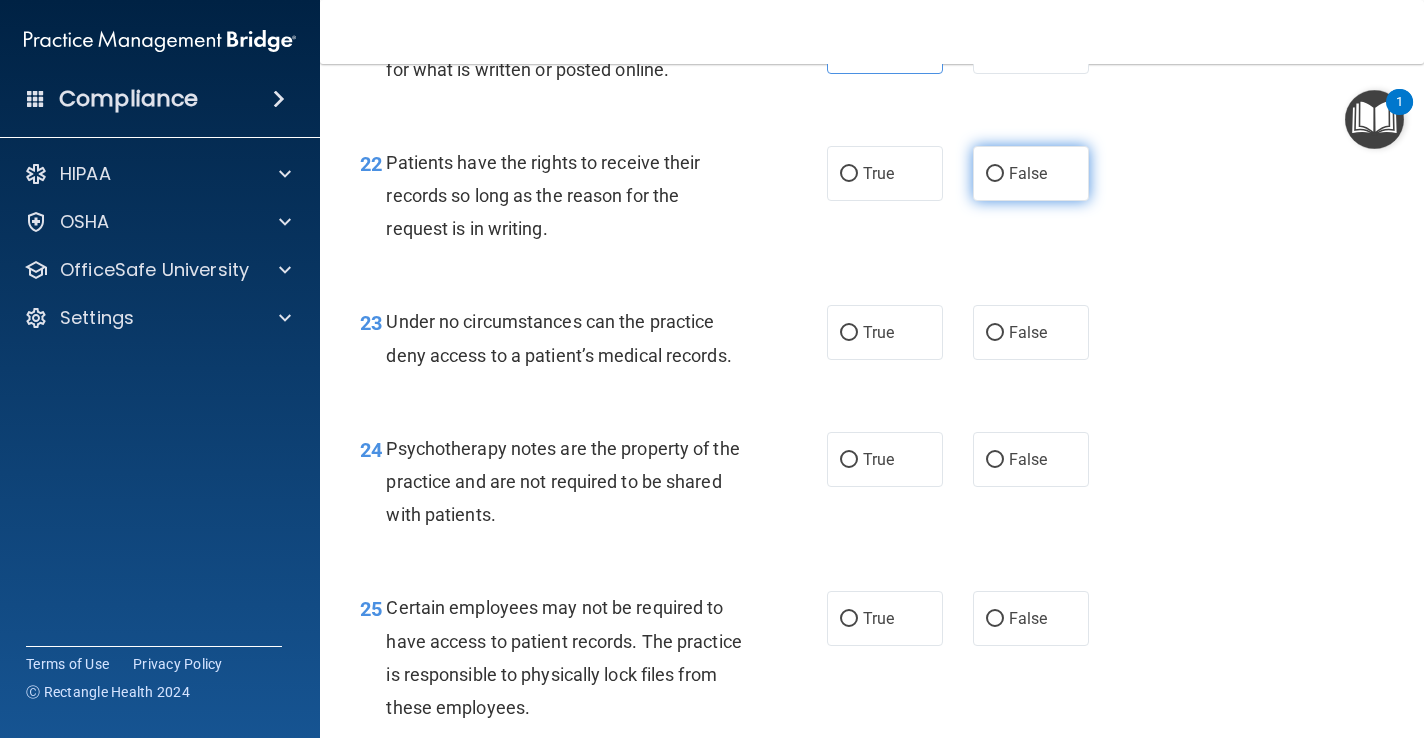 click on "False" at bounding box center [995, 174] 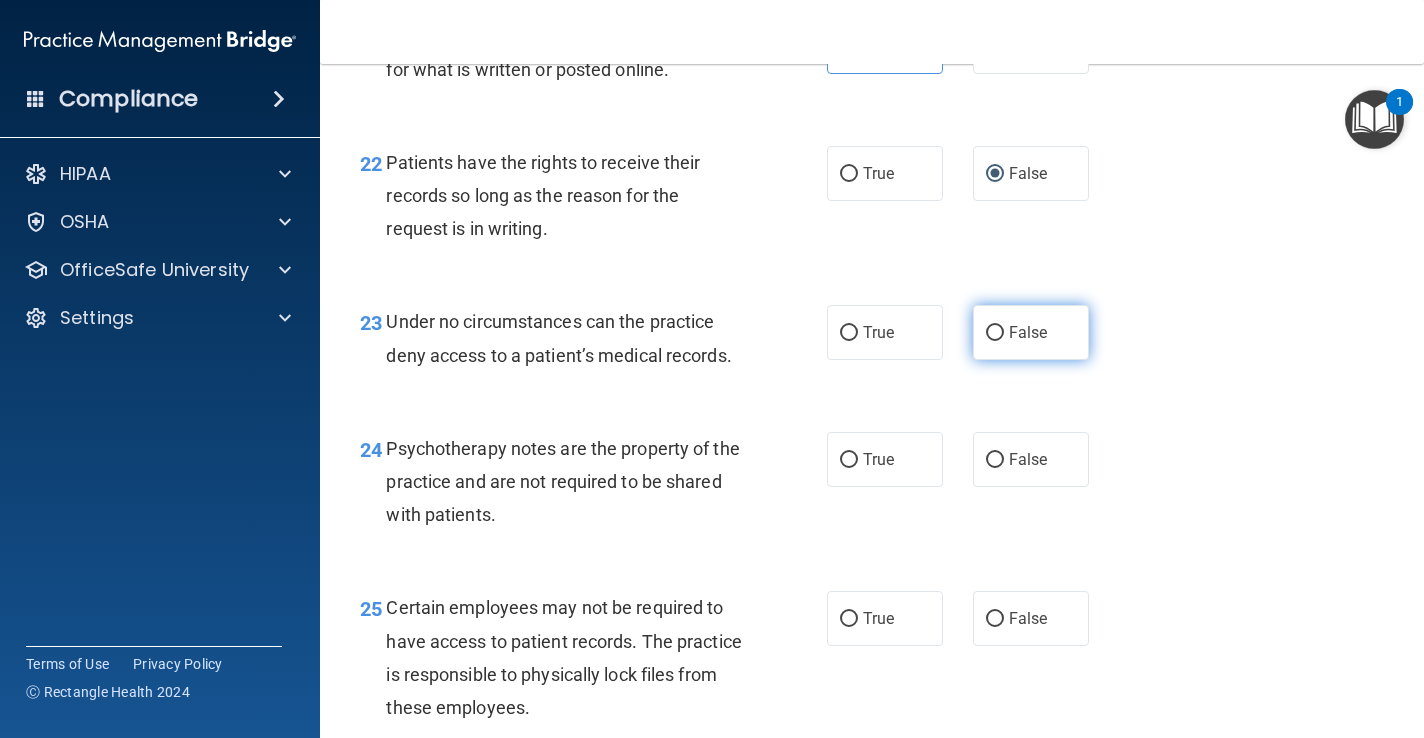 click on "False" at bounding box center [995, 333] 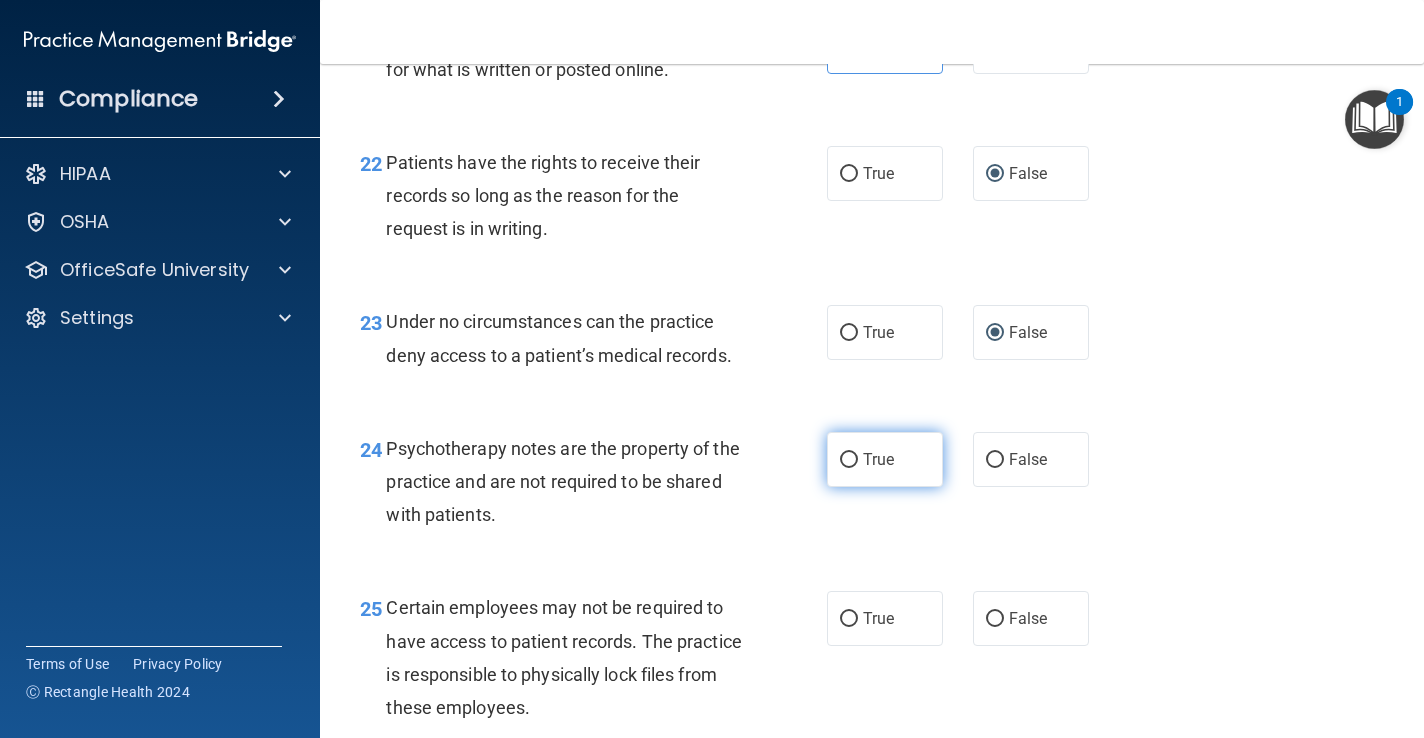 click on "True" at bounding box center (878, 459) 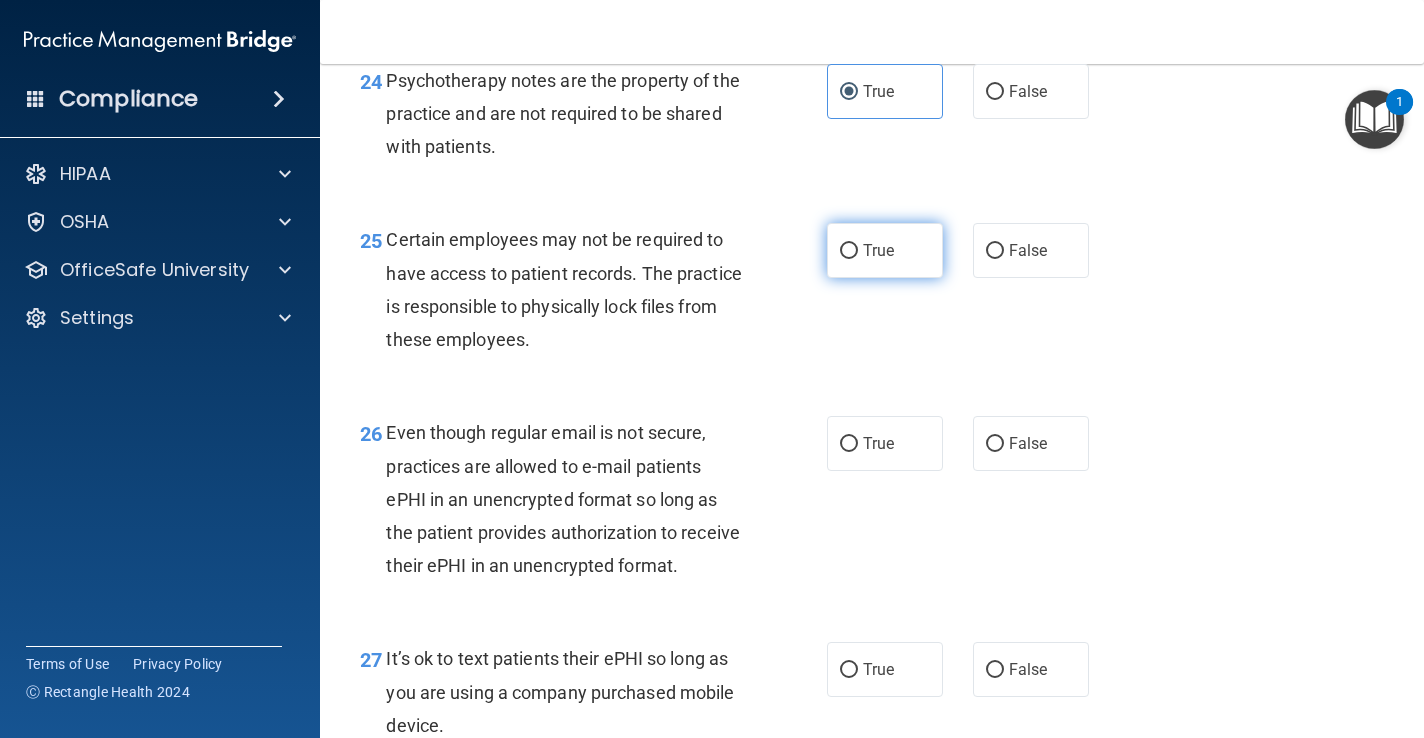 scroll, scrollTop: 4732, scrollLeft: 0, axis: vertical 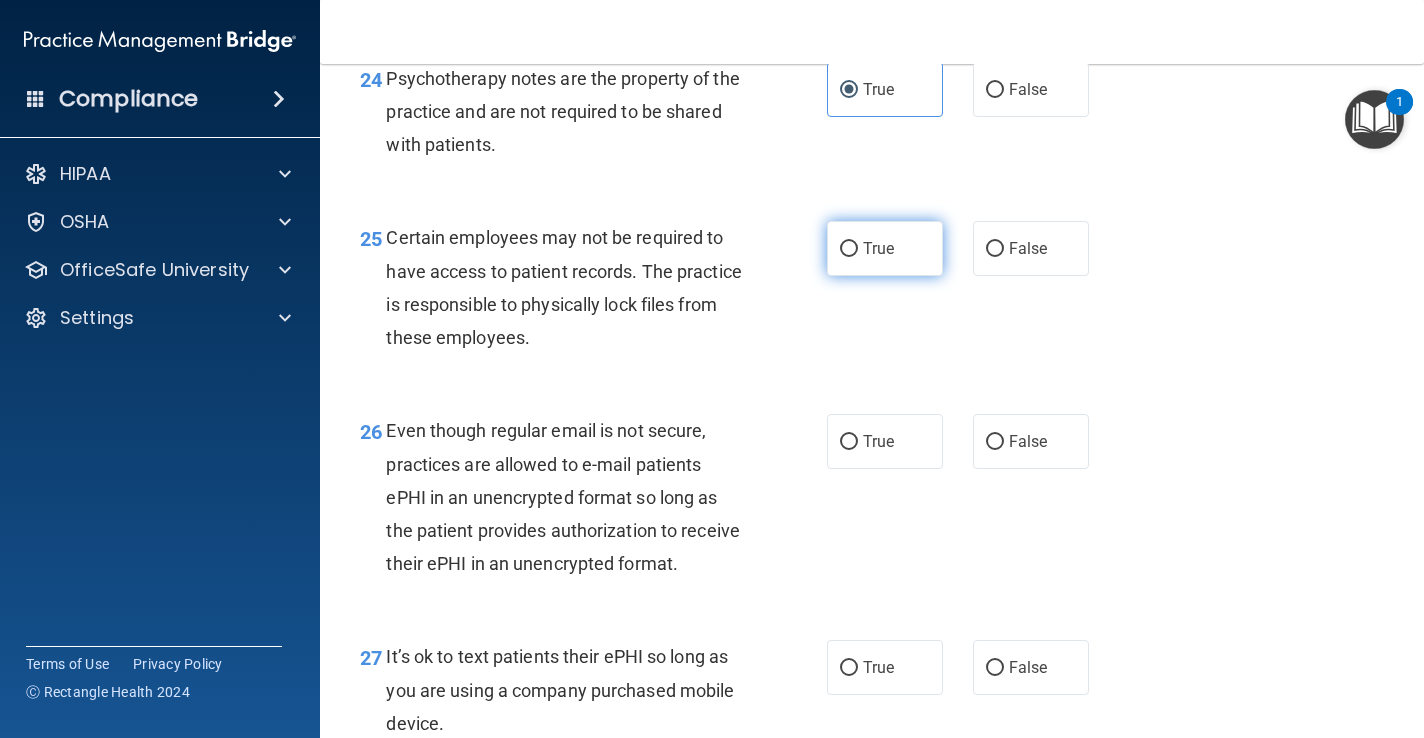 click on "True" at bounding box center [878, 248] 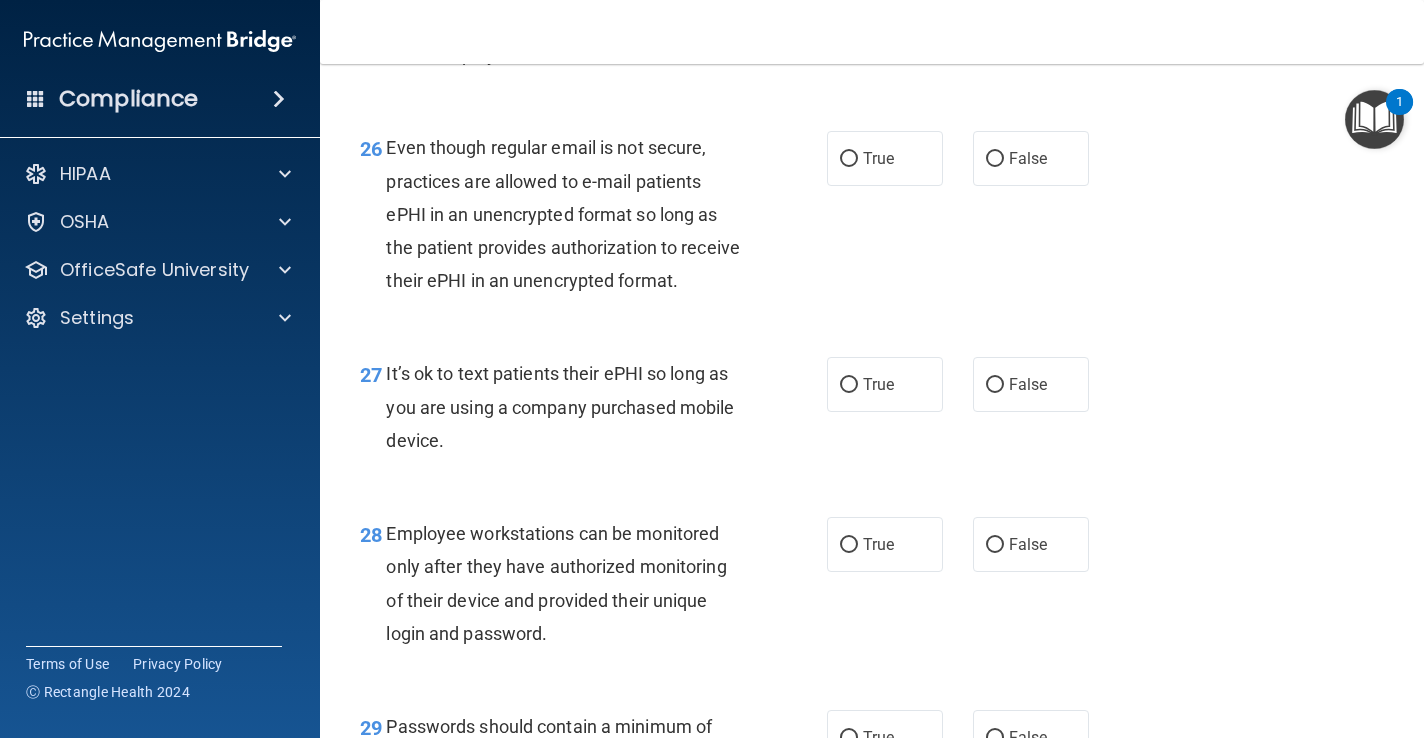 scroll, scrollTop: 5021, scrollLeft: 0, axis: vertical 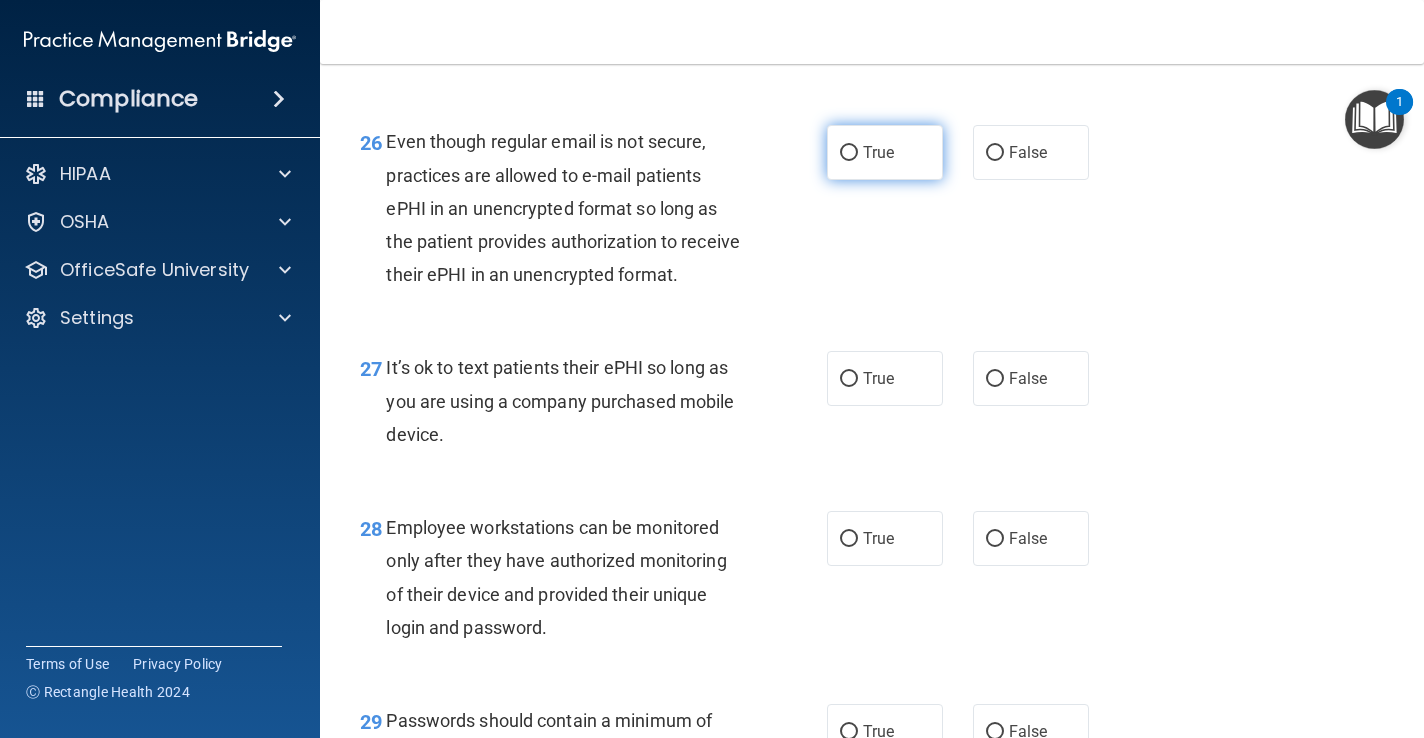 click on "True" at bounding box center (878, 152) 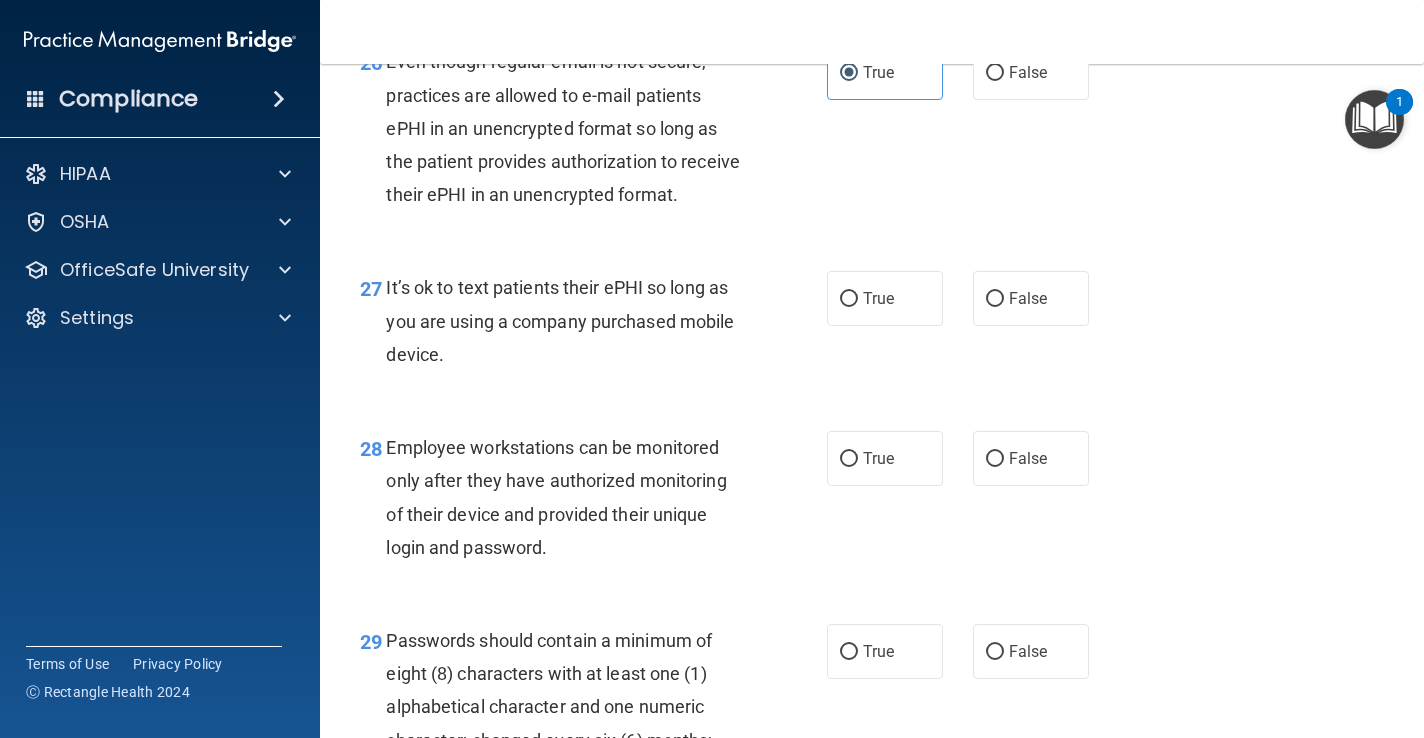 scroll, scrollTop: 5109, scrollLeft: 0, axis: vertical 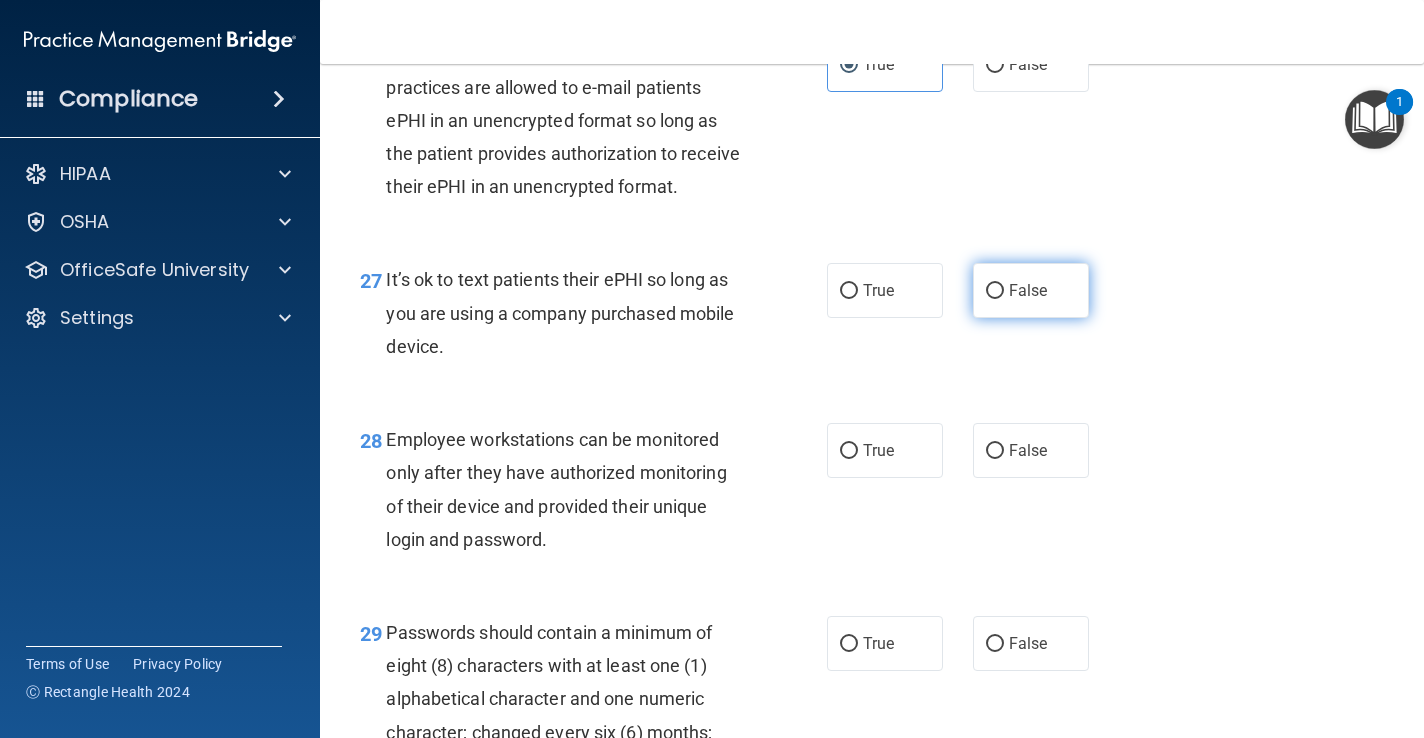click on "False" at bounding box center (1028, 290) 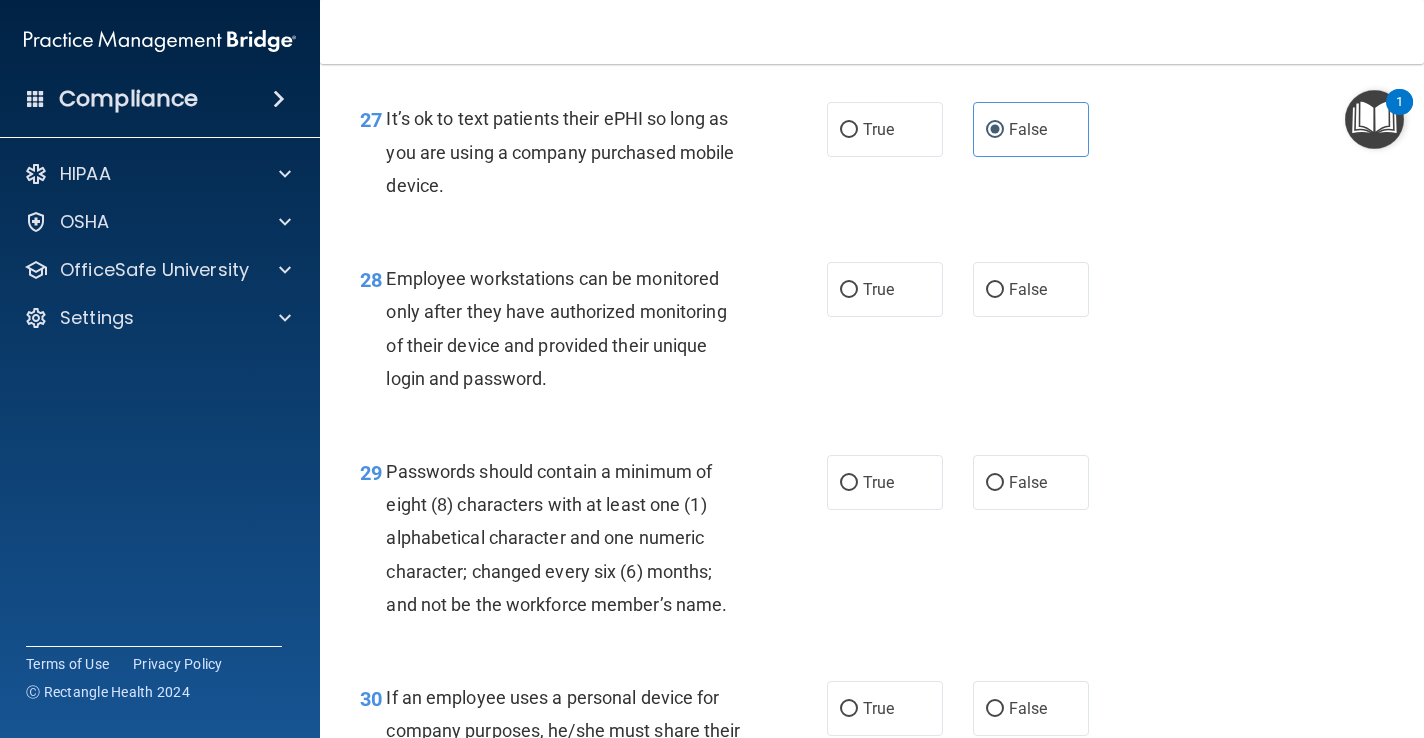 scroll, scrollTop: 5272, scrollLeft: 0, axis: vertical 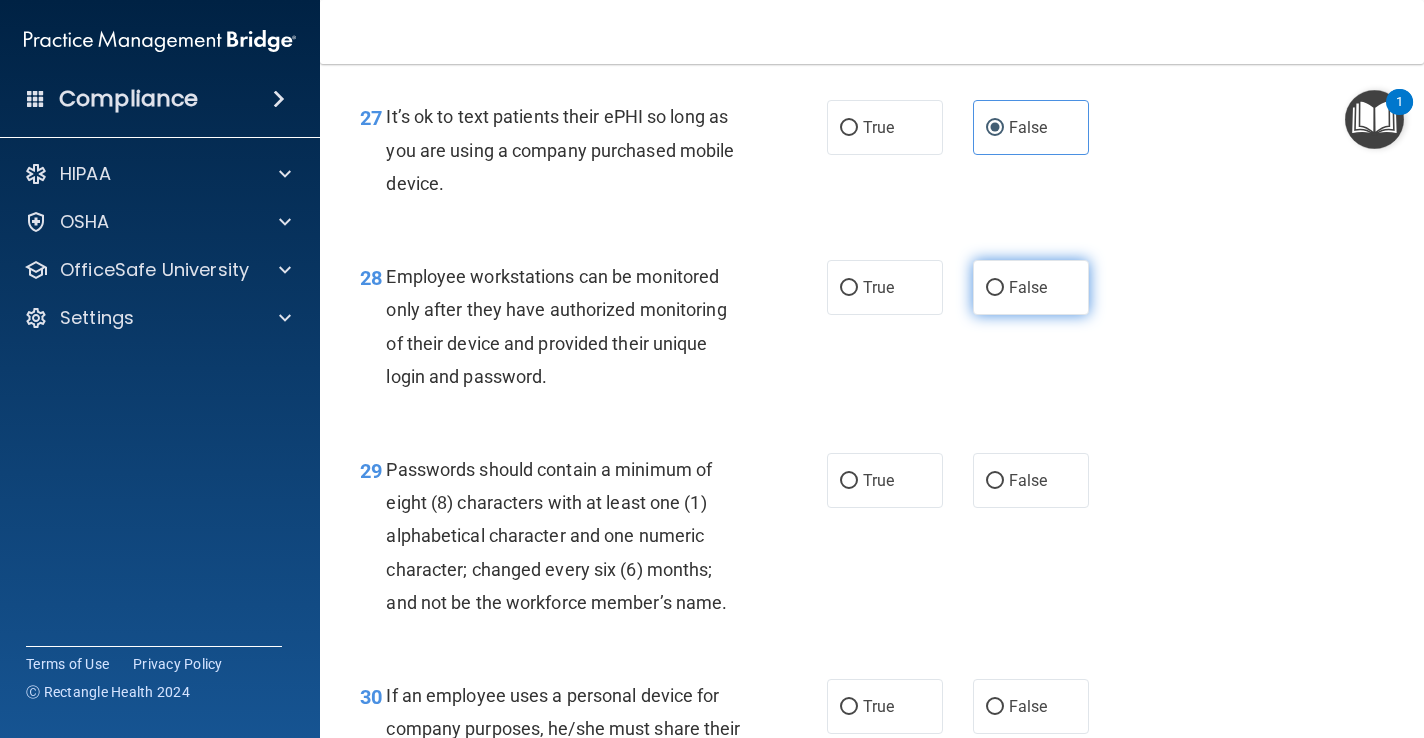 click on "False" at bounding box center (1031, 287) 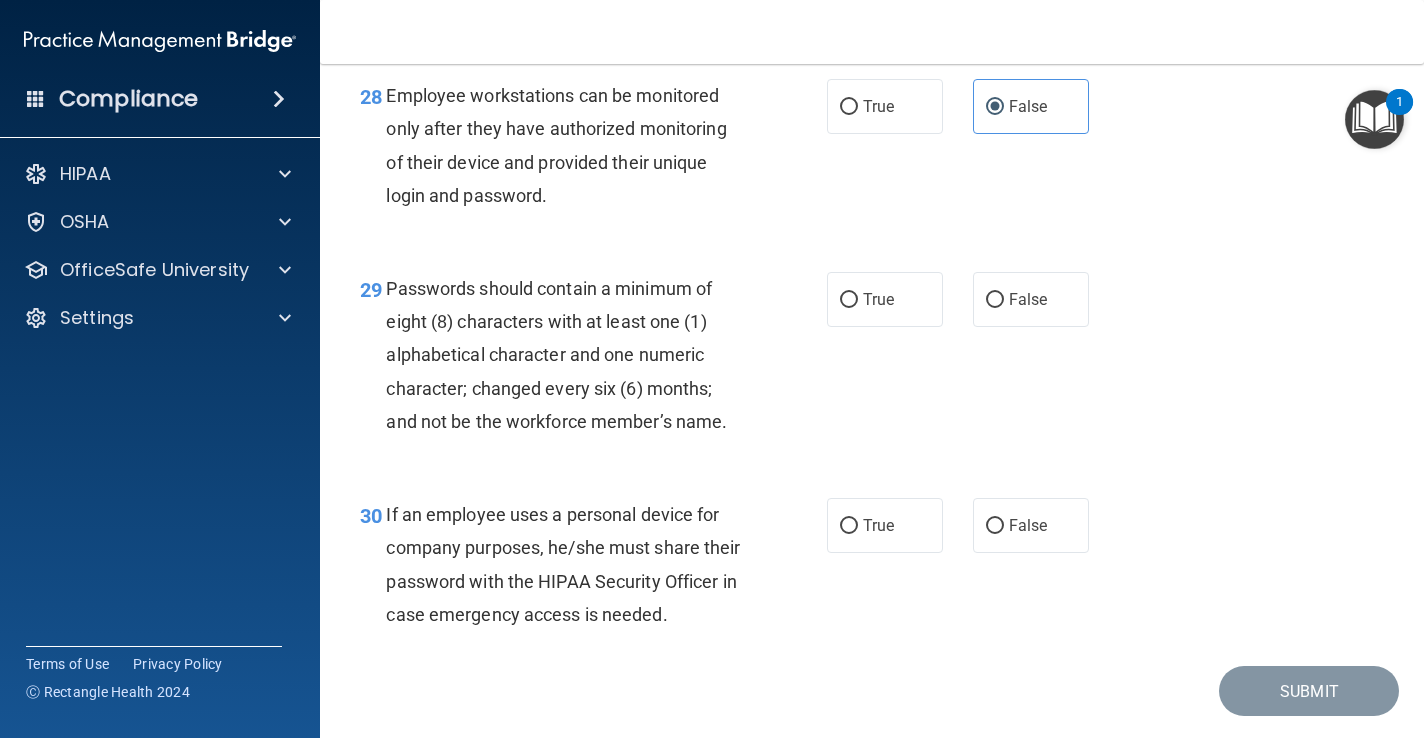 scroll, scrollTop: 5456, scrollLeft: 0, axis: vertical 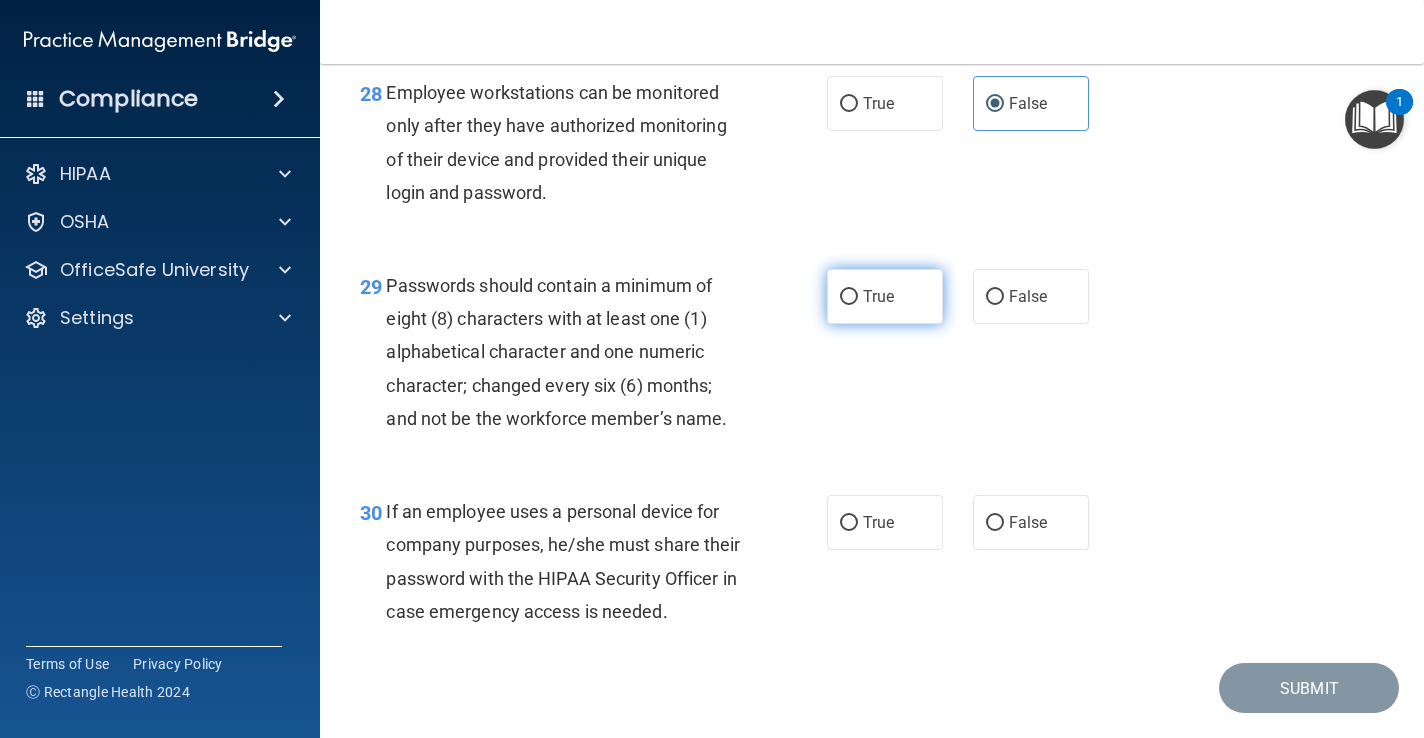 click on "True" at bounding box center [878, 296] 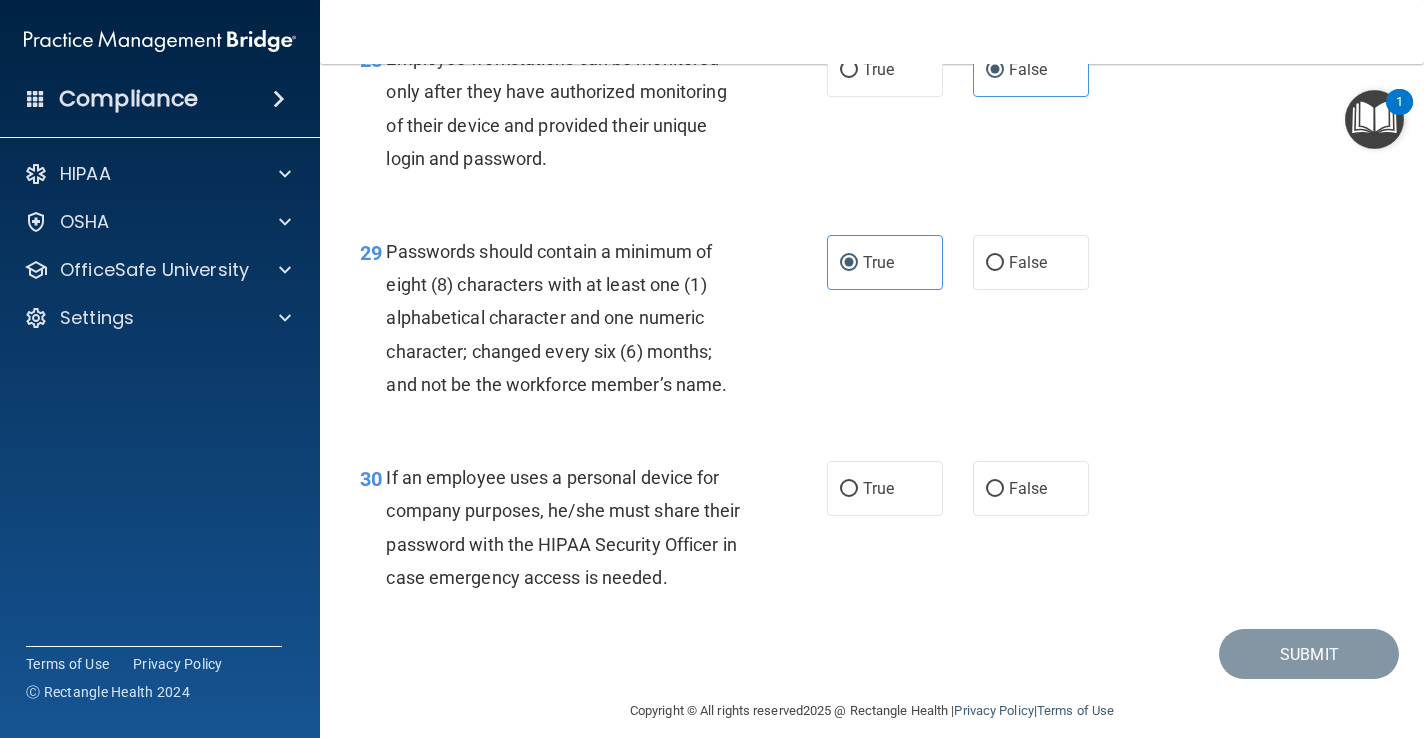 scroll, scrollTop: 5512, scrollLeft: 0, axis: vertical 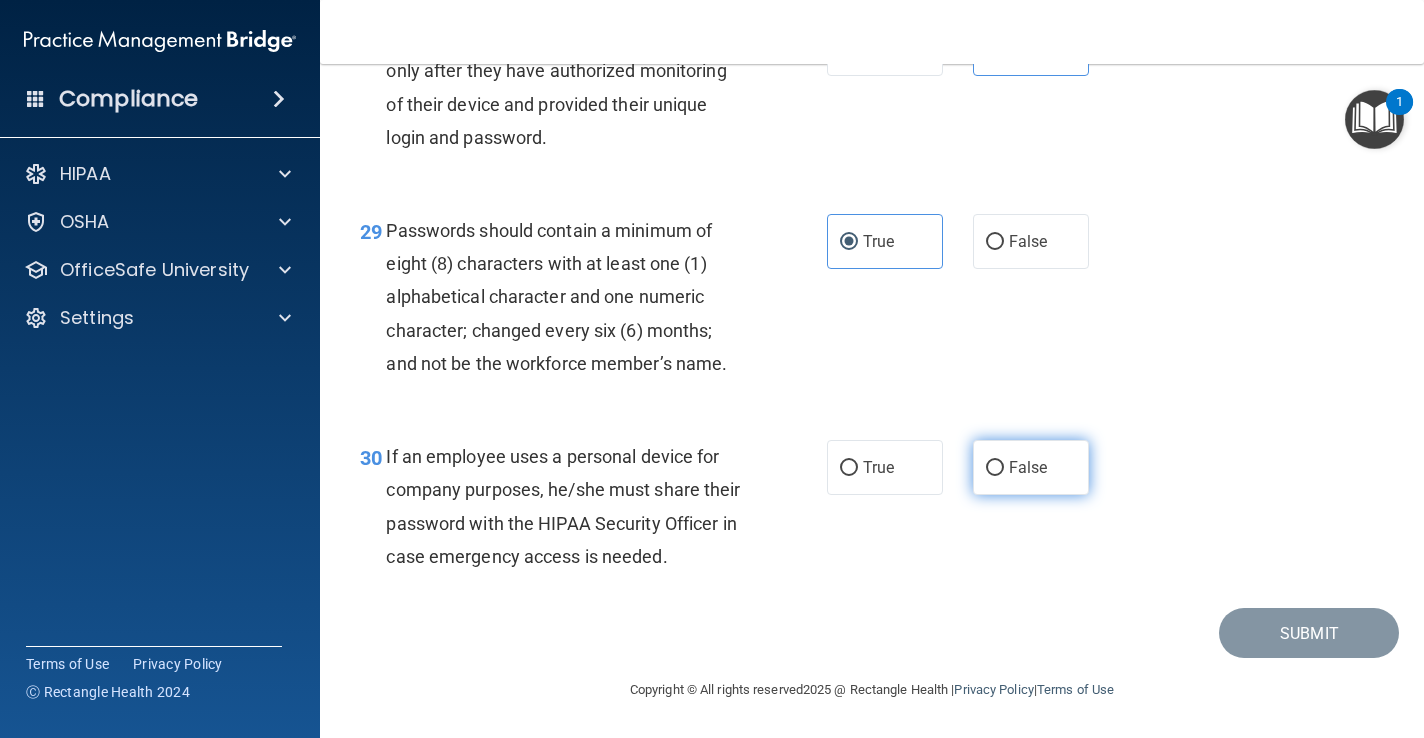 click on "False" at bounding box center (1028, 467) 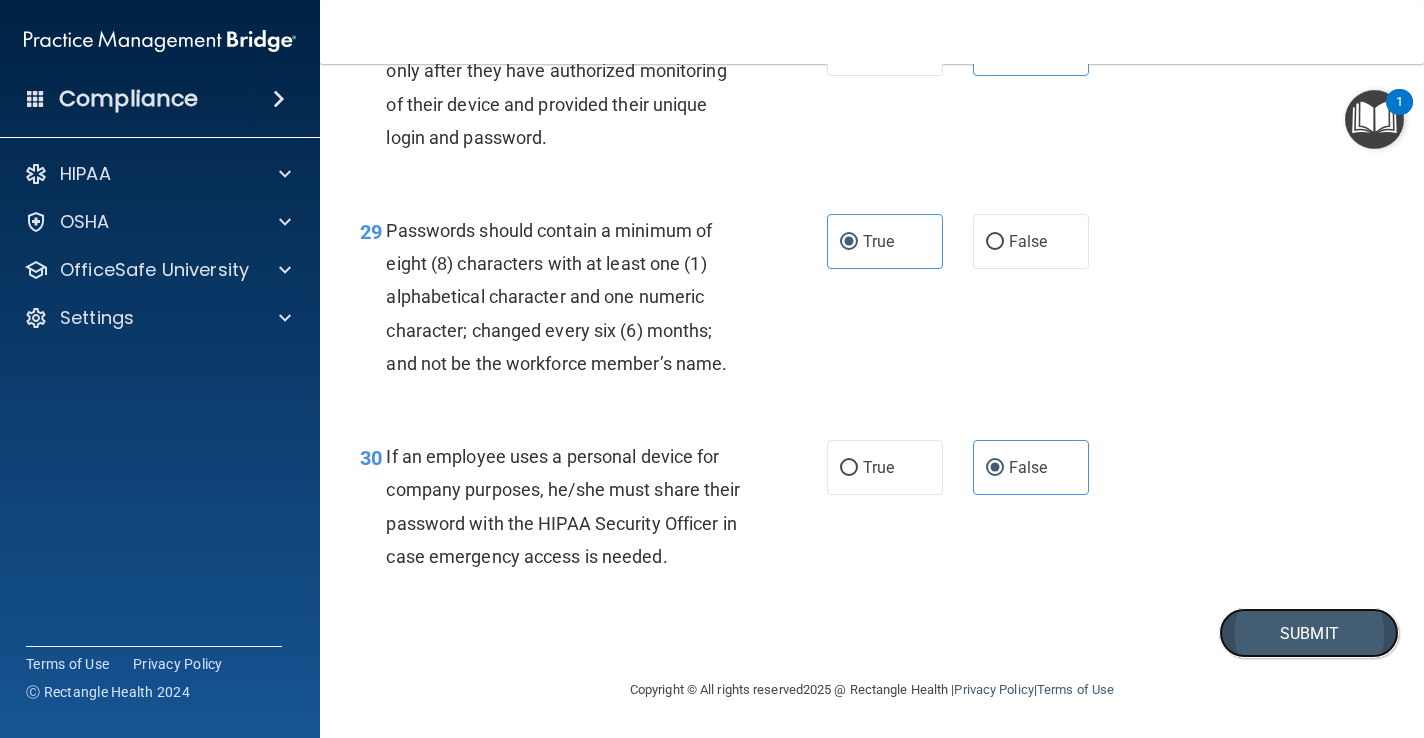 click on "Submit" at bounding box center [1309, 633] 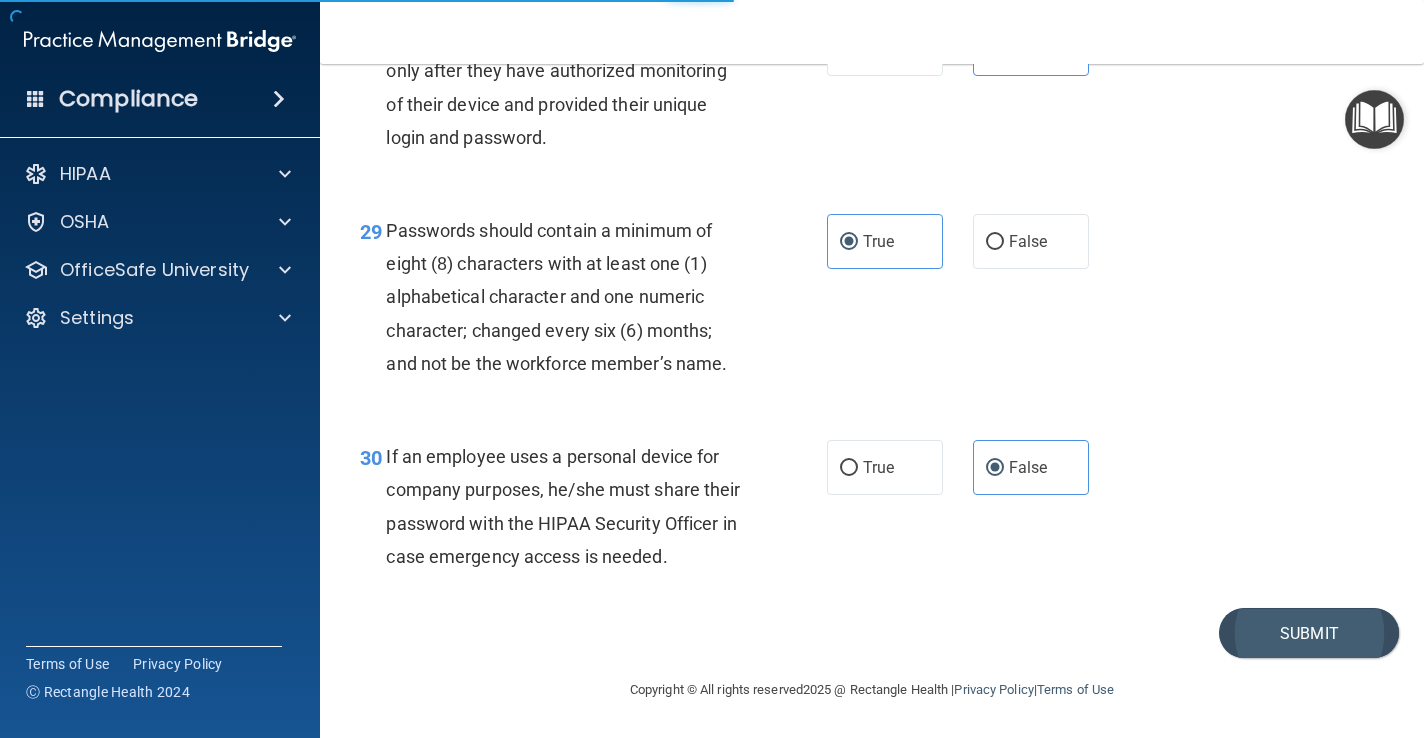 scroll, scrollTop: 0, scrollLeft: 0, axis: both 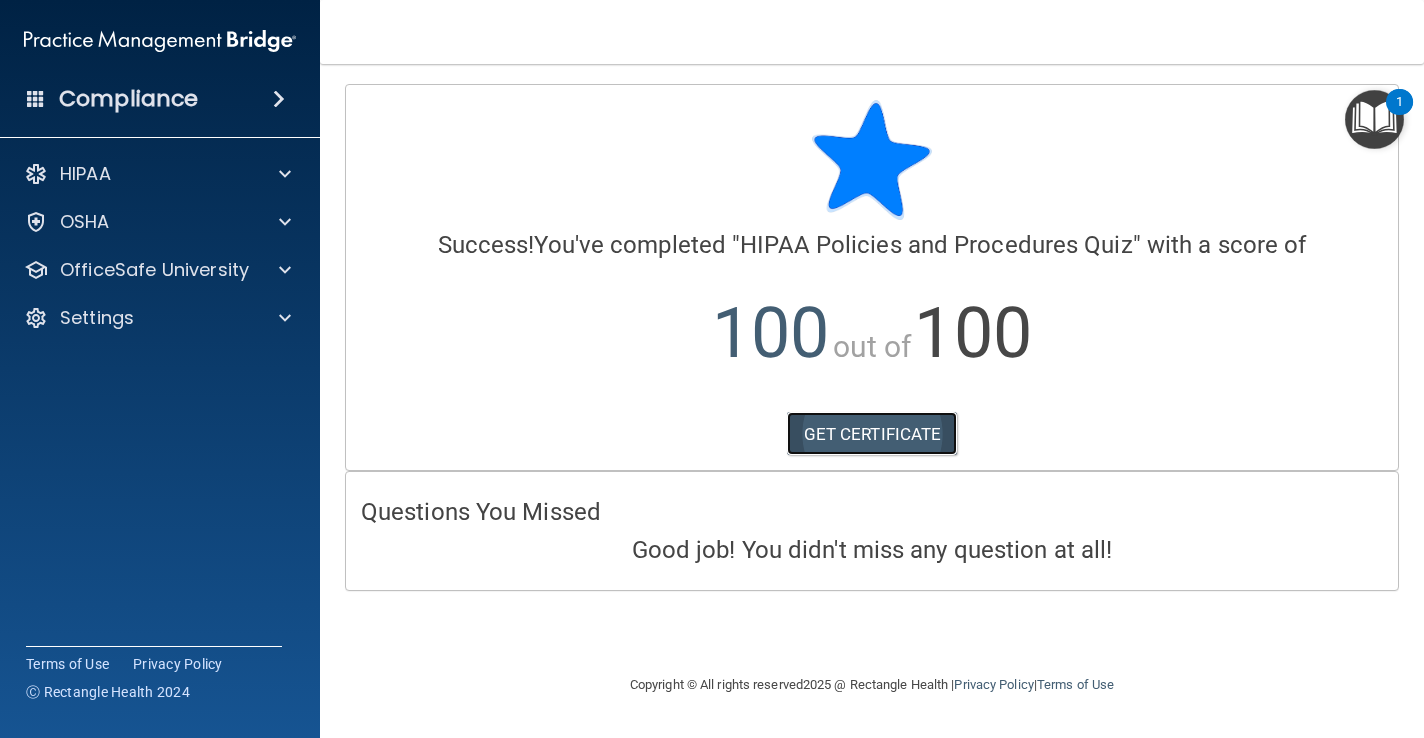 click on "GET CERTIFICATE" at bounding box center [872, 434] 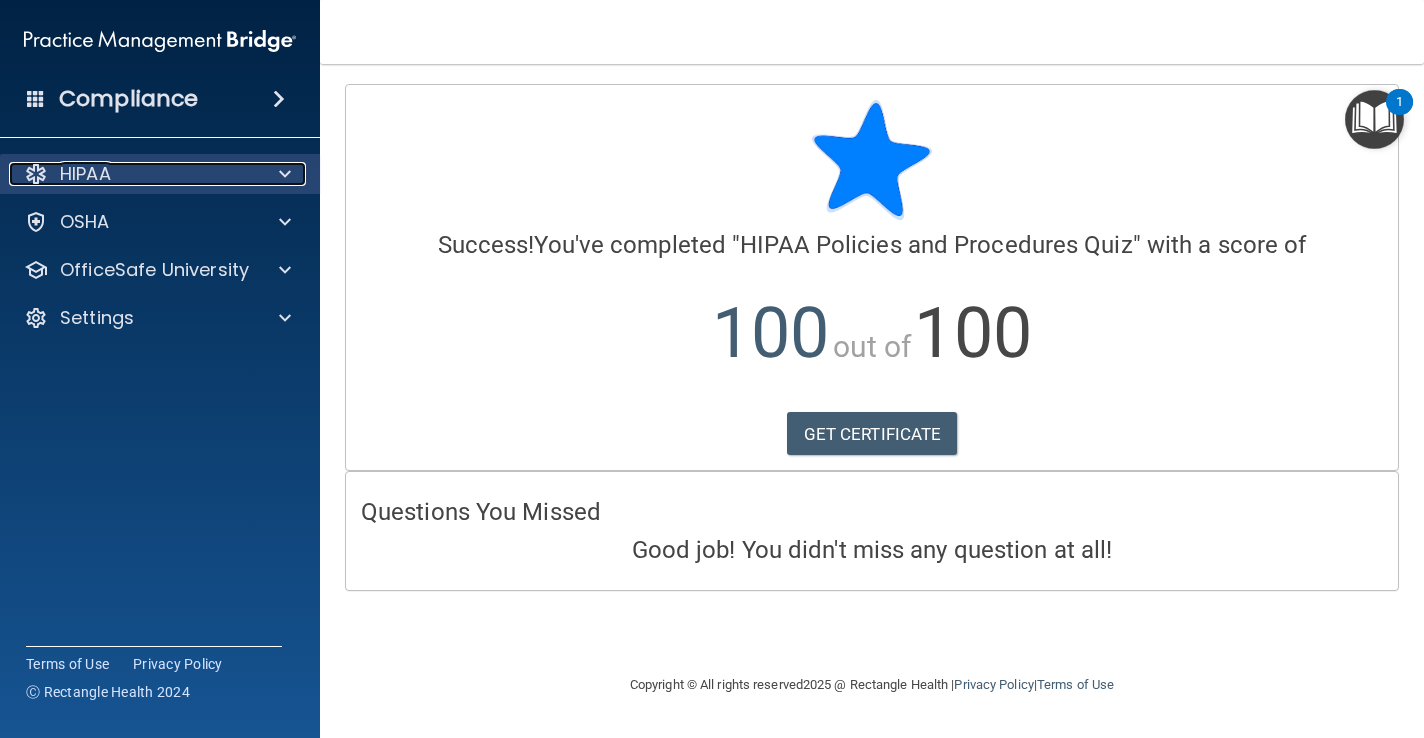 click on "HIPAA" at bounding box center (157, 174) 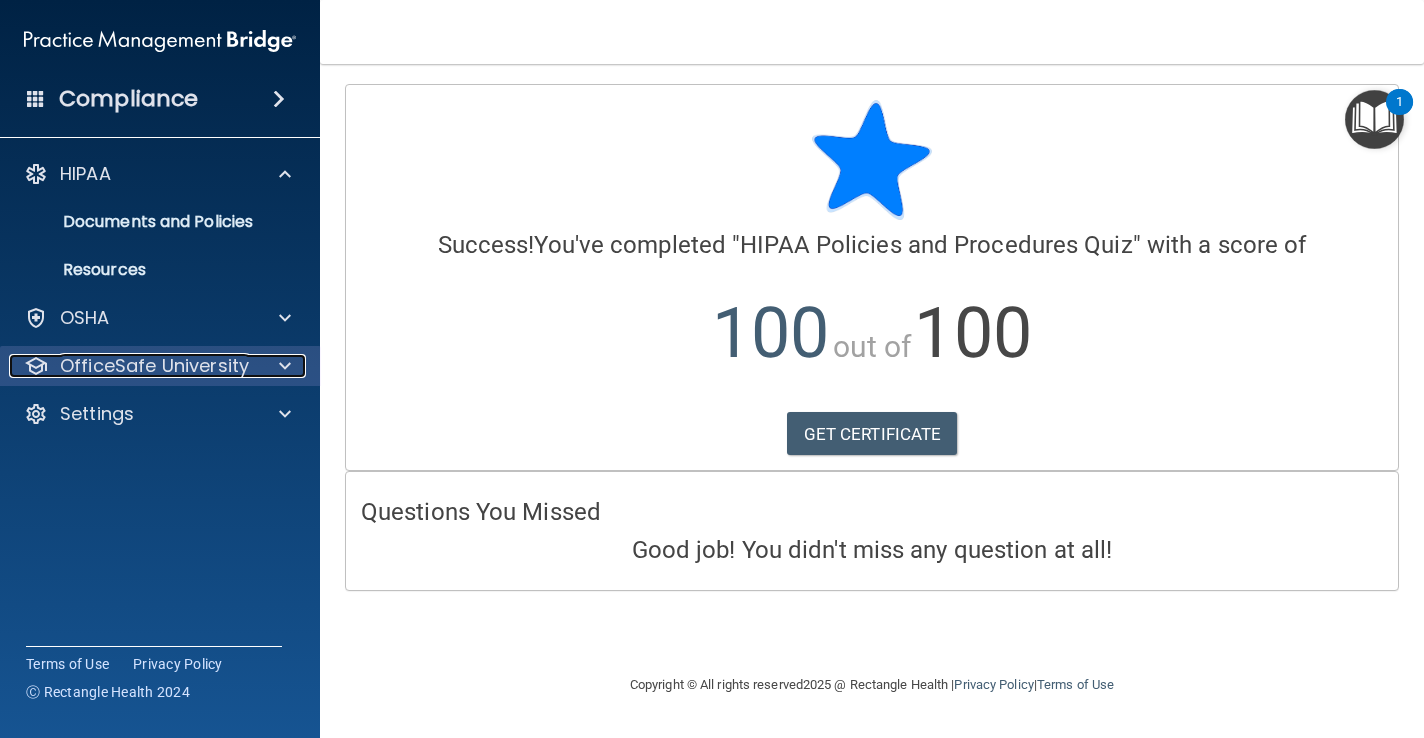 click on "OfficeSafe University" at bounding box center (154, 366) 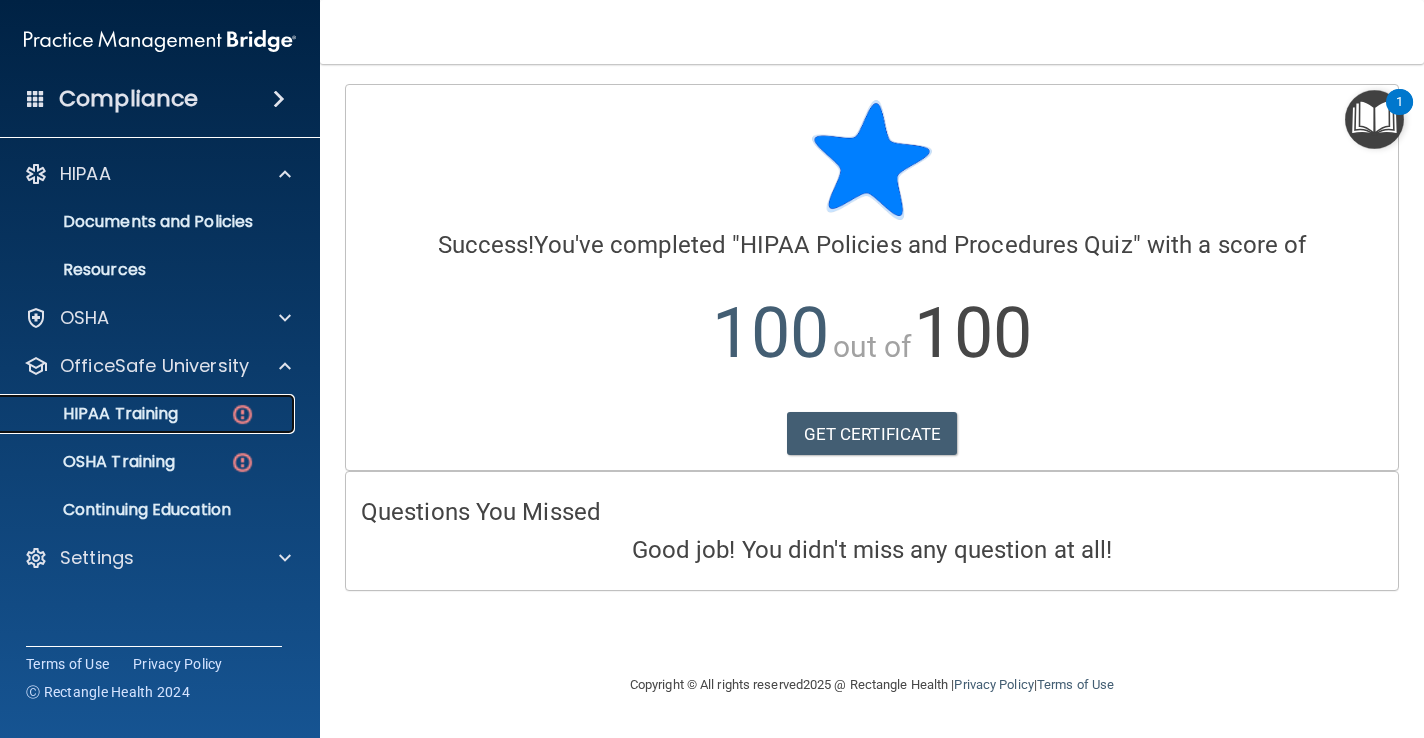 click on "HIPAA Training" at bounding box center (95, 414) 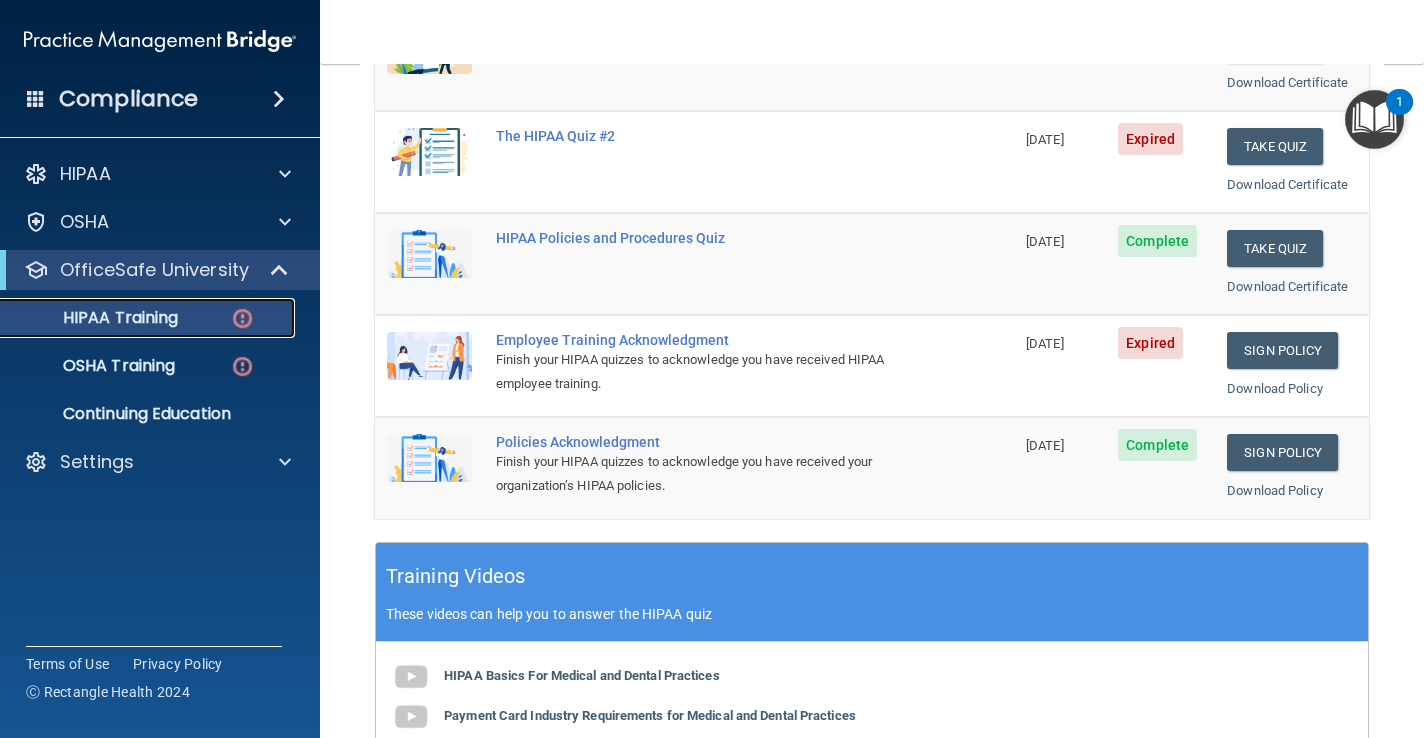scroll, scrollTop: 279, scrollLeft: 0, axis: vertical 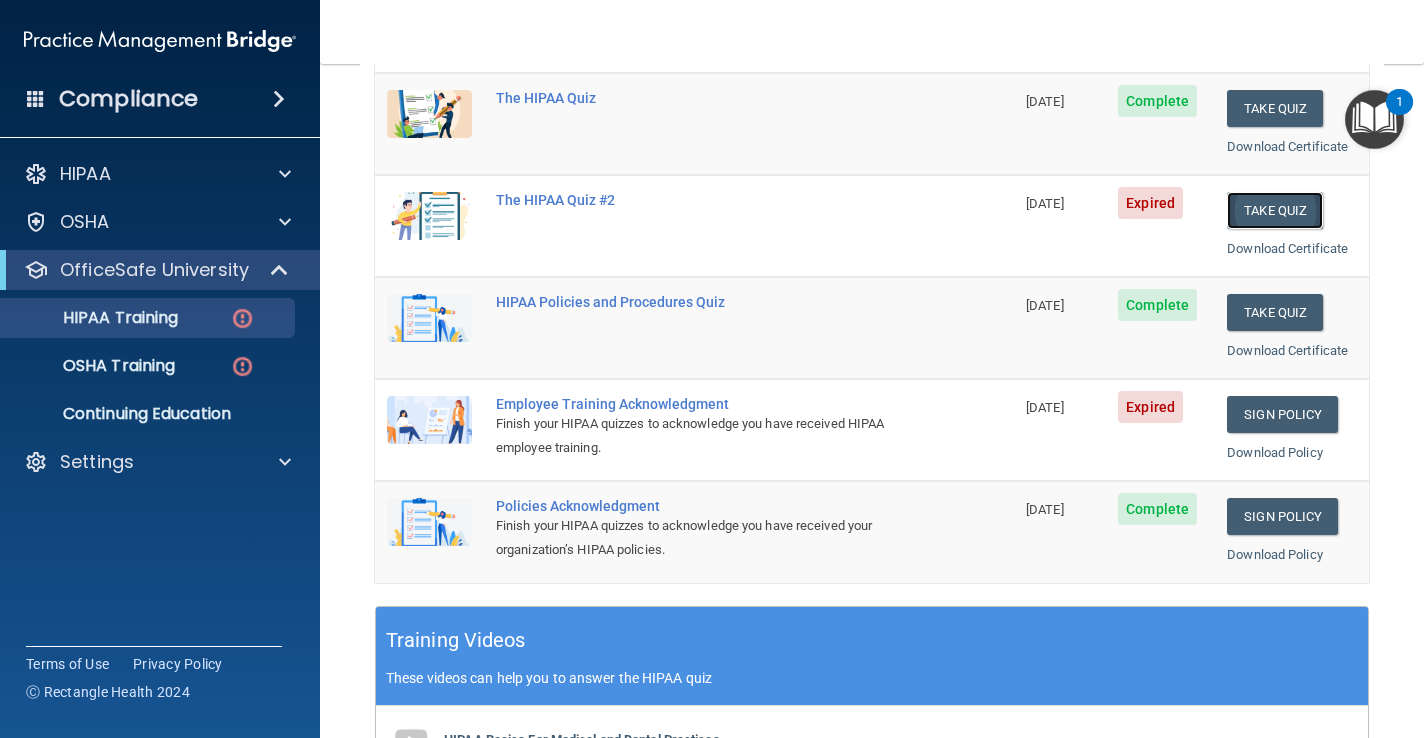 click on "Take Quiz" at bounding box center [1275, 210] 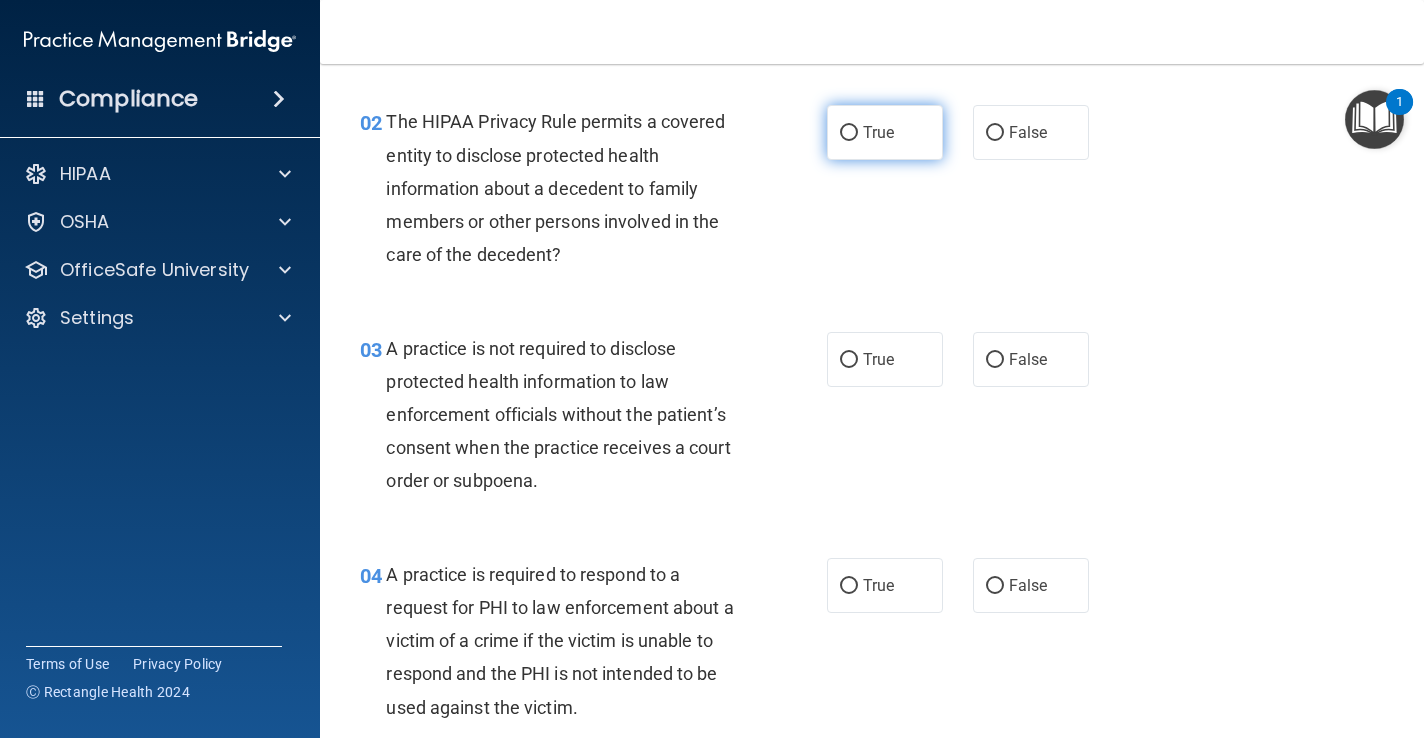 click on "True" at bounding box center [878, 132] 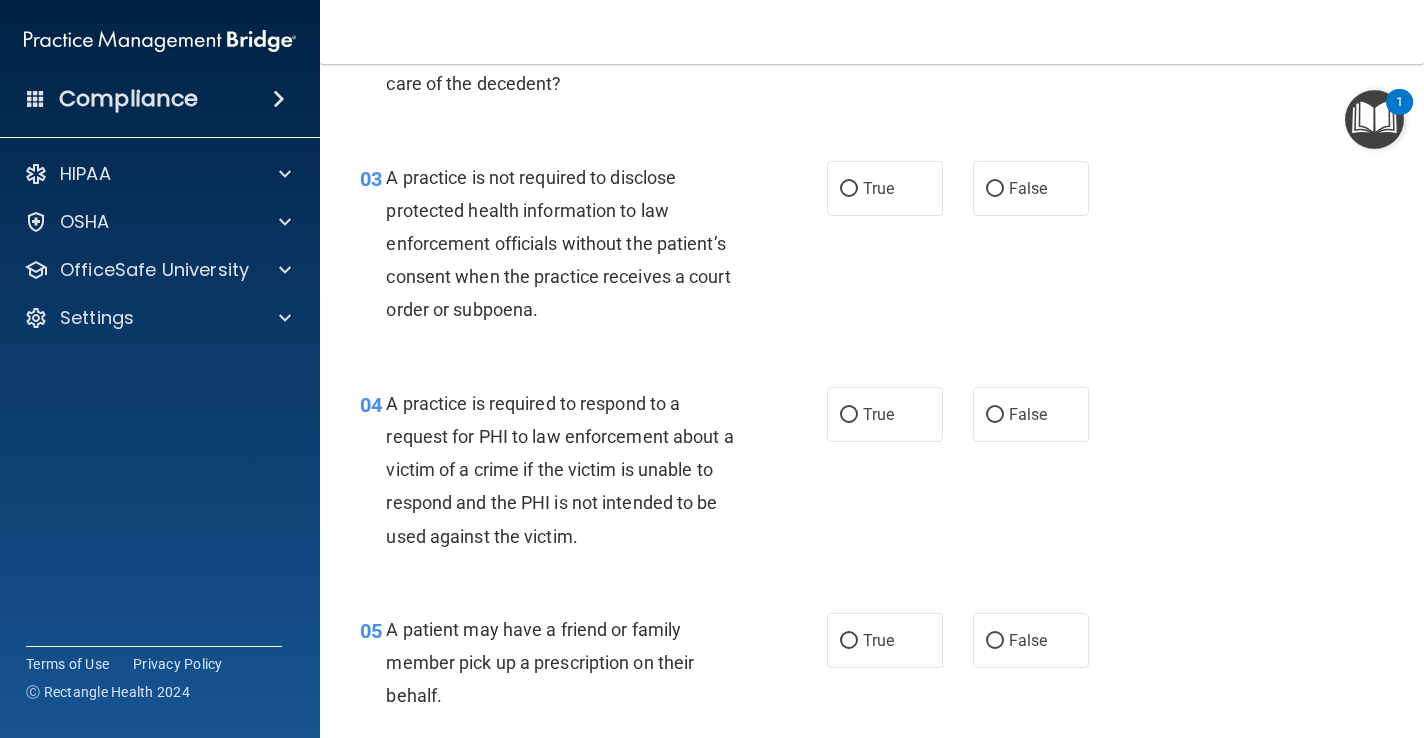 scroll, scrollTop: 459, scrollLeft: 0, axis: vertical 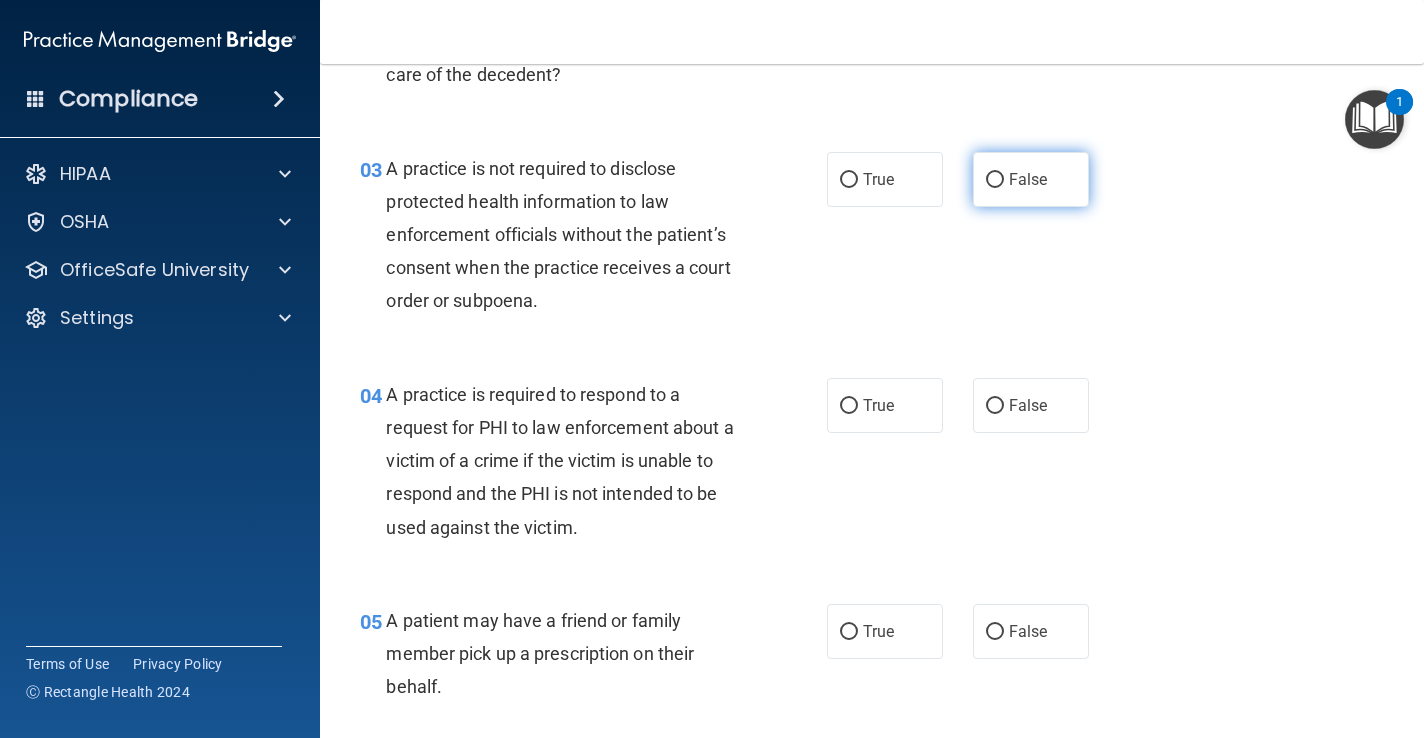 click on "False" at bounding box center (1028, 179) 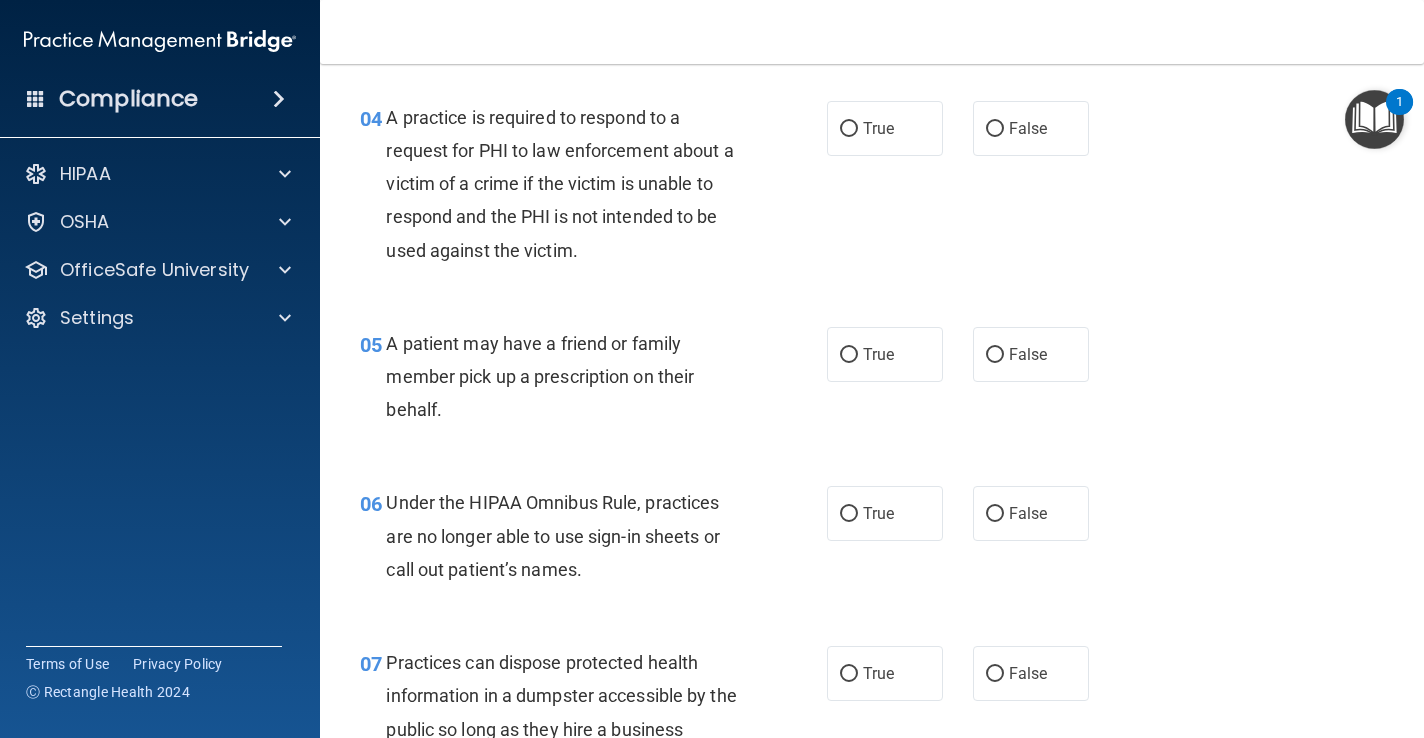 scroll, scrollTop: 741, scrollLeft: 0, axis: vertical 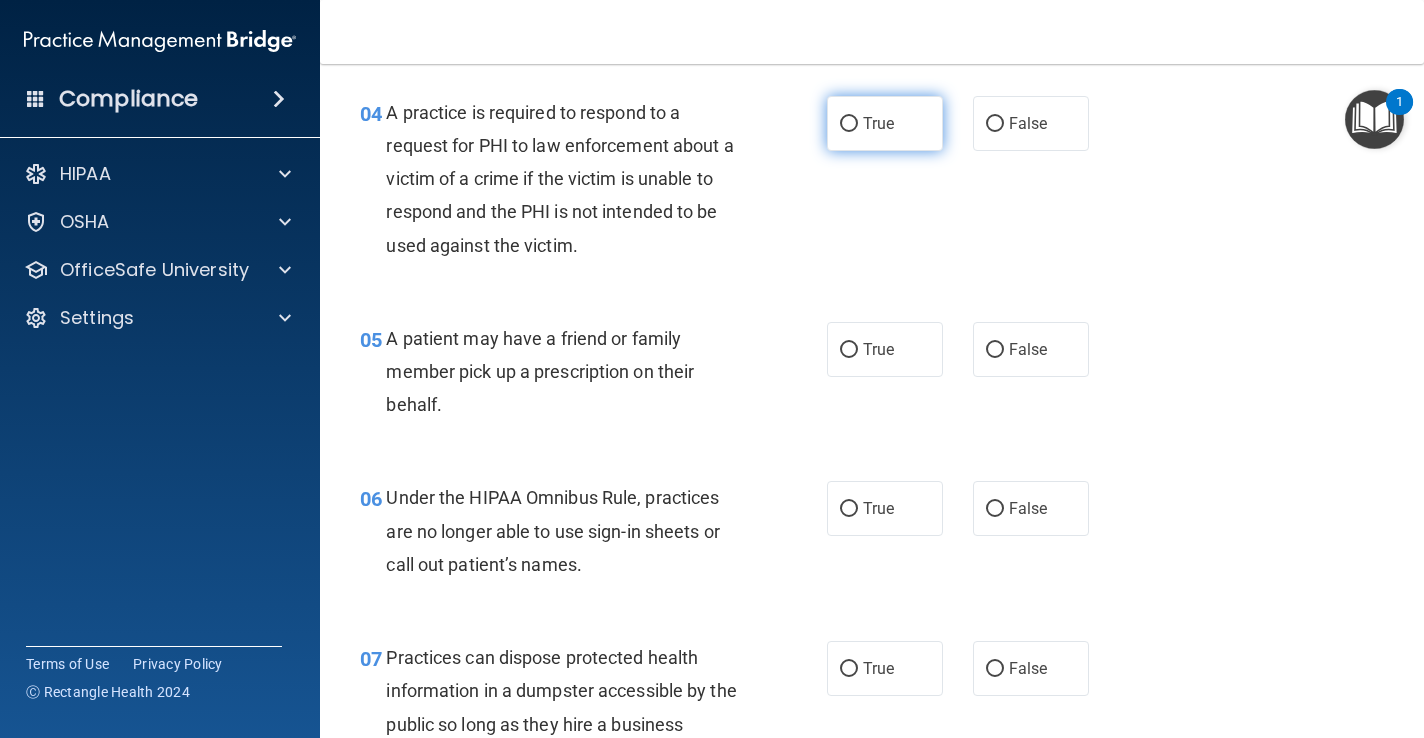 click on "True" at bounding box center (878, 123) 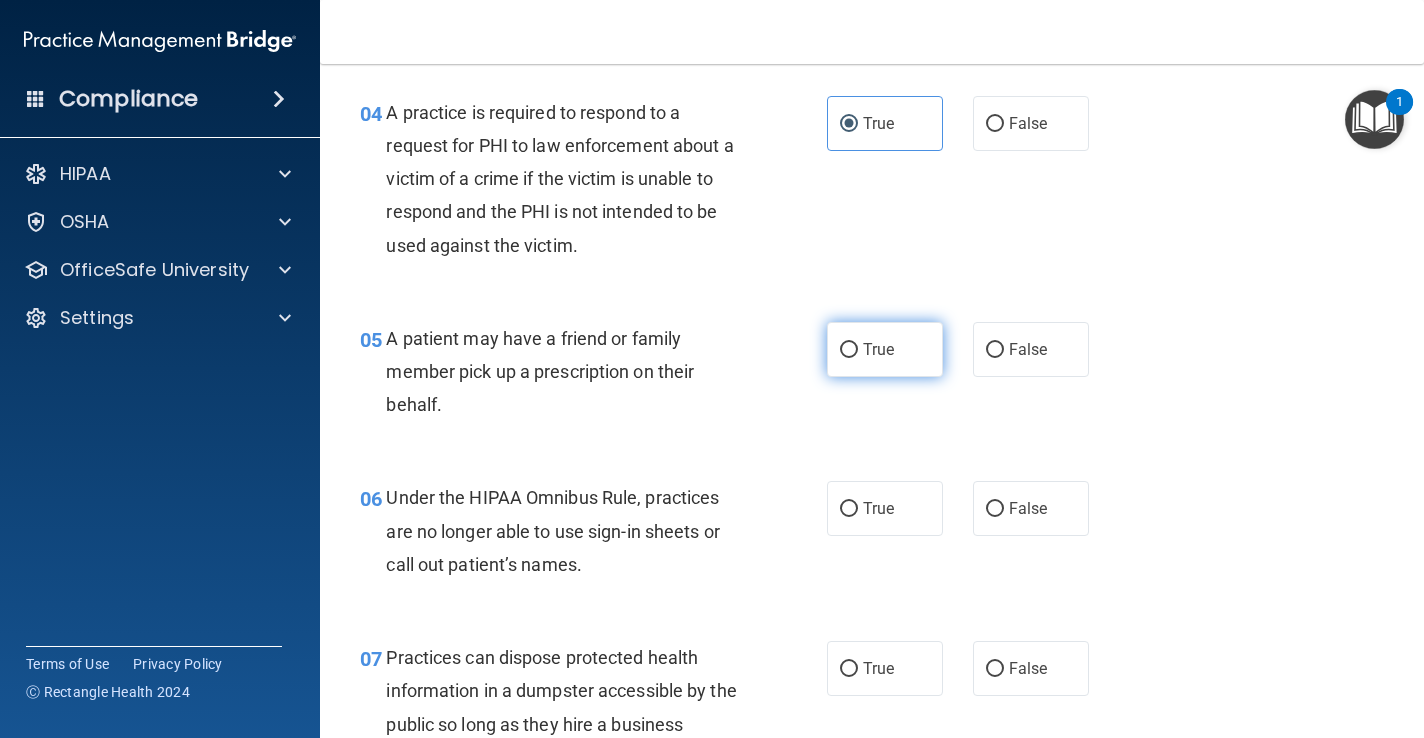 click on "True" at bounding box center [878, 349] 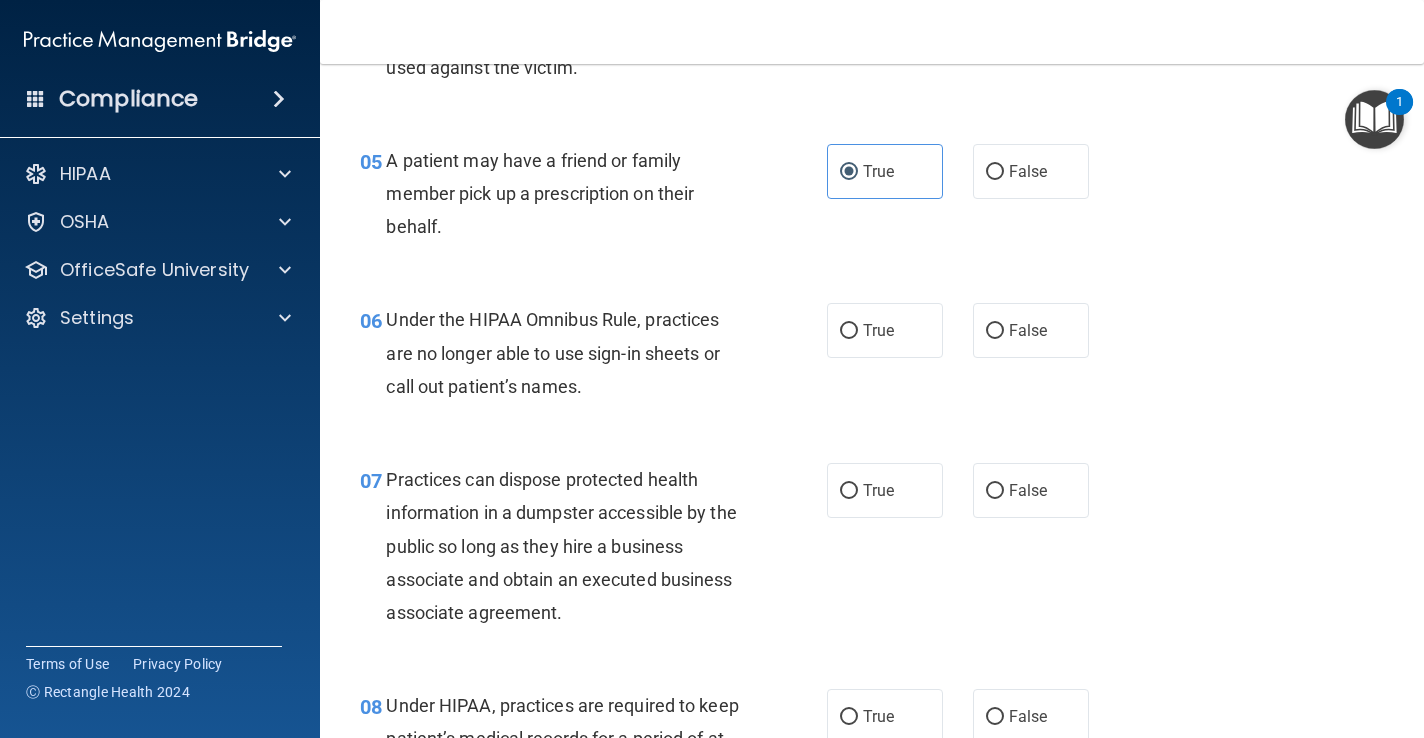 scroll, scrollTop: 955, scrollLeft: 0, axis: vertical 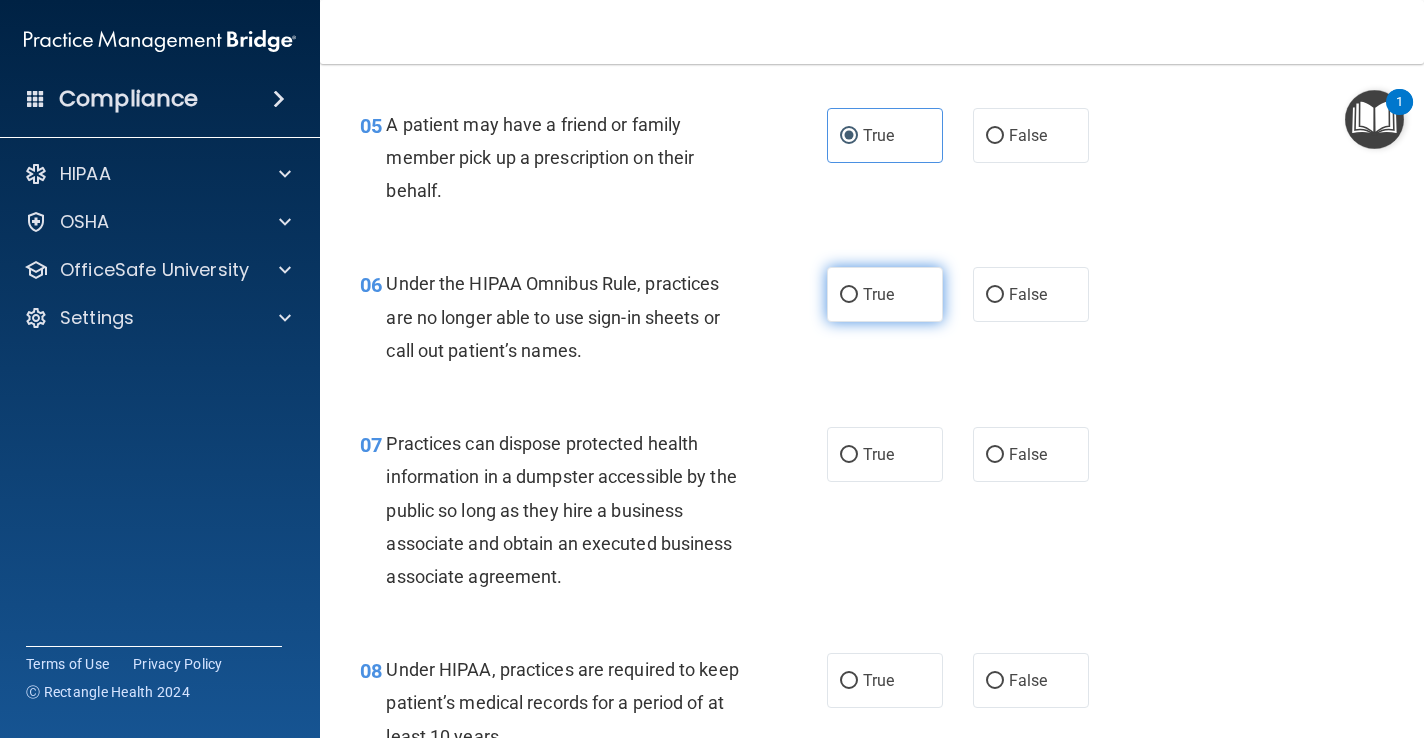click on "True" at bounding box center [878, 294] 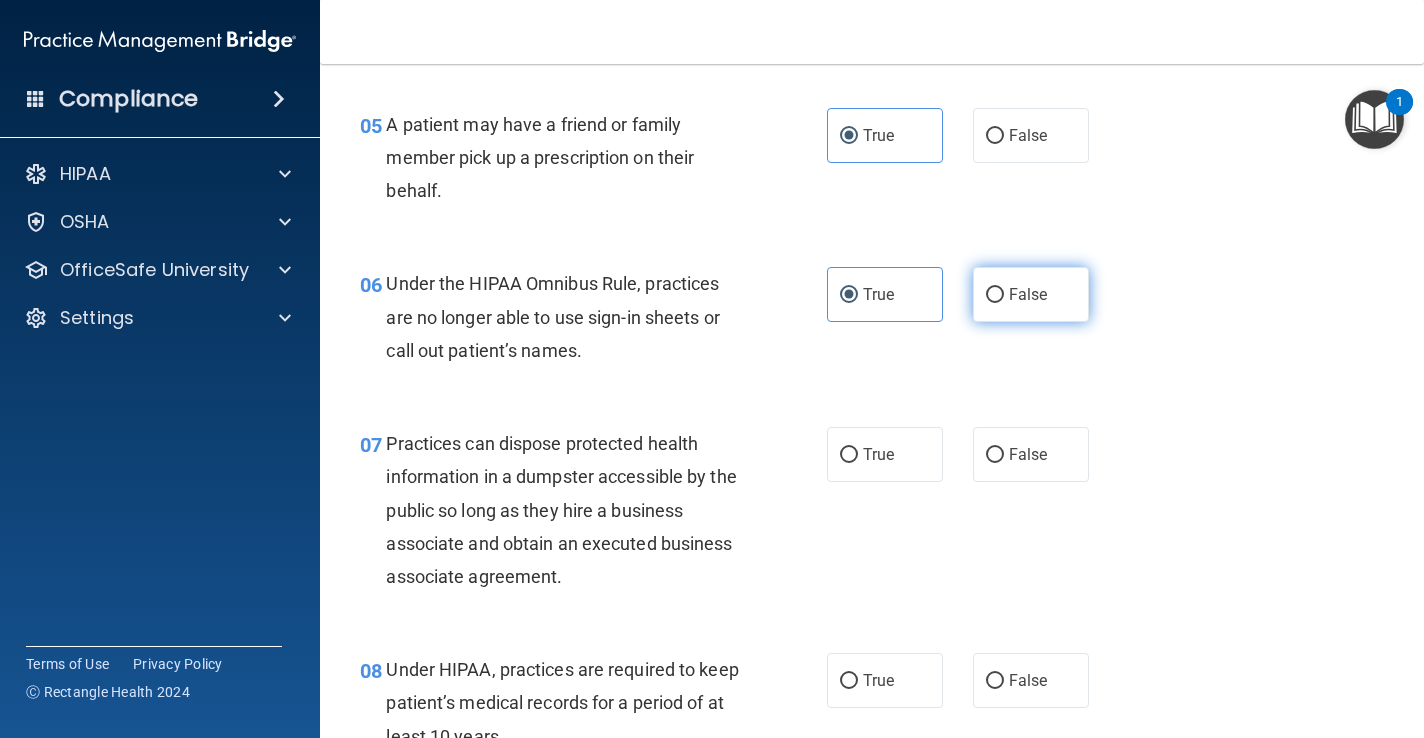 click on "False" at bounding box center (1028, 294) 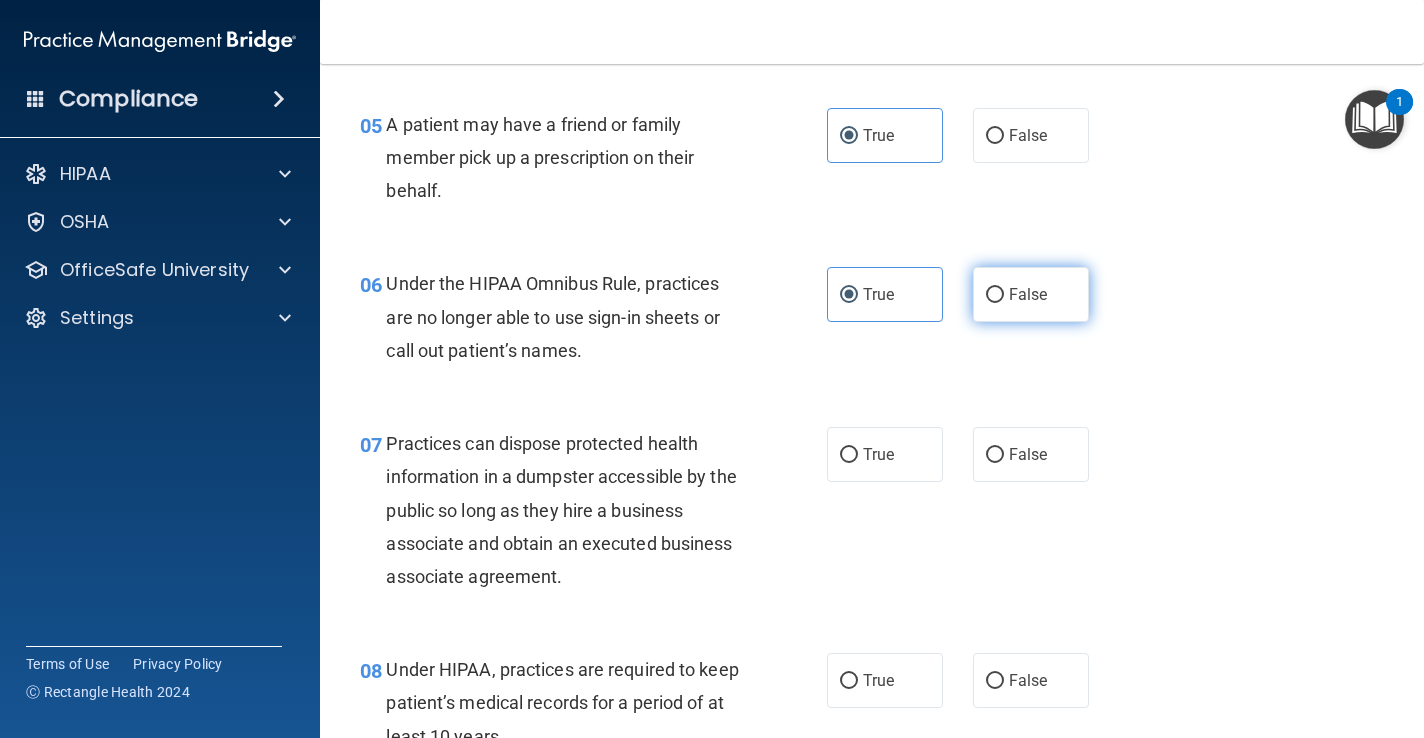 radio on "true" 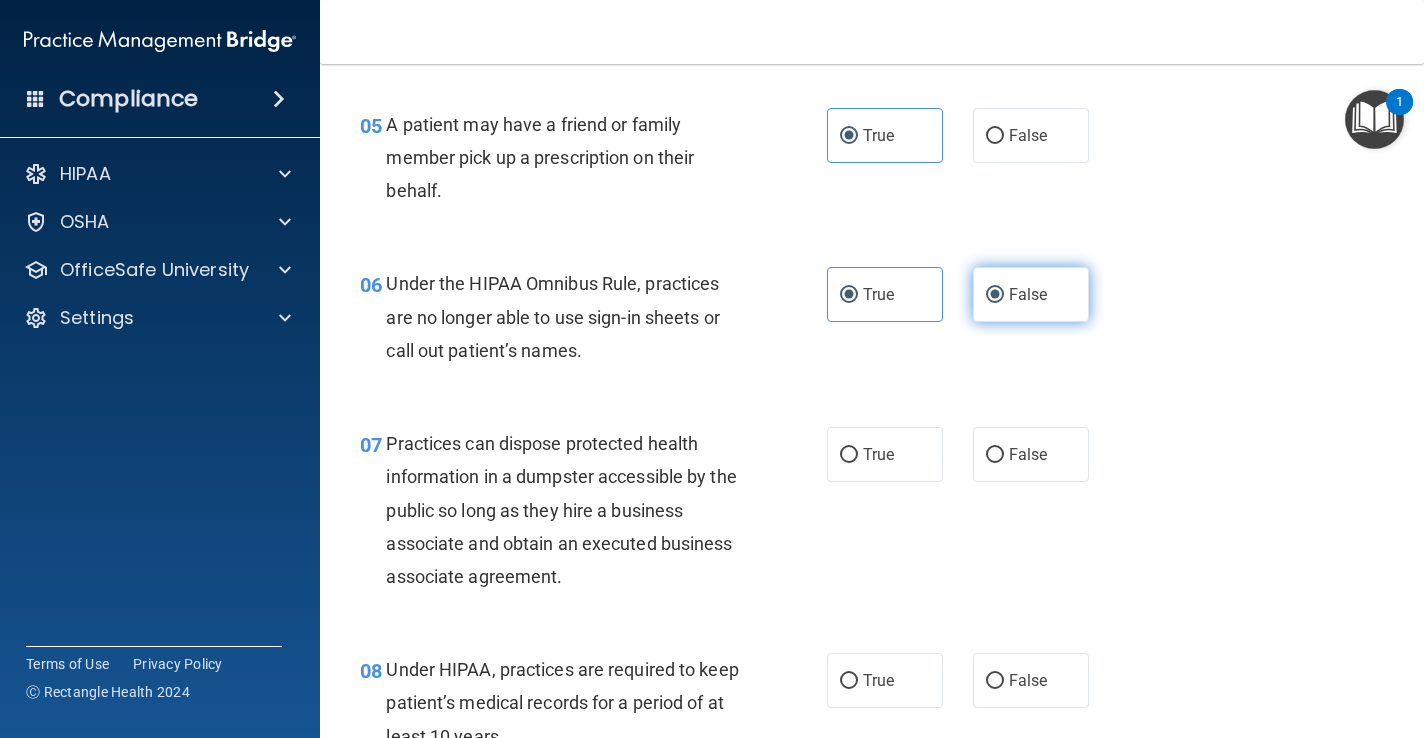 radio on "false" 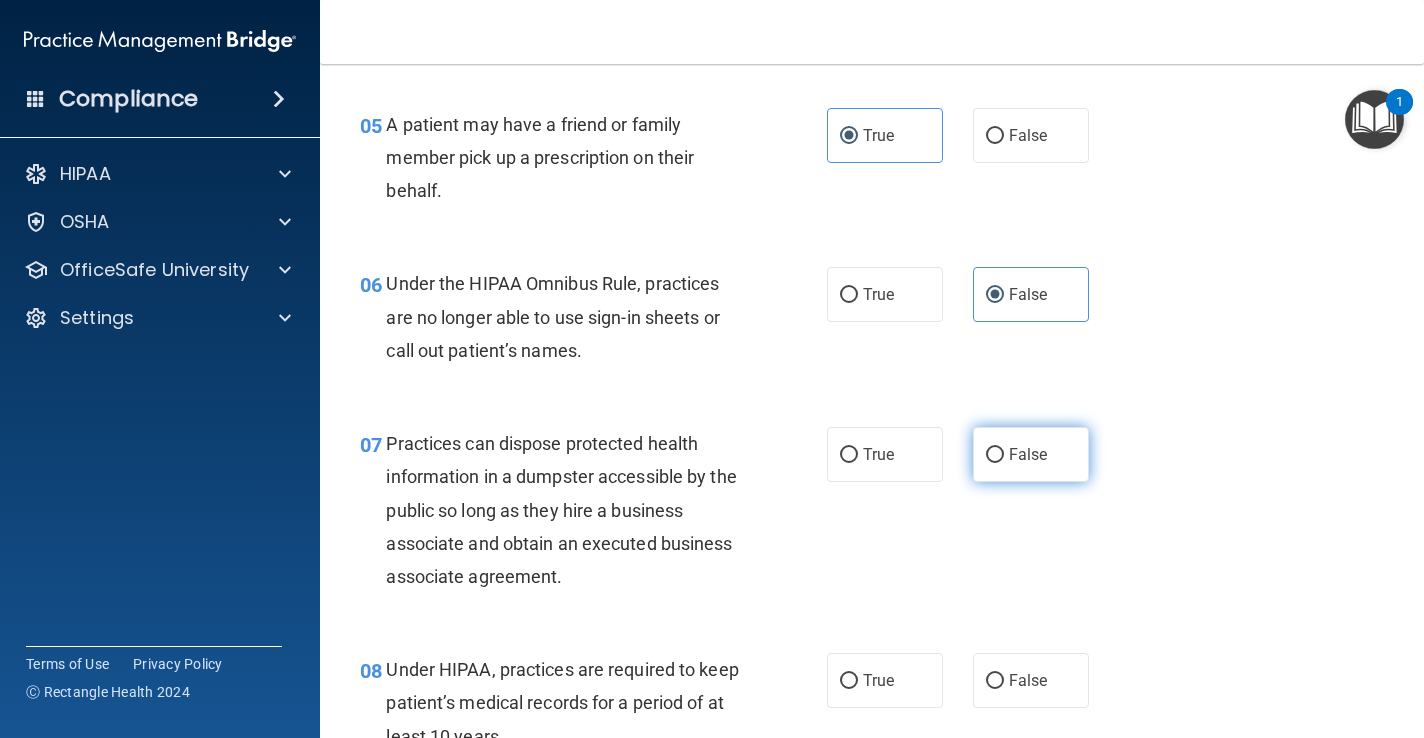 click on "False" at bounding box center (1028, 454) 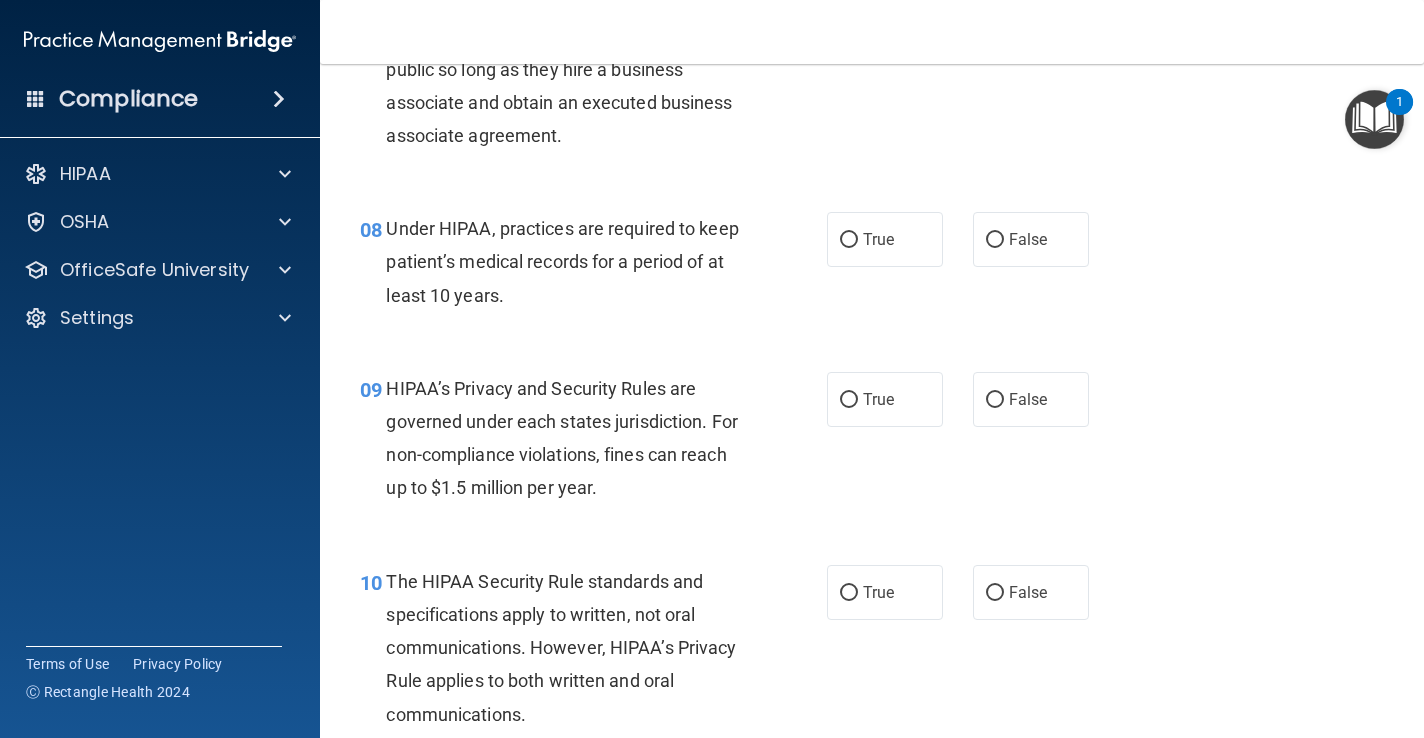 scroll, scrollTop: 1397, scrollLeft: 0, axis: vertical 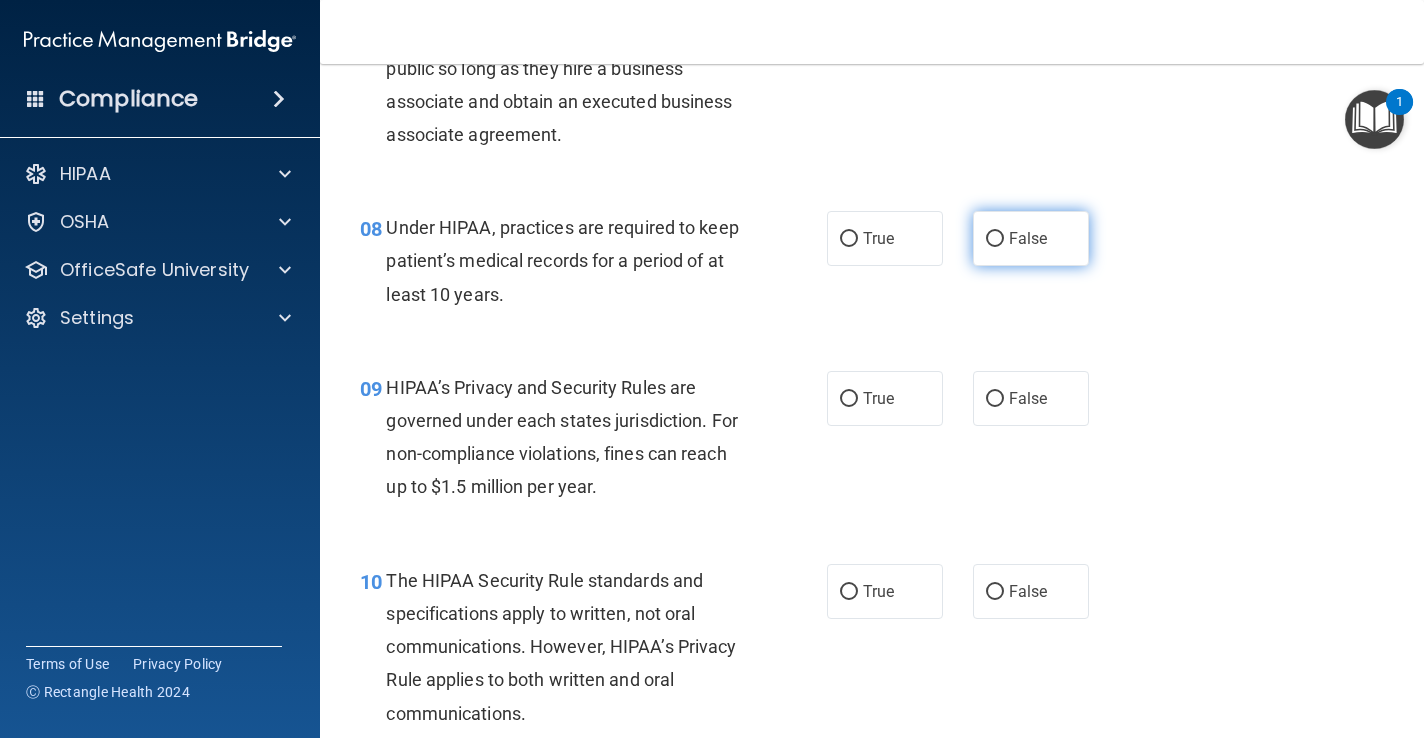 click on "False" at bounding box center [1028, 238] 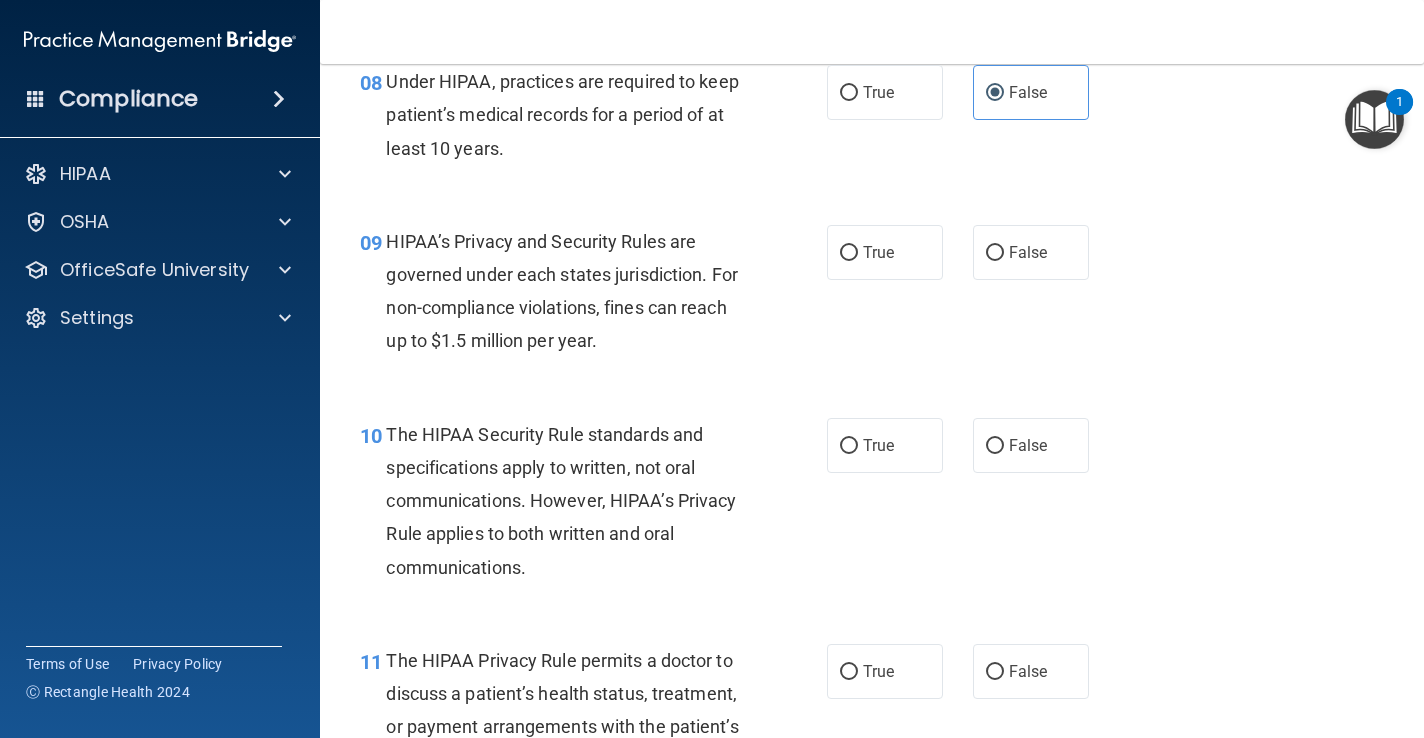 scroll, scrollTop: 1544, scrollLeft: 0, axis: vertical 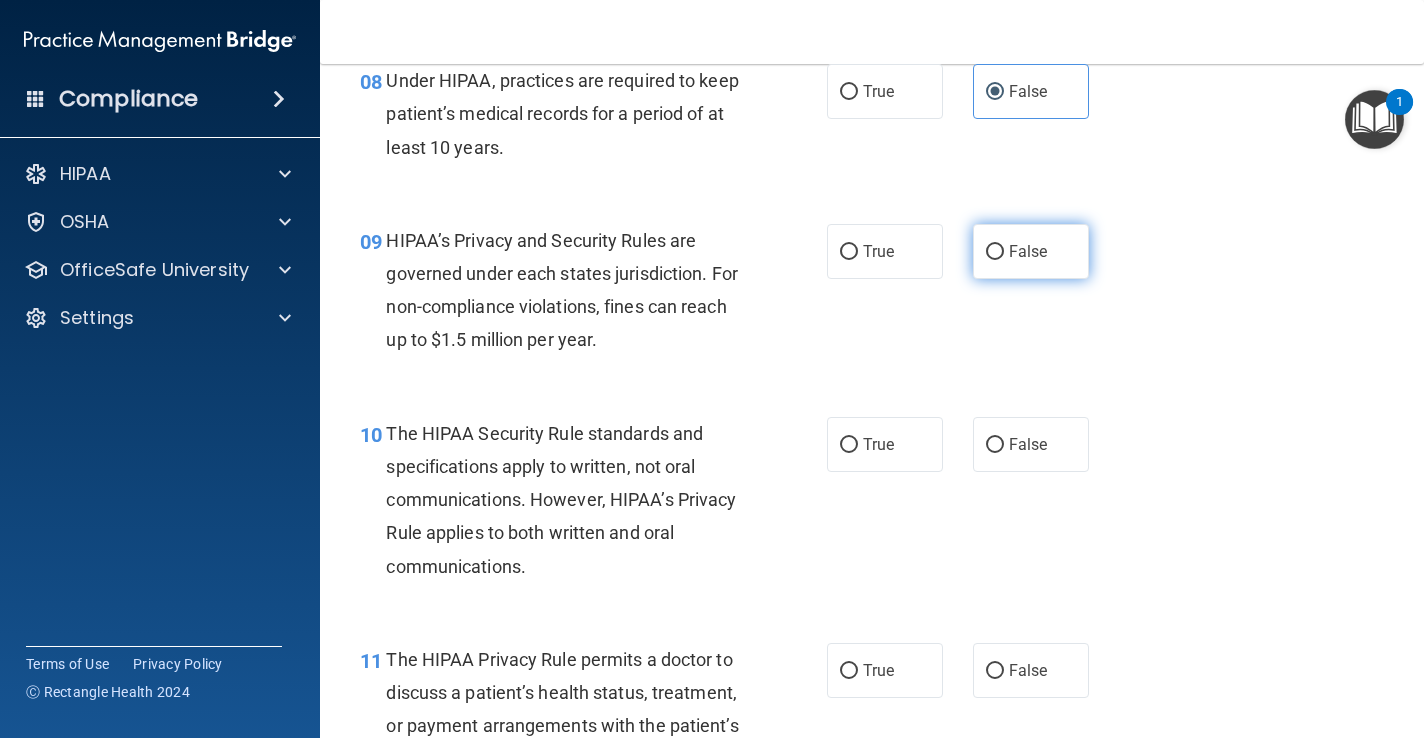 click on "False" at bounding box center [1028, 251] 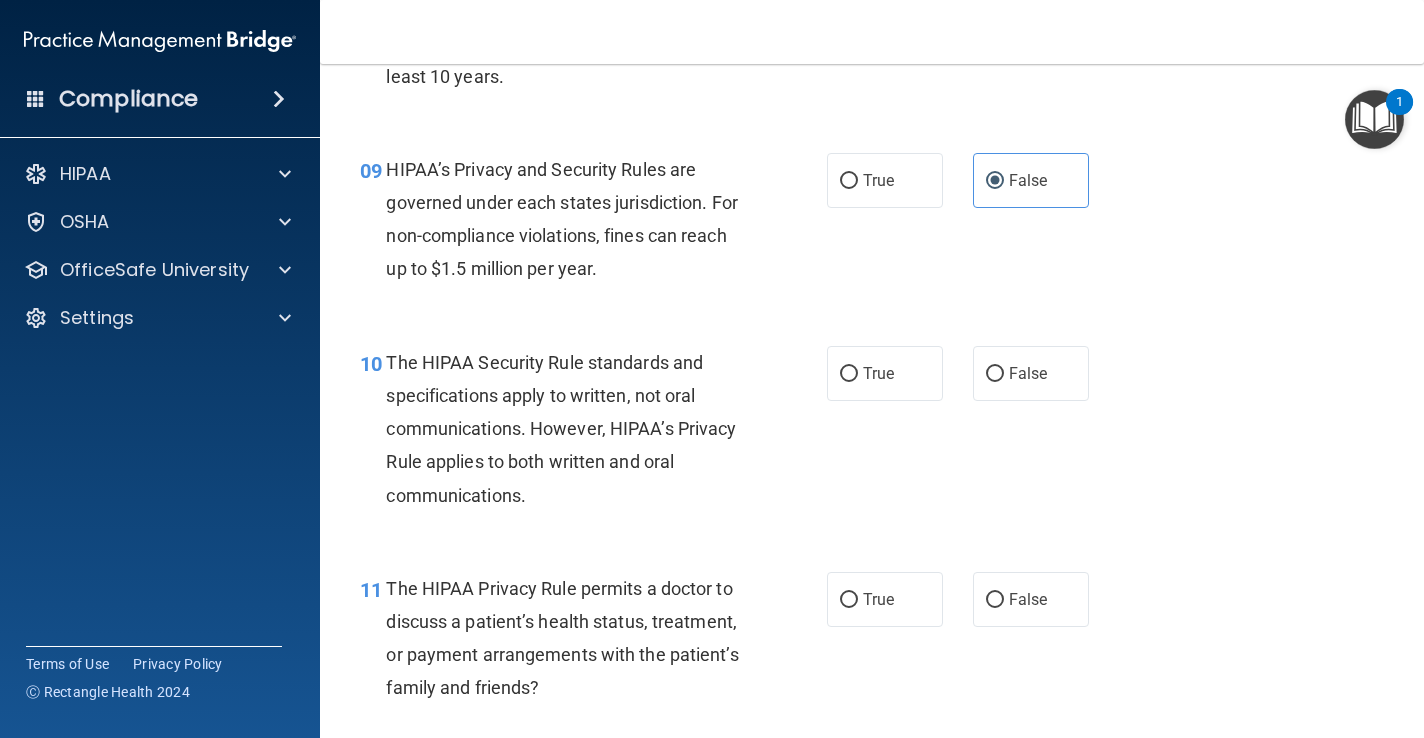 scroll, scrollTop: 1621, scrollLeft: 0, axis: vertical 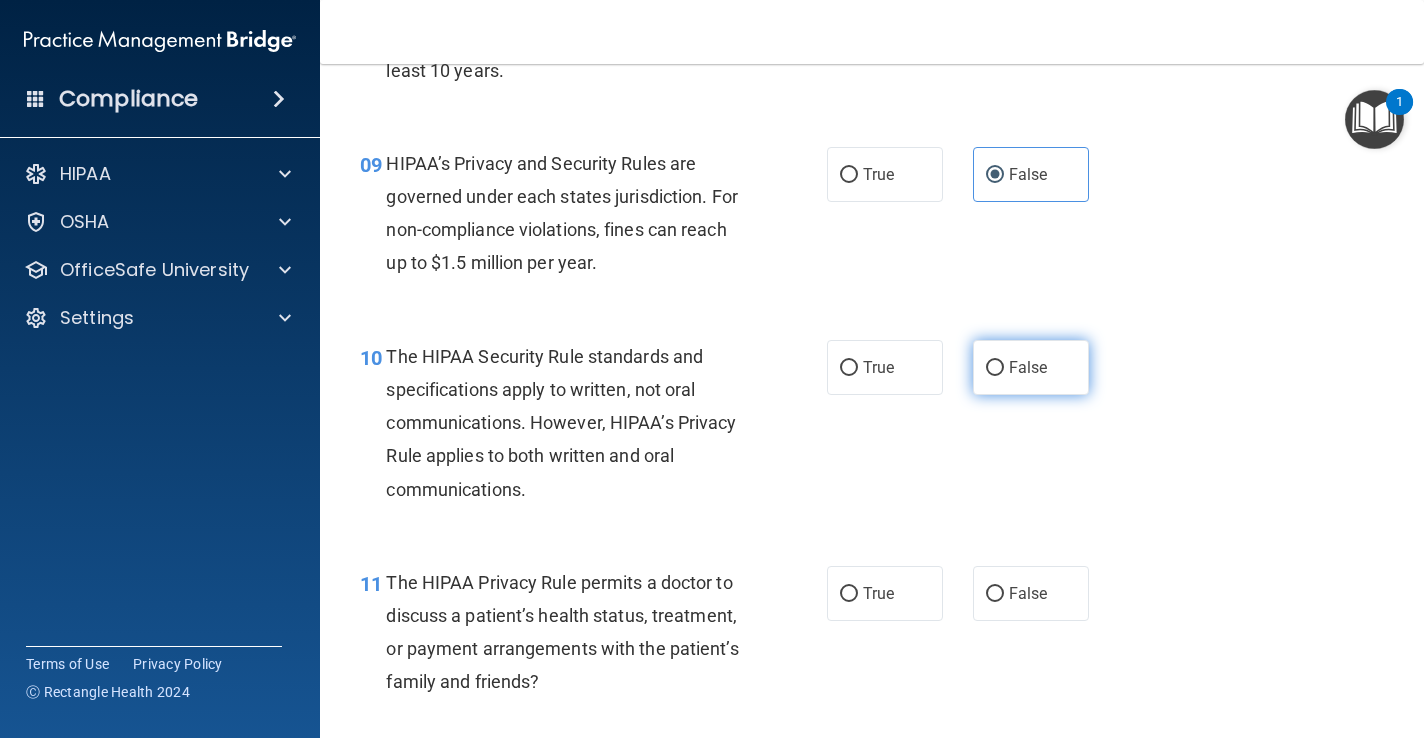 click on "False" at bounding box center [1028, 367] 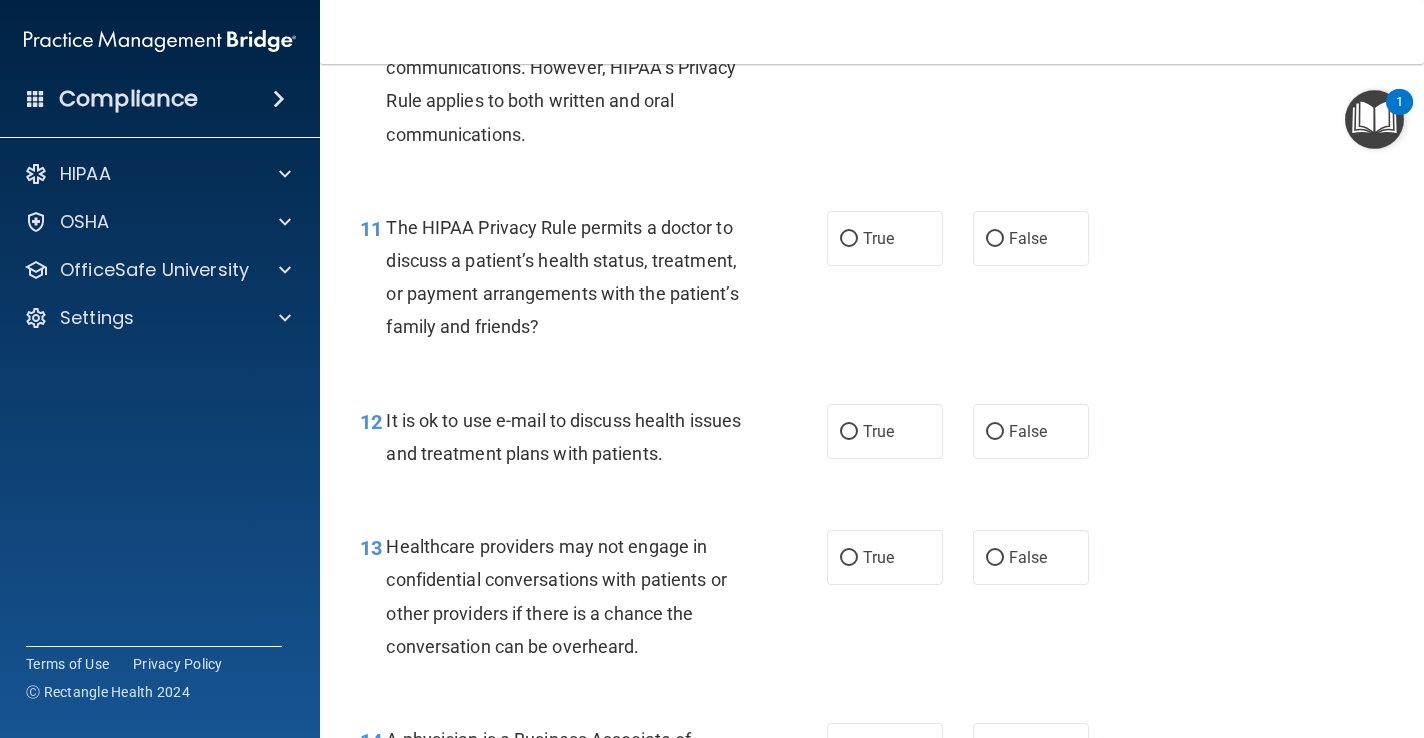 scroll, scrollTop: 1994, scrollLeft: 0, axis: vertical 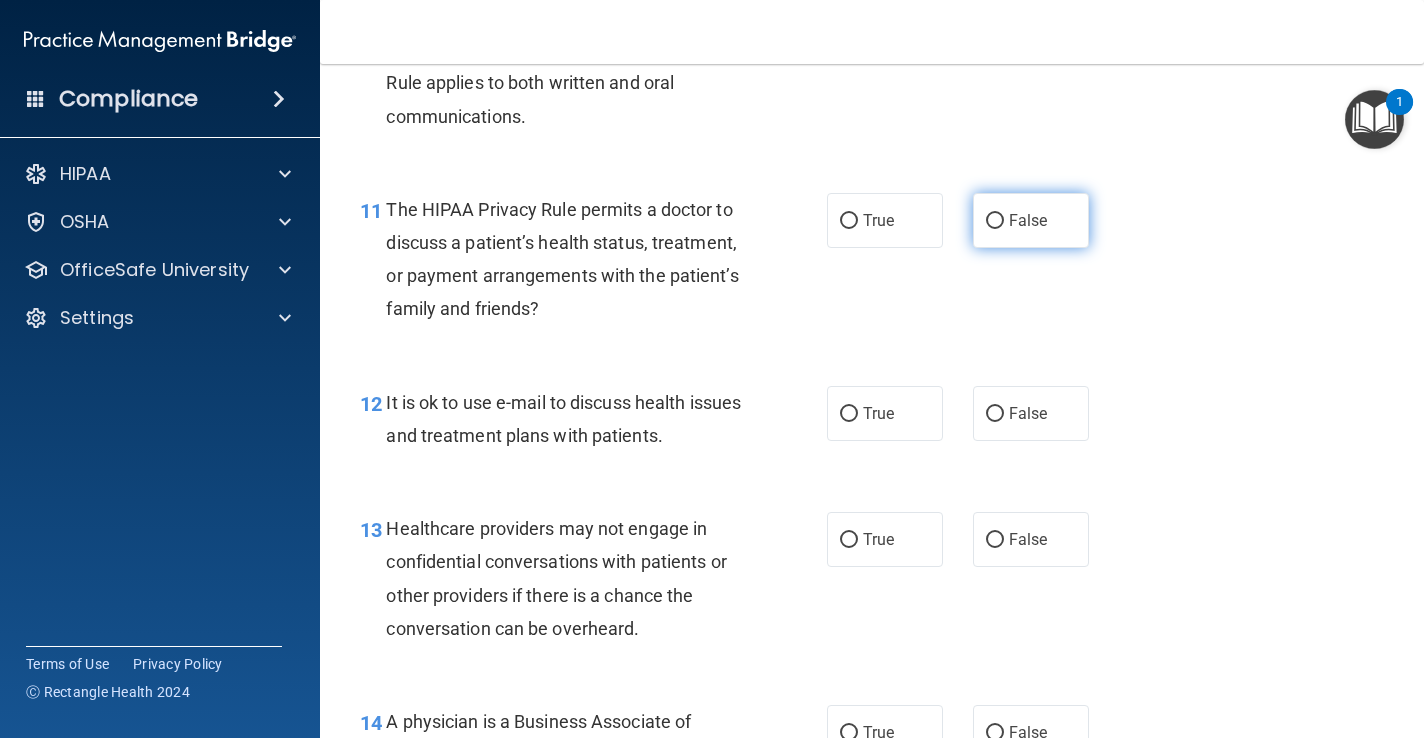 click on "False" at bounding box center (1028, 220) 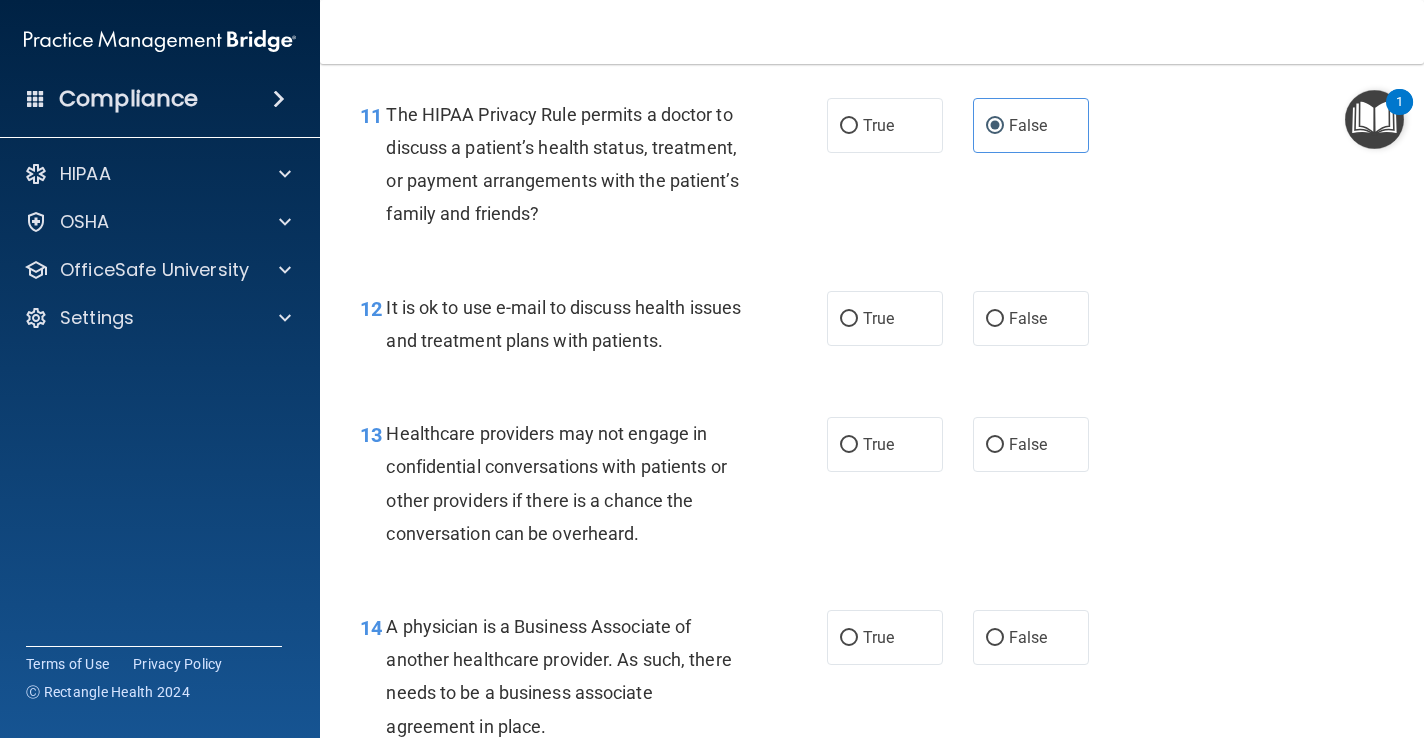 scroll, scrollTop: 2103, scrollLeft: 0, axis: vertical 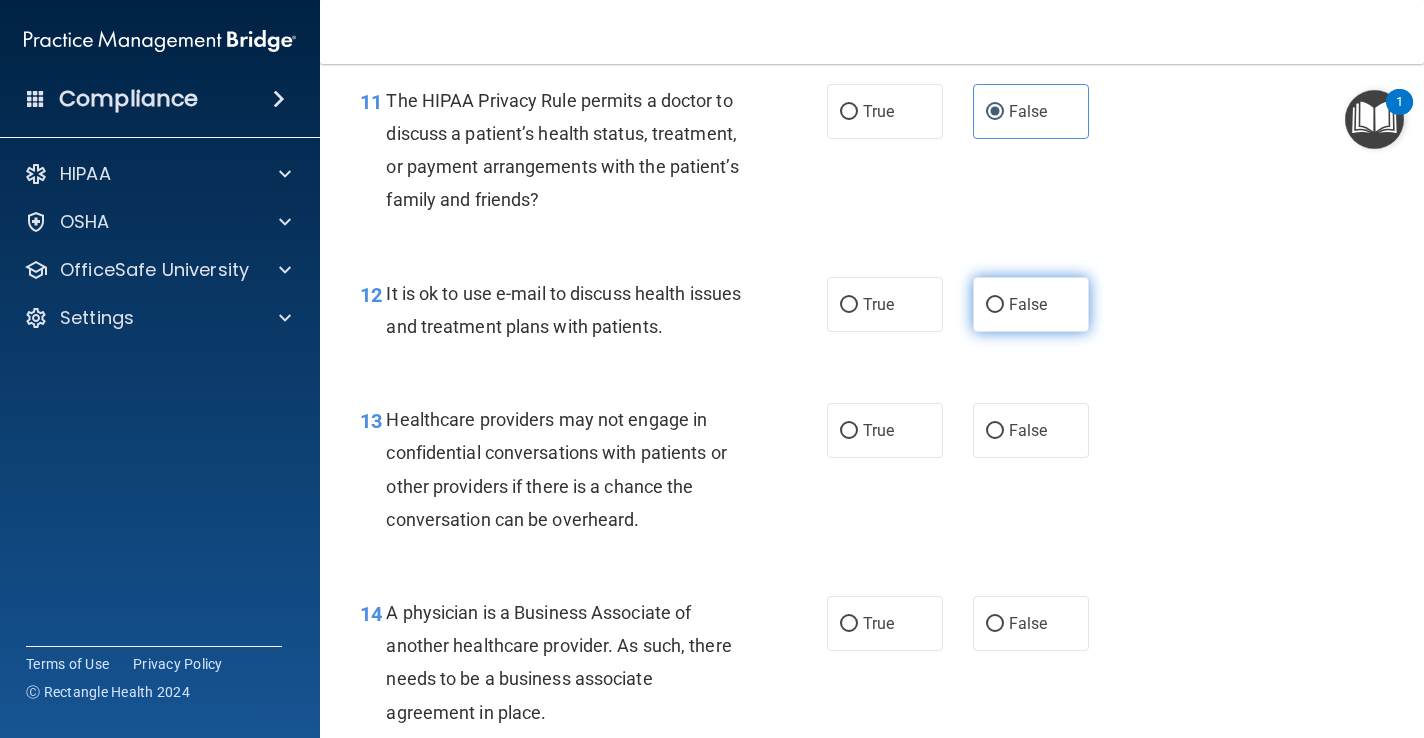 click on "False" at bounding box center (1031, 304) 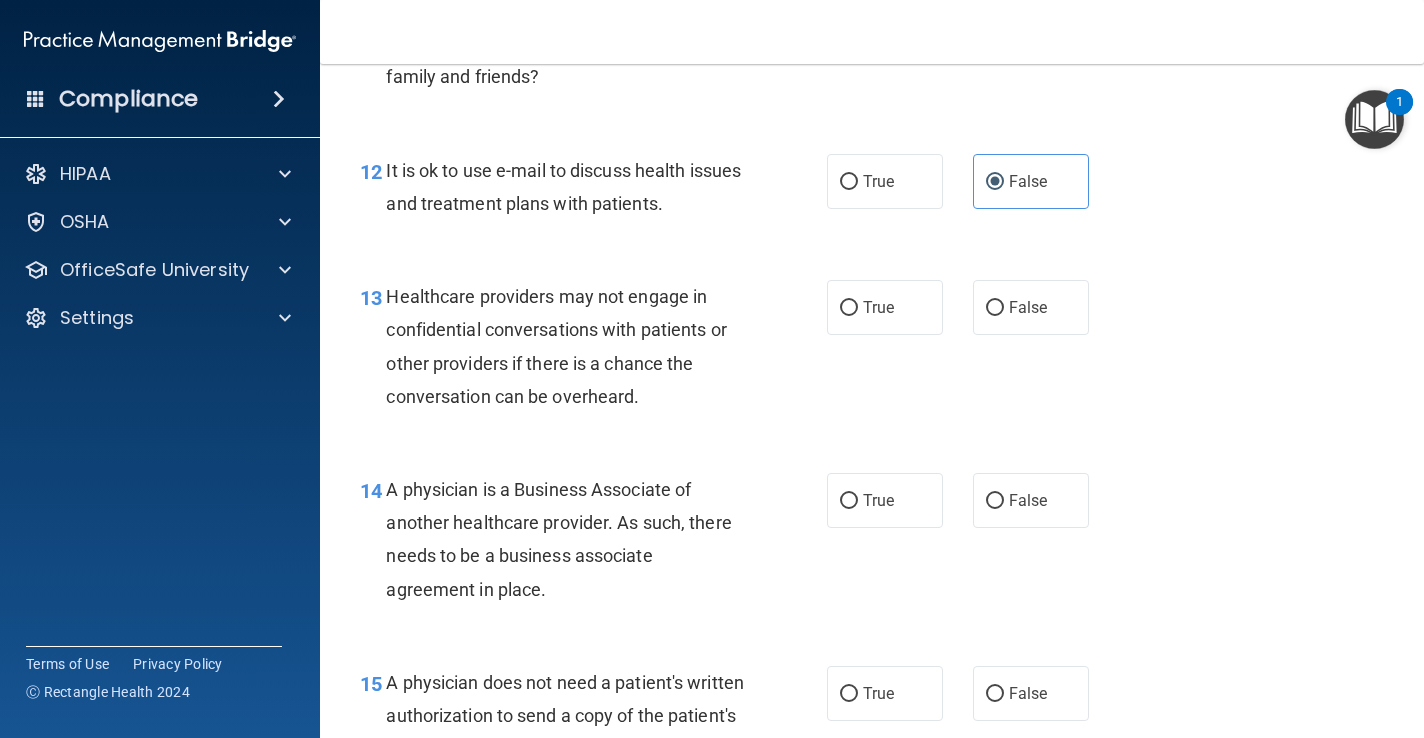 scroll, scrollTop: 2239, scrollLeft: 0, axis: vertical 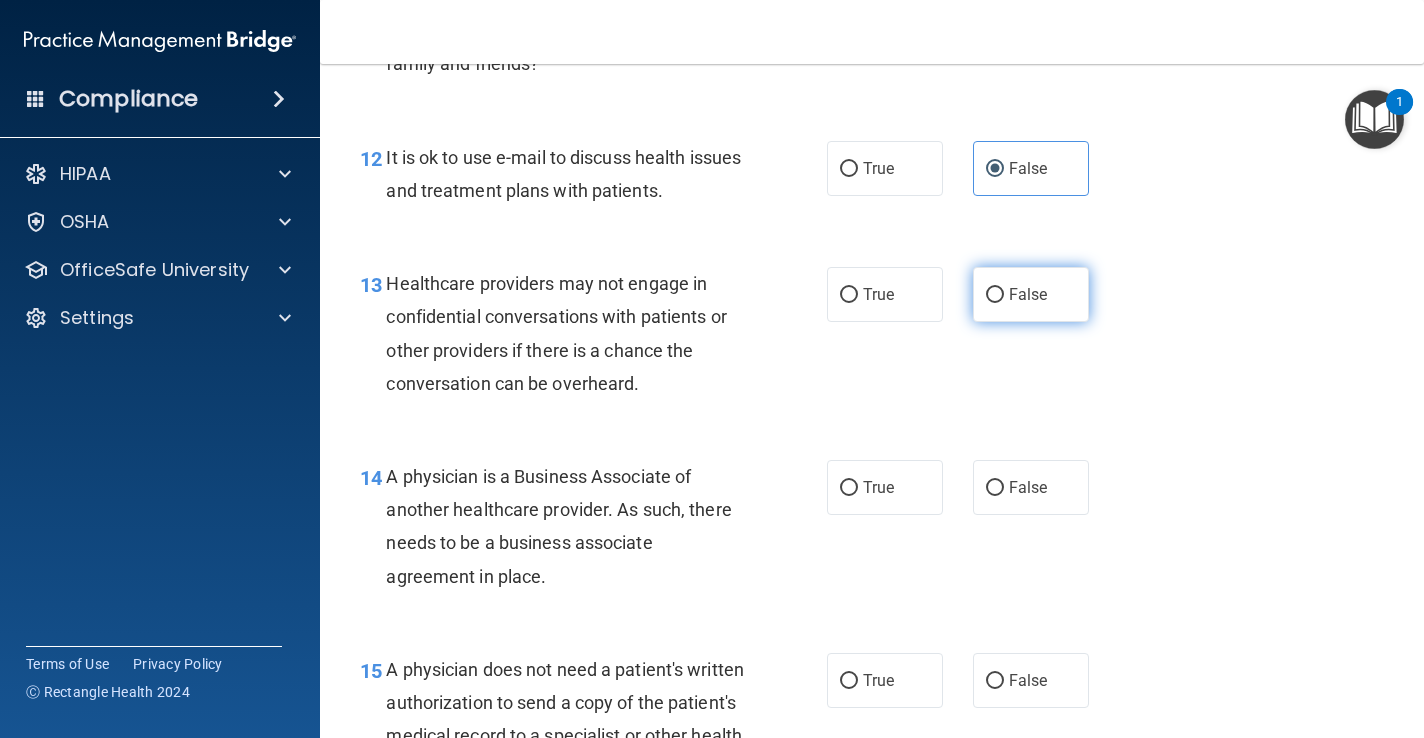 click on "False" at bounding box center (1031, 294) 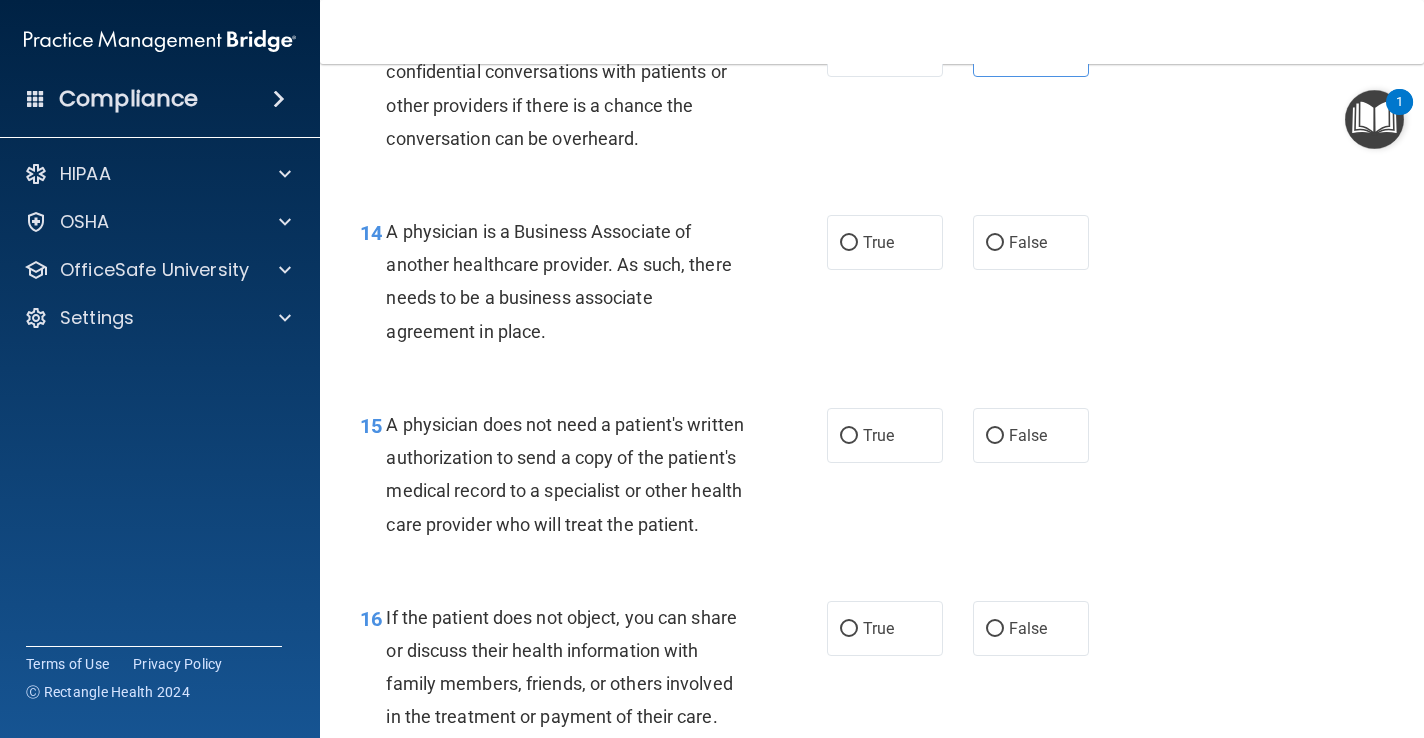 scroll, scrollTop: 2485, scrollLeft: 0, axis: vertical 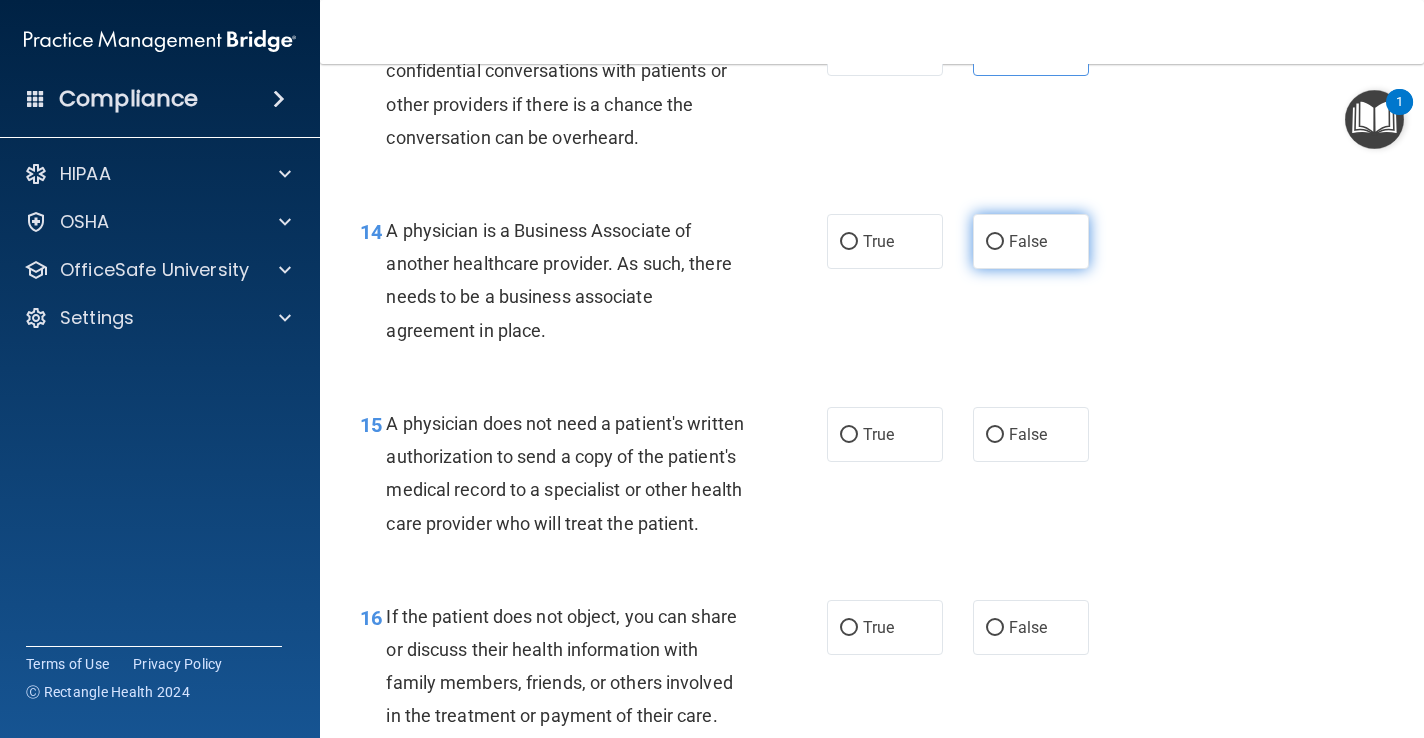 click on "False" at bounding box center (1028, 241) 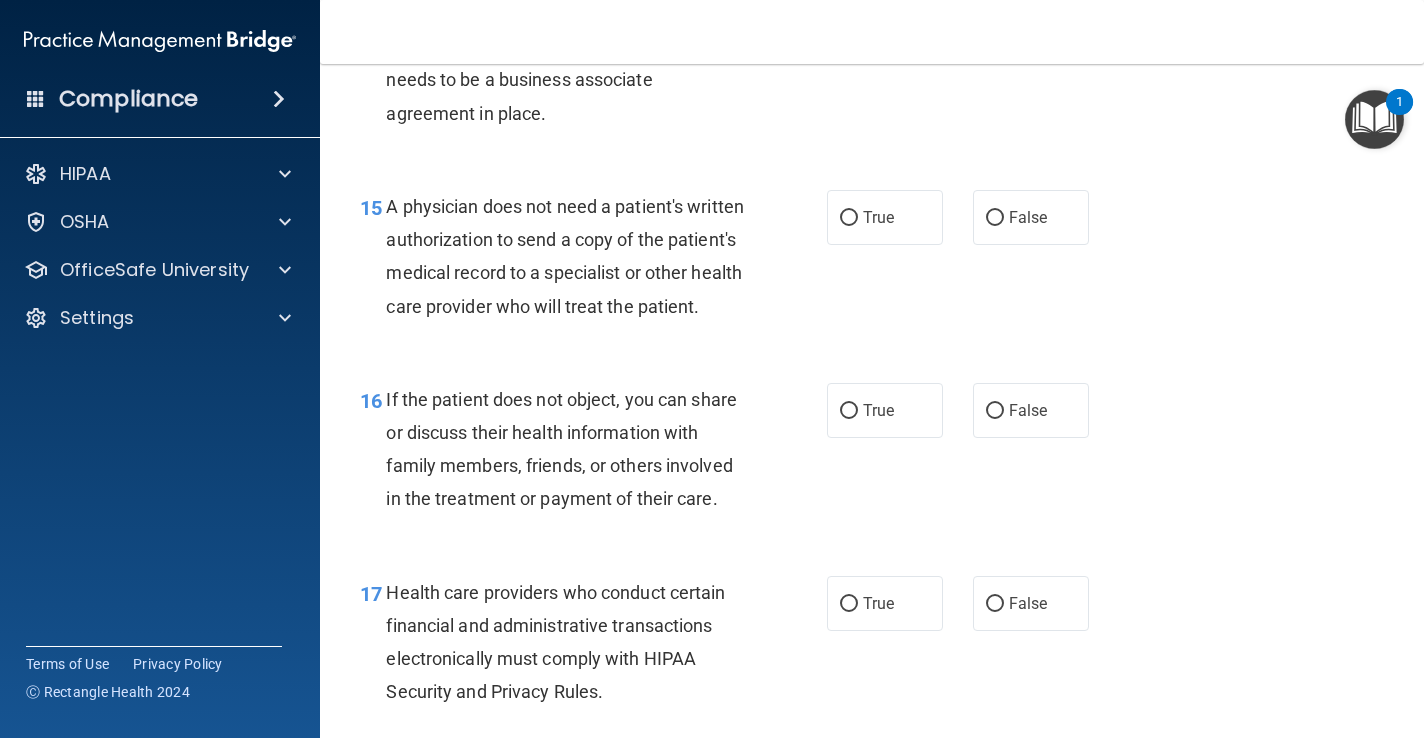 scroll, scrollTop: 2711, scrollLeft: 0, axis: vertical 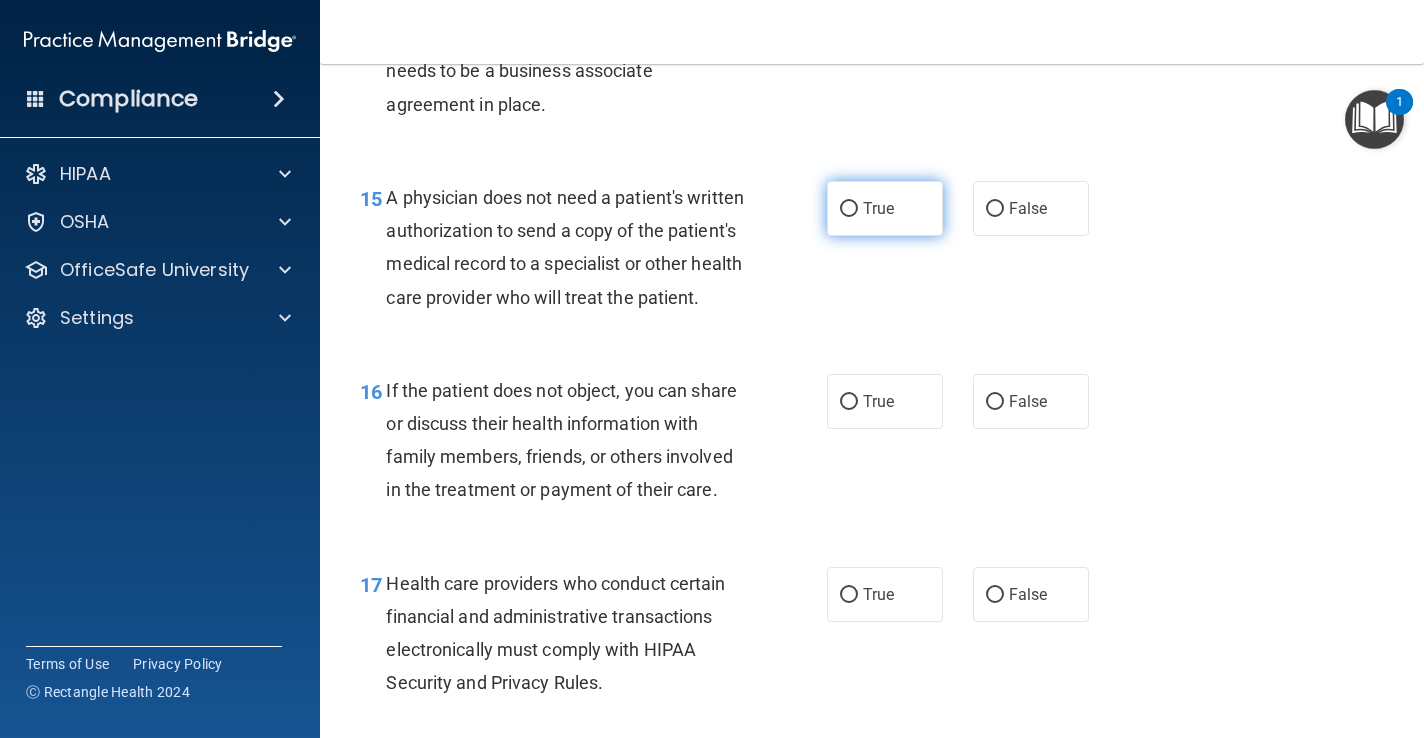 click on "True" at bounding box center [878, 208] 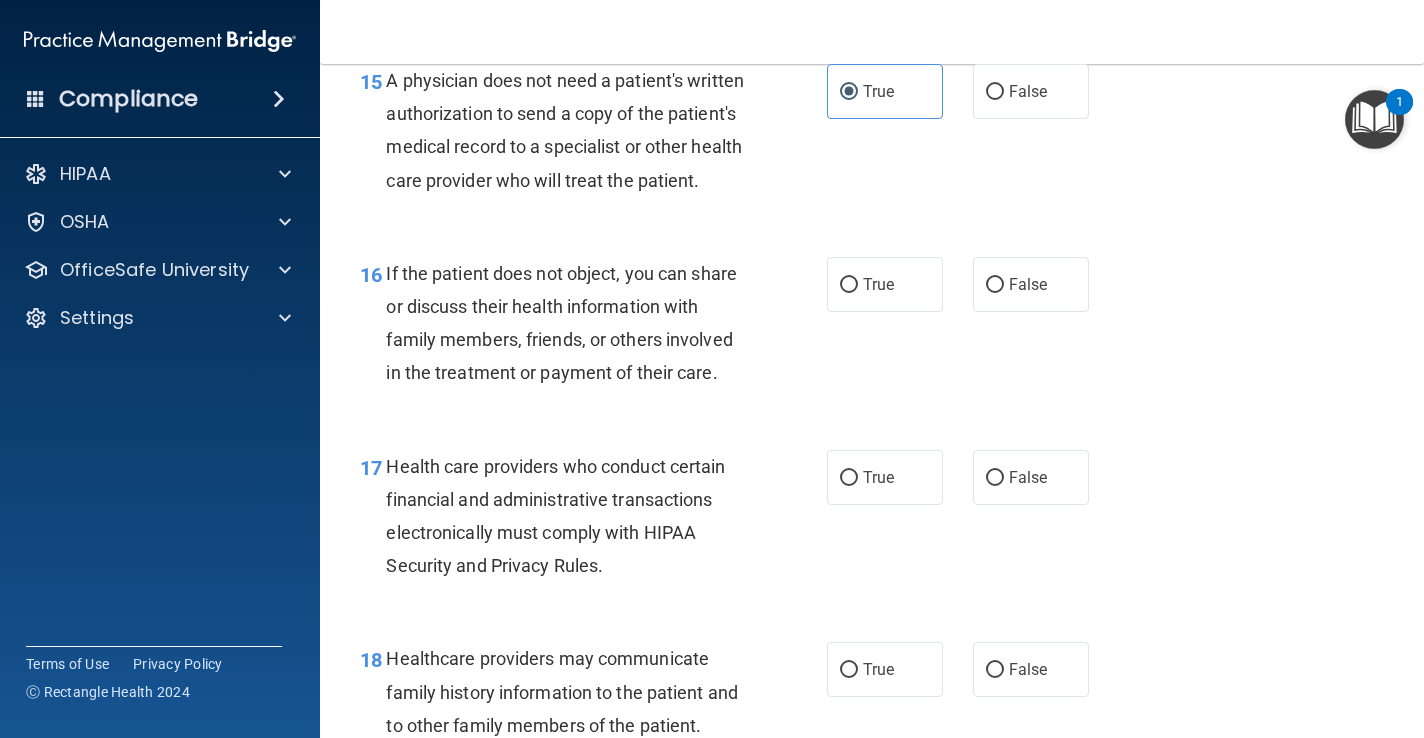 scroll, scrollTop: 2840, scrollLeft: 0, axis: vertical 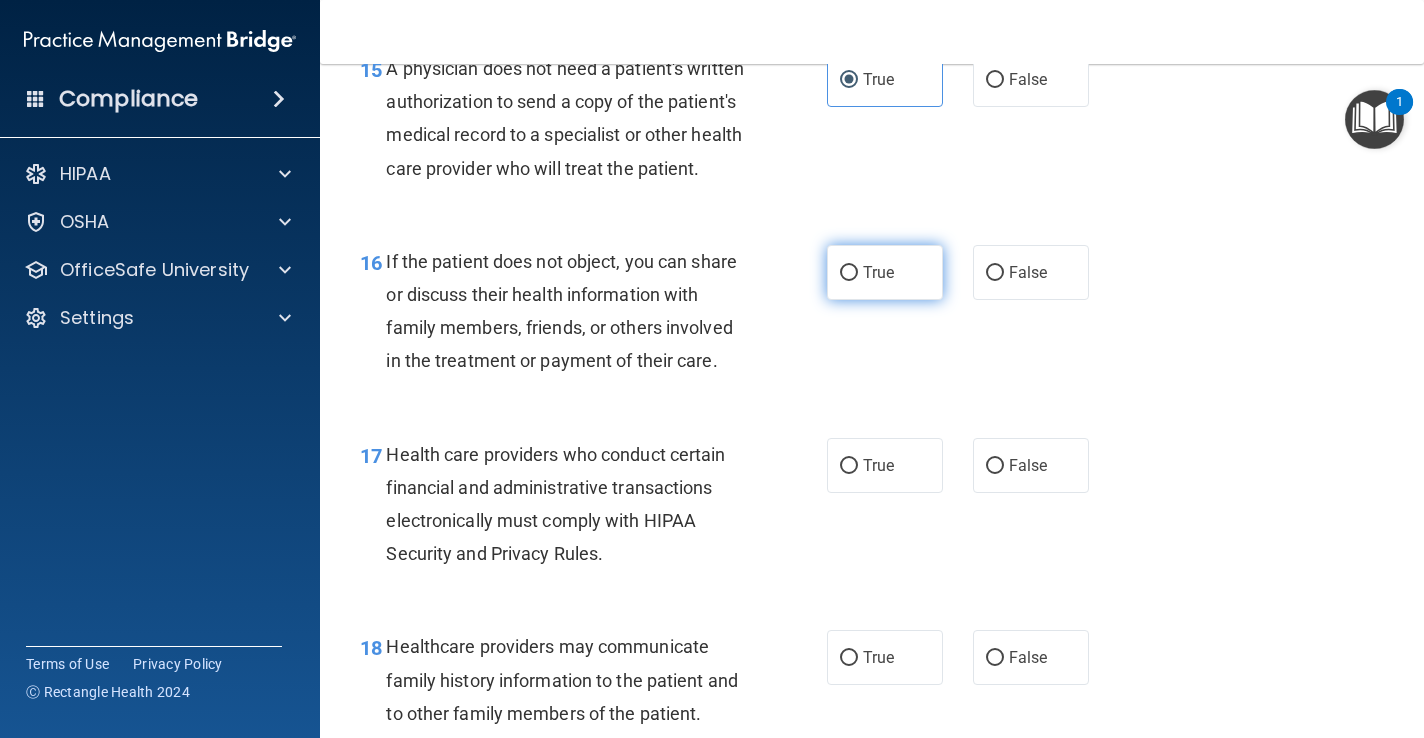 click on "True" at bounding box center (878, 272) 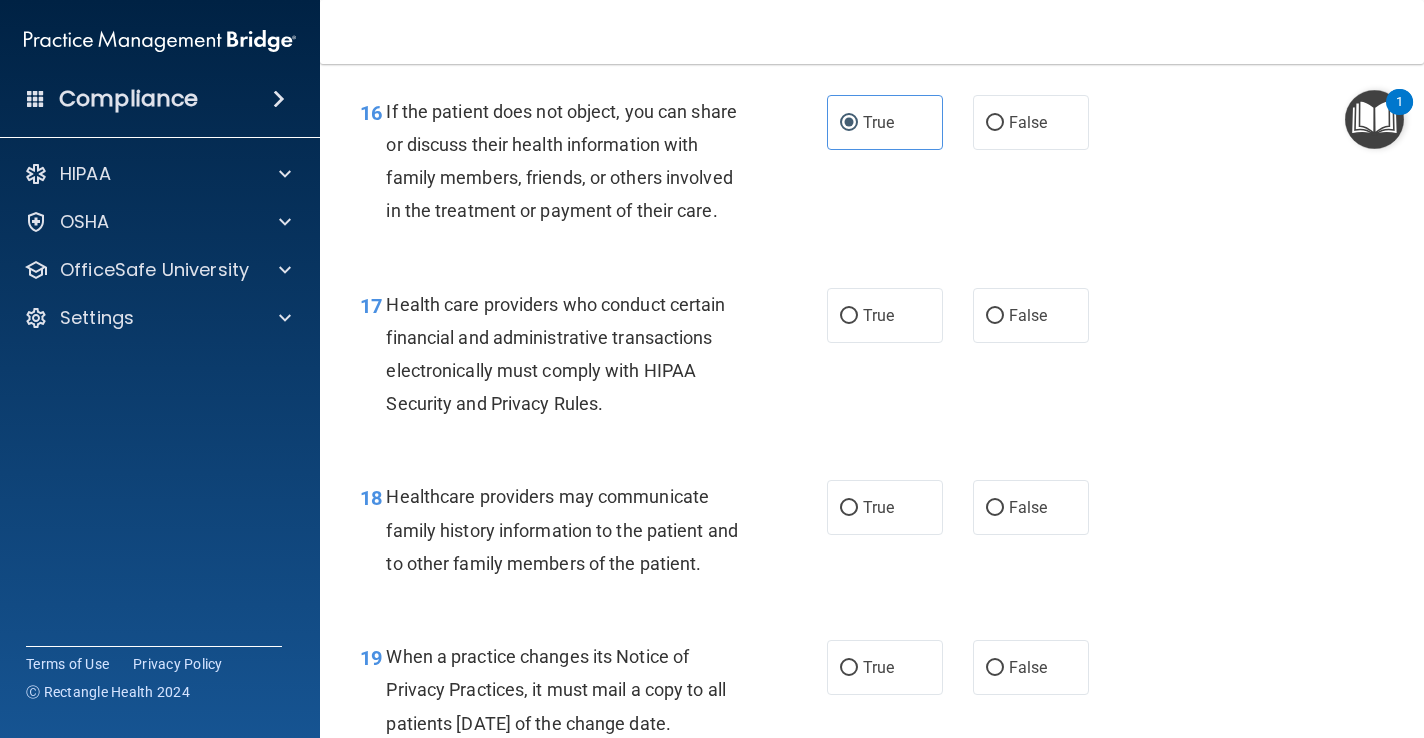 scroll, scrollTop: 2993, scrollLeft: 0, axis: vertical 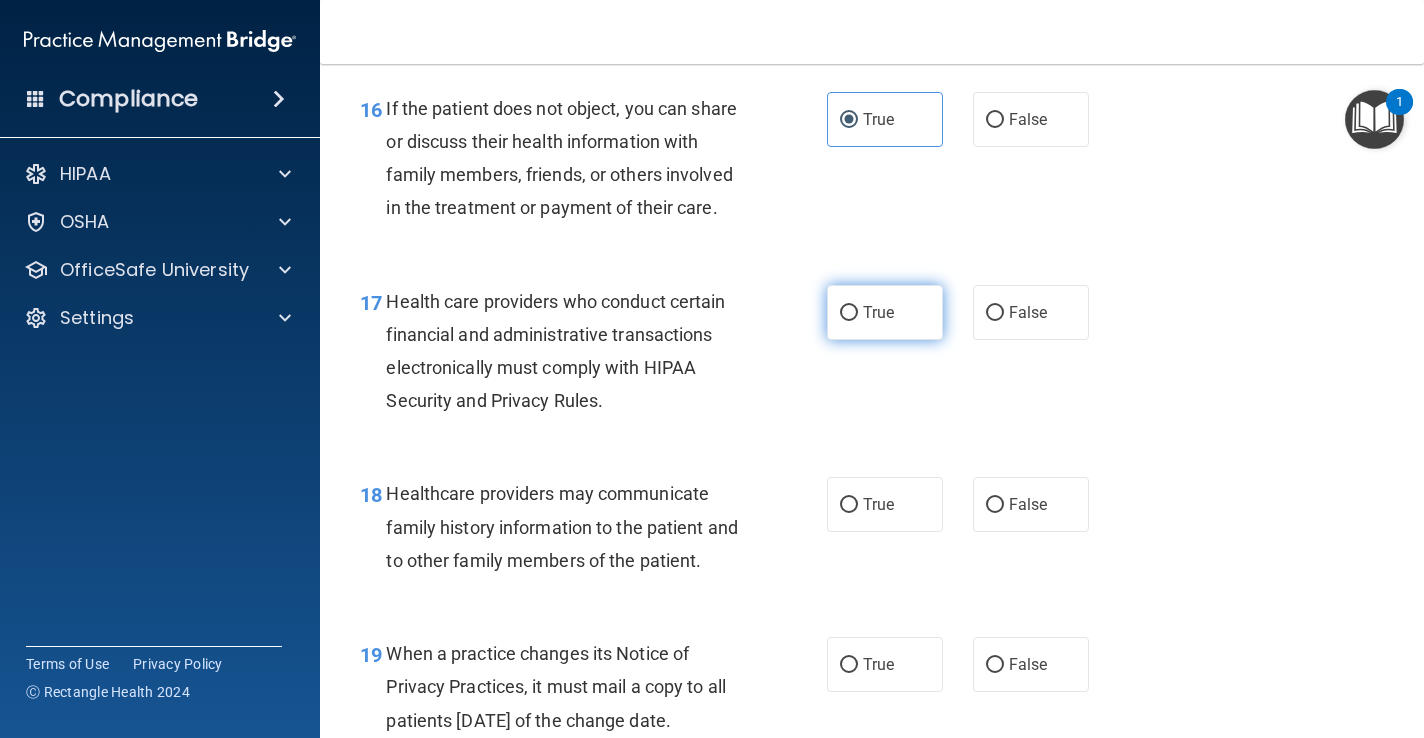 click on "True" at bounding box center (878, 312) 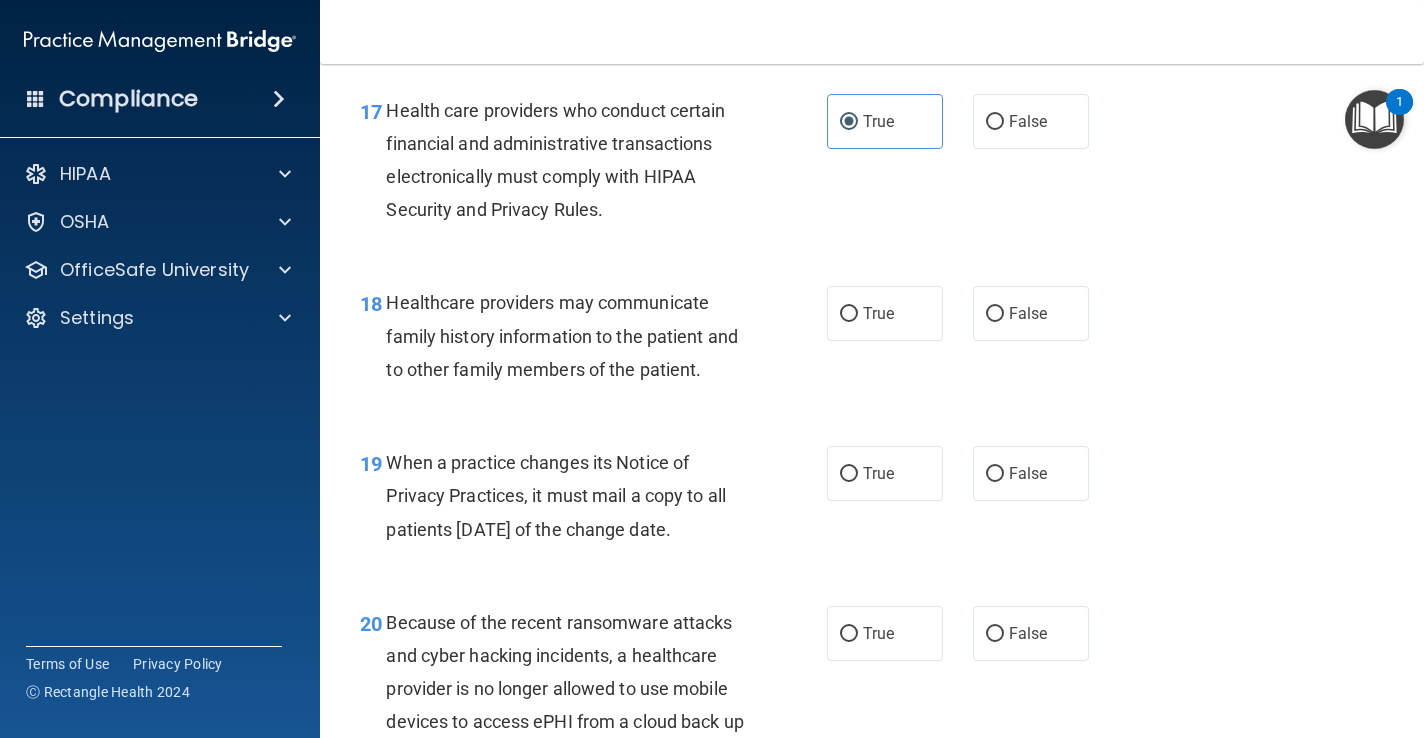 scroll, scrollTop: 3244, scrollLeft: 0, axis: vertical 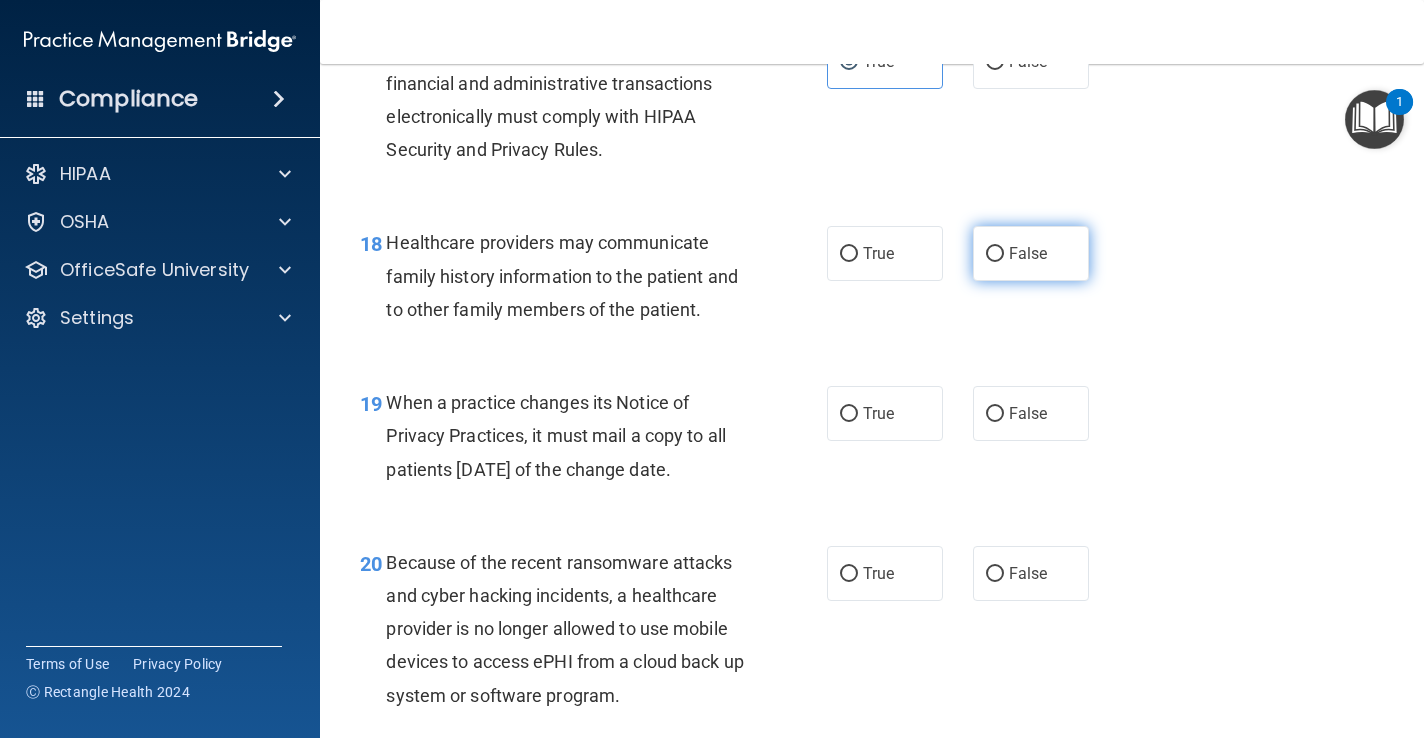 click on "False" at bounding box center (1031, 253) 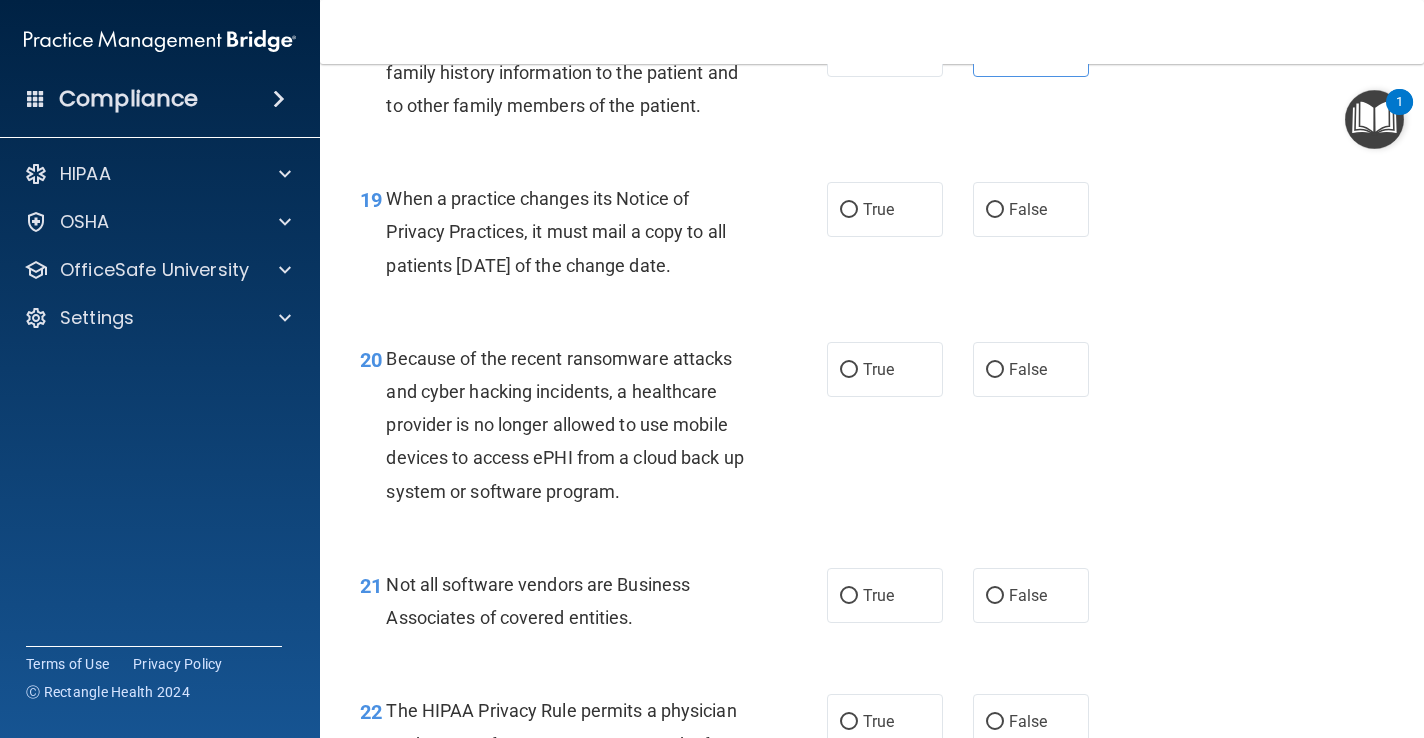 scroll, scrollTop: 3456, scrollLeft: 0, axis: vertical 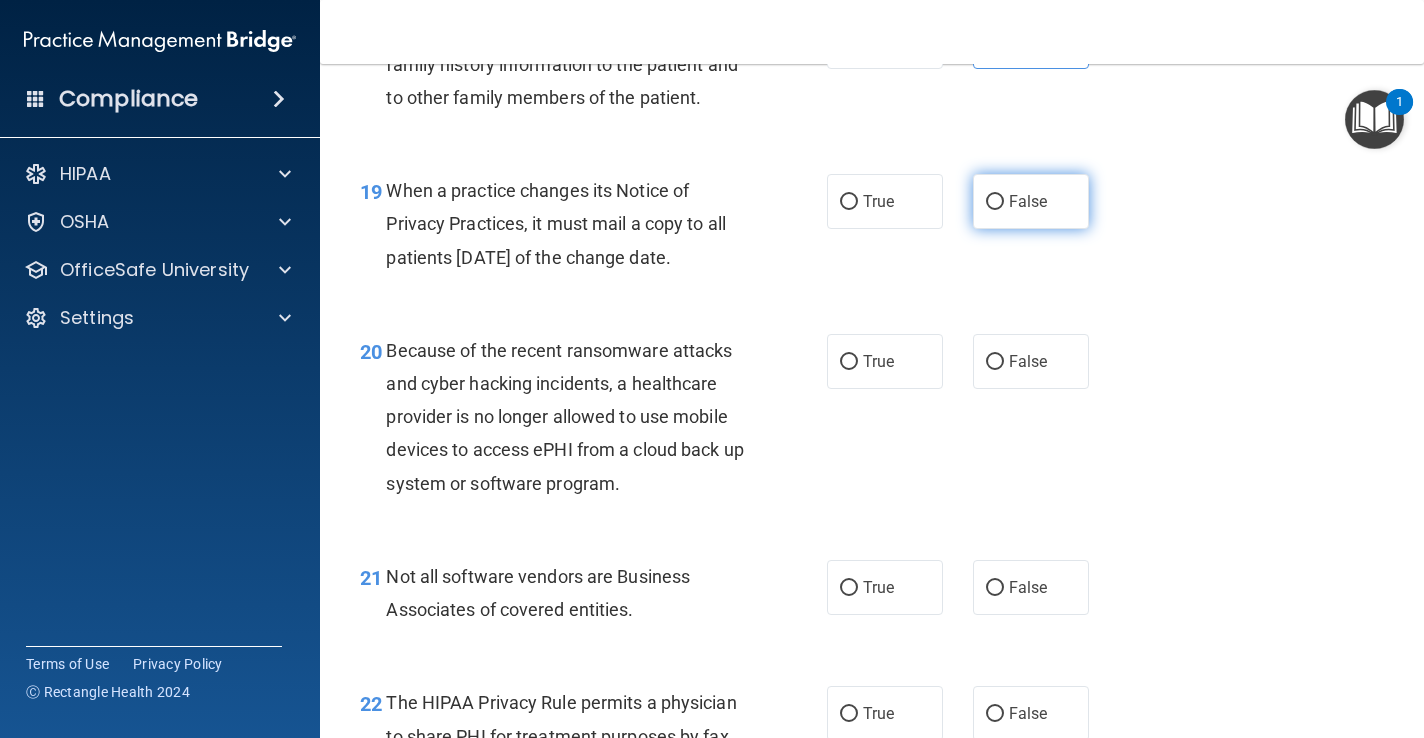 click on "False" at bounding box center [995, 202] 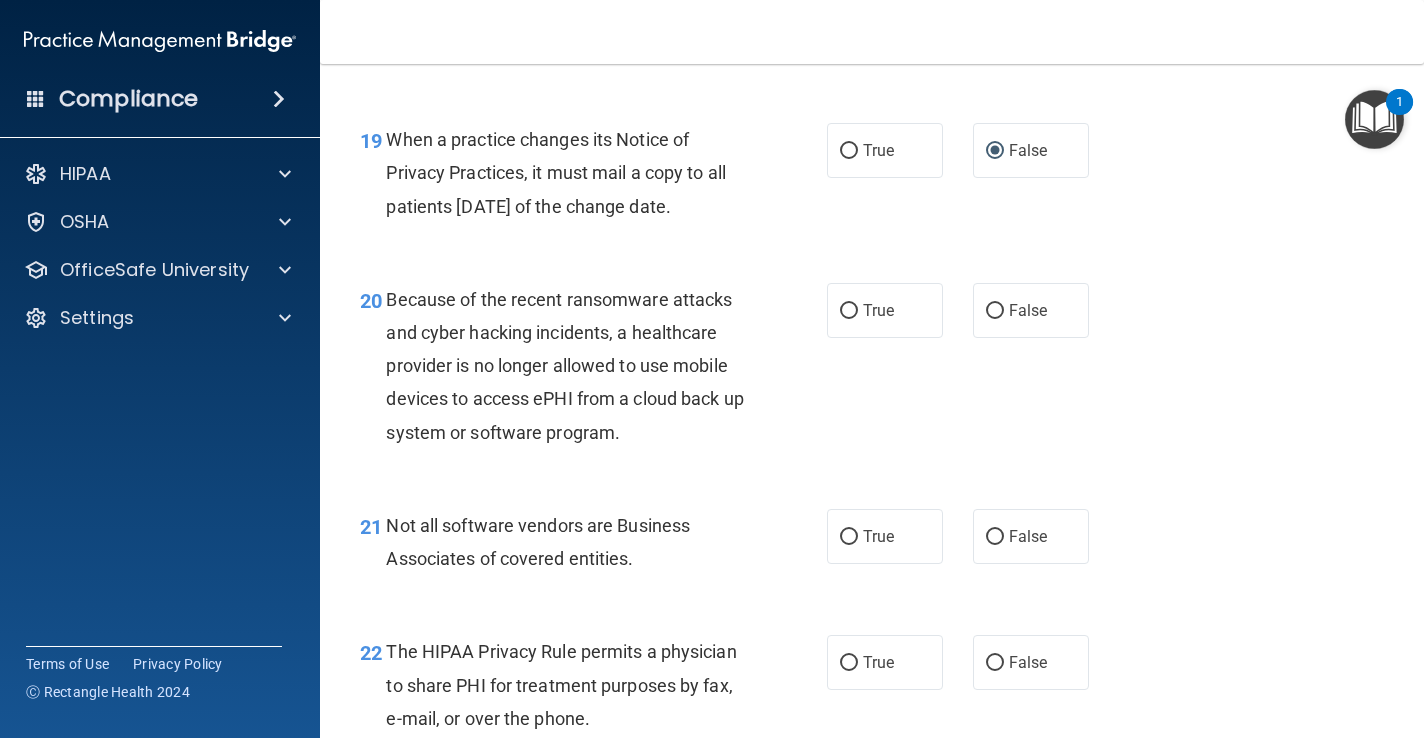 scroll, scrollTop: 3517, scrollLeft: 0, axis: vertical 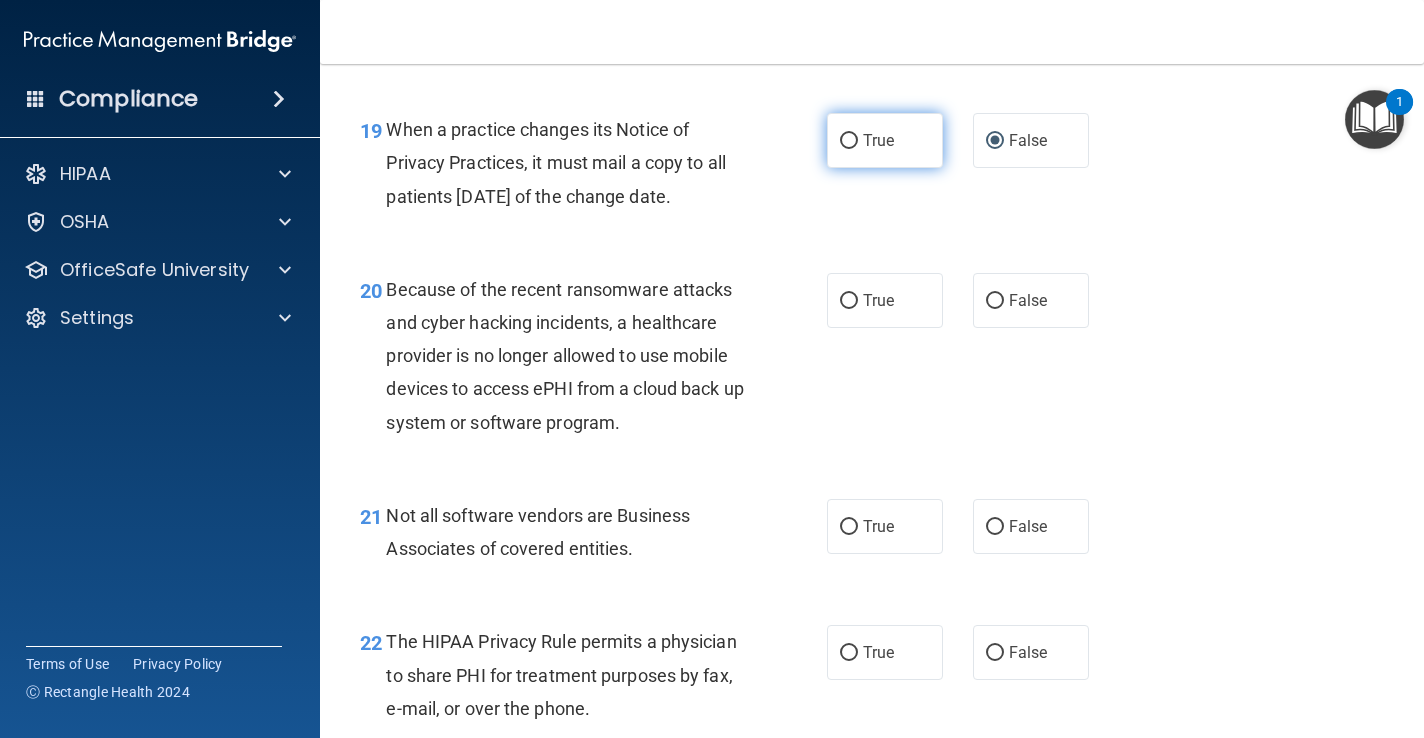 click on "True" at bounding box center (849, 141) 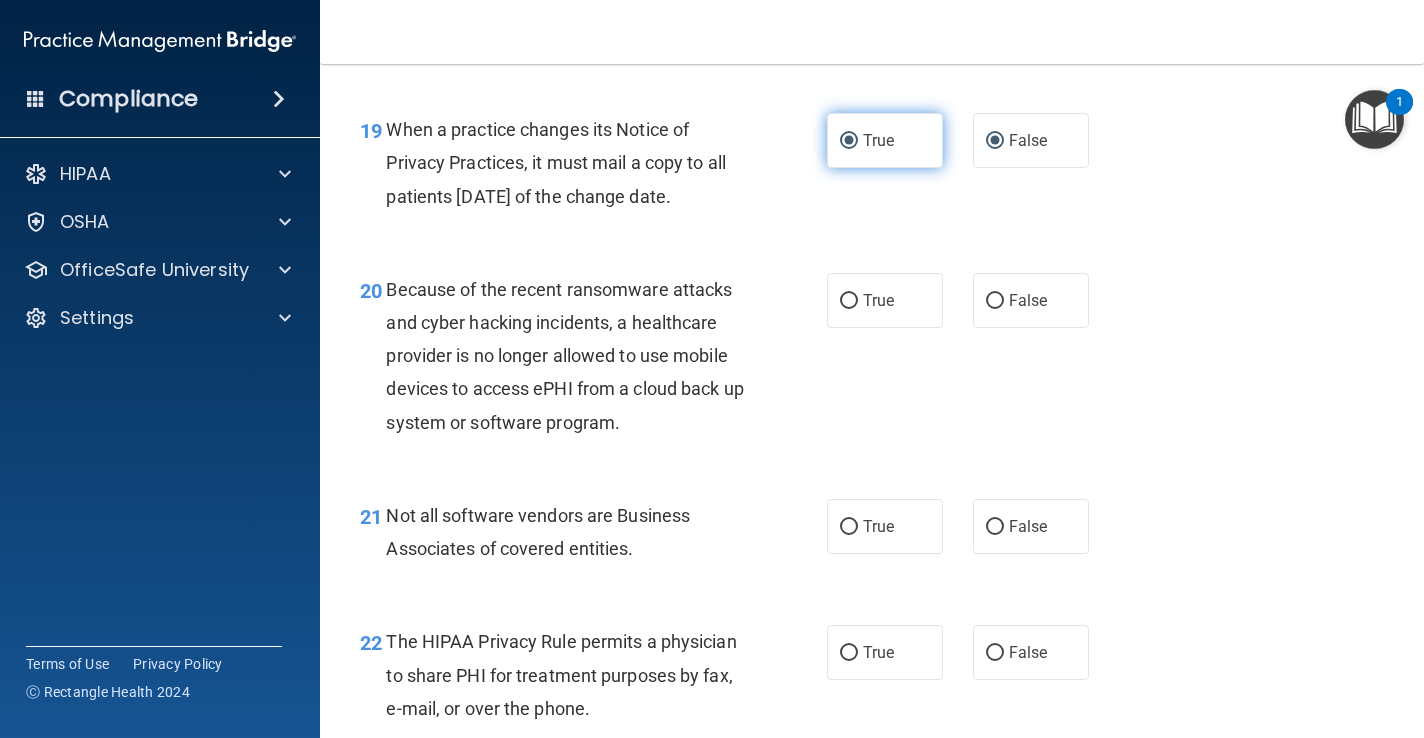 radio on "false" 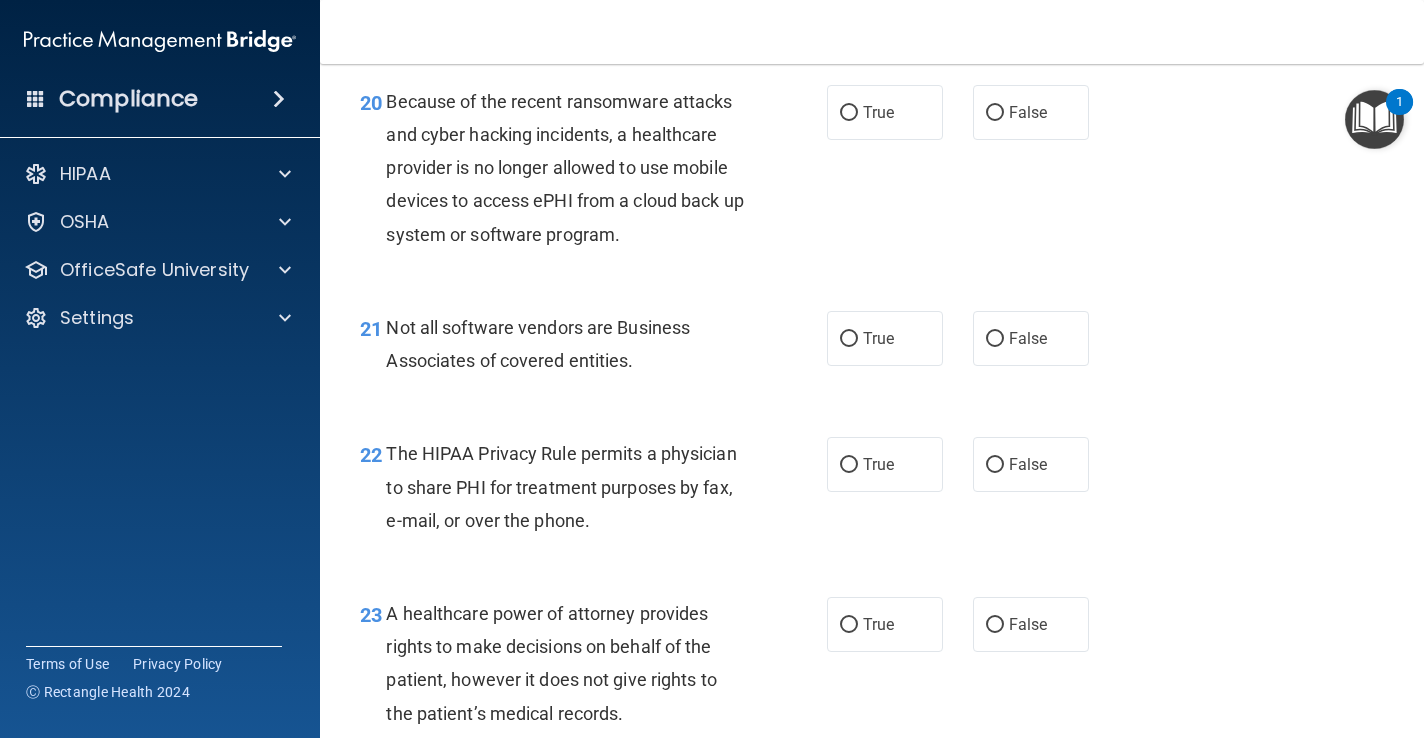 scroll, scrollTop: 3713, scrollLeft: 0, axis: vertical 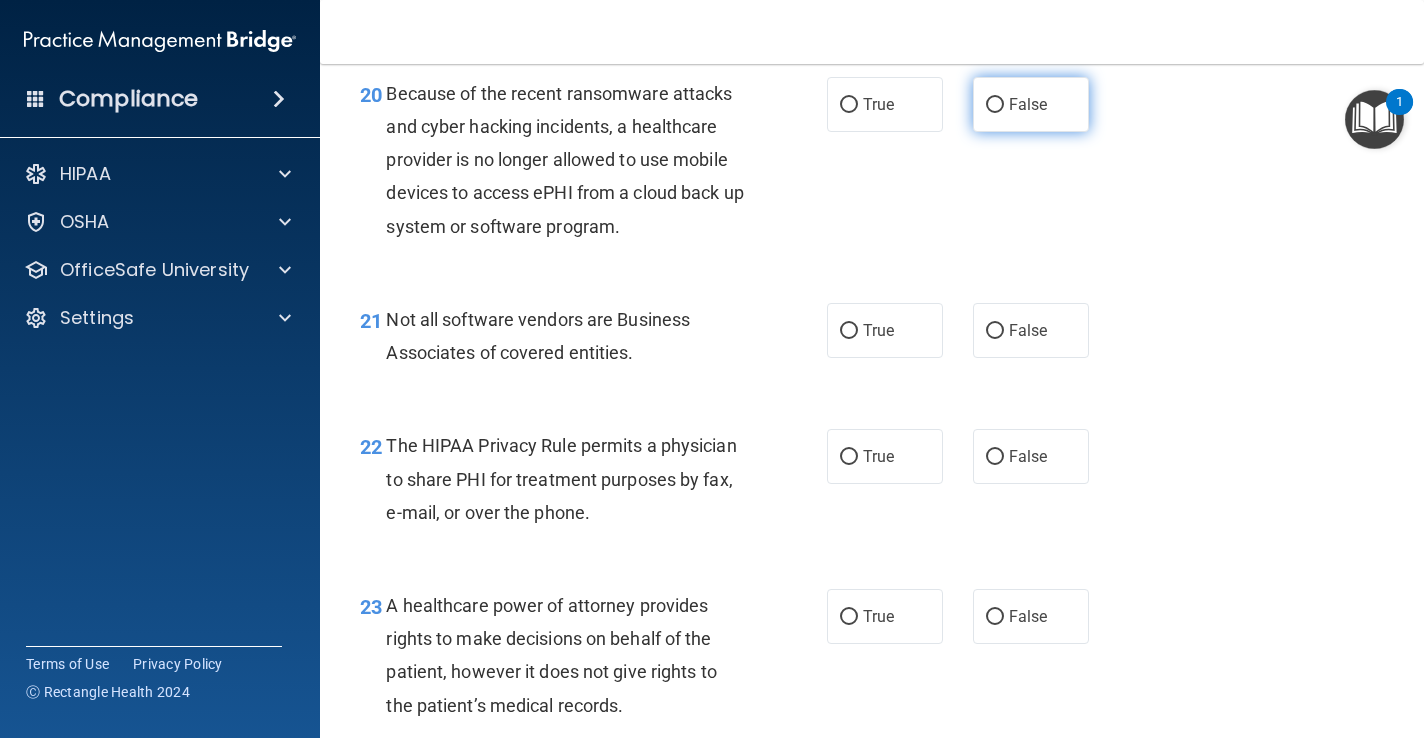 click on "False" at bounding box center [1031, 104] 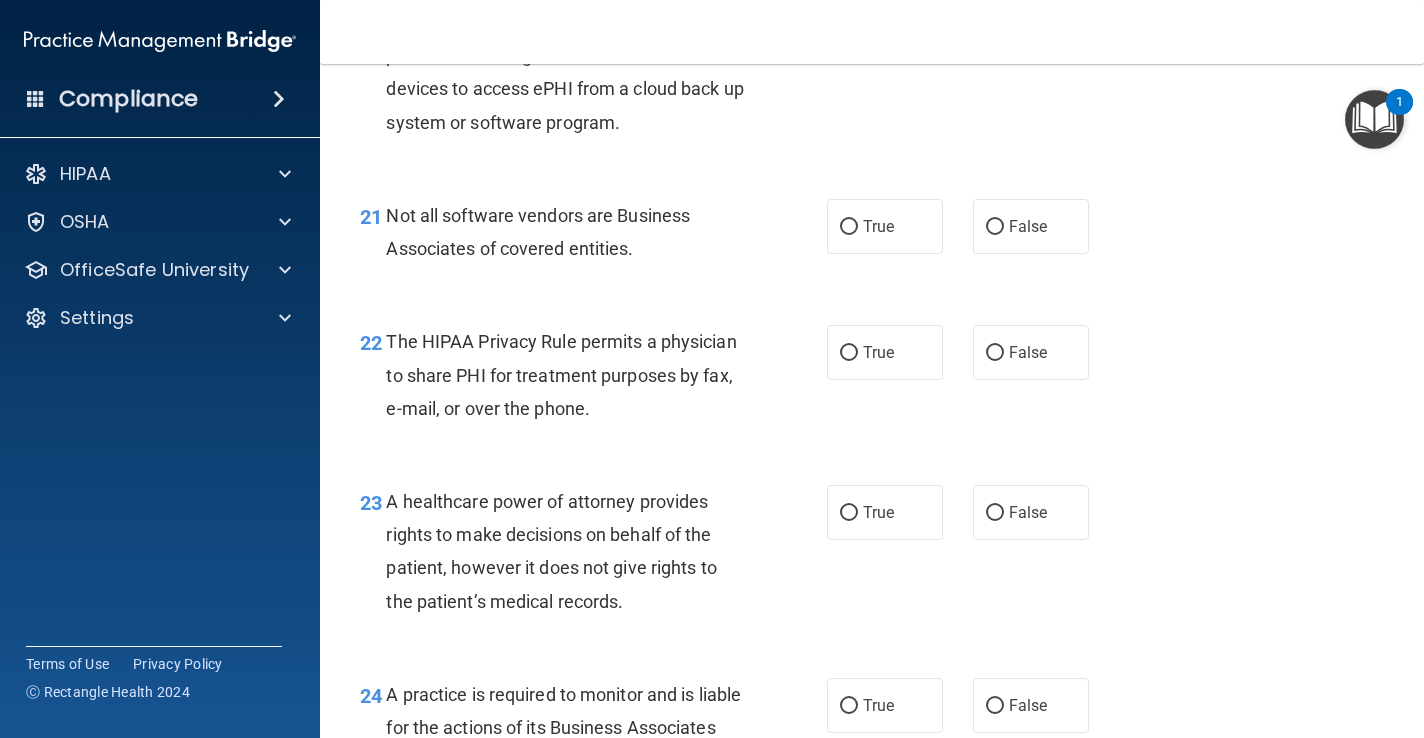 scroll, scrollTop: 3822, scrollLeft: 0, axis: vertical 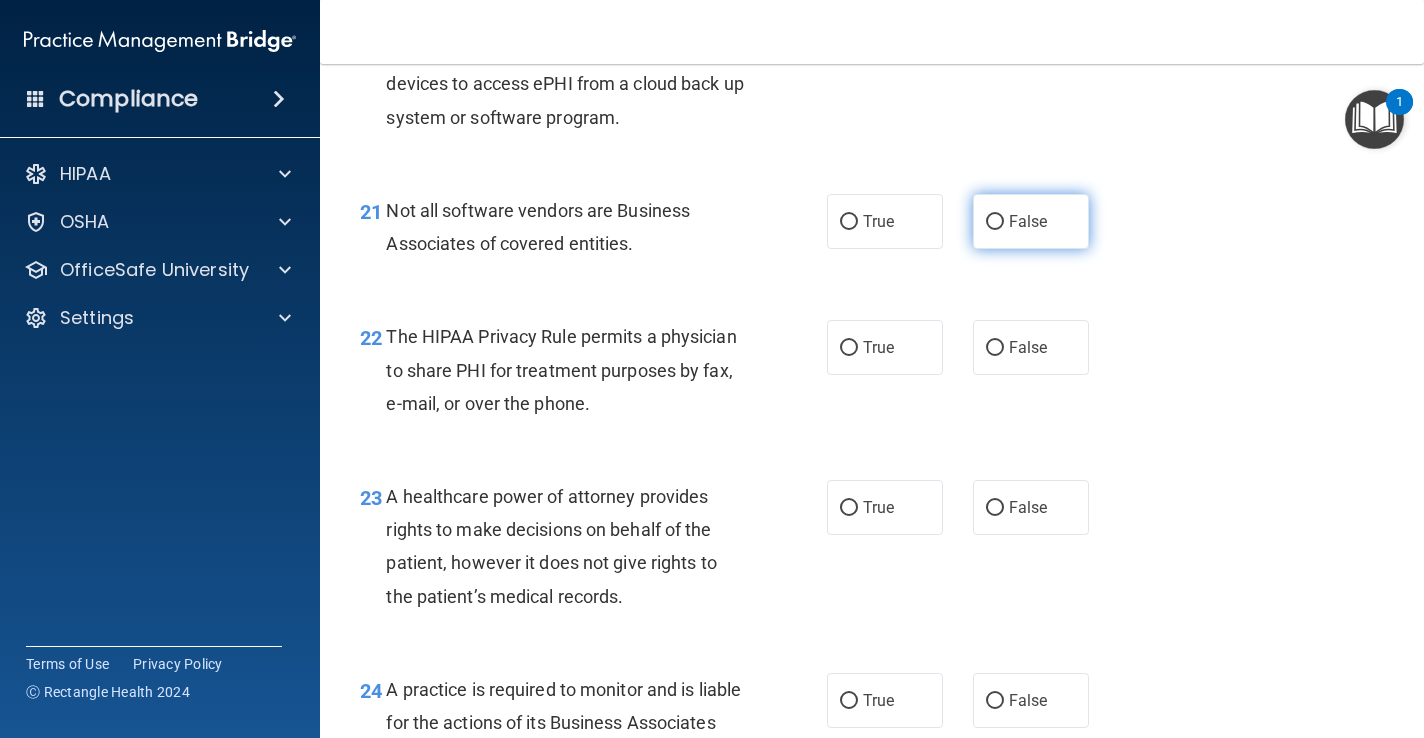 click on "False" at bounding box center (1031, 221) 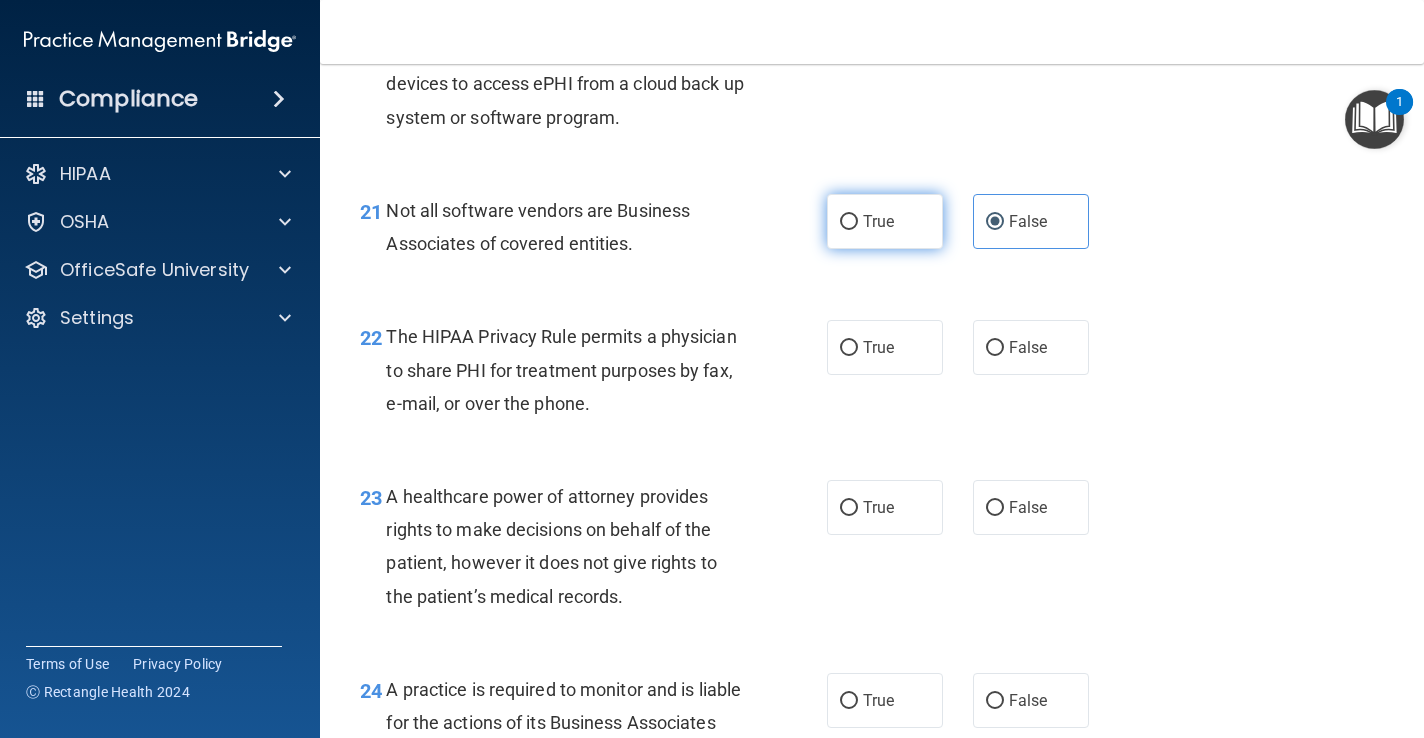 click on "True" at bounding box center [885, 221] 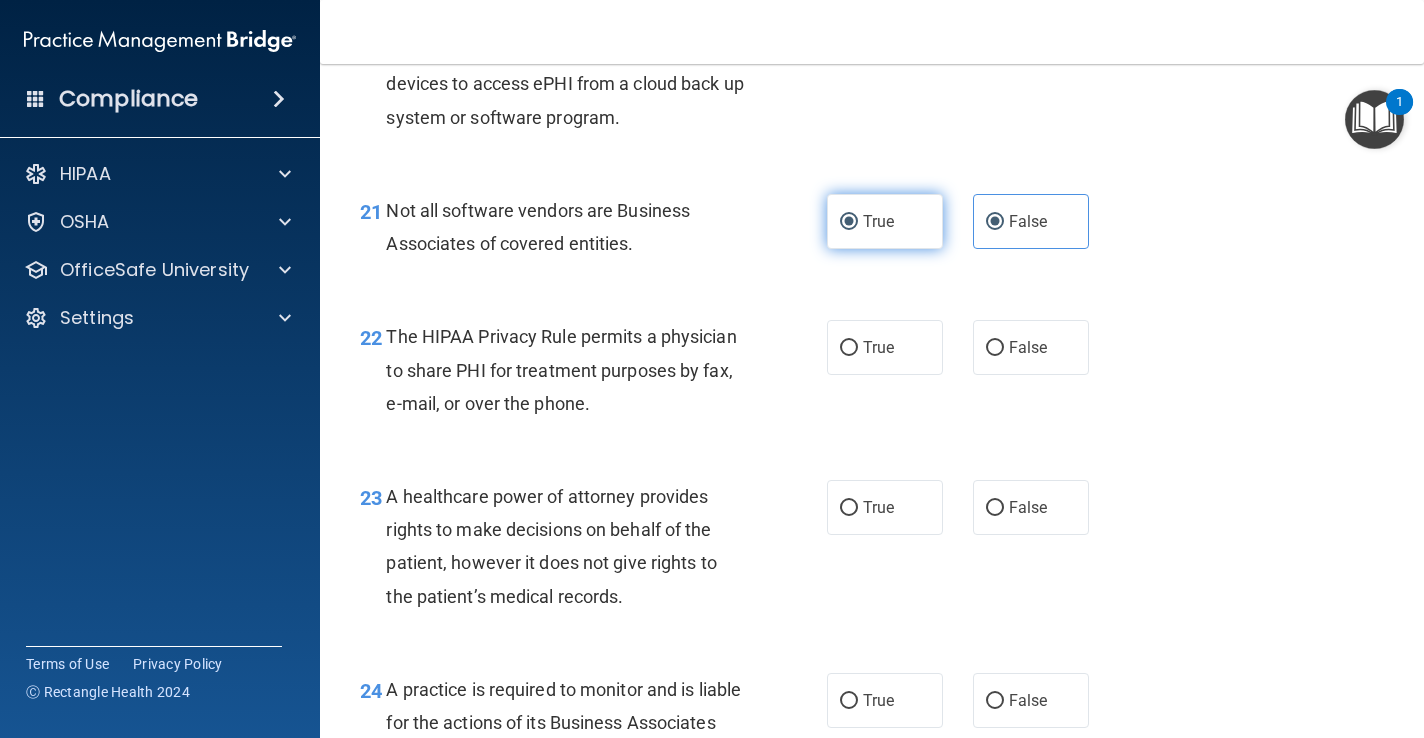 radio on "false" 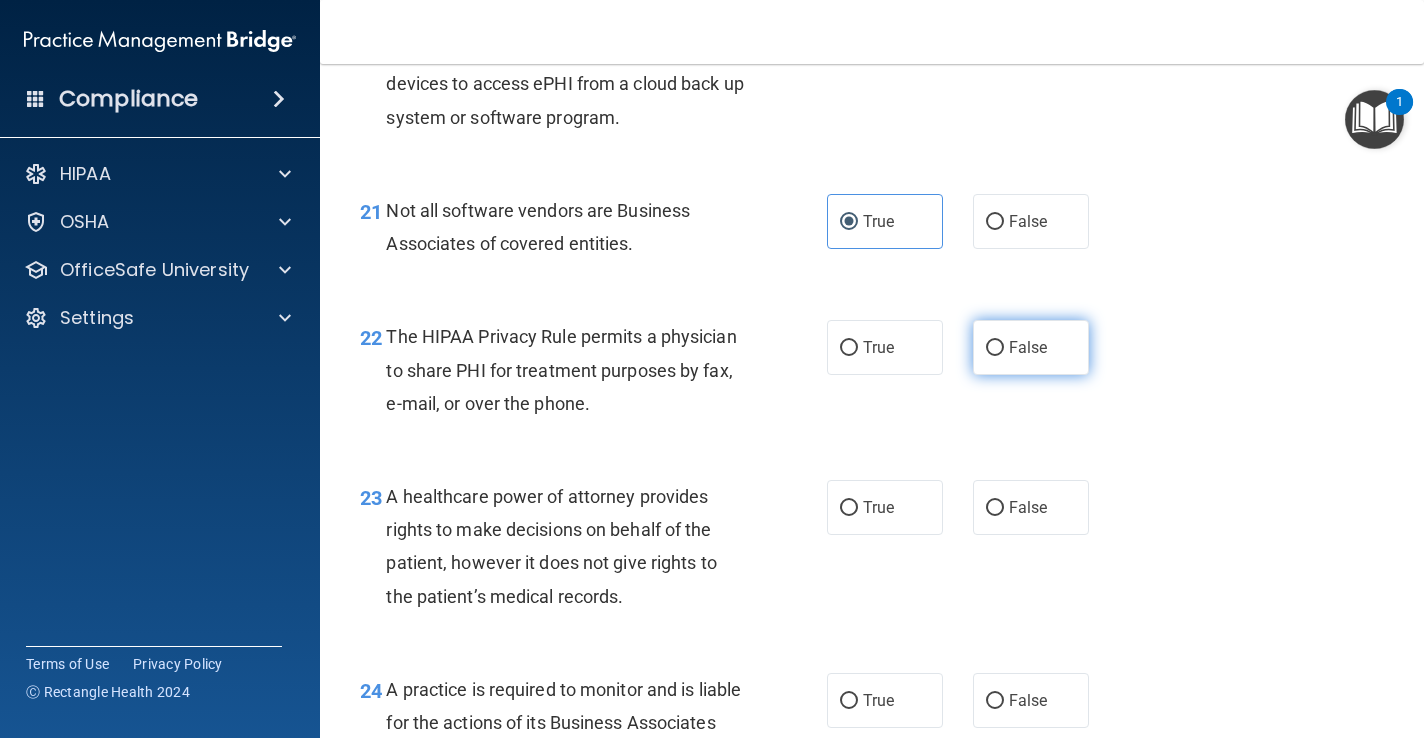click on "False" at bounding box center [1031, 347] 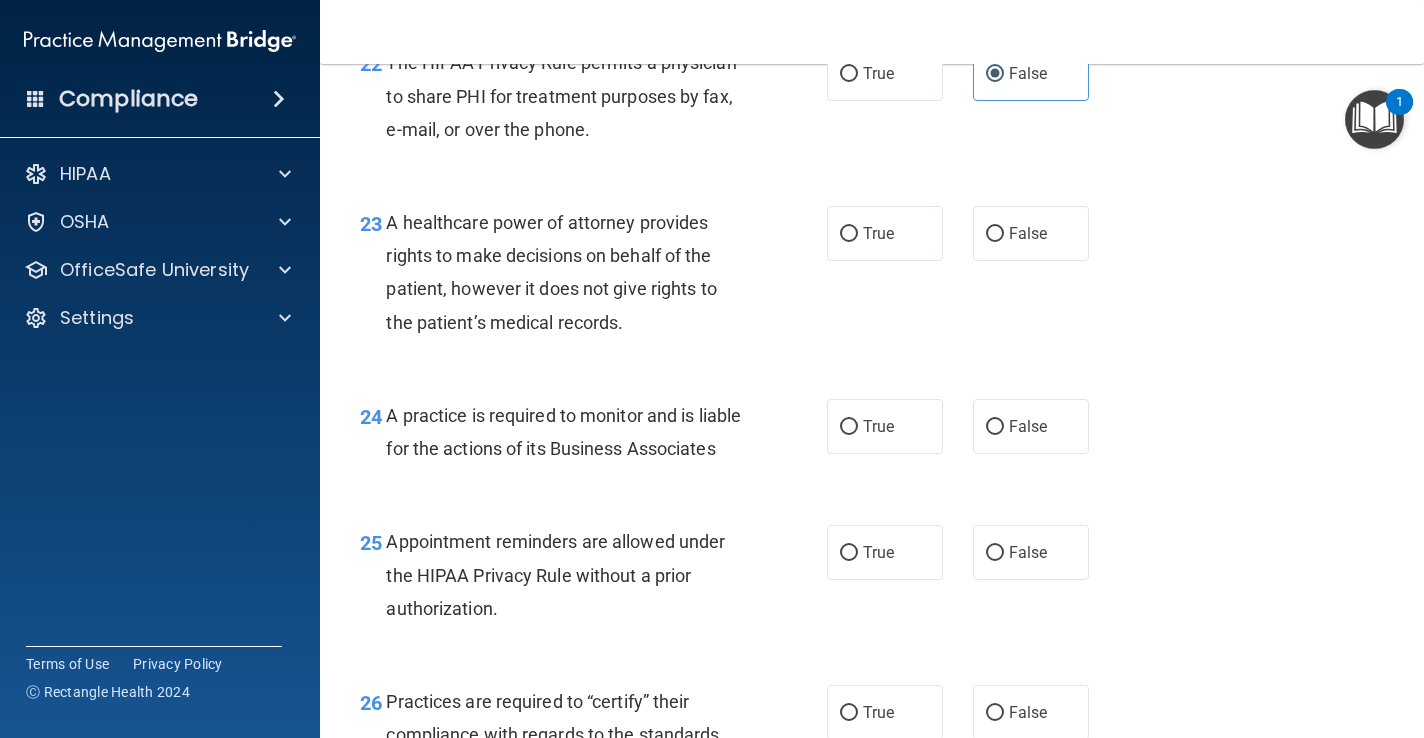 scroll, scrollTop: 4097, scrollLeft: 0, axis: vertical 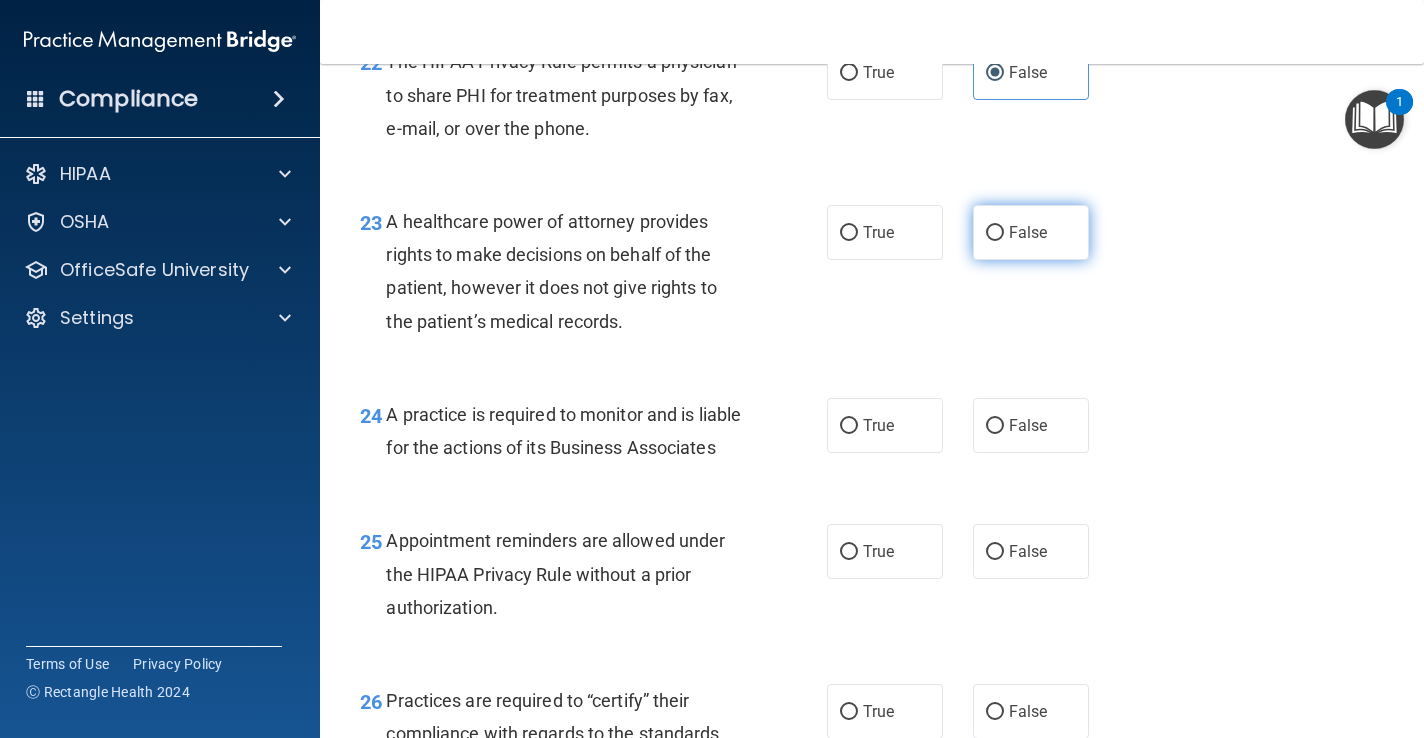 click on "False" at bounding box center (1028, 232) 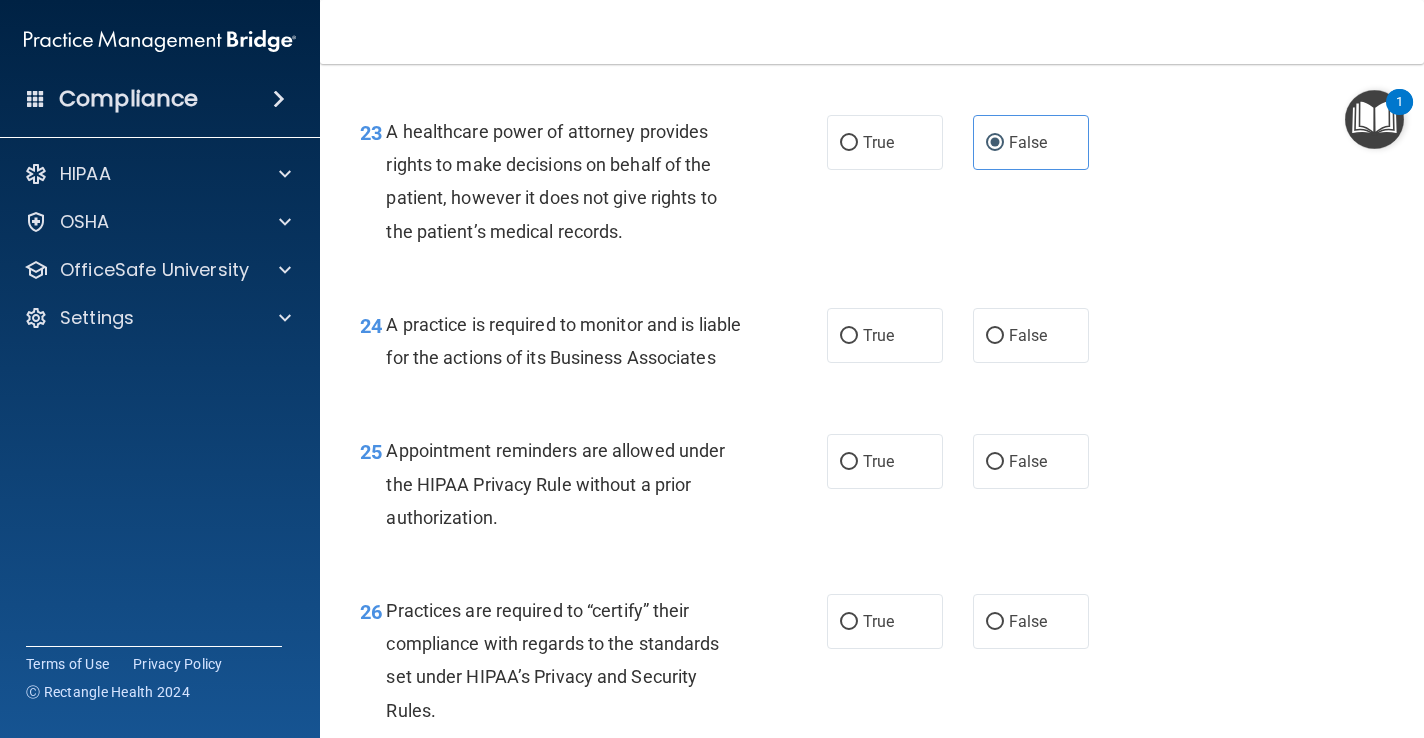 scroll, scrollTop: 4193, scrollLeft: 0, axis: vertical 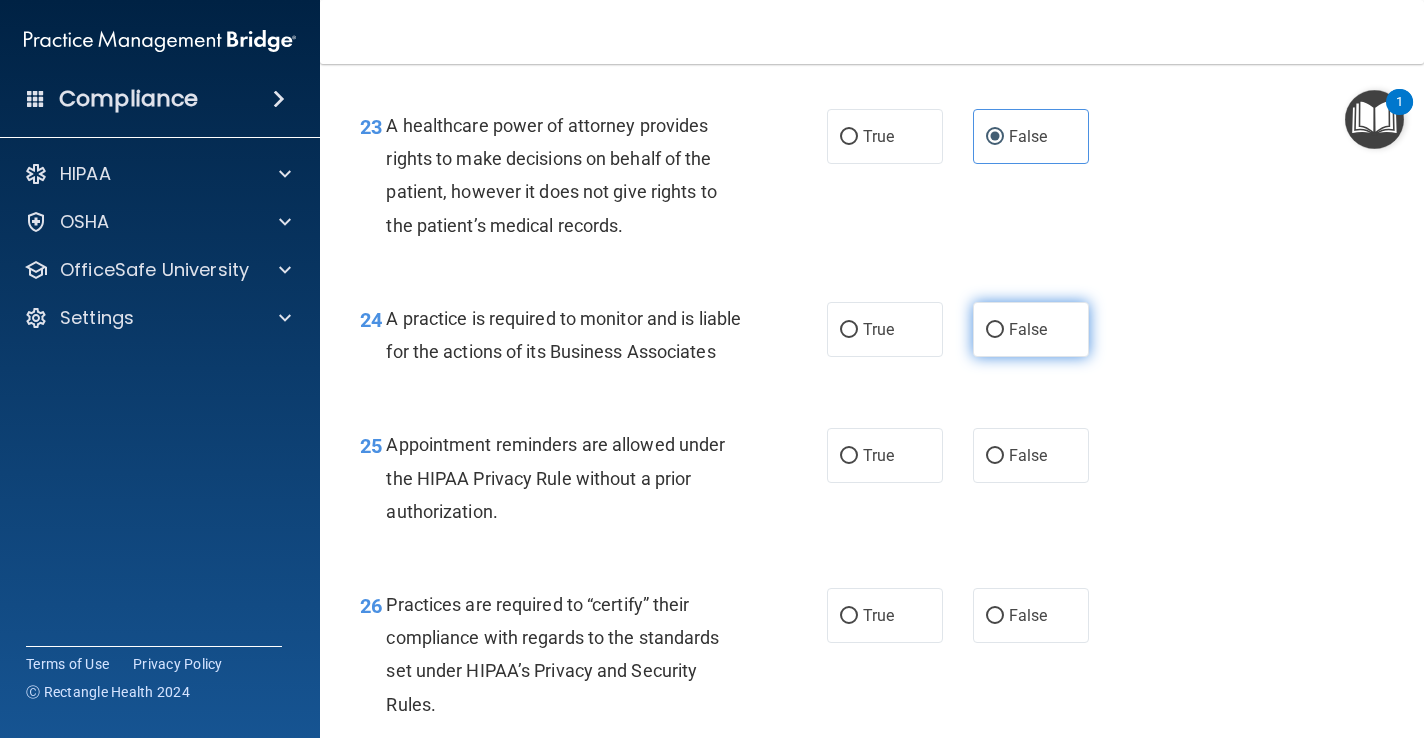 click on "False" at bounding box center [1031, 329] 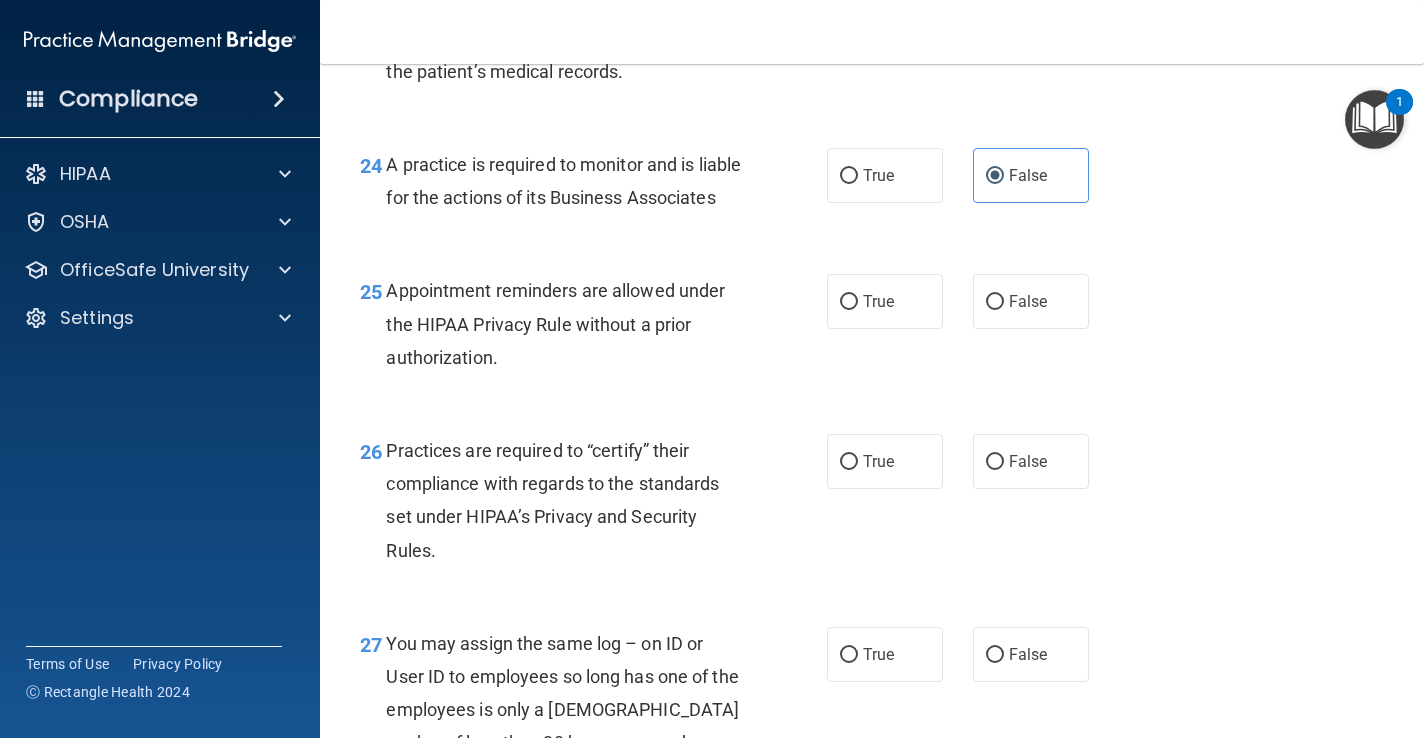 scroll, scrollTop: 4361, scrollLeft: 0, axis: vertical 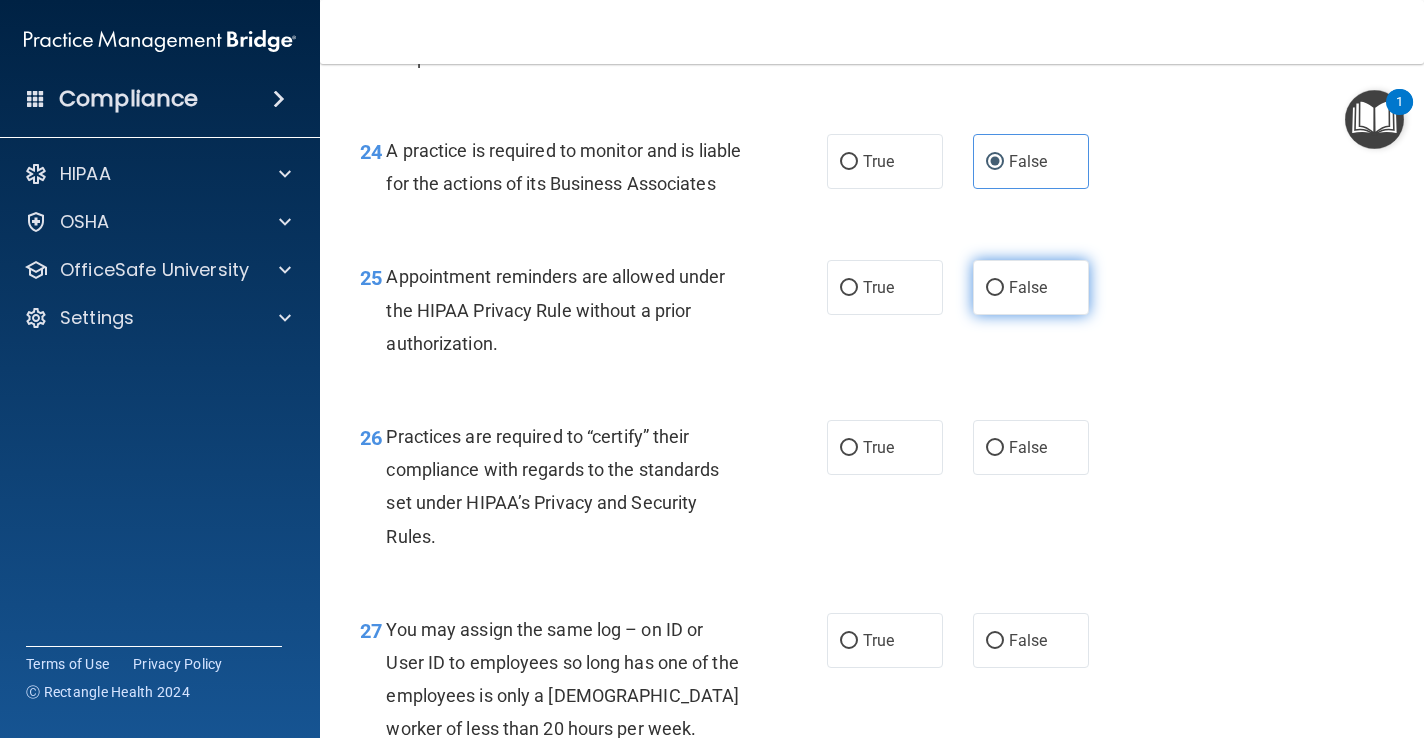 click on "False" at bounding box center (995, 288) 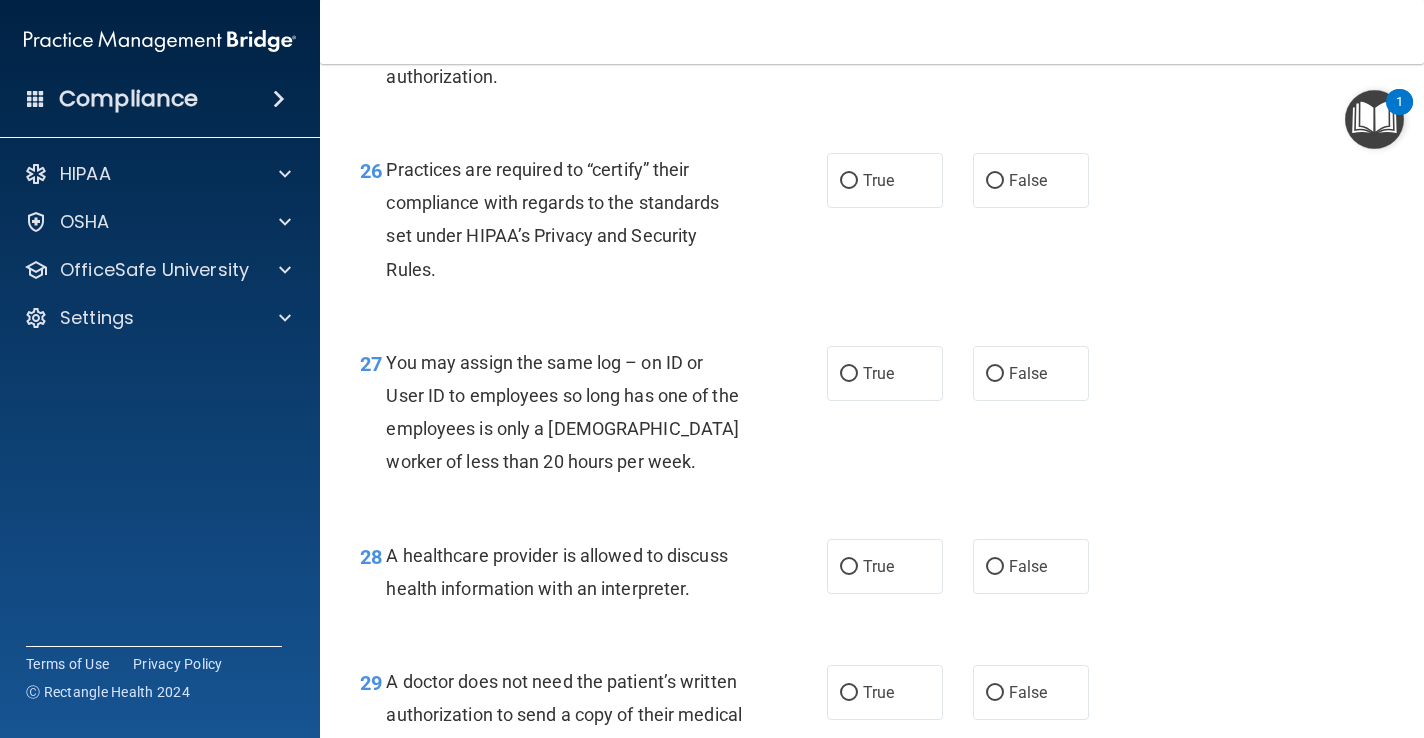 scroll, scrollTop: 4629, scrollLeft: 0, axis: vertical 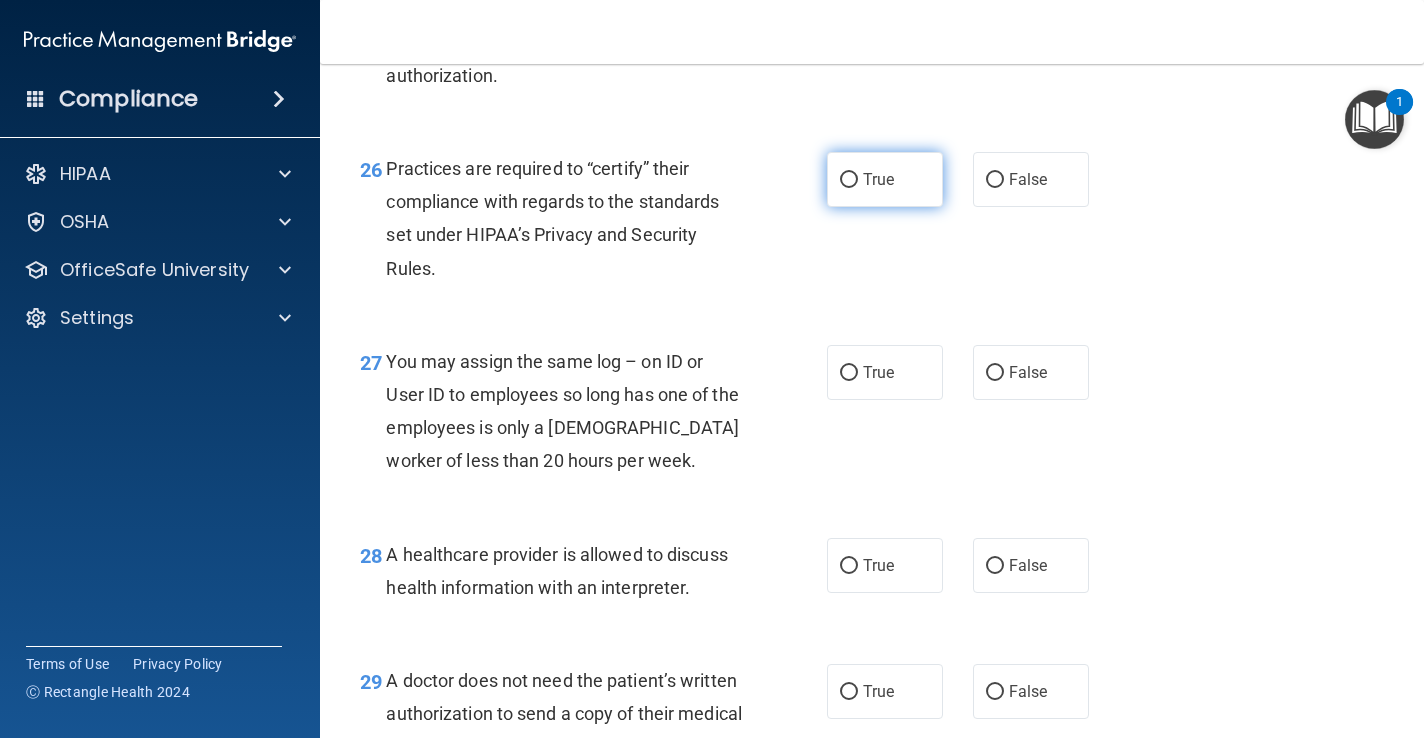 click on "True" at bounding box center [878, 179] 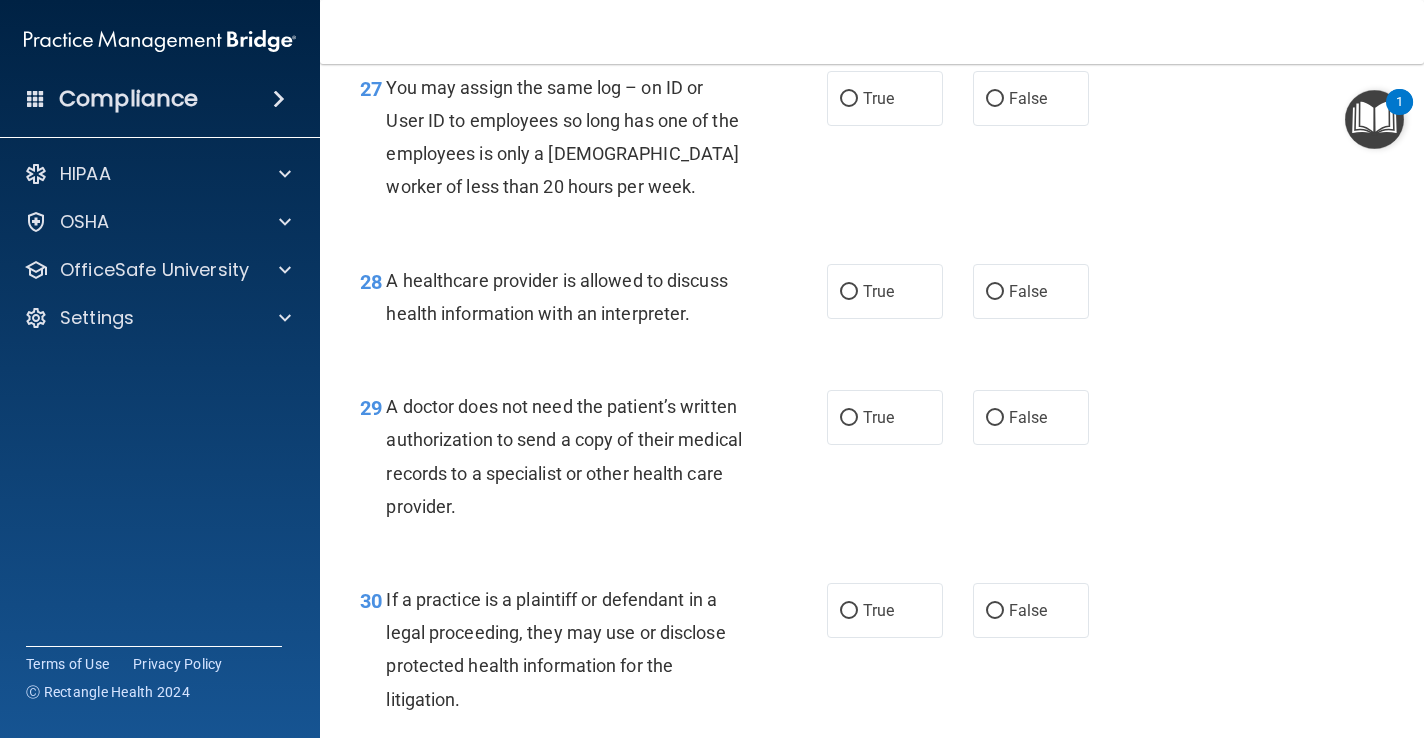 scroll, scrollTop: 4908, scrollLeft: 0, axis: vertical 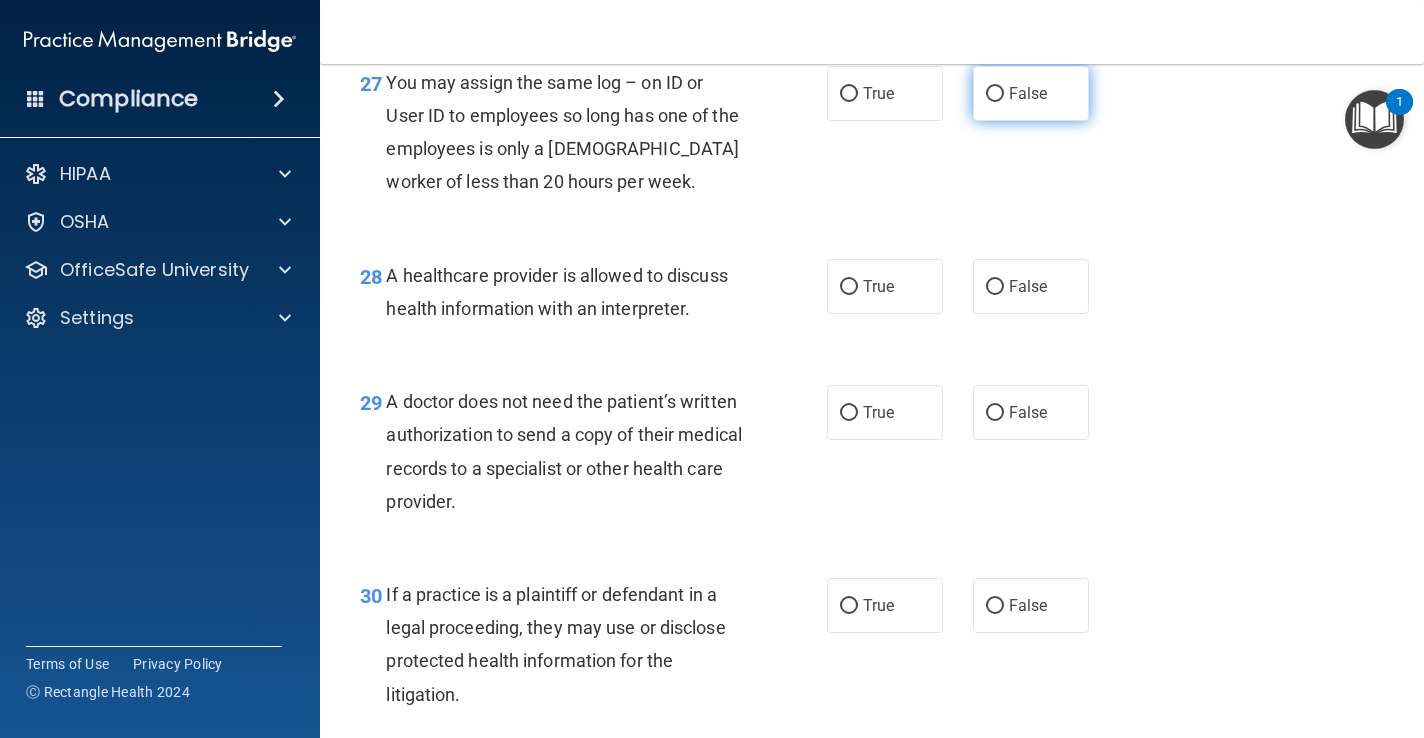 click on "False" at bounding box center [1028, 93] 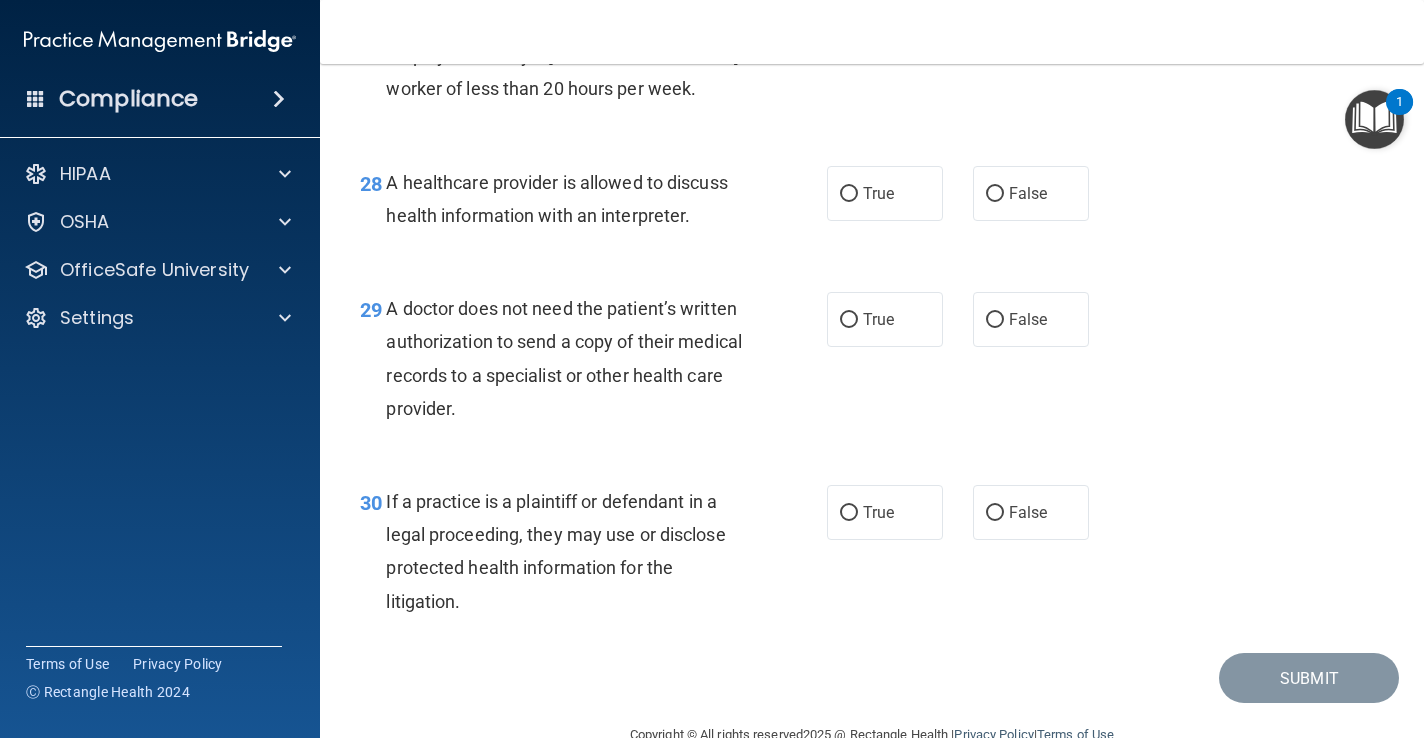 scroll, scrollTop: 5013, scrollLeft: 0, axis: vertical 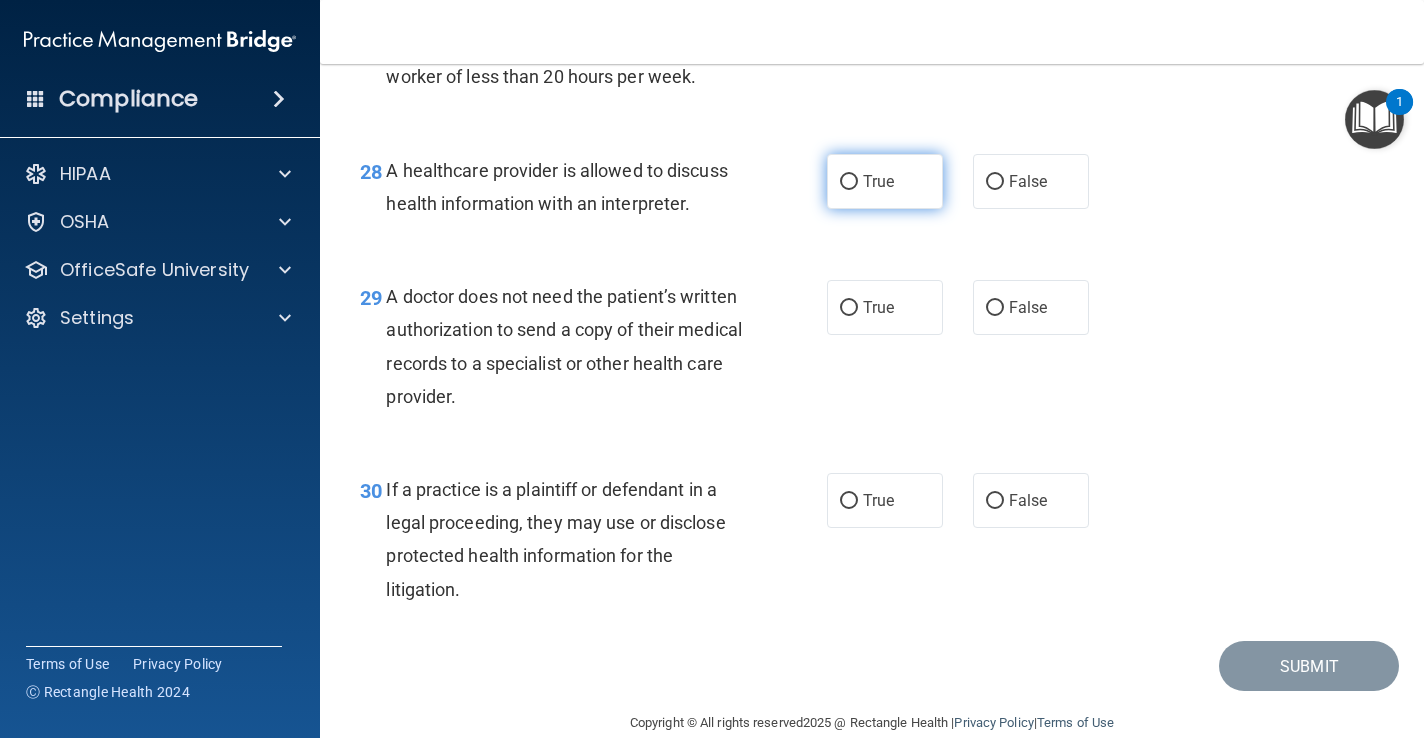 click on "True" at bounding box center [885, 181] 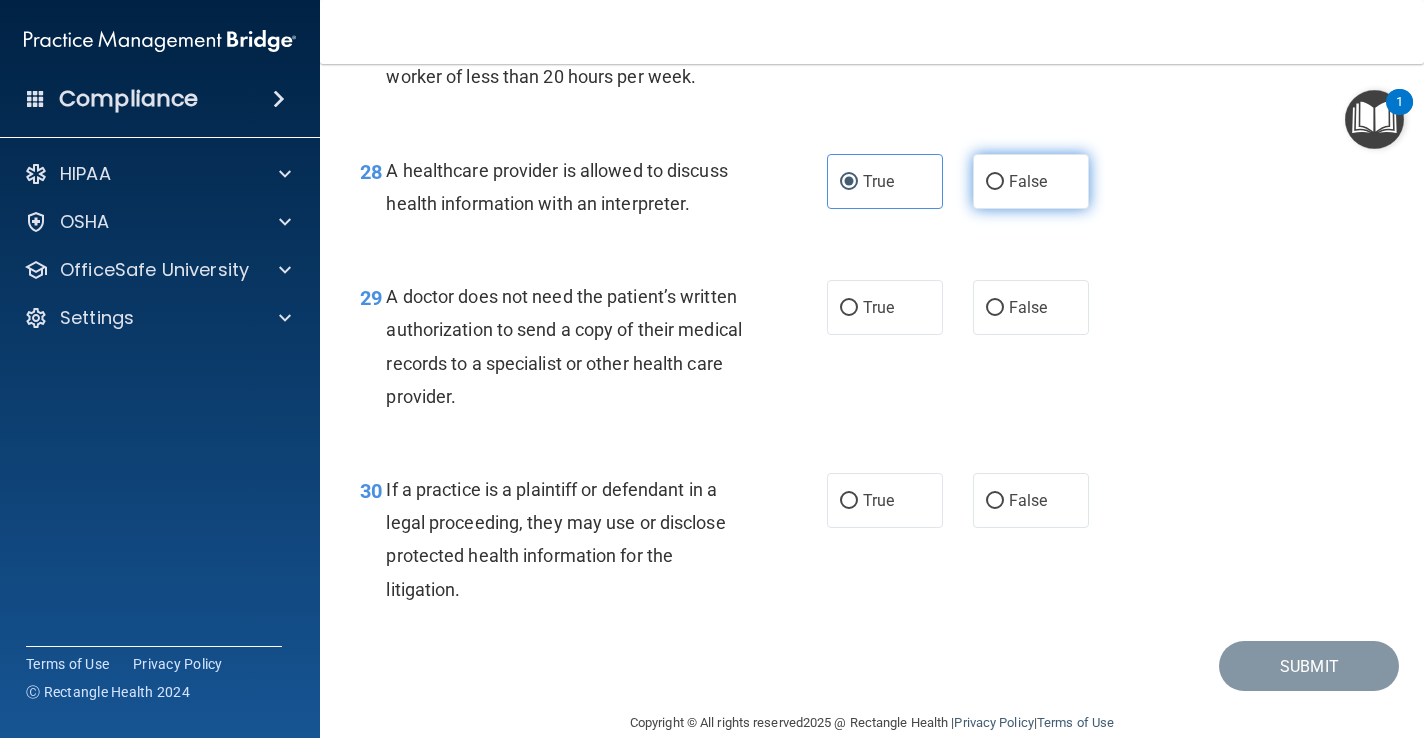 click on "False" at bounding box center [1031, 181] 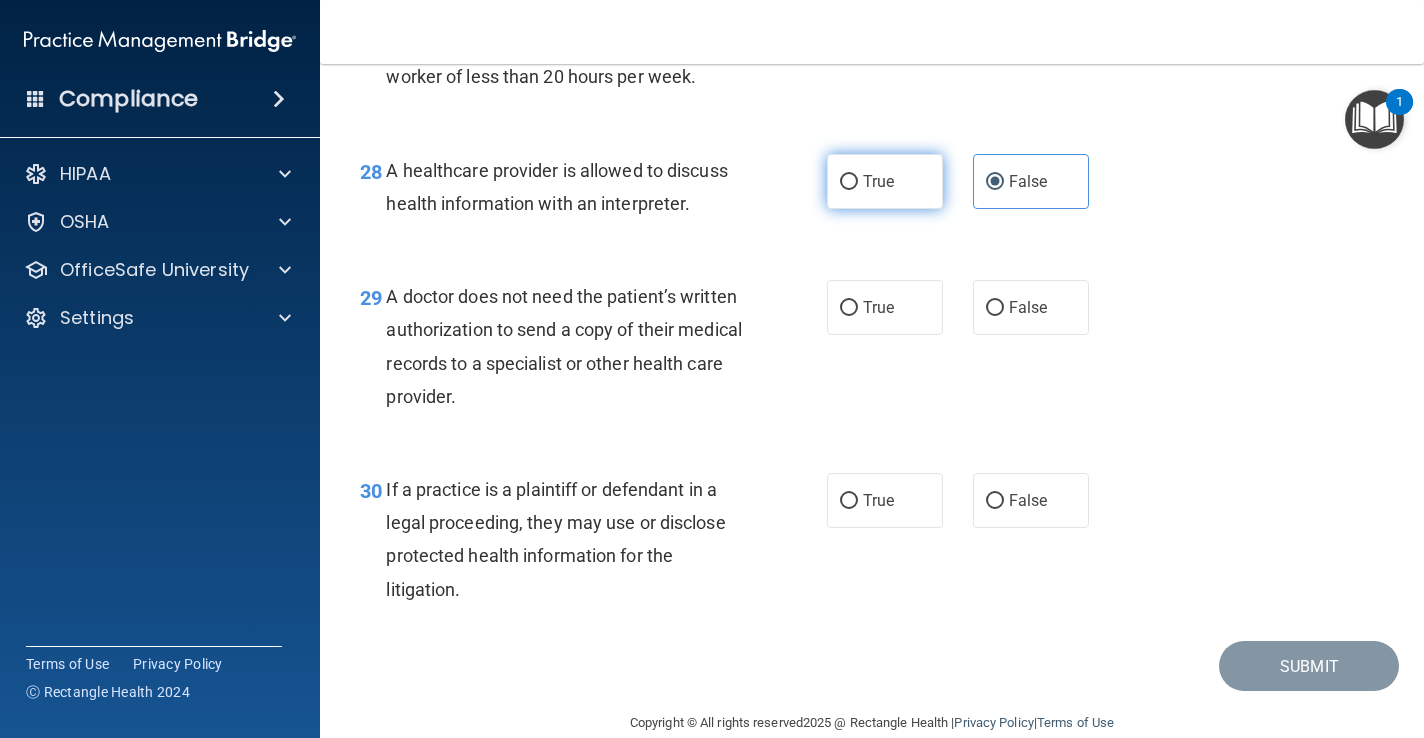 click on "True" at bounding box center (878, 181) 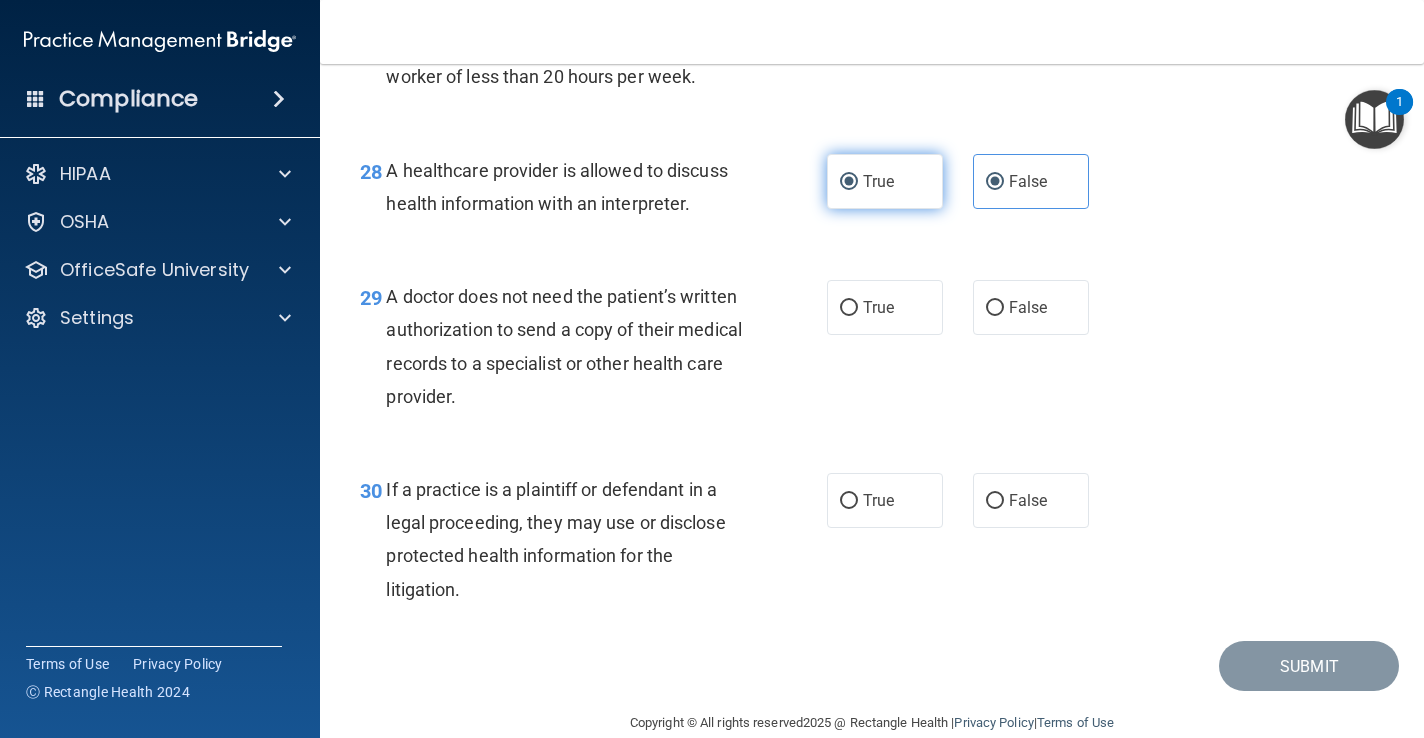 radio on "false" 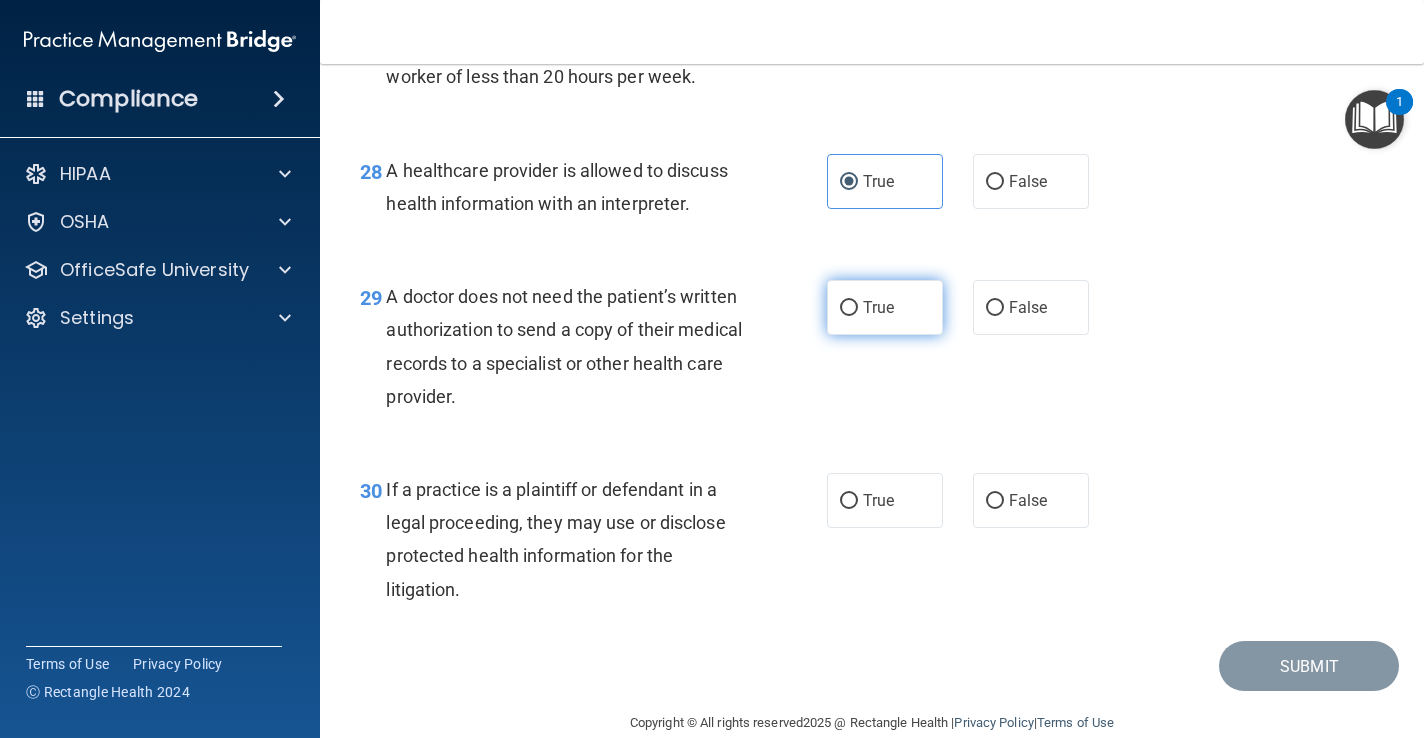 click on "True" at bounding box center (885, 307) 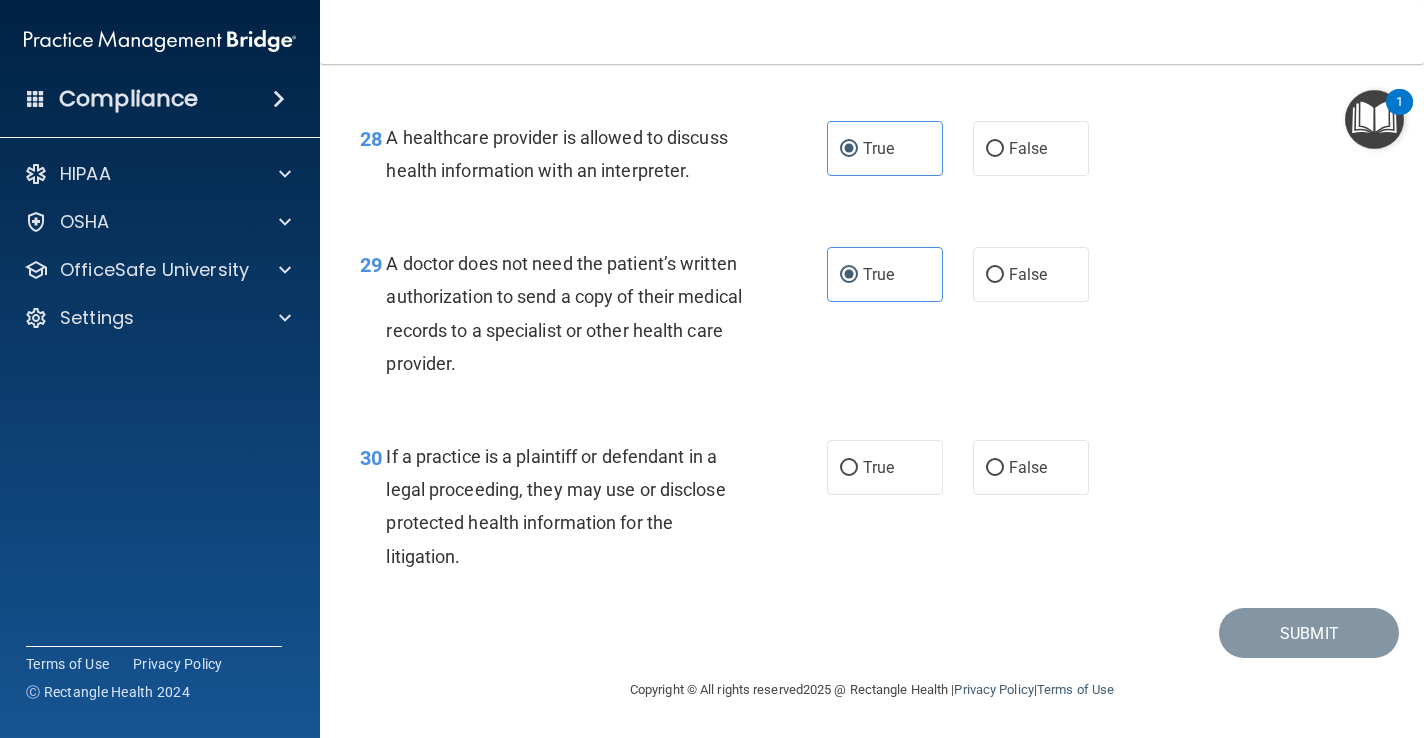 scroll, scrollTop: 5114, scrollLeft: 0, axis: vertical 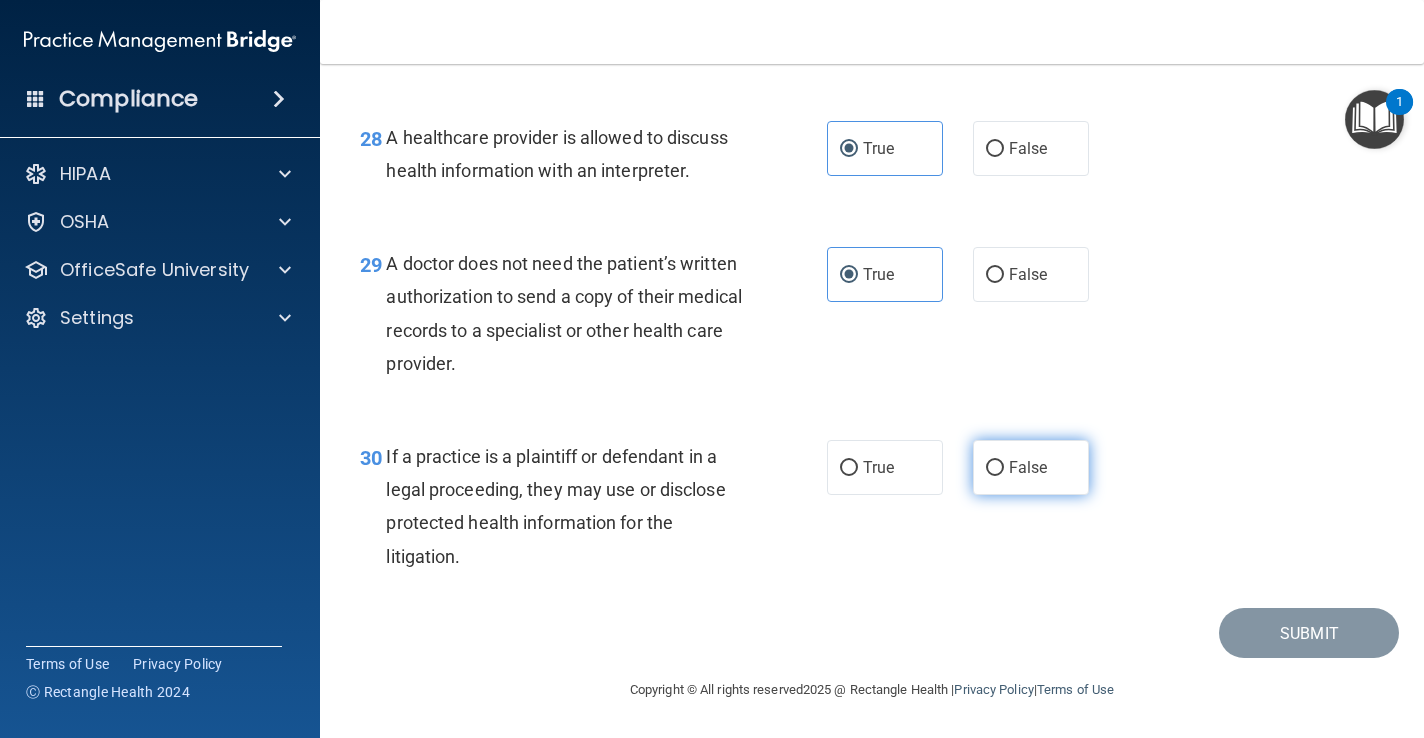 click on "False" at bounding box center [995, 468] 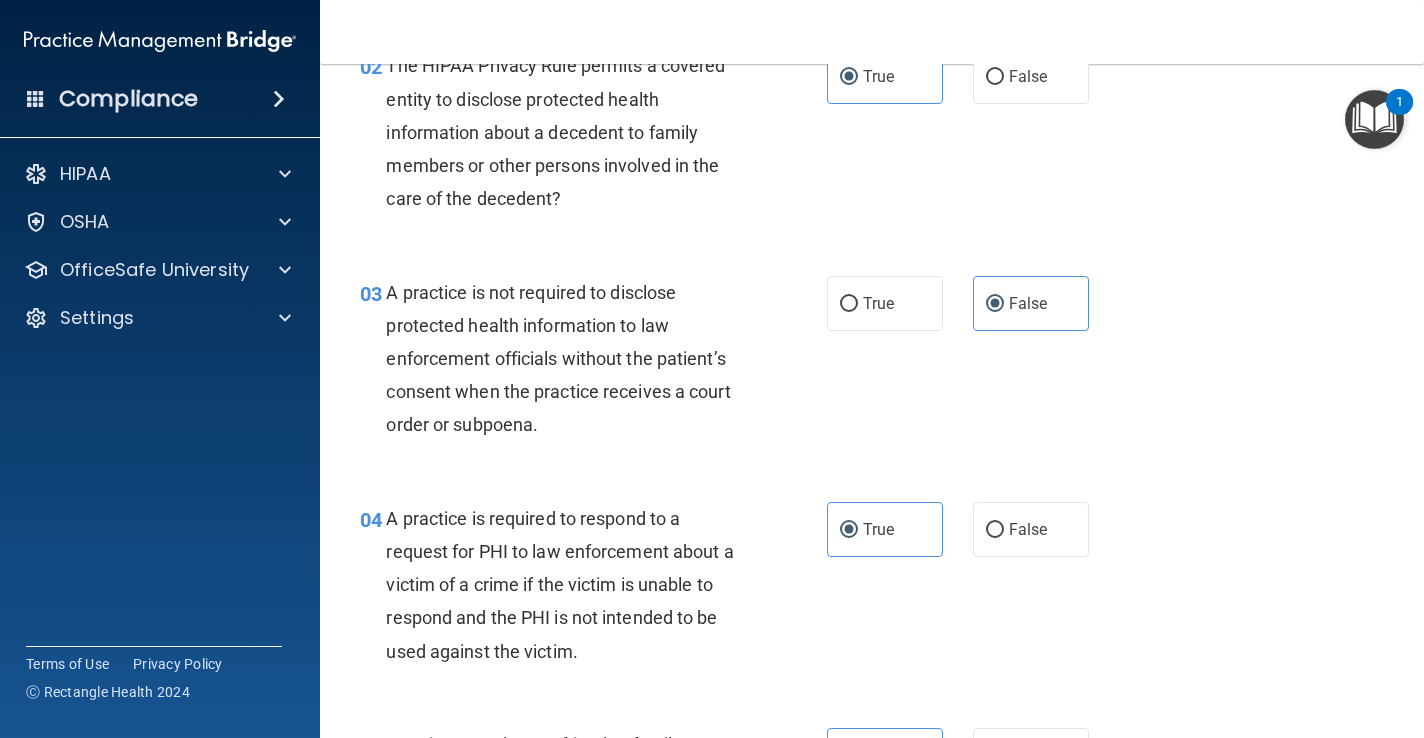 scroll, scrollTop: 0, scrollLeft: 0, axis: both 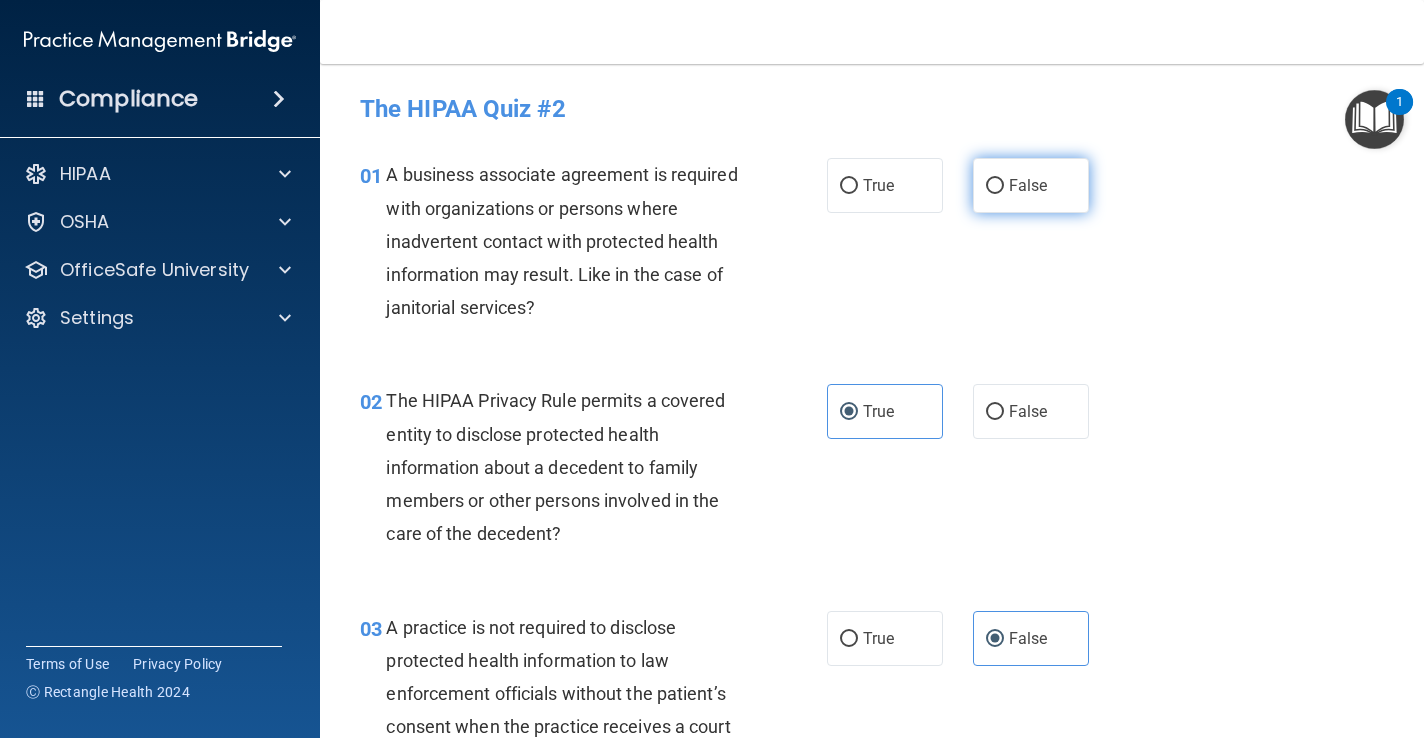 click on "False" at bounding box center (995, 186) 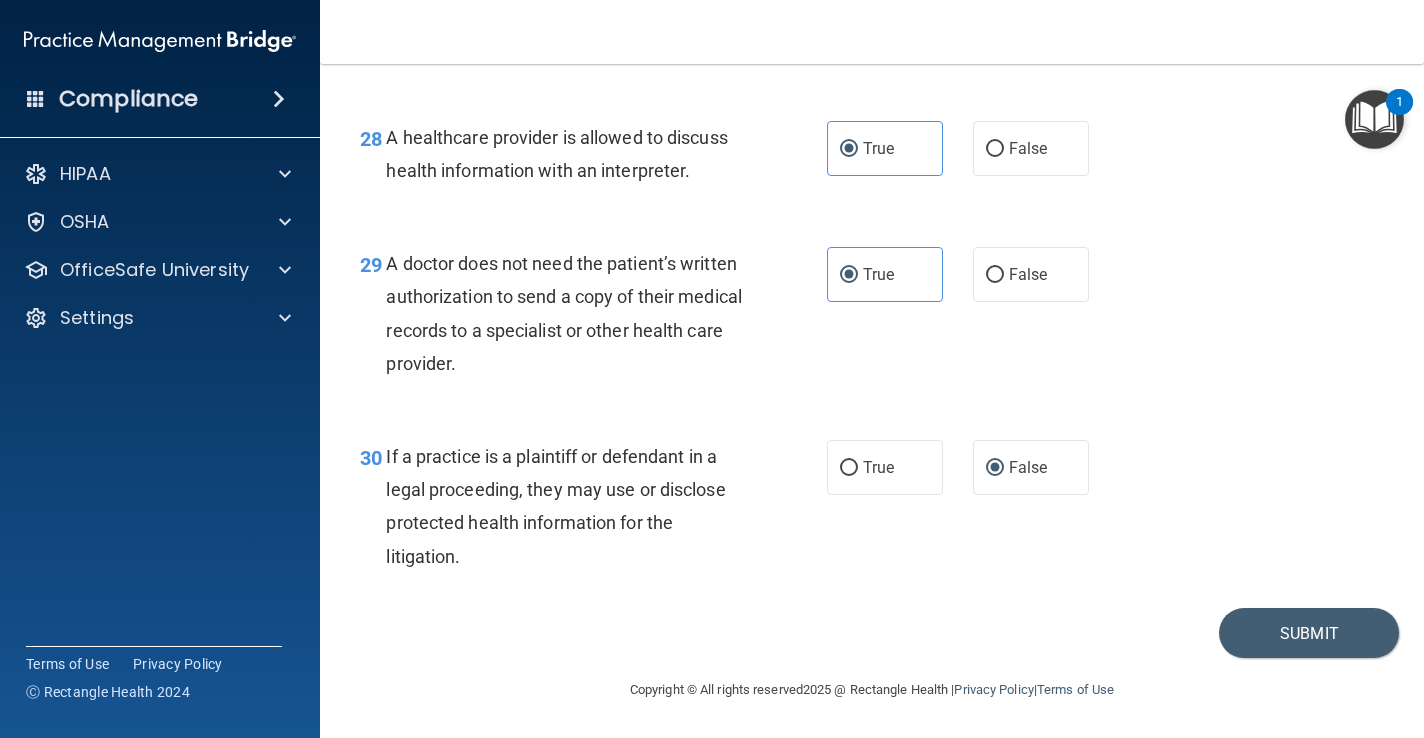 scroll, scrollTop: 5114, scrollLeft: 0, axis: vertical 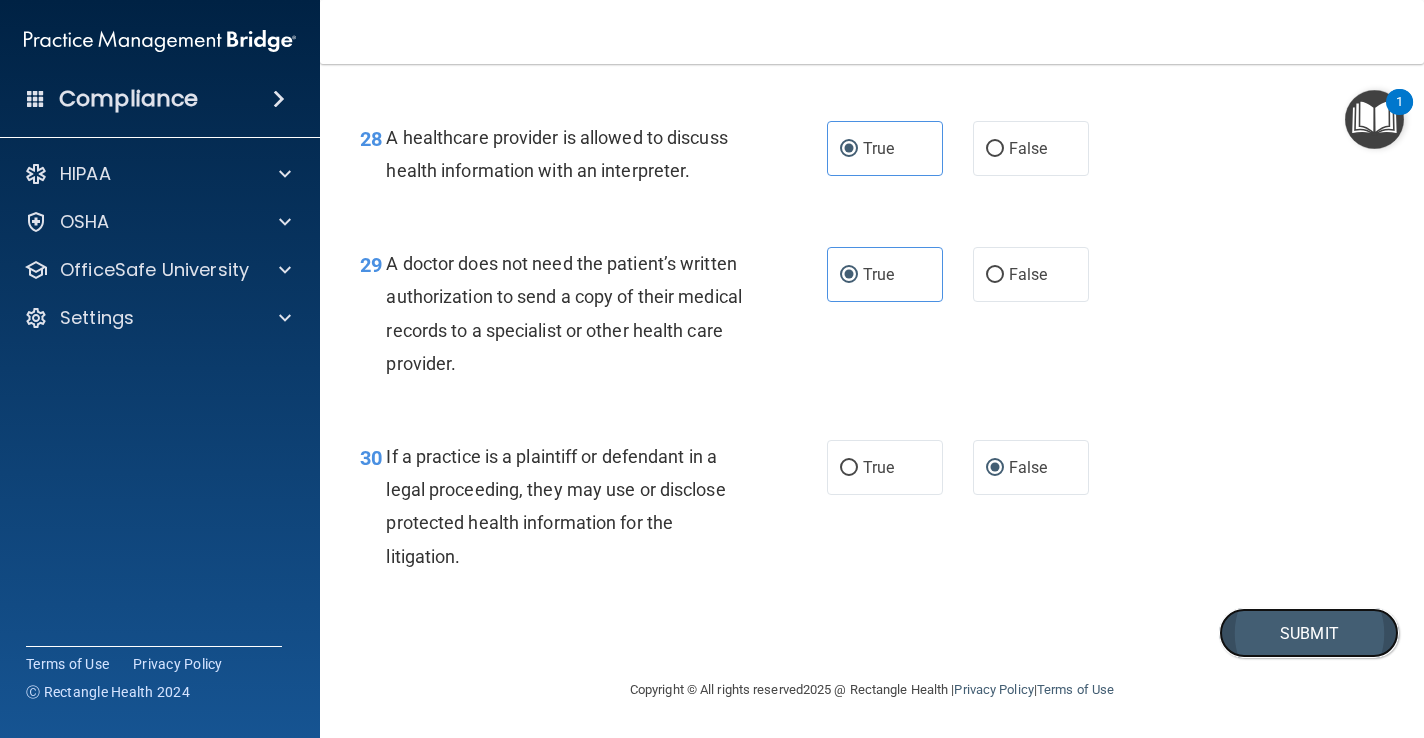 click on "Submit" at bounding box center (1309, 633) 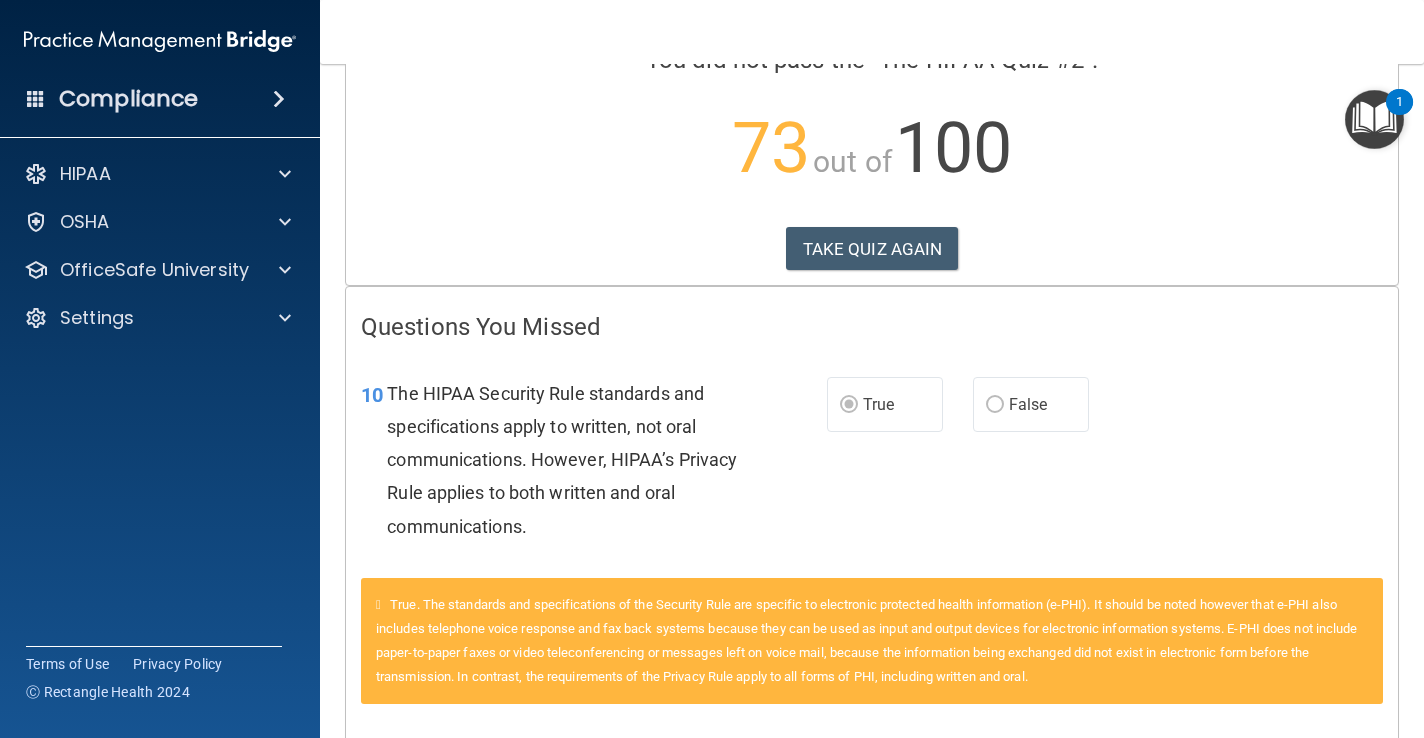 scroll, scrollTop: 234, scrollLeft: 0, axis: vertical 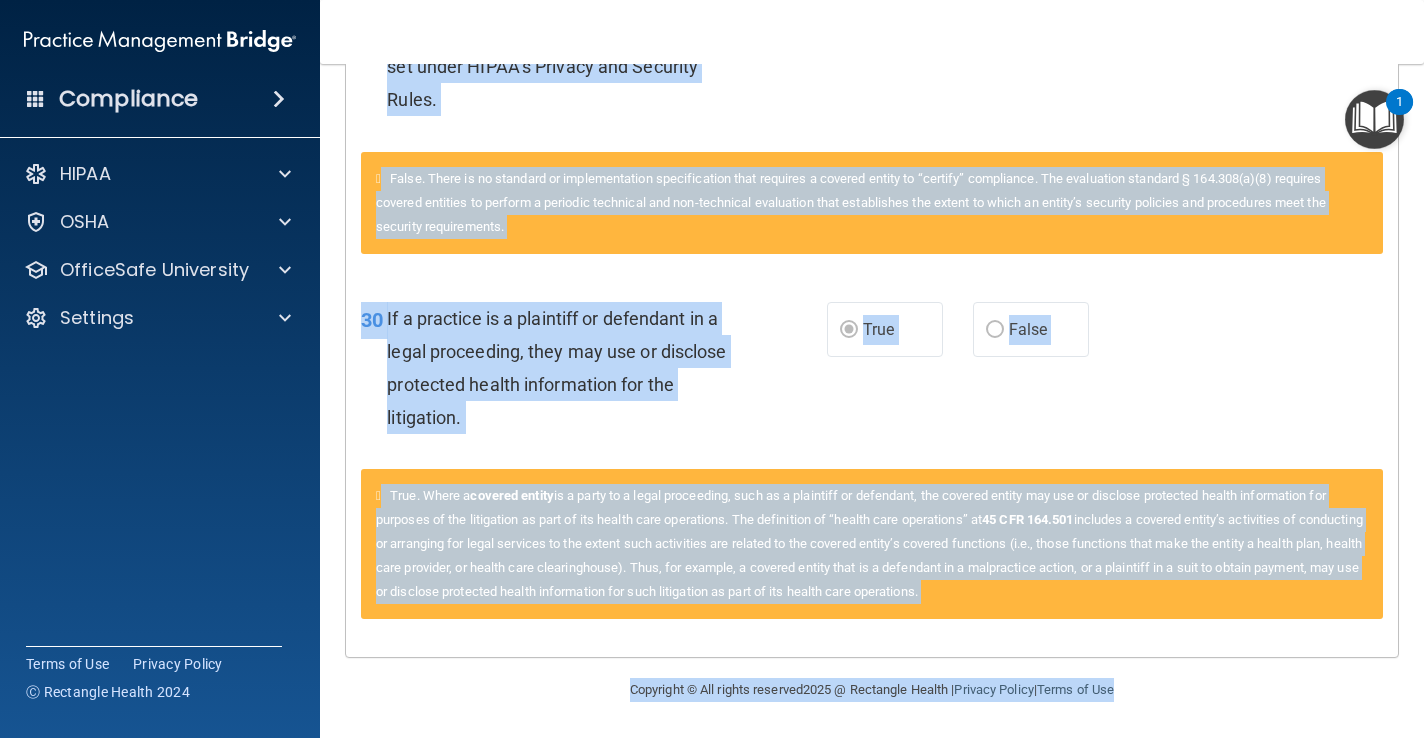 drag, startPoint x: 363, startPoint y: 273, endPoint x: 1009, endPoint y: 641, distance: 743.46484 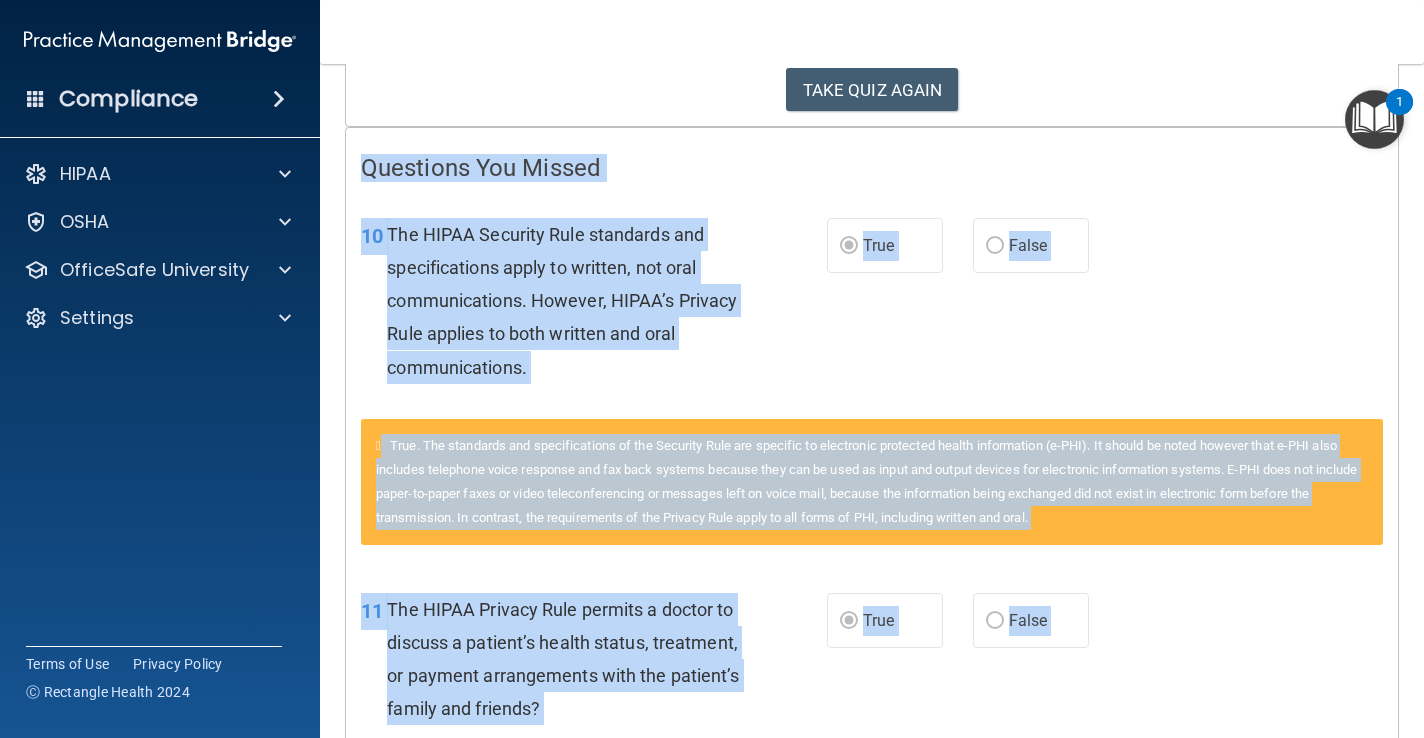 scroll, scrollTop: 0, scrollLeft: 0, axis: both 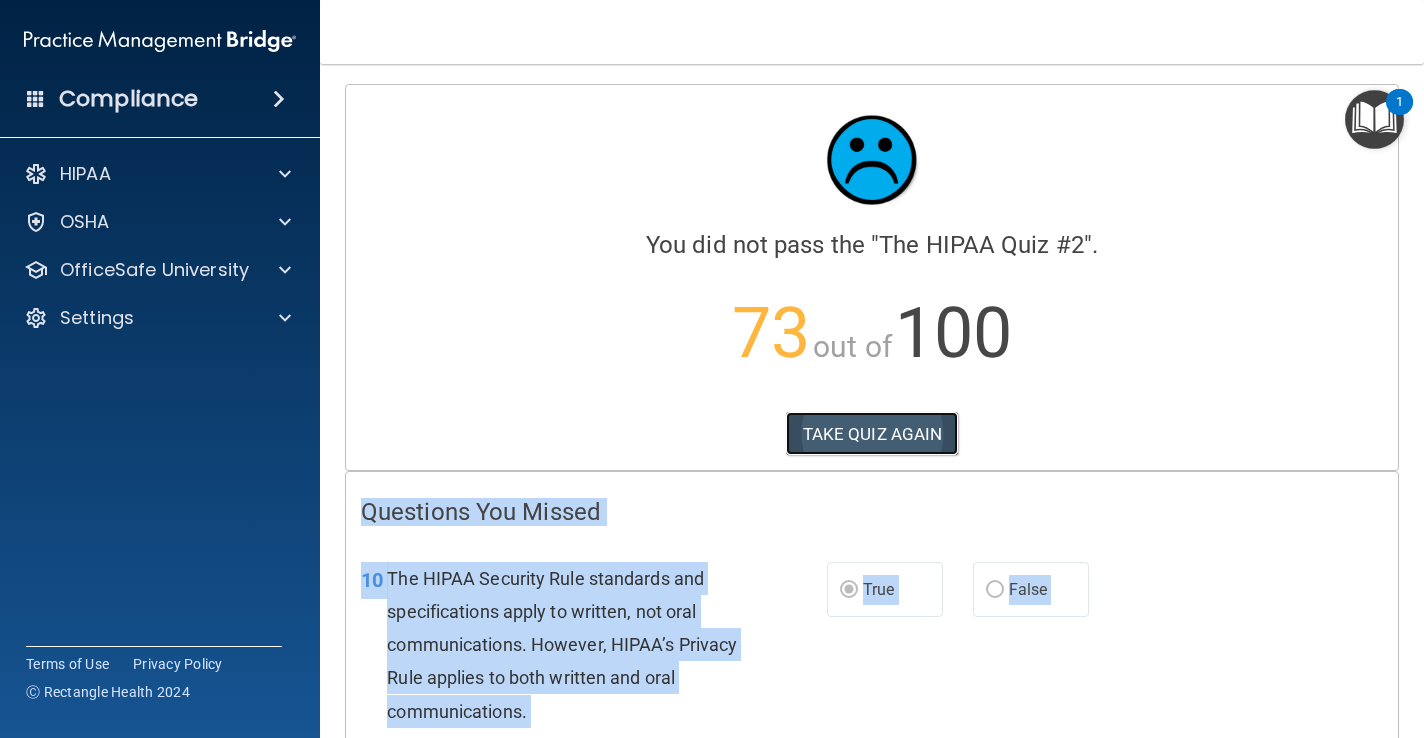 click on "TAKE QUIZ AGAIN" at bounding box center (872, 434) 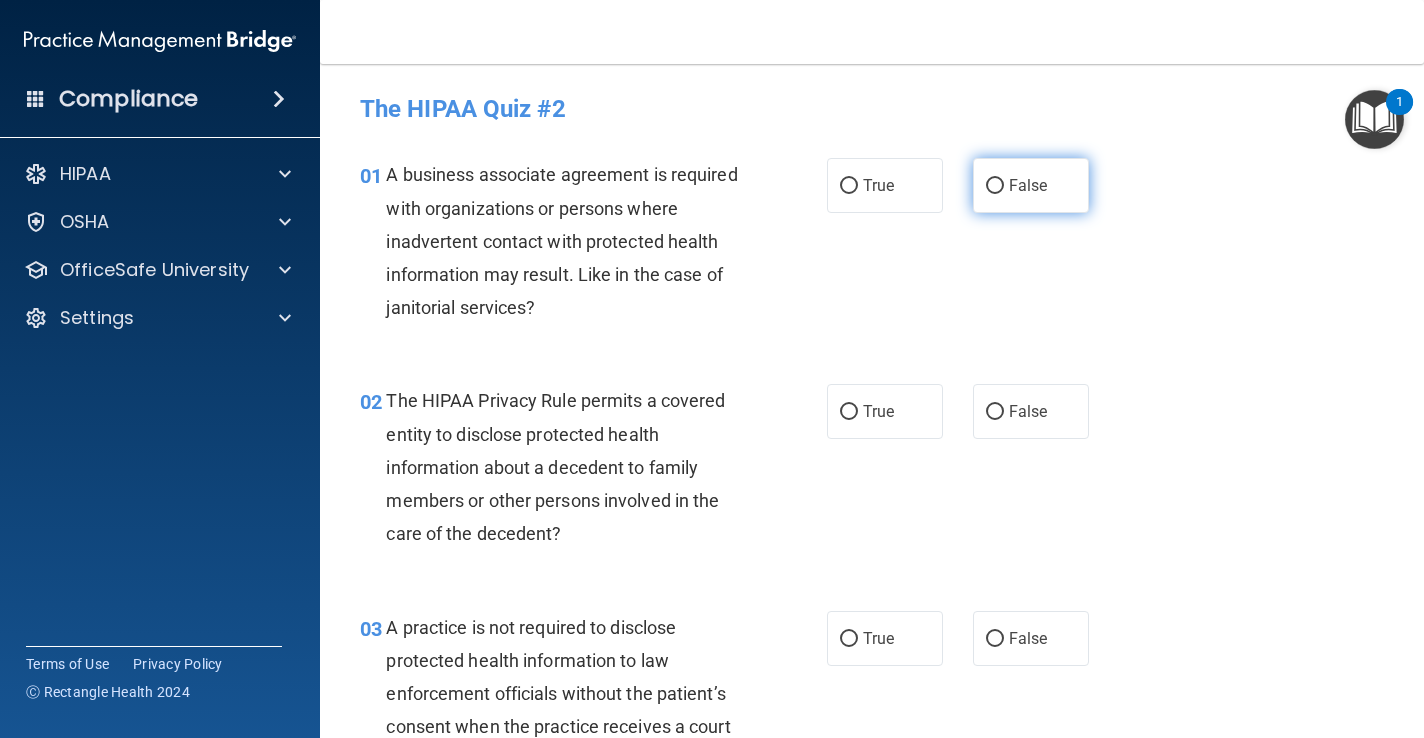 click on "False" at bounding box center (1028, 185) 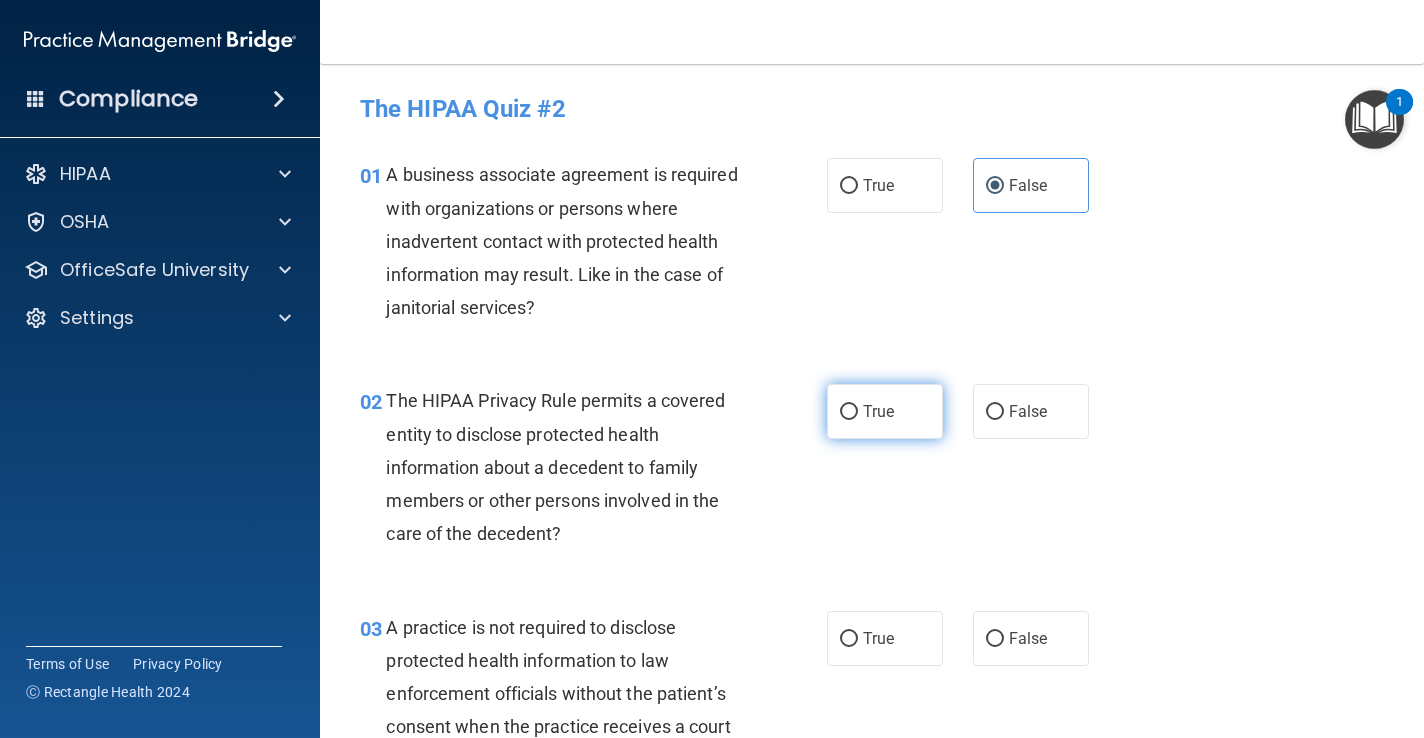 click on "True" at bounding box center [878, 411] 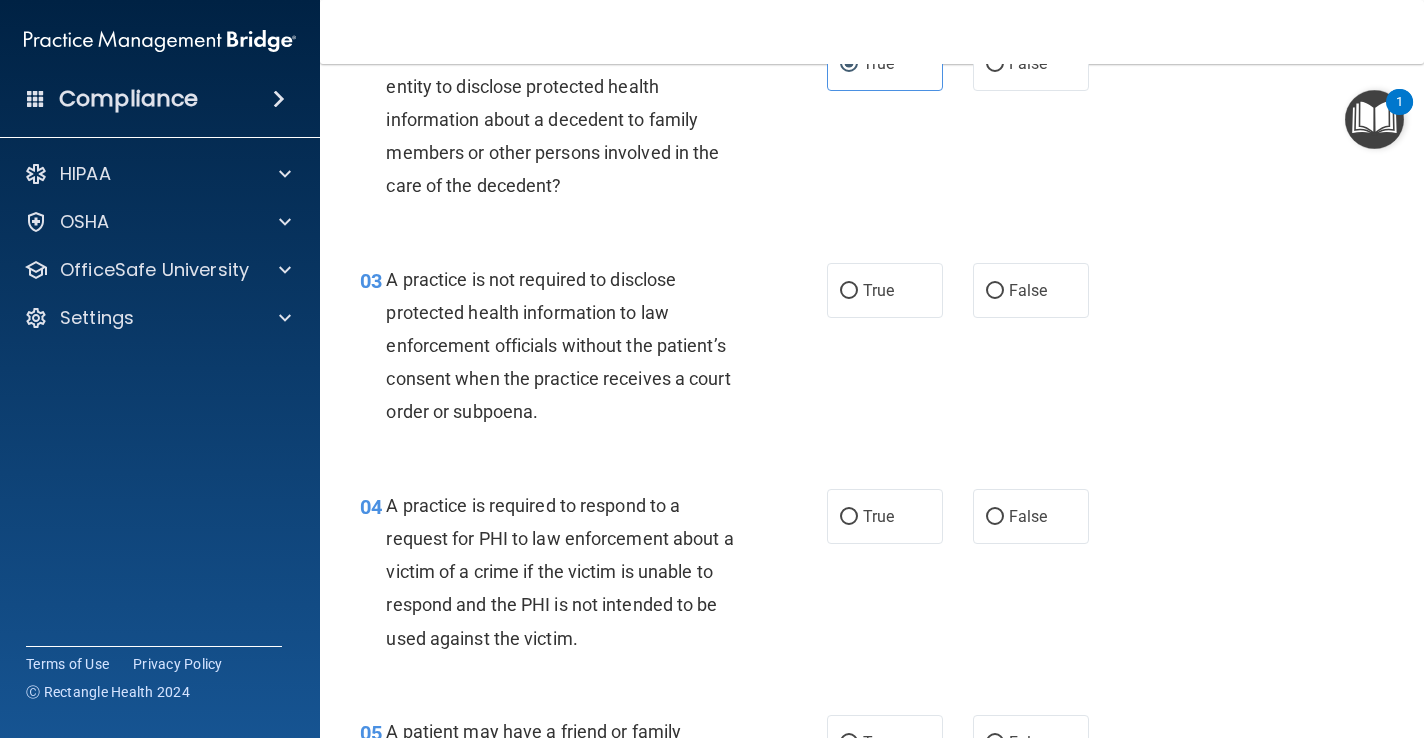 scroll, scrollTop: 367, scrollLeft: 0, axis: vertical 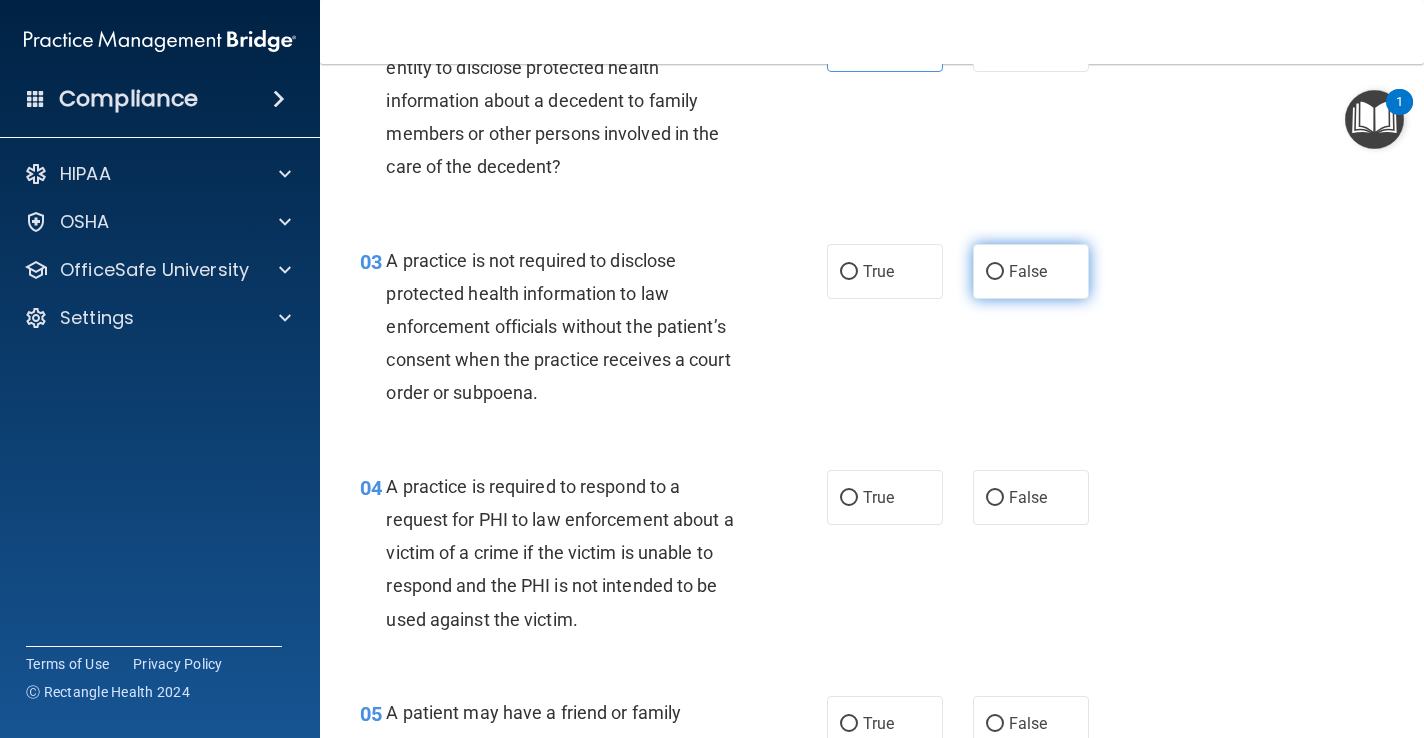 click on "False" at bounding box center (995, 272) 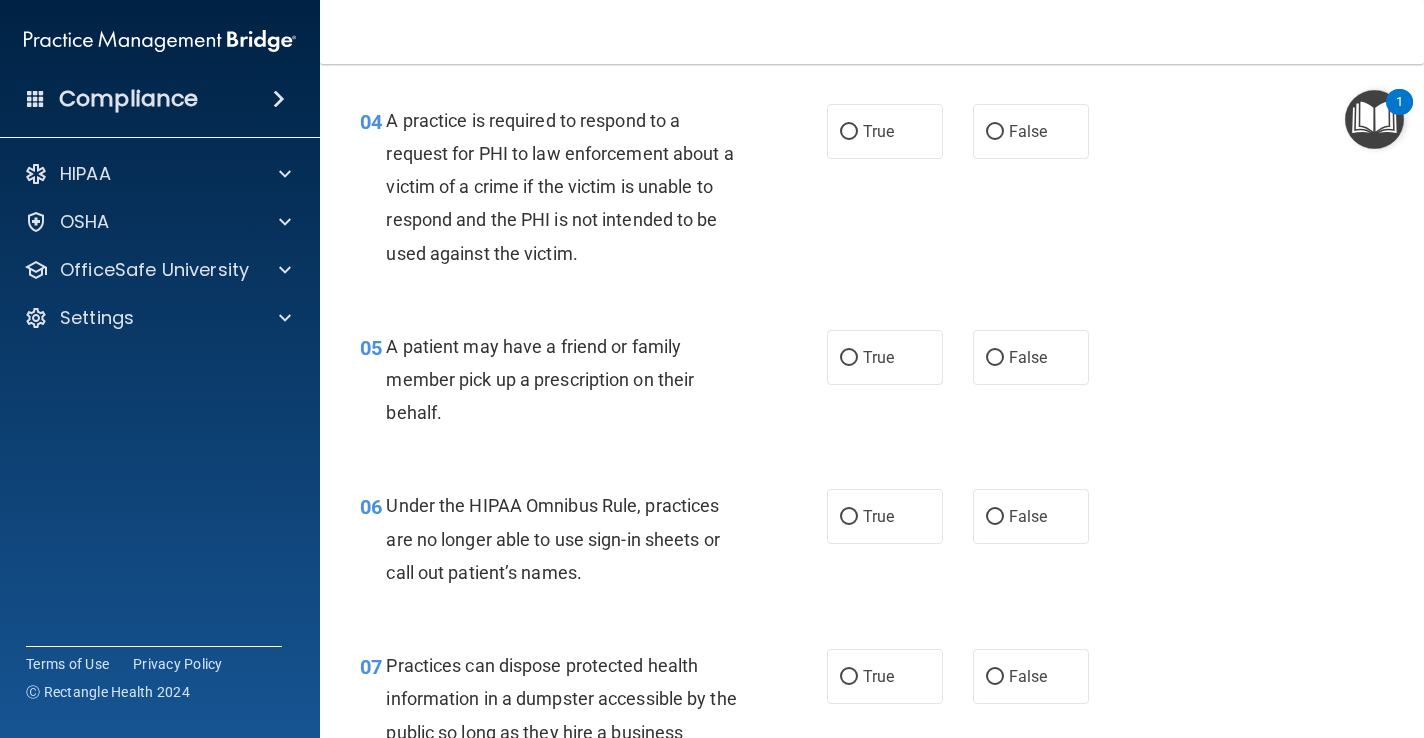 scroll, scrollTop: 741, scrollLeft: 0, axis: vertical 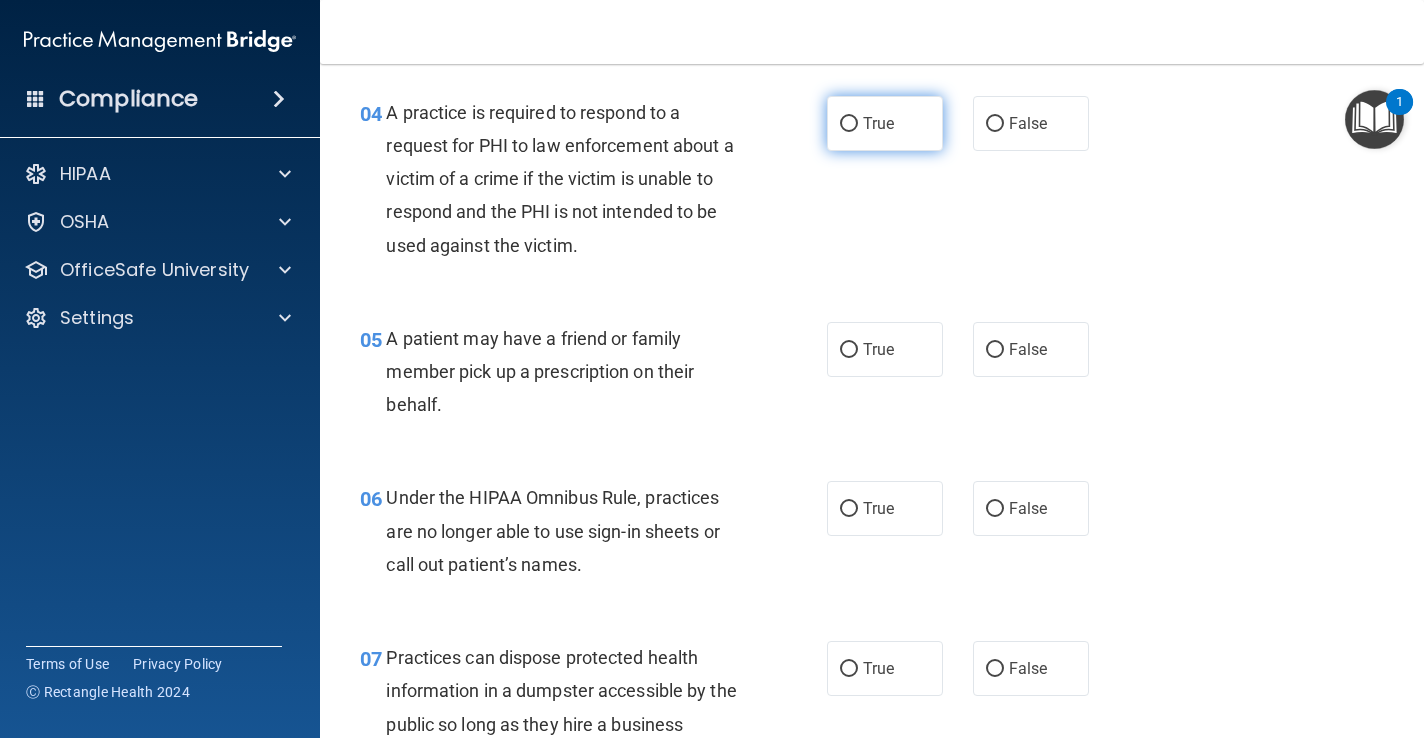 click on "True" at bounding box center (878, 123) 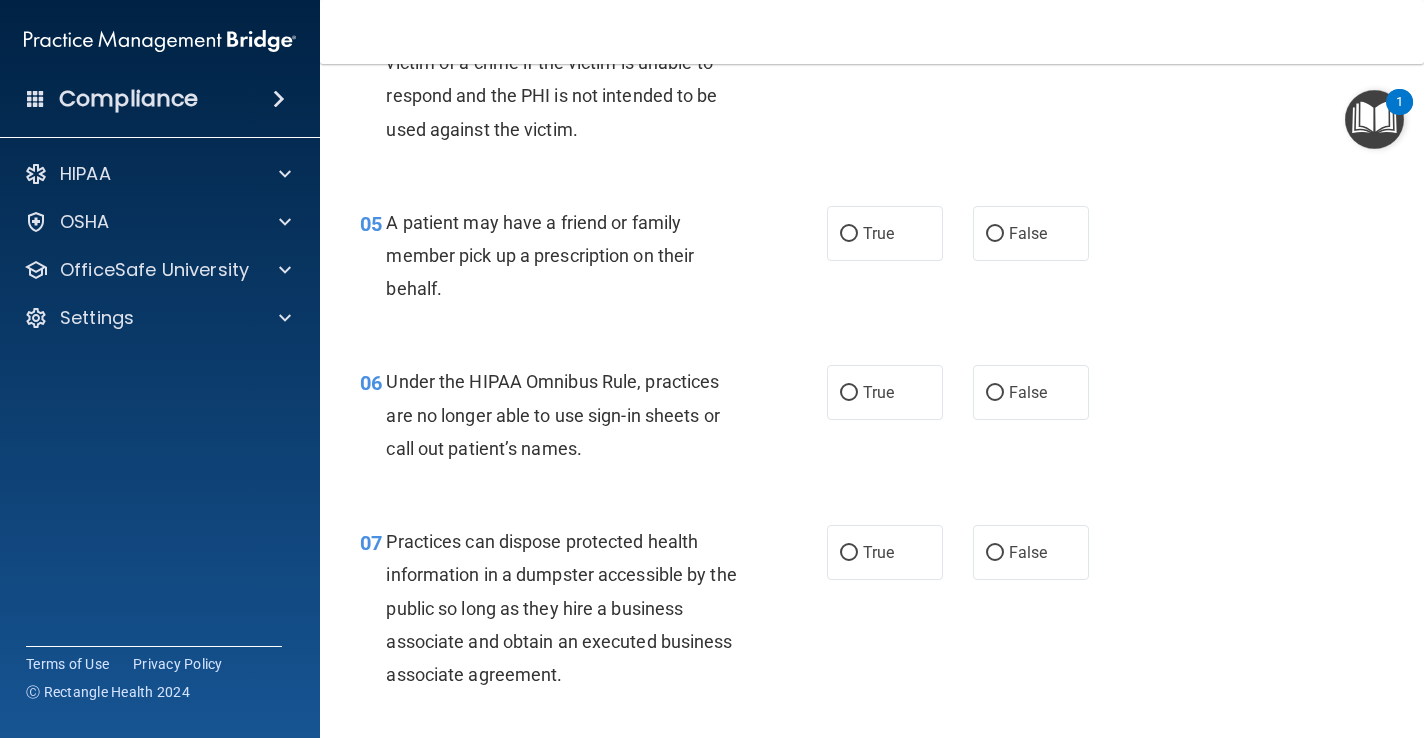 scroll, scrollTop: 883, scrollLeft: 0, axis: vertical 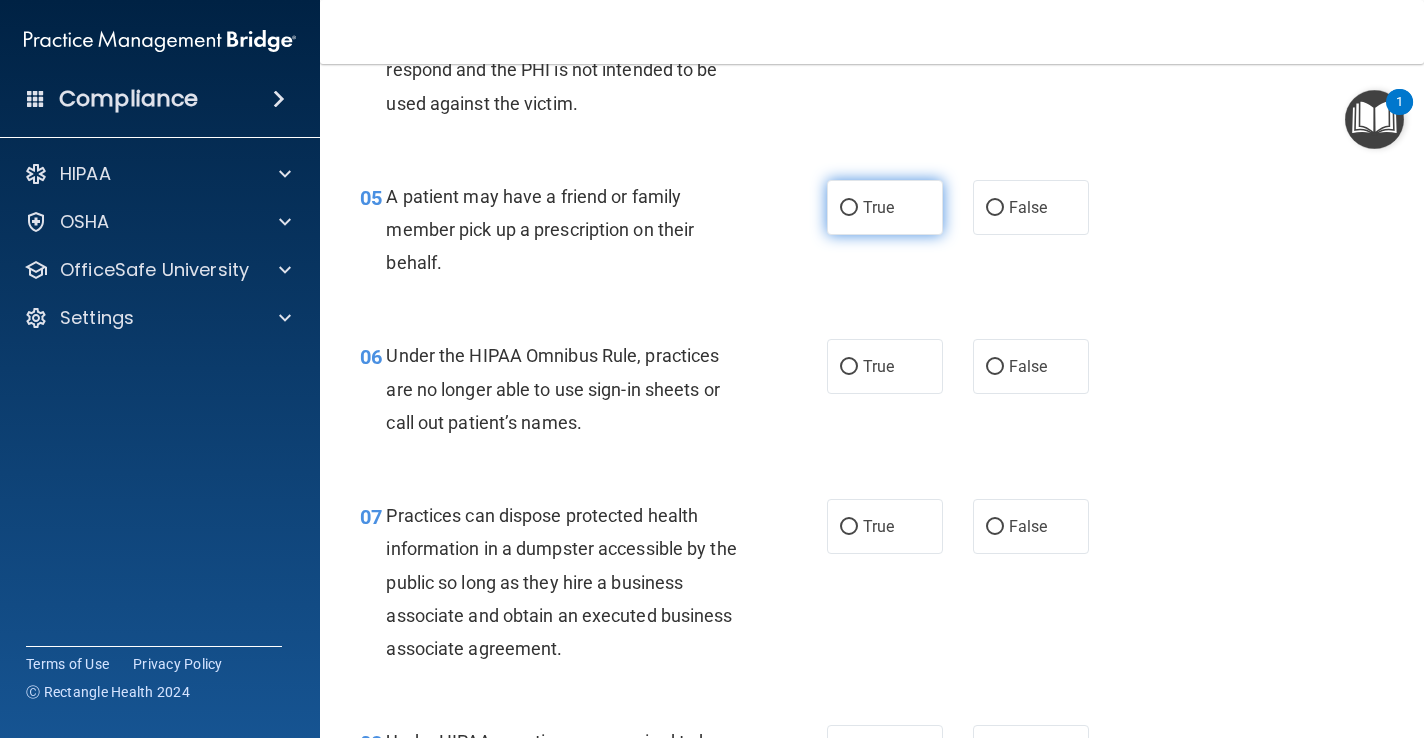 click on "True" at bounding box center [849, 208] 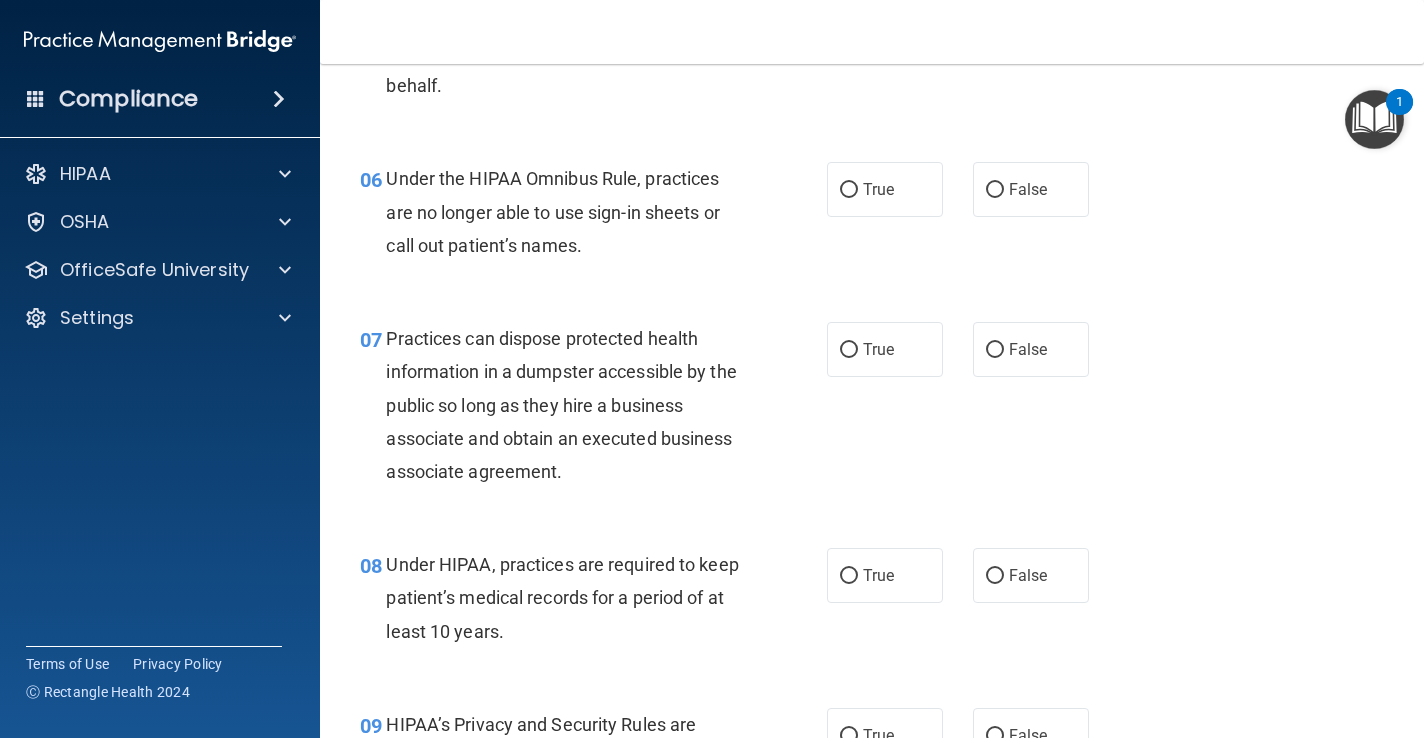 scroll, scrollTop: 1061, scrollLeft: 0, axis: vertical 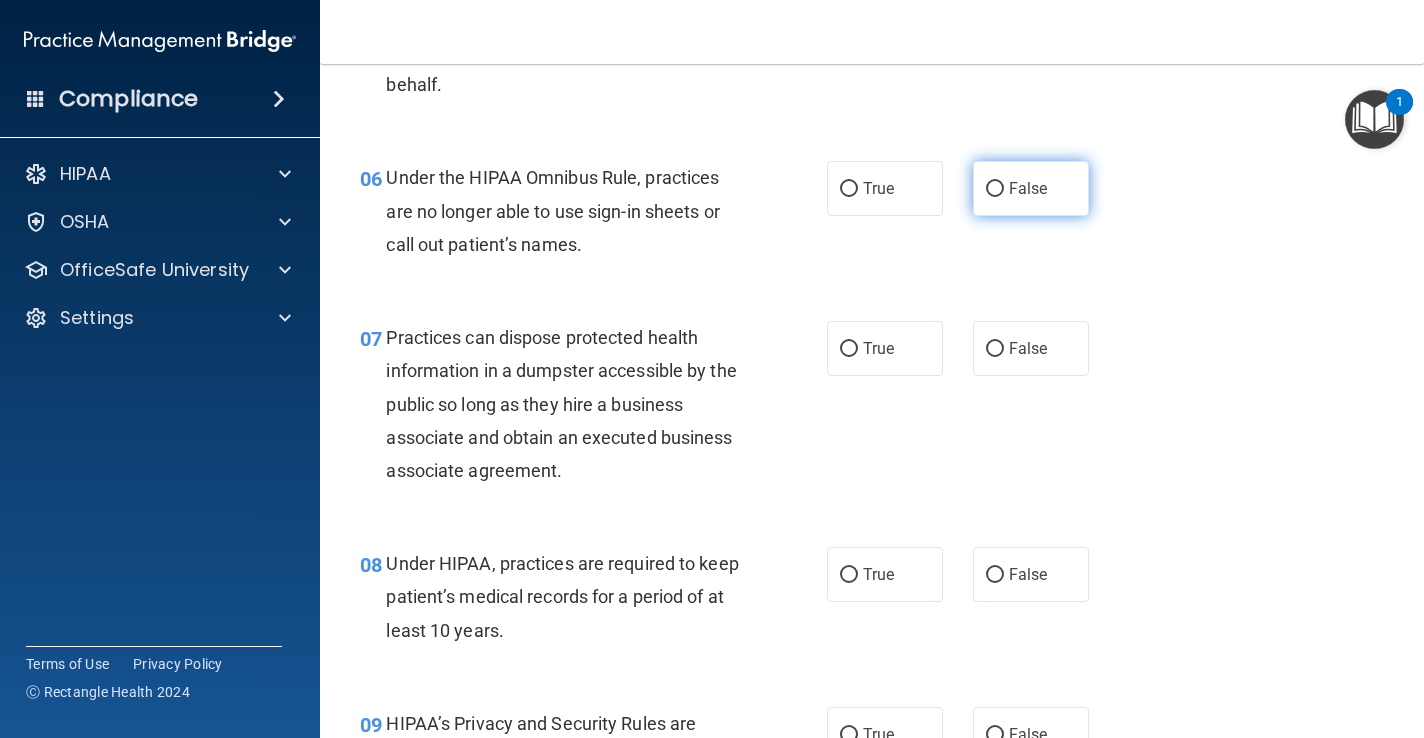click on "False" at bounding box center (1028, 188) 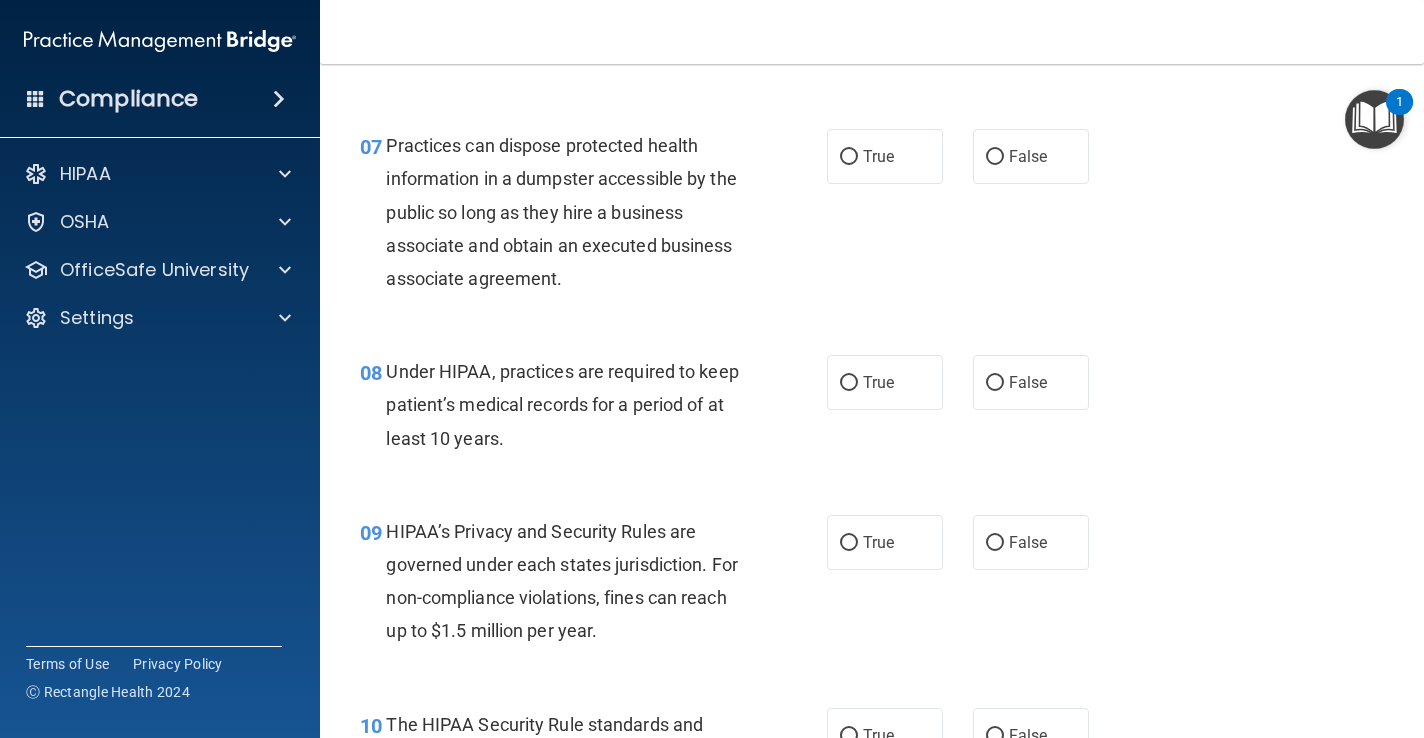 scroll, scrollTop: 1257, scrollLeft: 0, axis: vertical 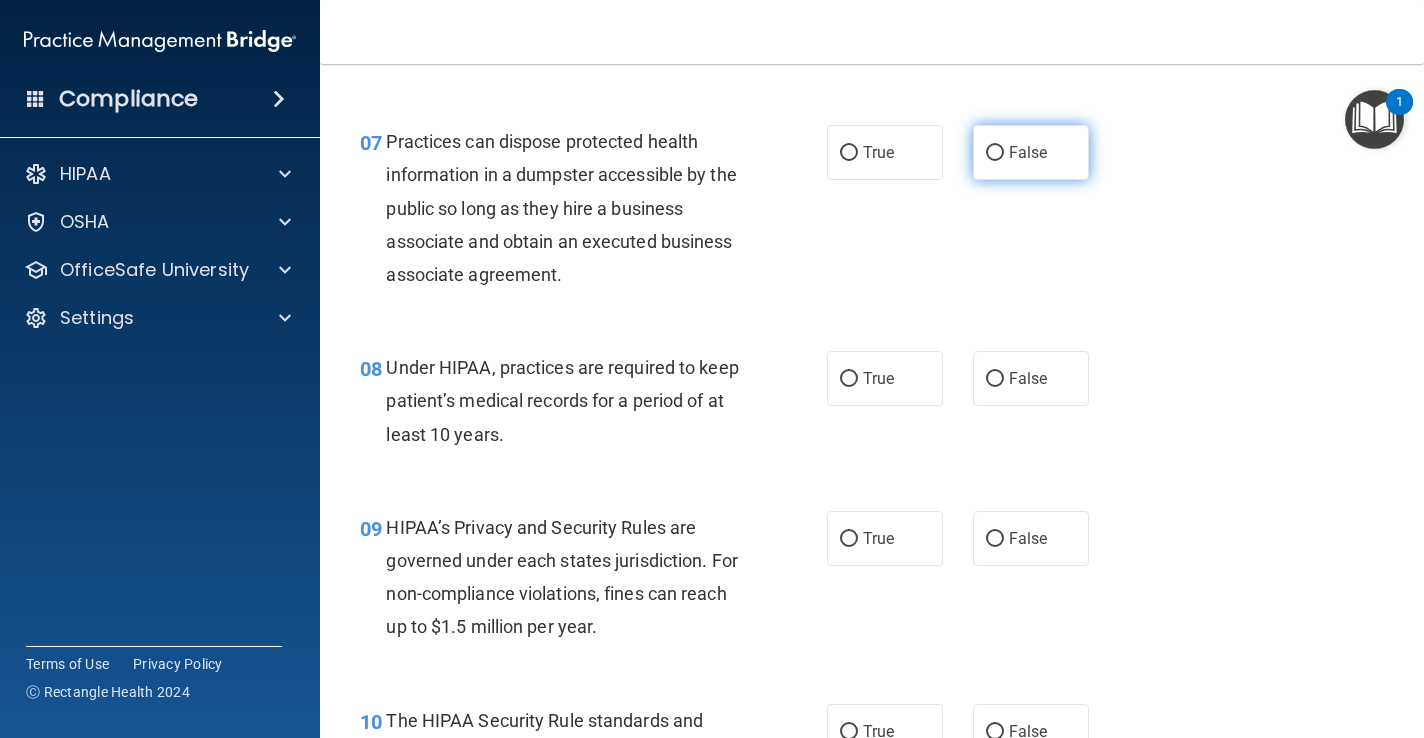 click on "False" at bounding box center (1028, 152) 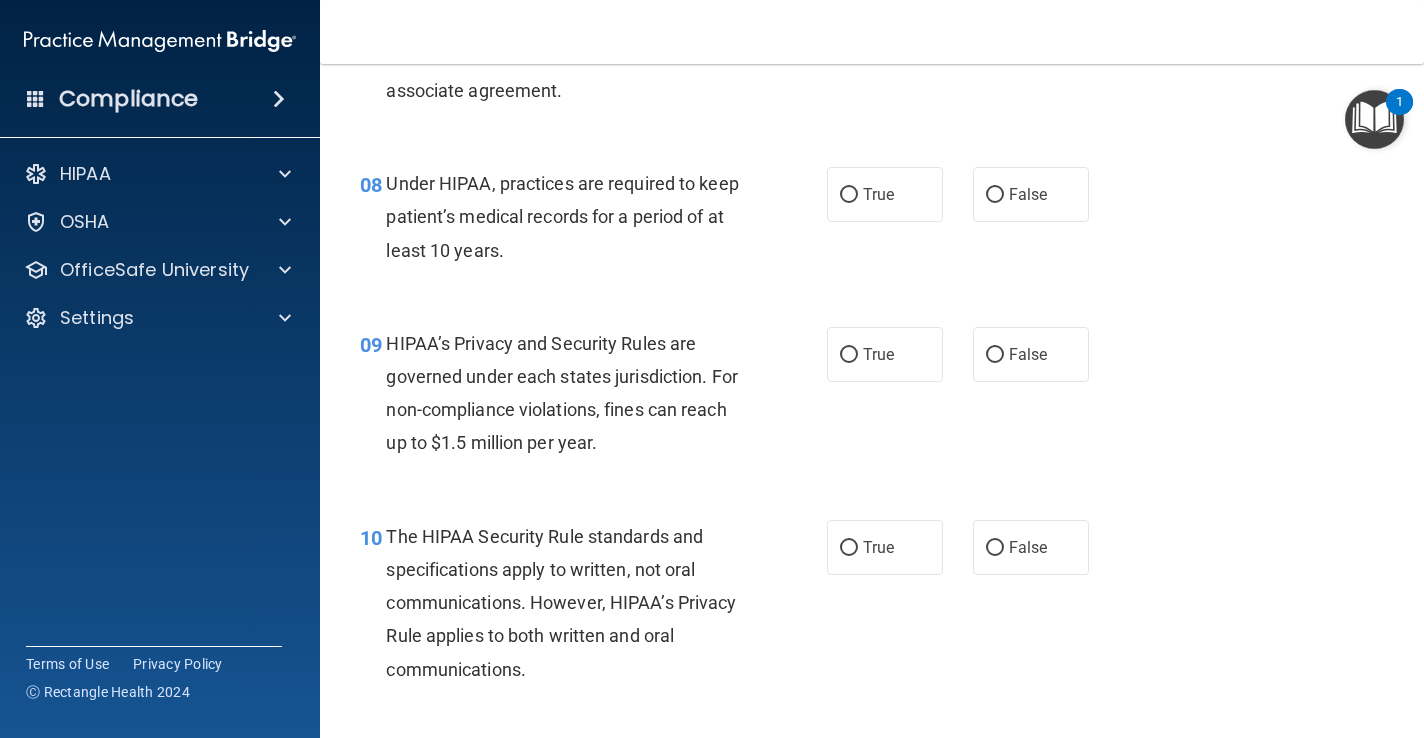 scroll, scrollTop: 1455, scrollLeft: 0, axis: vertical 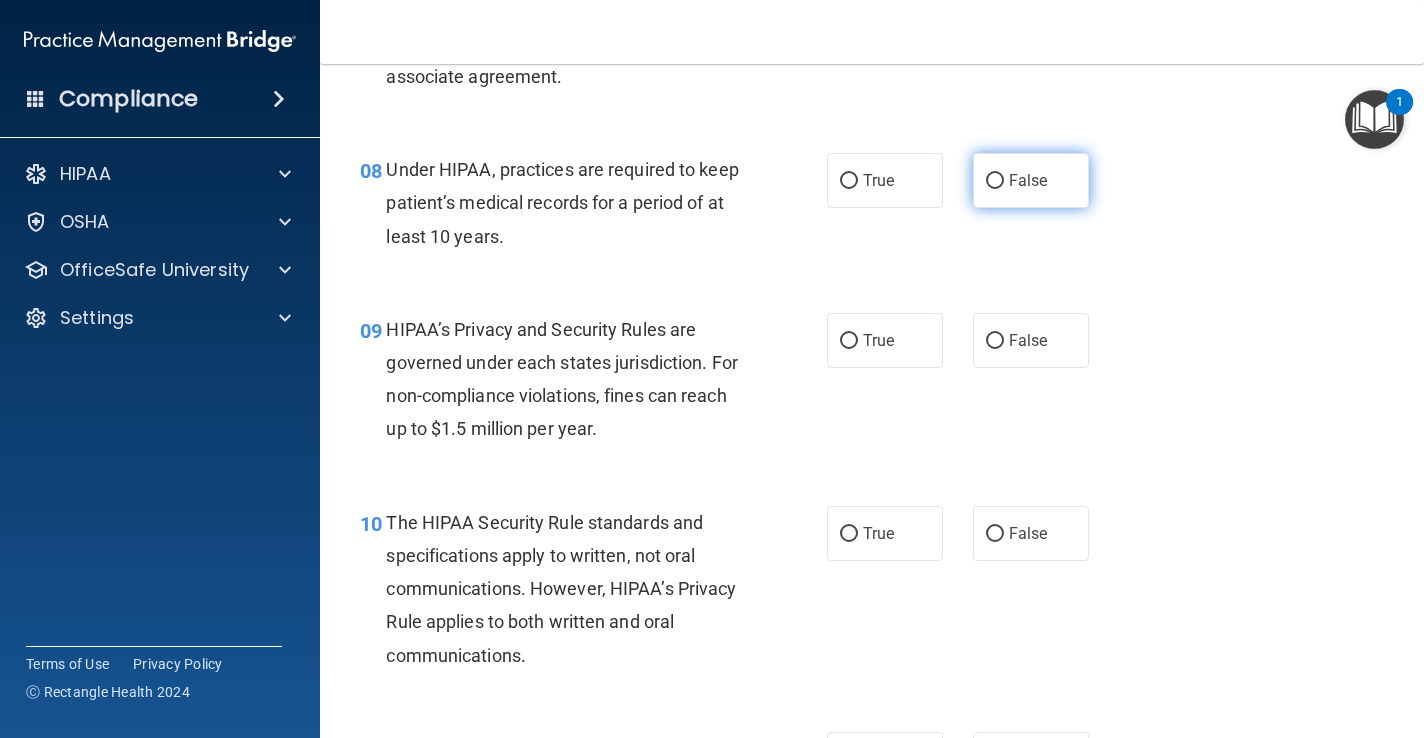 click on "False" at bounding box center (1028, 180) 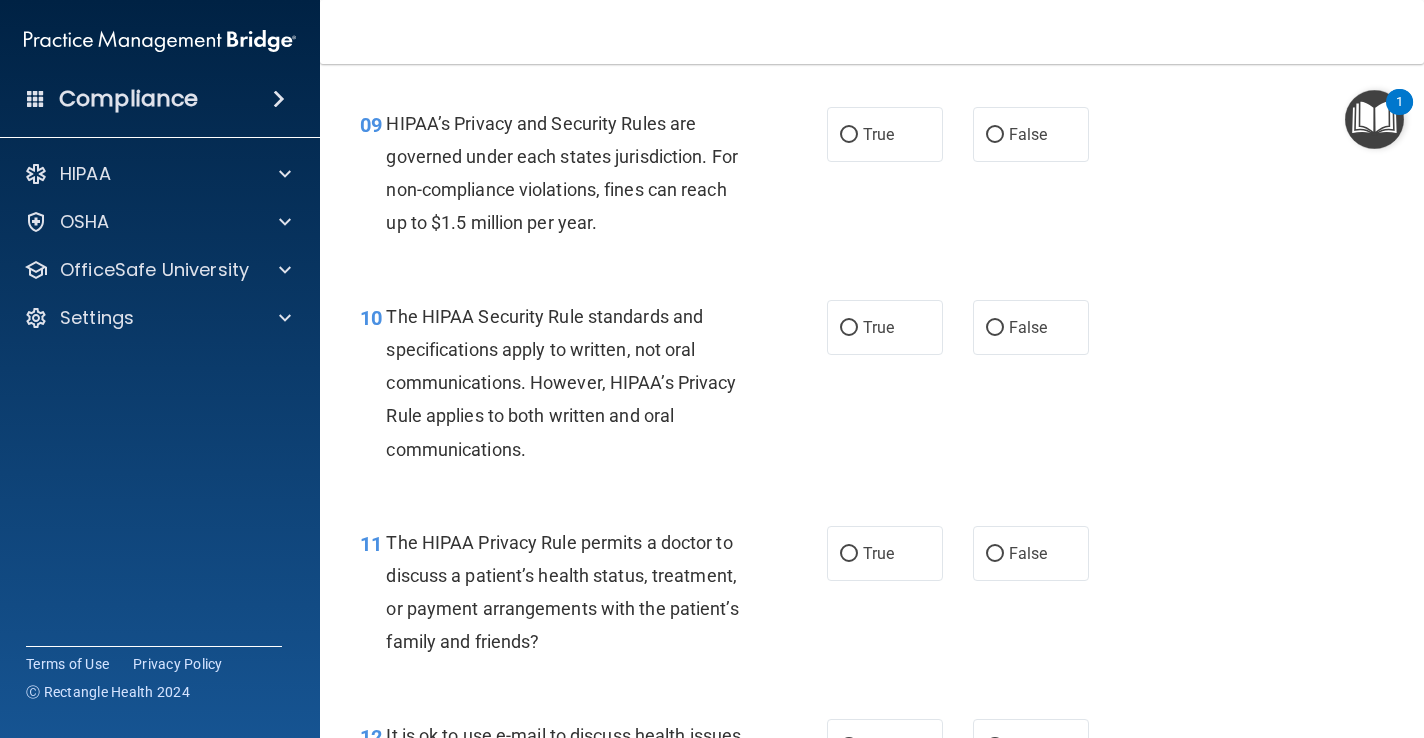 scroll, scrollTop: 1666, scrollLeft: 0, axis: vertical 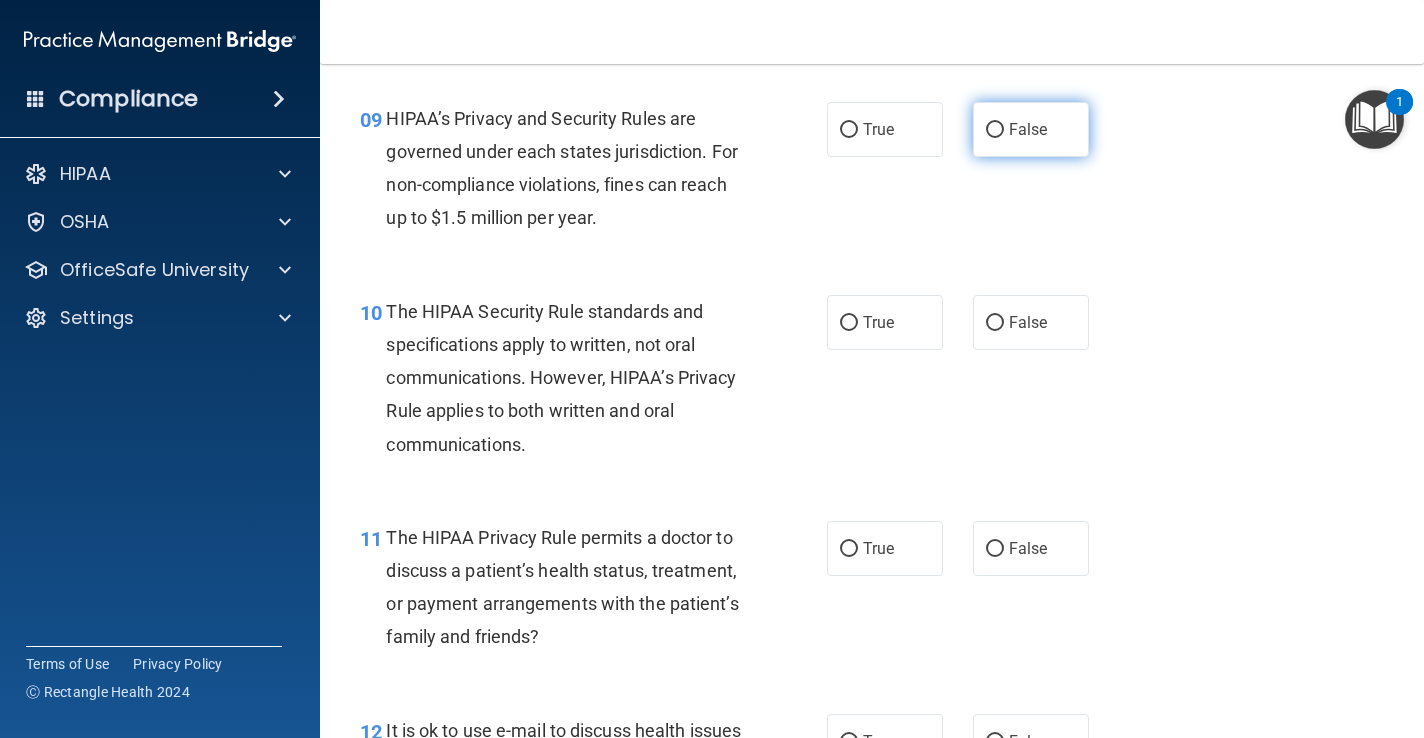 click on "False" at bounding box center (1031, 129) 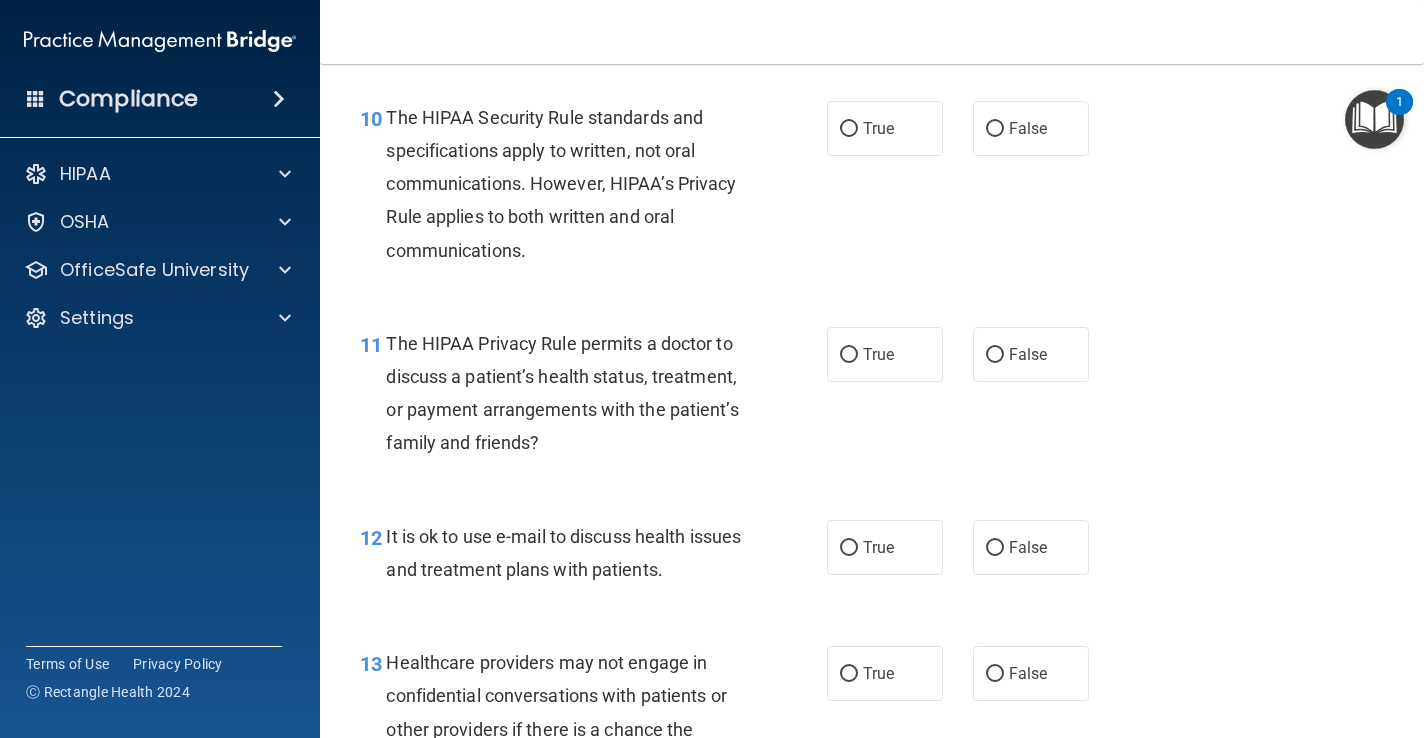 scroll, scrollTop: 1861, scrollLeft: 0, axis: vertical 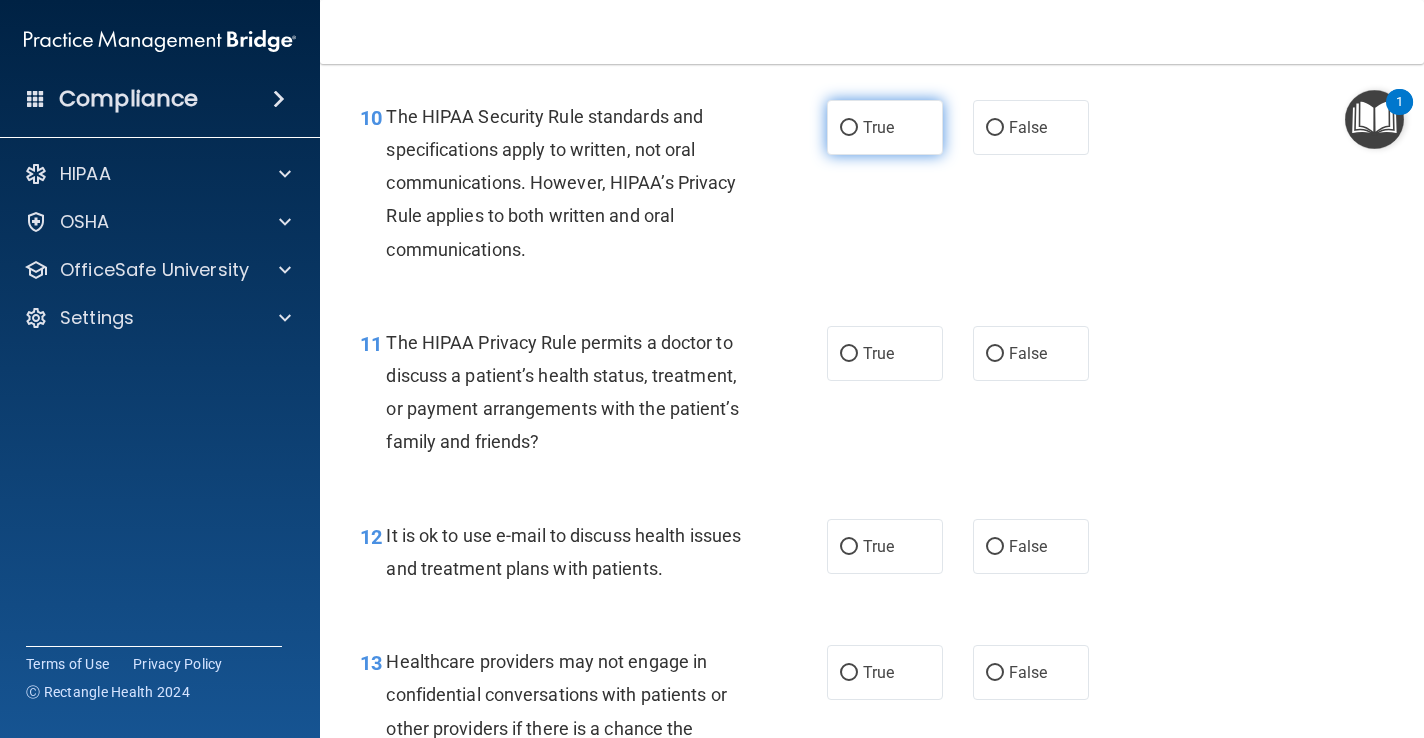 click on "True" at bounding box center (878, 127) 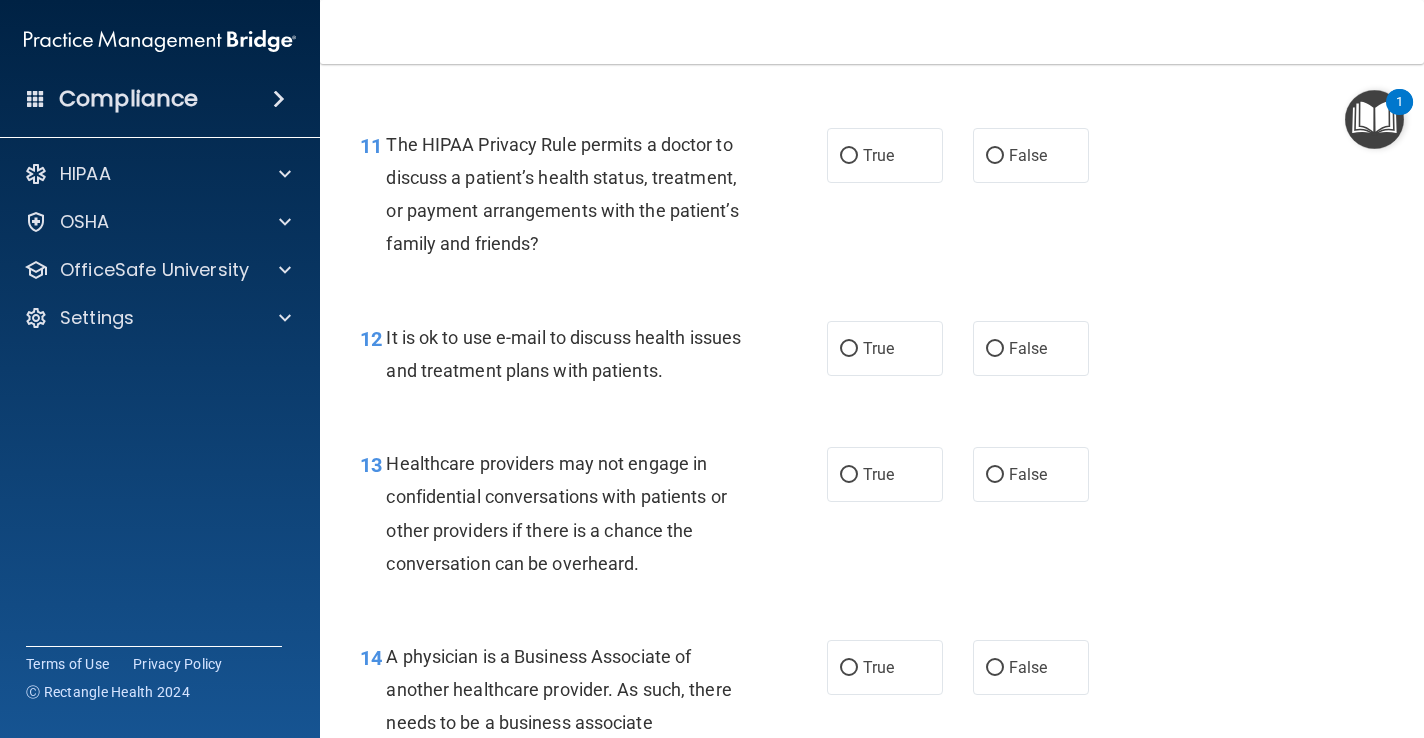 scroll, scrollTop: 2066, scrollLeft: 0, axis: vertical 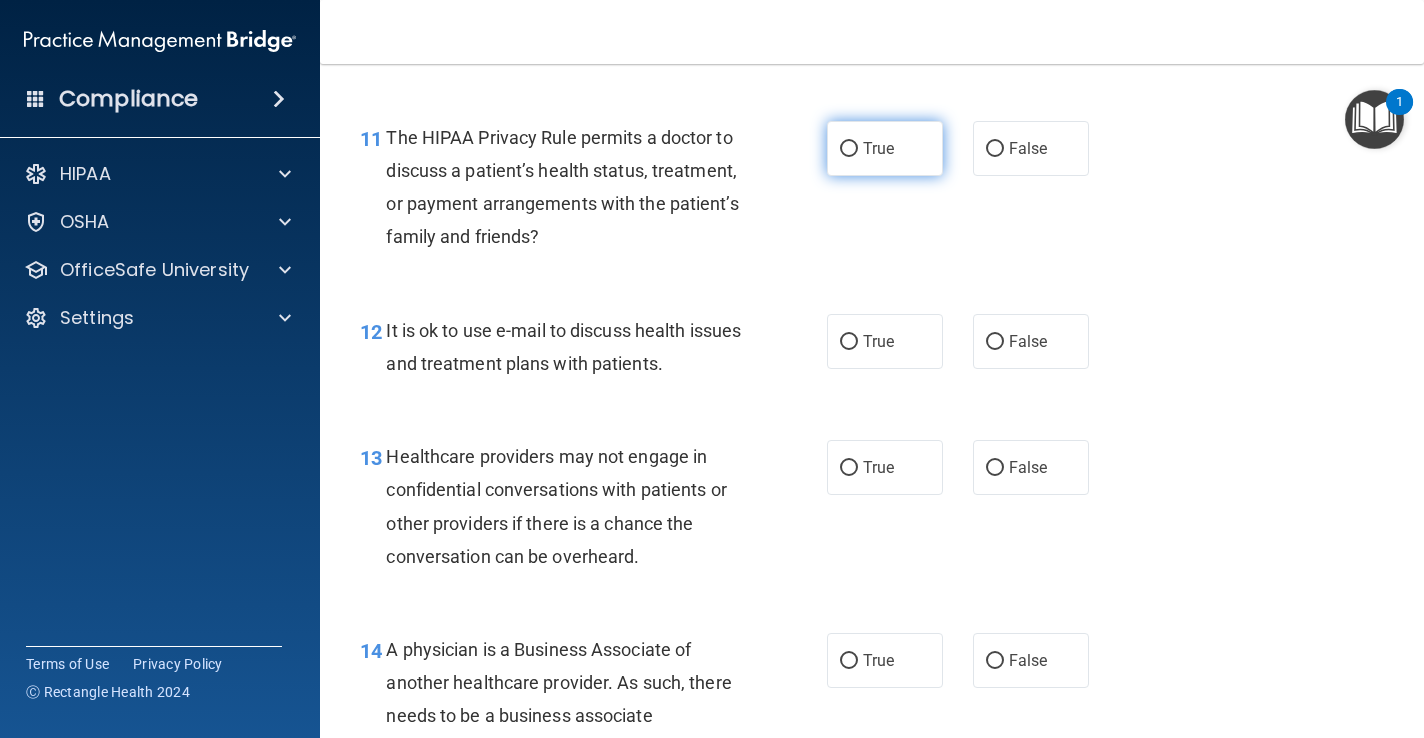 click on "True" at bounding box center (885, 148) 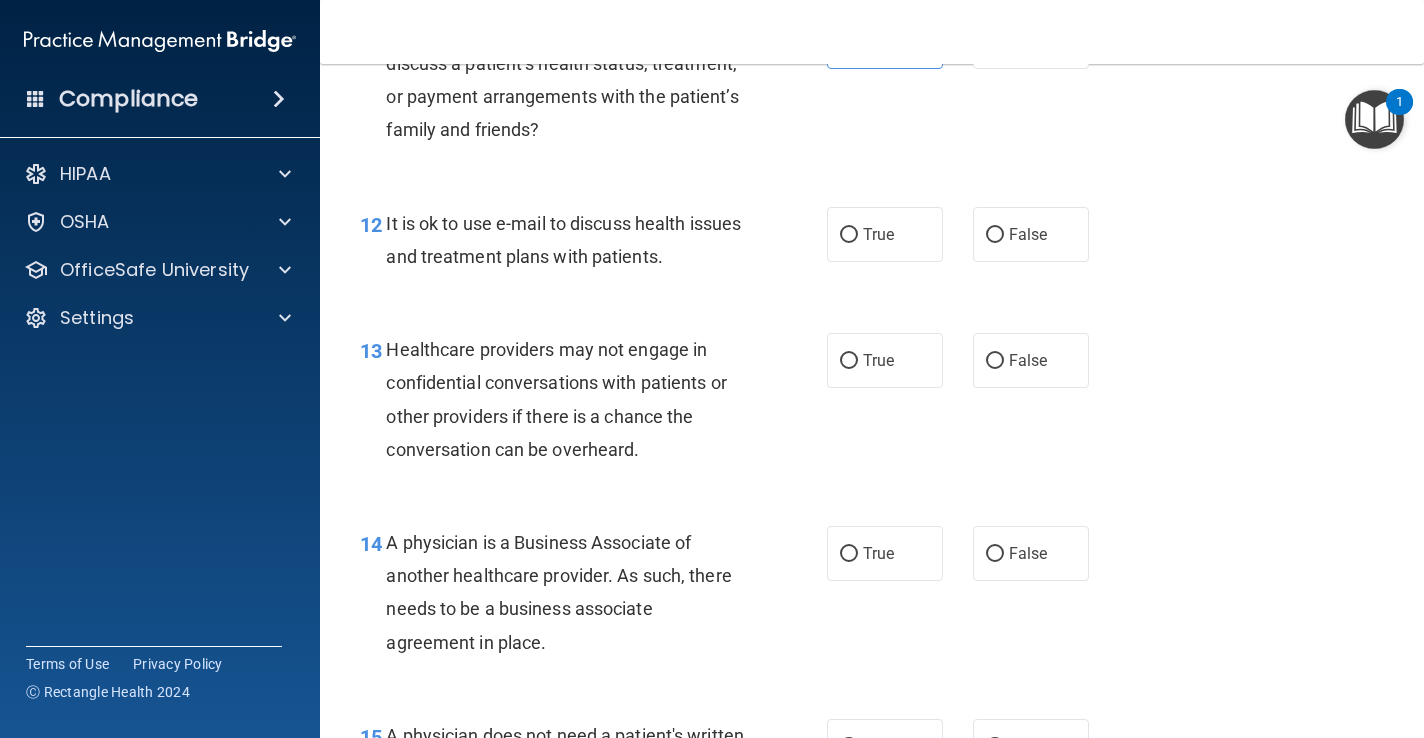scroll, scrollTop: 2191, scrollLeft: 0, axis: vertical 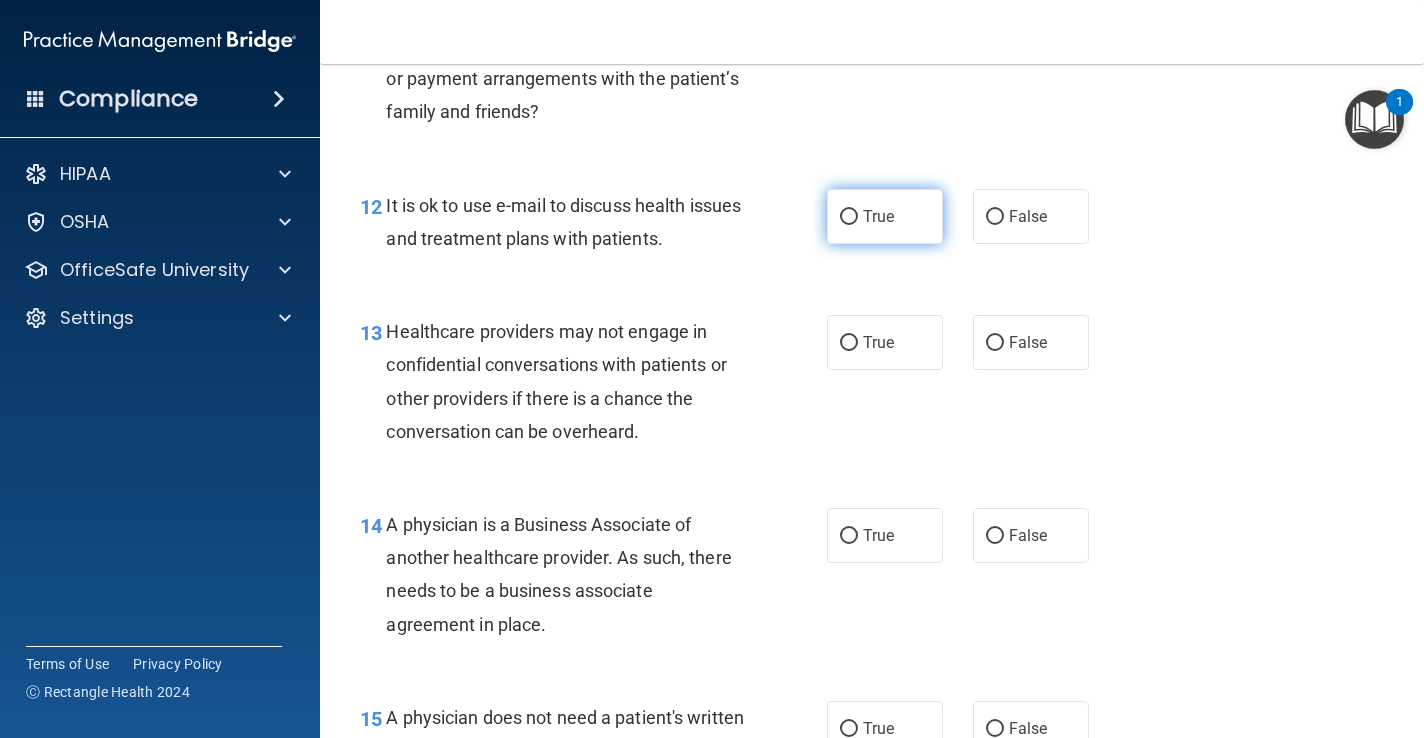 click on "True" at bounding box center (878, 216) 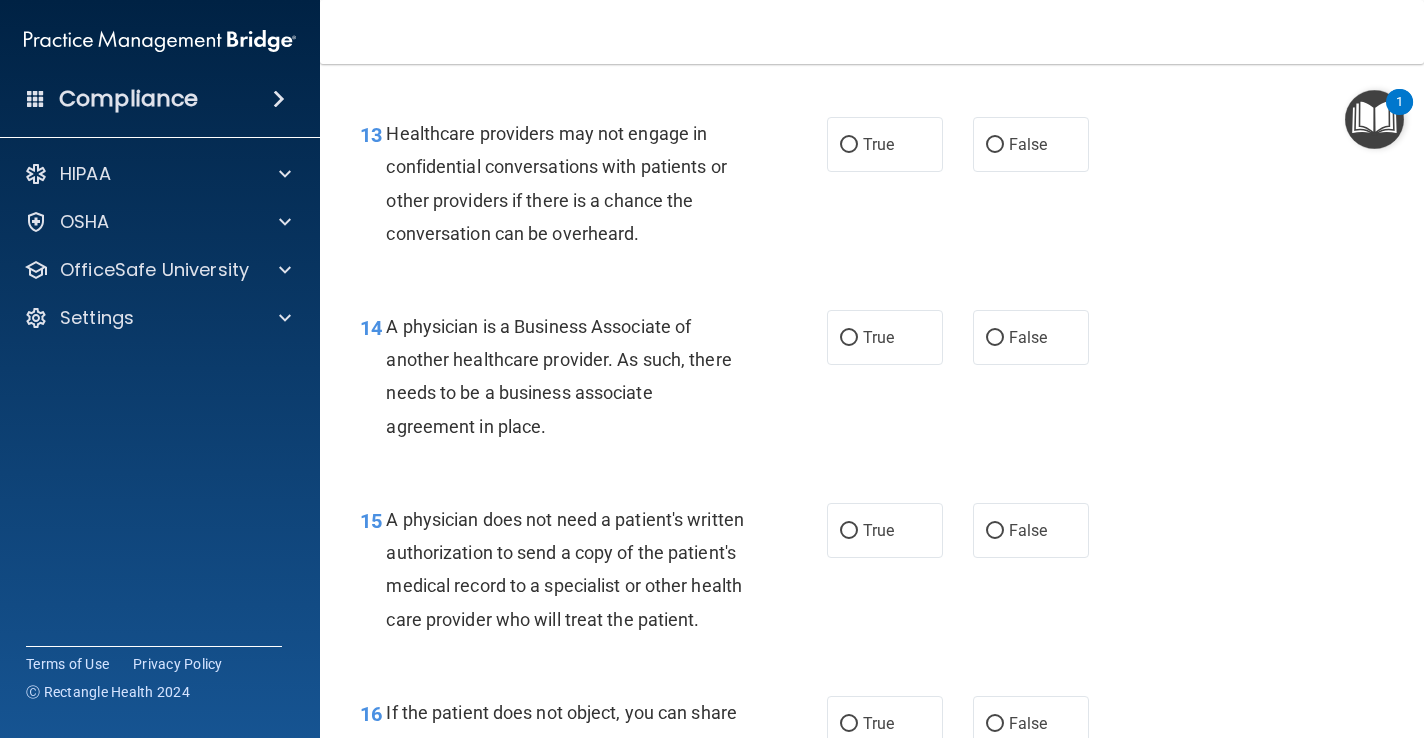 scroll, scrollTop: 2395, scrollLeft: 0, axis: vertical 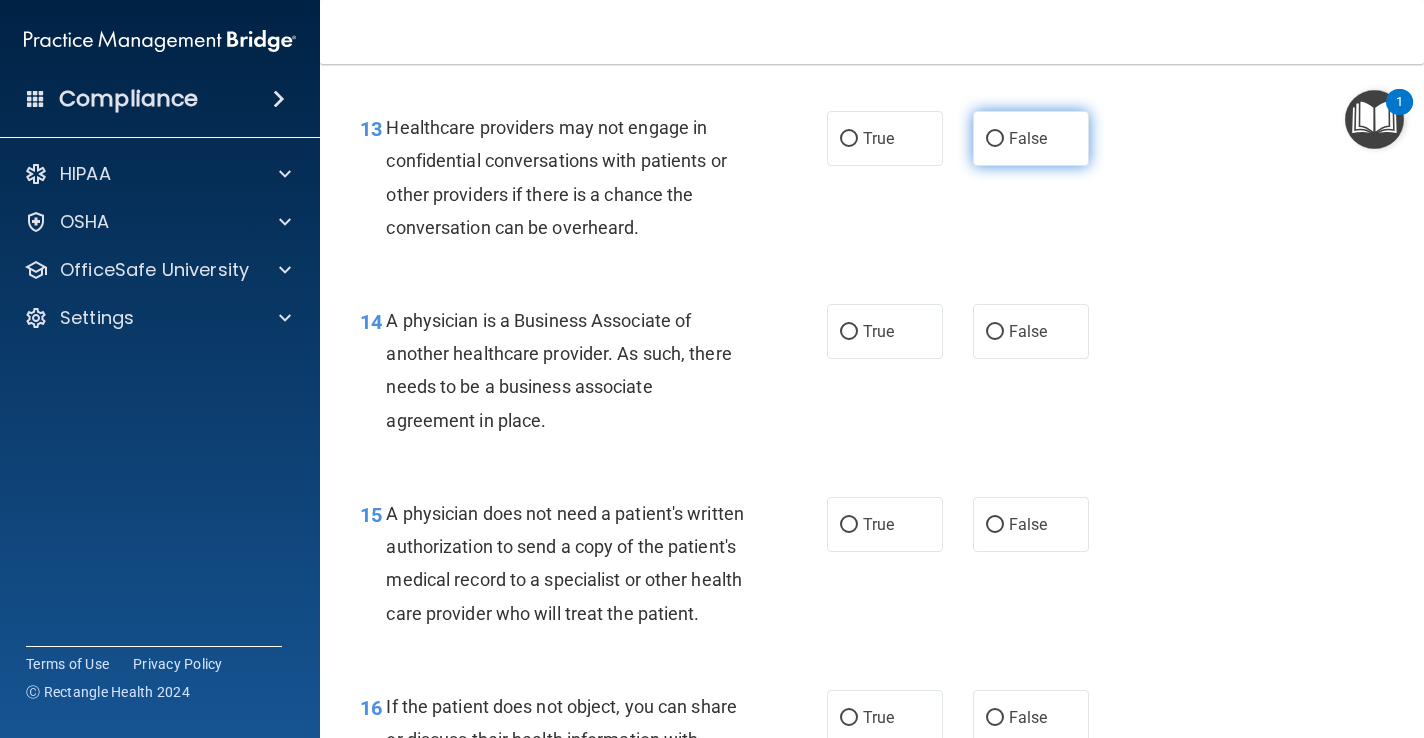 click on "False" at bounding box center [1028, 138] 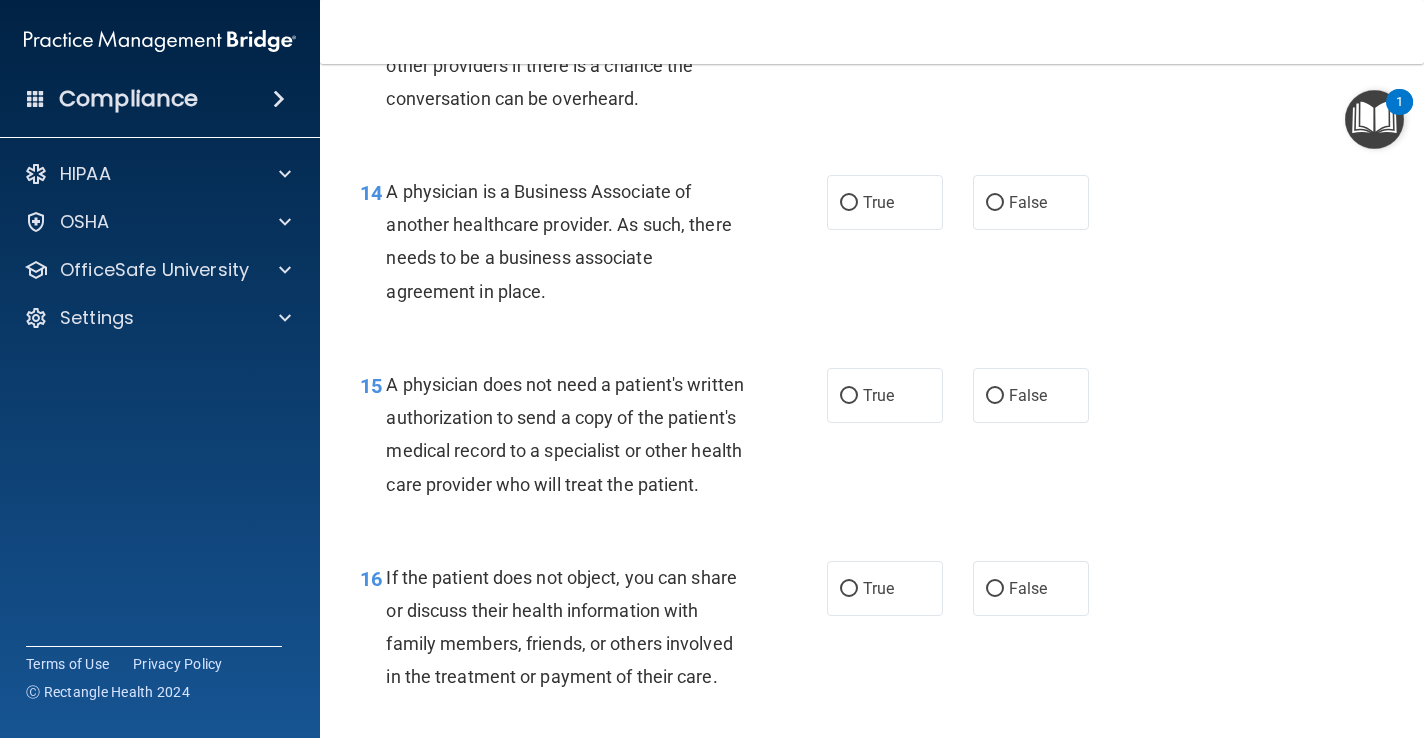 scroll, scrollTop: 2538, scrollLeft: 0, axis: vertical 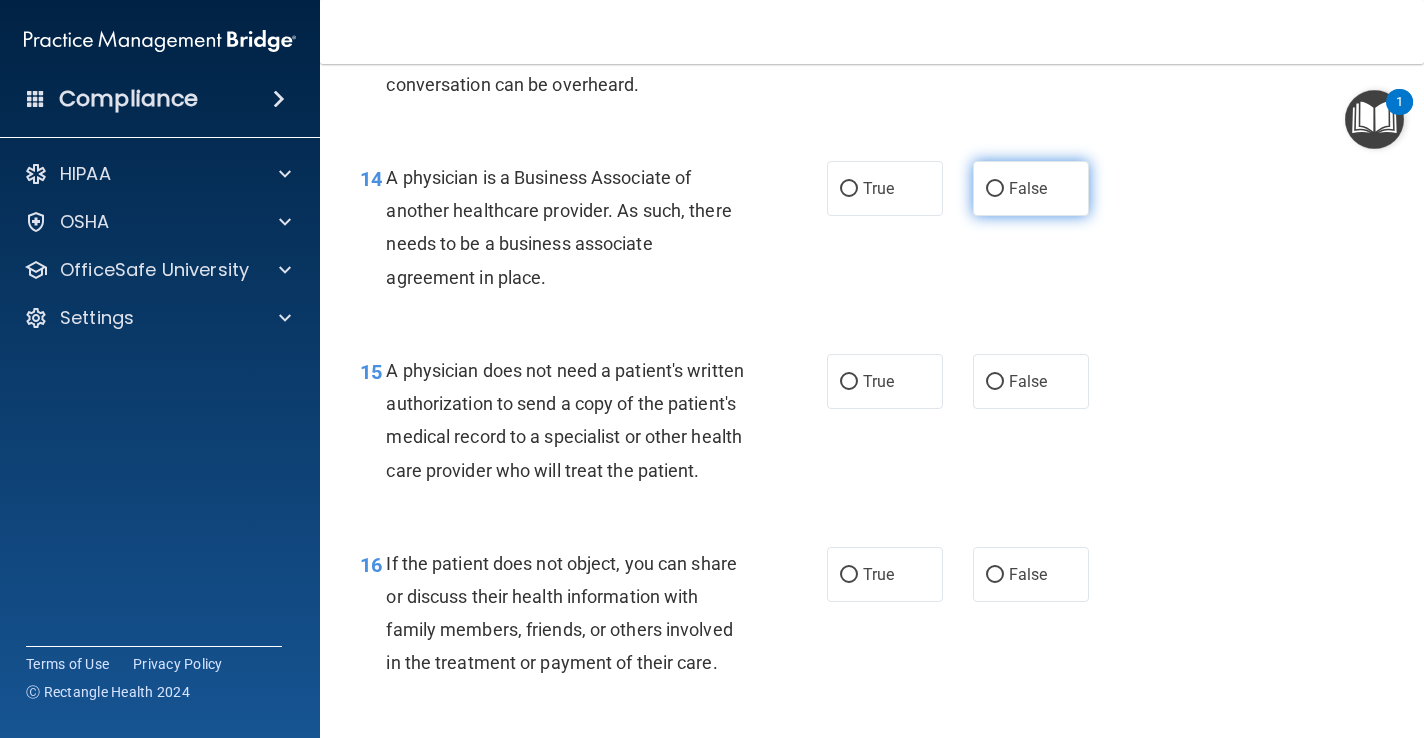 click on "False" at bounding box center [1031, 188] 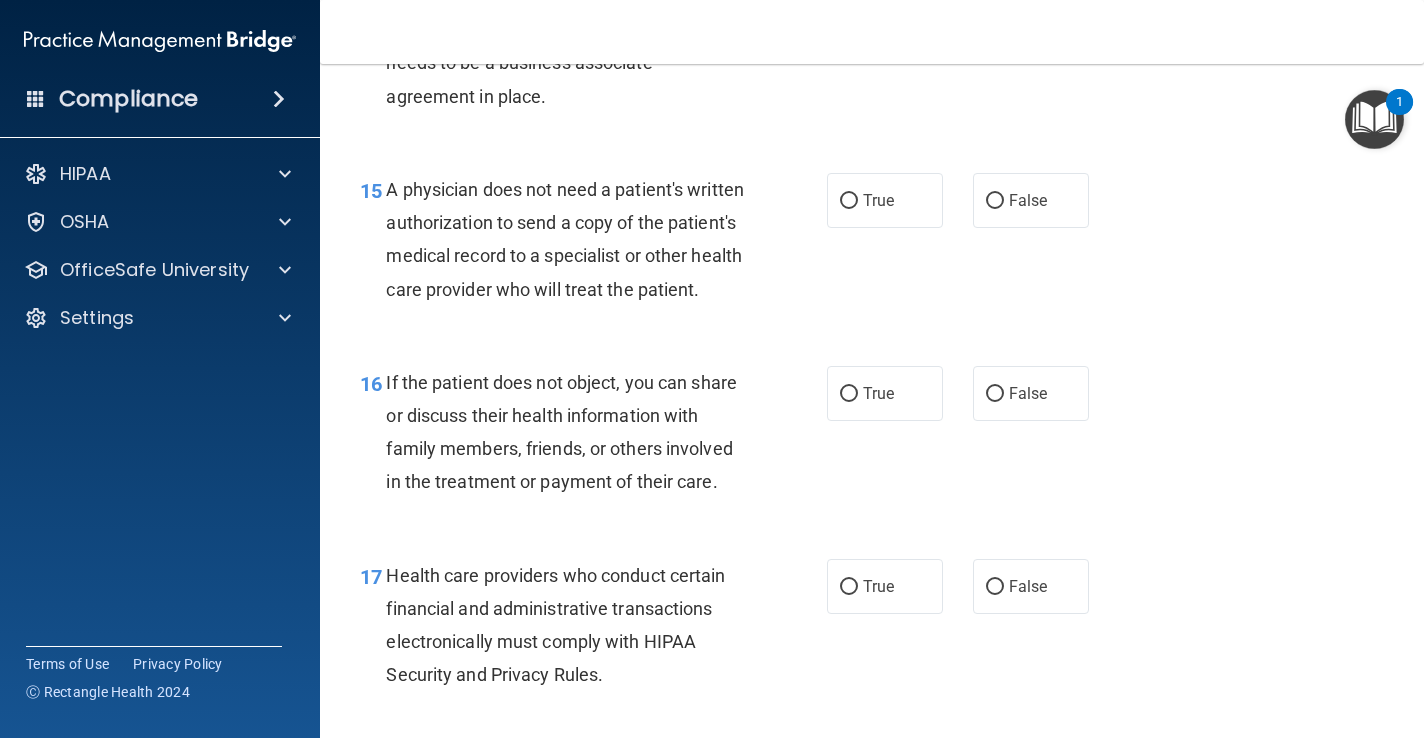 scroll, scrollTop: 2731, scrollLeft: 0, axis: vertical 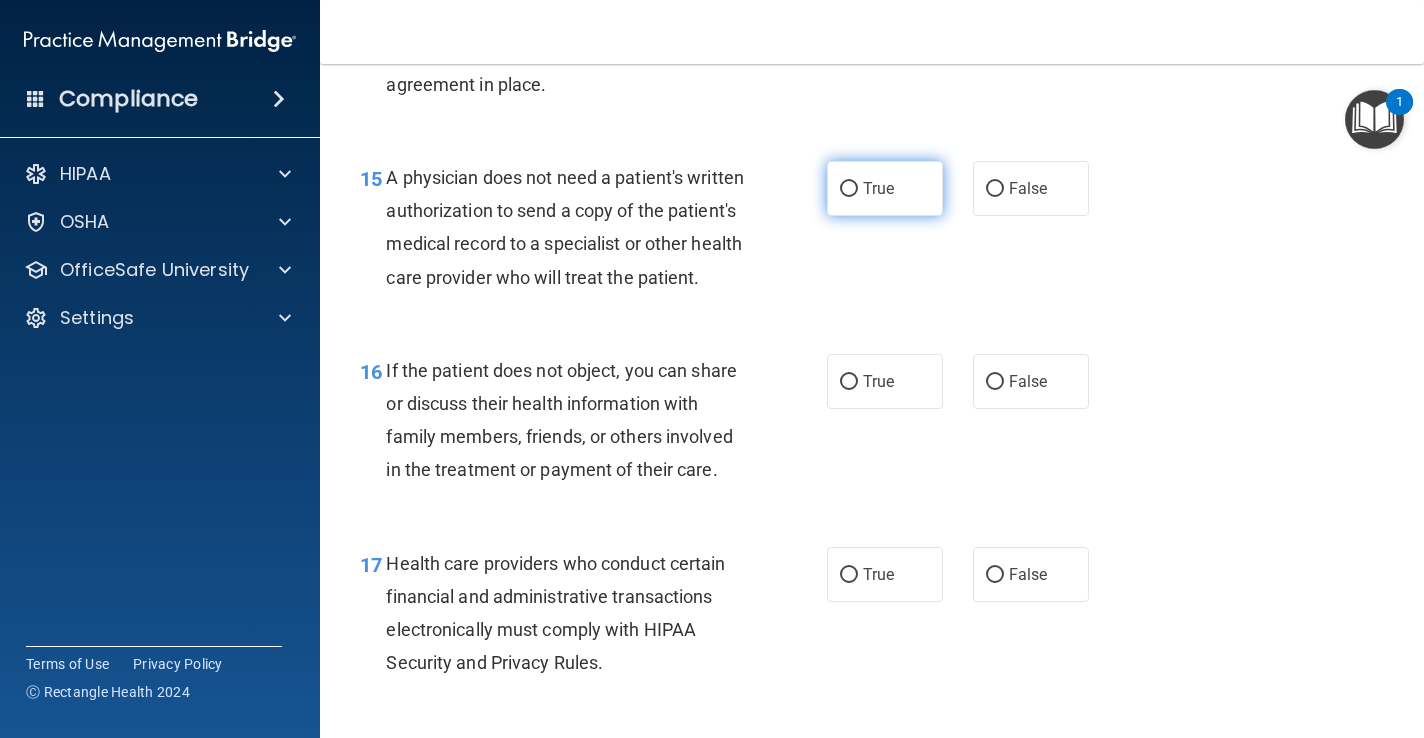 click on "True" at bounding box center (878, 188) 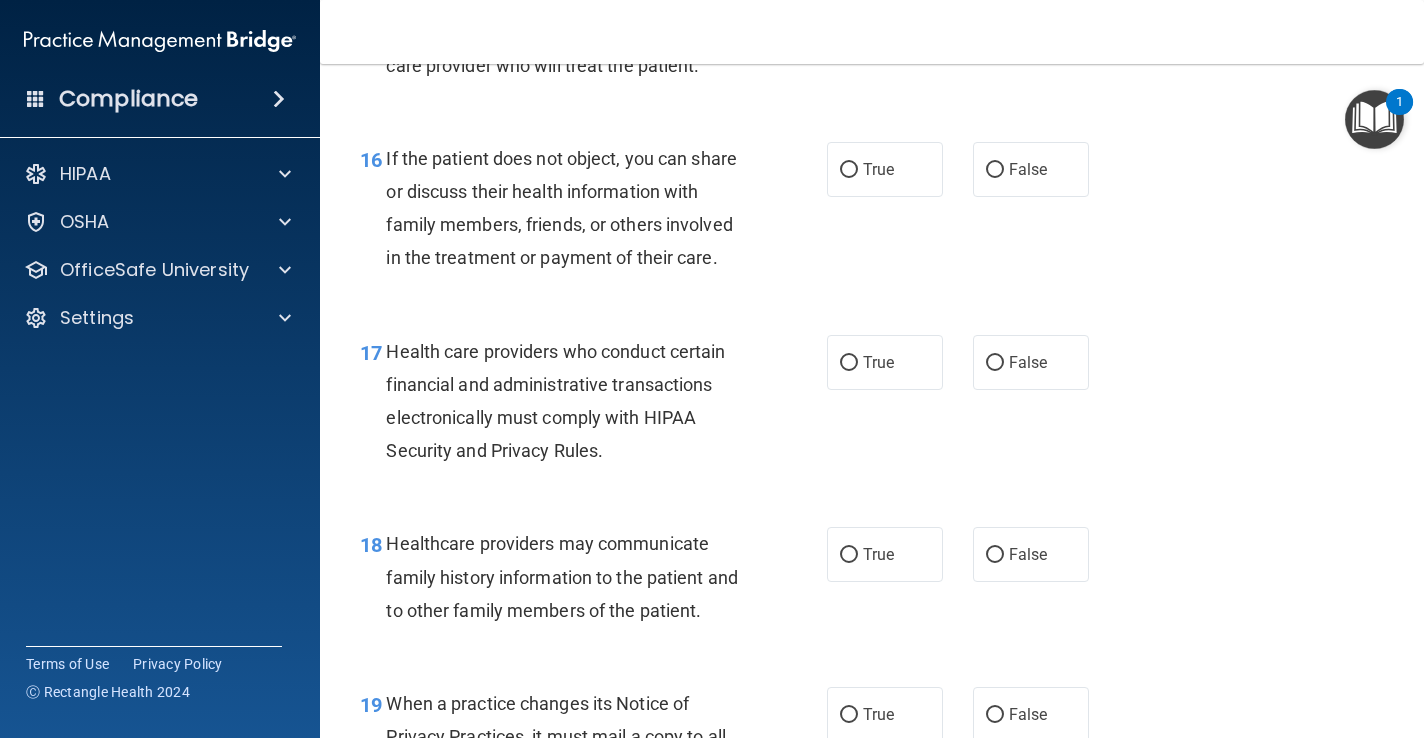 scroll, scrollTop: 2945, scrollLeft: 0, axis: vertical 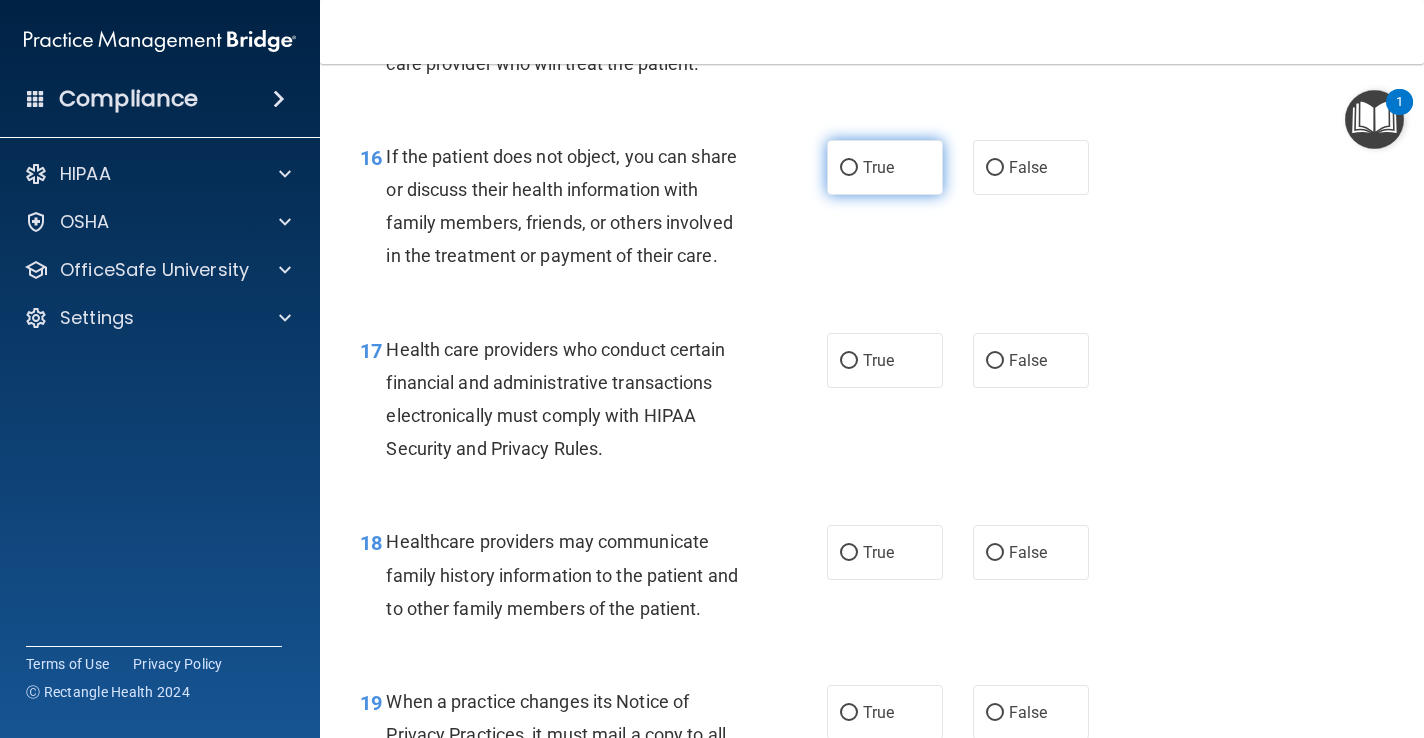 click on "True" at bounding box center [878, 167] 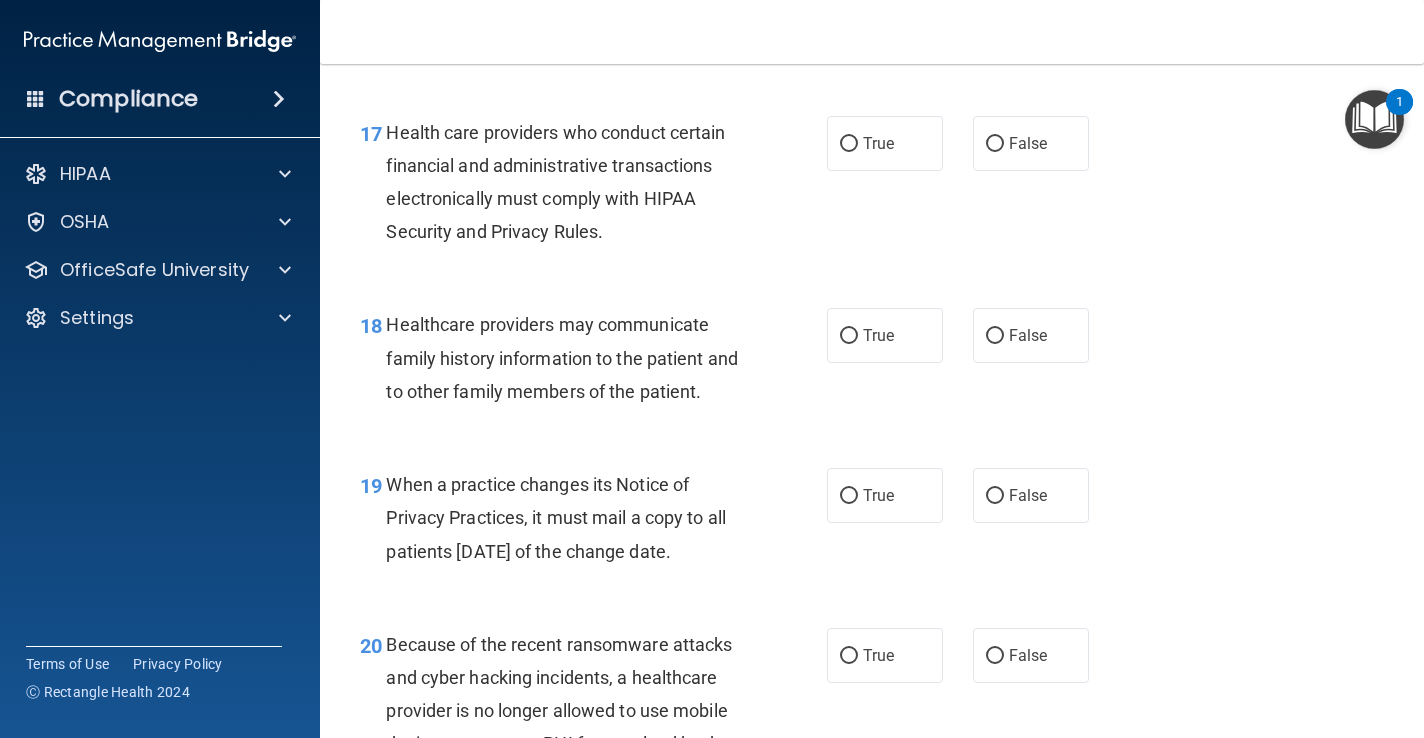 scroll, scrollTop: 3163, scrollLeft: 0, axis: vertical 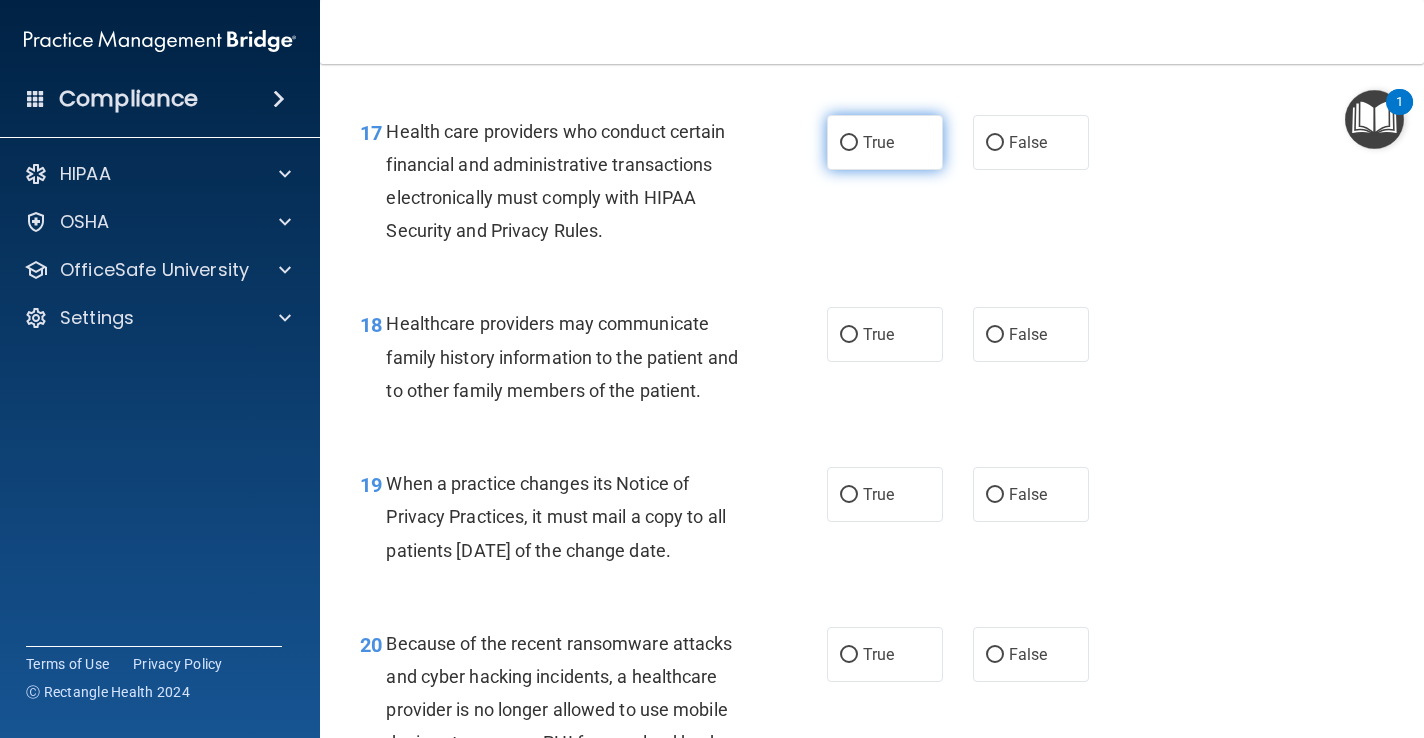 click on "True" at bounding box center [849, 143] 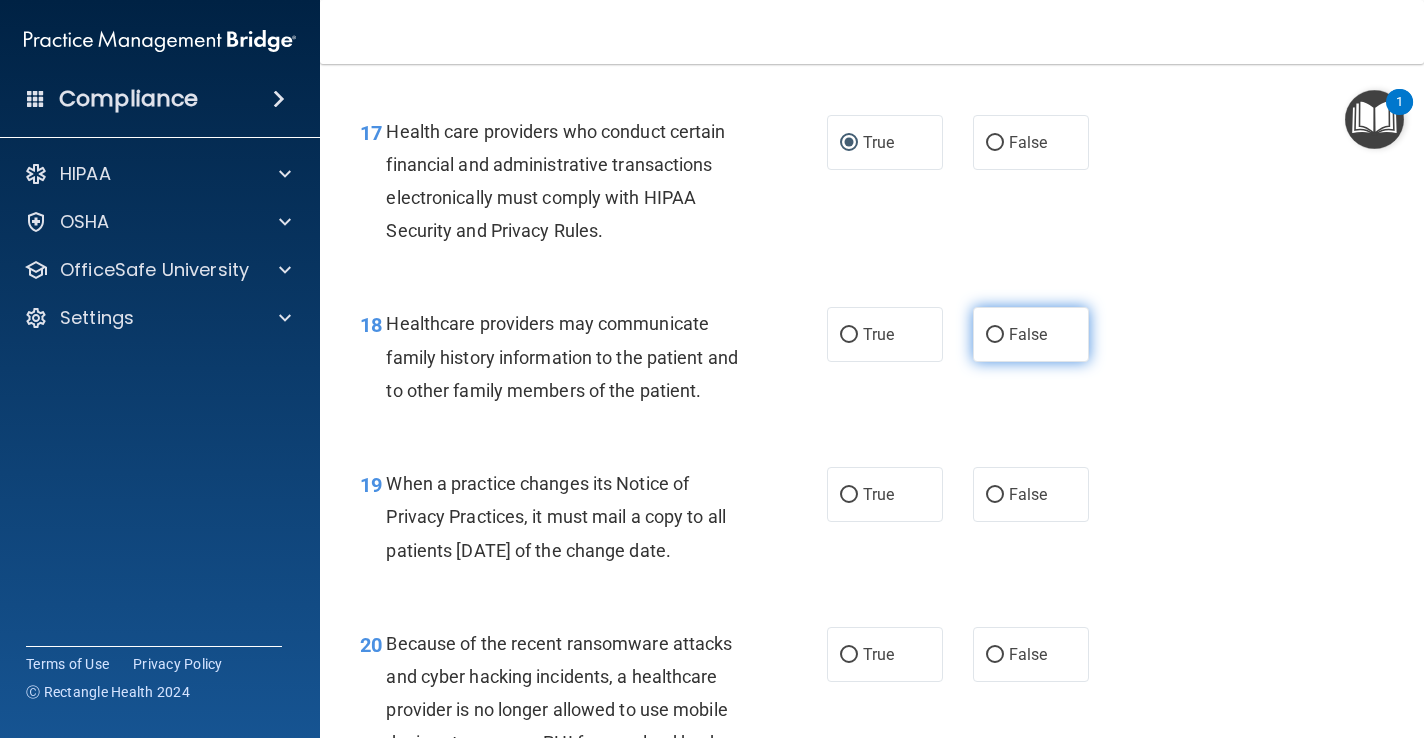click on "False" at bounding box center (995, 335) 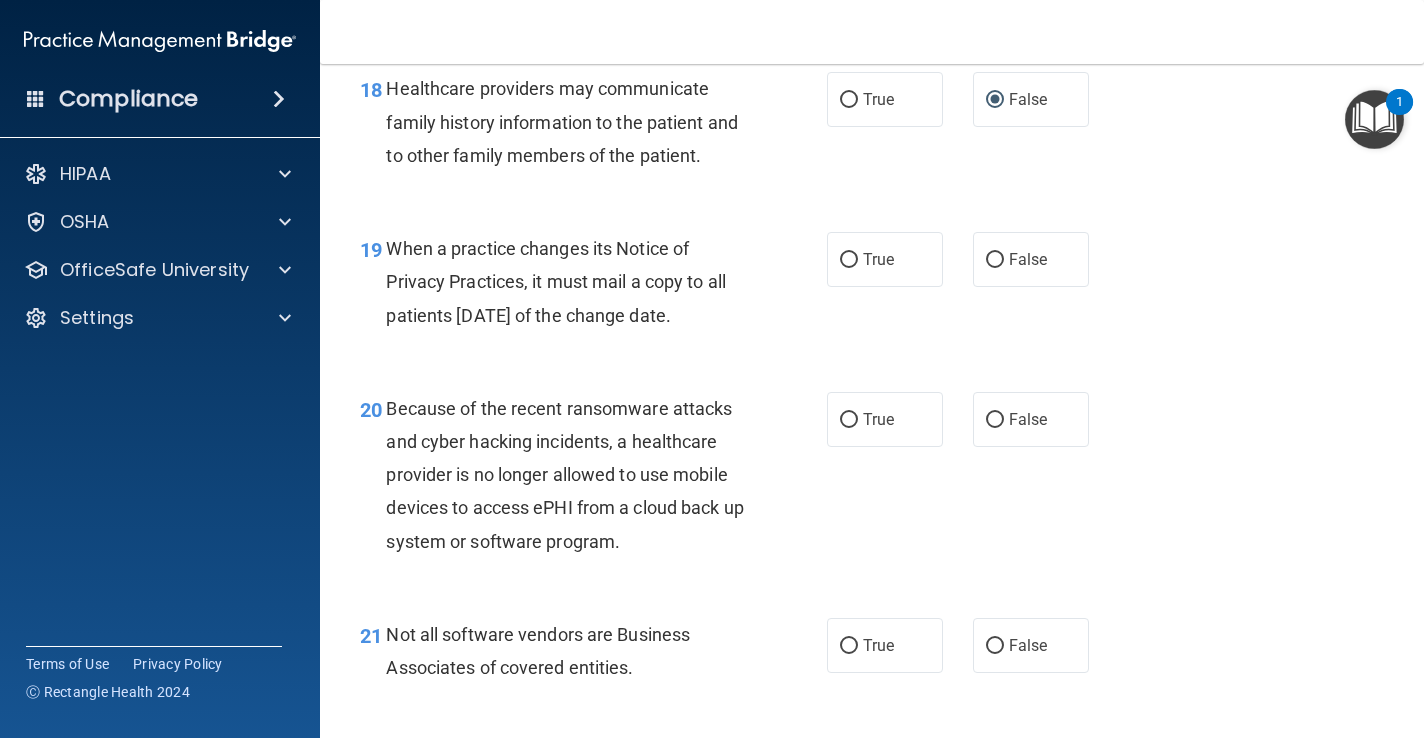 scroll, scrollTop: 3401, scrollLeft: 0, axis: vertical 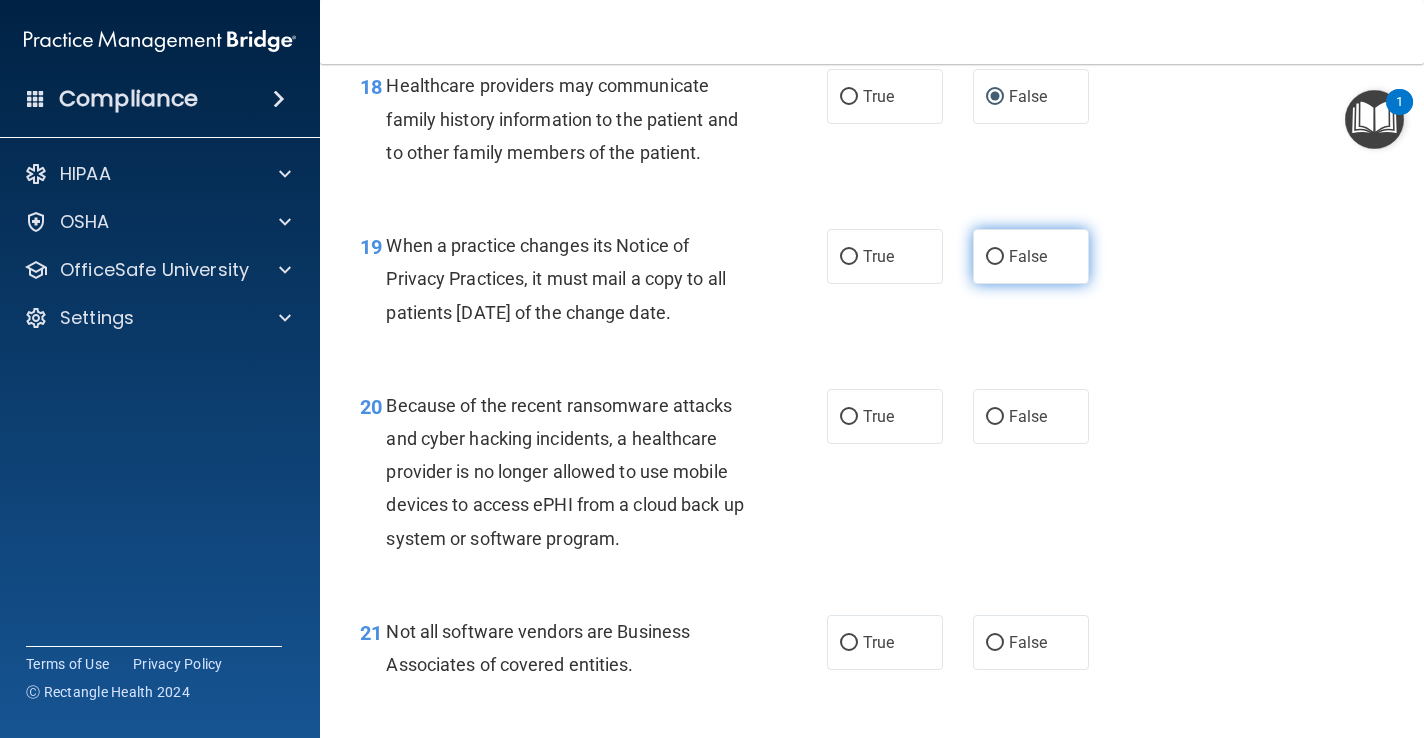 click on "False" at bounding box center [1031, 256] 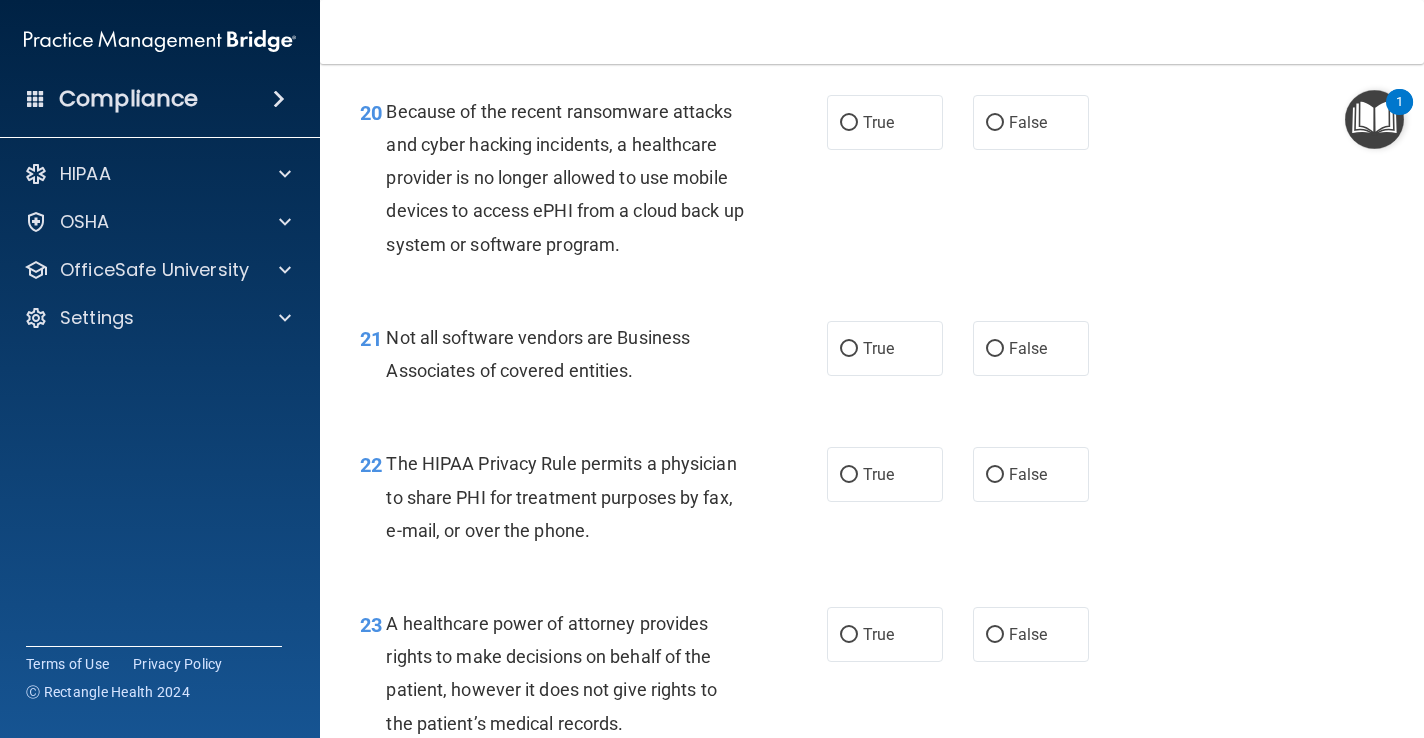 scroll, scrollTop: 3718, scrollLeft: 0, axis: vertical 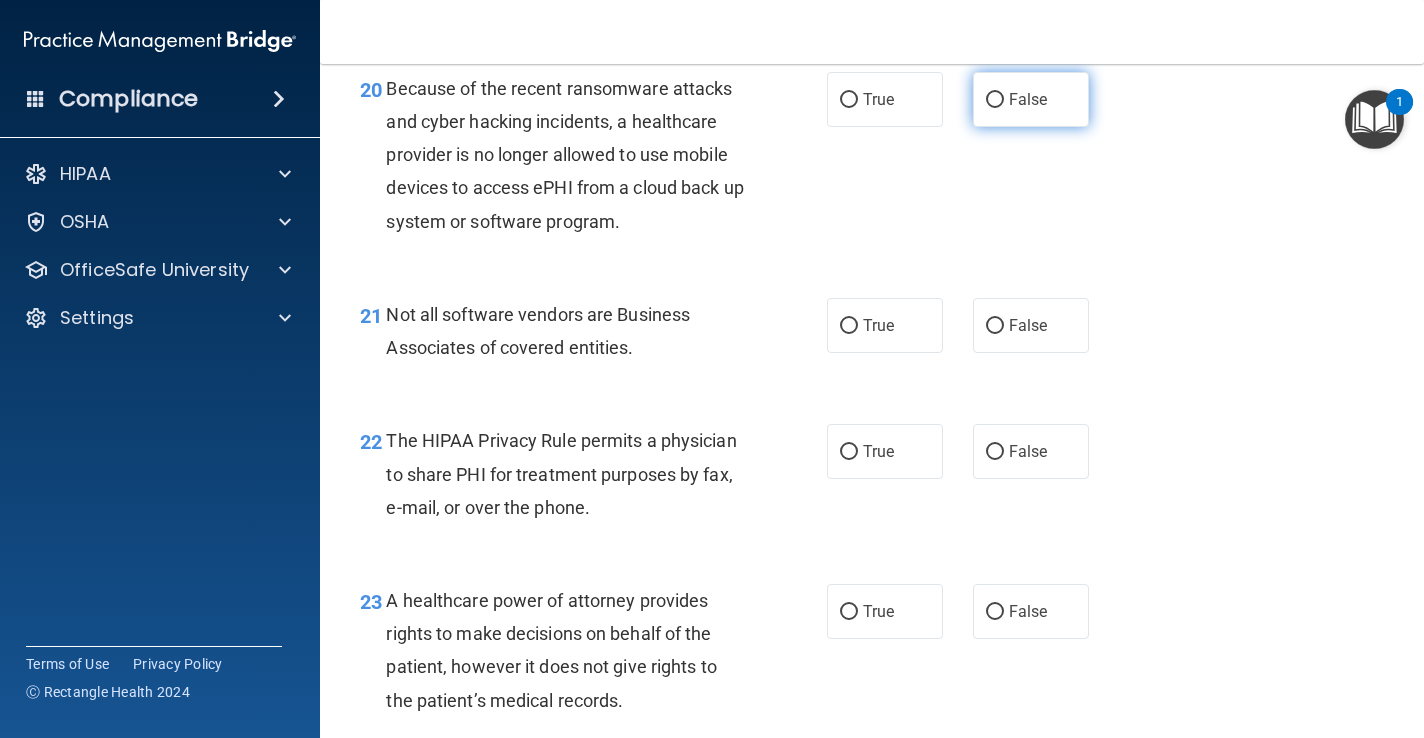 click on "False" at bounding box center [1031, 99] 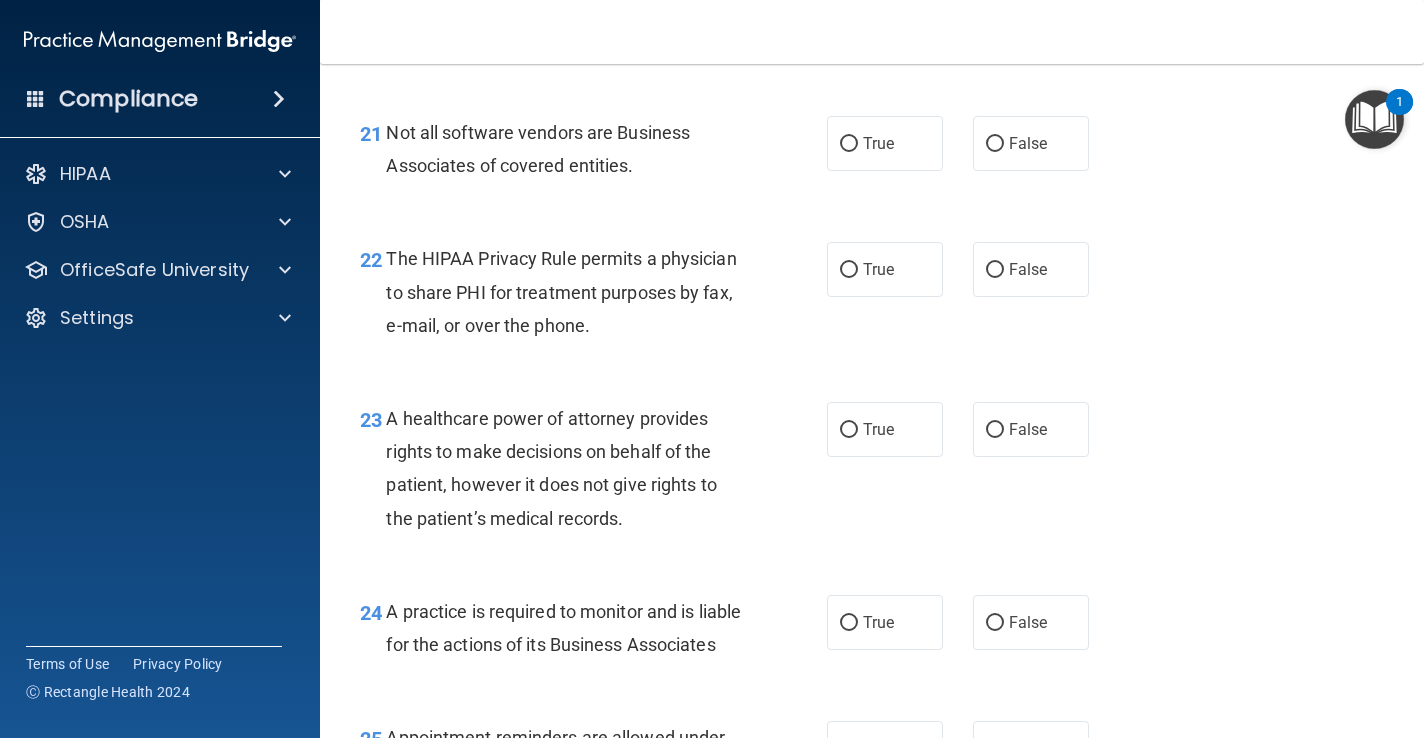 scroll, scrollTop: 3908, scrollLeft: 0, axis: vertical 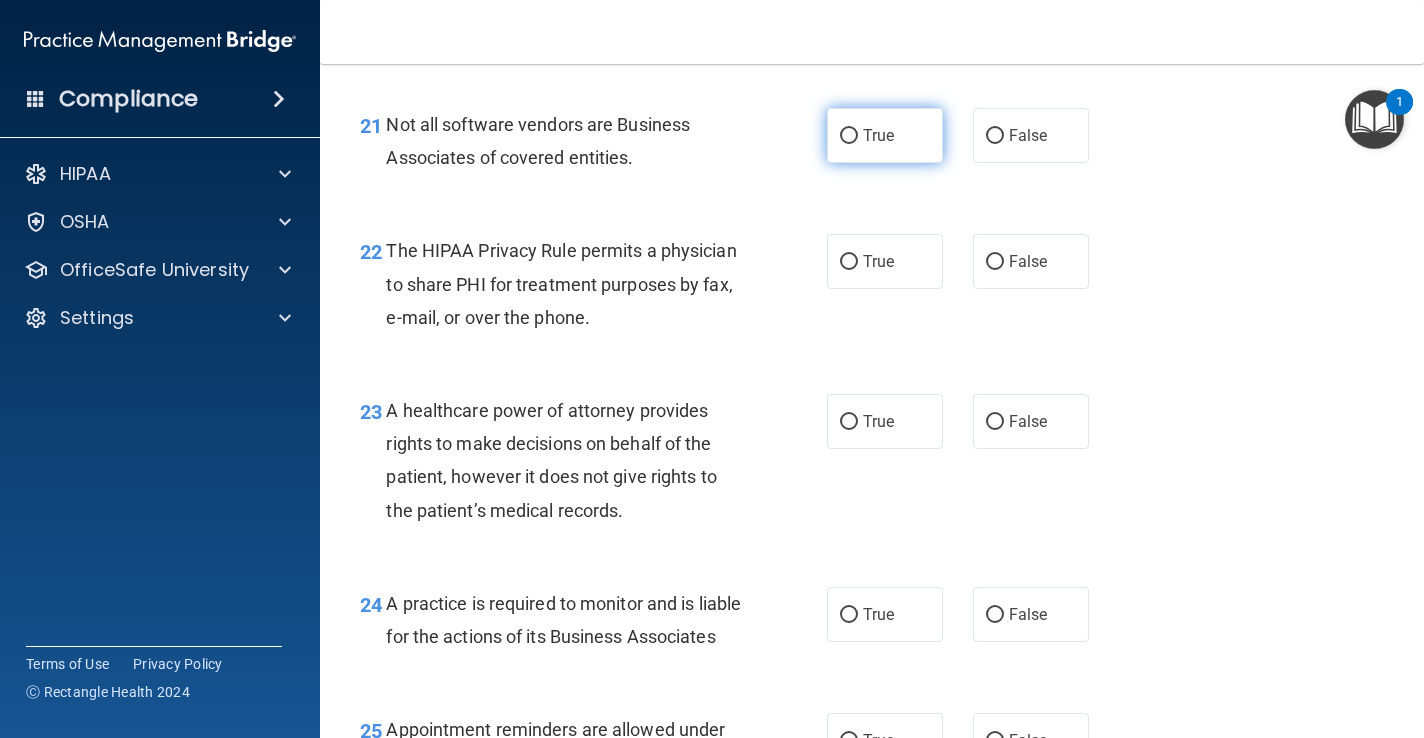 click on "True" at bounding box center [885, 135] 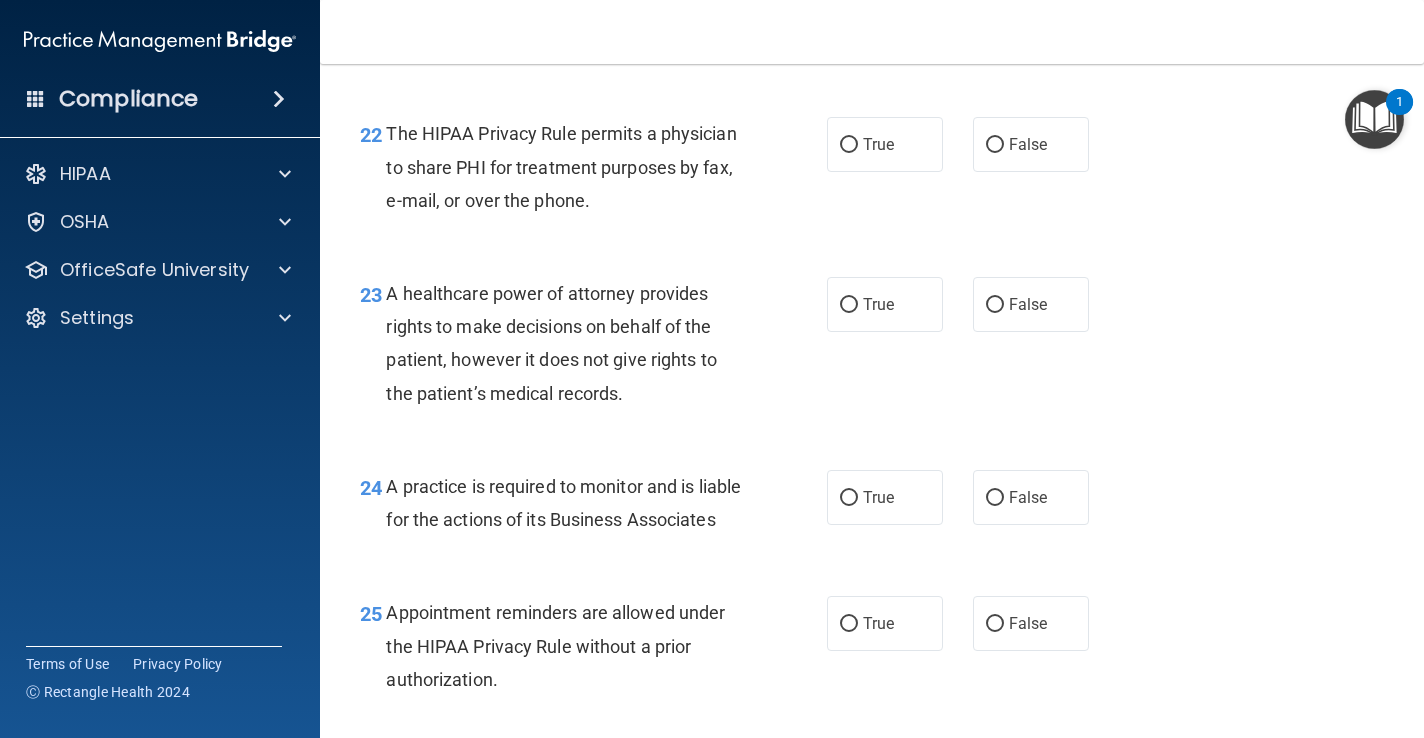 scroll, scrollTop: 4030, scrollLeft: 0, axis: vertical 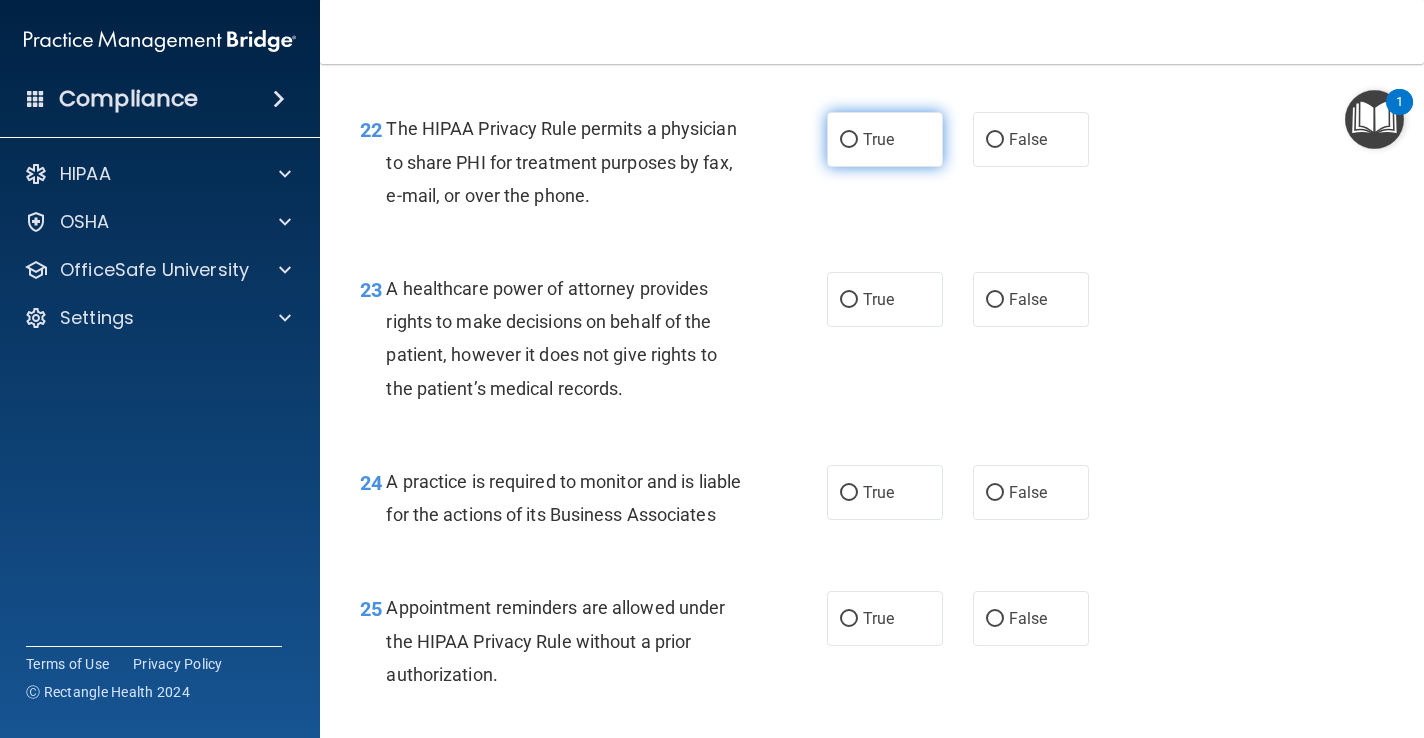 click on "True" at bounding box center (878, 139) 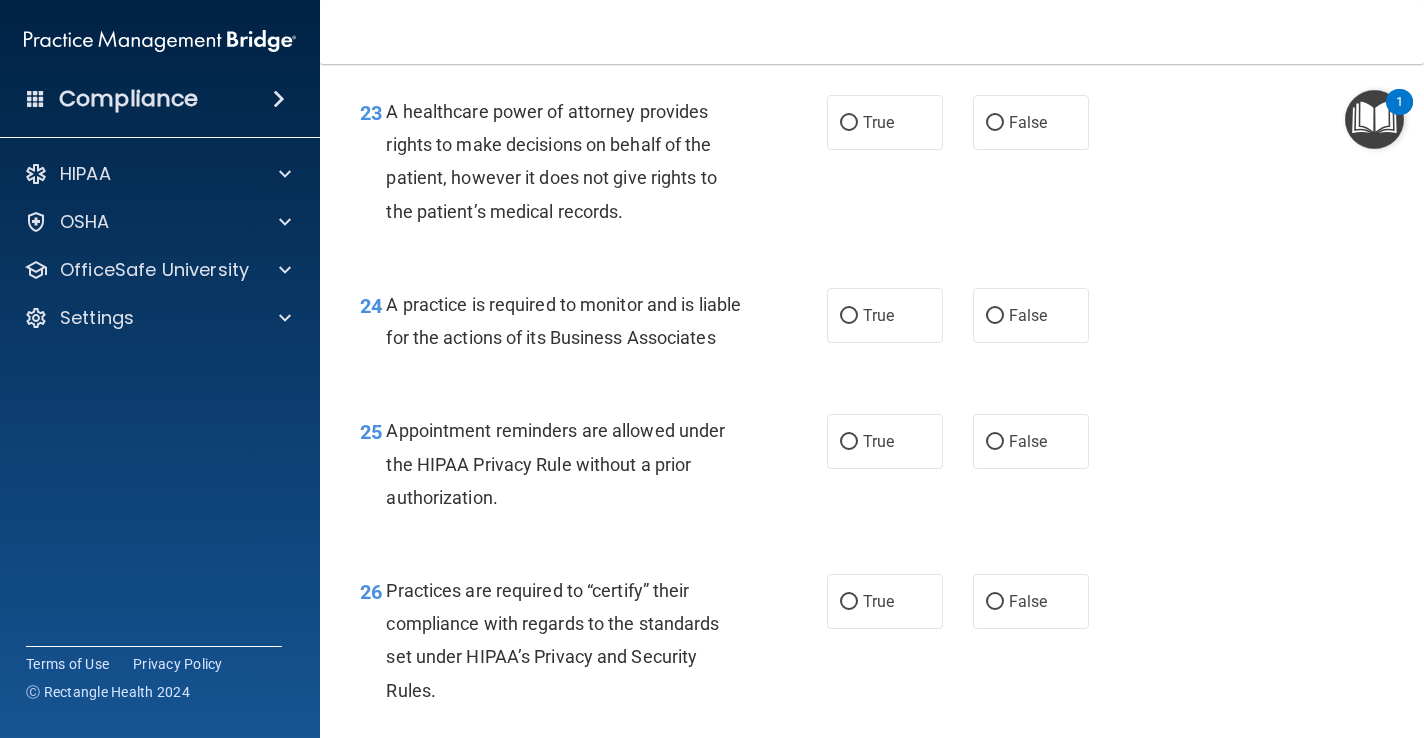 scroll, scrollTop: 4220, scrollLeft: 0, axis: vertical 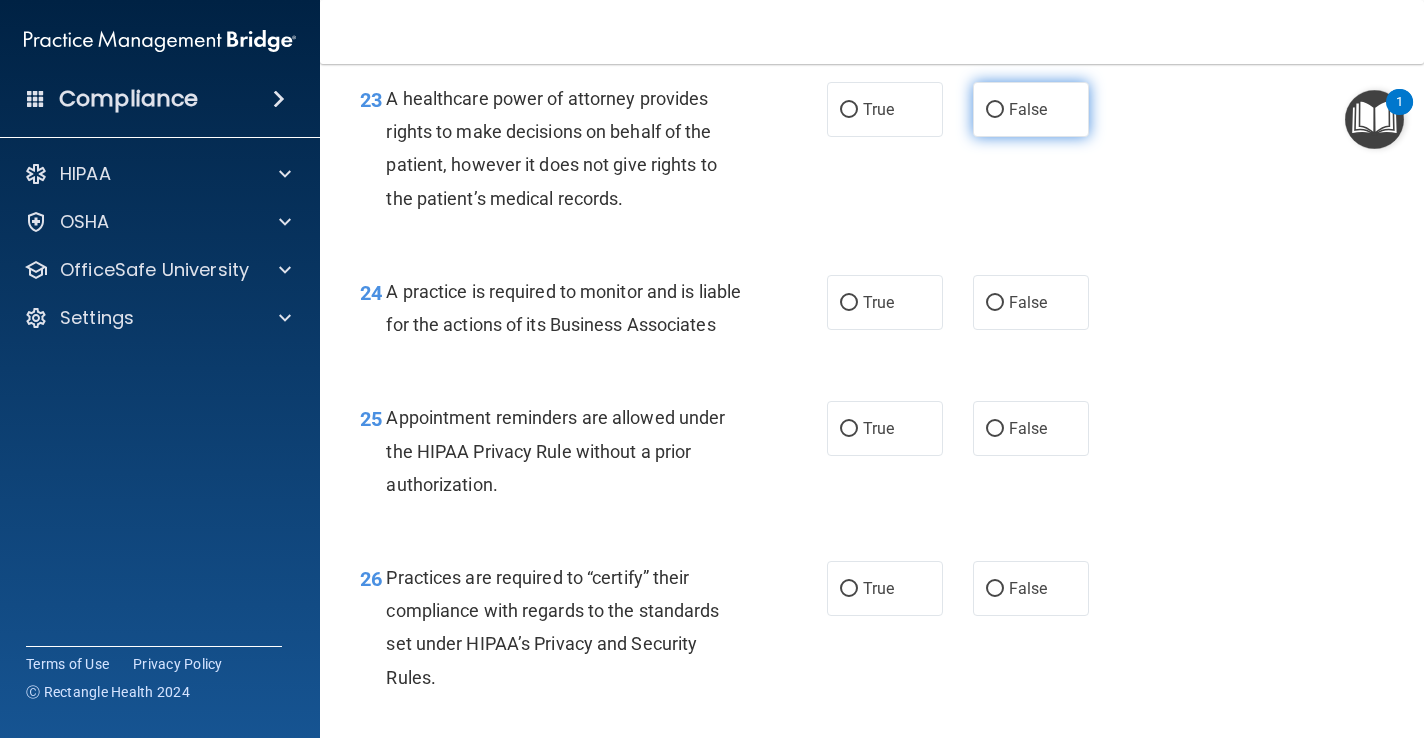 click on "False" at bounding box center [995, 110] 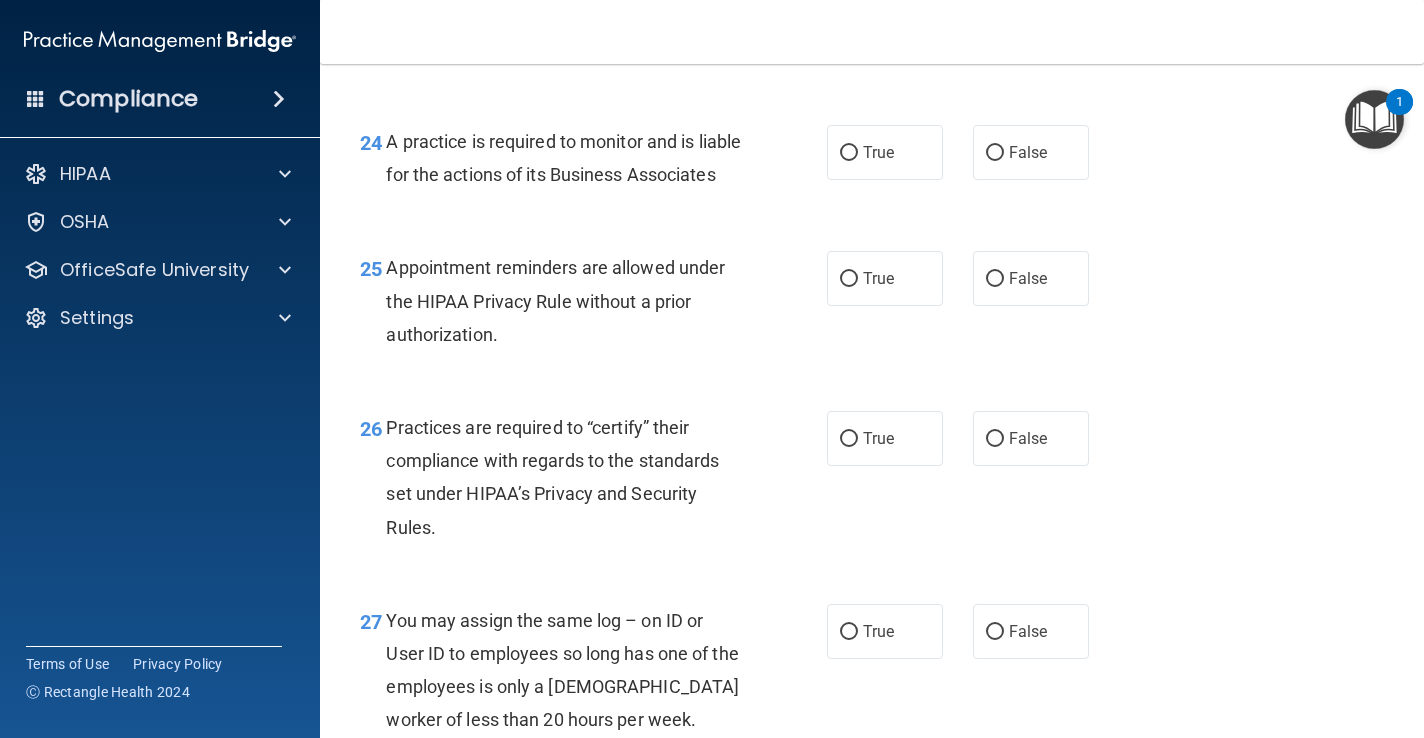 scroll, scrollTop: 4379, scrollLeft: 0, axis: vertical 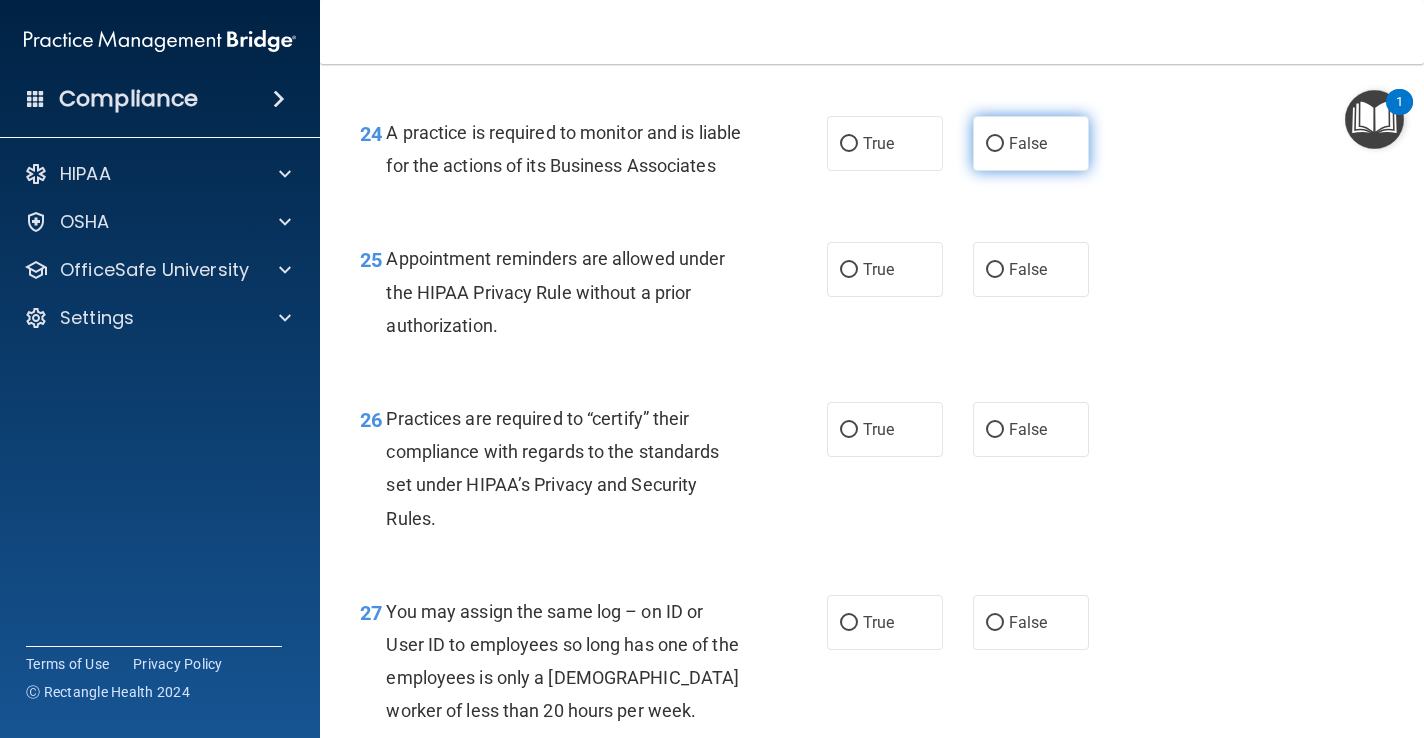 click on "False" at bounding box center (1028, 143) 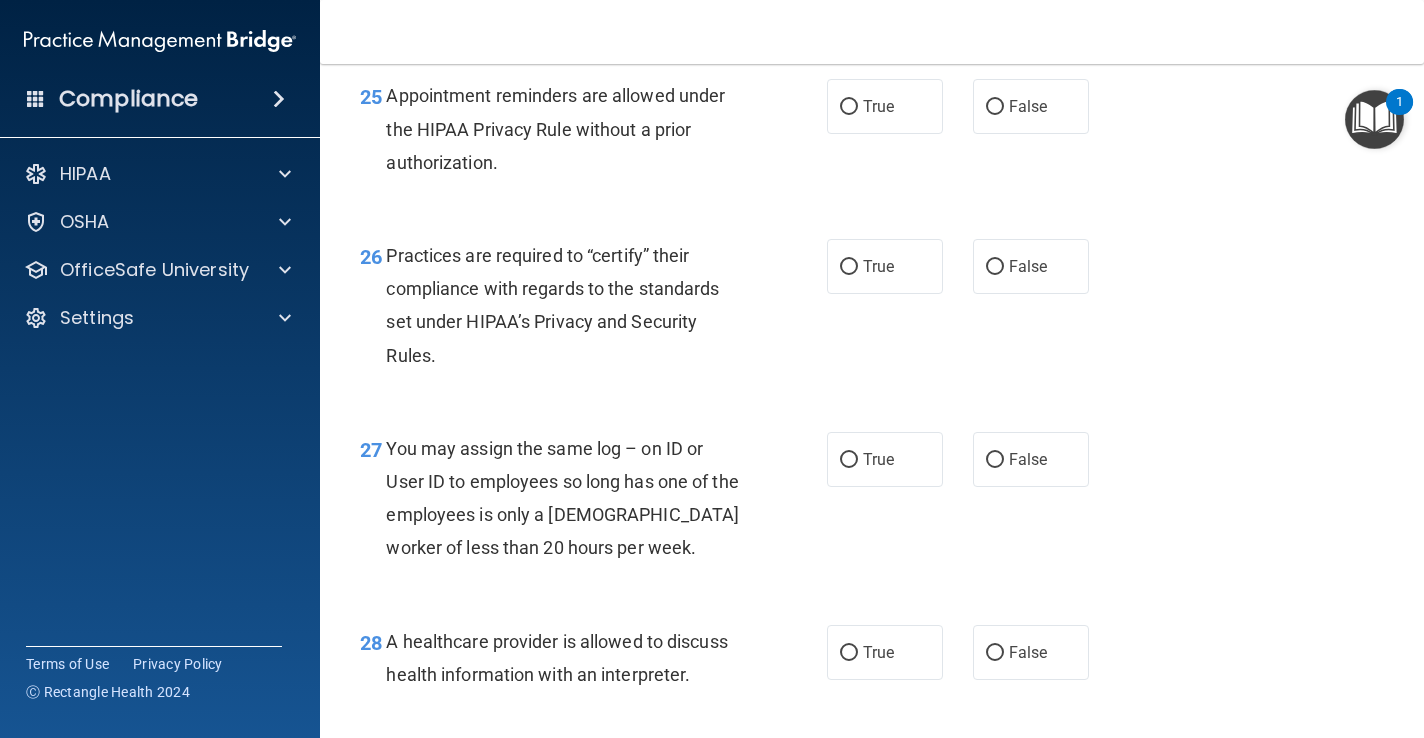 scroll, scrollTop: 4544, scrollLeft: 0, axis: vertical 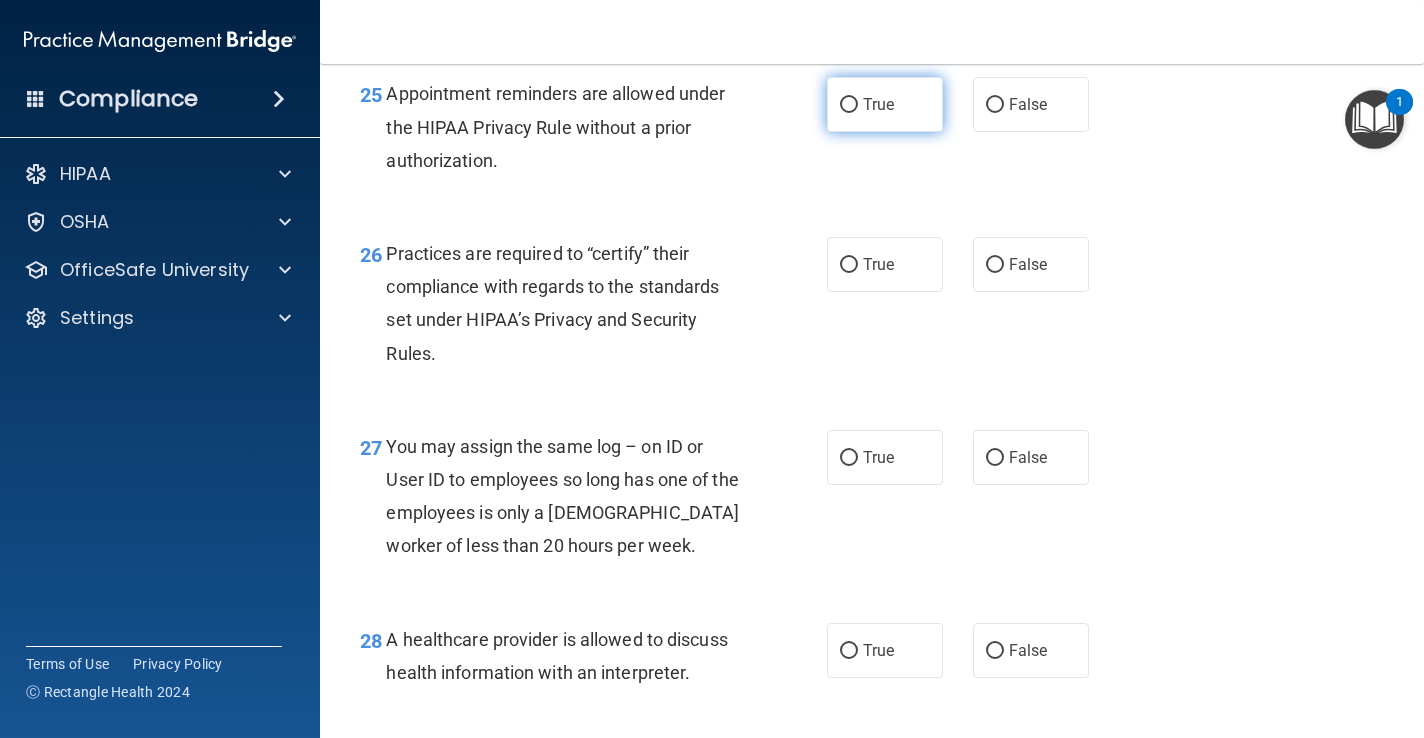 click on "True" at bounding box center [885, 104] 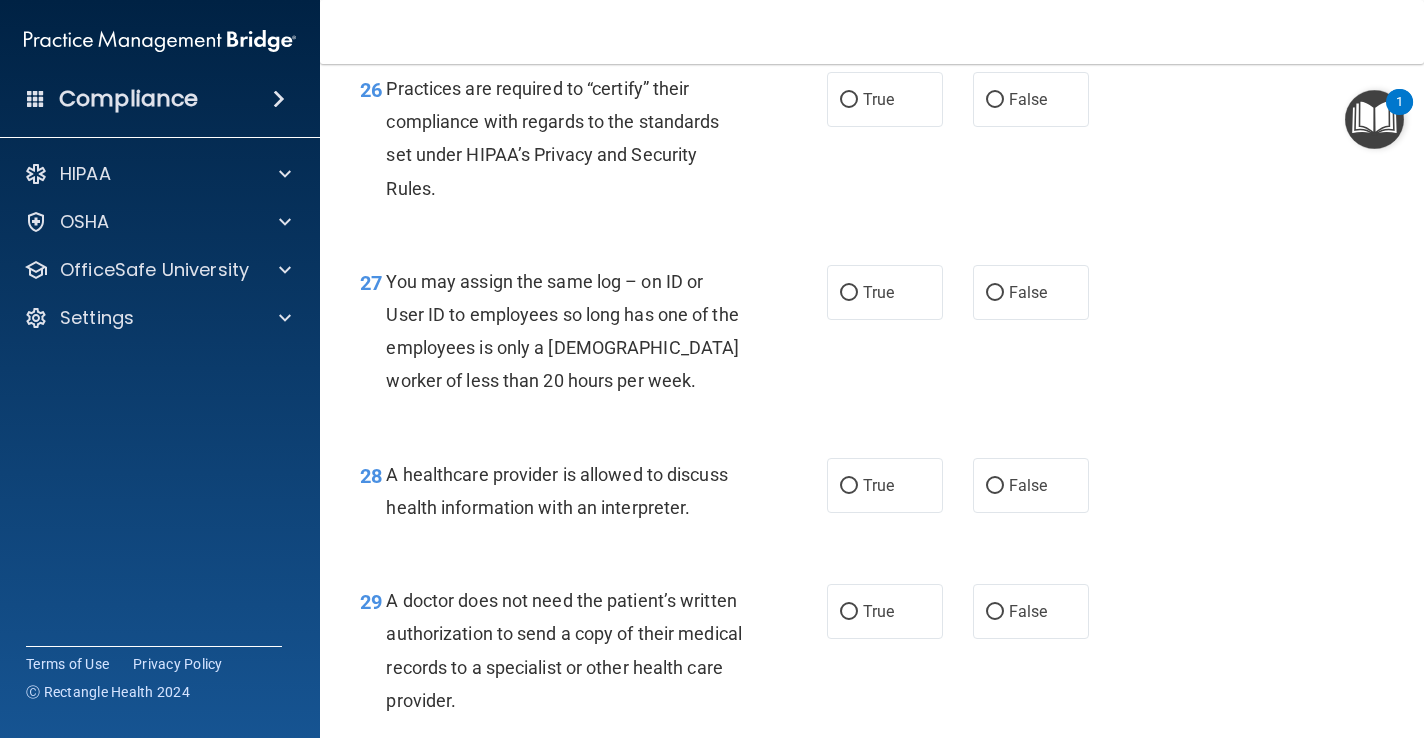 scroll, scrollTop: 4710, scrollLeft: 0, axis: vertical 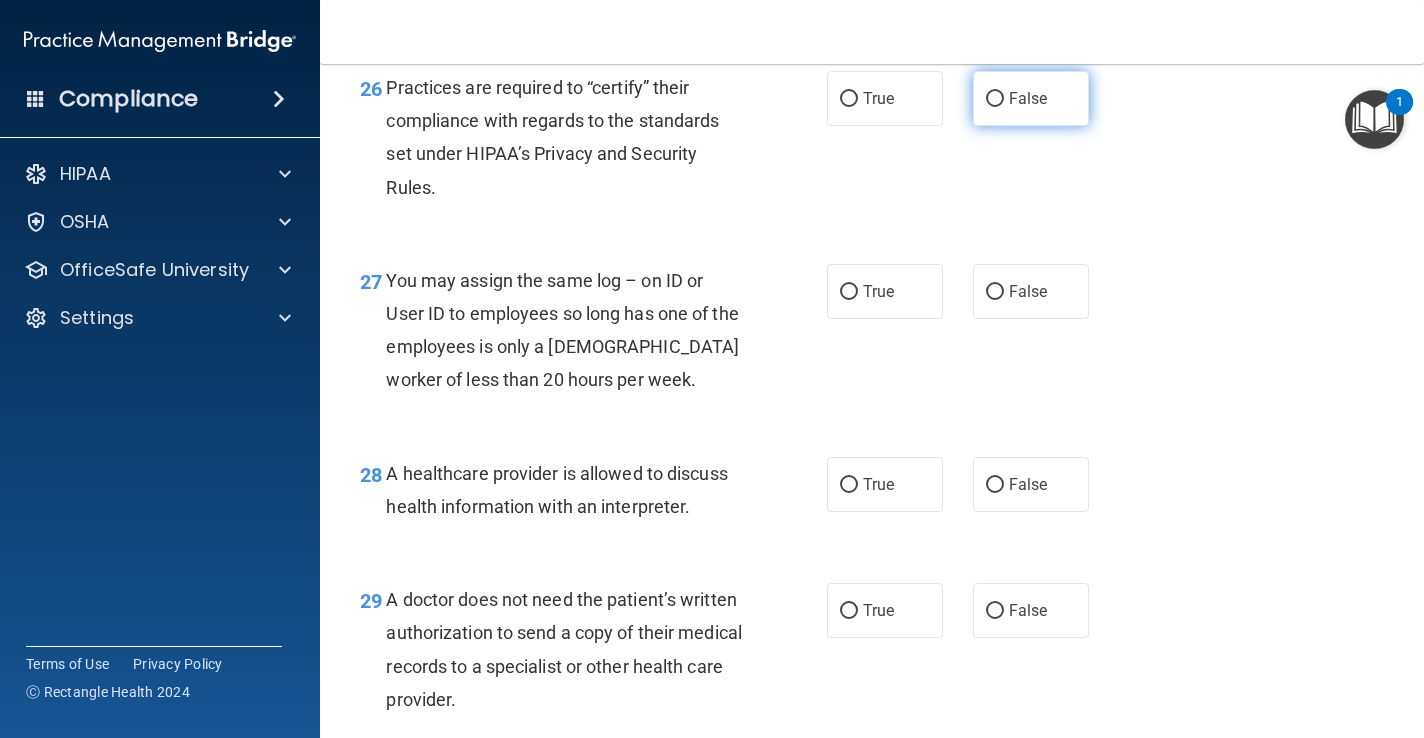 click on "False" at bounding box center [1028, 98] 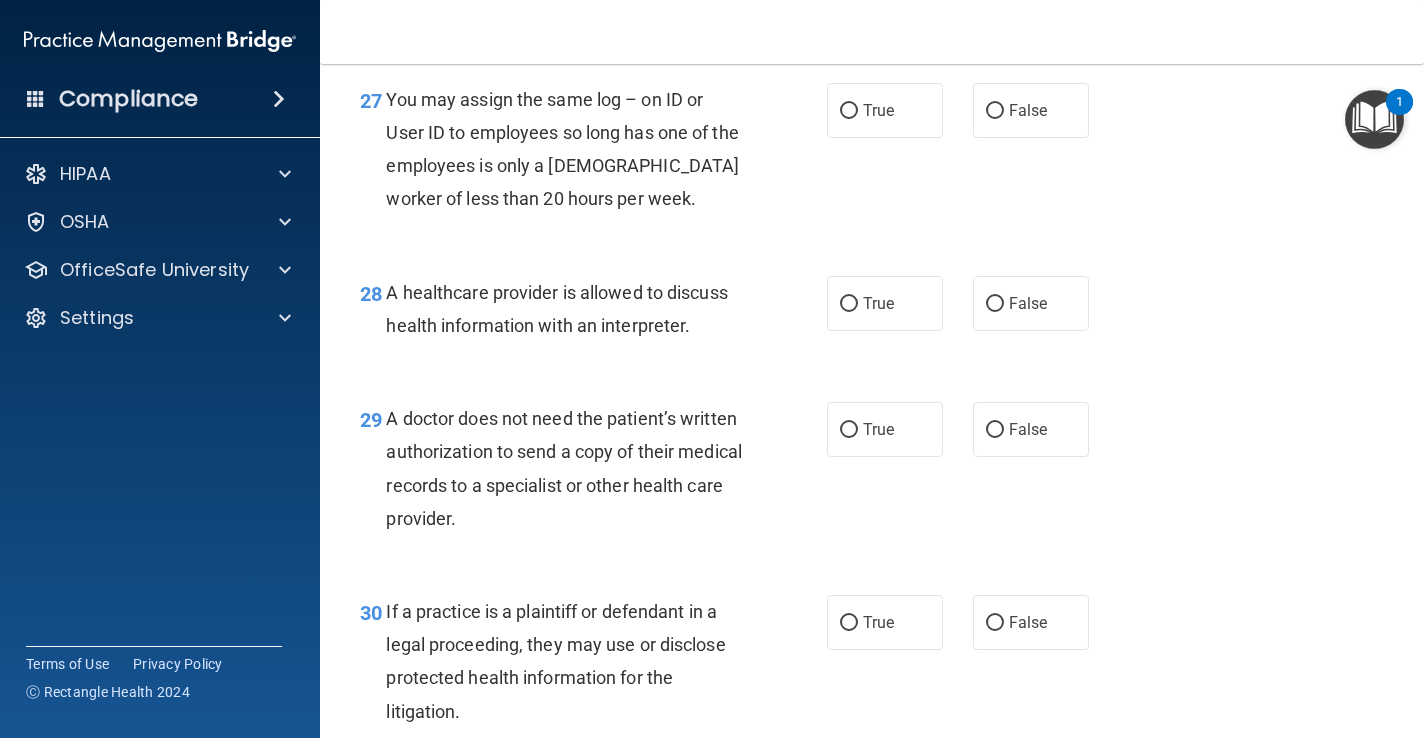scroll, scrollTop: 4898, scrollLeft: 0, axis: vertical 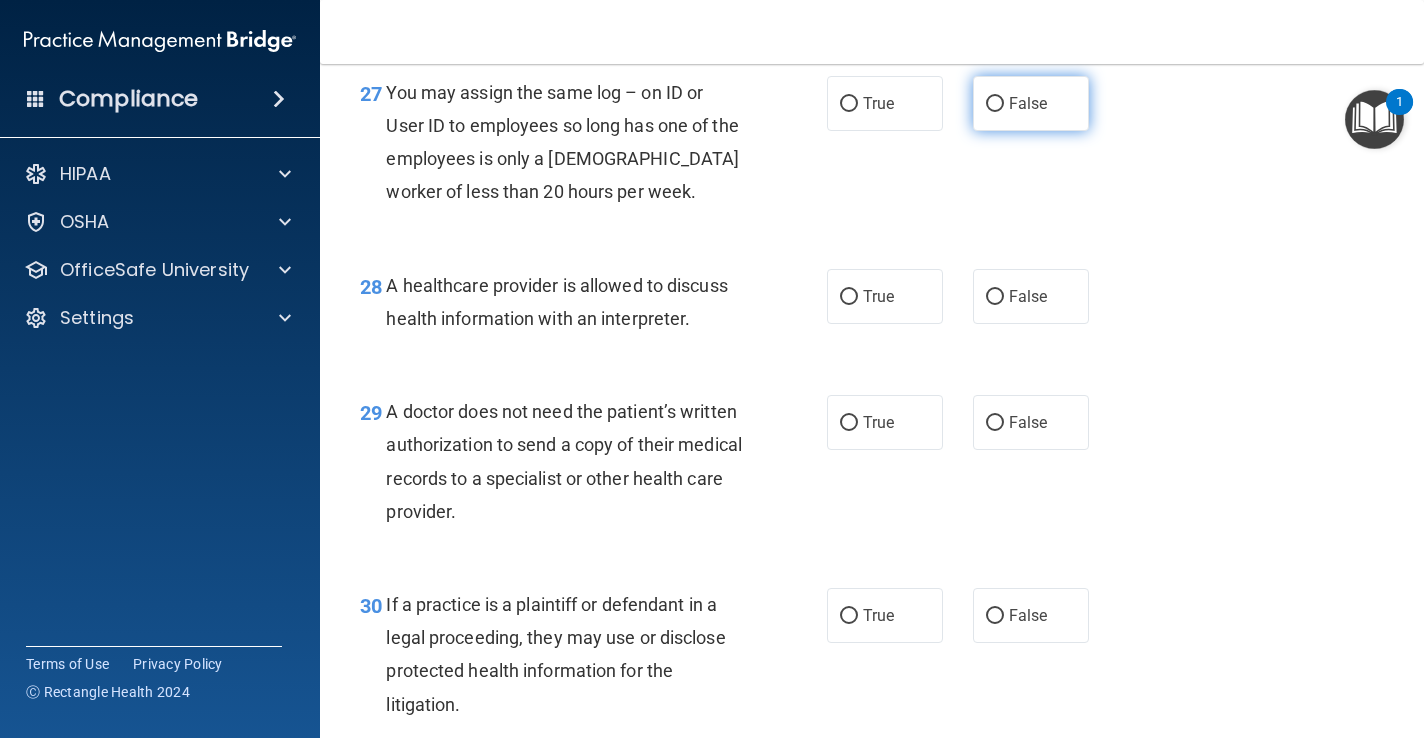 click on "False" at bounding box center (1028, 103) 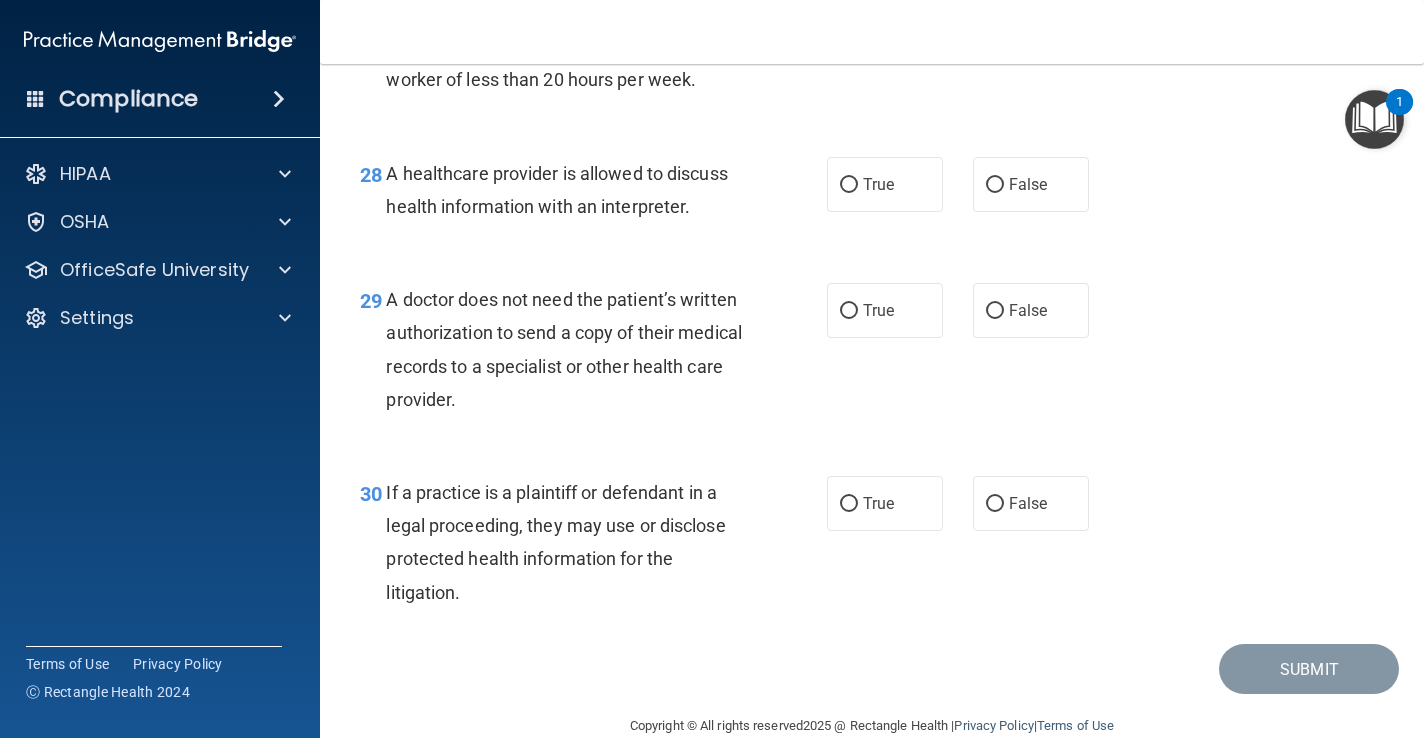 scroll, scrollTop: 5019, scrollLeft: 0, axis: vertical 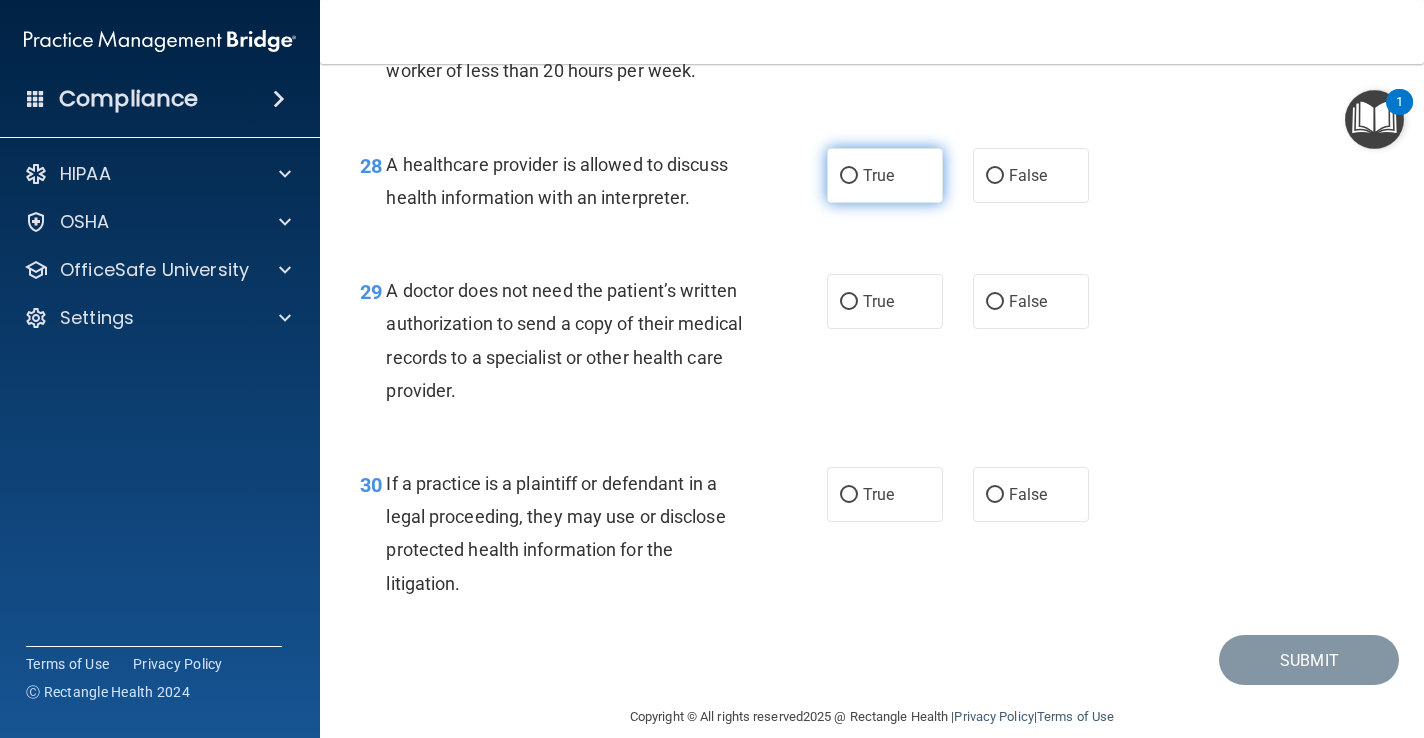 click on "True" at bounding box center [885, 175] 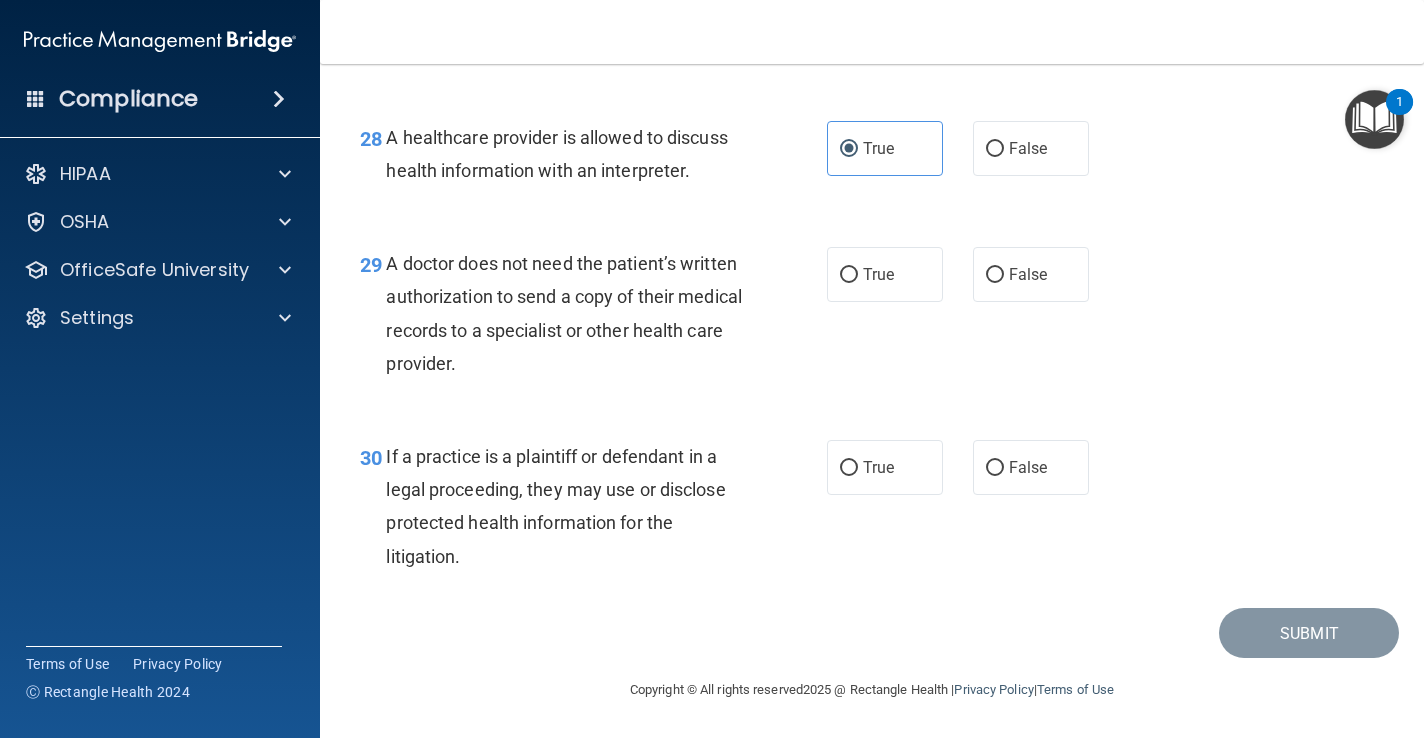 scroll, scrollTop: 5114, scrollLeft: 0, axis: vertical 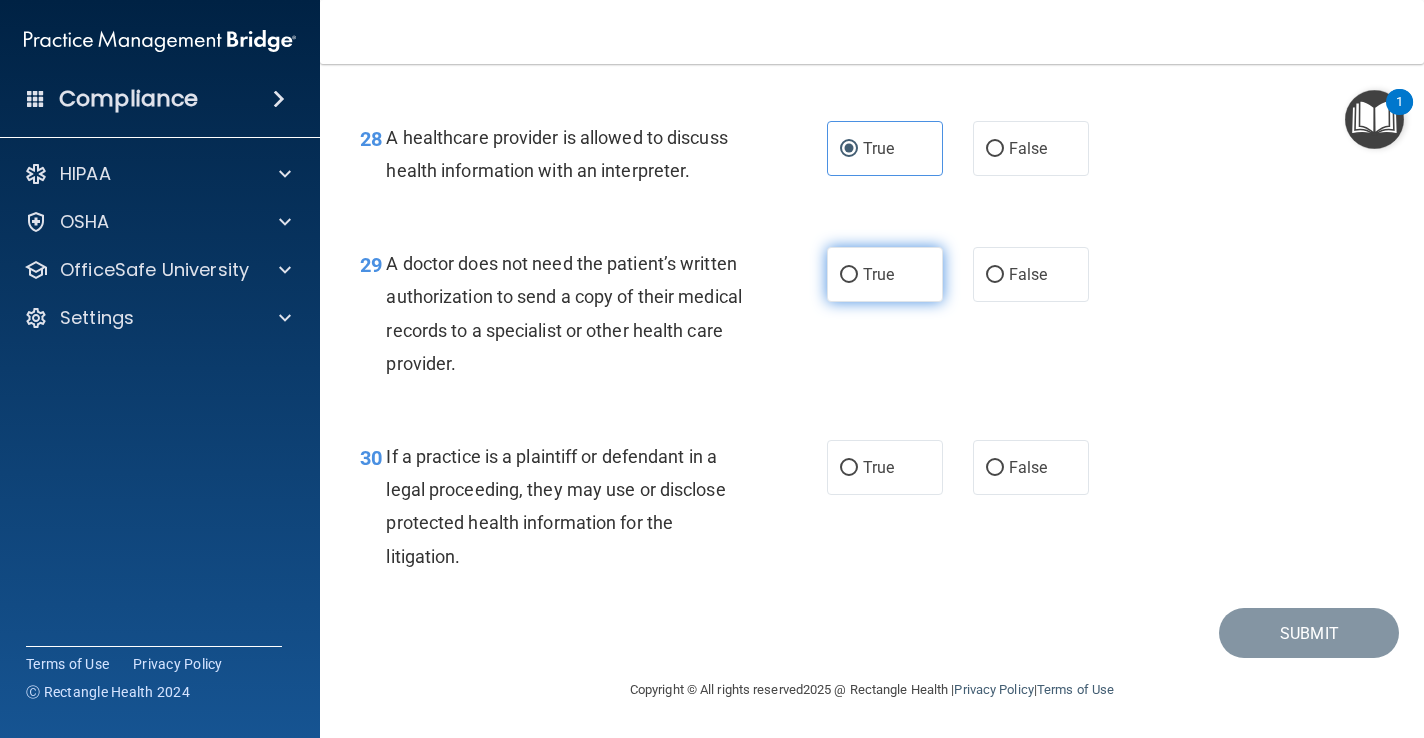 click on "True" at bounding box center [878, 274] 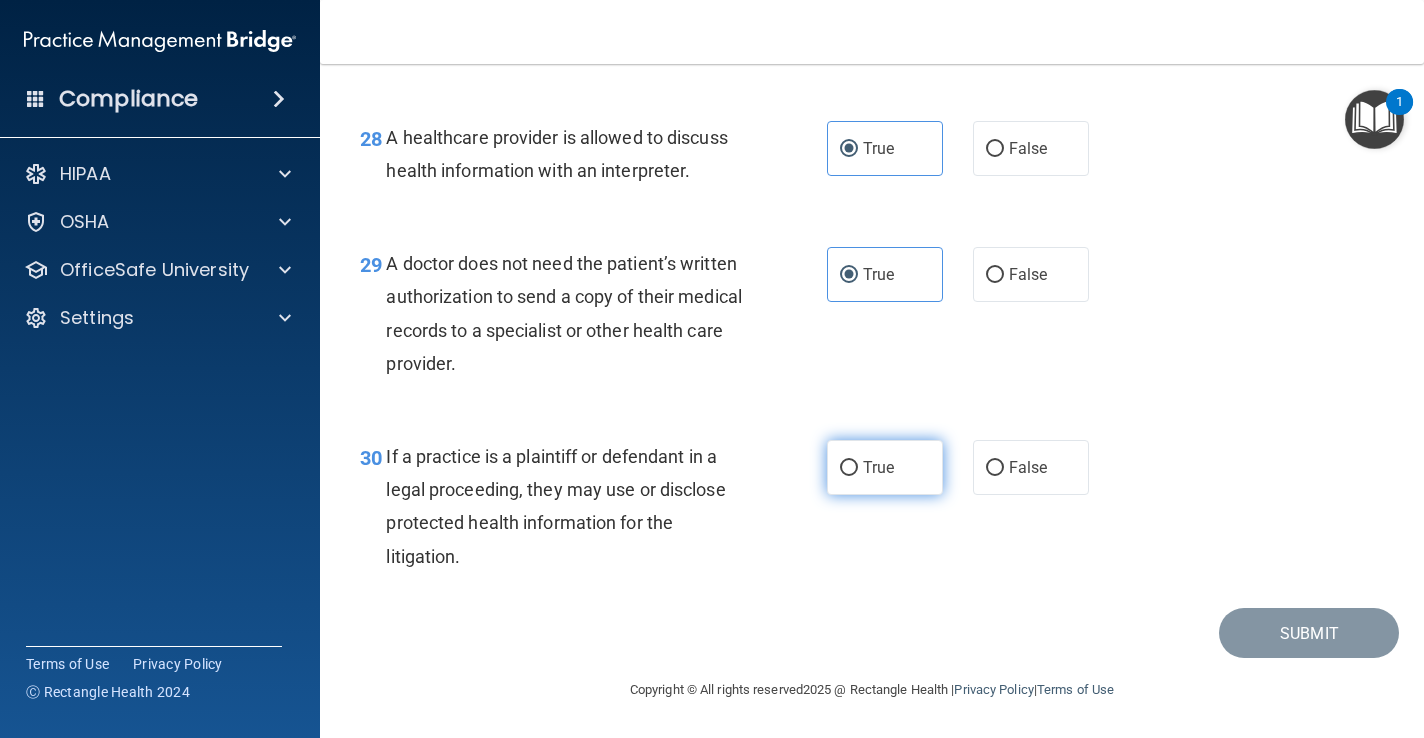 click on "True" at bounding box center (885, 467) 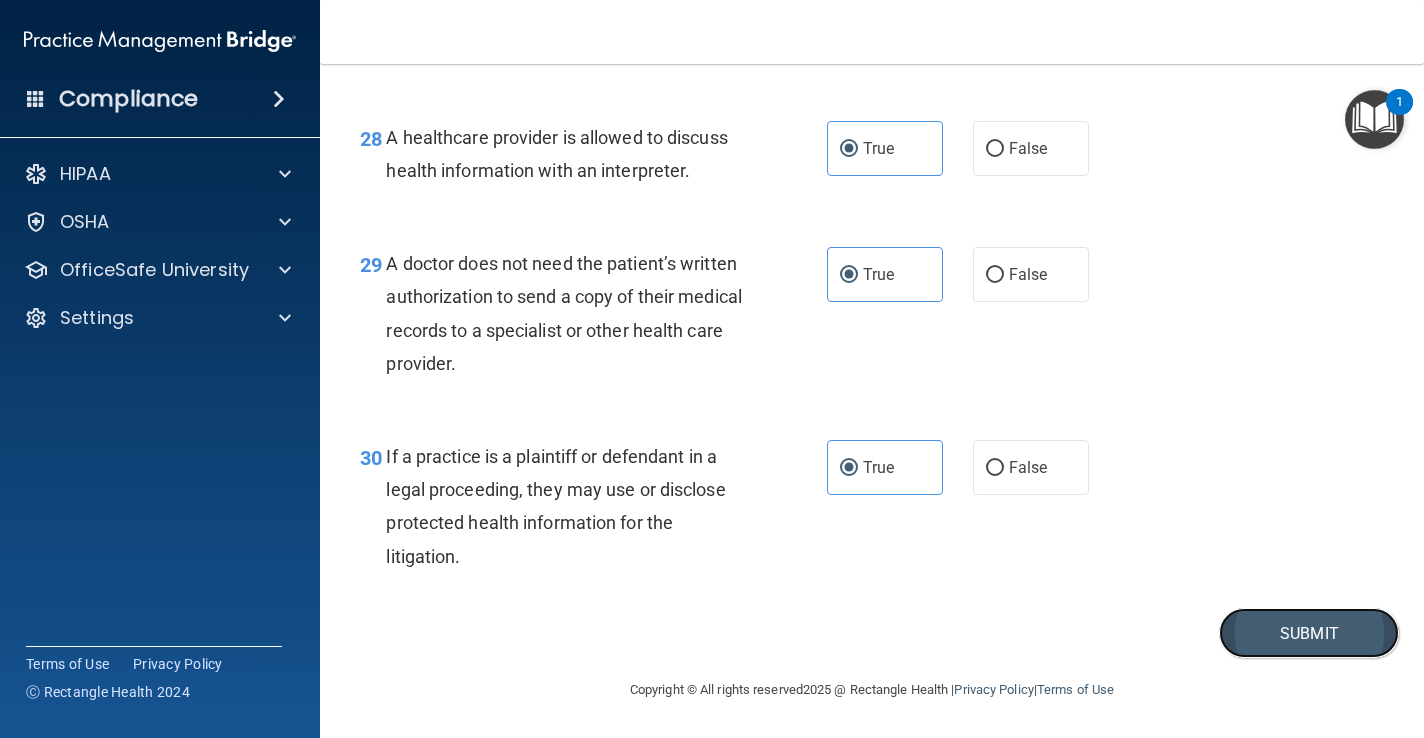 click on "Submit" at bounding box center [1309, 633] 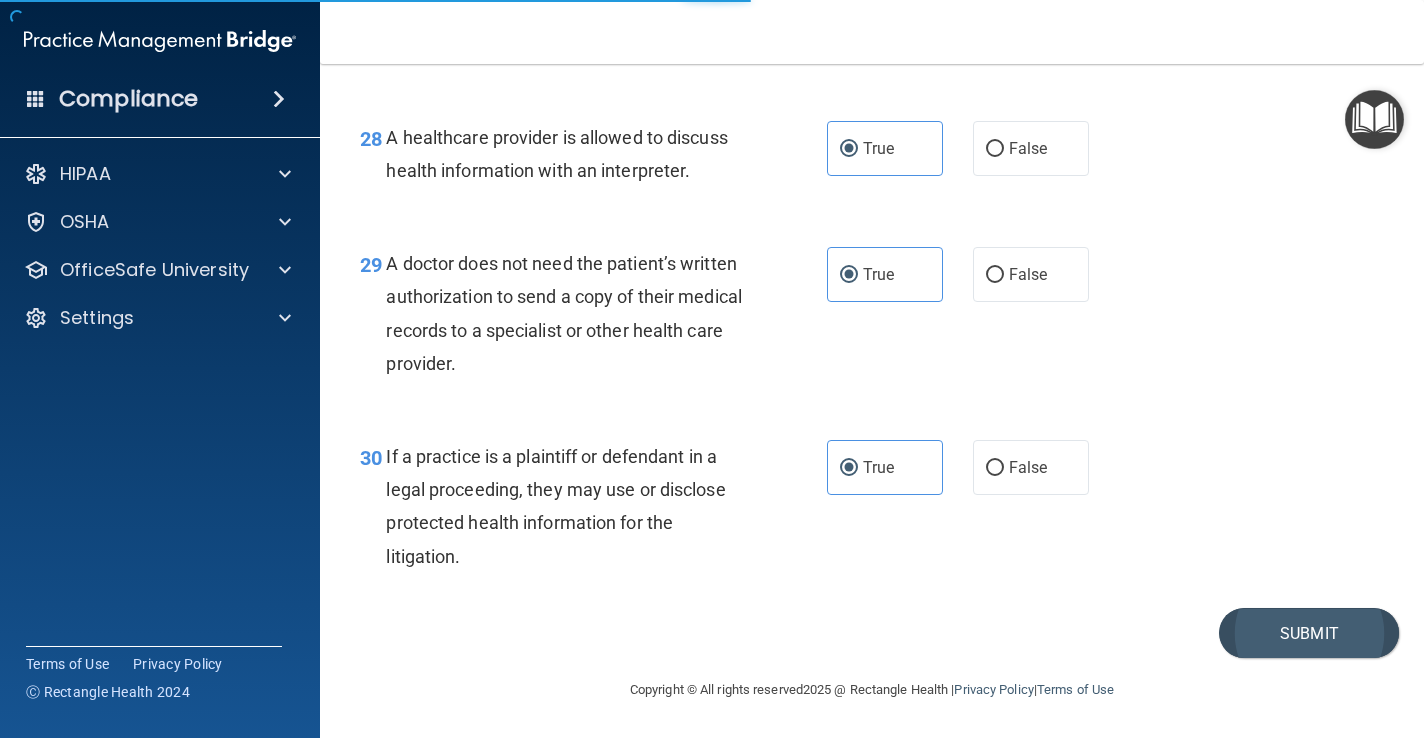 scroll, scrollTop: 0, scrollLeft: 0, axis: both 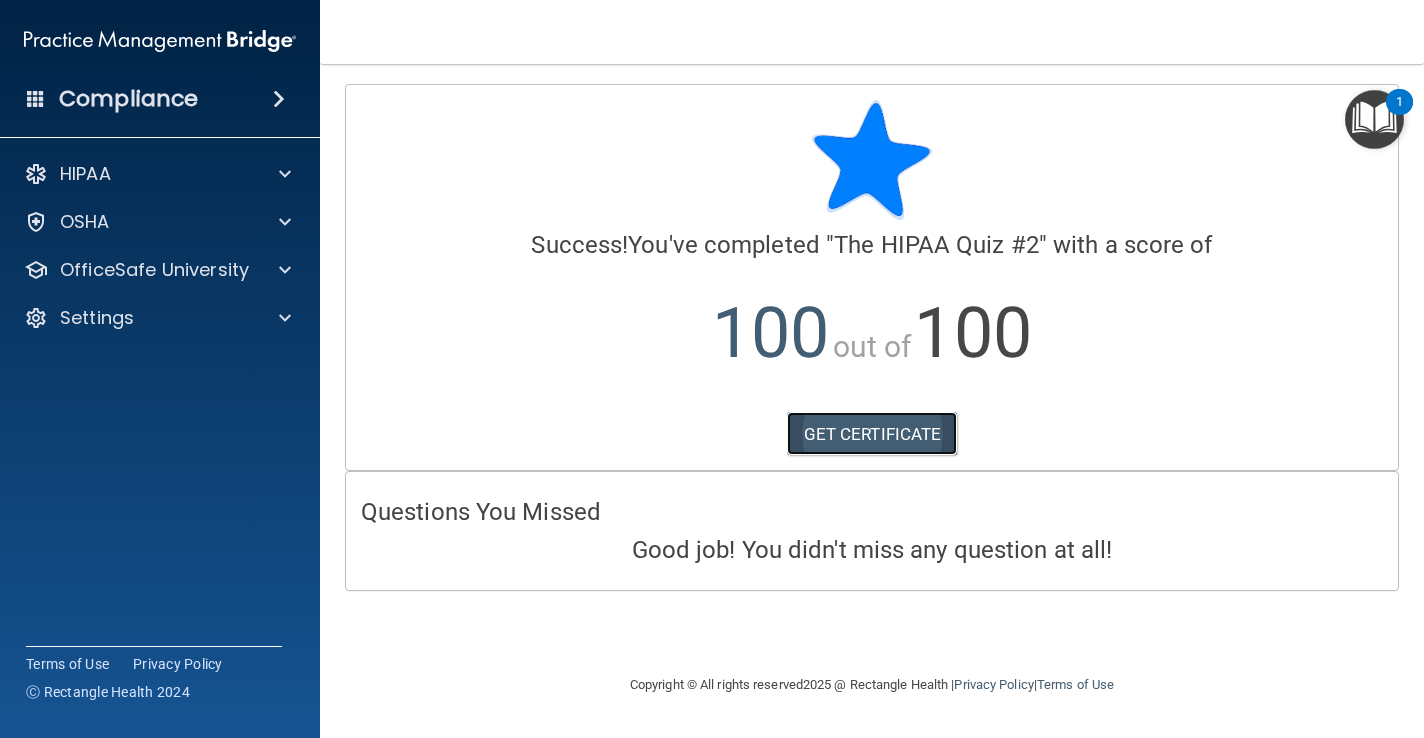 click on "GET CERTIFICATE" at bounding box center (872, 434) 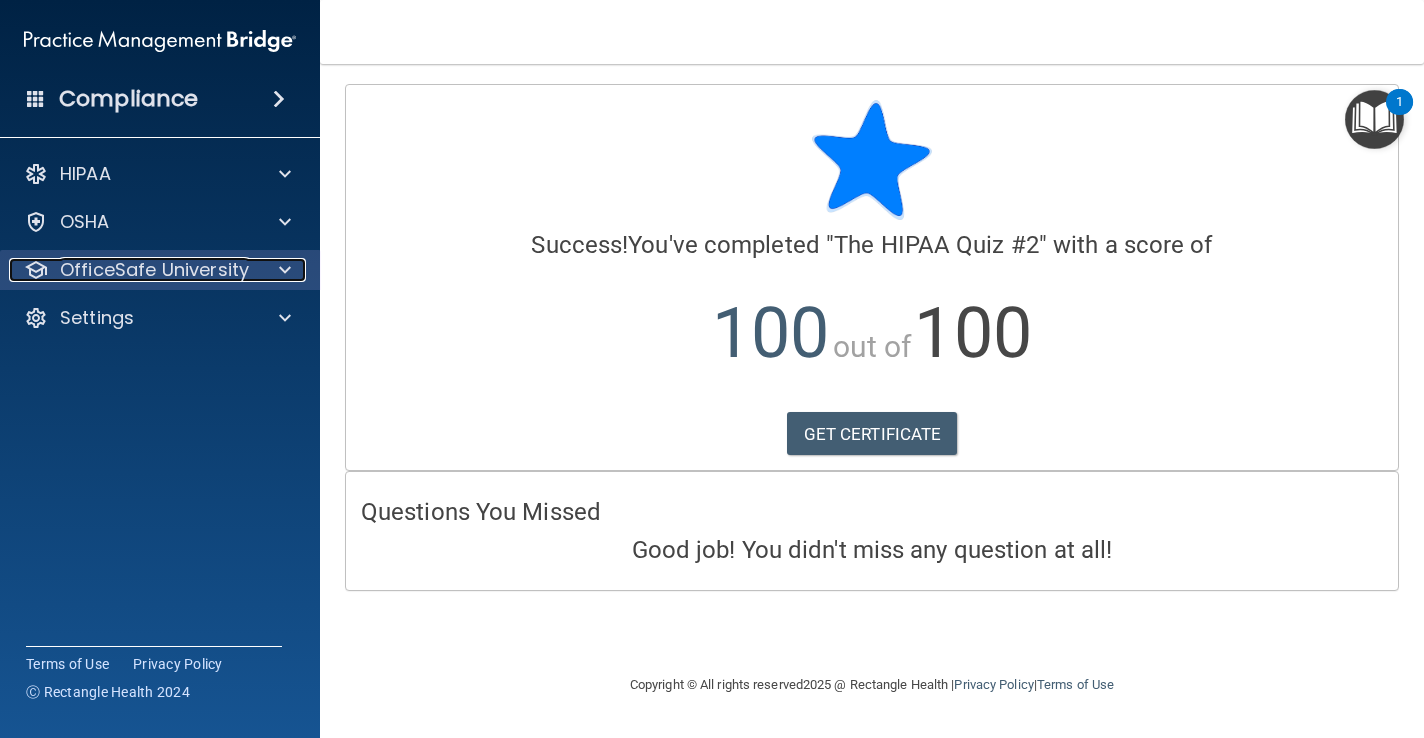 click on "OfficeSafe University" at bounding box center (154, 270) 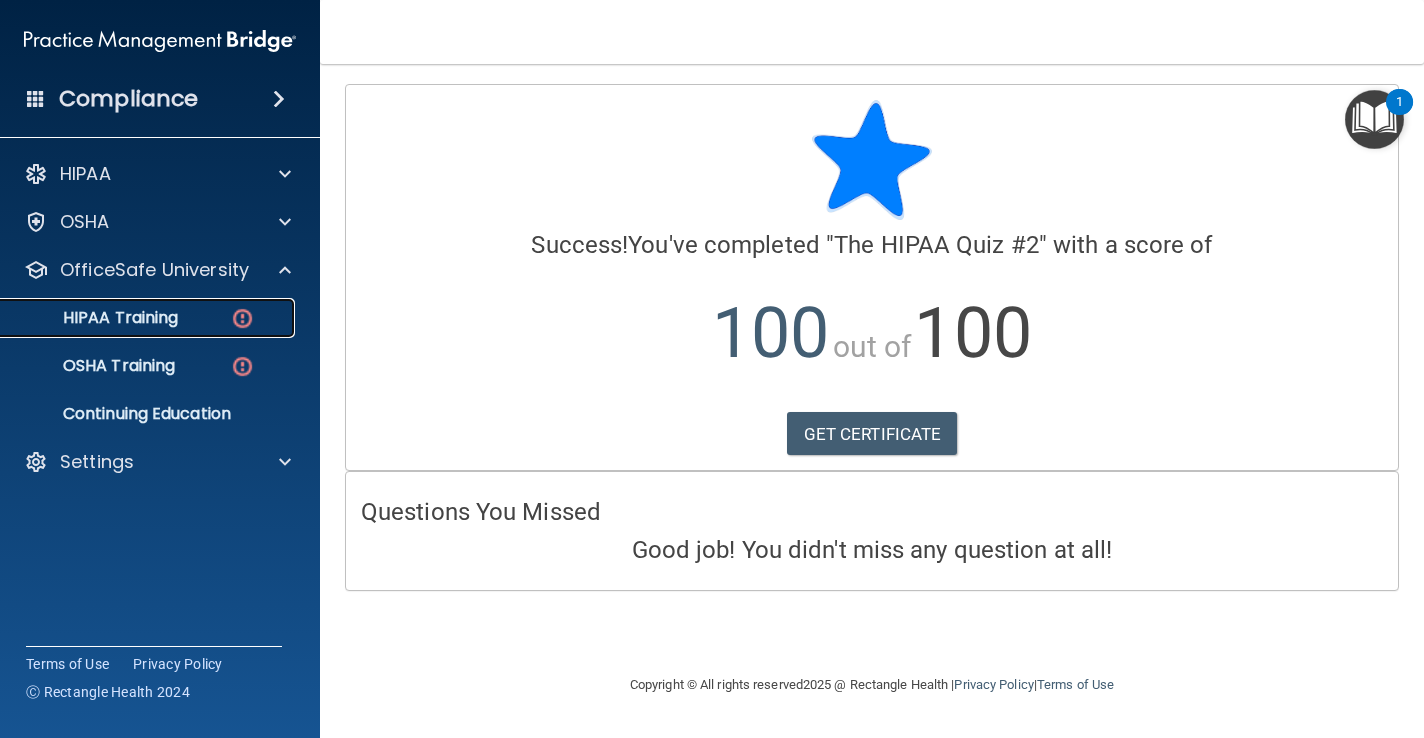 click on "HIPAA Training" at bounding box center (95, 318) 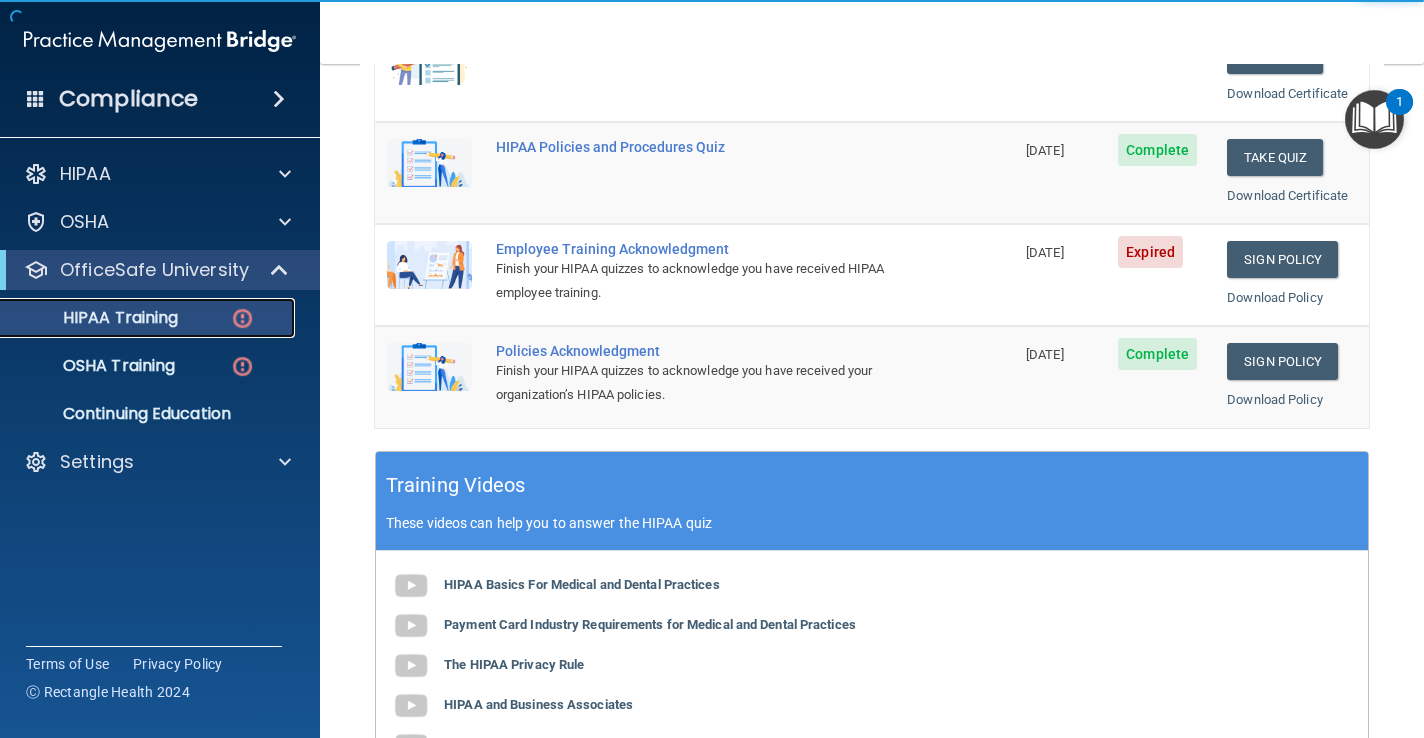 scroll, scrollTop: 446, scrollLeft: 0, axis: vertical 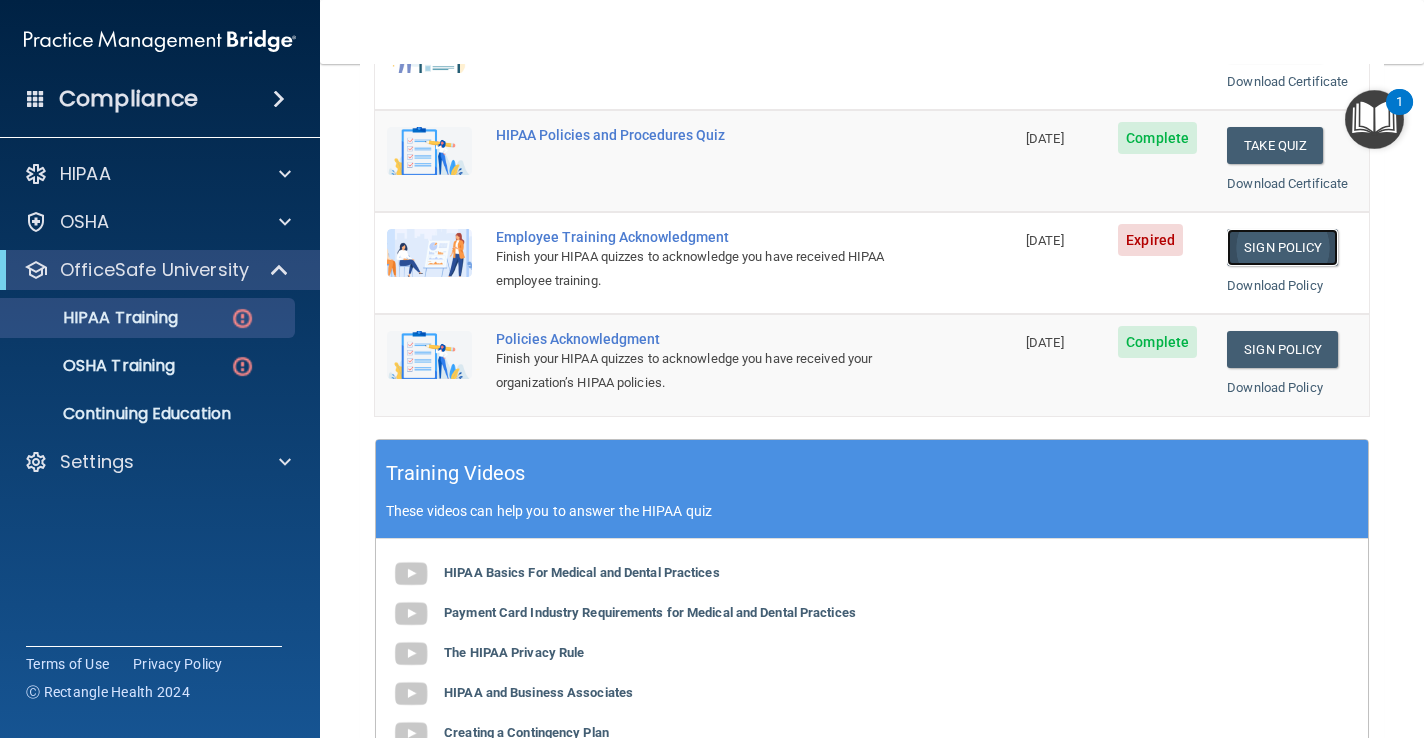 click on "Sign Policy" at bounding box center [1282, 247] 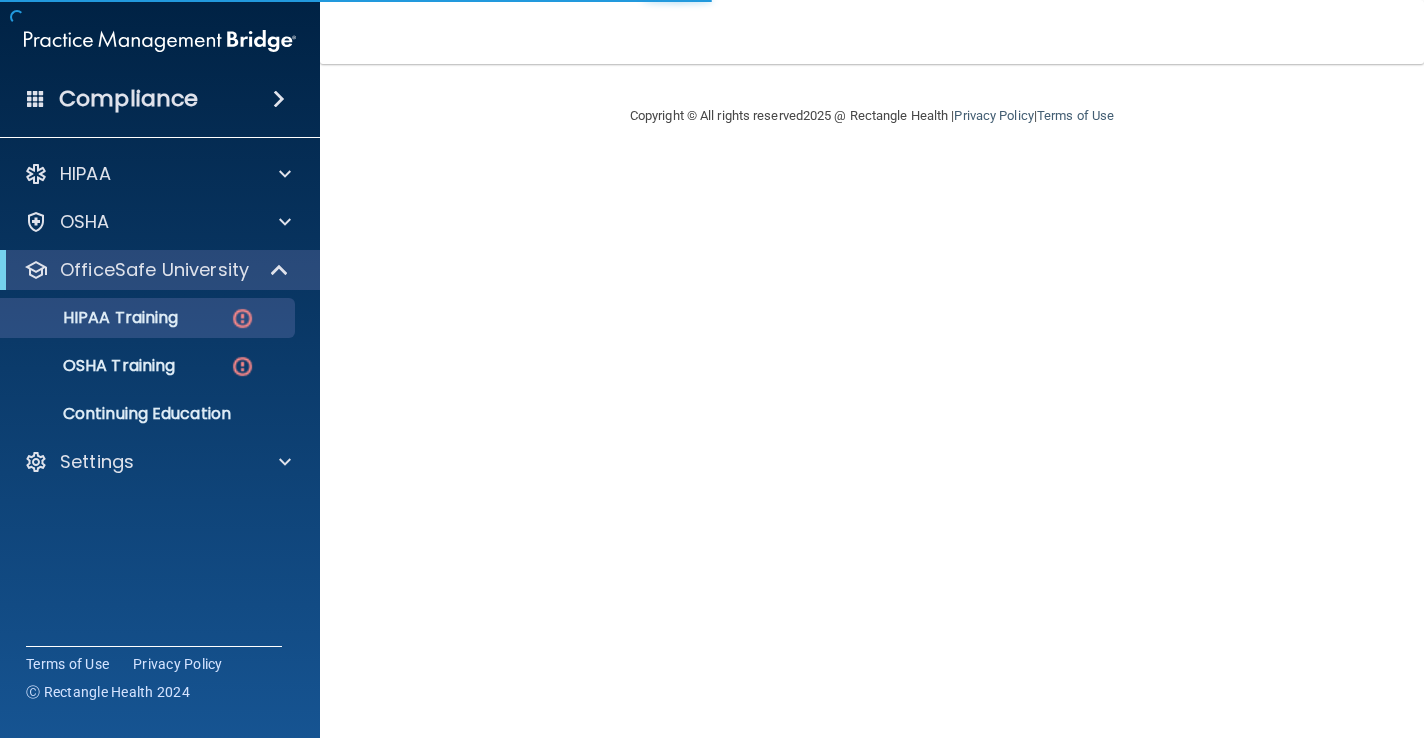 scroll, scrollTop: 0, scrollLeft: 0, axis: both 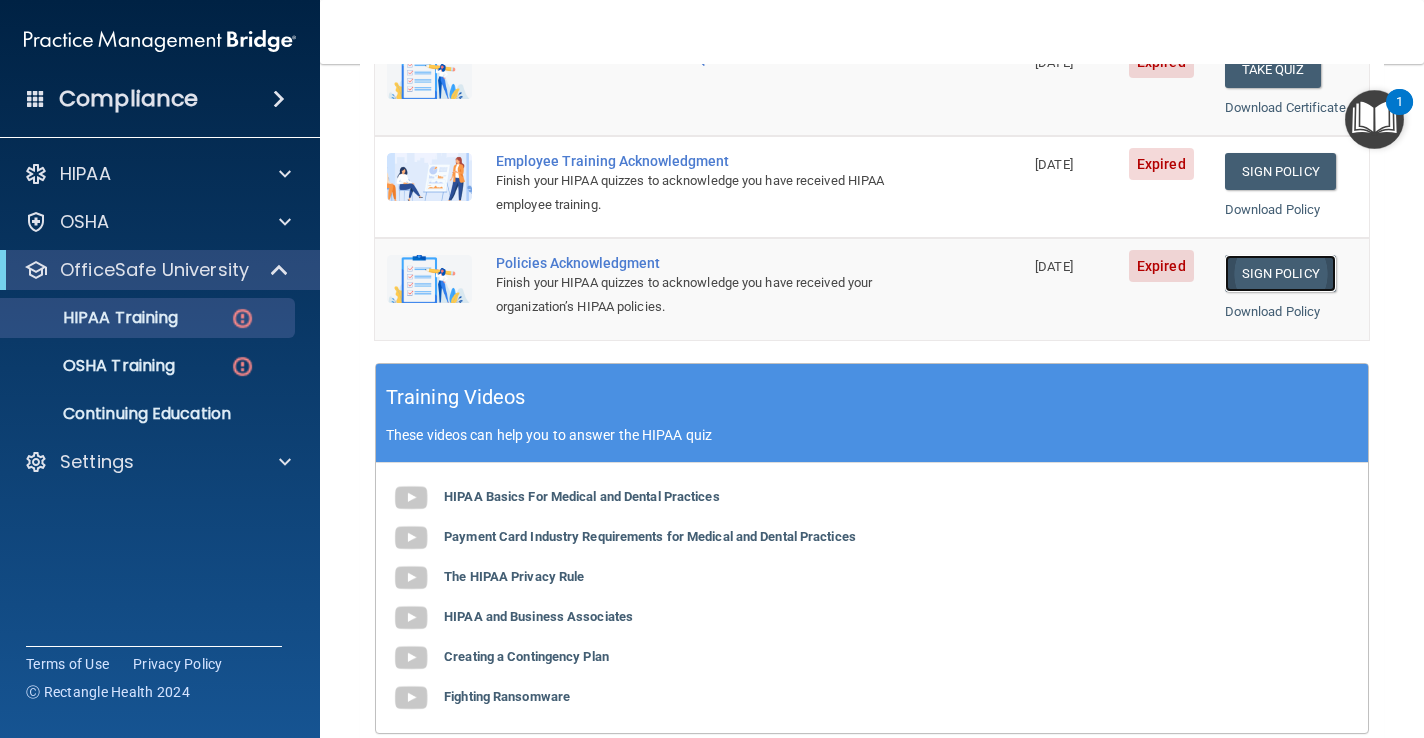 click on "Sign Policy" at bounding box center [1280, 273] 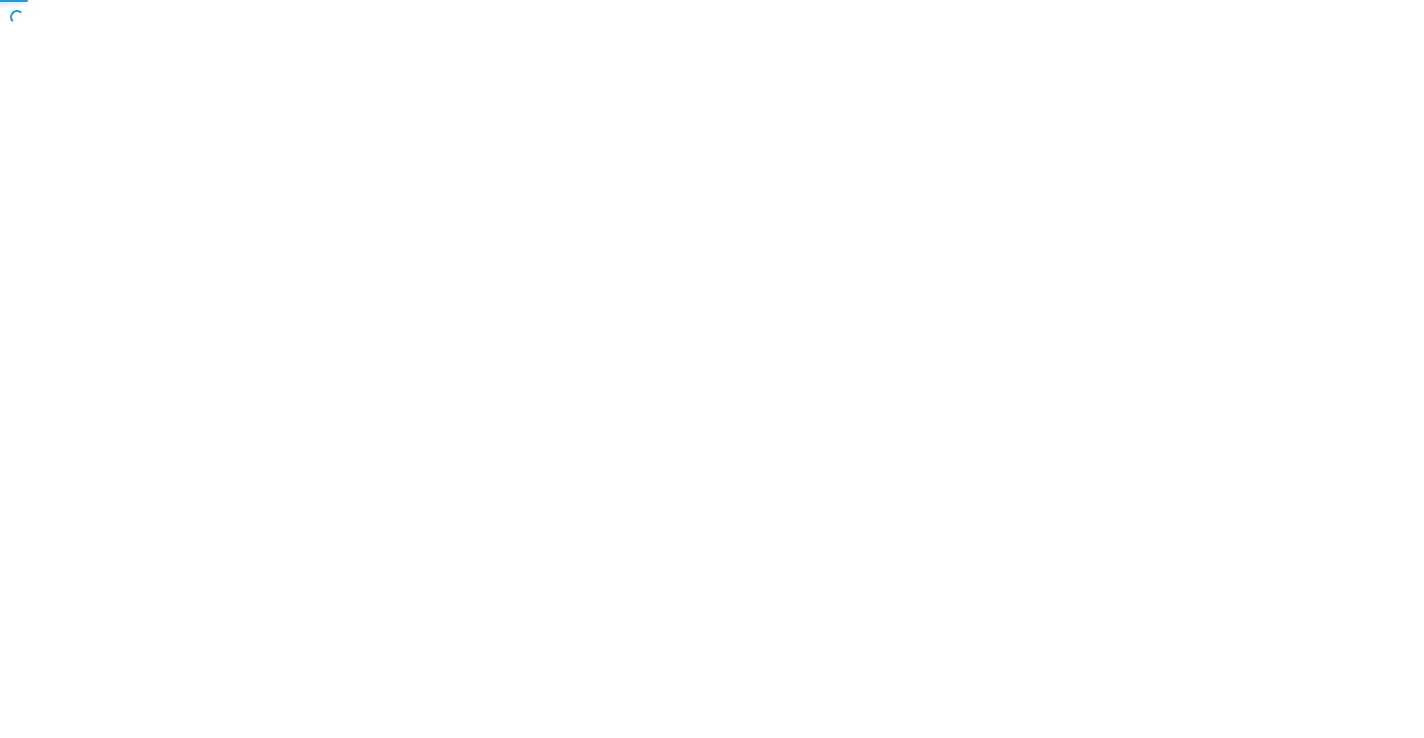 scroll, scrollTop: 0, scrollLeft: 0, axis: both 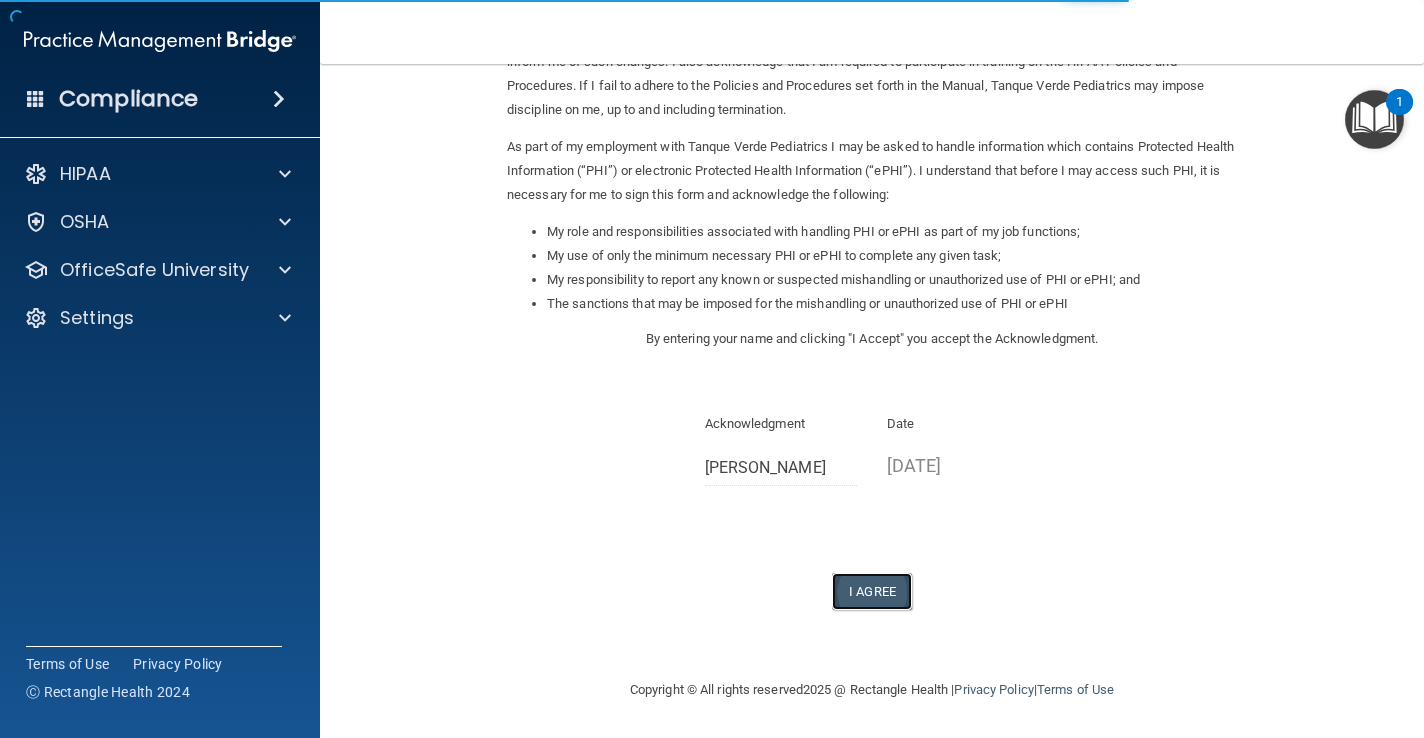 click on "I Agree" at bounding box center (872, 591) 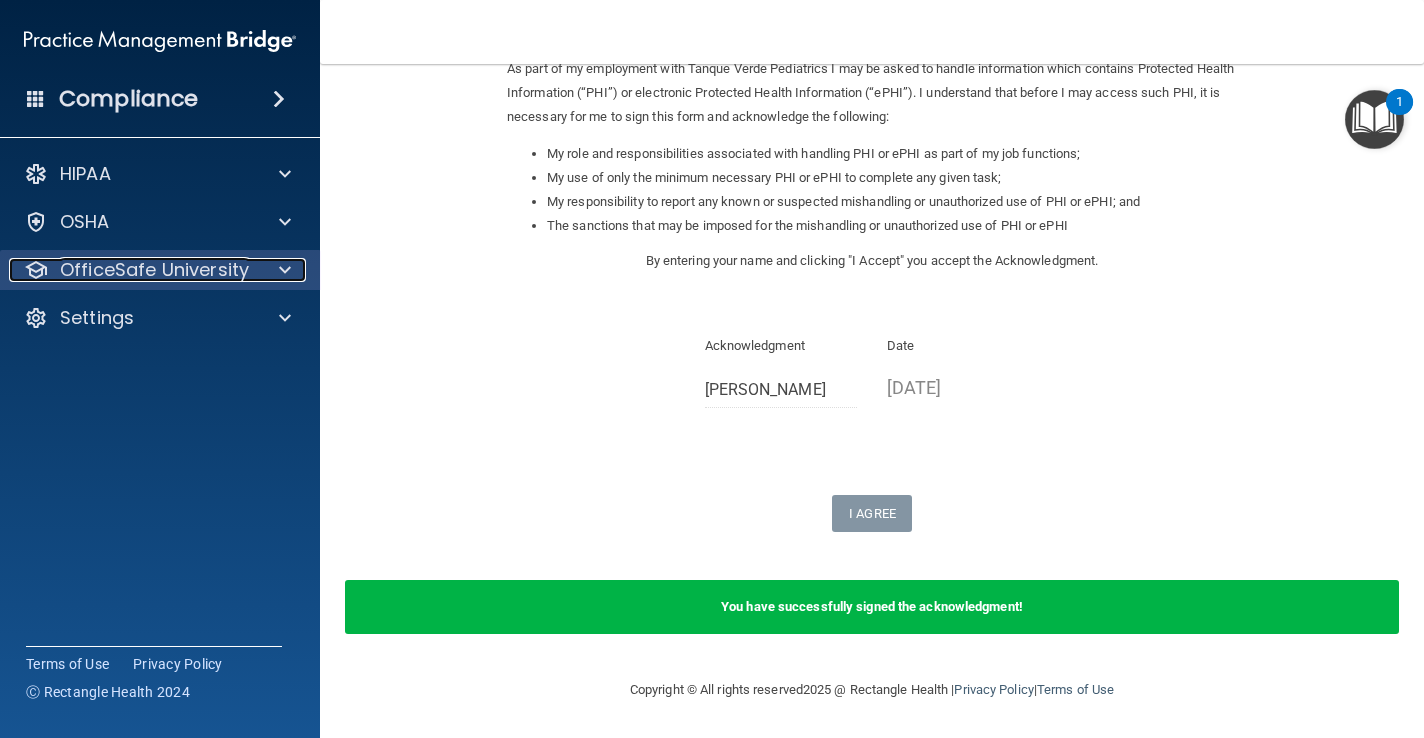 click on "OfficeSafe University" at bounding box center [154, 270] 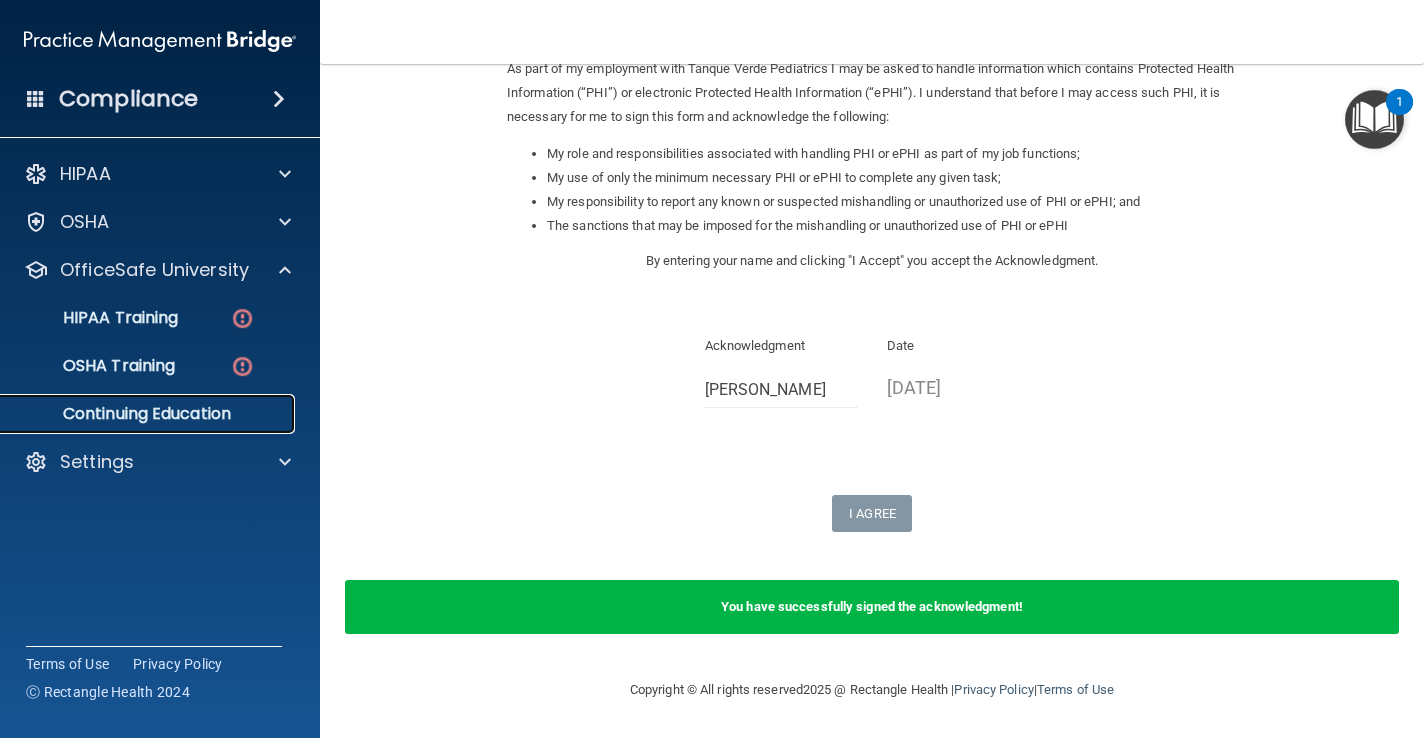 click on "Continuing Education" at bounding box center (149, 414) 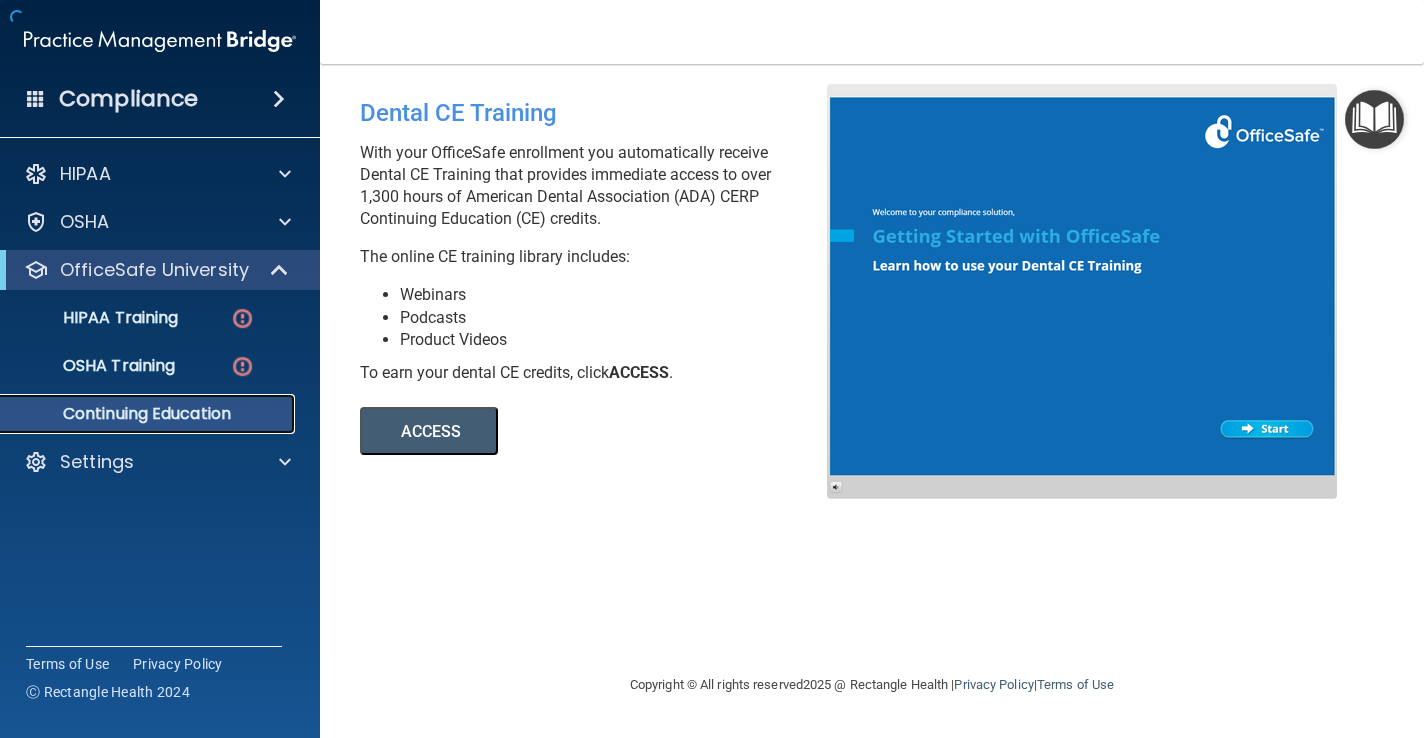 scroll, scrollTop: 0, scrollLeft: 0, axis: both 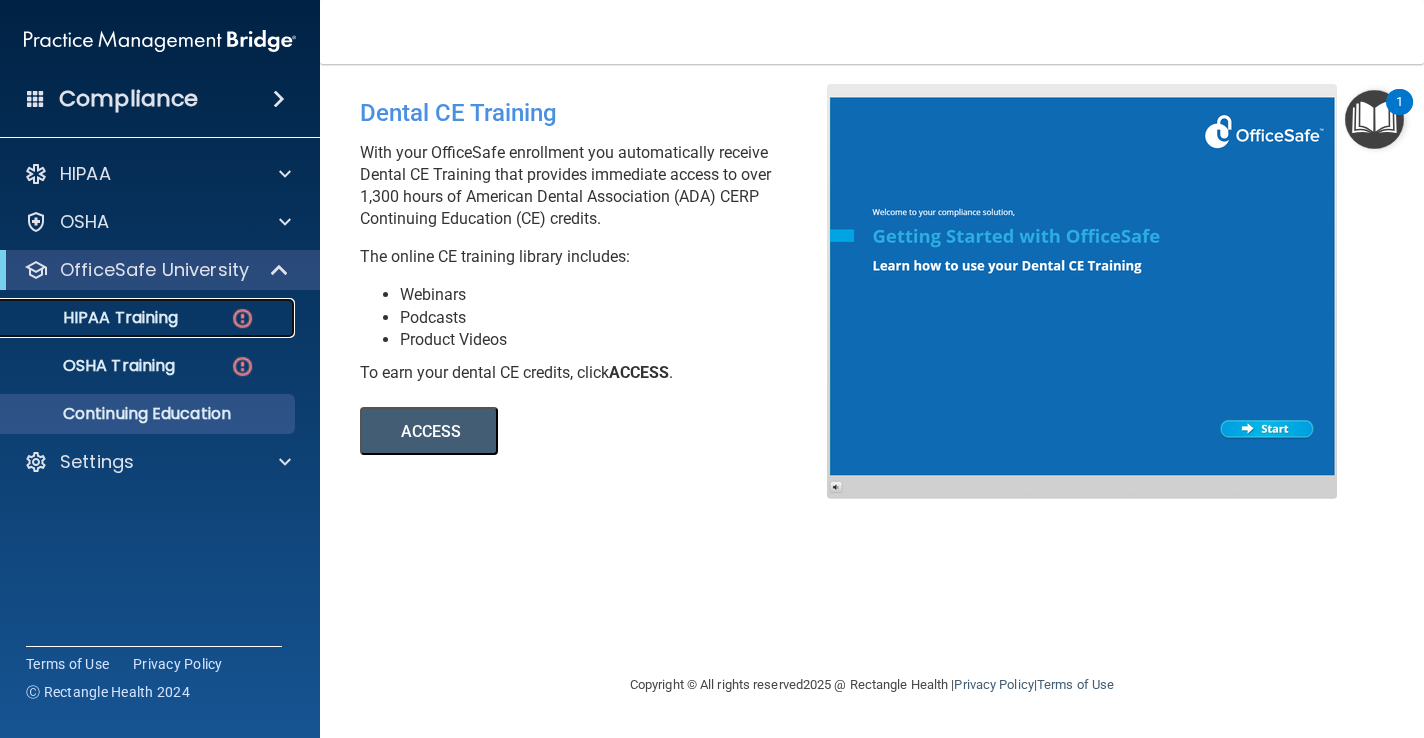 click on "HIPAA Training" at bounding box center [95, 318] 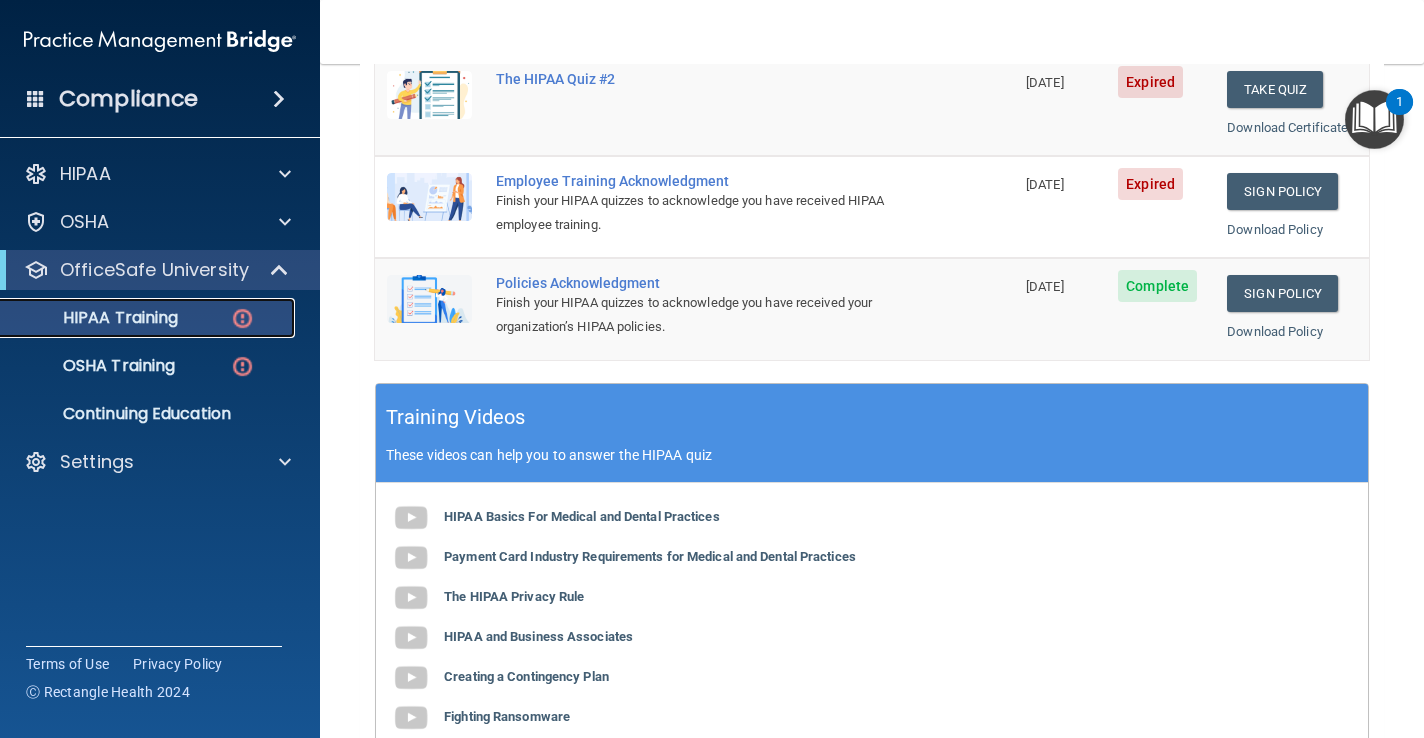 scroll, scrollTop: 536, scrollLeft: 0, axis: vertical 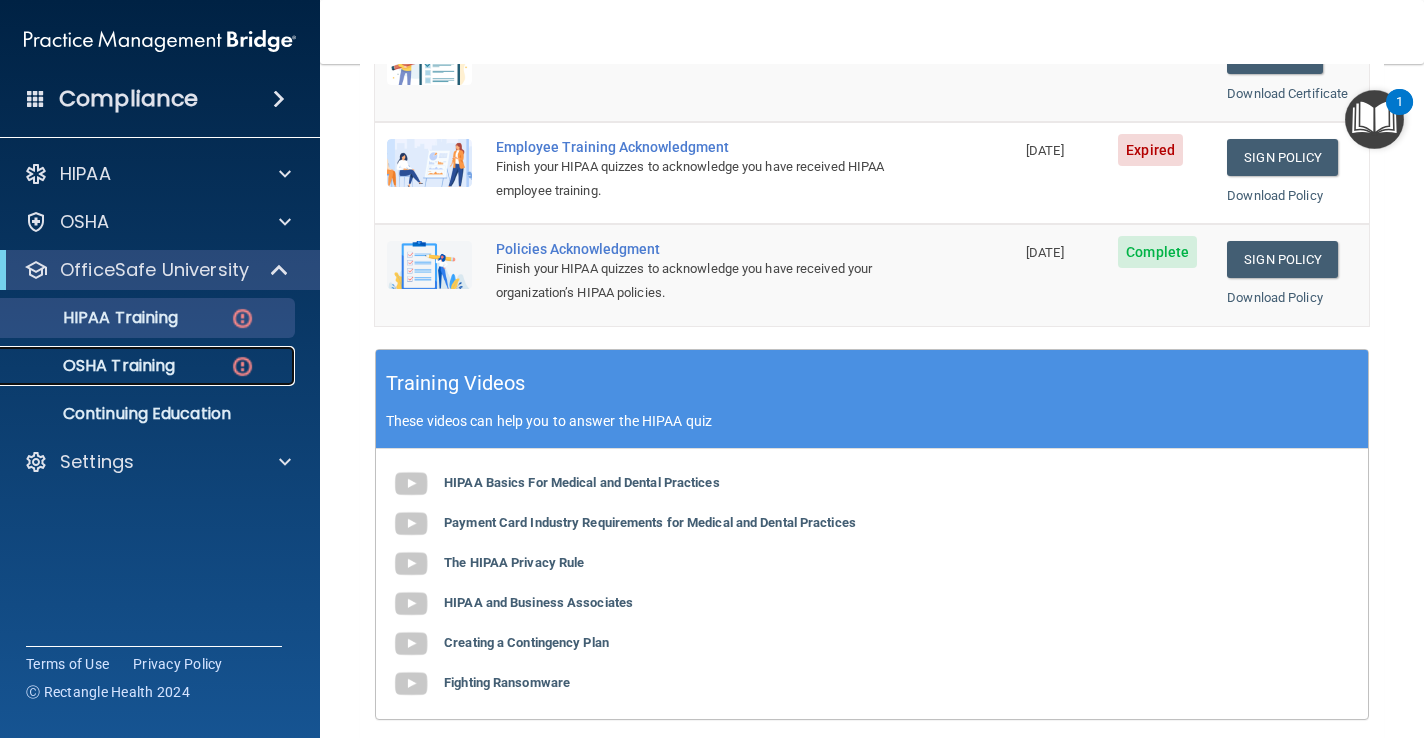 click on "OSHA Training" at bounding box center [149, 366] 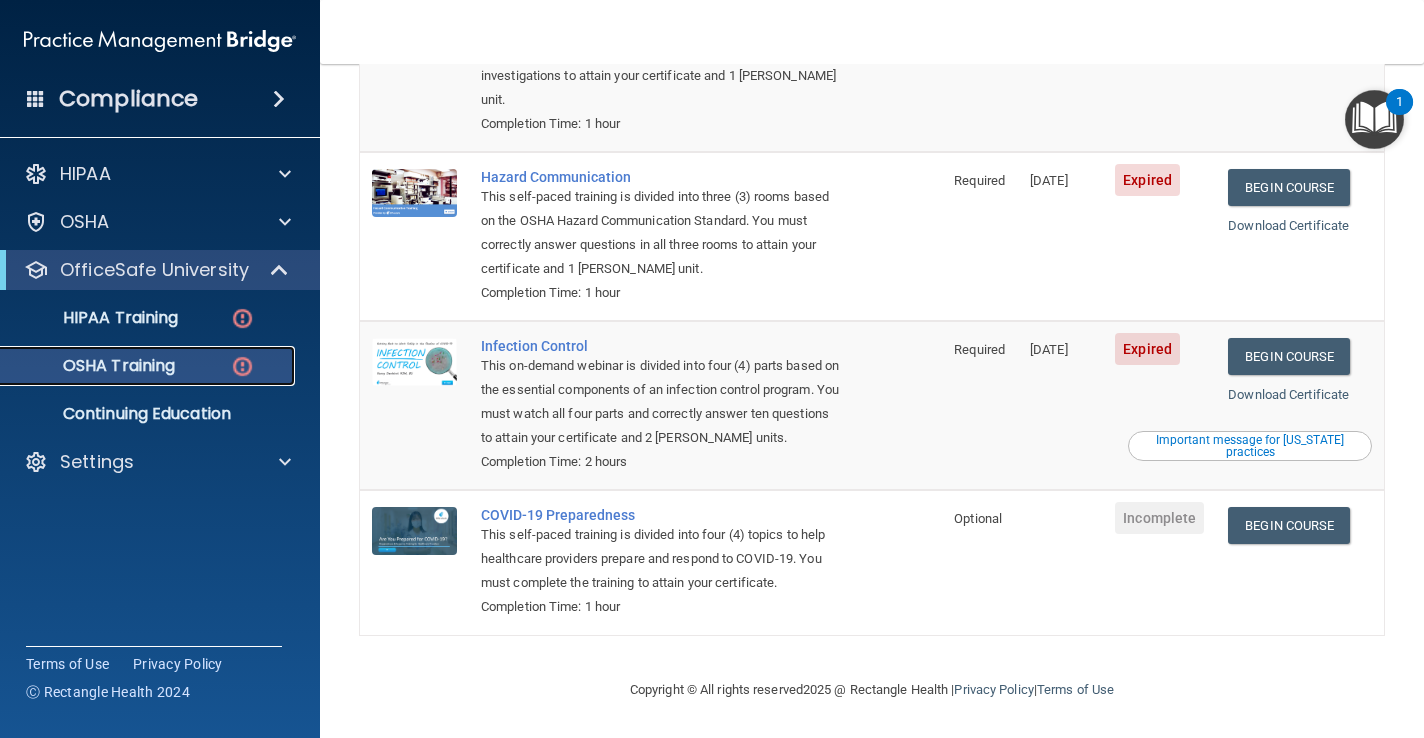 scroll, scrollTop: 715, scrollLeft: 0, axis: vertical 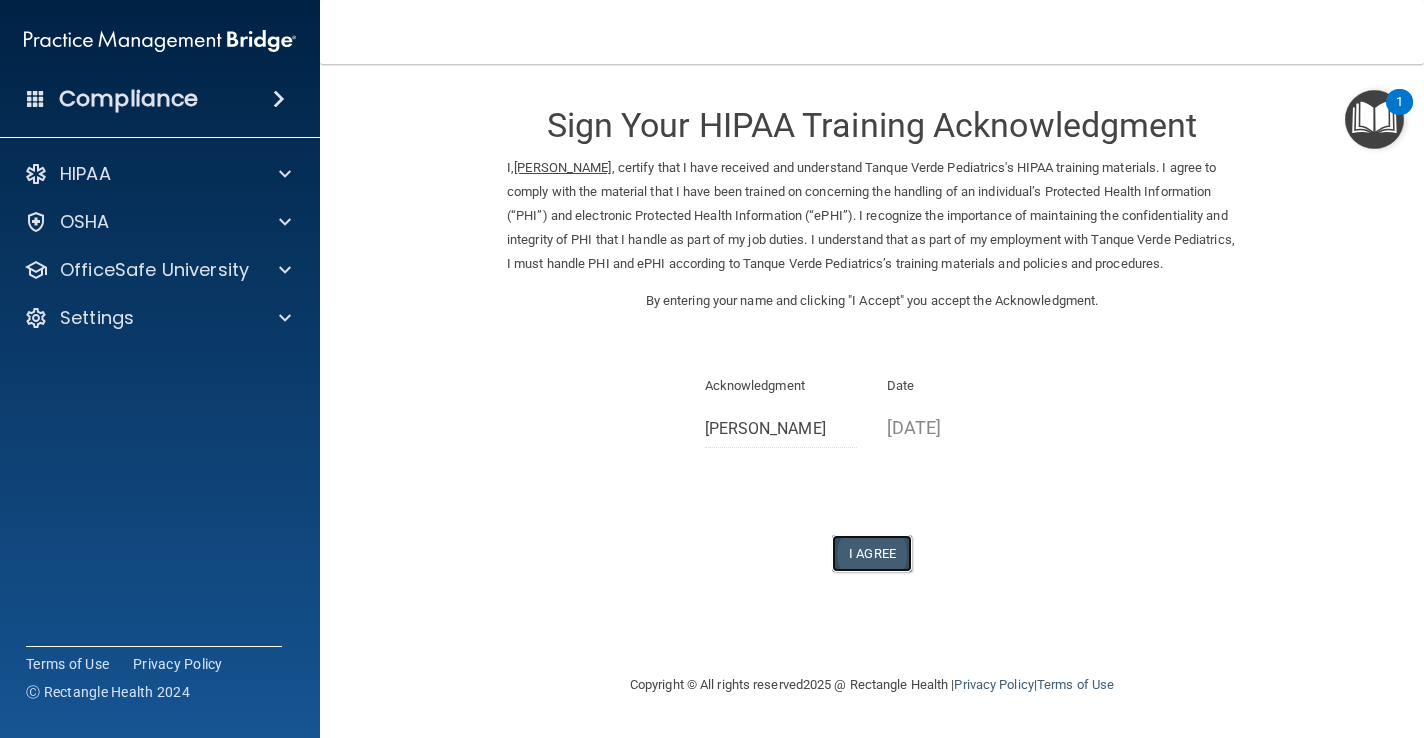 click on "I Agree" at bounding box center (872, 553) 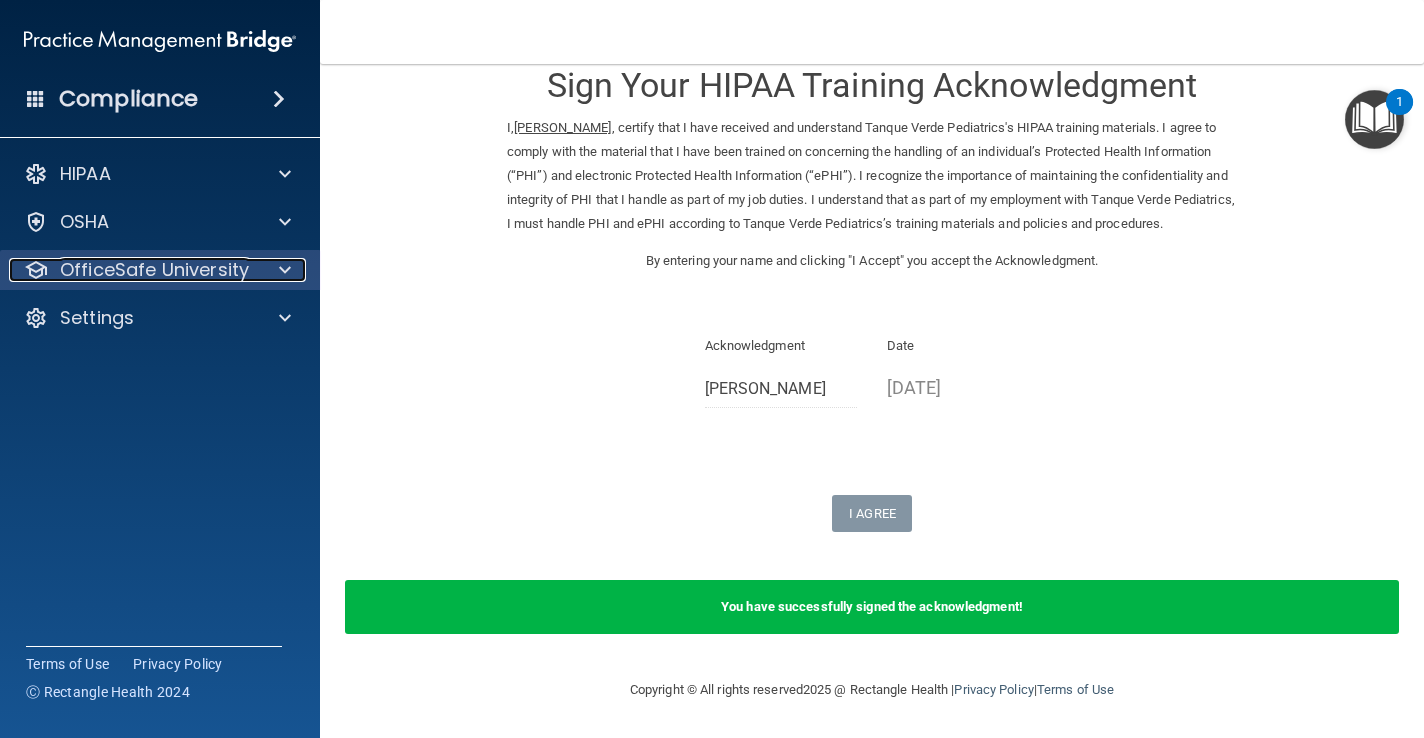 click on "OfficeSafe University" at bounding box center [154, 270] 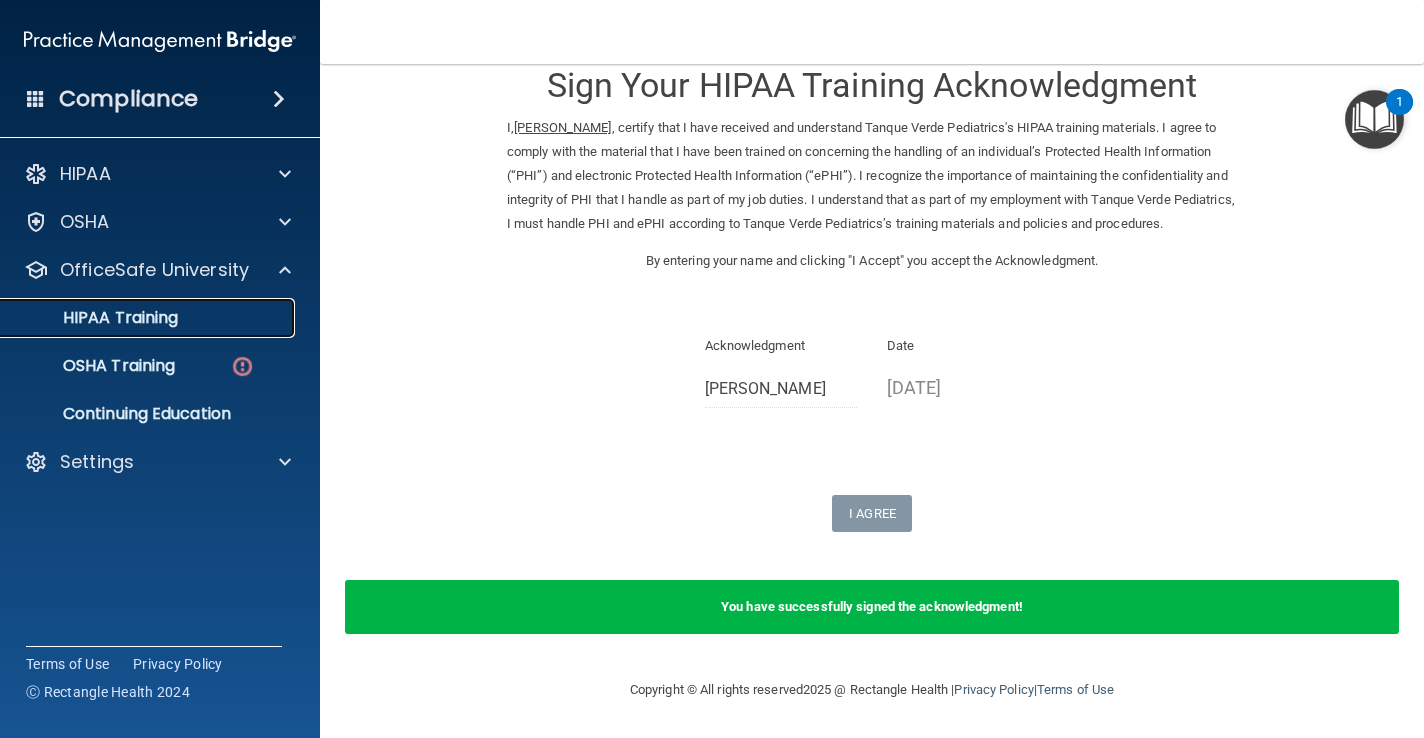 click on "HIPAA Training" at bounding box center (95, 318) 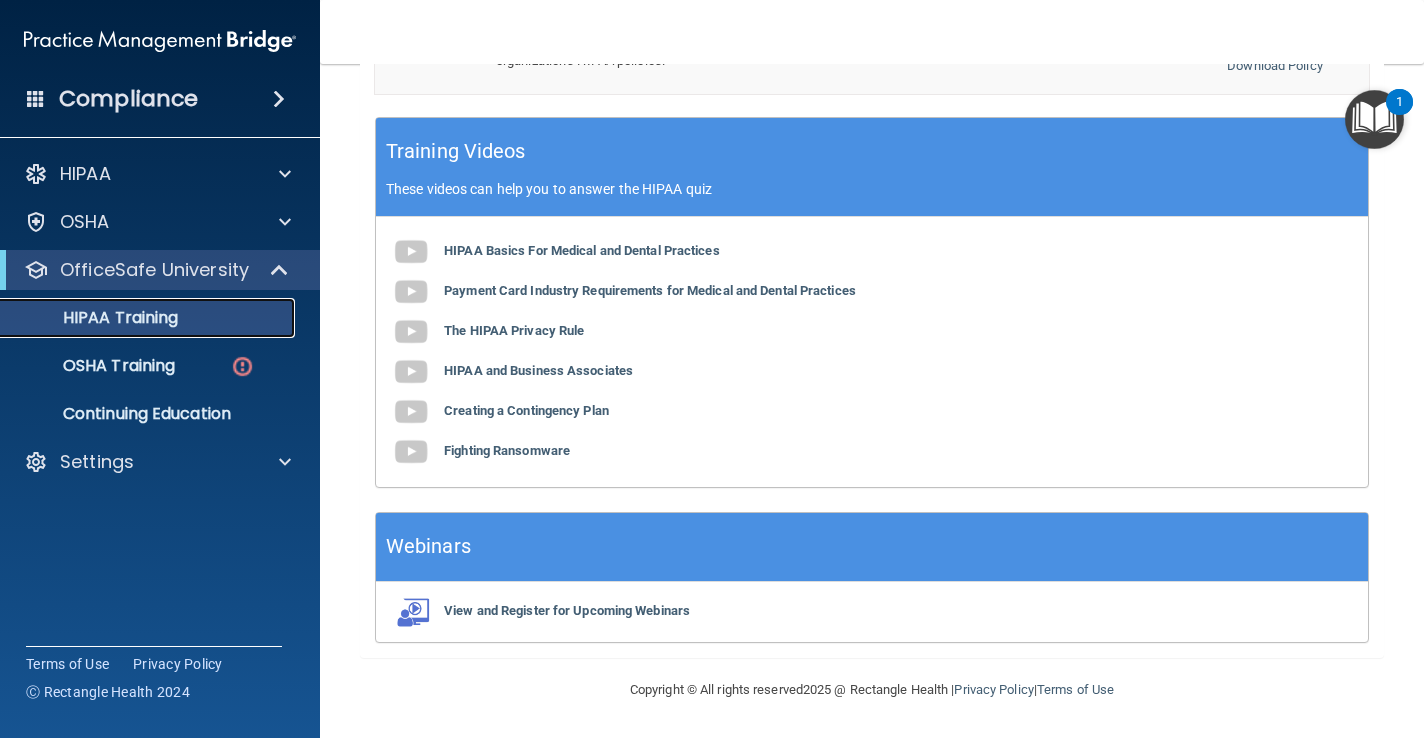 scroll, scrollTop: 751, scrollLeft: 0, axis: vertical 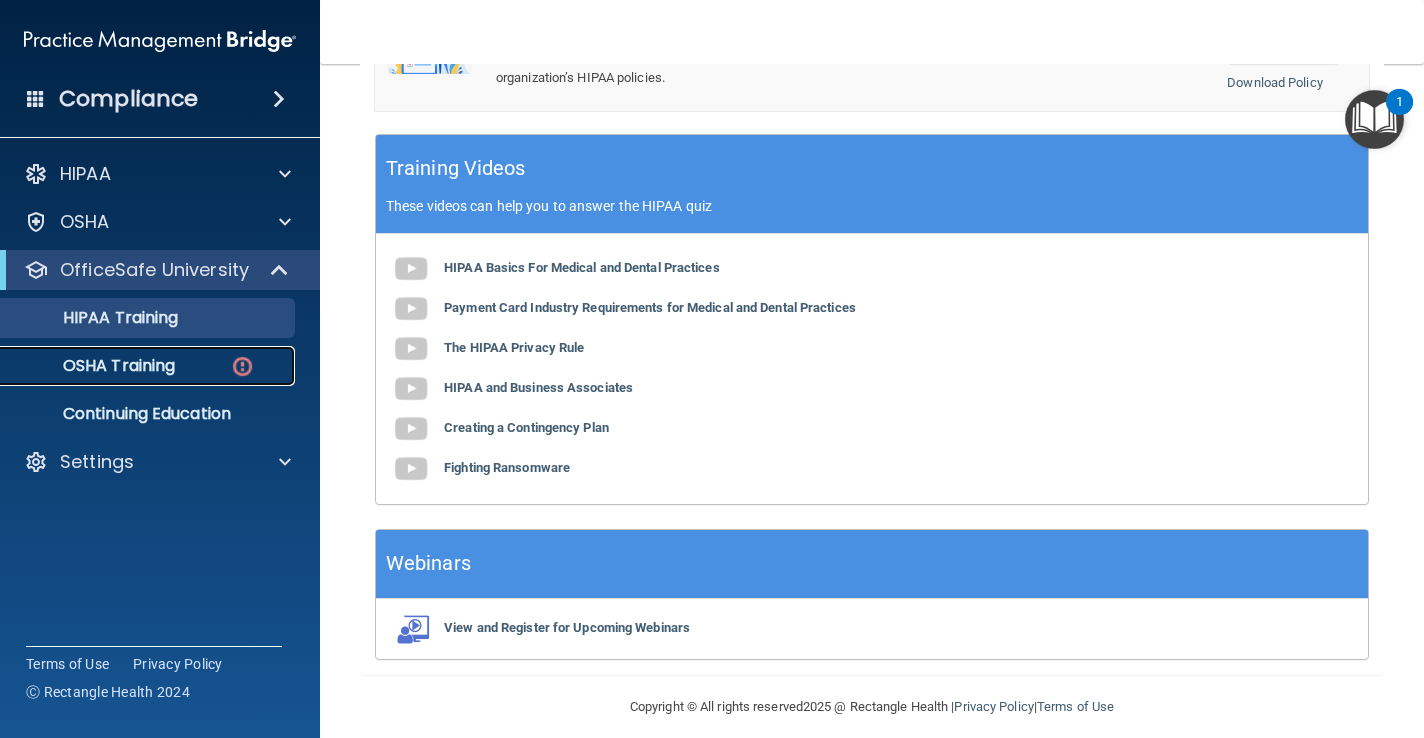 click on "OSHA Training" at bounding box center (94, 366) 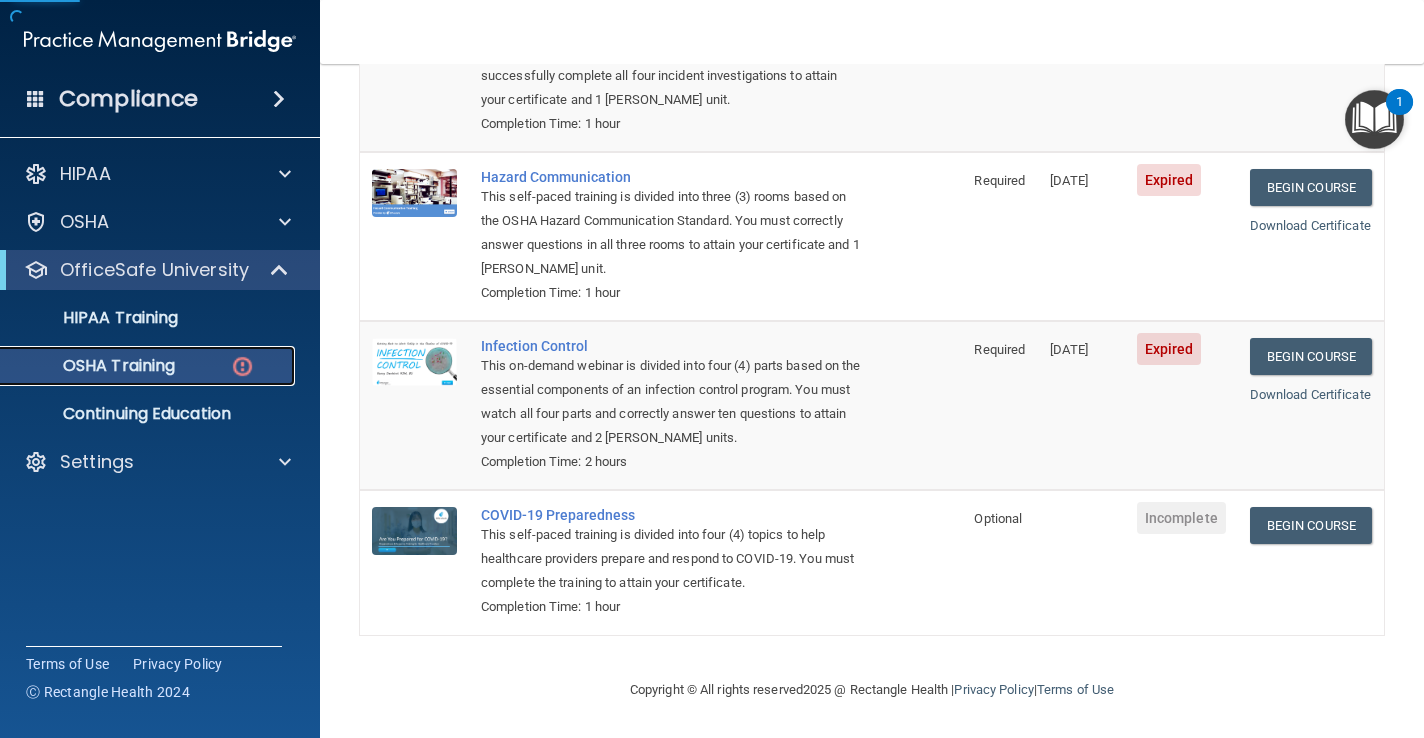 scroll, scrollTop: 715, scrollLeft: 0, axis: vertical 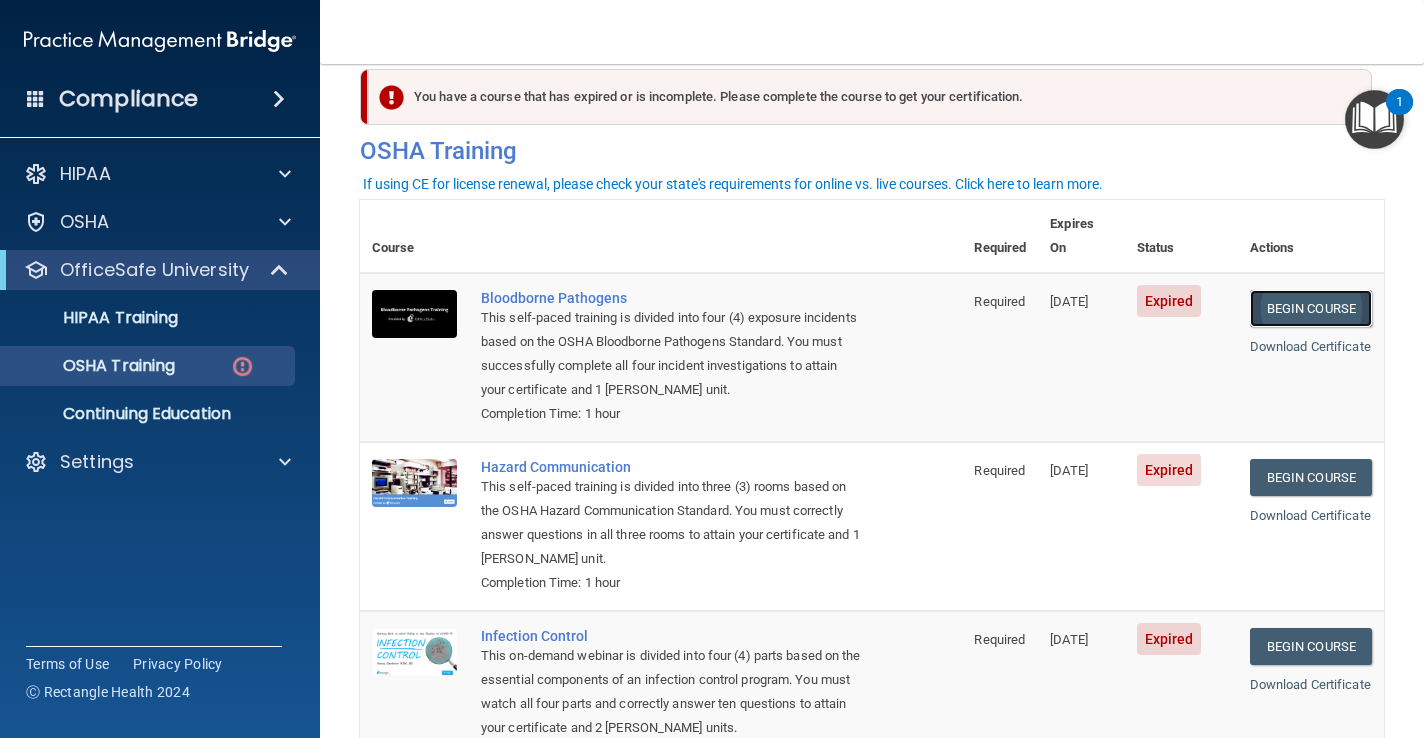 click on "Begin Course" at bounding box center [1311, 308] 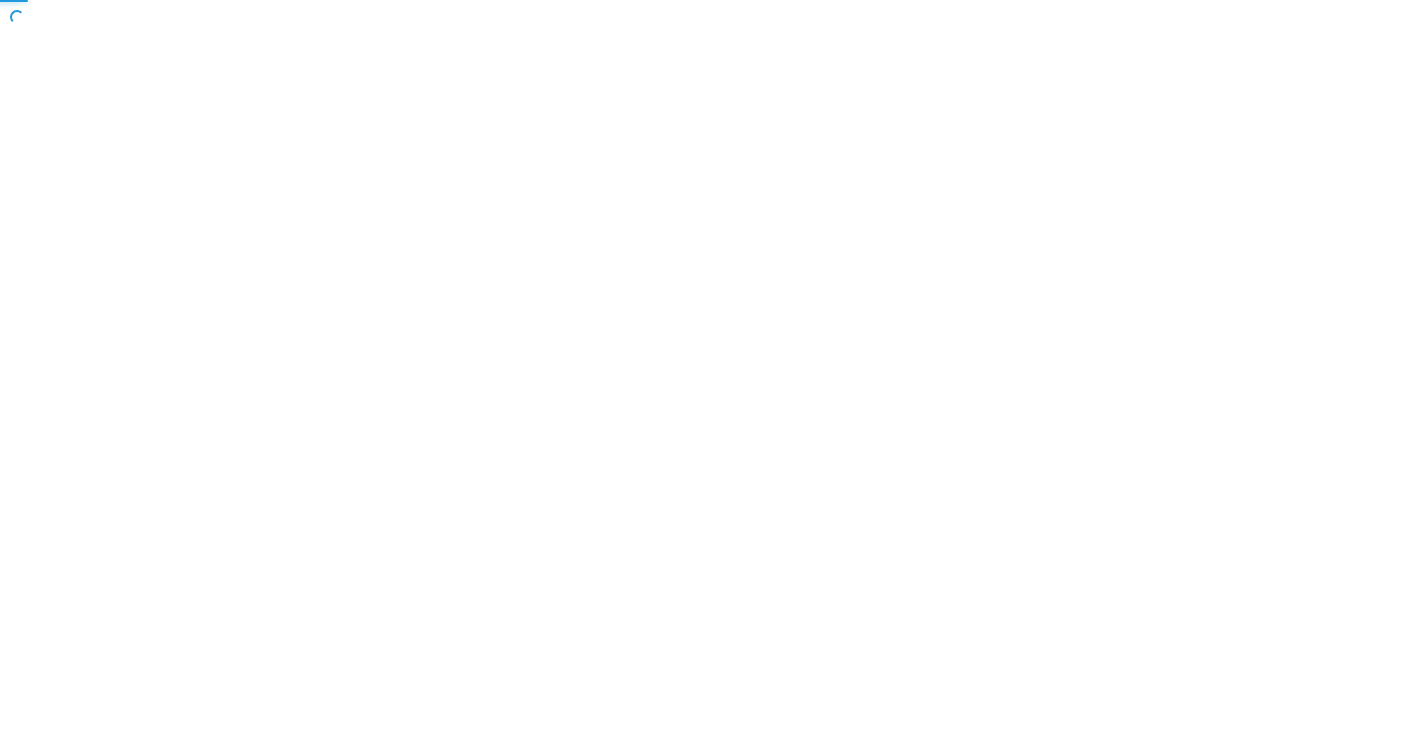 scroll, scrollTop: 0, scrollLeft: 0, axis: both 